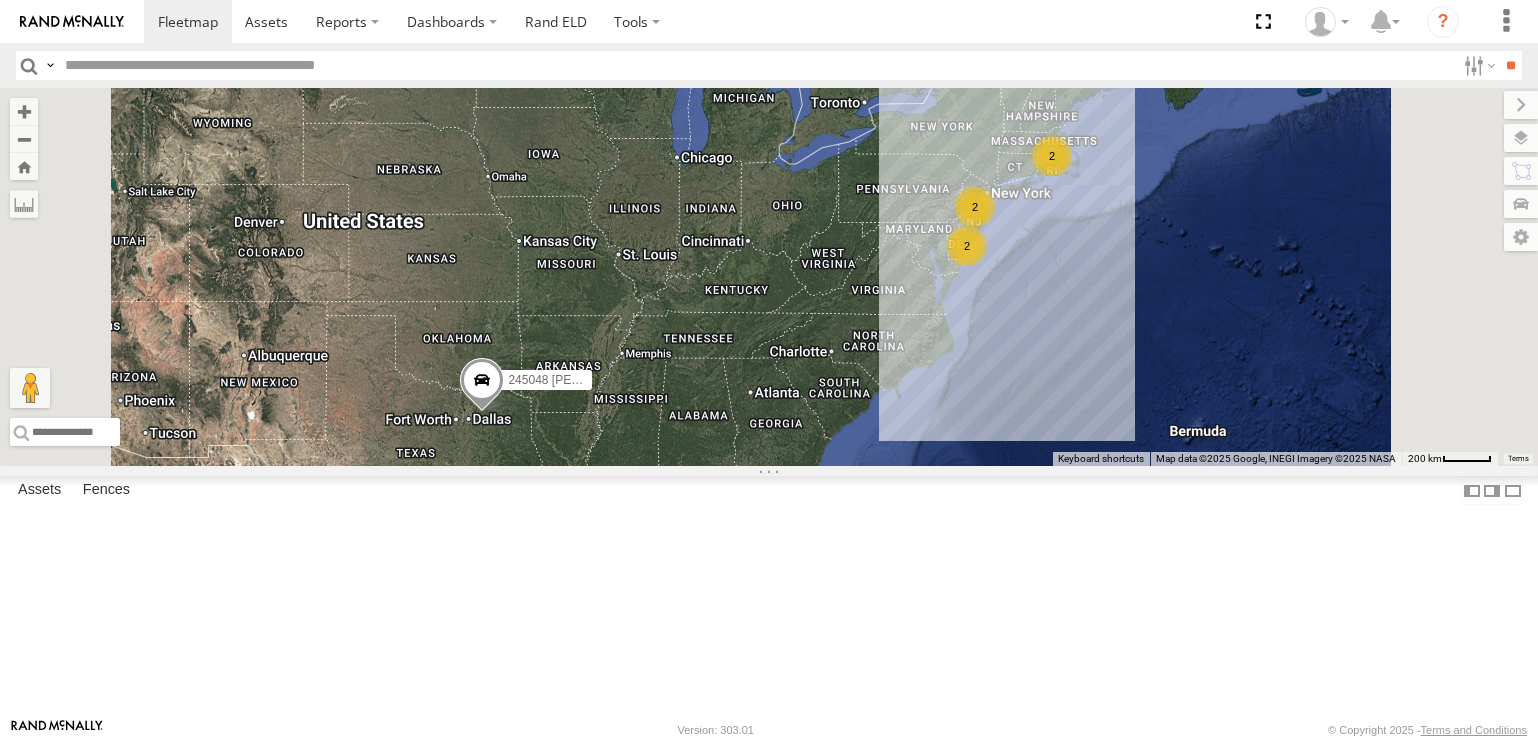 scroll, scrollTop: 0, scrollLeft: 0, axis: both 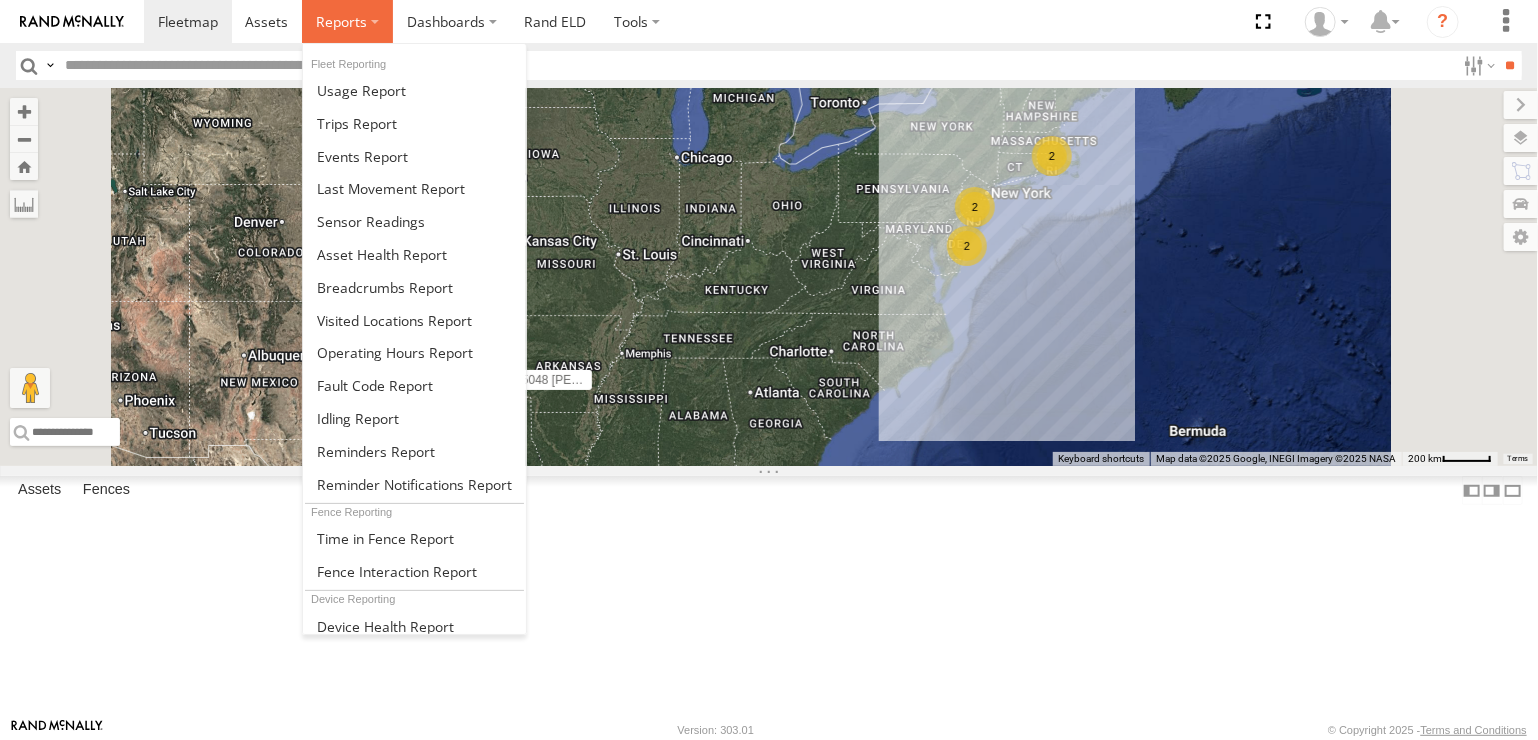 click at bounding box center (347, 21) 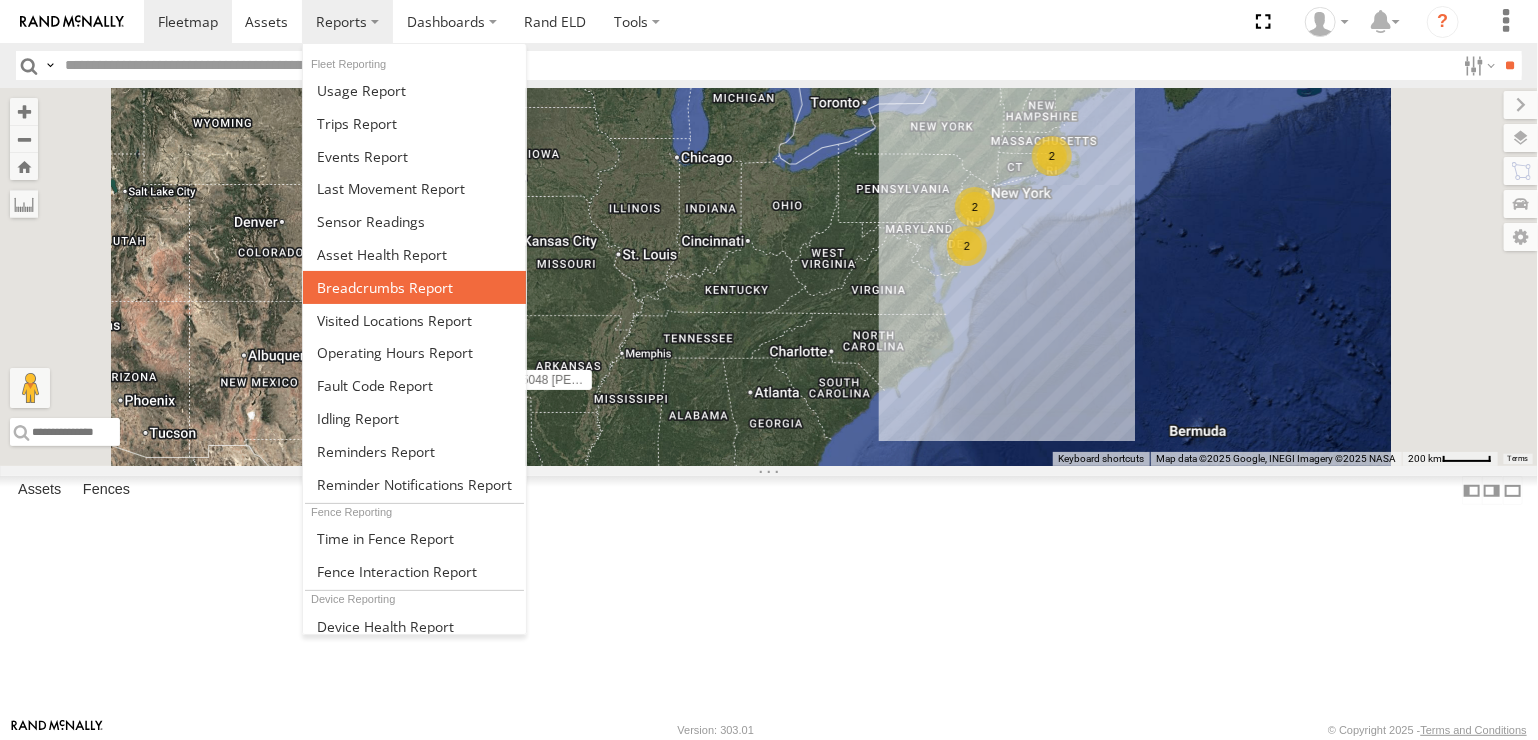 click at bounding box center [385, 287] 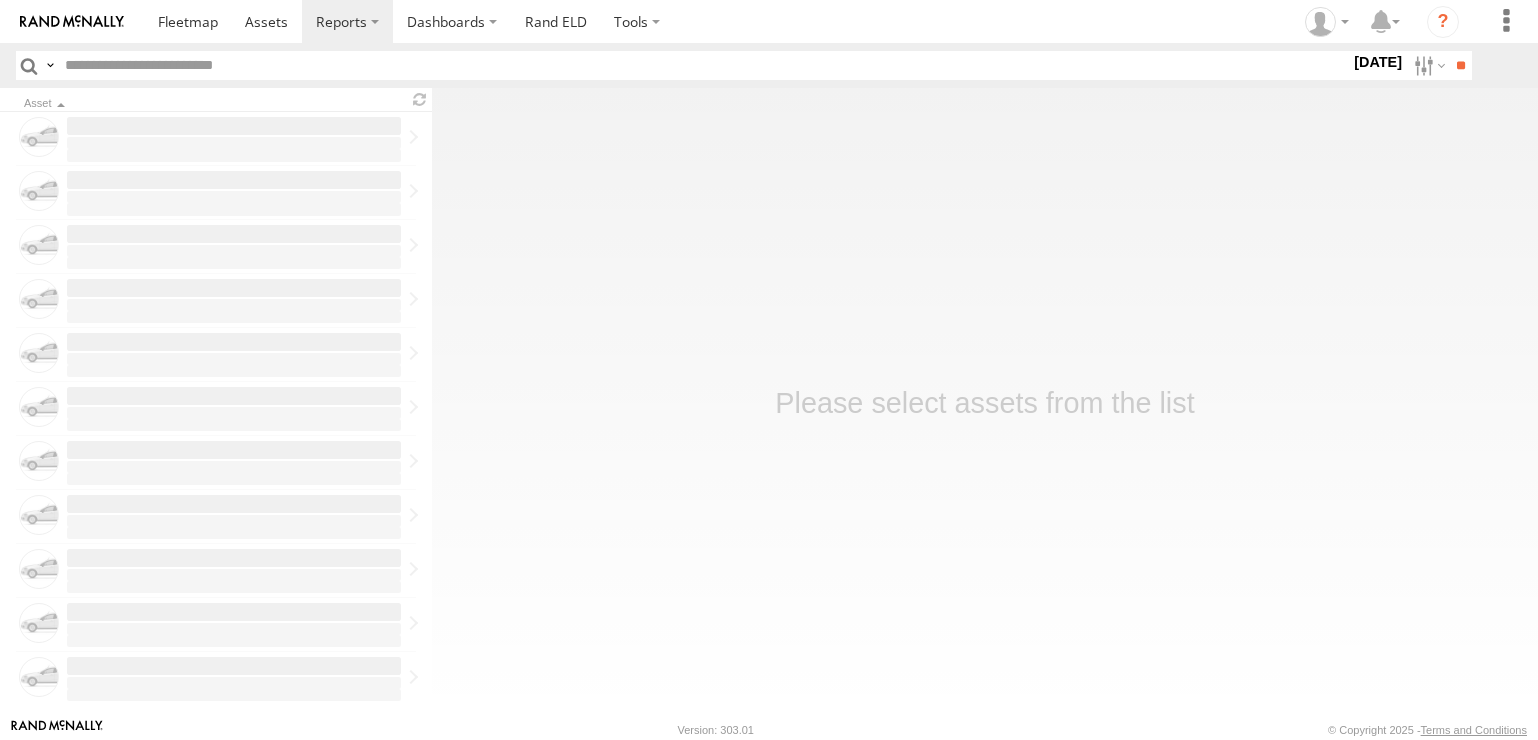 scroll, scrollTop: 0, scrollLeft: 0, axis: both 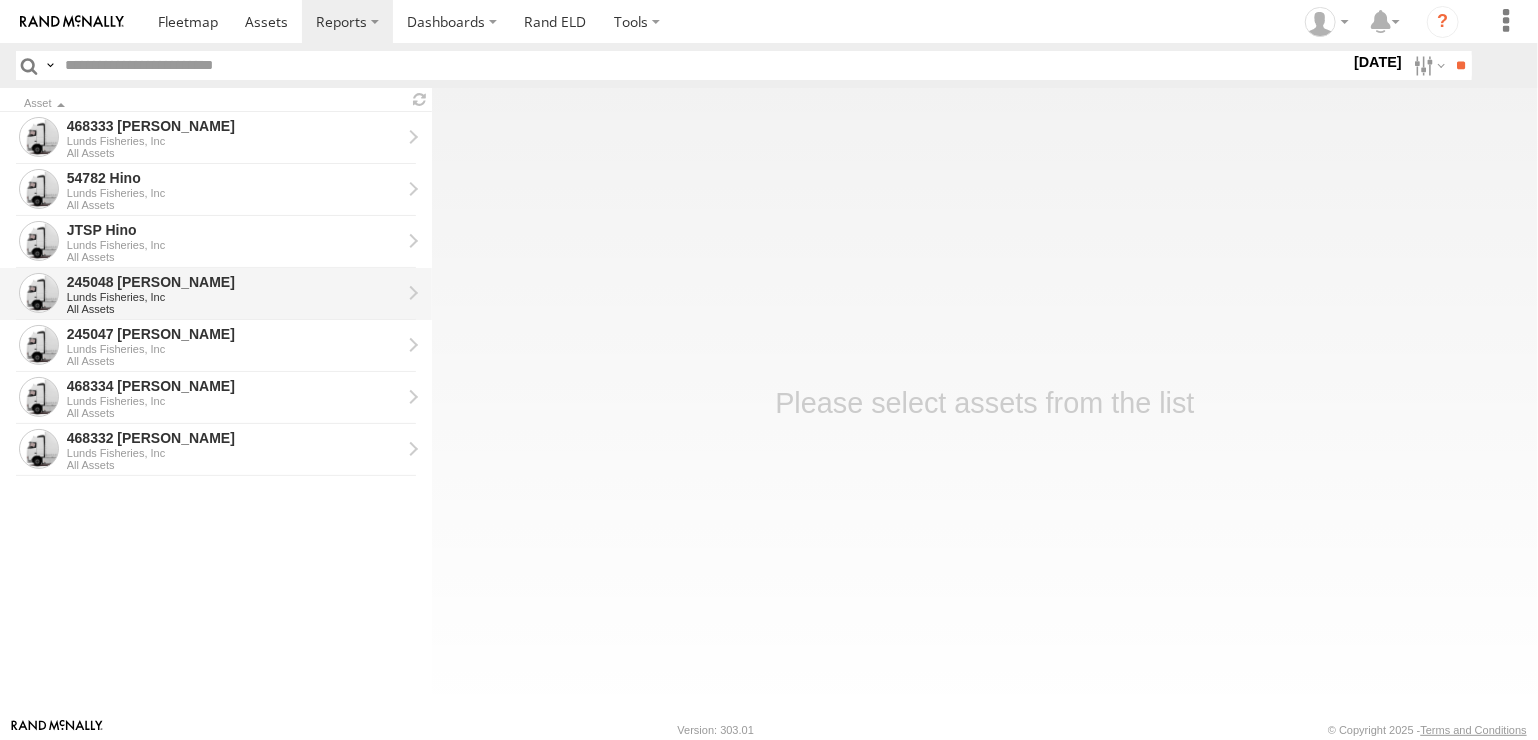 click on "Lunds Fisheries, Inc" at bounding box center (234, 297) 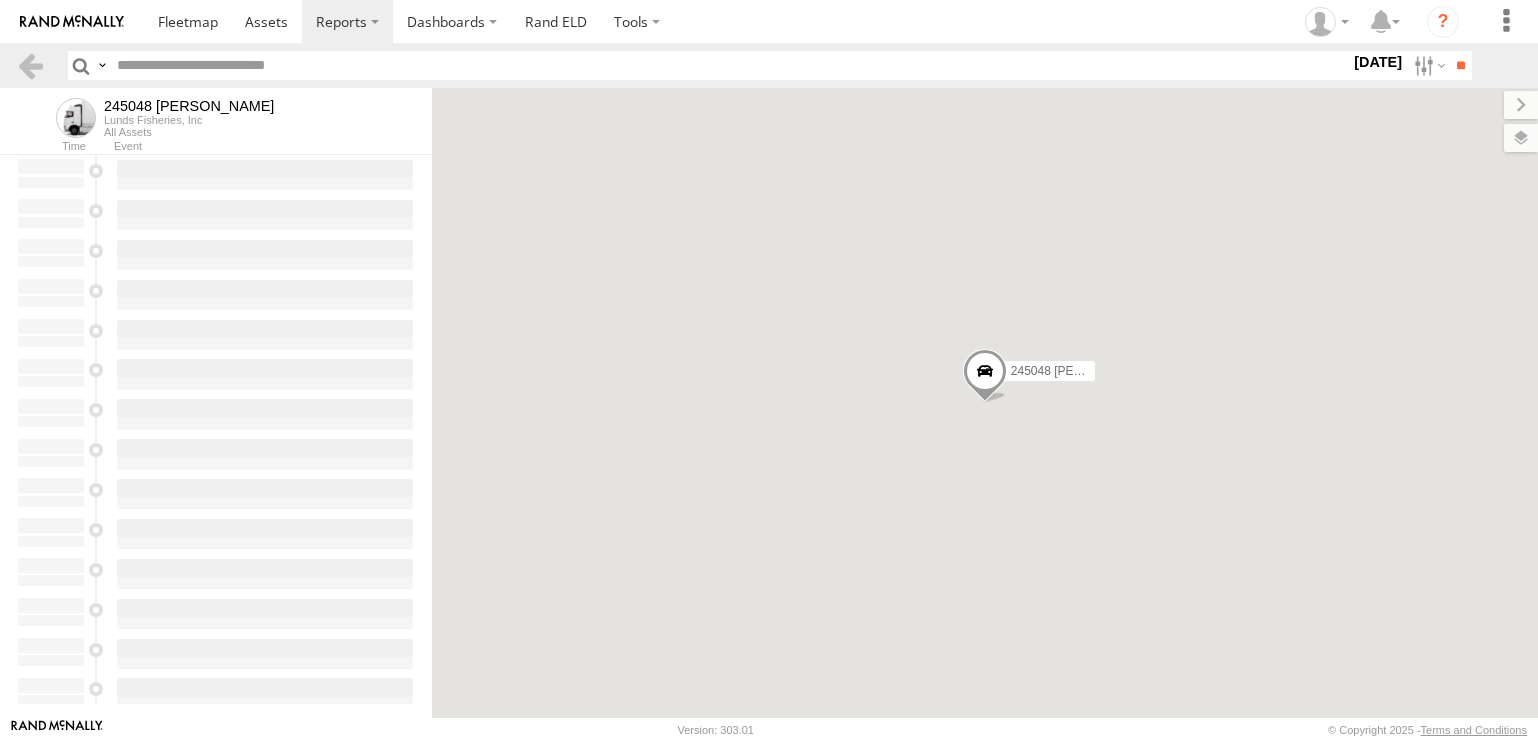 scroll, scrollTop: 0, scrollLeft: 0, axis: both 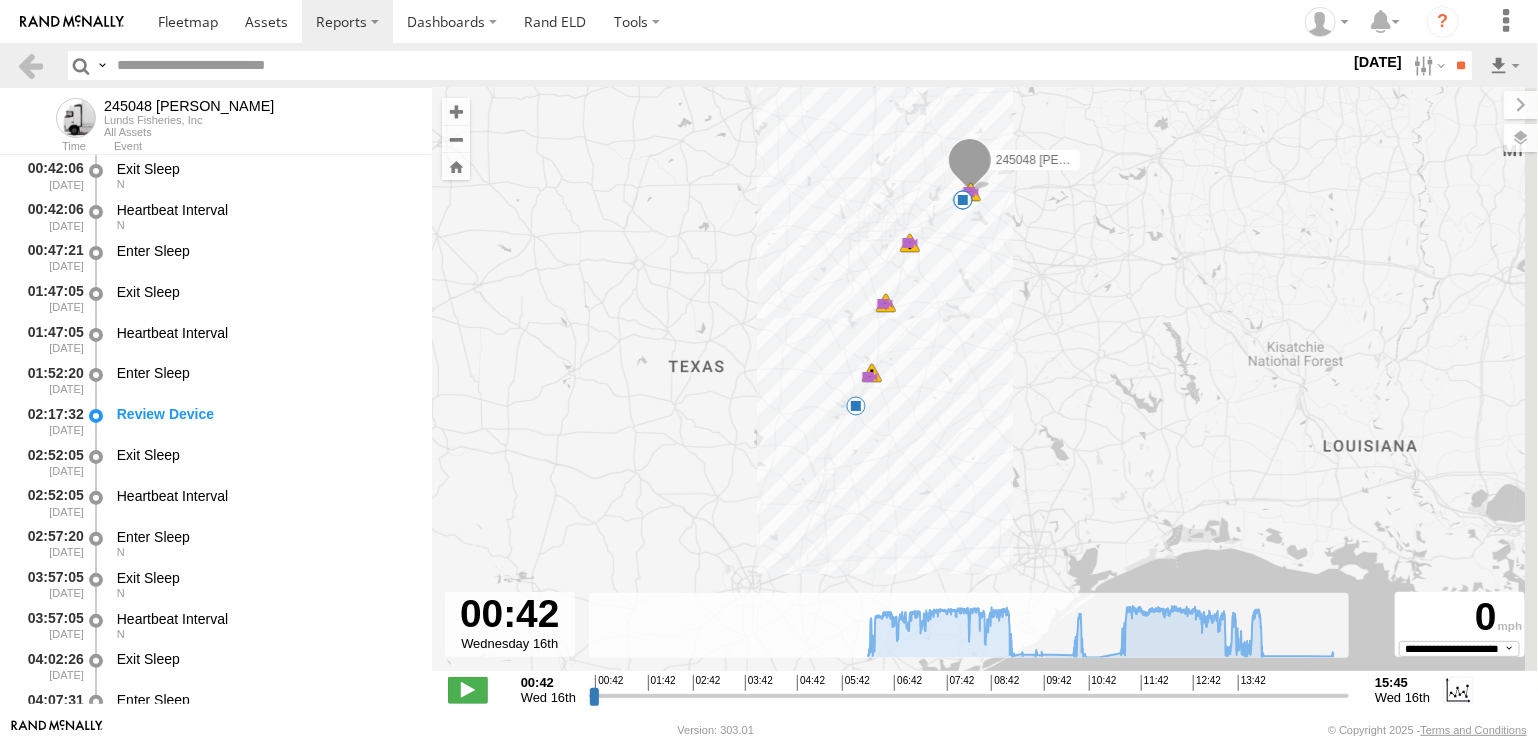 drag, startPoint x: 1031, startPoint y: 323, endPoint x: 992, endPoint y: 424, distance: 108.26819 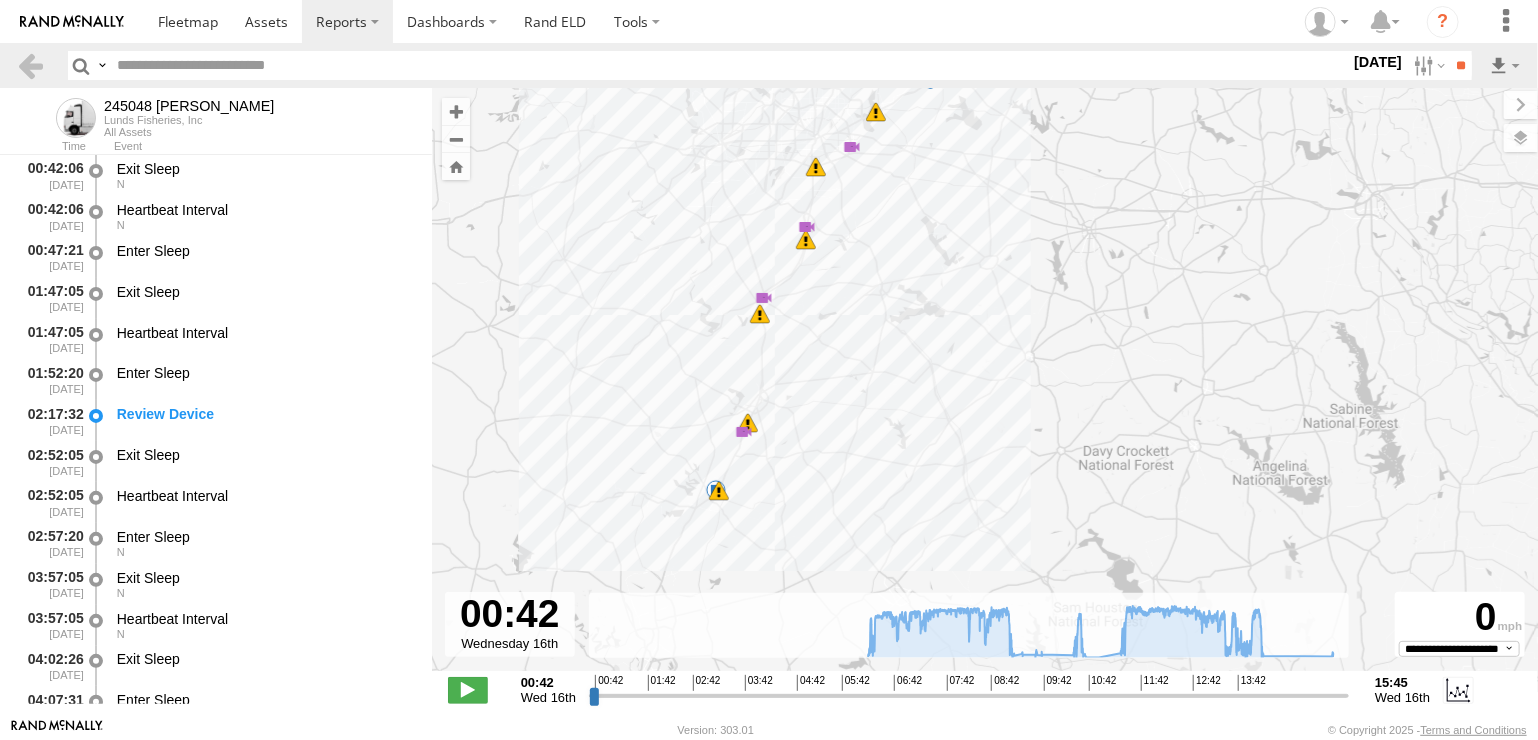 click on "30" at bounding box center (719, 491) 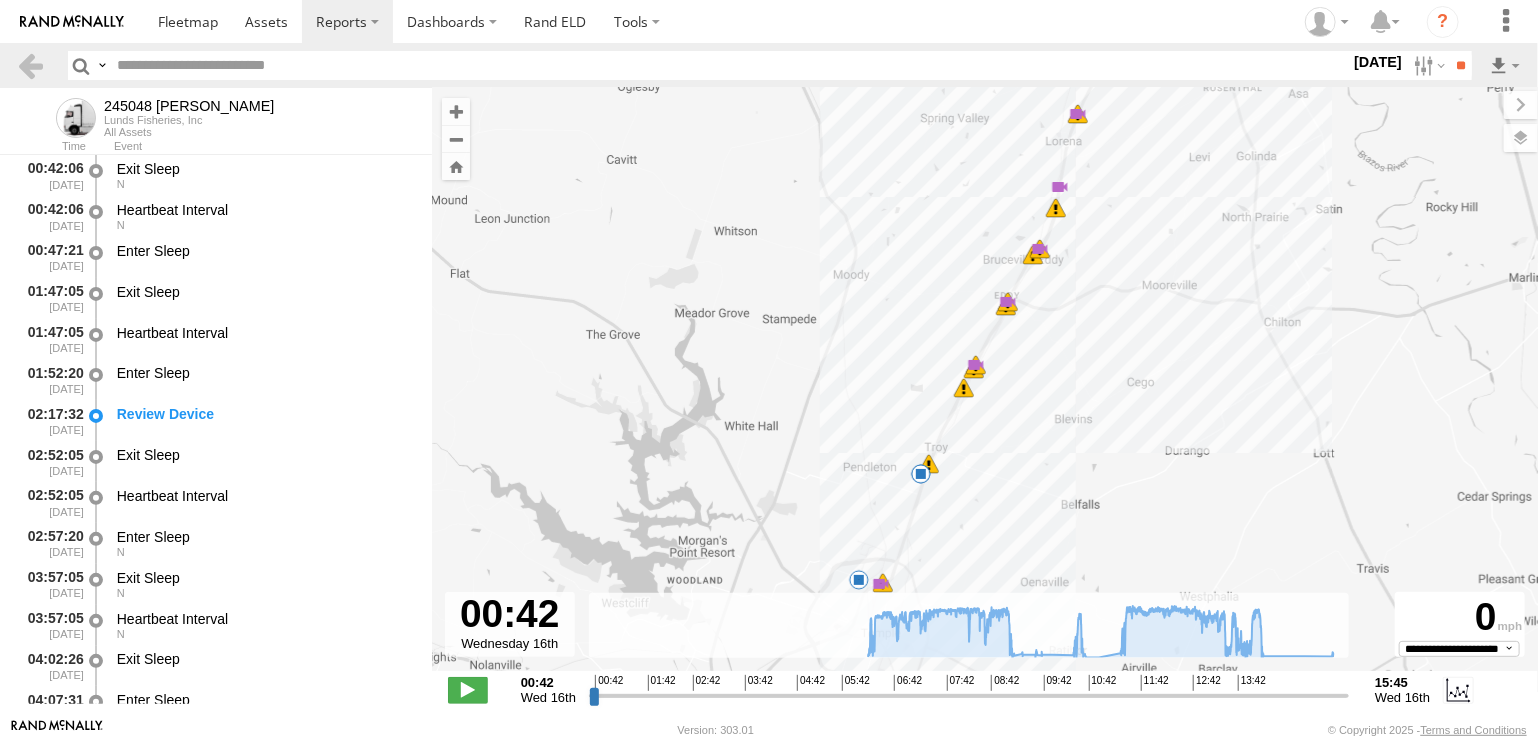 drag, startPoint x: 1190, startPoint y: 431, endPoint x: 1007, endPoint y: 520, distance: 203.49448 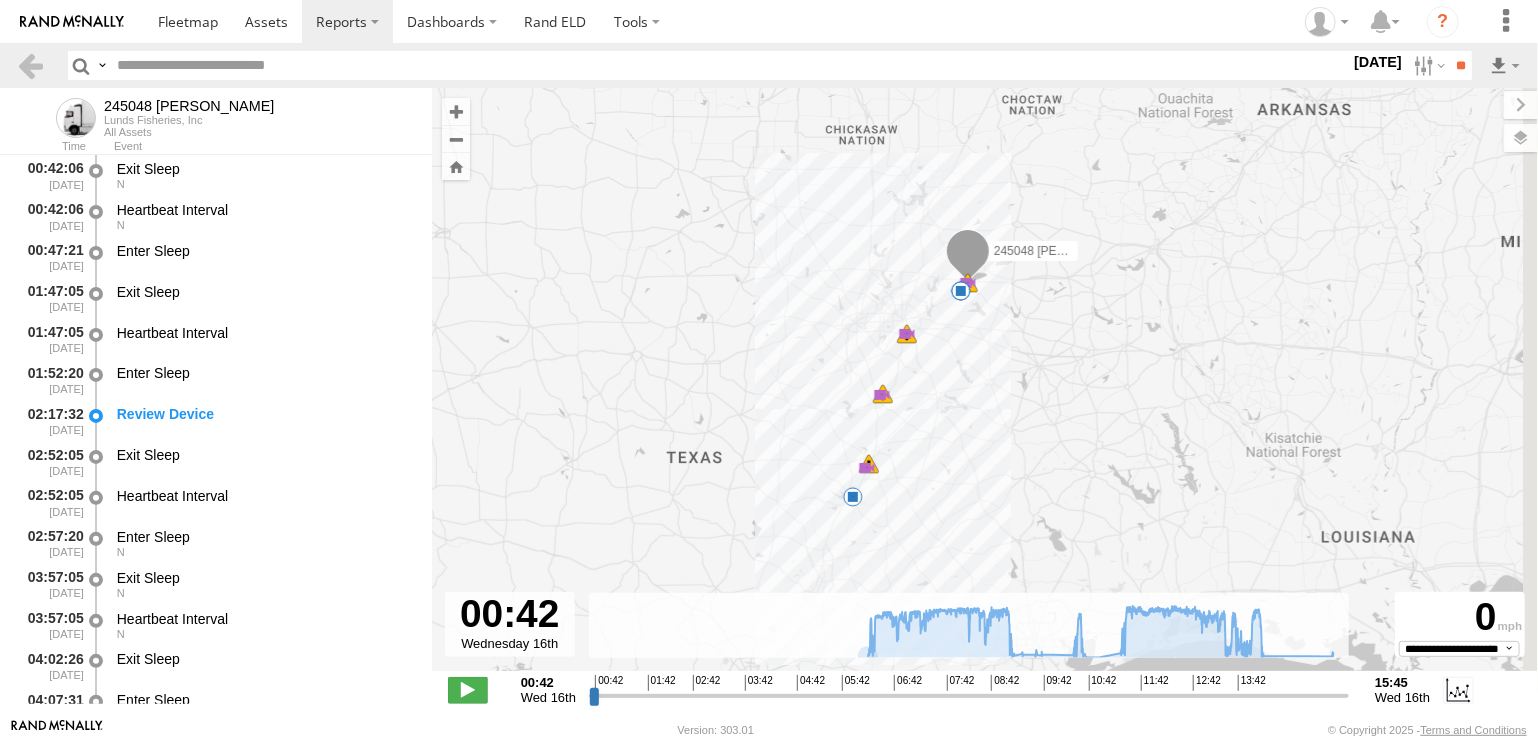 drag, startPoint x: 1165, startPoint y: 283, endPoint x: 1011, endPoint y: 397, distance: 191.60376 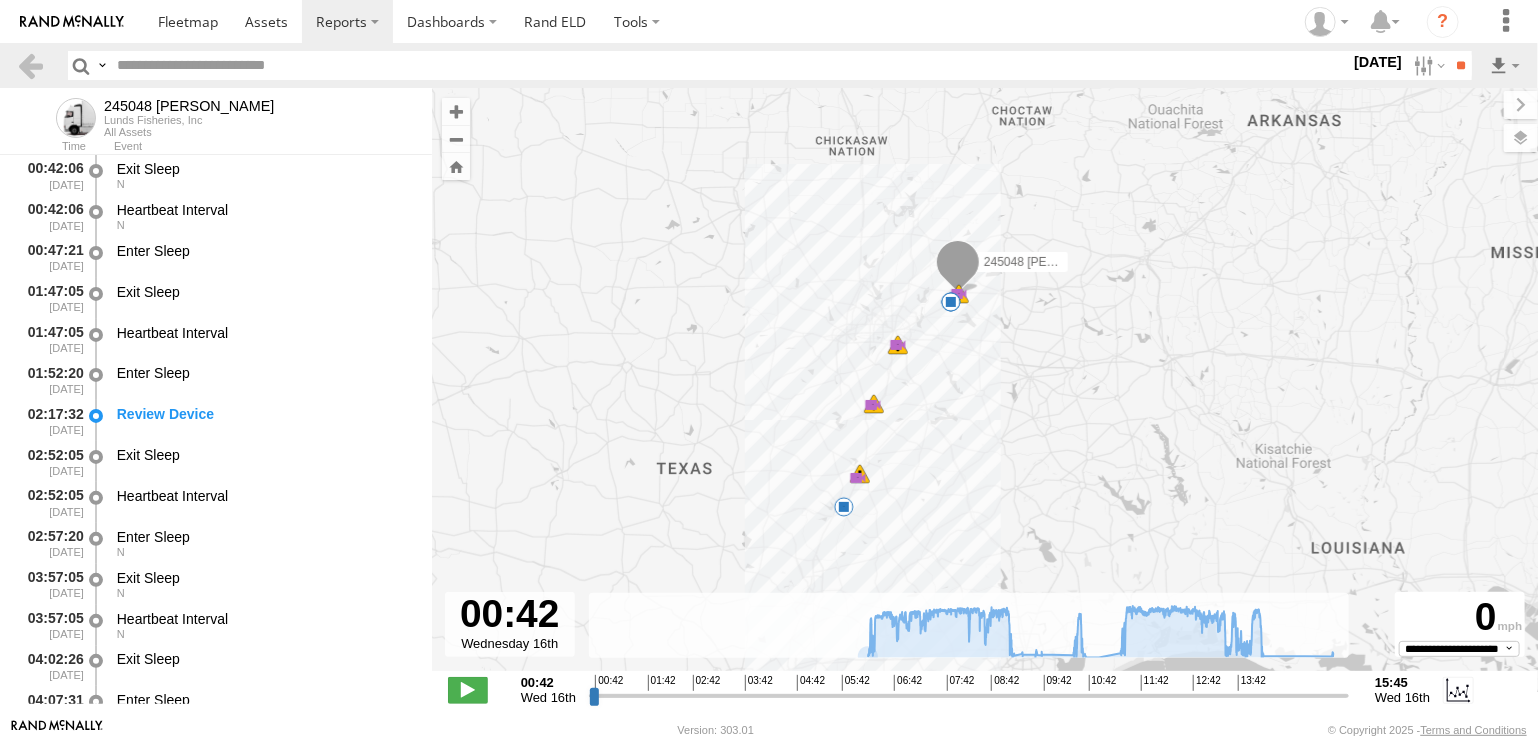 click at bounding box center (958, 267) 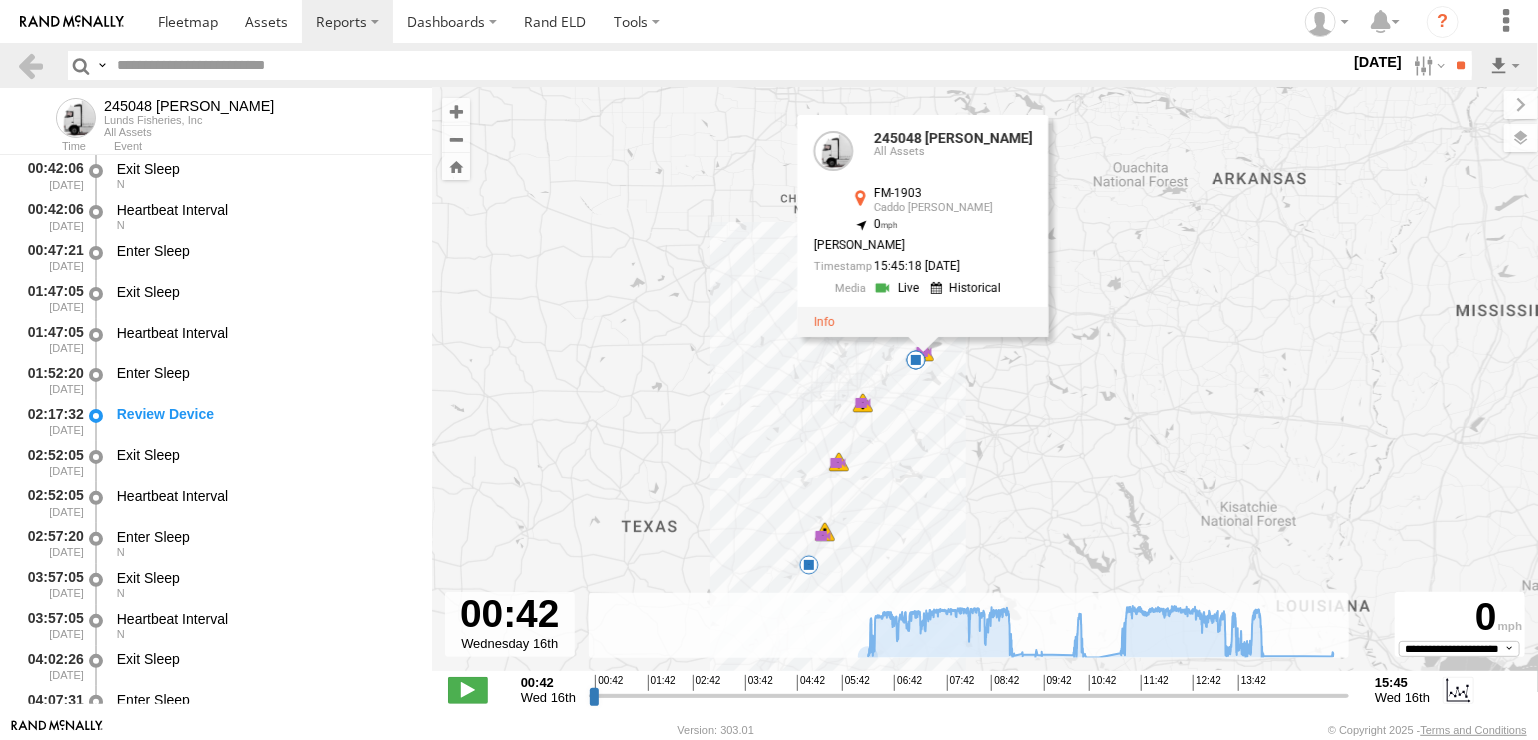 drag, startPoint x: 1031, startPoint y: 381, endPoint x: 996, endPoint y: 441, distance: 69.46222 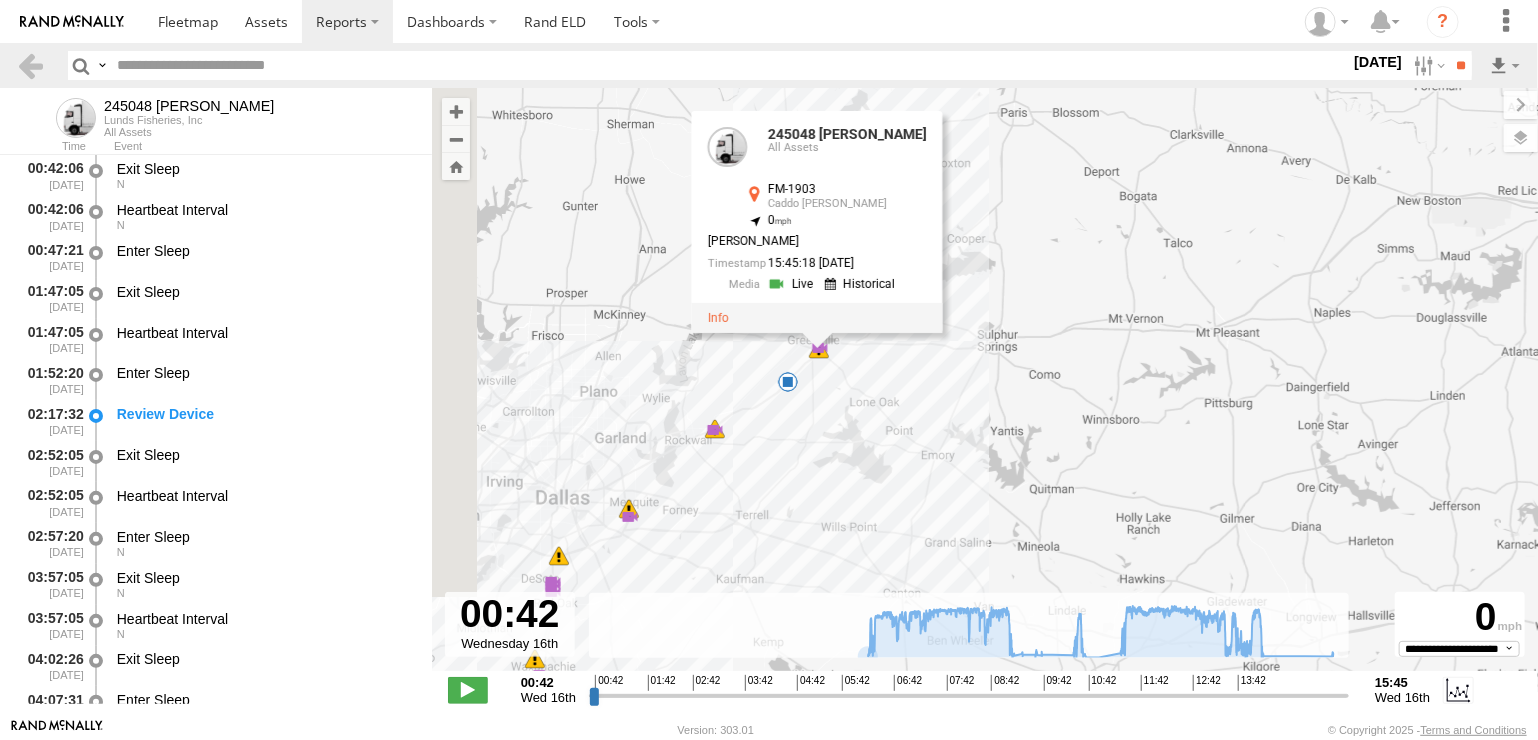 drag, startPoint x: 756, startPoint y: 331, endPoint x: 847, endPoint y: 544, distance: 231.6247 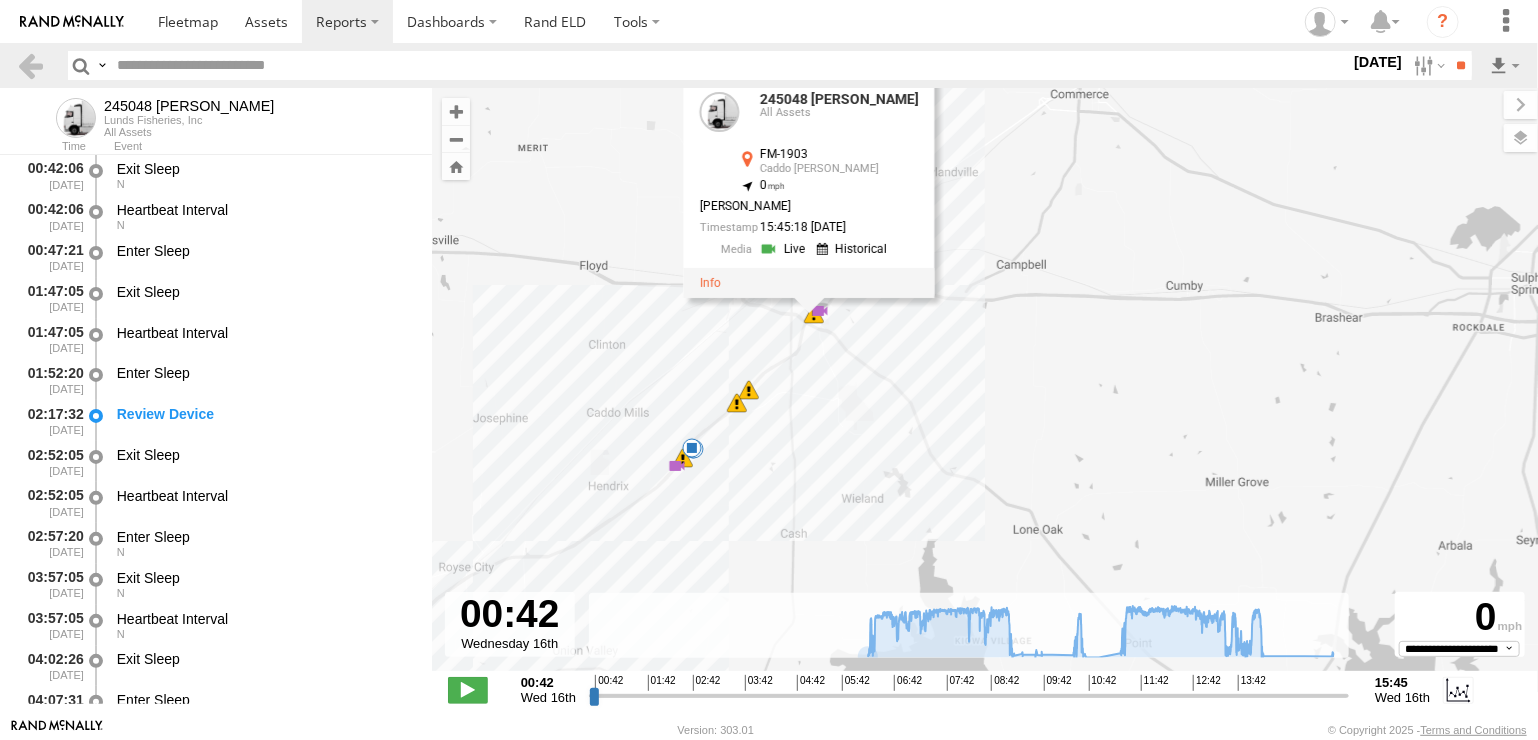 click on "245048 Charles 14:10 Wed 14:16 Wed 15:39 Wed 245048 Charles All Assets FM-1903 Caddo Mills 33.12158 ,  -96.09718 0 Charles Romeo 15:45:18 07/16/2025 07:25 Wed 12:50 Wed 12:51 Wed 8 06:25 Wed 06:26 Wed 5 10 06:14 Wed 06:16 Wed 06:18 Wed 06:29 Wed 06:41 Wed 13:45 Wed 13:46 Wed 15:29 Wed 15:34 Wed" at bounding box center [985, 390] 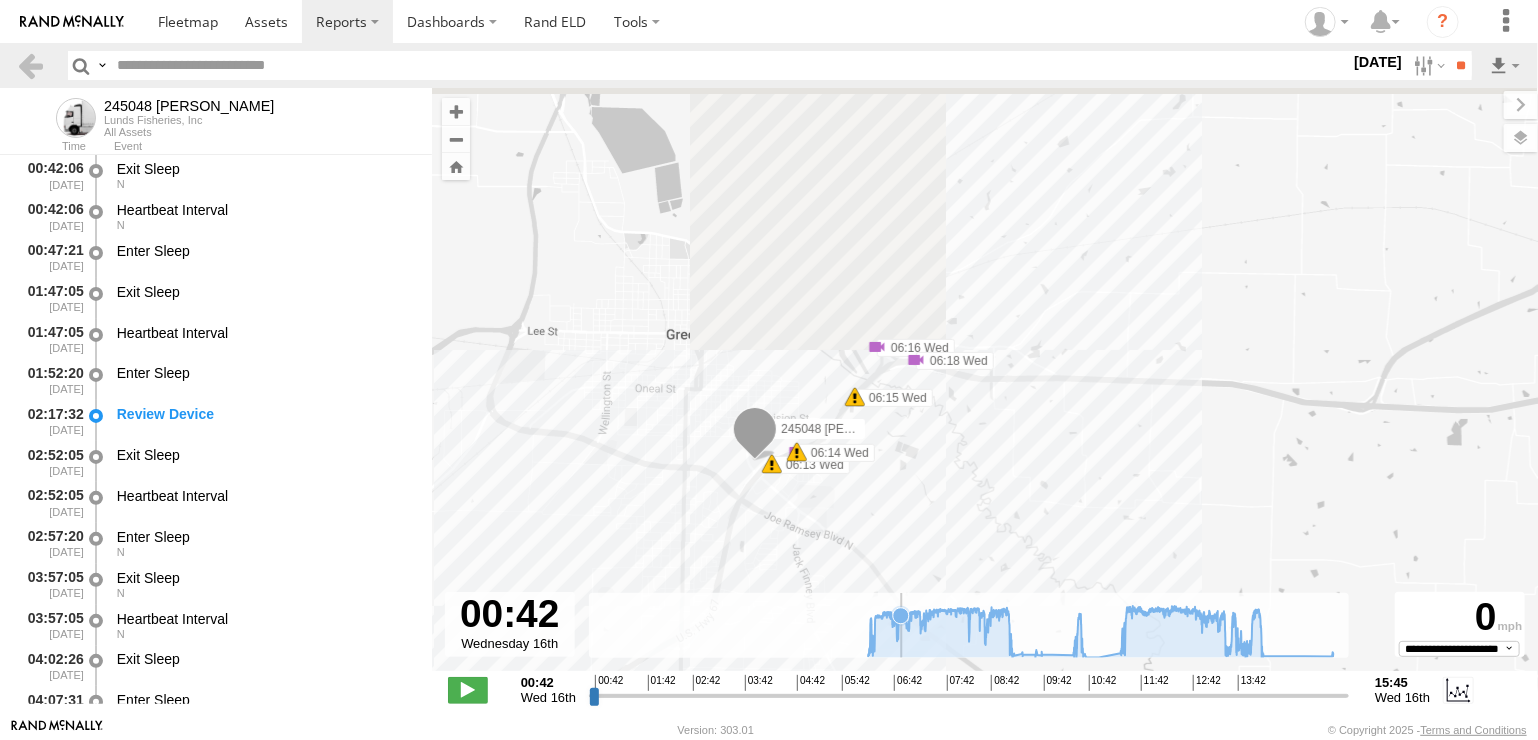 drag, startPoint x: 923, startPoint y: 231, endPoint x: 902, endPoint y: 596, distance: 365.6036 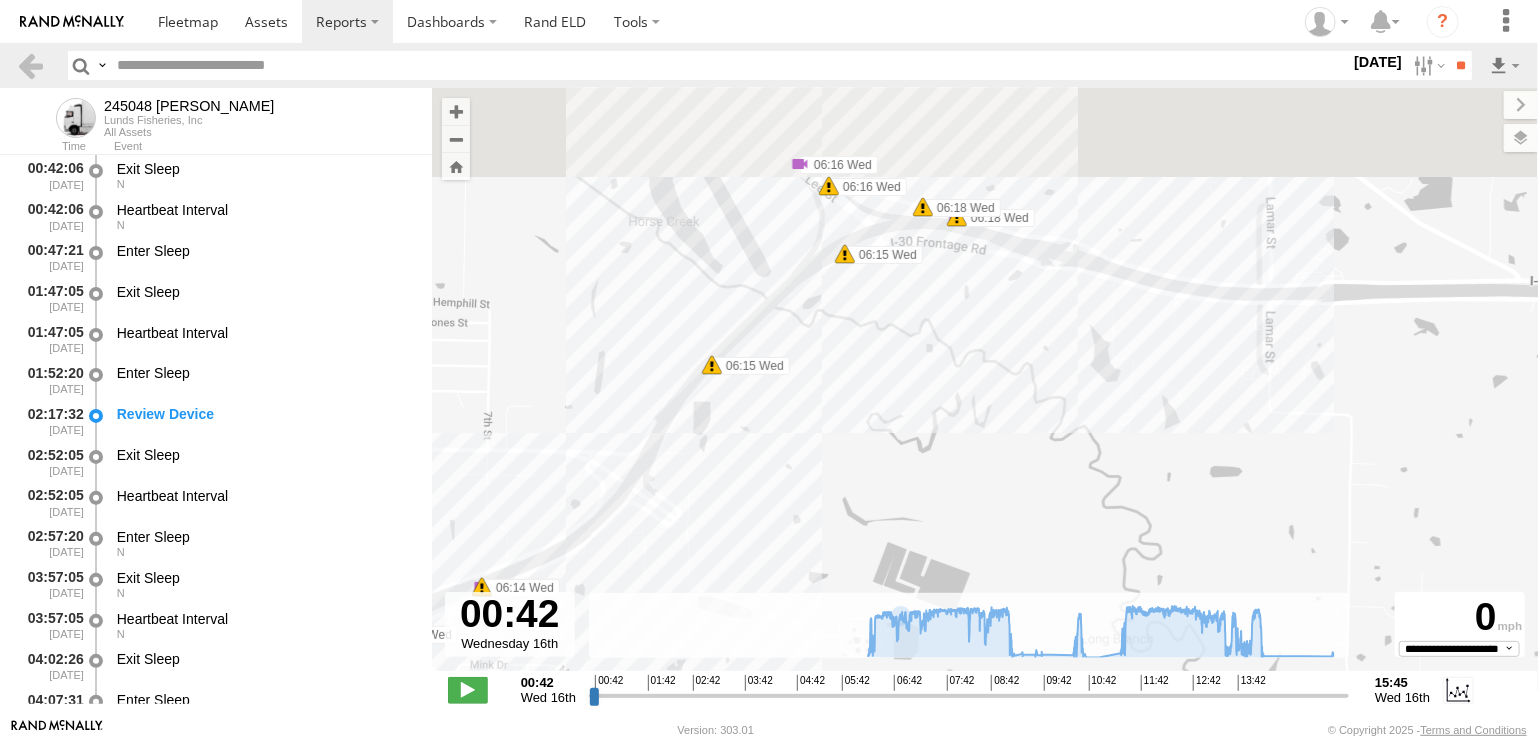 drag, startPoint x: 896, startPoint y: 357, endPoint x: 858, endPoint y: 587, distance: 233.118 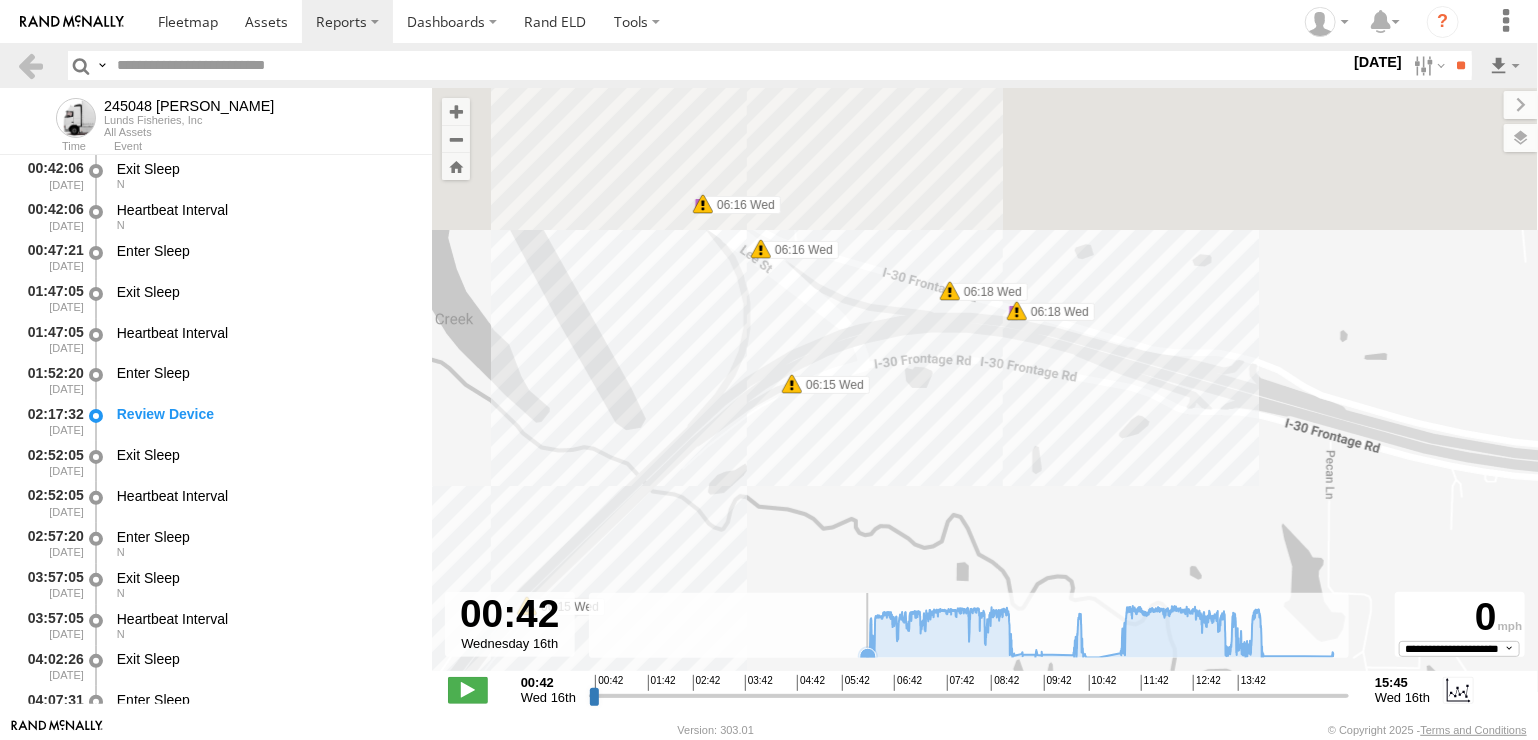 drag, startPoint x: 805, startPoint y: 408, endPoint x: 820, endPoint y: 607, distance: 199.56453 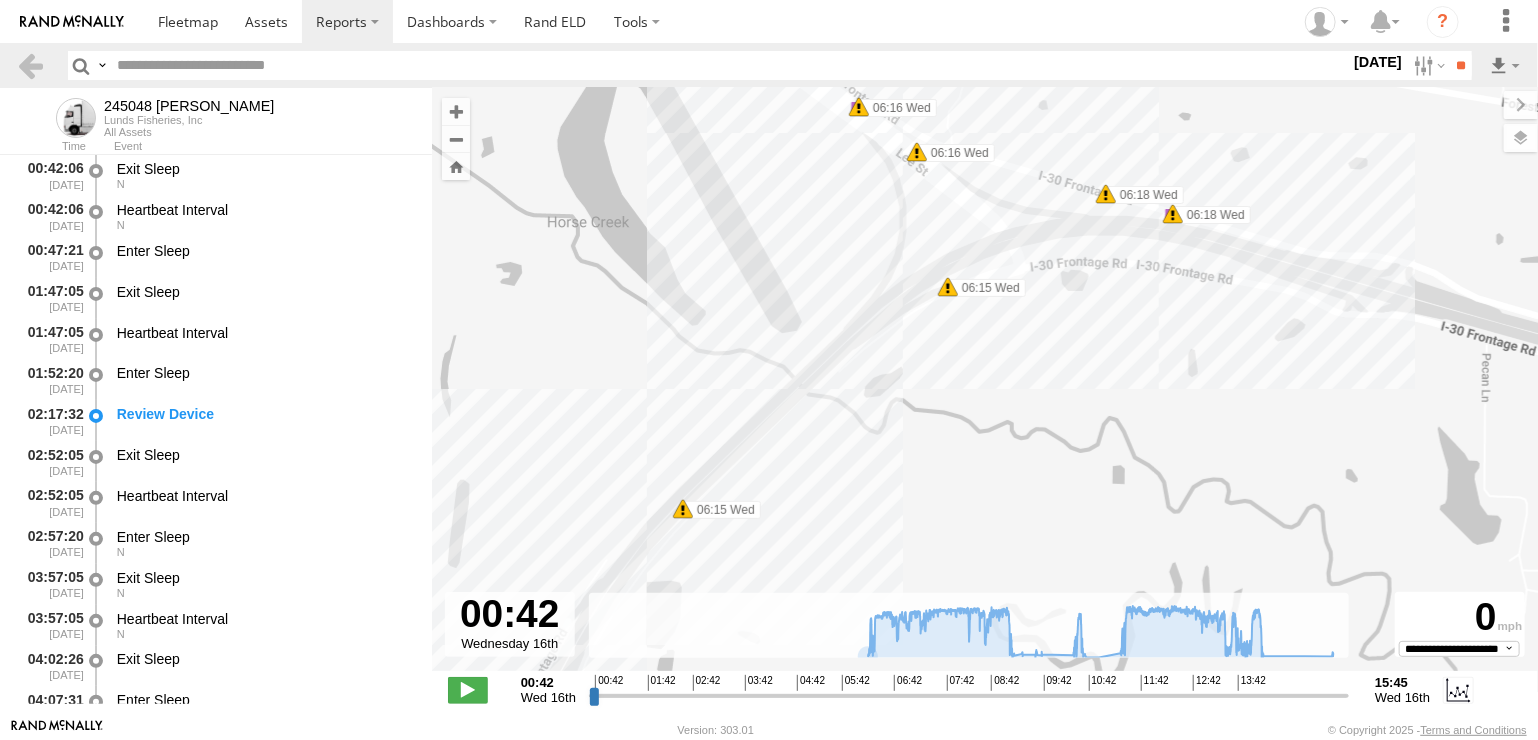 drag, startPoint x: 774, startPoint y: 521, endPoint x: 1019, endPoint y: 260, distance: 357.97485 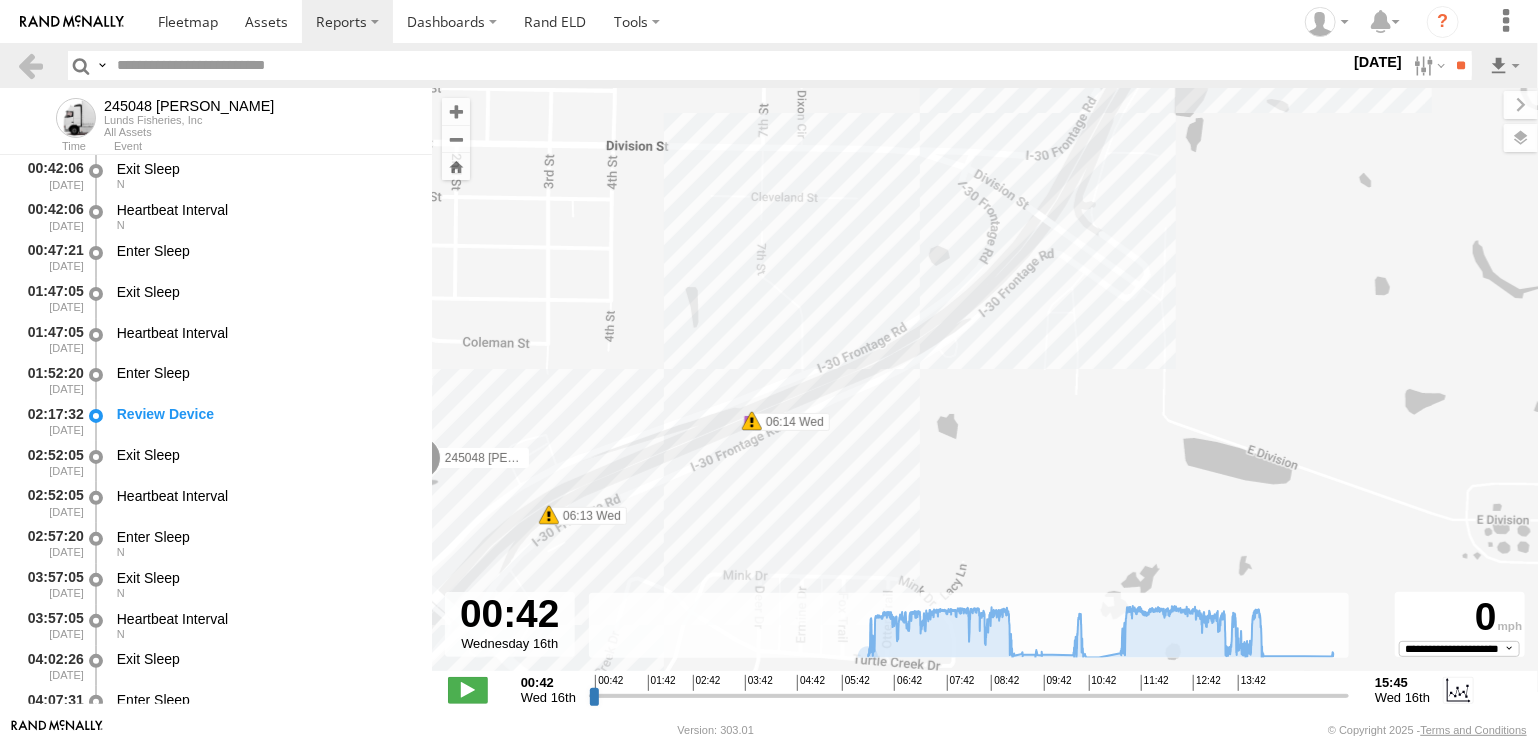 drag, startPoint x: 756, startPoint y: 542, endPoint x: 952, endPoint y: 369, distance: 261.42877 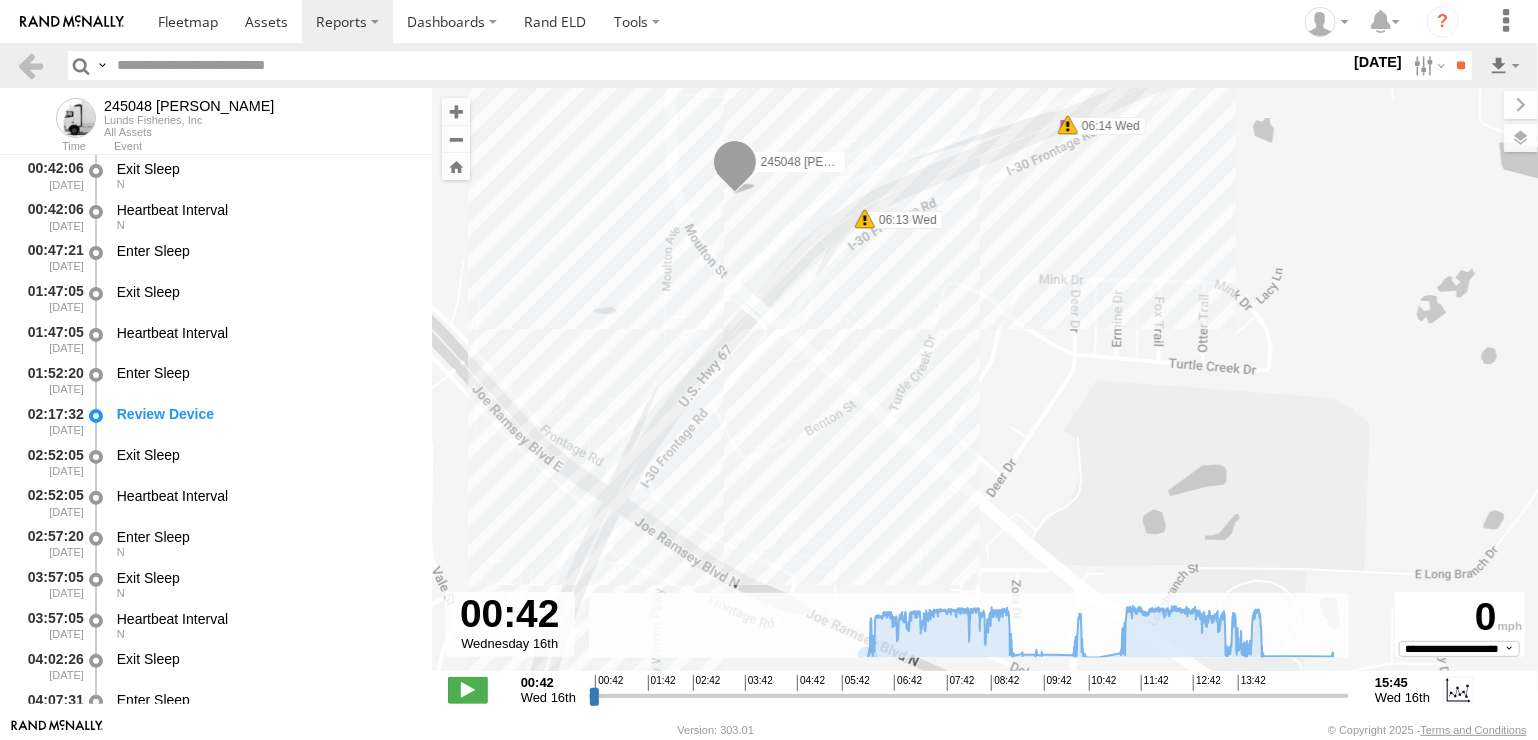 click at bounding box center [735, 167] 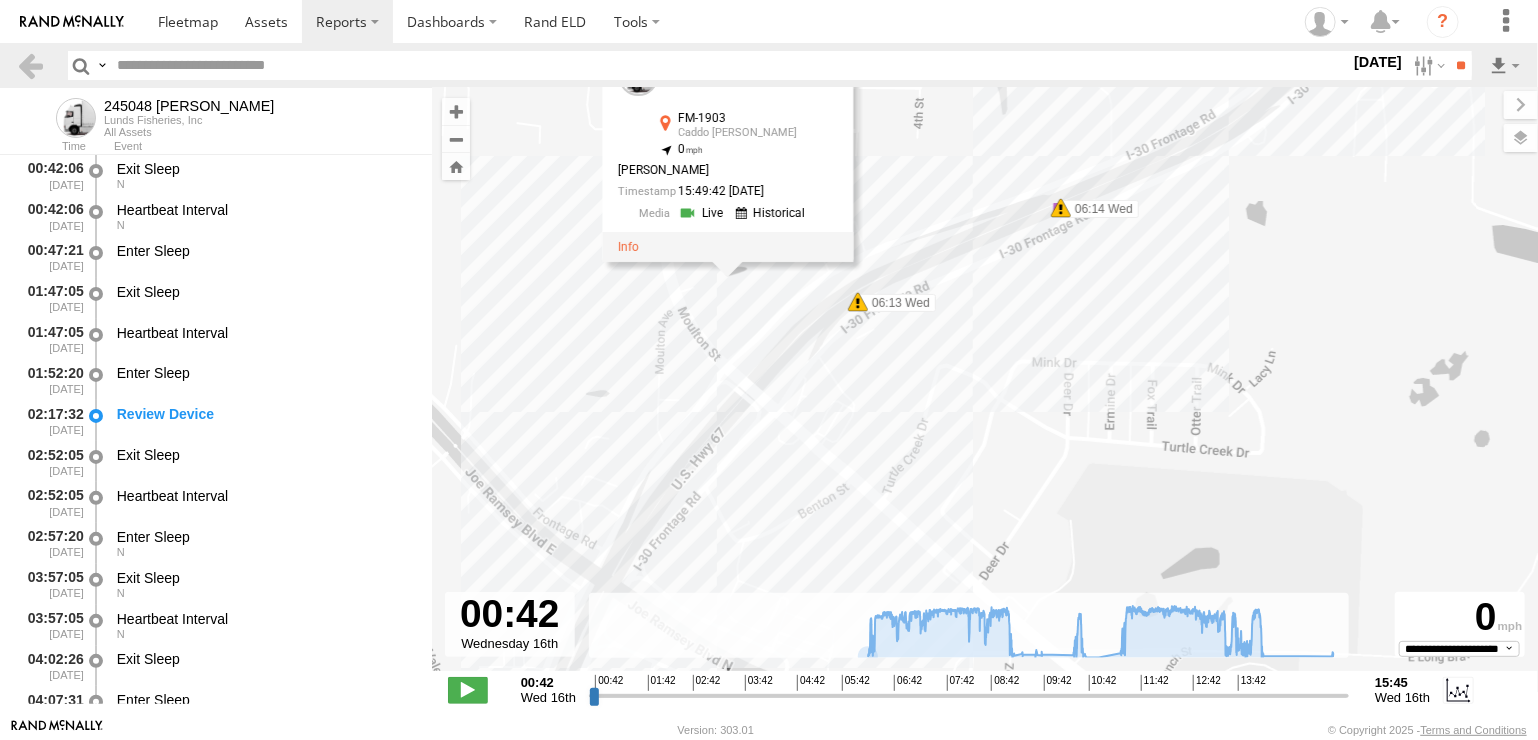 drag, startPoint x: 771, startPoint y: 233, endPoint x: 764, endPoint y: 317, distance: 84.29116 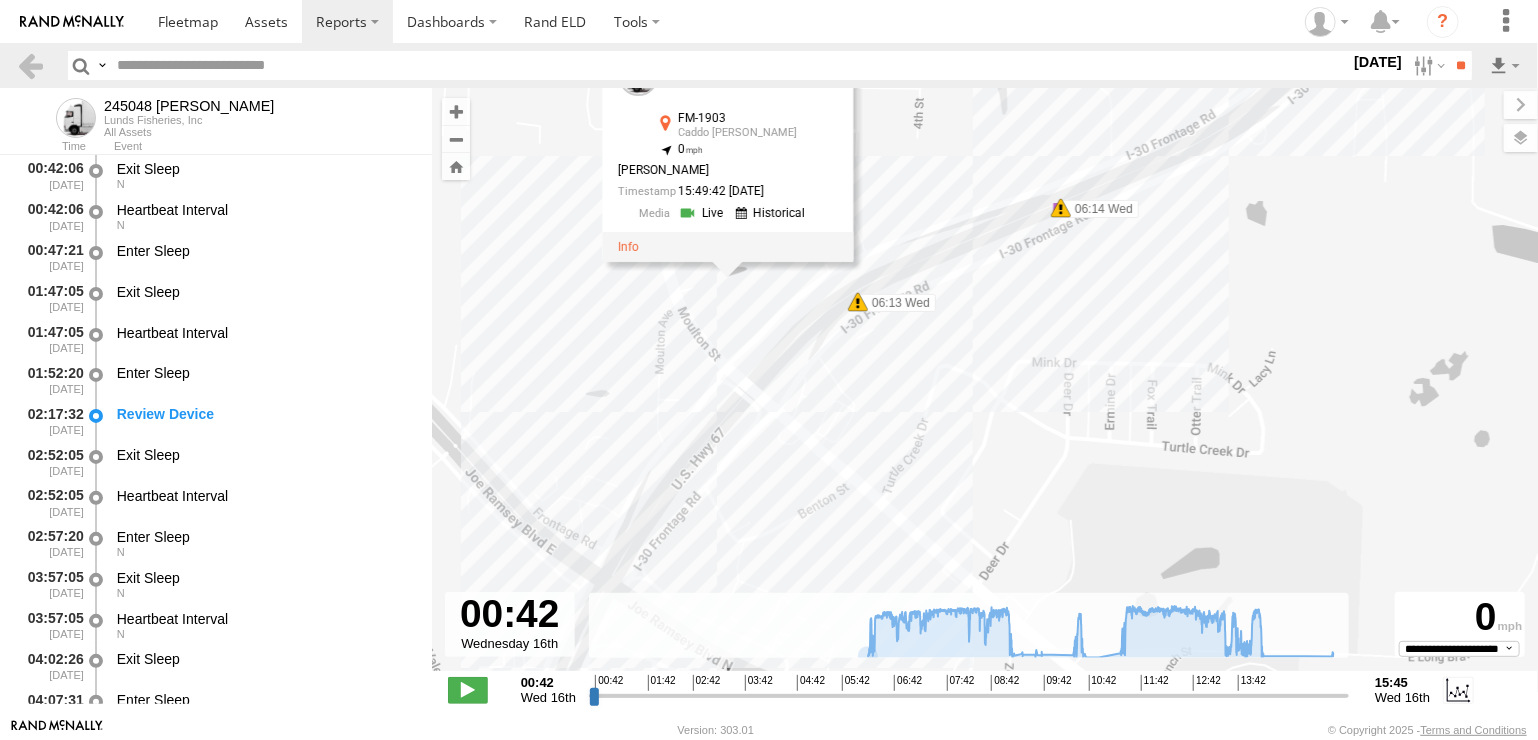 click at bounding box center [858, 302] 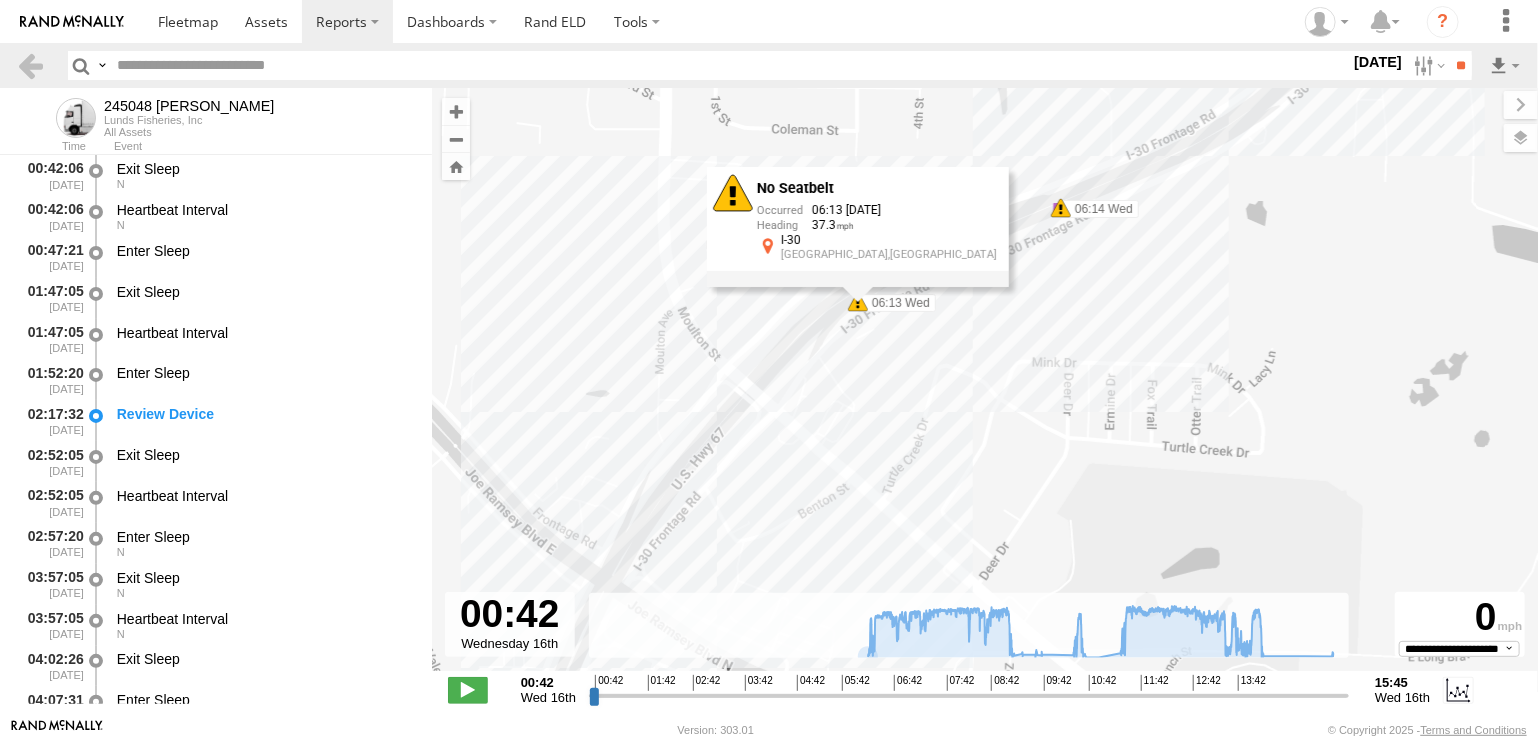 click at bounding box center [728, 250] 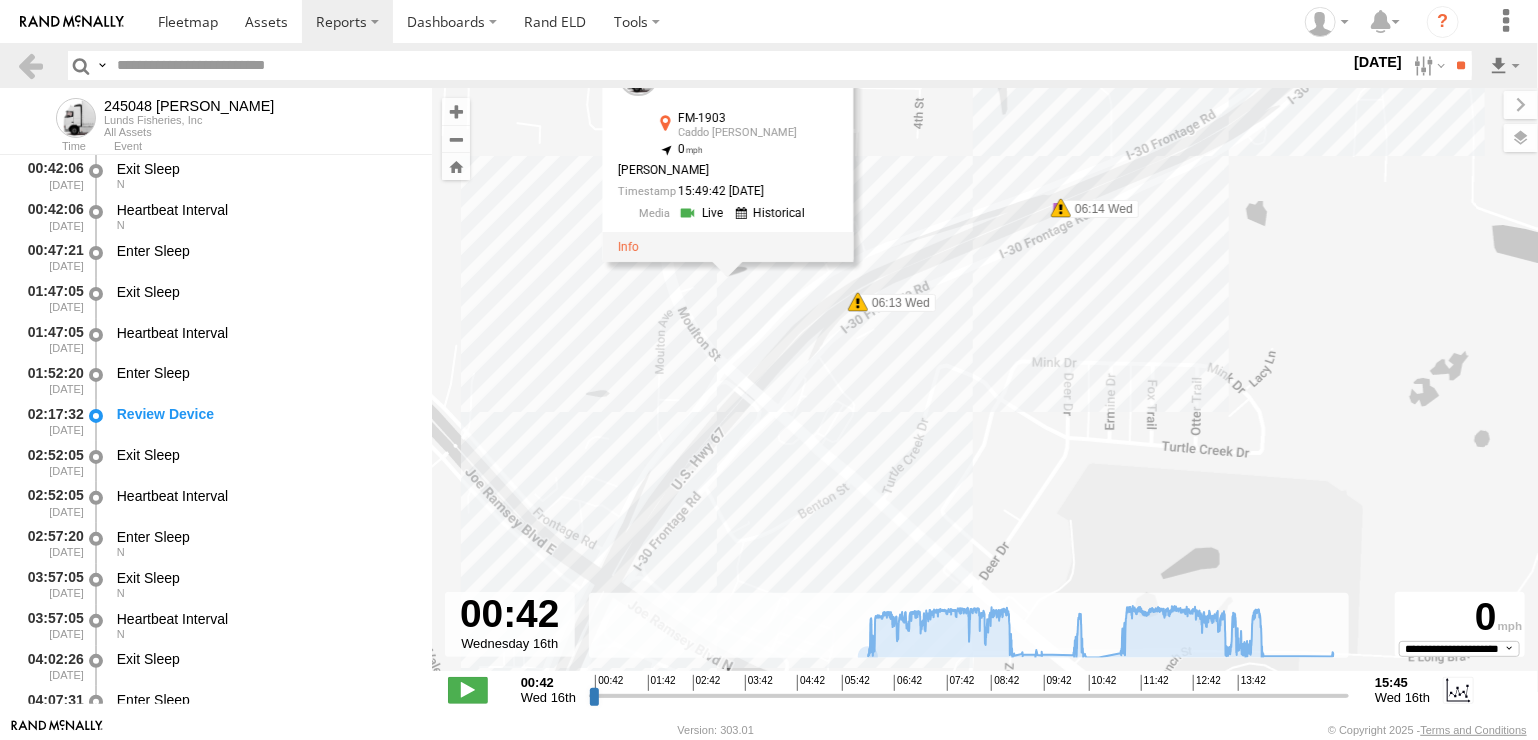 click at bounding box center [858, 302] 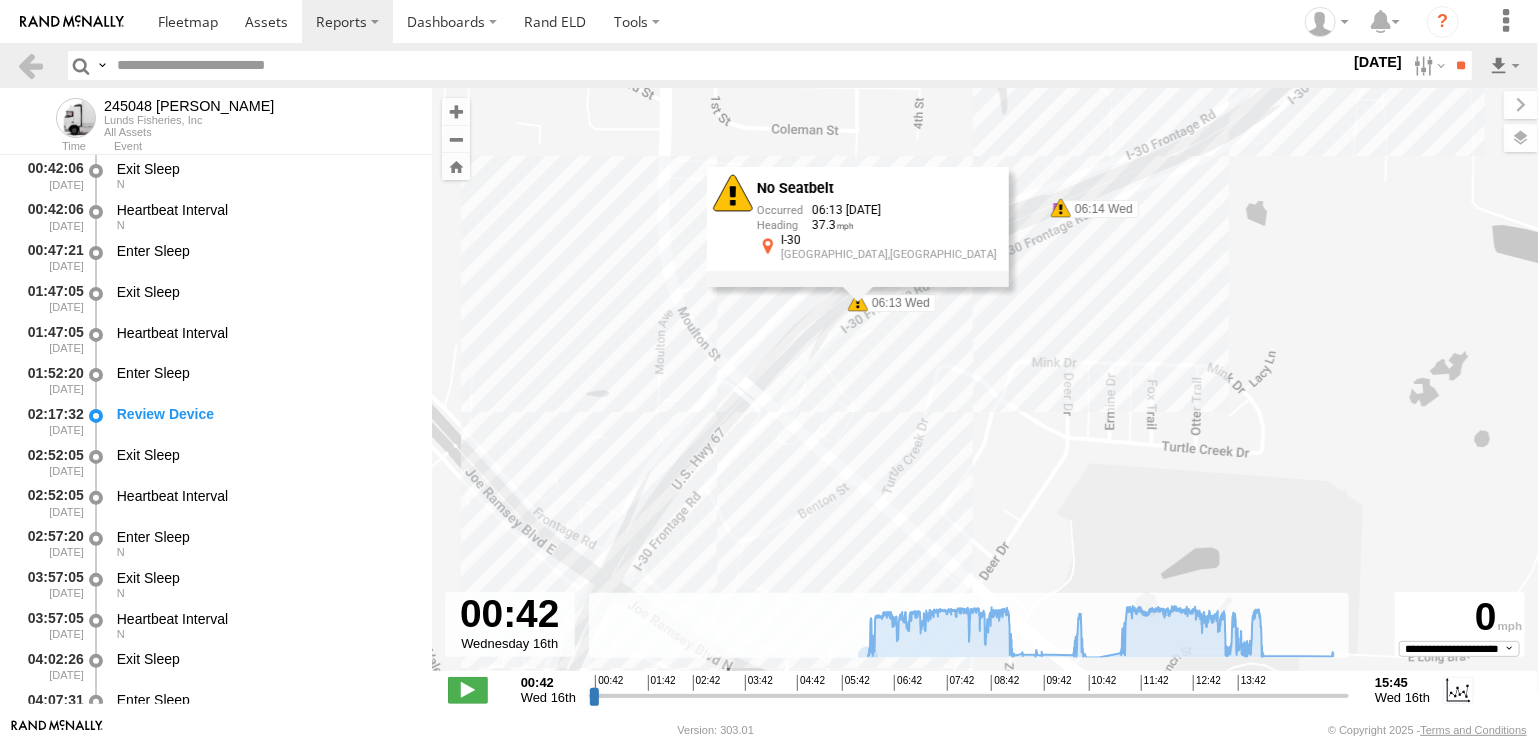 click at bounding box center [728, 250] 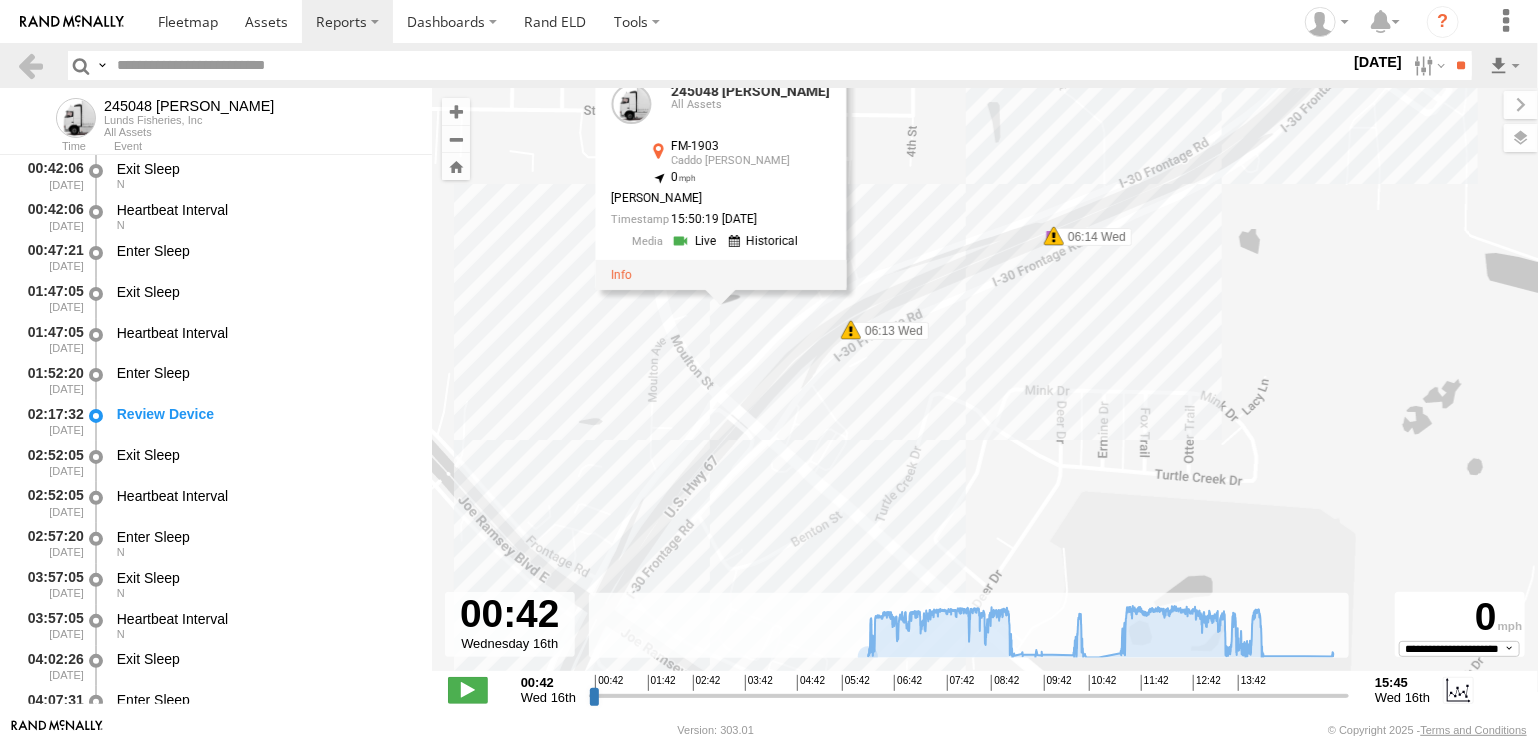 drag, startPoint x: 754, startPoint y: 307, endPoint x: 749, endPoint y: 321, distance: 14.866069 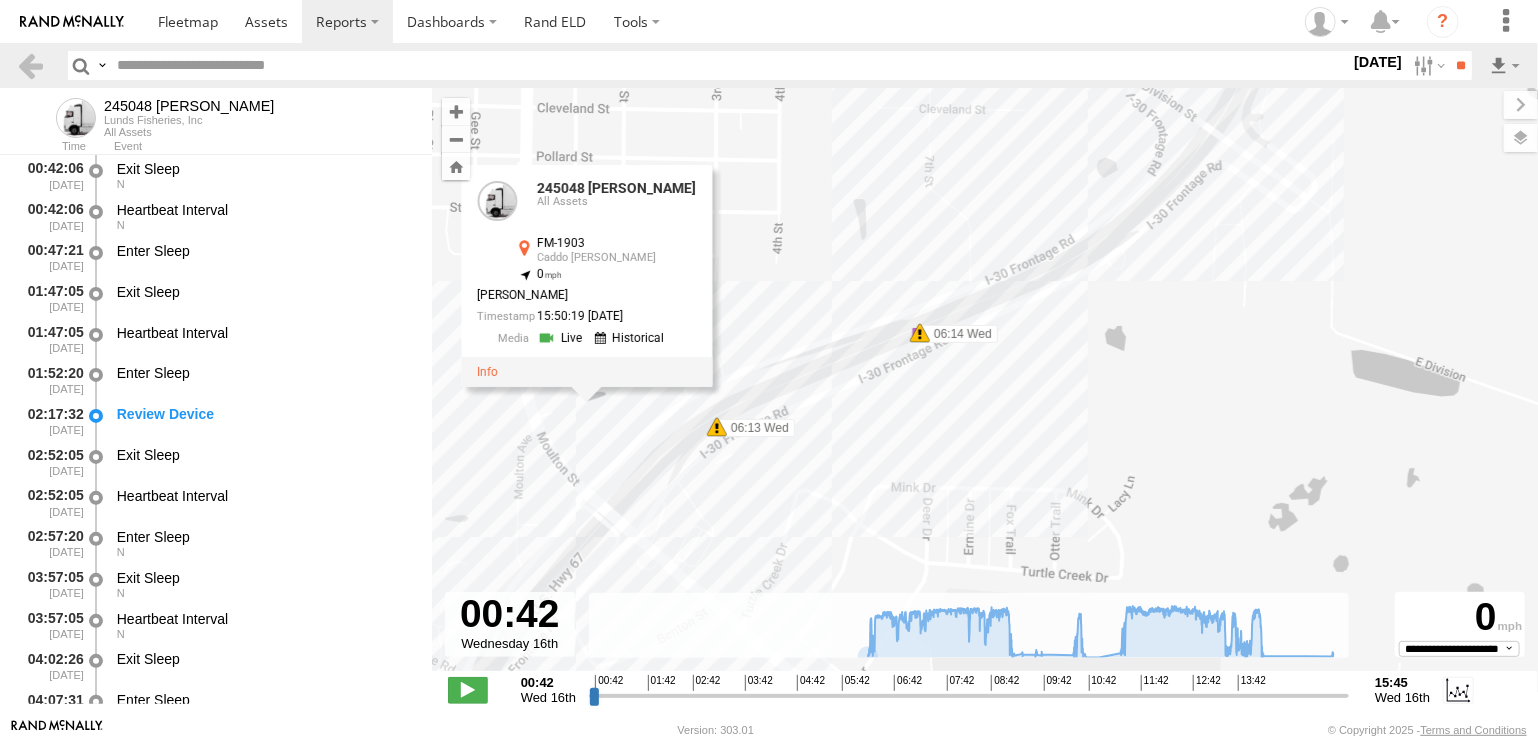 drag, startPoint x: 1030, startPoint y: 363, endPoint x: 912, endPoint y: 443, distance: 142.56227 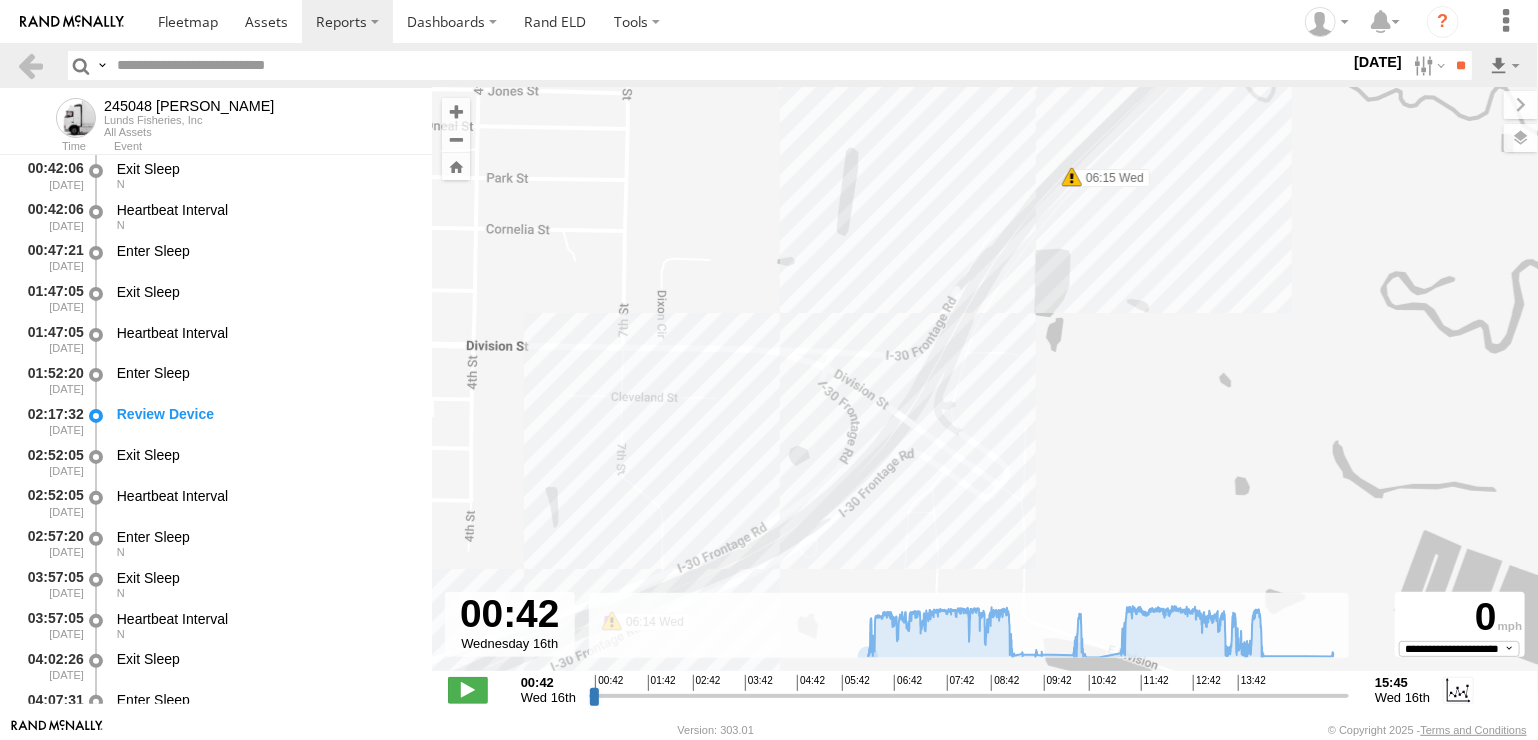 drag, startPoint x: 1270, startPoint y: 299, endPoint x: 1010, endPoint y: 548, distance: 360.0014 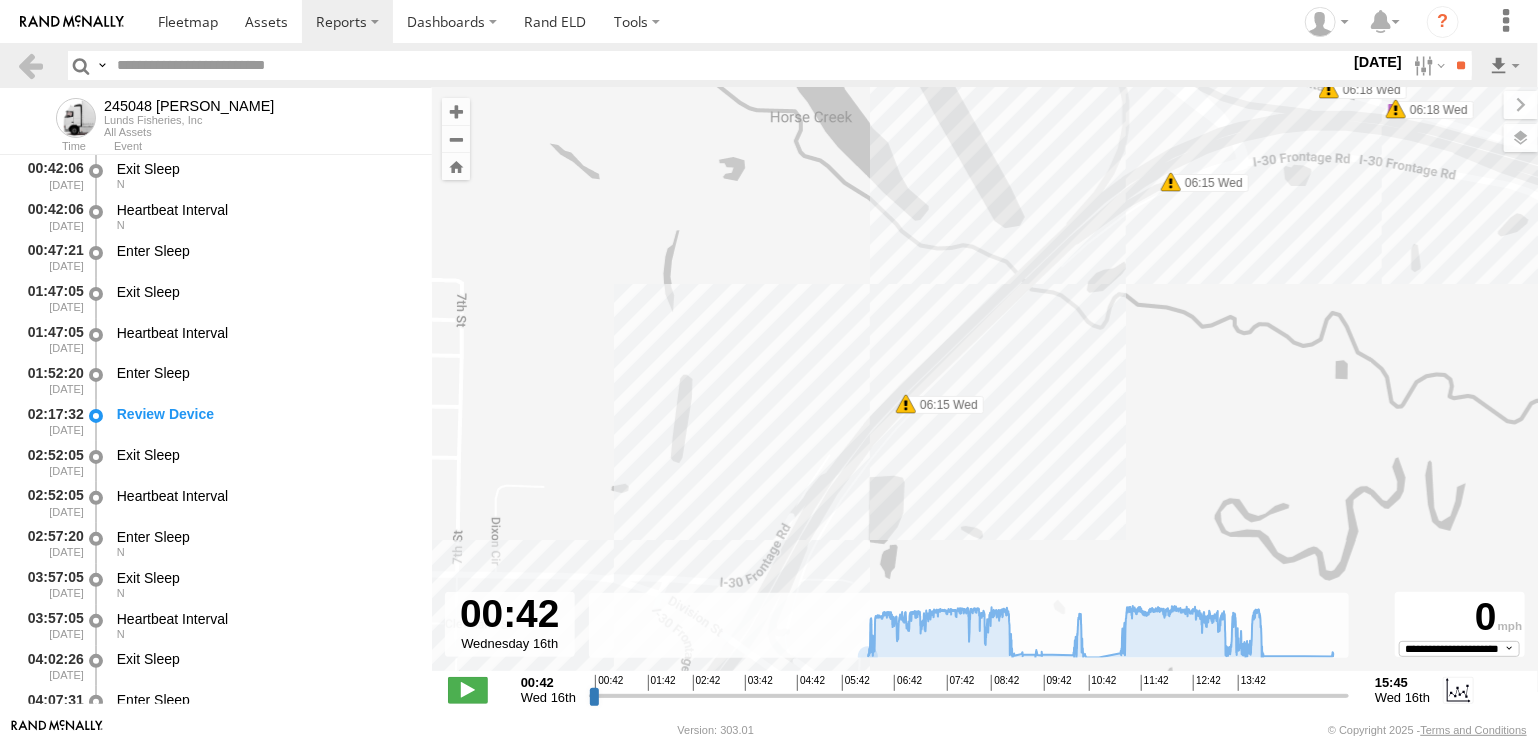 drag, startPoint x: 1176, startPoint y: 271, endPoint x: 961, endPoint y: 555, distance: 356.20358 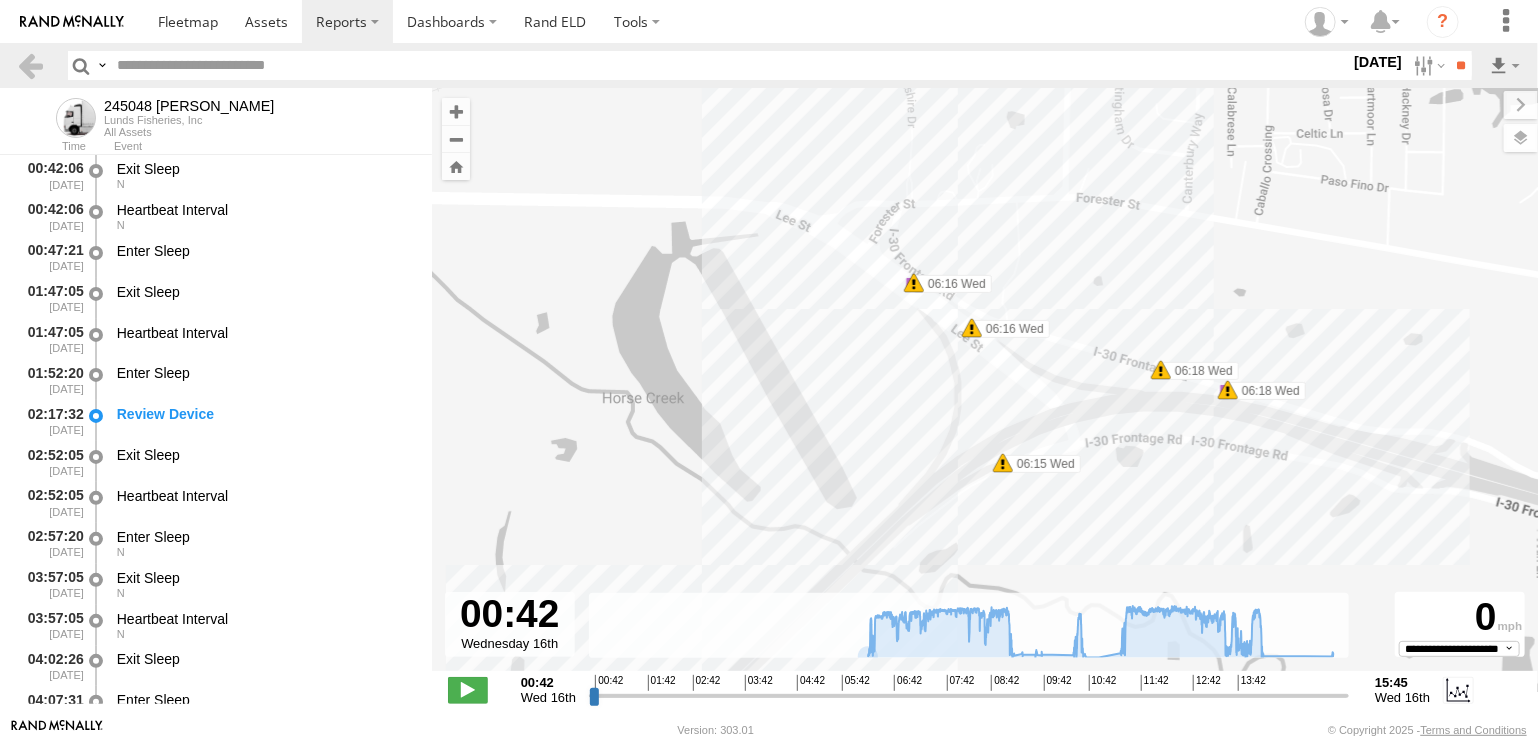 drag, startPoint x: 1172, startPoint y: 333, endPoint x: 1097, endPoint y: 510, distance: 192.23424 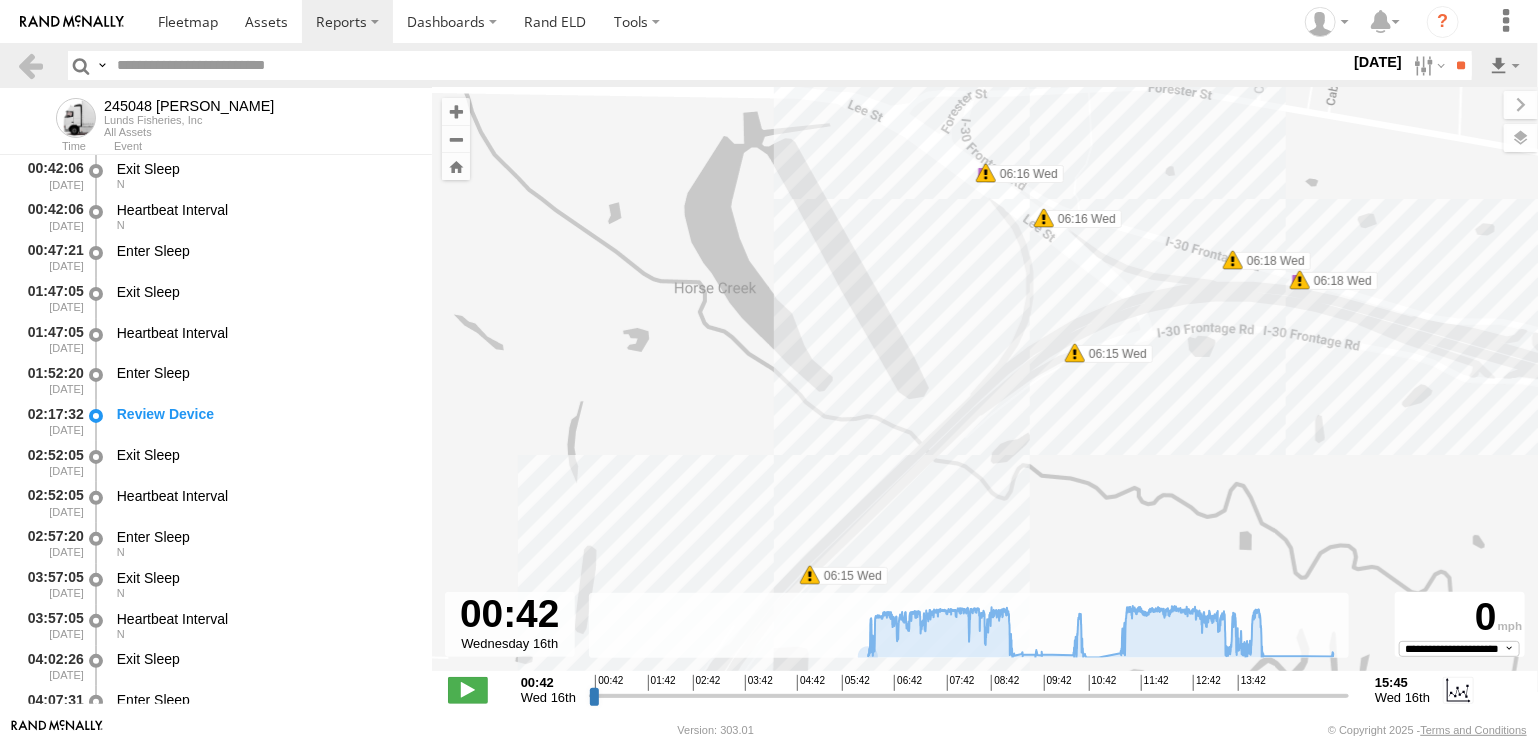drag, startPoint x: 1069, startPoint y: 534, endPoint x: 1200, endPoint y: 329, distance: 243.28172 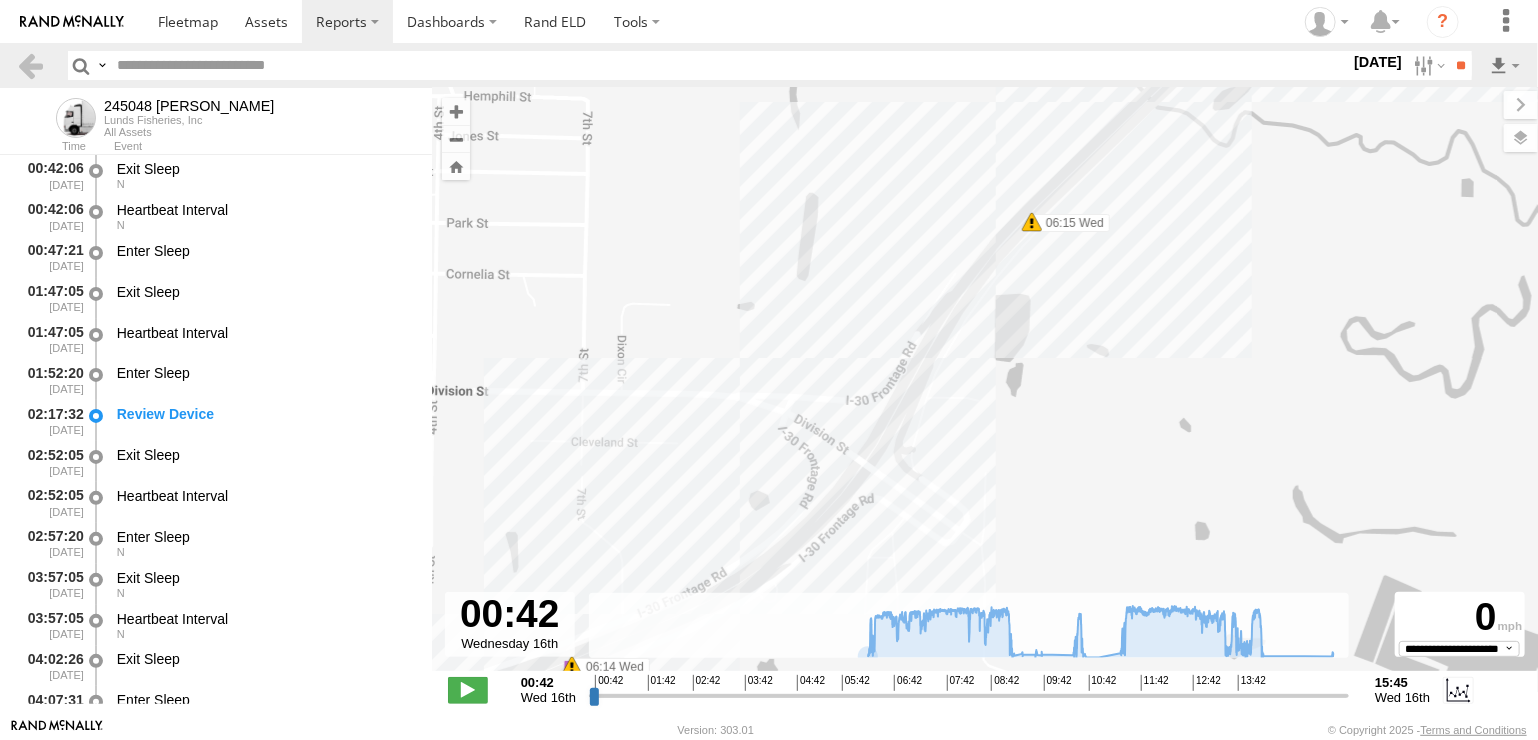drag, startPoint x: 960, startPoint y: 508, endPoint x: 1088, endPoint y: 286, distance: 256.2577 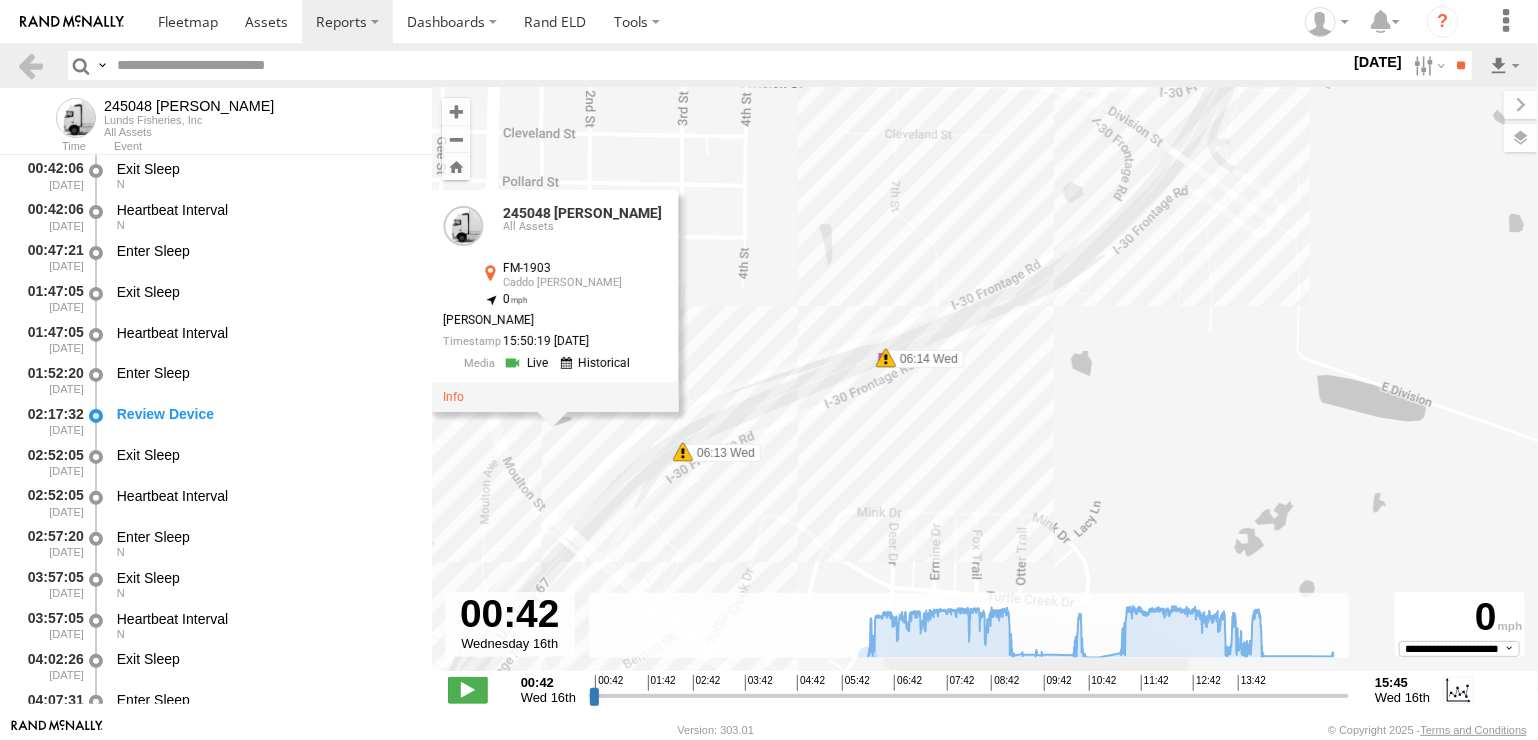 drag, startPoint x: 791, startPoint y: 511, endPoint x: 1092, endPoint y: 284, distance: 377.0013 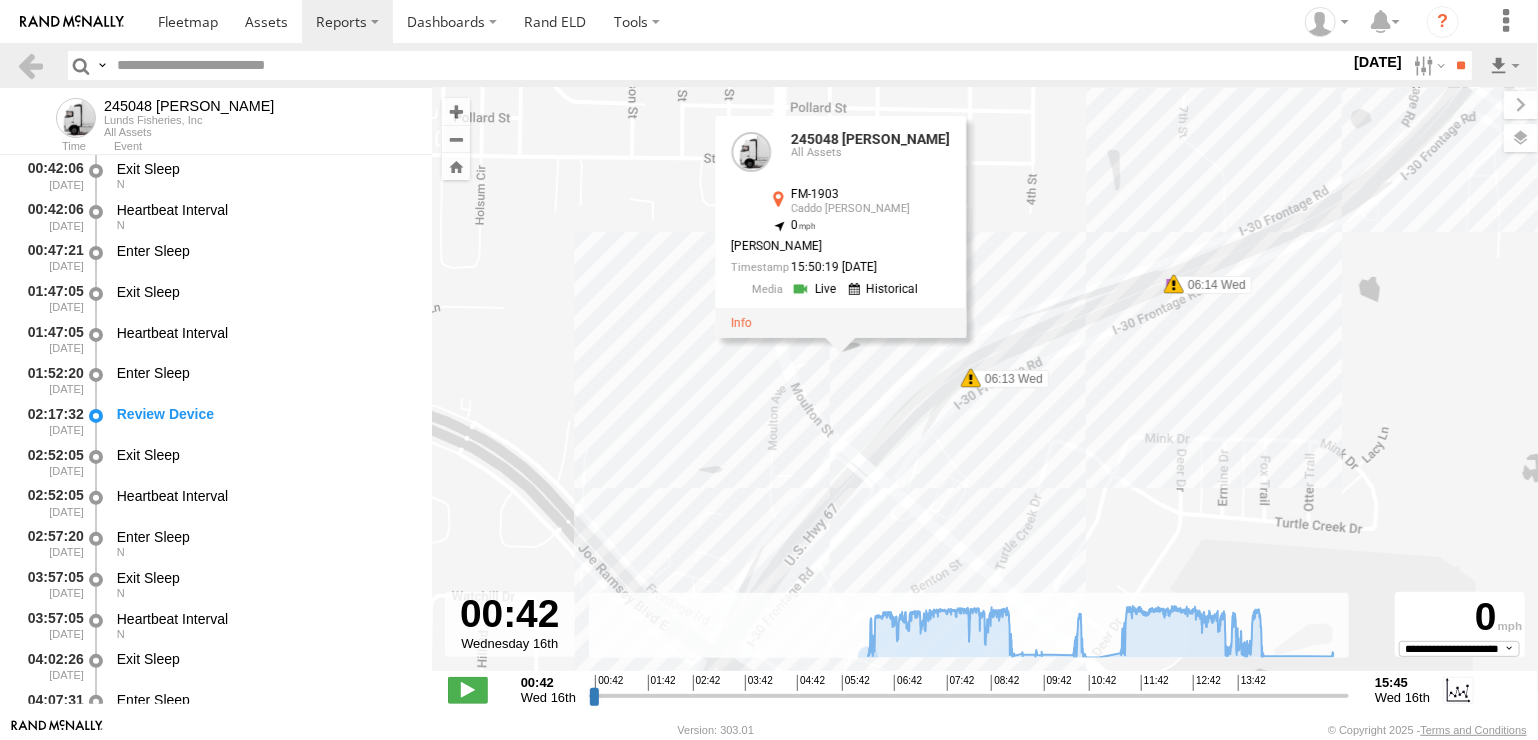 drag, startPoint x: 952, startPoint y: 424, endPoint x: 905, endPoint y: 580, distance: 162.92636 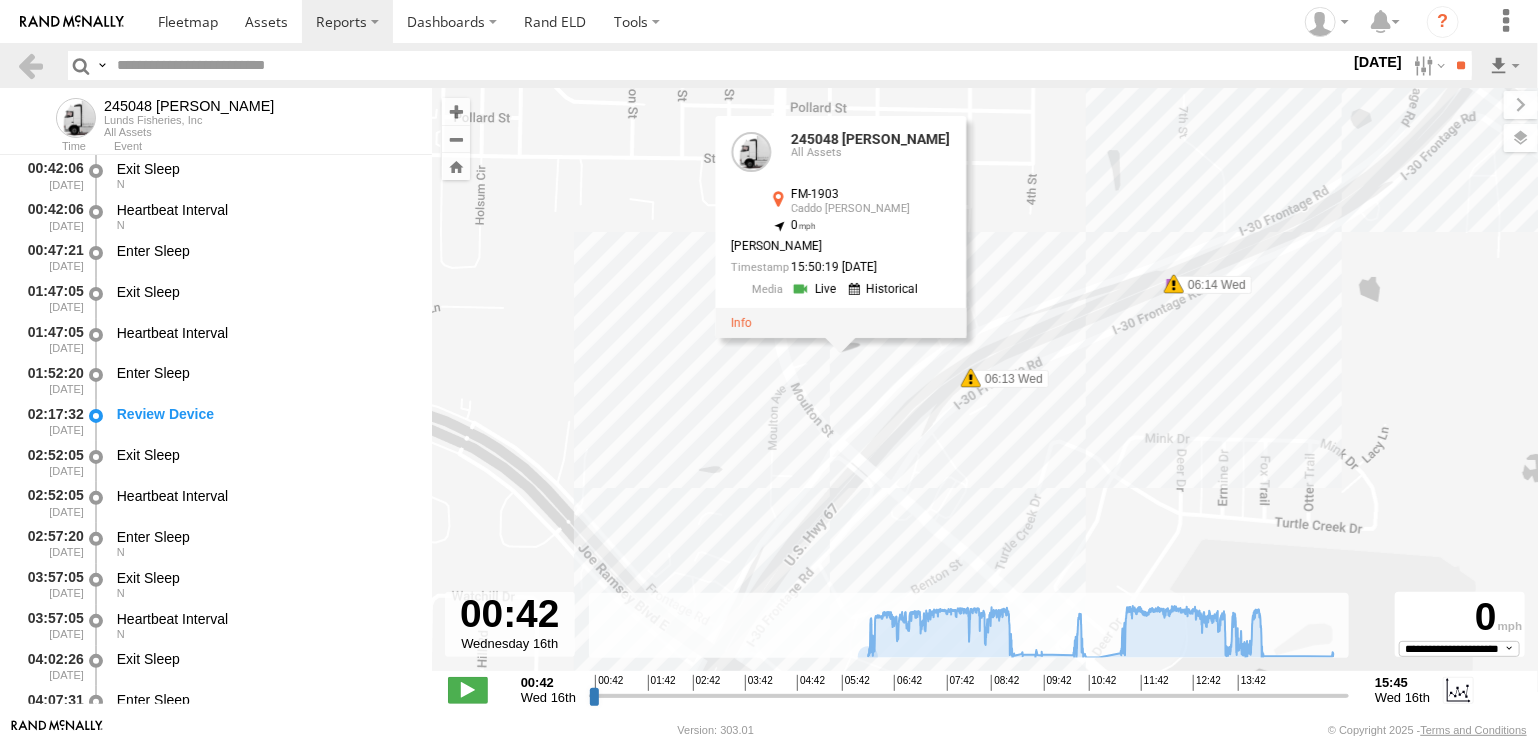 click on "245048 Charles 14:10 Wed 14:16 Wed 15:39 Wed 07:25 Wed 12:50 Wed 12:51 Wed 06:25 Wed 06:26 Wed 06:14 Wed 06:16 Wed 06:18 Wed 06:29 Wed 06:41 Wed 13:45 Wed 13:46 Wed 15:29 Wed 15:34 Wed 06:13 Wed 06:14 Wed 06:15 Wed 06:15 Wed 06:16 Wed 06:16 Wed 06:18 Wed 06:18 Wed 245048 Charles All Assets FM-1903 Caddo Mills 33.12158 ,  -96.09718 0 Charles Romeo 15:50:19 07/16/2025" at bounding box center [985, 390] 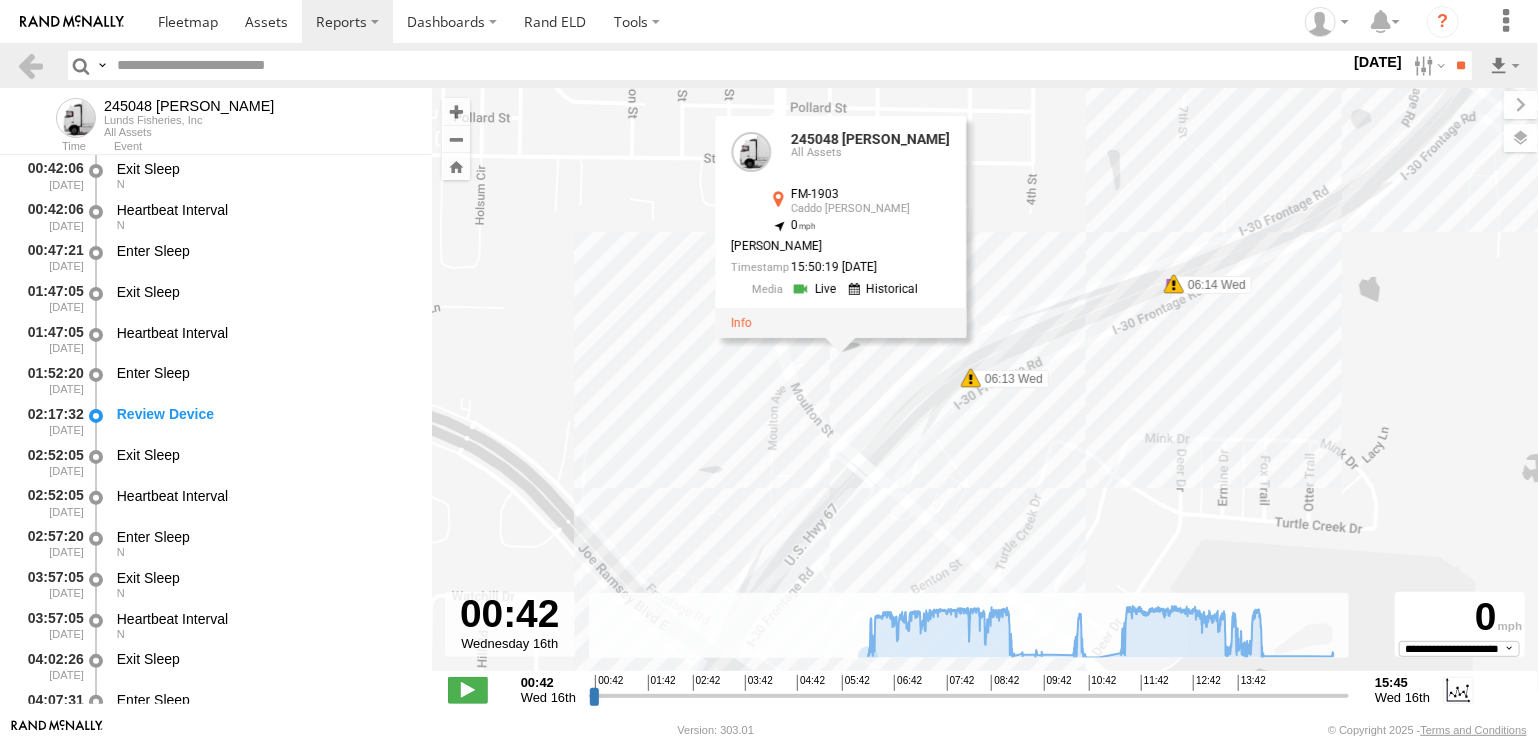 click on "245048 Charles 14:10 Wed 14:16 Wed 15:39 Wed 07:25 Wed 12:50 Wed 12:51 Wed 06:25 Wed 06:26 Wed 06:14 Wed 06:16 Wed 06:18 Wed 06:29 Wed 06:41 Wed 13:45 Wed 13:46 Wed 15:29 Wed 15:34 Wed 06:13 Wed 06:14 Wed 06:15 Wed 06:15 Wed 06:16 Wed 06:16 Wed 06:18 Wed 06:18 Wed 245048 Charles All Assets FM-1903 Caddo Mills 33.12158 ,  -96.09718 0 Charles Romeo 15:50:19 07/16/2025" at bounding box center (985, 390) 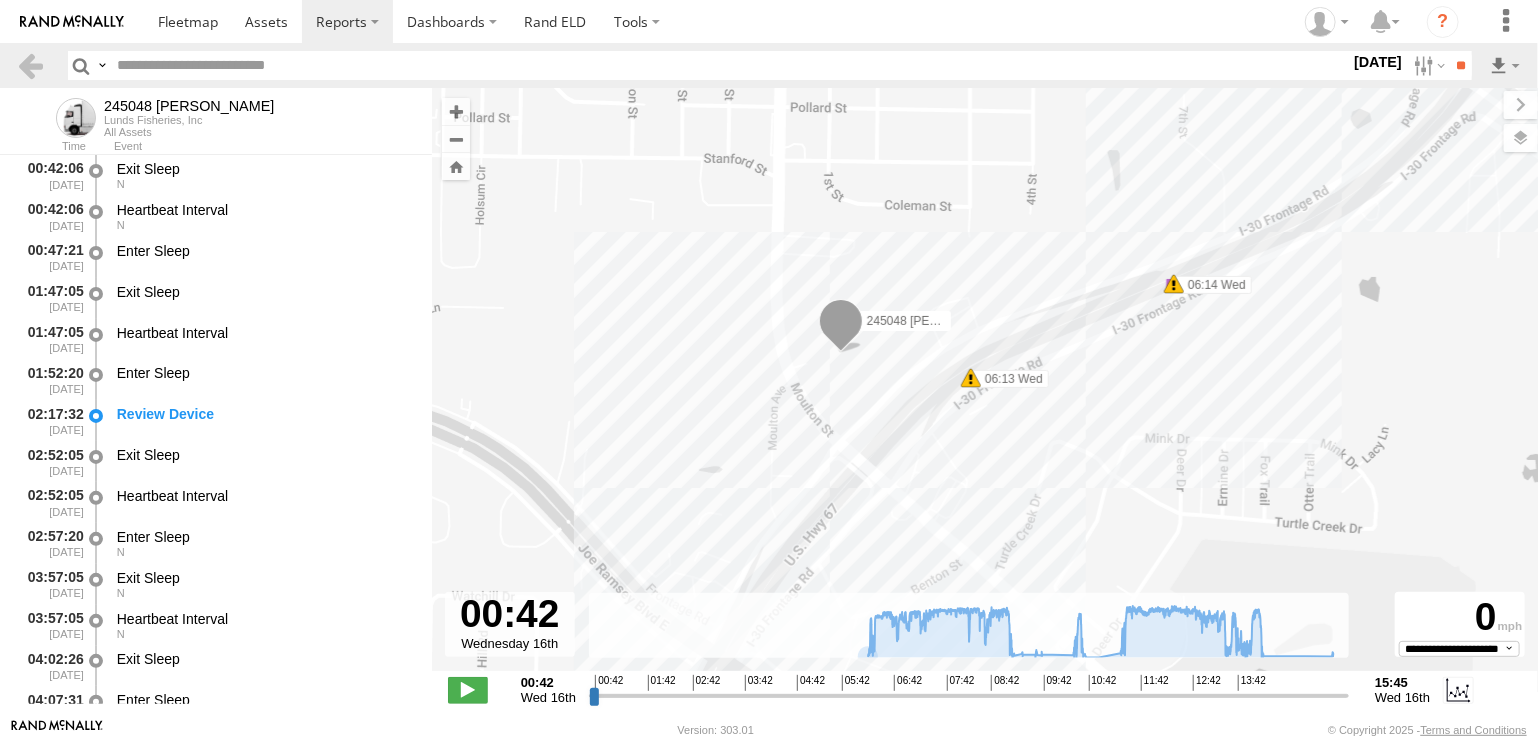click at bounding box center (841, 326) 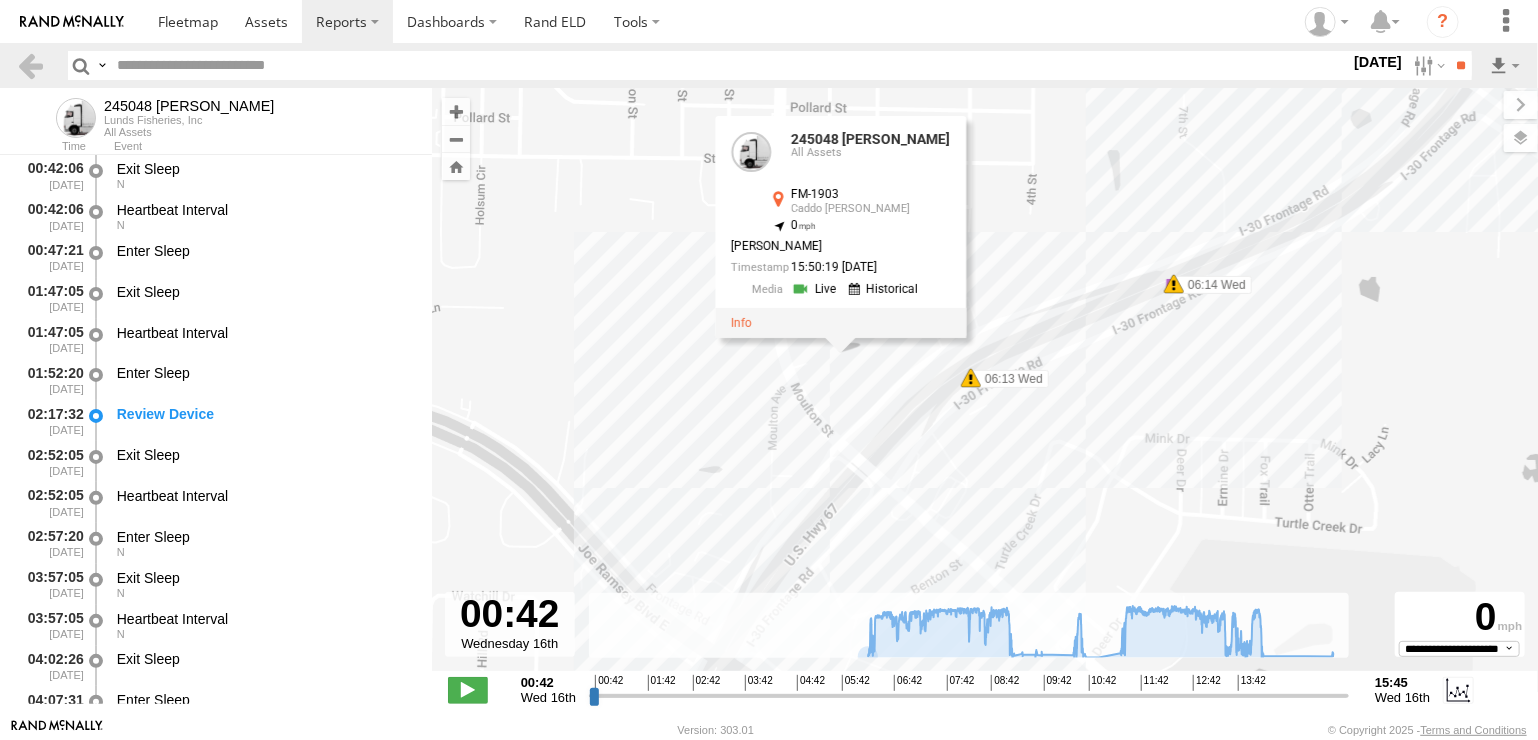 click on "245048 Charles 14:10 Wed 14:16 Wed 15:39 Wed 07:25 Wed 12:50 Wed 12:51 Wed 06:25 Wed 06:26 Wed 06:14 Wed 06:16 Wed 06:18 Wed 06:29 Wed 06:41 Wed 13:45 Wed 13:46 Wed 15:29 Wed 15:34 Wed 06:13 Wed 06:14 Wed 06:15 Wed 06:15 Wed 06:16 Wed 06:16 Wed 06:18 Wed 06:18 Wed 245048 Charles All Assets FM-1903 Caddo Mills 33.12158 ,  -96.09718 0 Charles Romeo 15:50:19 07/16/2025" at bounding box center (985, 390) 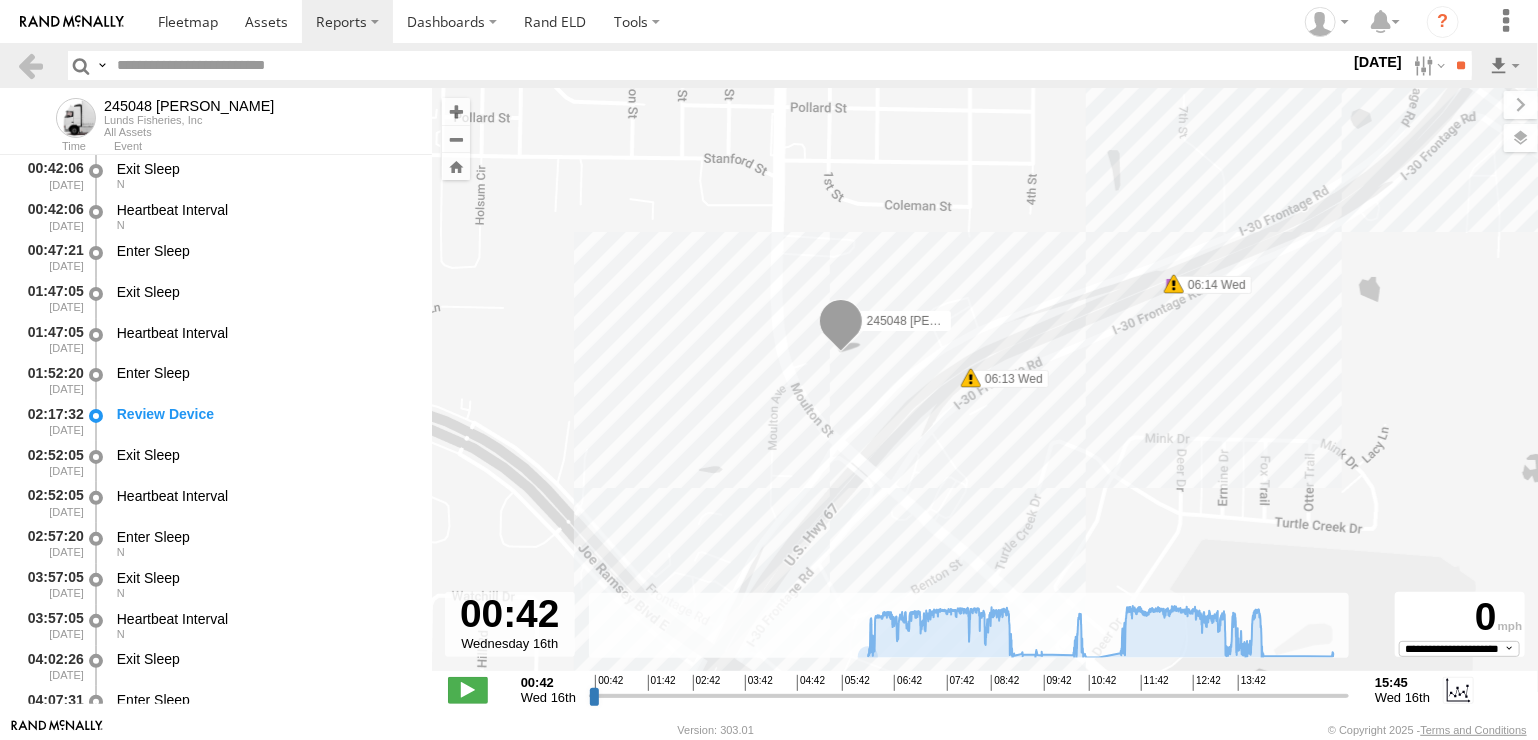 drag, startPoint x: 1028, startPoint y: 488, endPoint x: 999, endPoint y: 416, distance: 77.62087 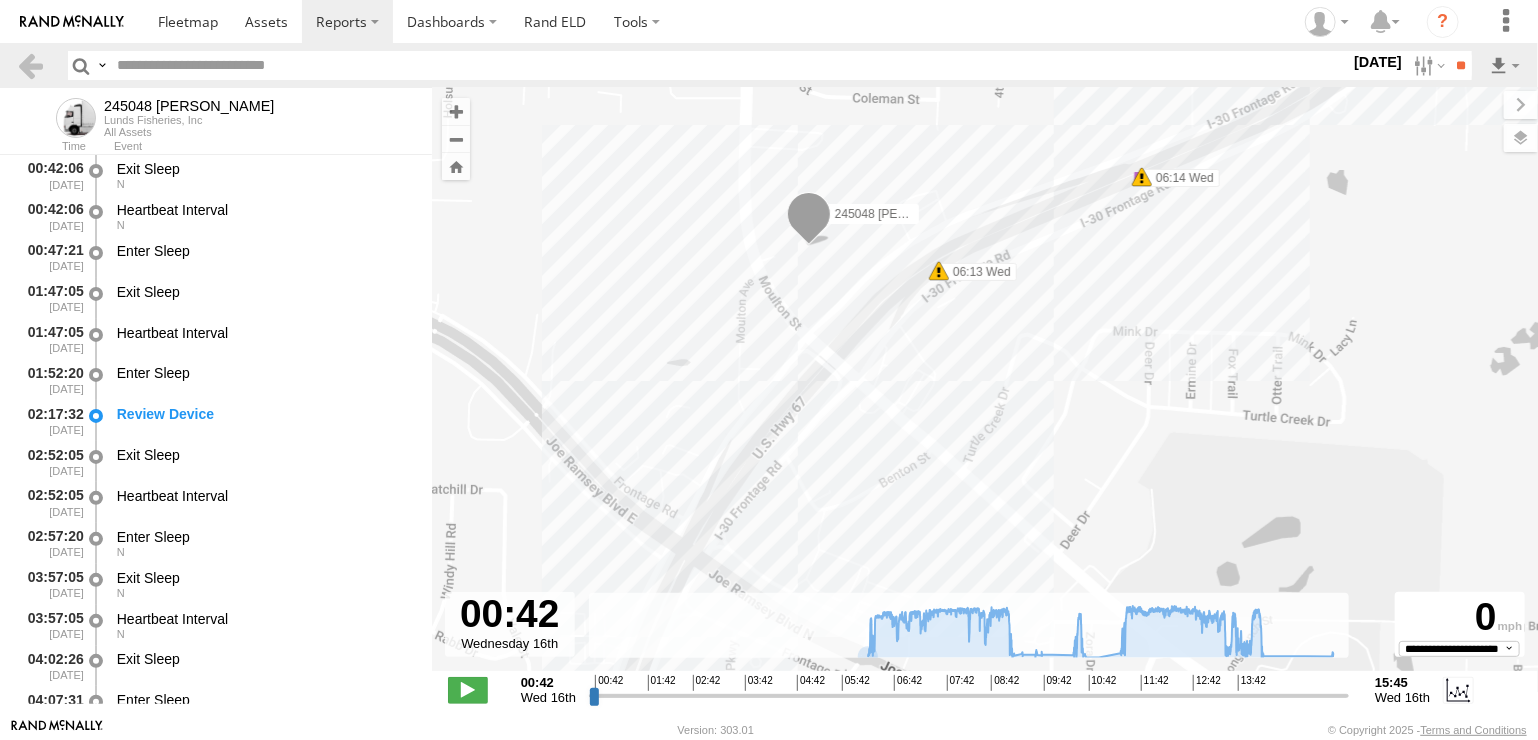 drag, startPoint x: 988, startPoint y: 509, endPoint x: 956, endPoint y: 402, distance: 111.68259 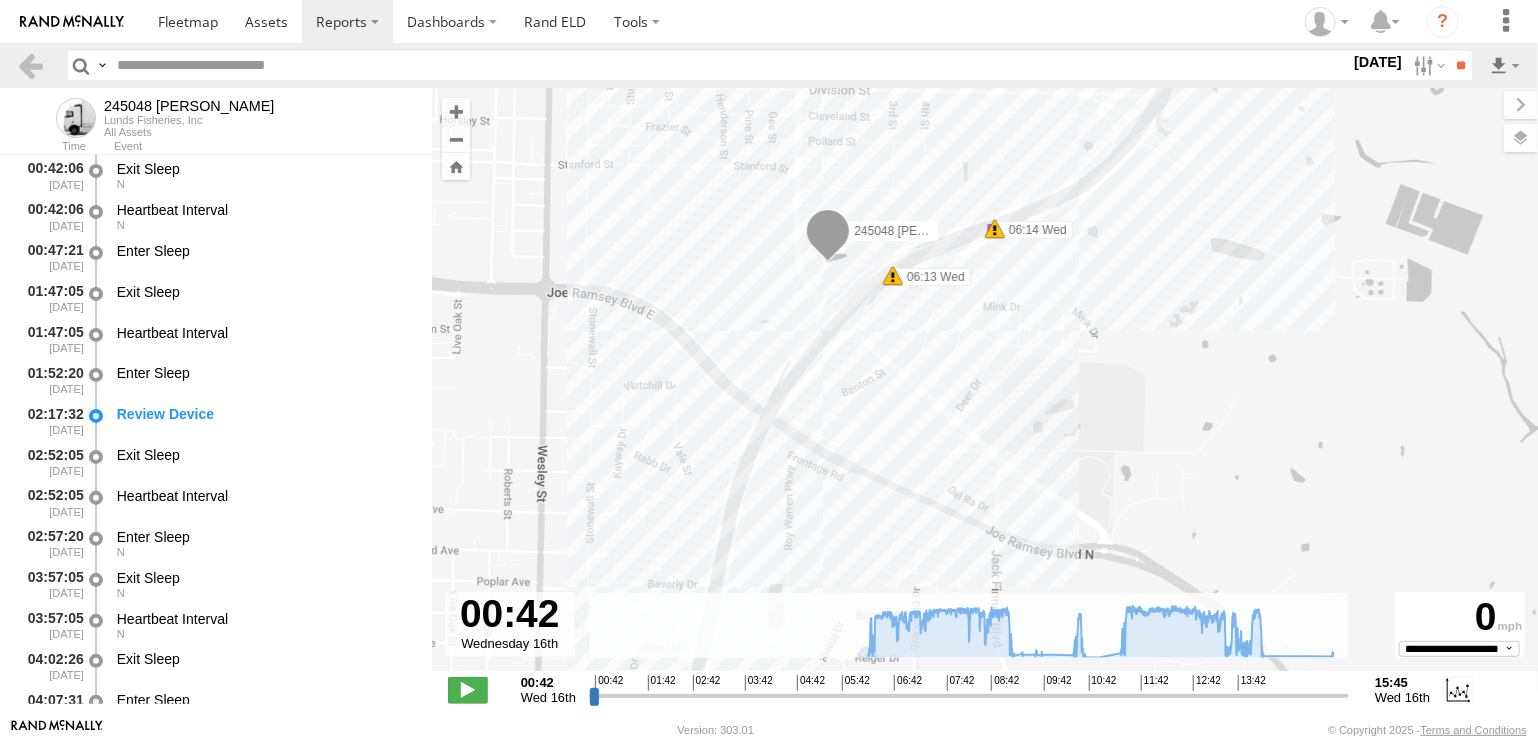 drag, startPoint x: 879, startPoint y: 535, endPoint x: 884, endPoint y: 279, distance: 256.04883 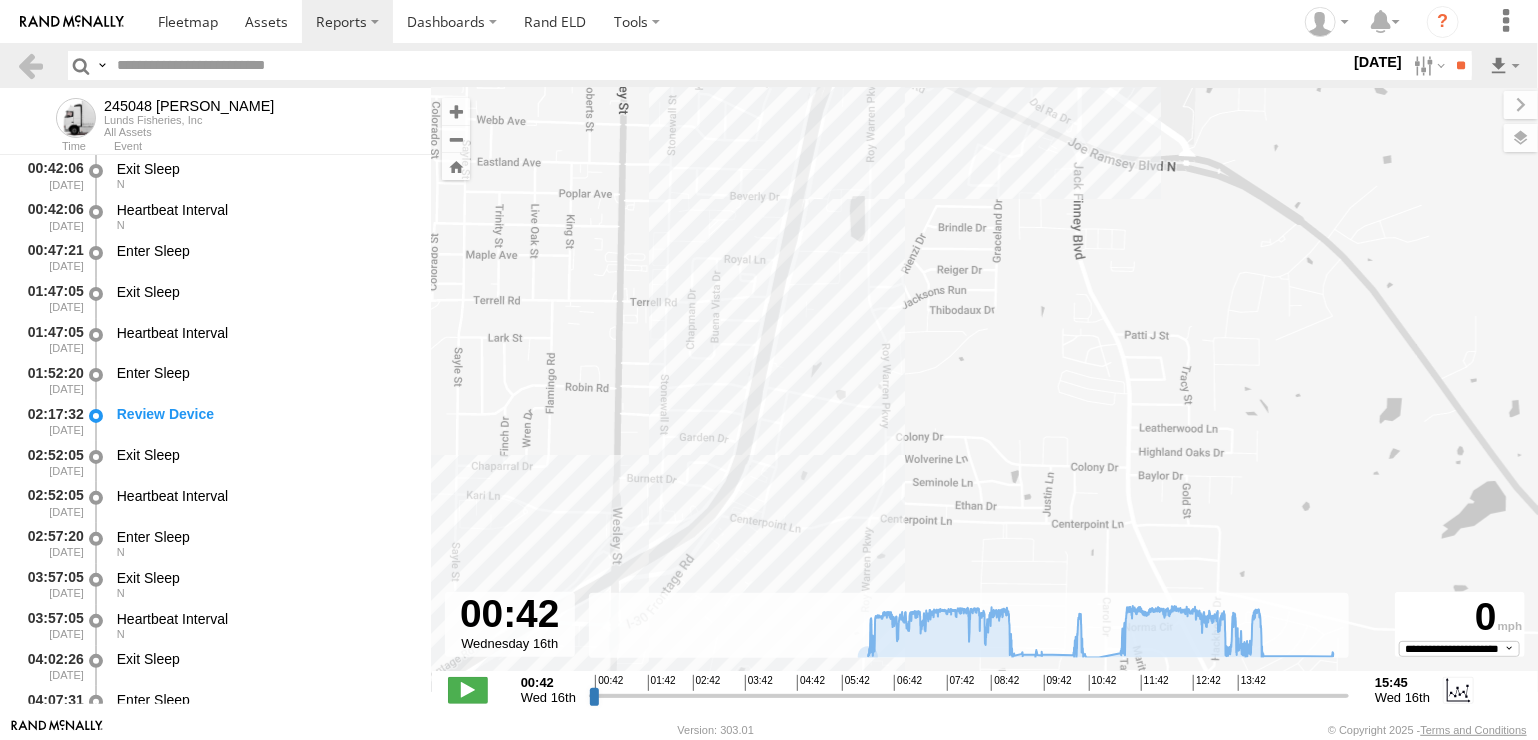 drag, startPoint x: 783, startPoint y: 547, endPoint x: 752, endPoint y: 595, distance: 57.14018 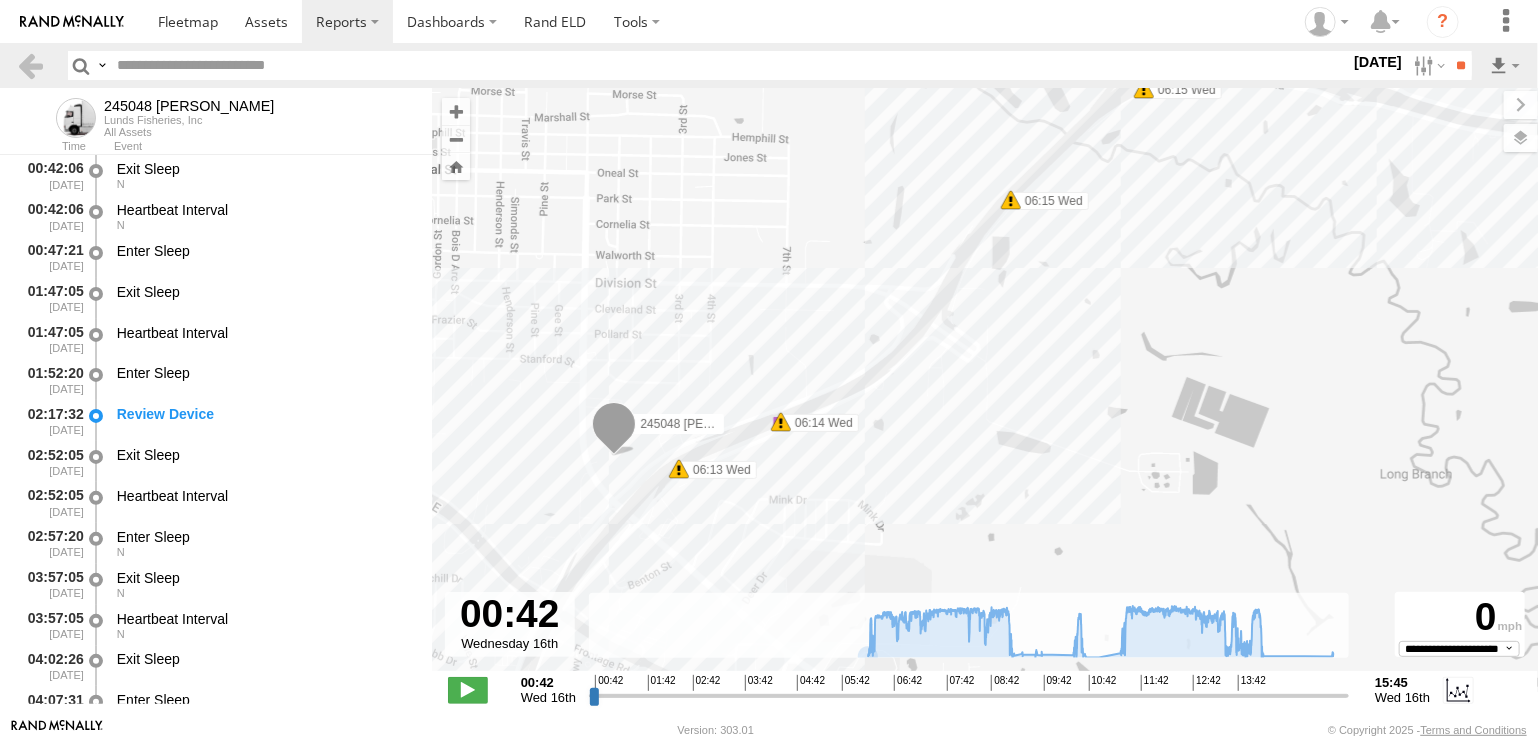drag, startPoint x: 967, startPoint y: 435, endPoint x: 892, endPoint y: 547, distance: 134.79243 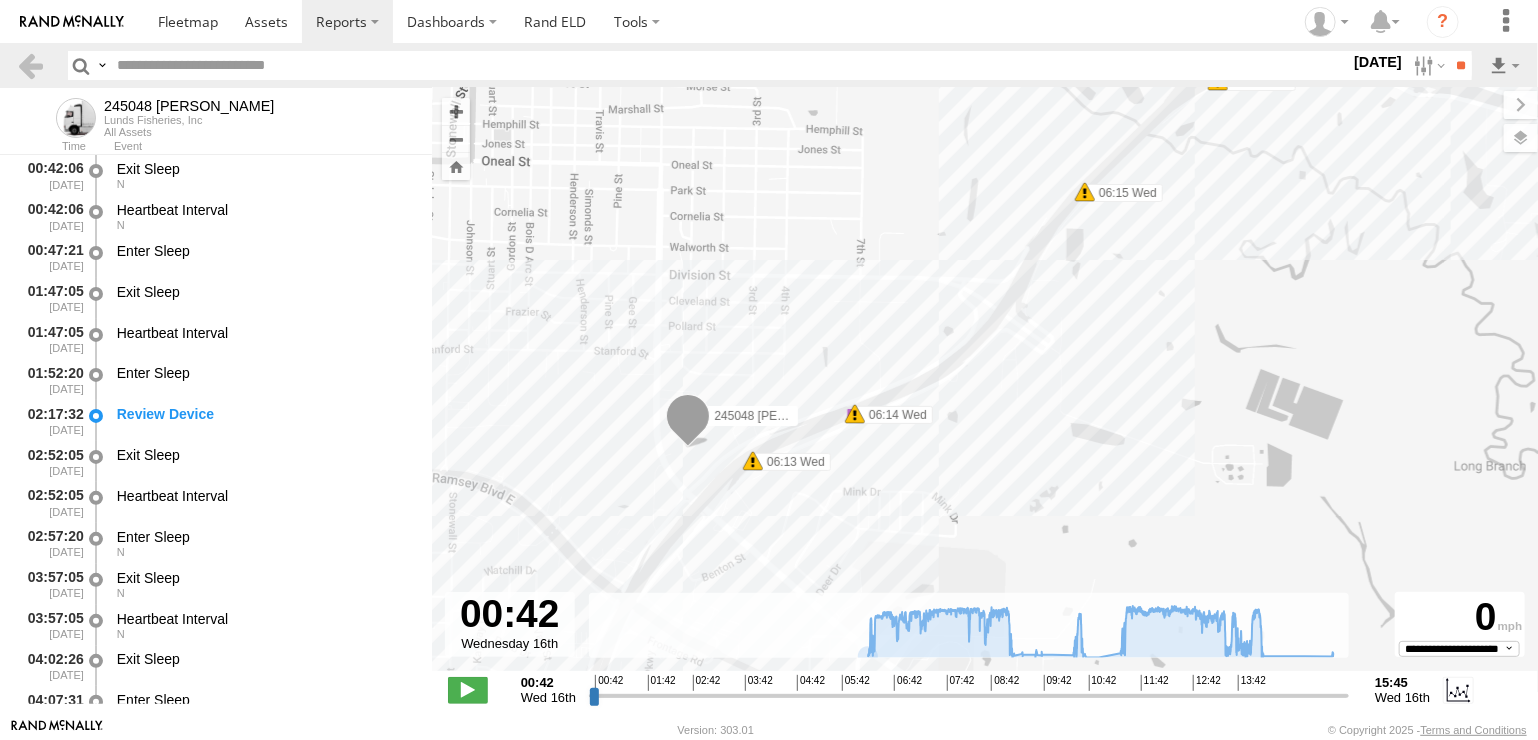 drag, startPoint x: 814, startPoint y: 568, endPoint x: 984, endPoint y: 416, distance: 228.04385 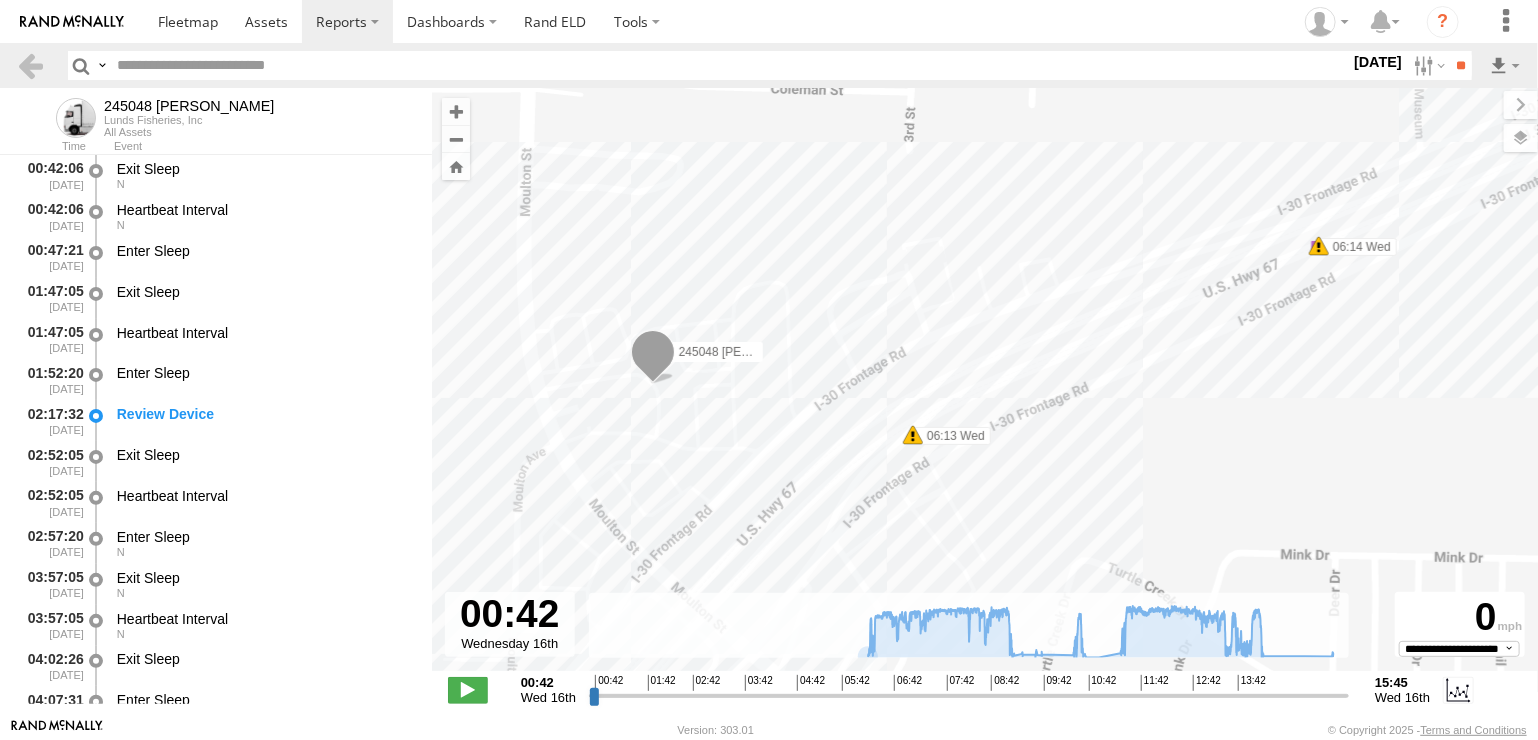 drag, startPoint x: 643, startPoint y: 435, endPoint x: 783, endPoint y: 451, distance: 140.91132 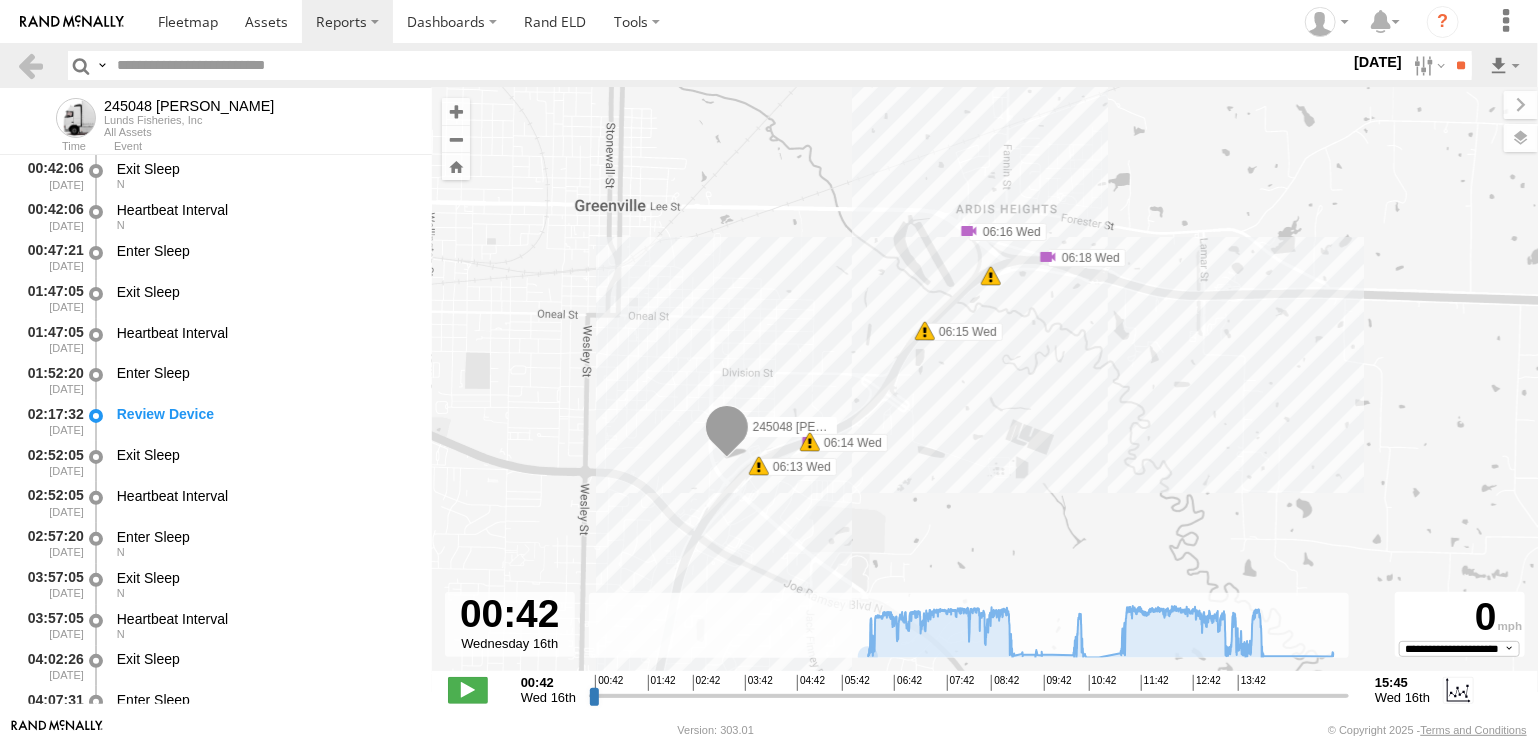 drag, startPoint x: 1163, startPoint y: 311, endPoint x: 964, endPoint y: 410, distance: 222.26561 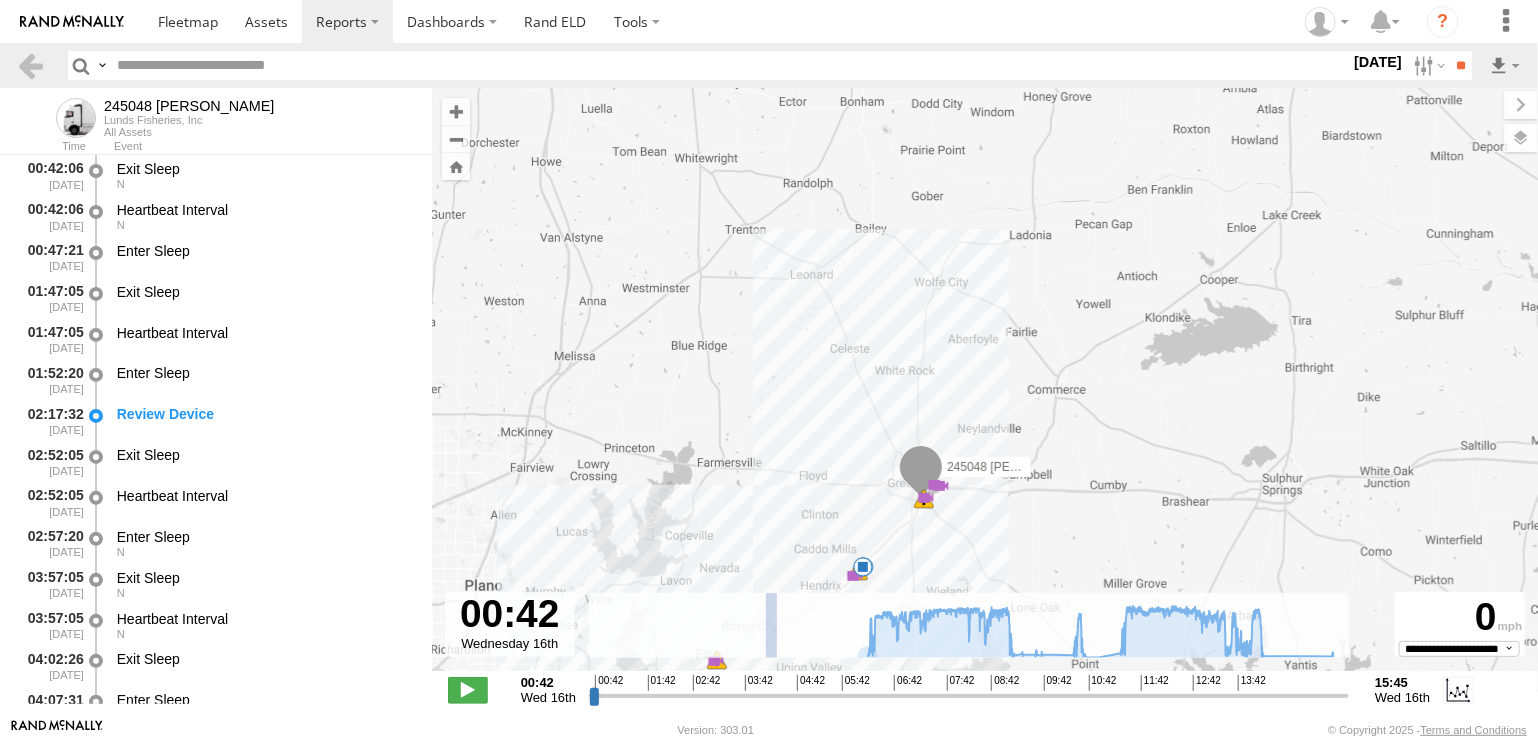 drag, startPoint x: 766, startPoint y: 620, endPoint x: 893, endPoint y: 335, distance: 312.01602 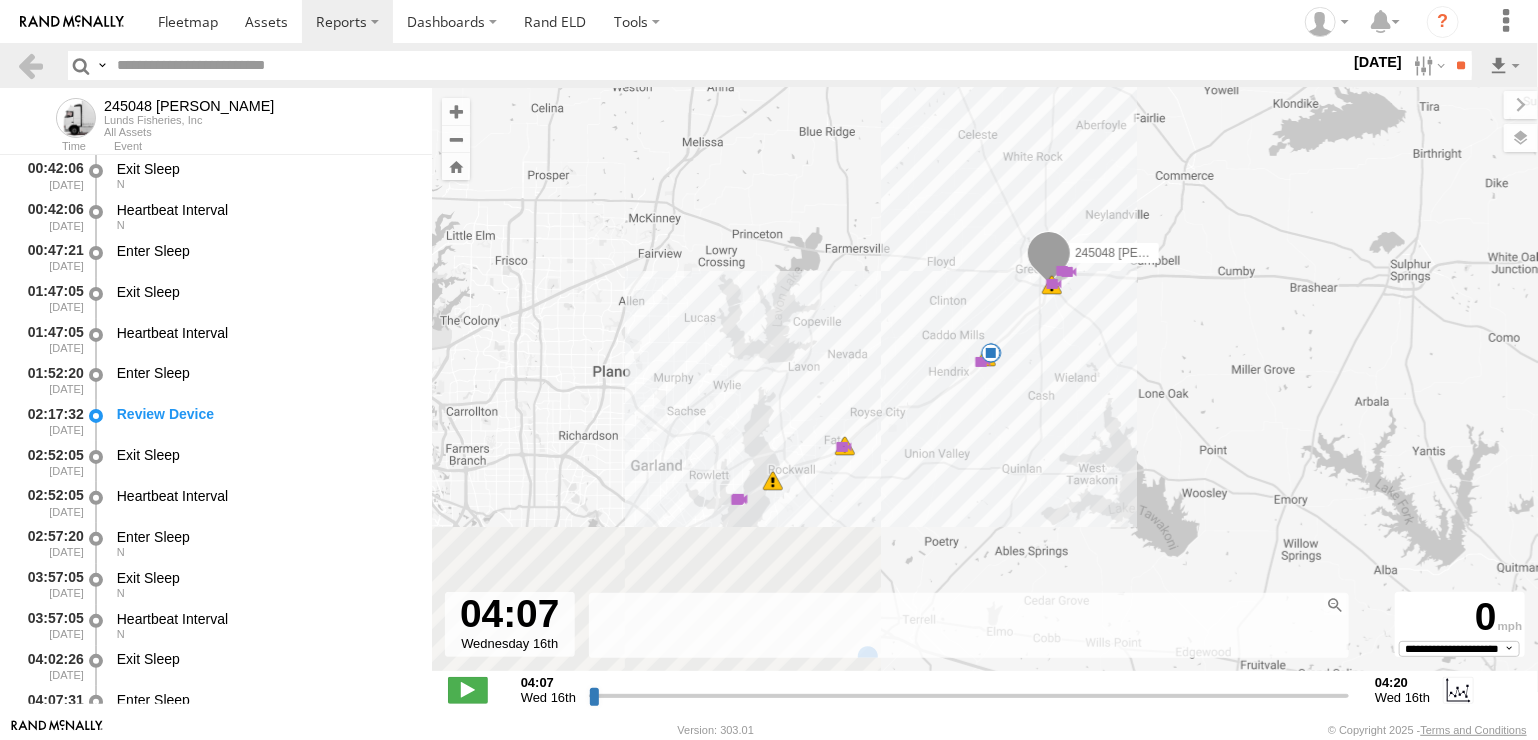 drag, startPoint x: 804, startPoint y: 443, endPoint x: 914, endPoint y: 240, distance: 230.88742 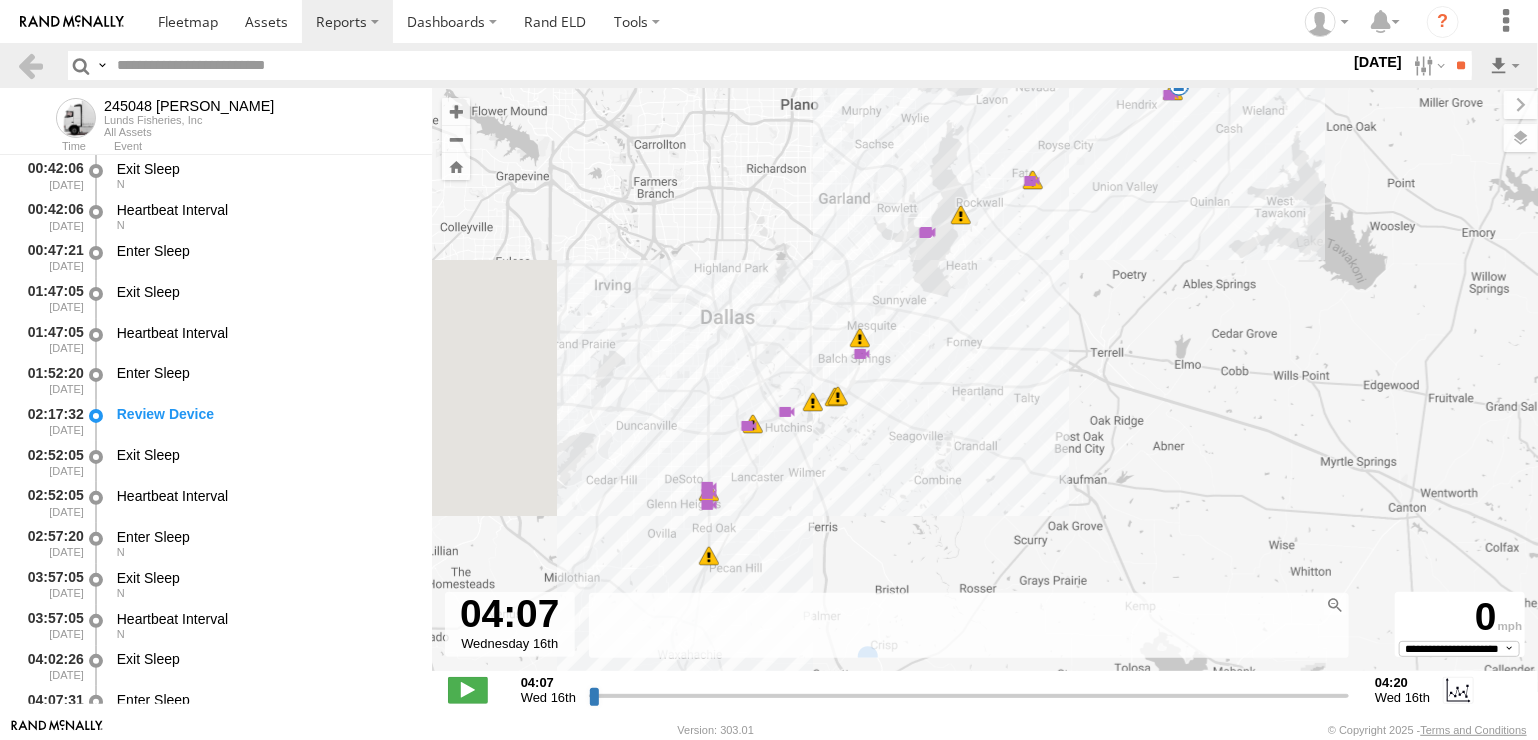 drag, startPoint x: 790, startPoint y: 548, endPoint x: 943, endPoint y: 368, distance: 236.23929 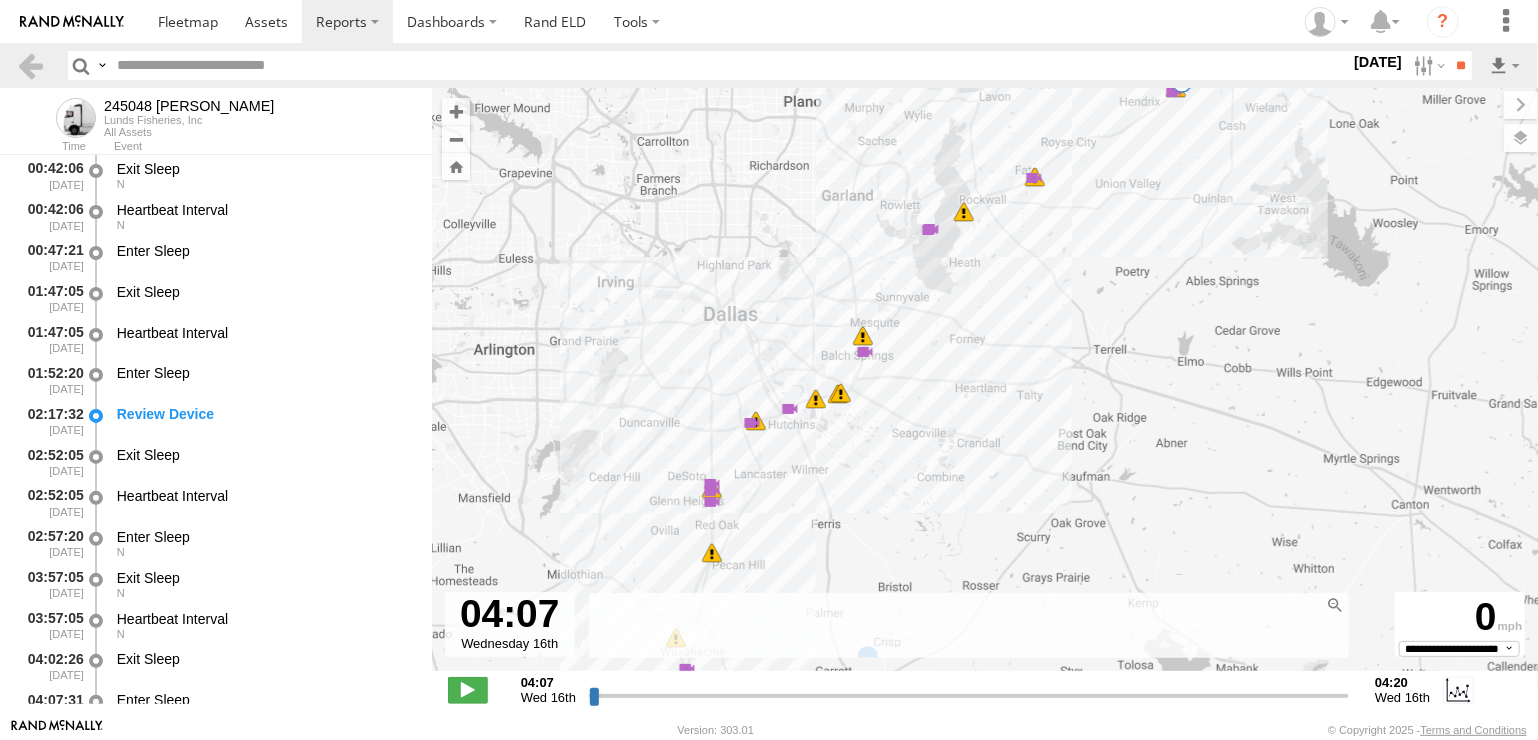 click at bounding box center [816, 399] 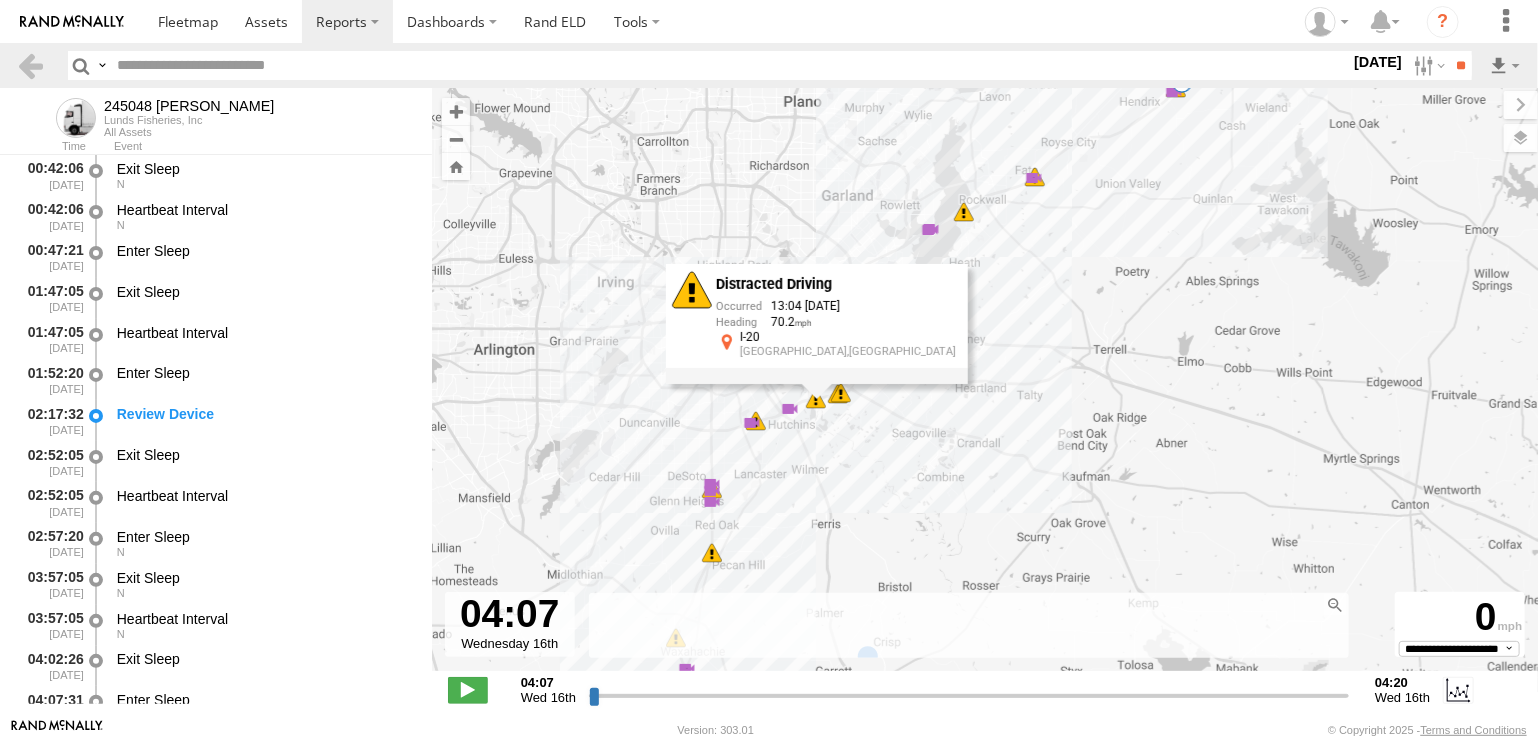 click at bounding box center (712, 491) 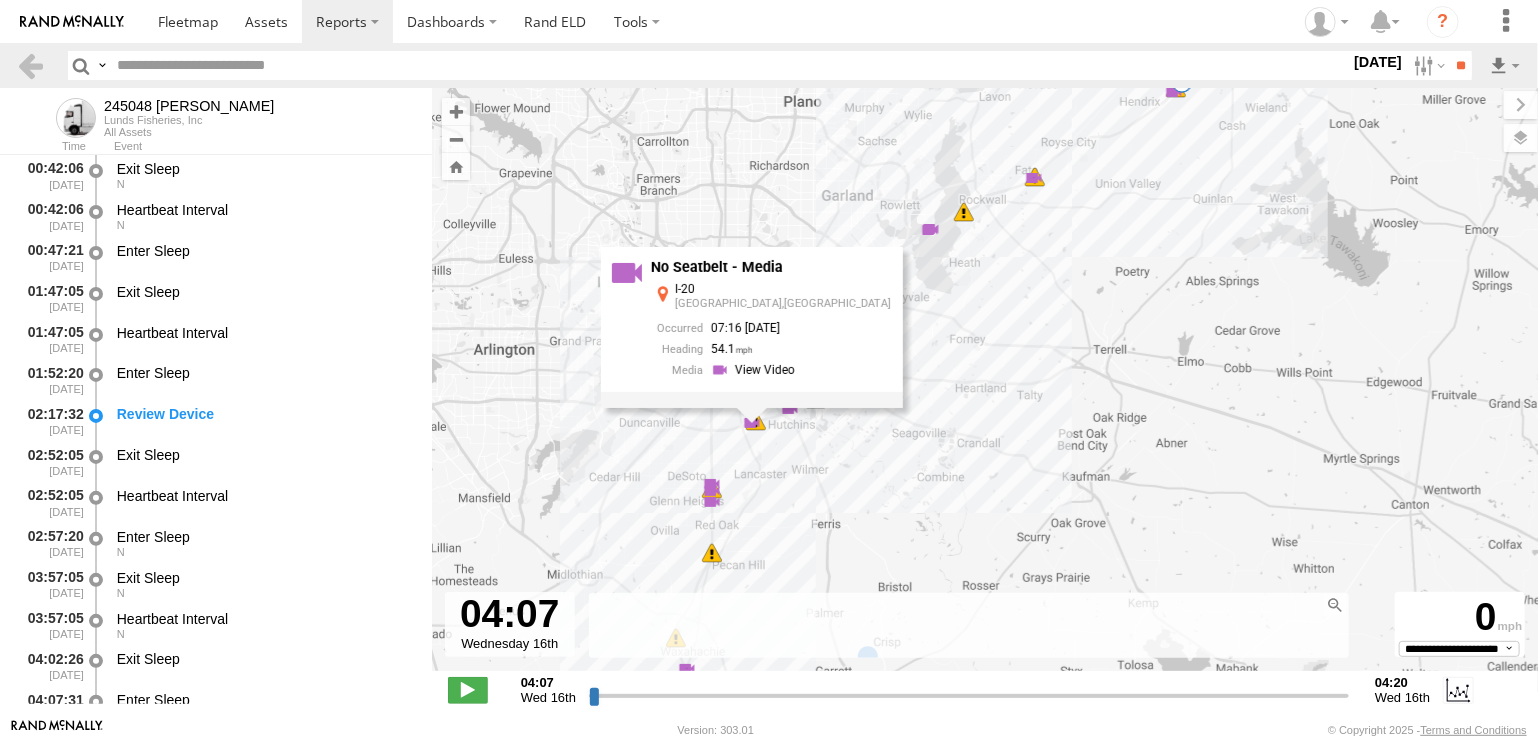 click at bounding box center (712, 491) 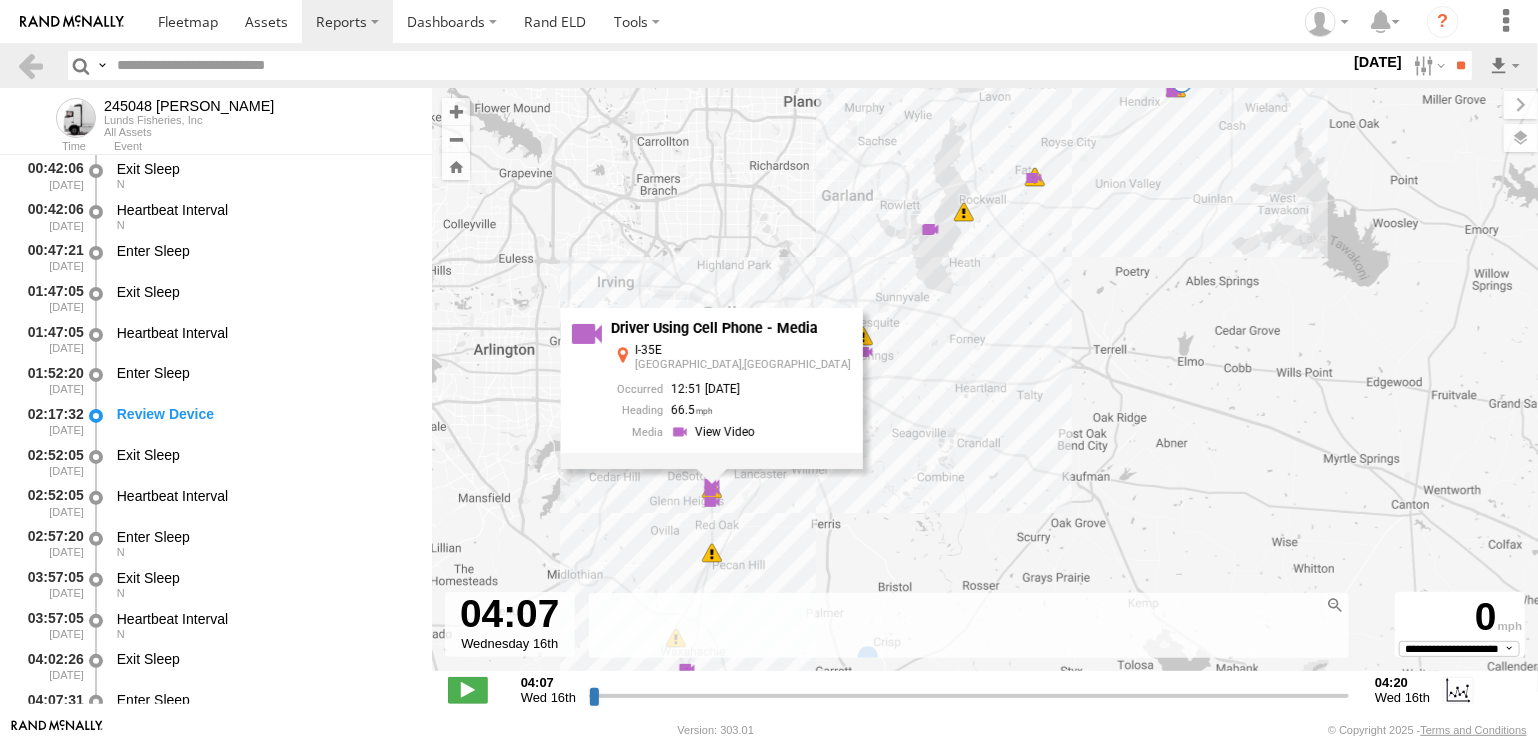 click on "245048 Charles 14:10 Wed 14:16 Wed 15:39 Wed 07:25 Wed 12:50 Wed 12:51 Wed 06:14 Wed 06:16 Wed 06:18 Wed 06:29 Wed 15:29 Wed 15:34 Wed 10 5 15 8 5 13:26 Wed 13:27 Wed 13 7 7 12:46 Wed 13:04 Wed 13:06 Wed 13:06 Wed 7 07:16 Wed 13:02 Wed 9 5 5 07:43 Wed Driver Using Cell Phone - Media I-35E Desoto,TX 12:51 07/16/2025 66.5" at bounding box center (985, 390) 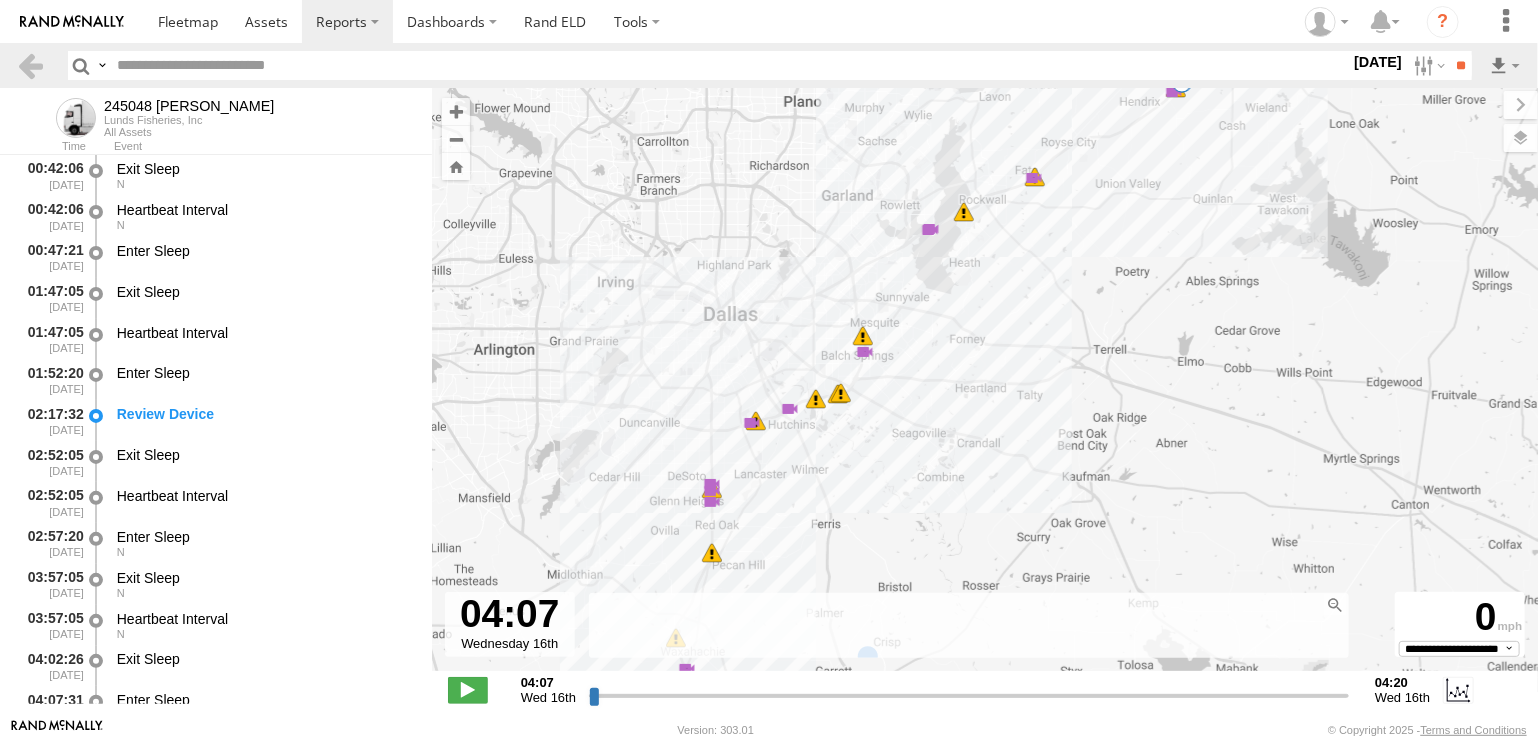 click on "7" at bounding box center (865, 352) 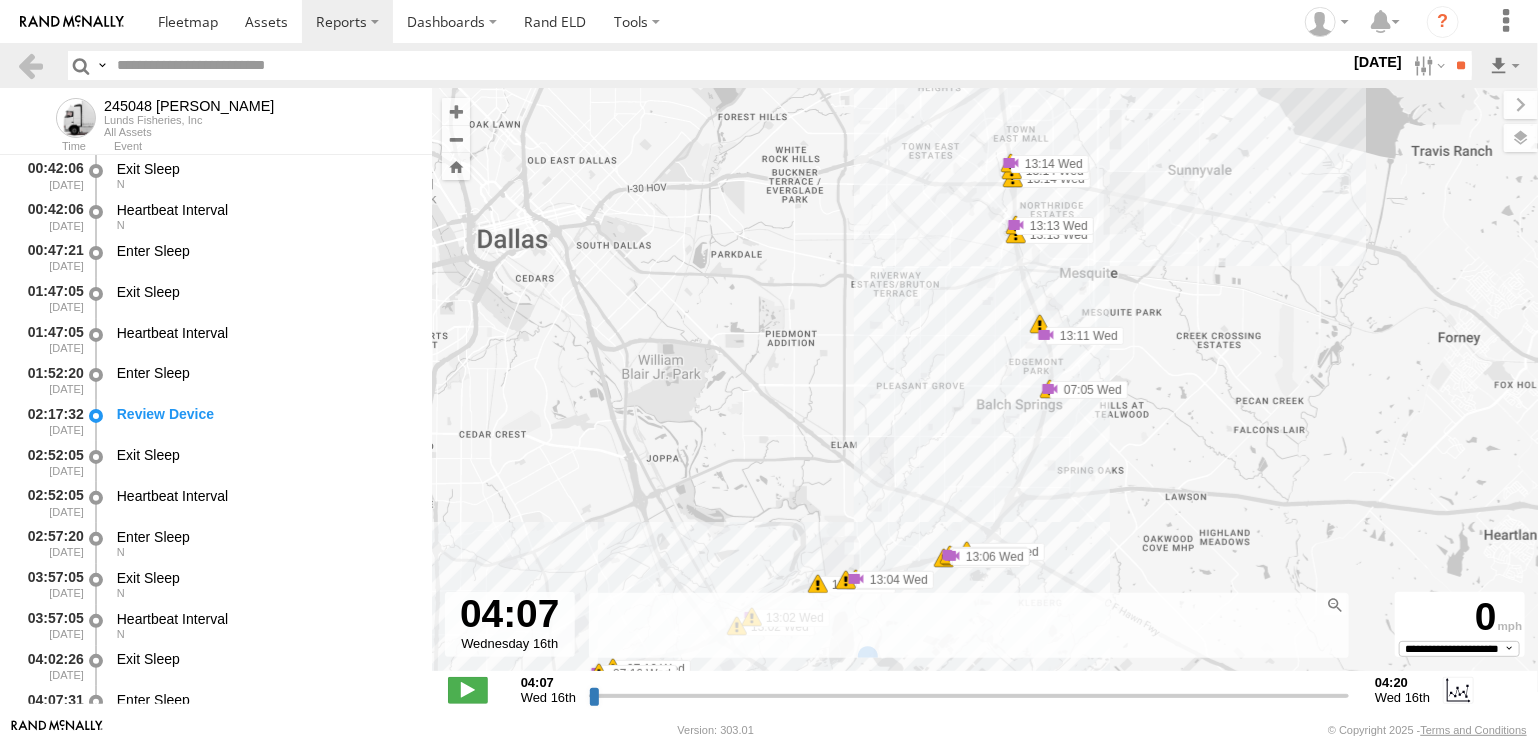 drag, startPoint x: 892, startPoint y: 387, endPoint x: 825, endPoint y: 343, distance: 80.1561 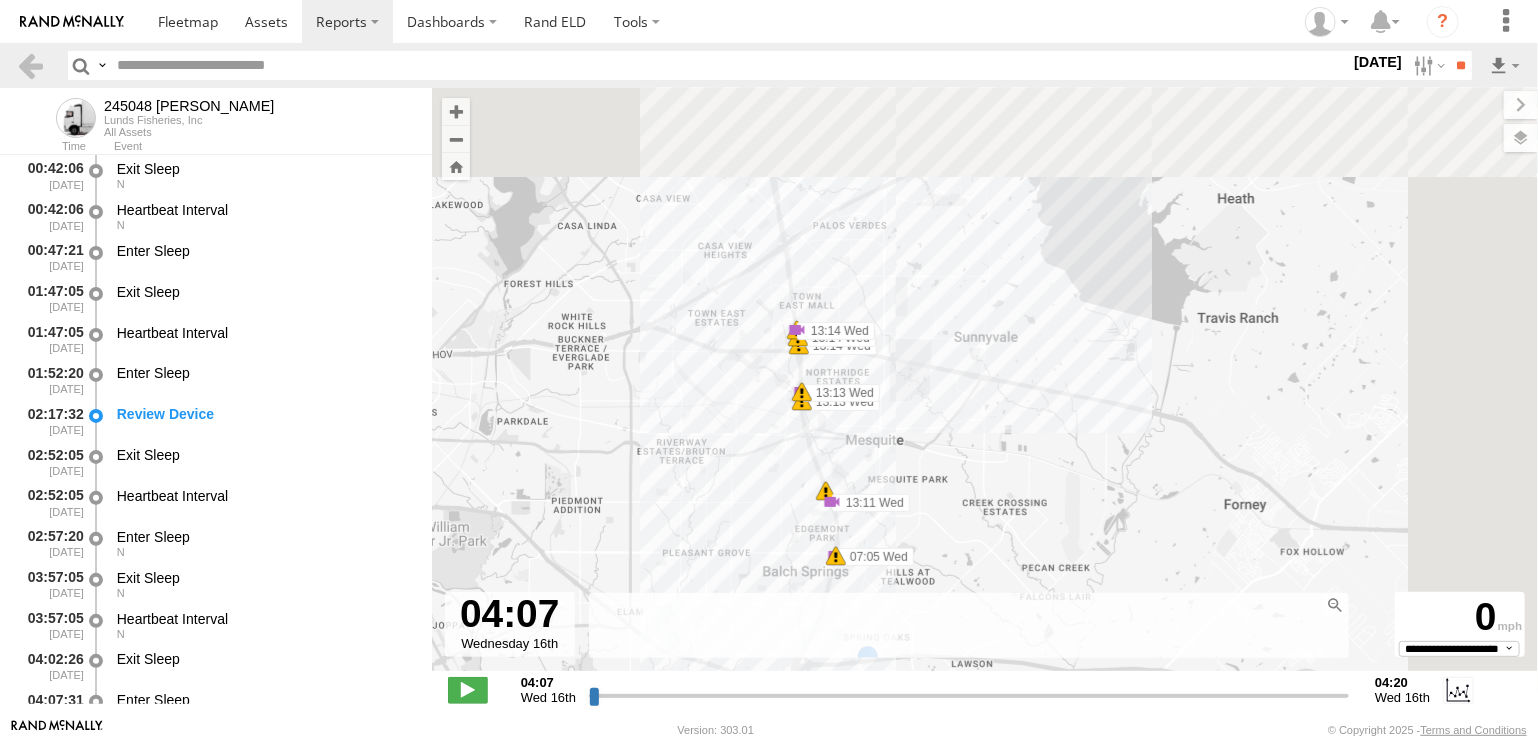 drag, startPoint x: 822, startPoint y: 336, endPoint x: 626, endPoint y: 524, distance: 271.58792 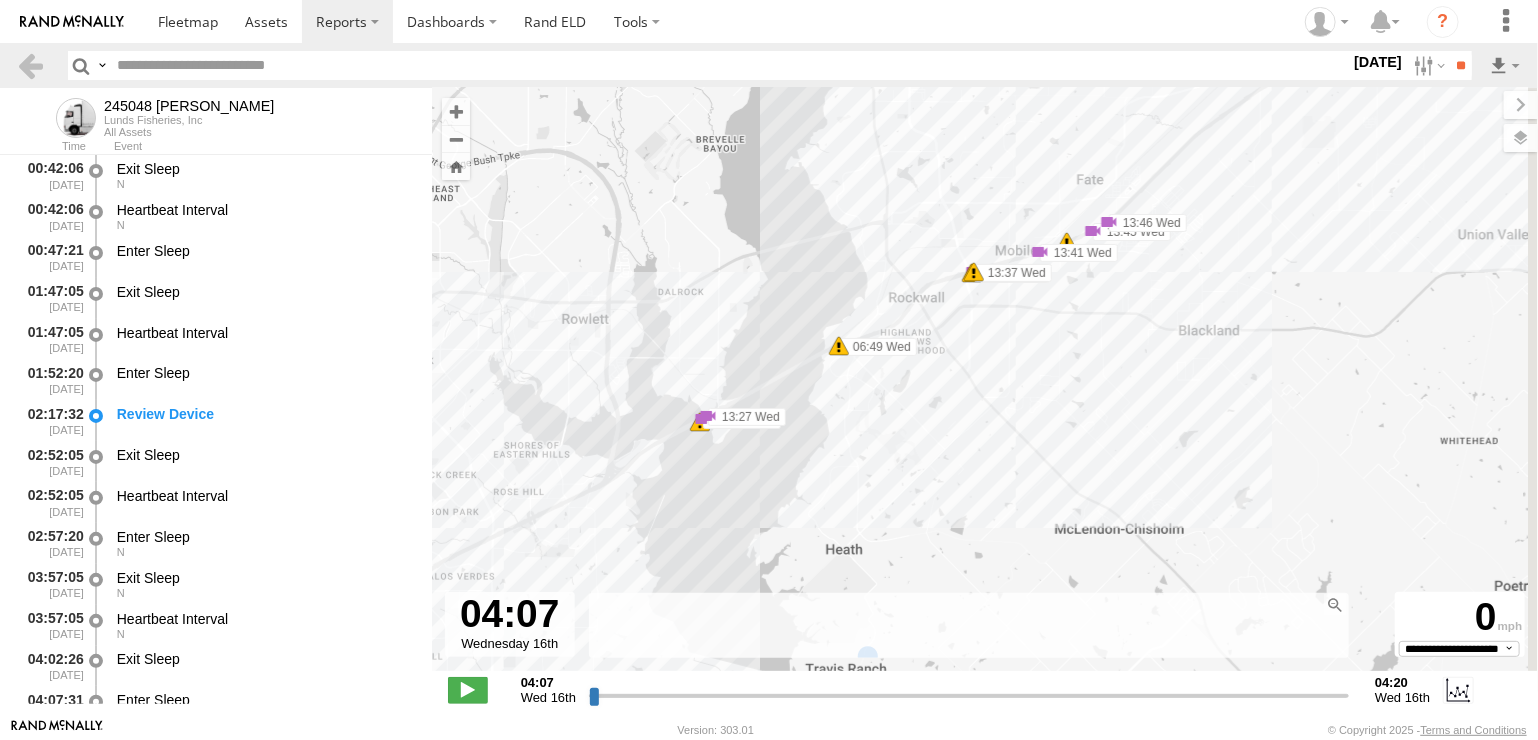 drag, startPoint x: 1052, startPoint y: 299, endPoint x: 752, endPoint y: 527, distance: 376.80765 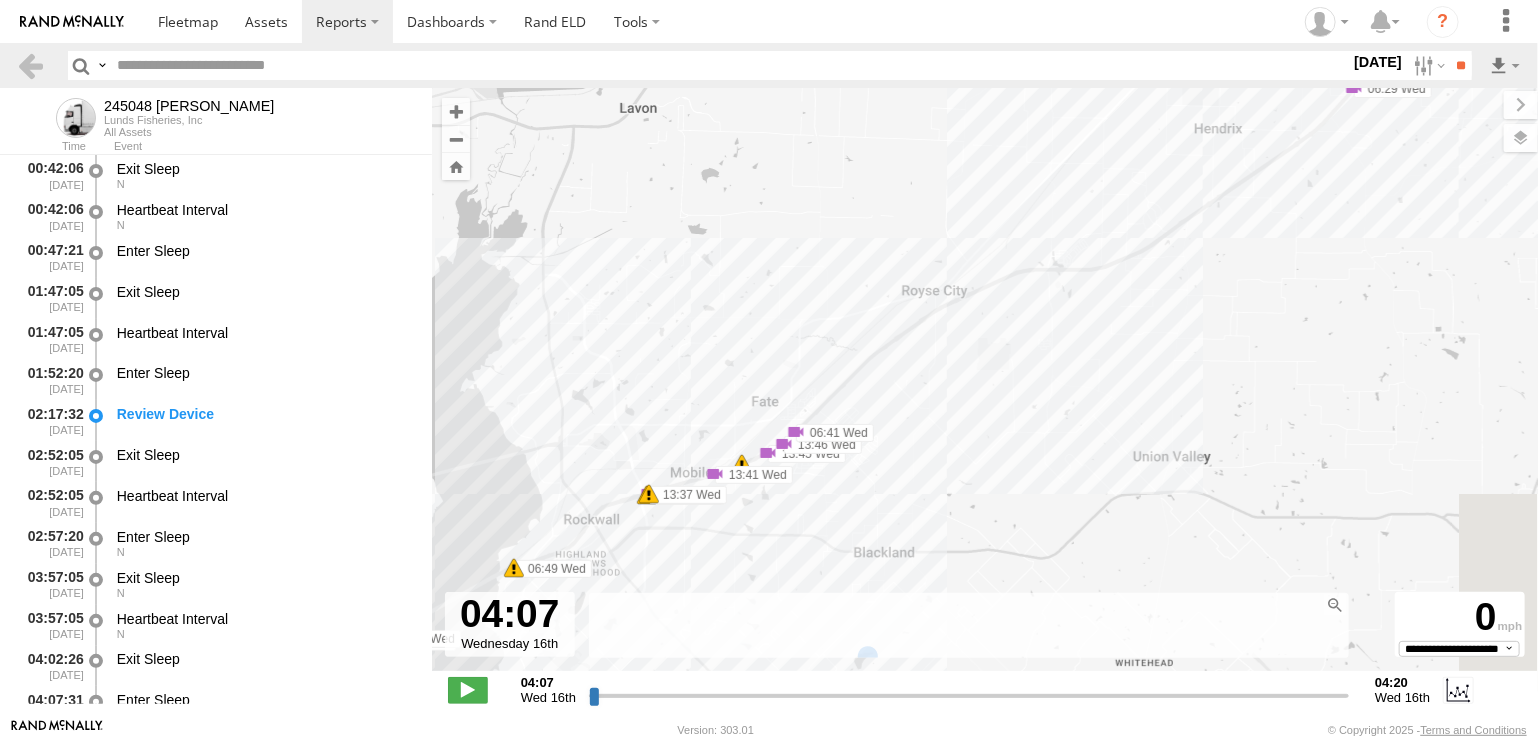 drag, startPoint x: 1063, startPoint y: 359, endPoint x: 796, endPoint y: 534, distance: 319.23972 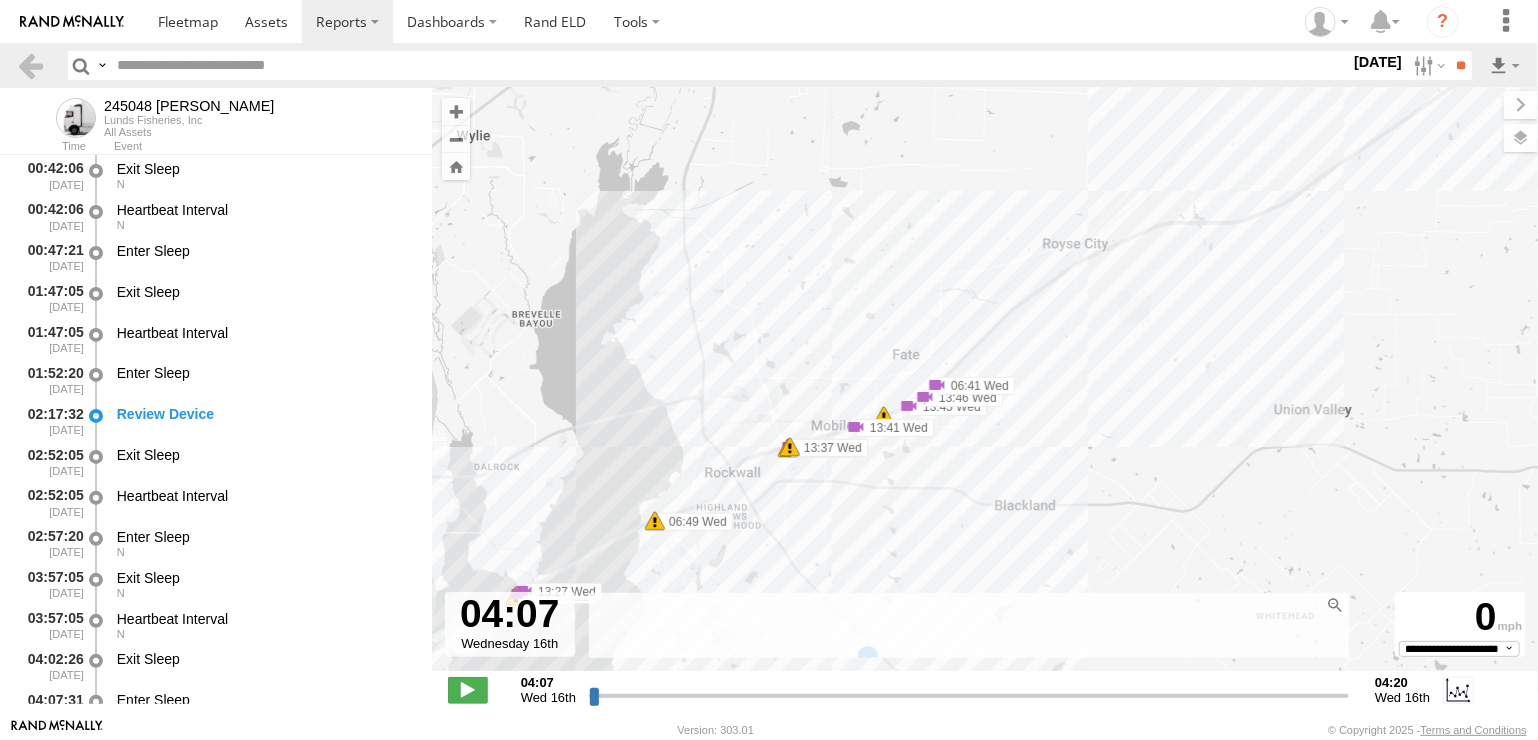 drag, startPoint x: 914, startPoint y: 463, endPoint x: 1052, endPoint y: 411, distance: 147.47203 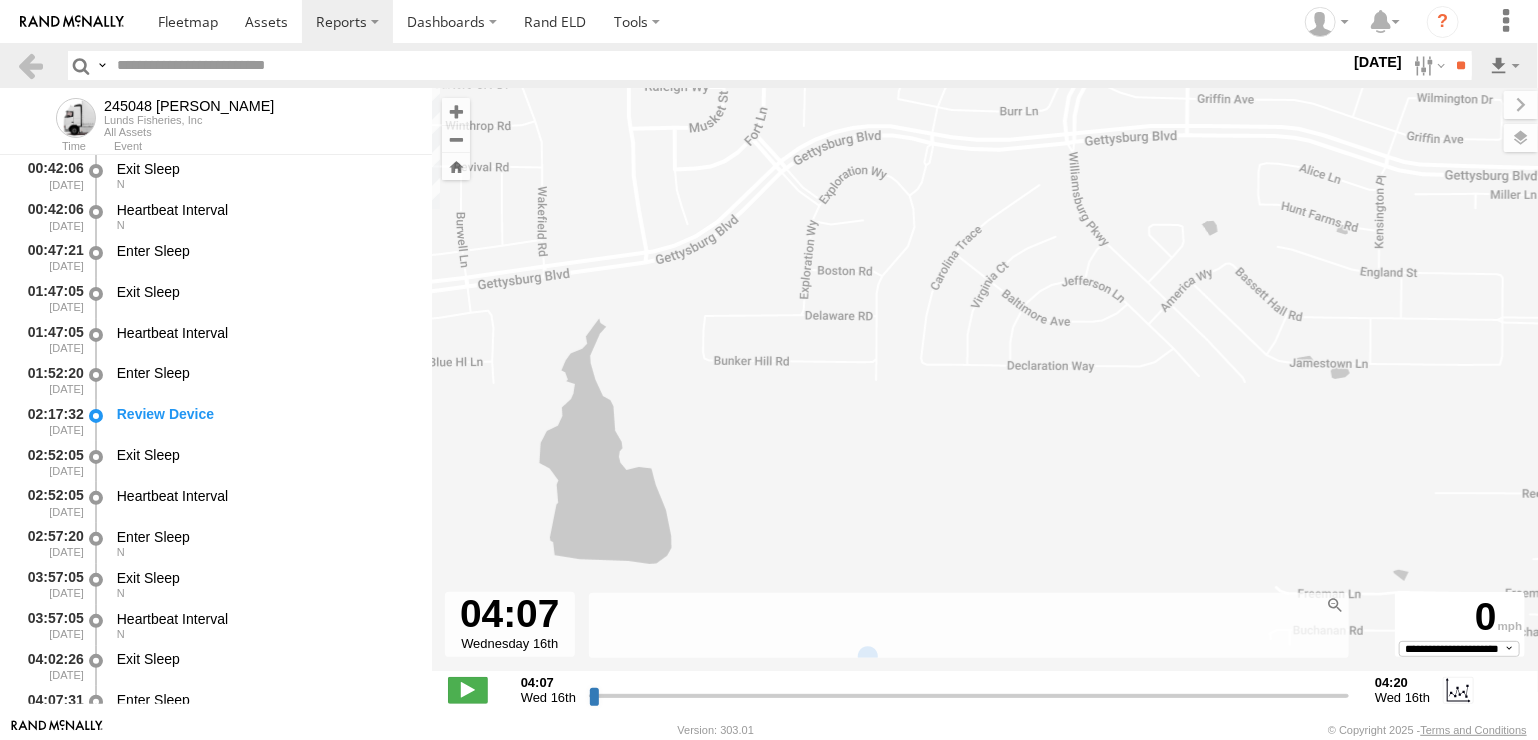 drag, startPoint x: 1016, startPoint y: 251, endPoint x: 1004, endPoint y: 581, distance: 330.2181 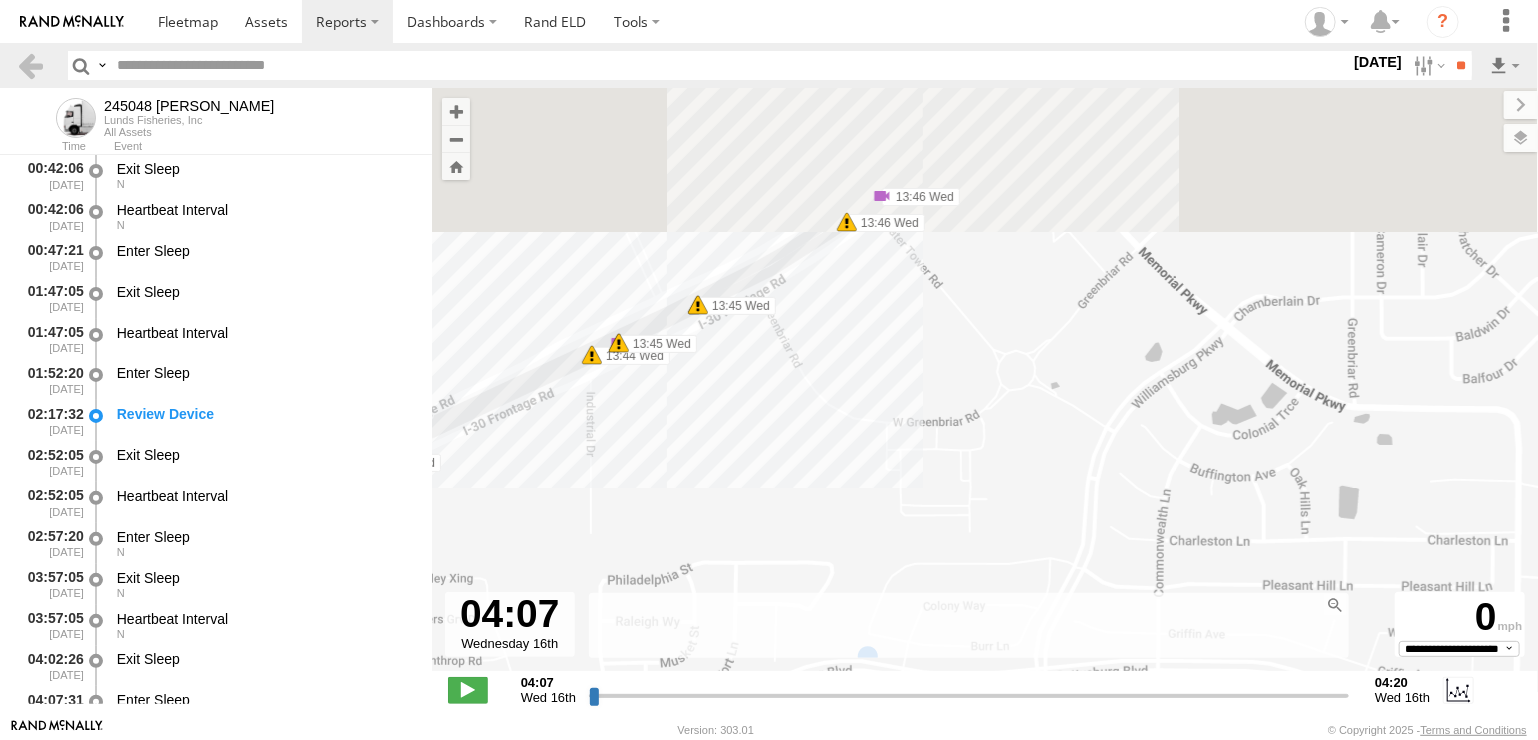 drag, startPoint x: 956, startPoint y: 483, endPoint x: 951, endPoint y: 573, distance: 90.13878 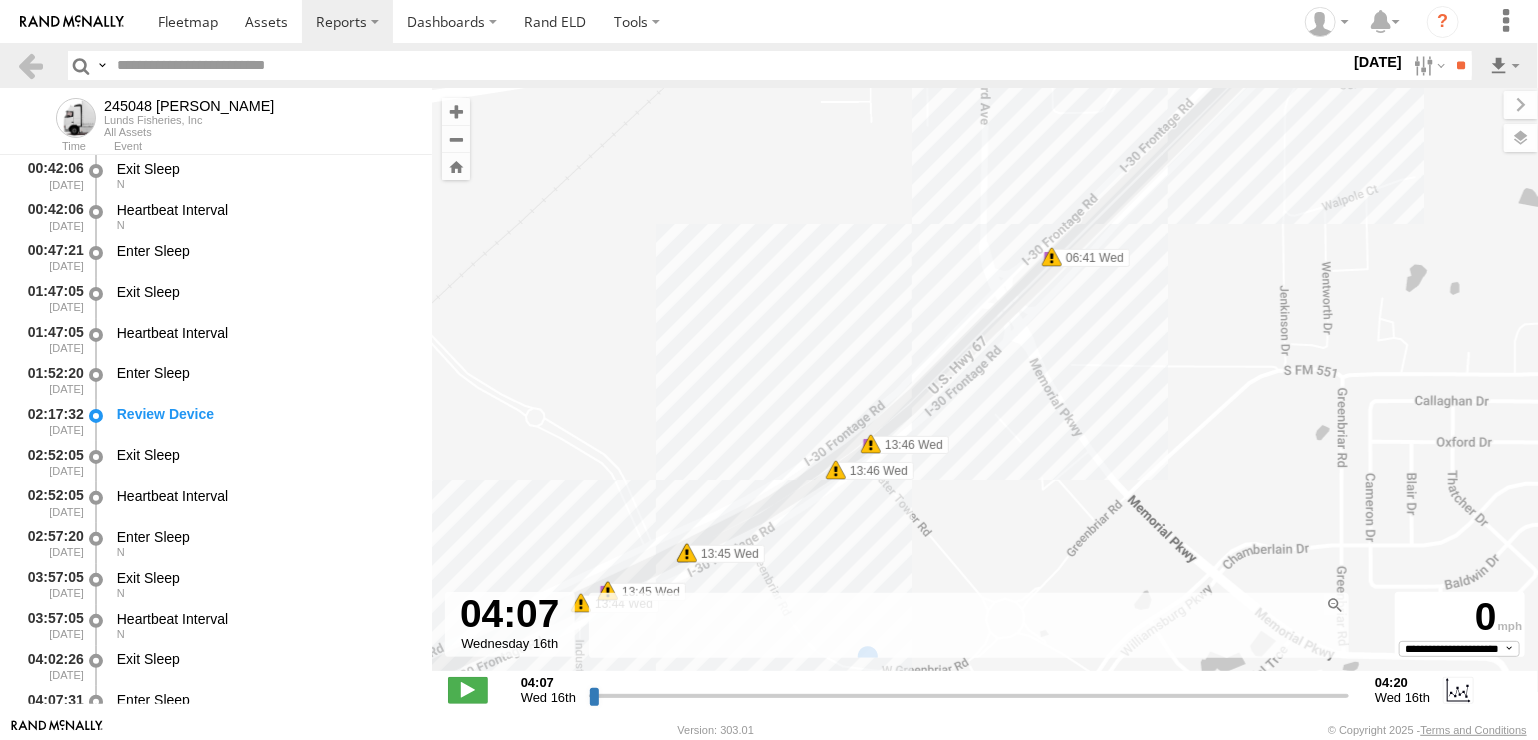 drag, startPoint x: 934, startPoint y: 445, endPoint x: 928, endPoint y: 614, distance: 169.10648 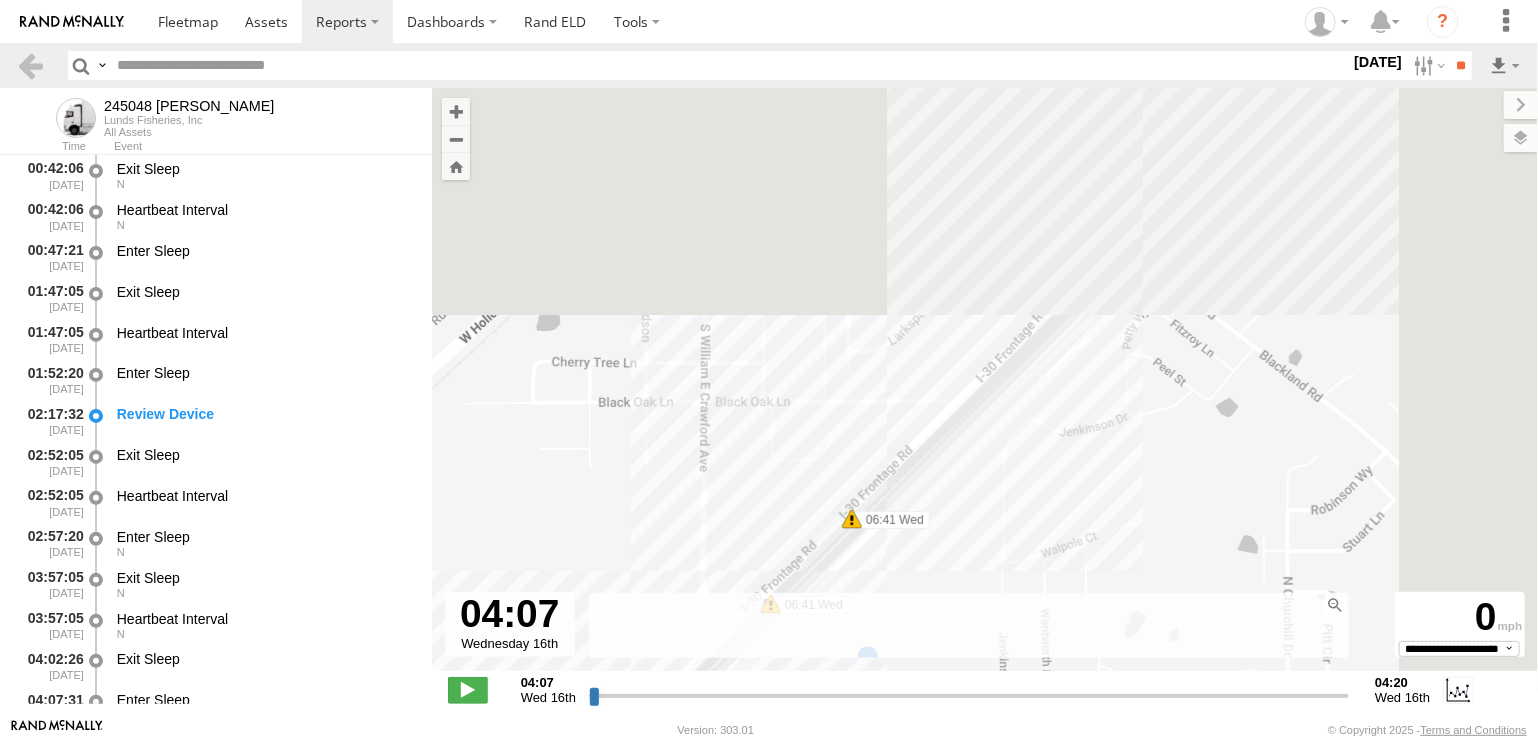 drag, startPoint x: 1201, startPoint y: 272, endPoint x: 919, endPoint y: 620, distance: 447.91516 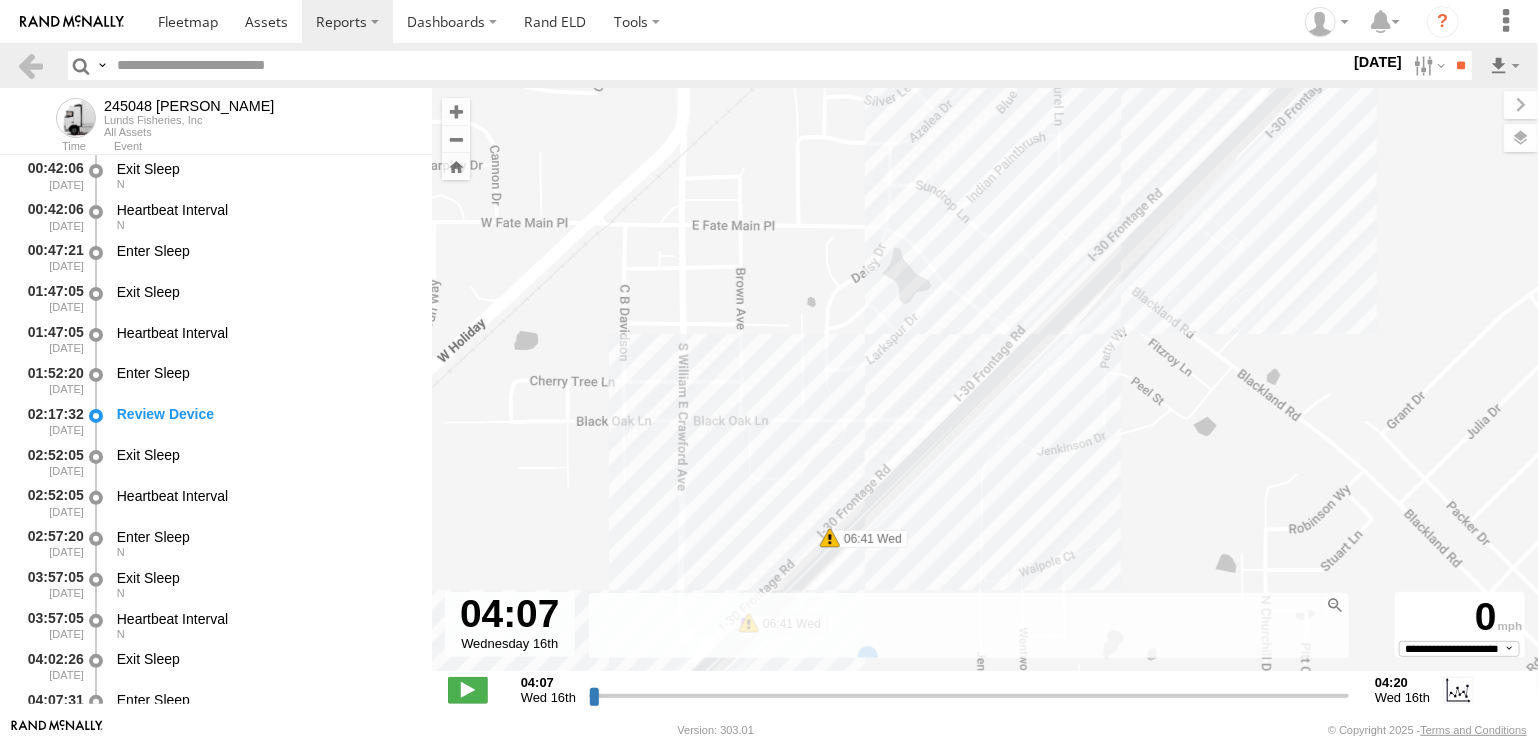 drag, startPoint x: 934, startPoint y: 569, endPoint x: 1050, endPoint y: 427, distance: 183.35757 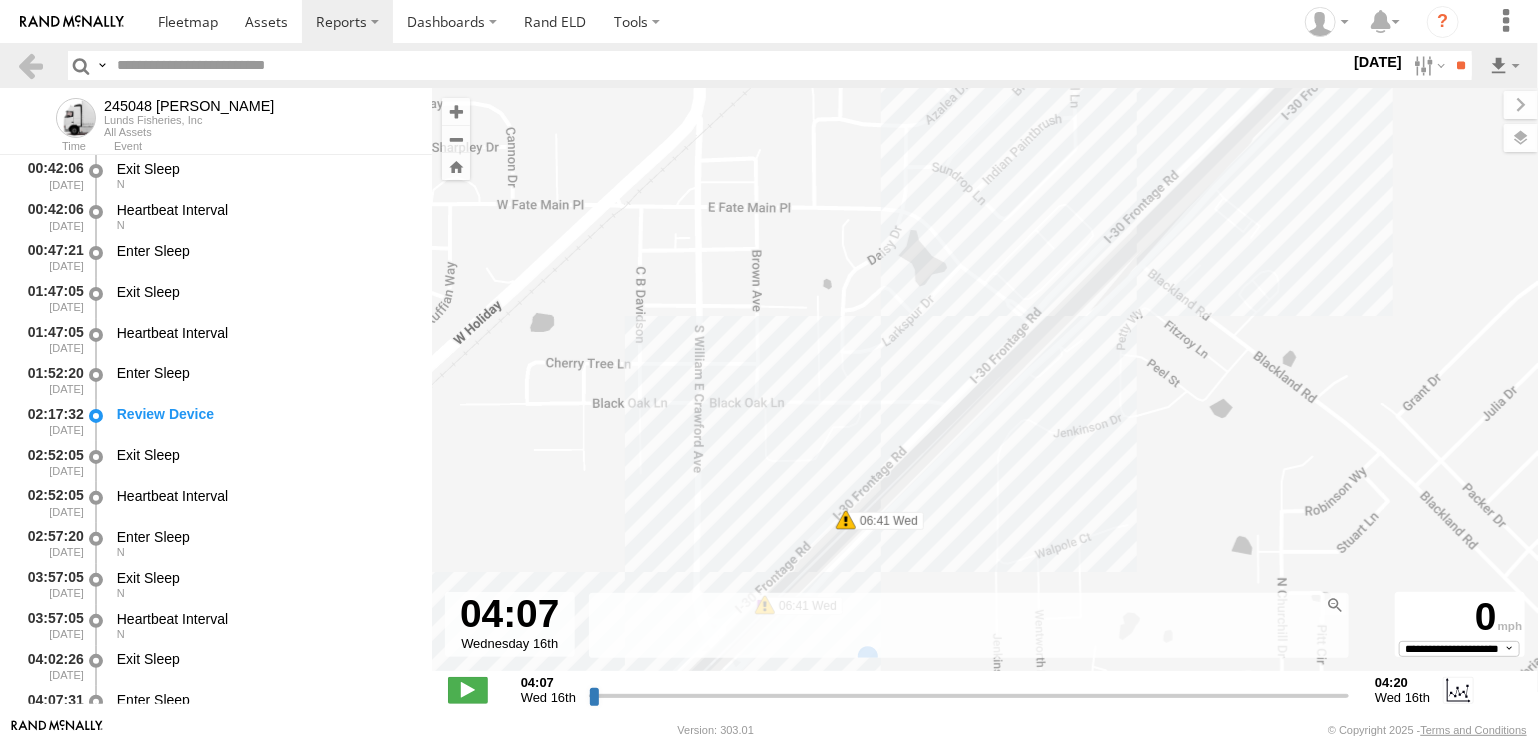 drag, startPoint x: 906, startPoint y: 564, endPoint x: 1085, endPoint y: 356, distance: 274.41757 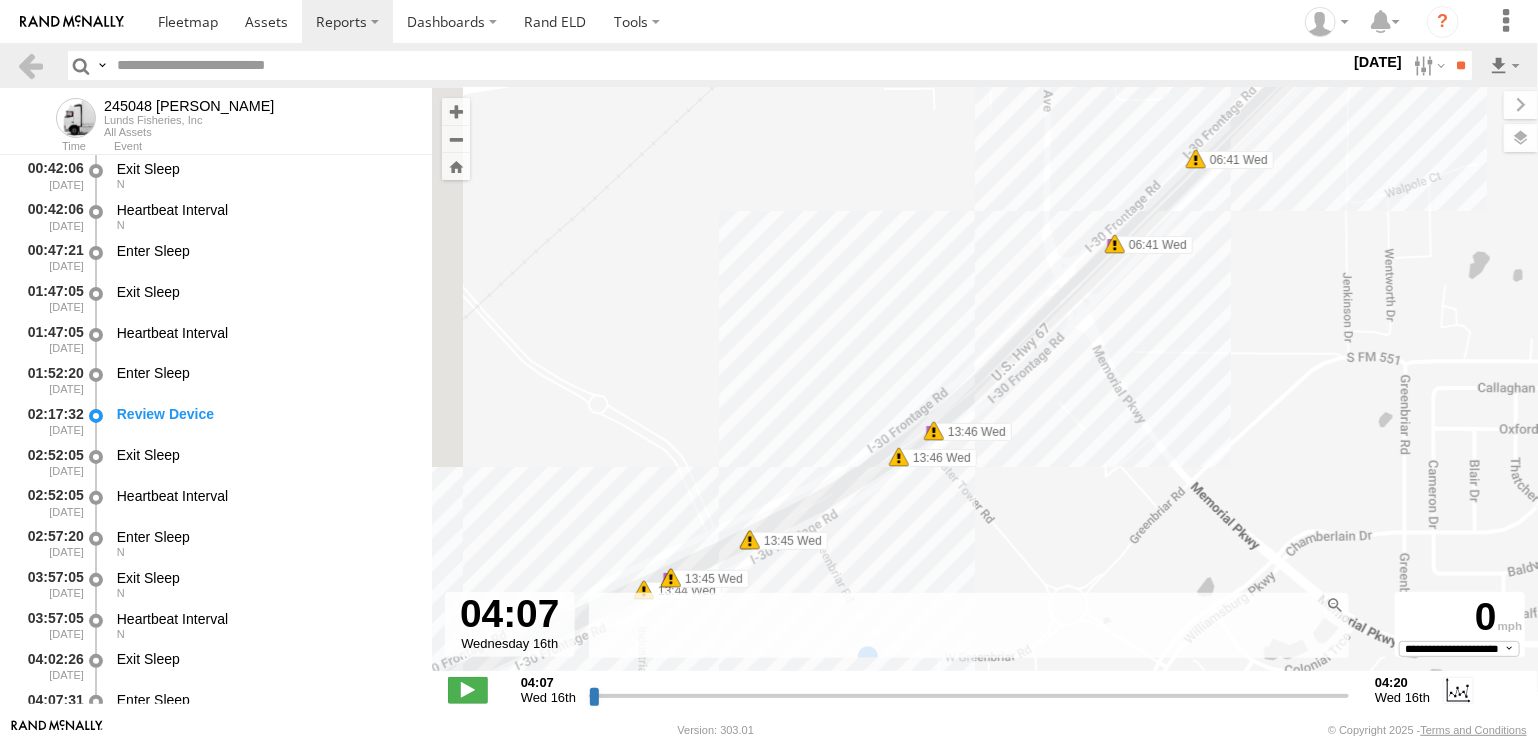 drag, startPoint x: 921, startPoint y: 529, endPoint x: 1098, endPoint y: 378, distance: 232.65855 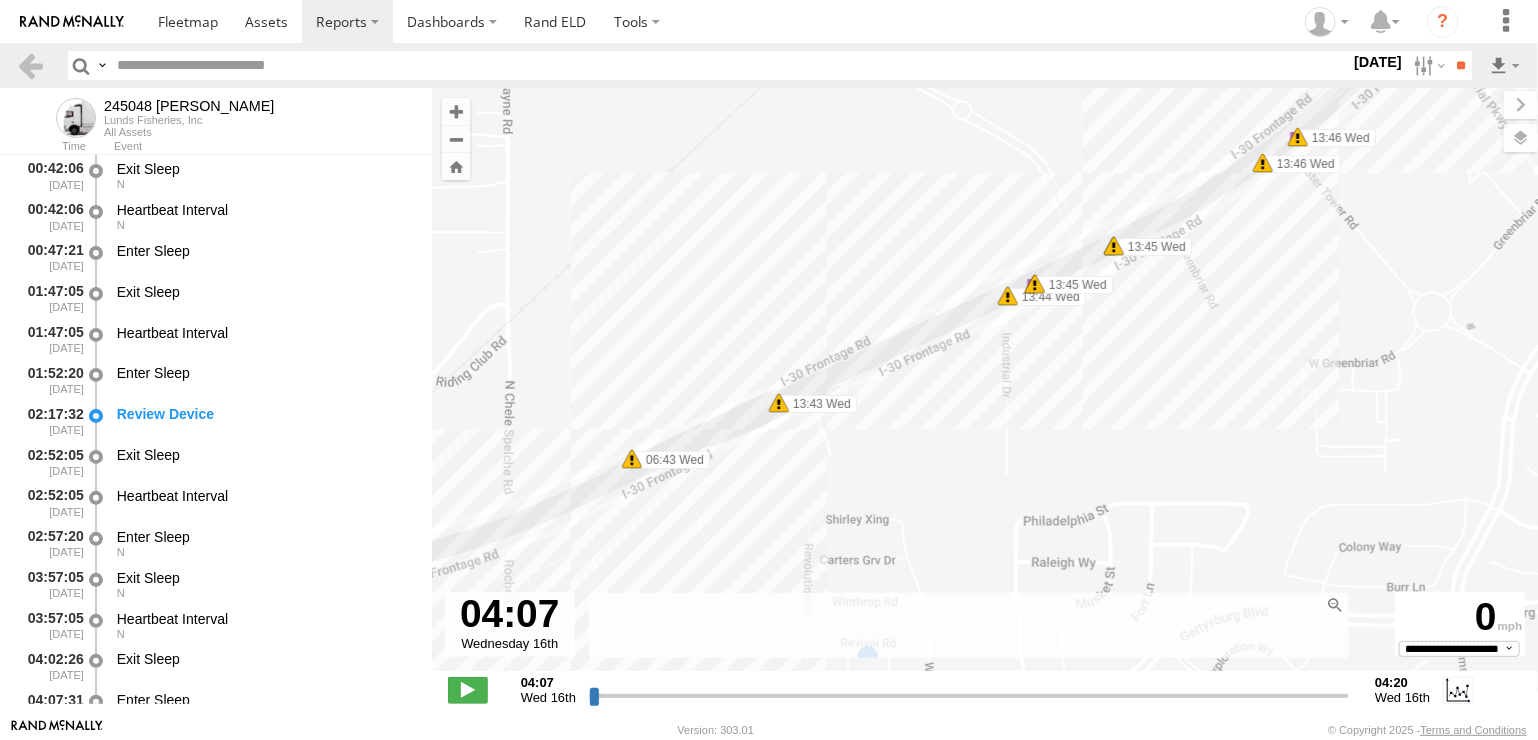 drag, startPoint x: 745, startPoint y: 525, endPoint x: 1072, endPoint y: 391, distance: 353.39072 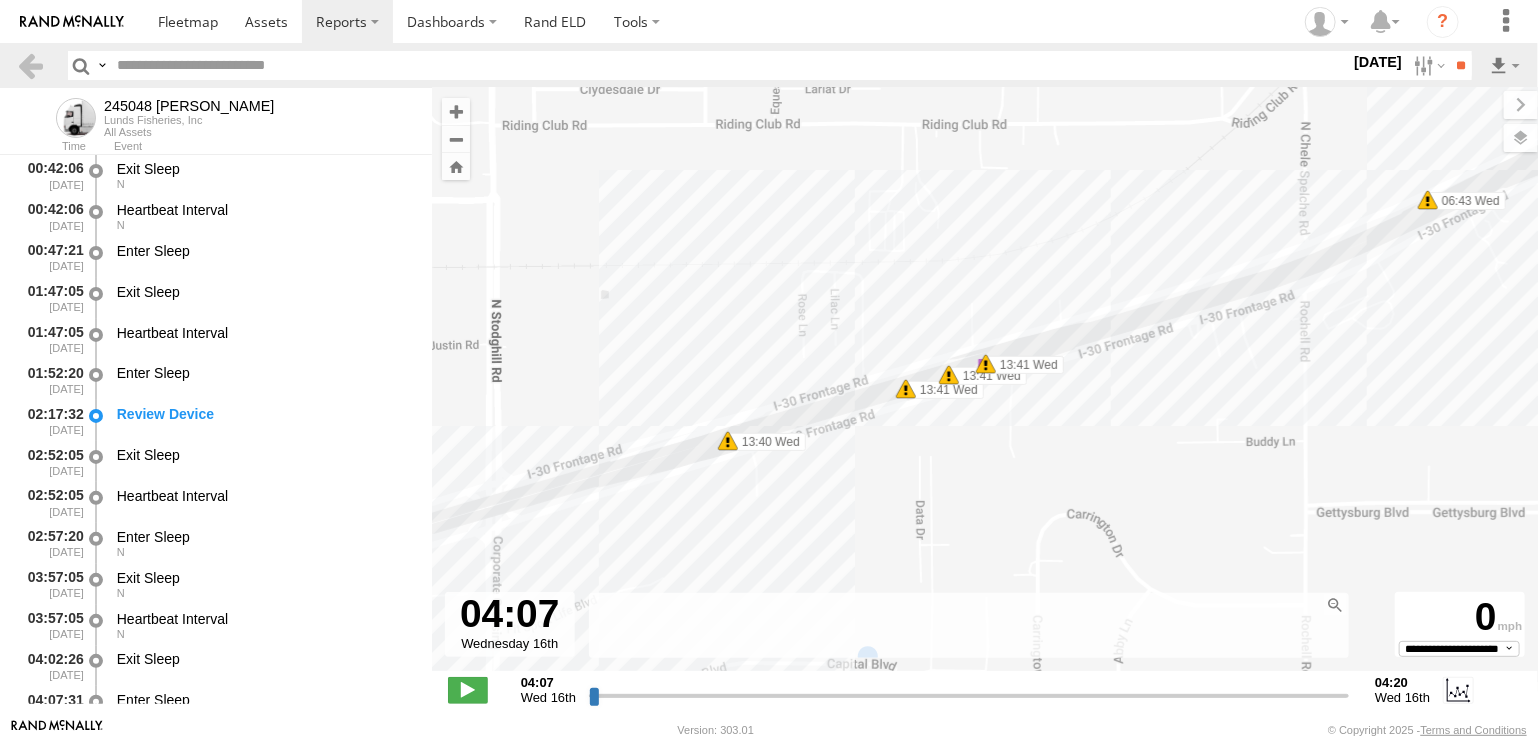 drag, startPoint x: 735, startPoint y: 525, endPoint x: 1083, endPoint y: 370, distance: 380.958 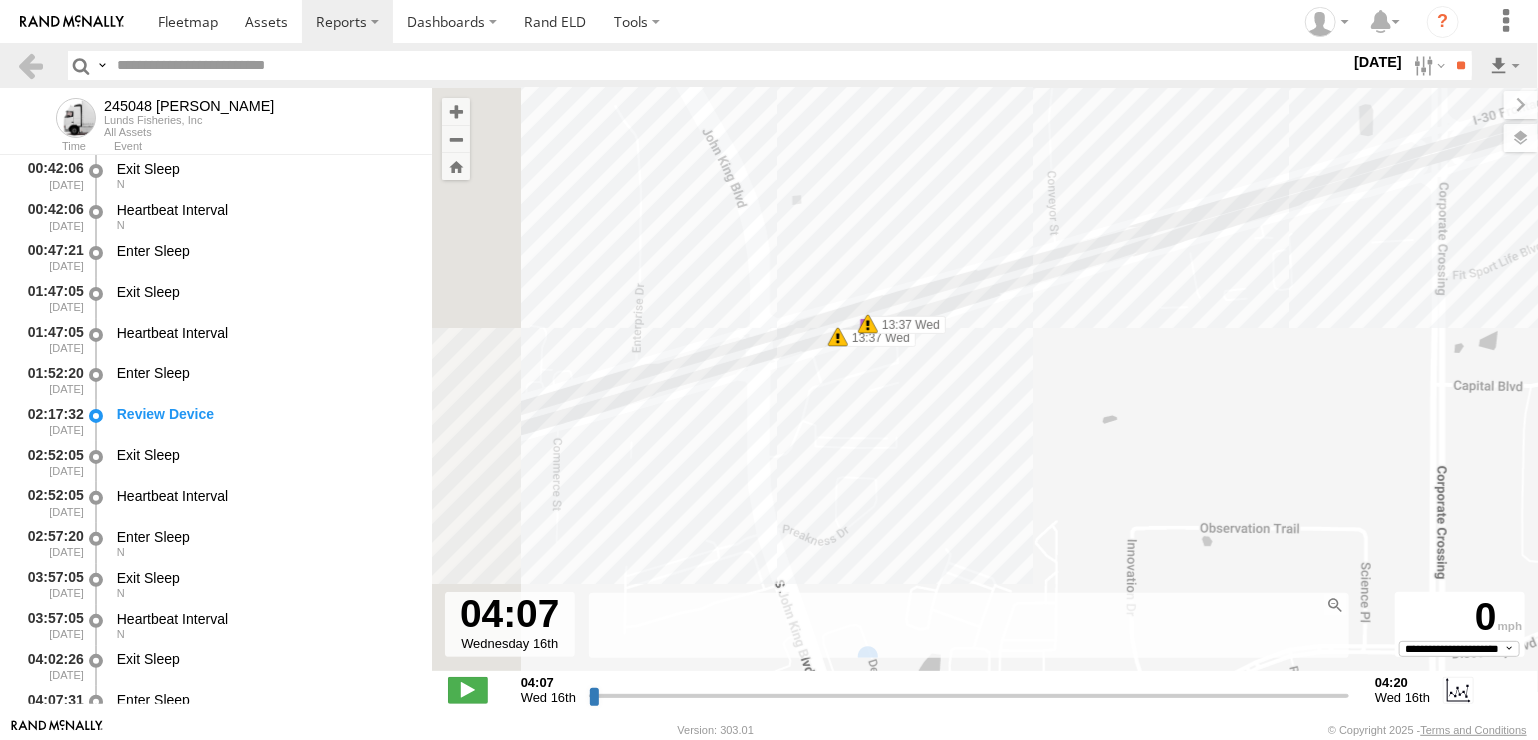drag, startPoint x: 689, startPoint y: 467, endPoint x: 1134, endPoint y: 323, distance: 467.71893 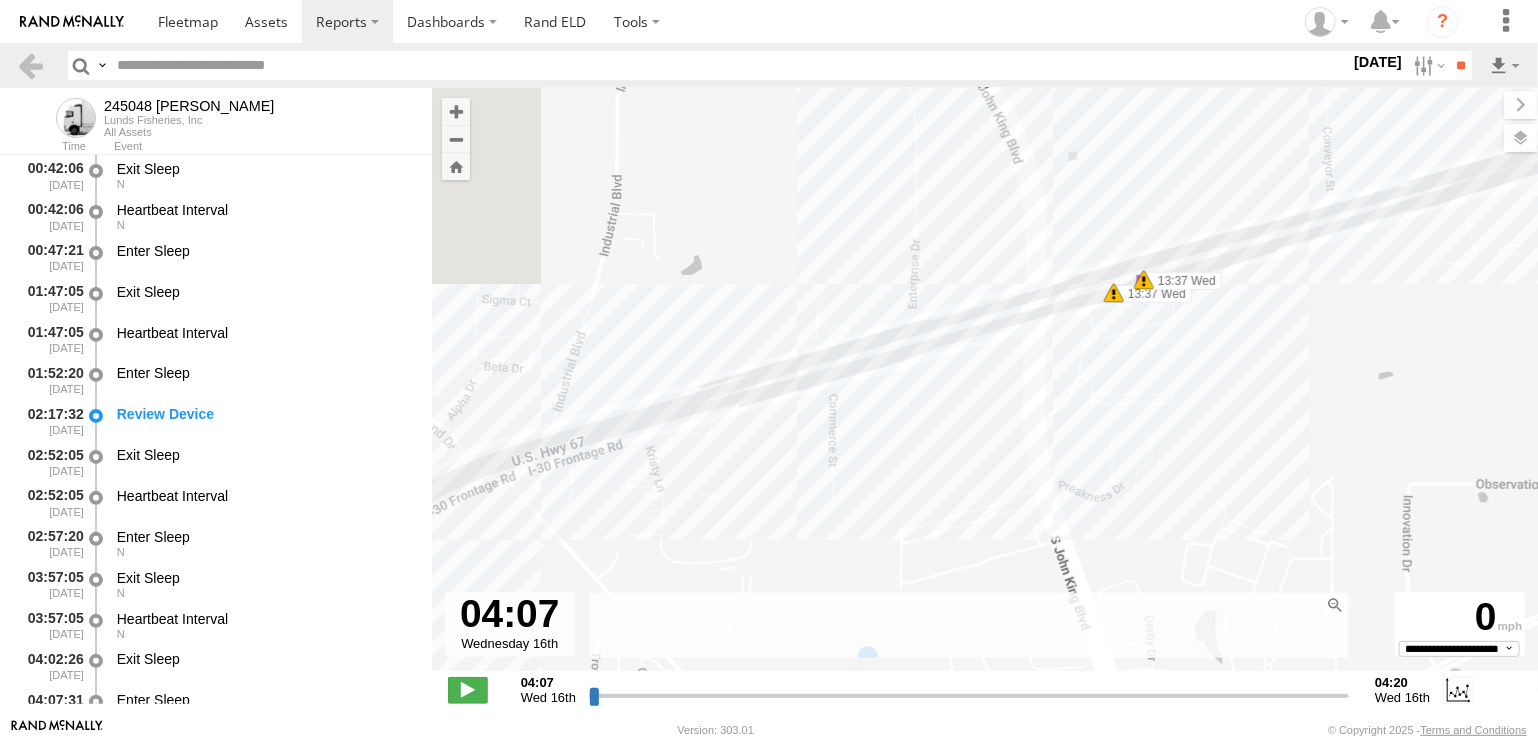 drag, startPoint x: 1278, startPoint y: 292, endPoint x: 828, endPoint y: 526, distance: 507.2041 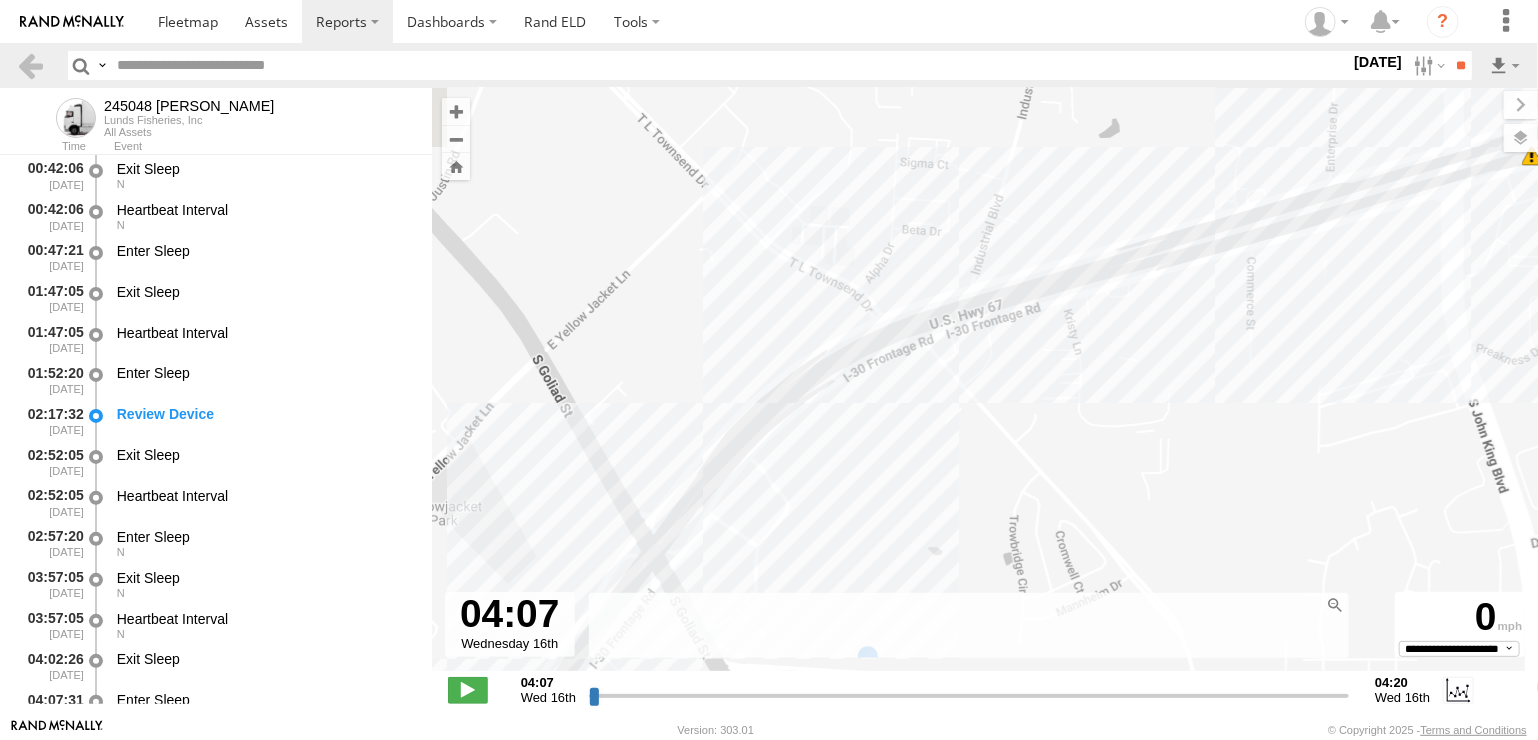 drag, startPoint x: 701, startPoint y: 573, endPoint x: 1285, endPoint y: 351, distance: 624.772 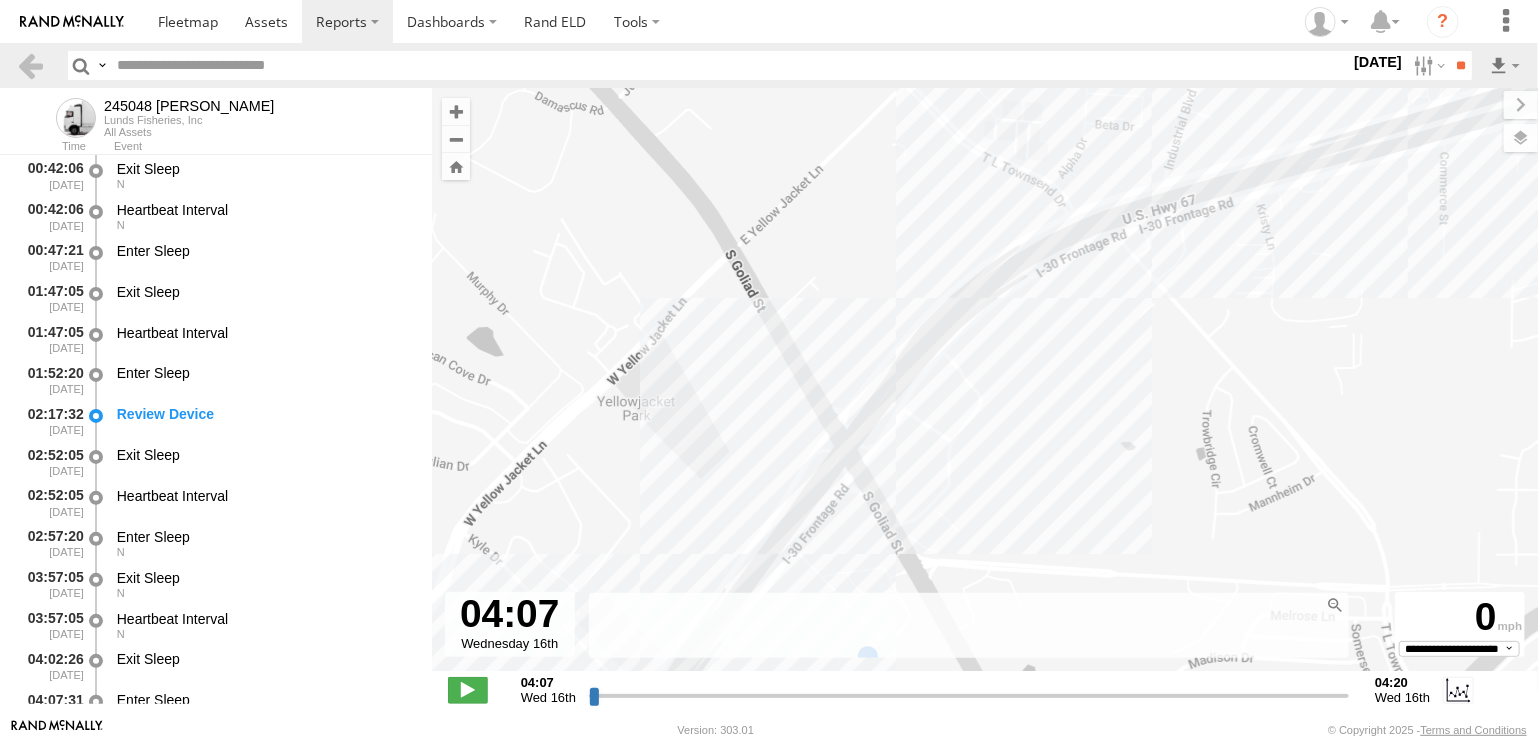 drag, startPoint x: 915, startPoint y: 560, endPoint x: 1097, endPoint y: 327, distance: 295.6569 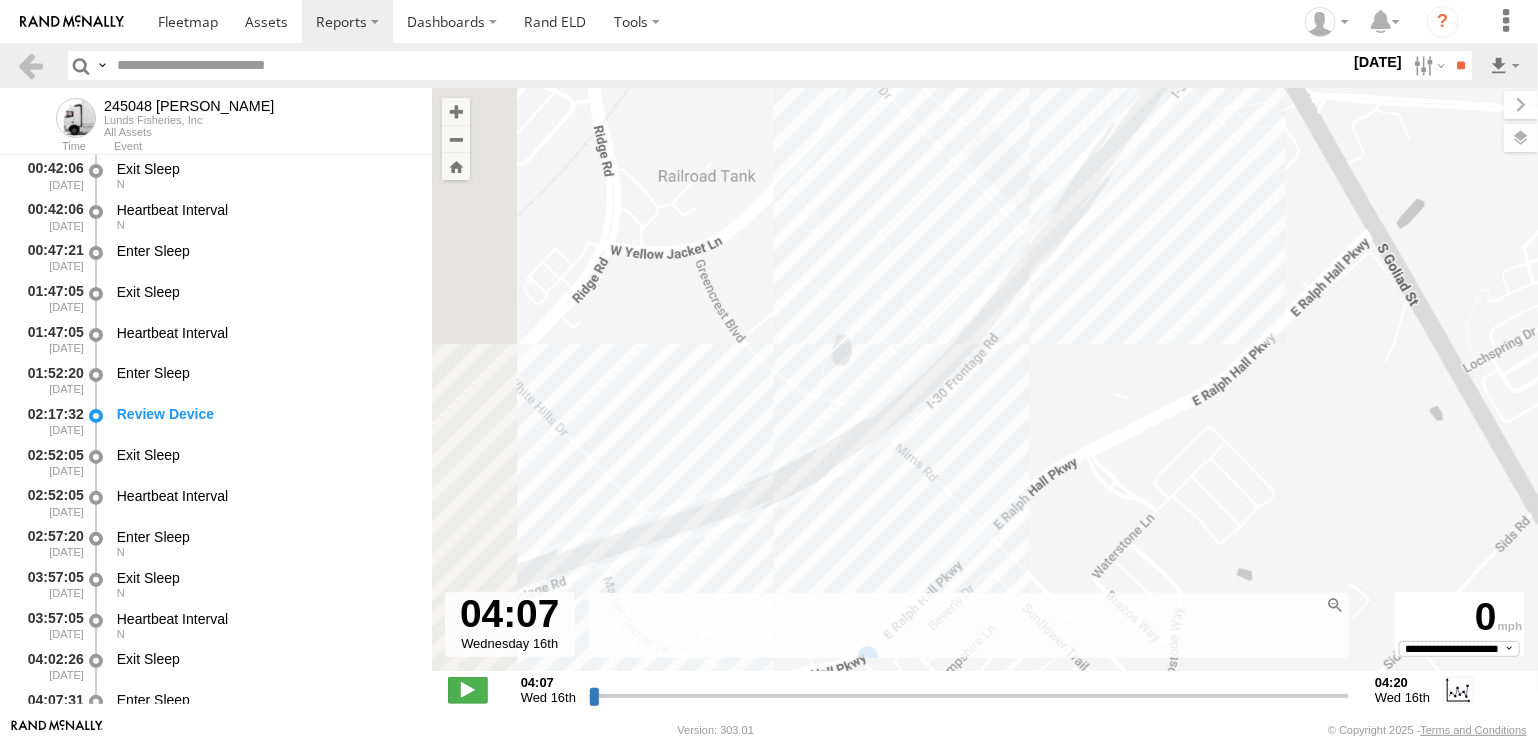 drag, startPoint x: 904, startPoint y: 503, endPoint x: 1296, endPoint y: 284, distance: 449.02673 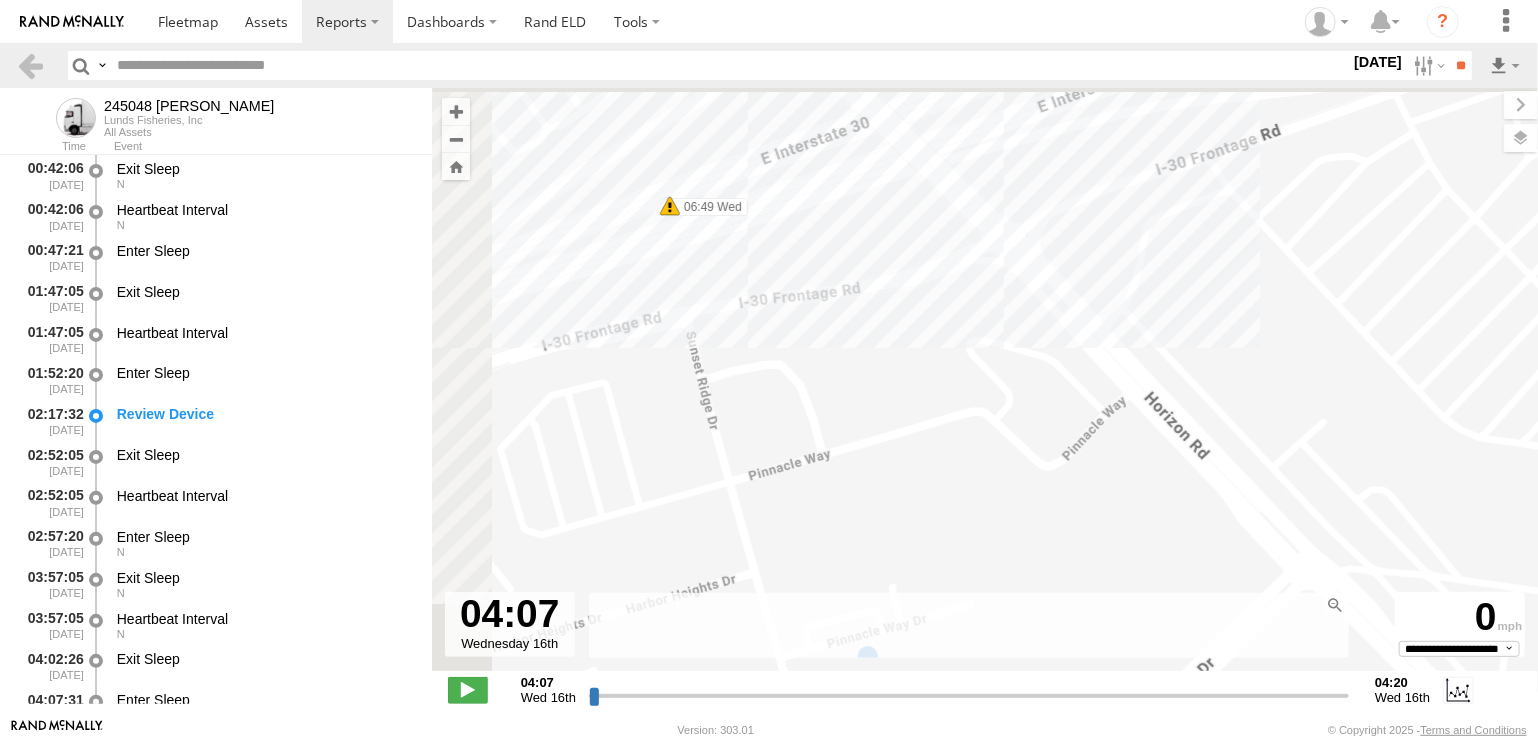 drag, startPoint x: 676, startPoint y: 254, endPoint x: 886, endPoint y: 524, distance: 342.0526 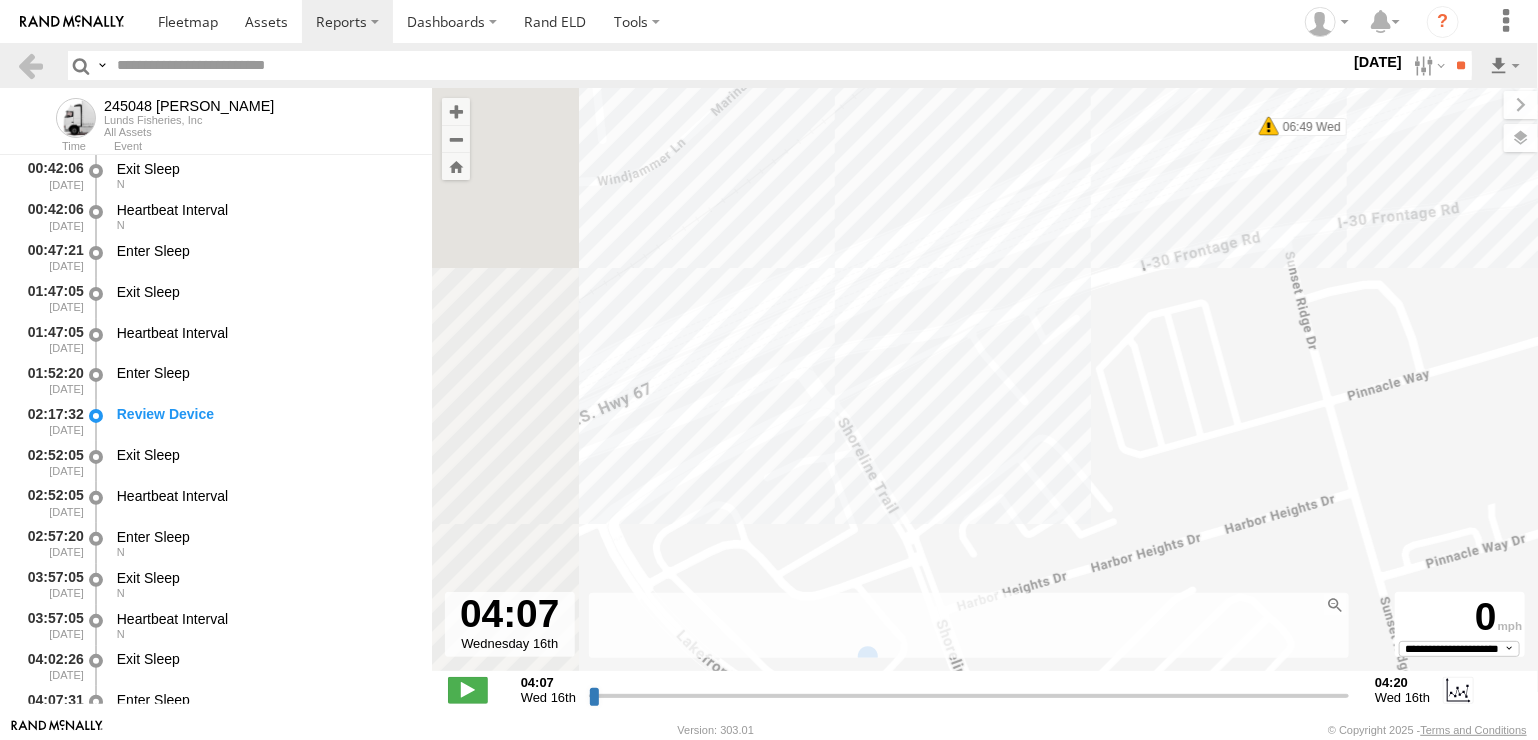 drag, startPoint x: 735, startPoint y: 408, endPoint x: 1272, endPoint y: 243, distance: 561.7775 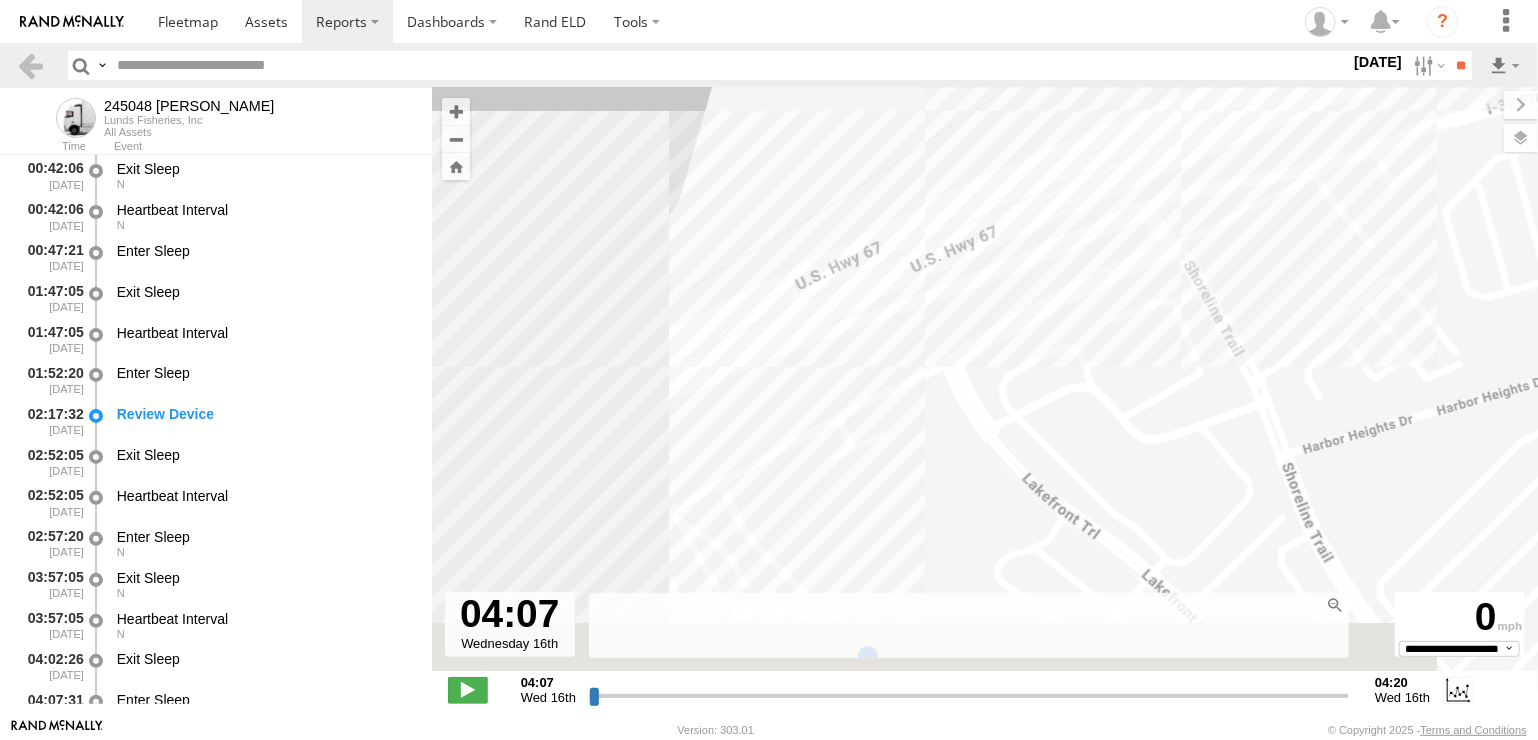 drag, startPoint x: 818, startPoint y: 402, endPoint x: 1152, endPoint y: 251, distance: 366.5474 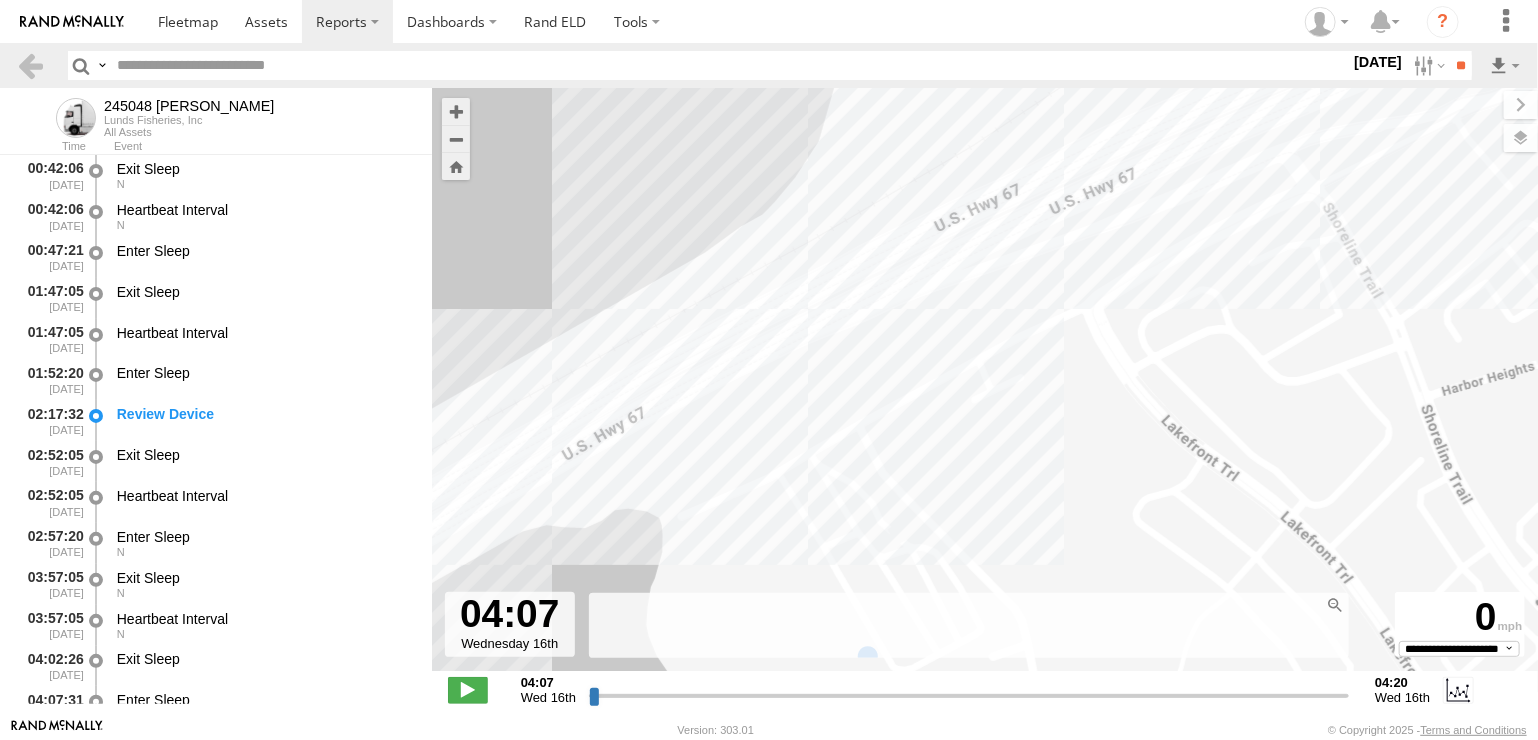 drag, startPoint x: 805, startPoint y: 407, endPoint x: 1164, endPoint y: 282, distance: 380.13943 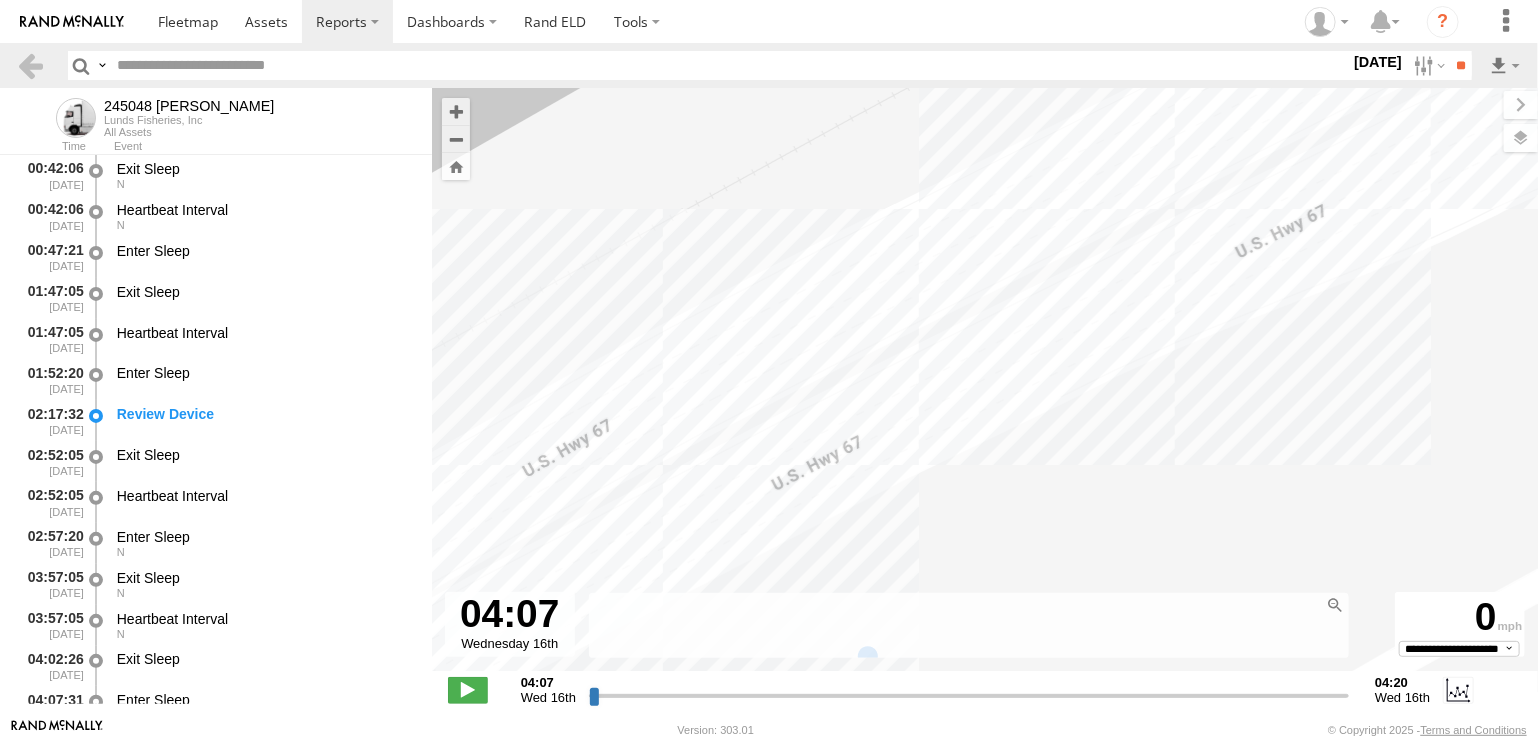drag, startPoint x: 1040, startPoint y: 212, endPoint x: 1049, endPoint y: 495, distance: 283.14307 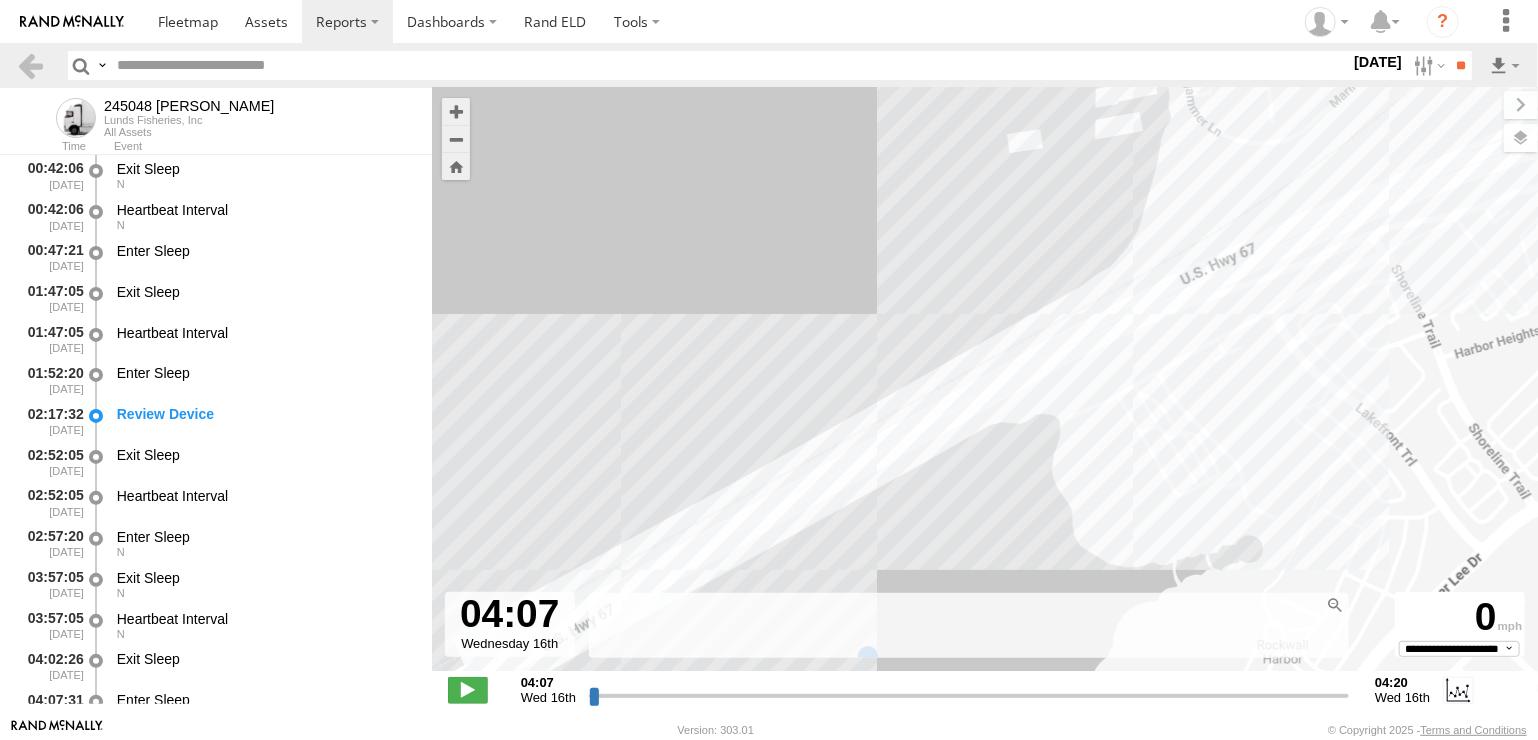 drag, startPoint x: 966, startPoint y: 497, endPoint x: 1188, endPoint y: 250, distance: 332.1039 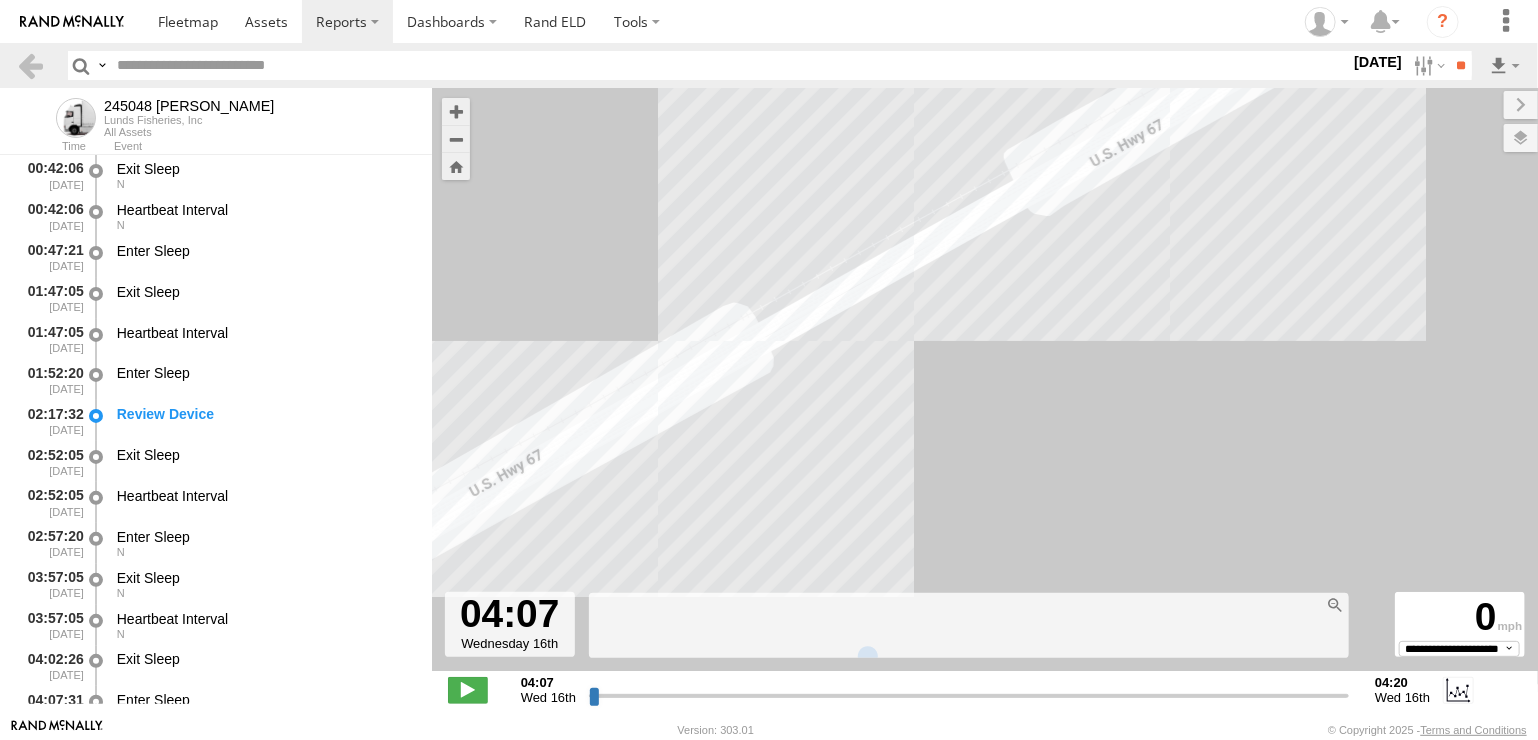 drag, startPoint x: 910, startPoint y: 375, endPoint x: 1080, endPoint y: 329, distance: 176.1136 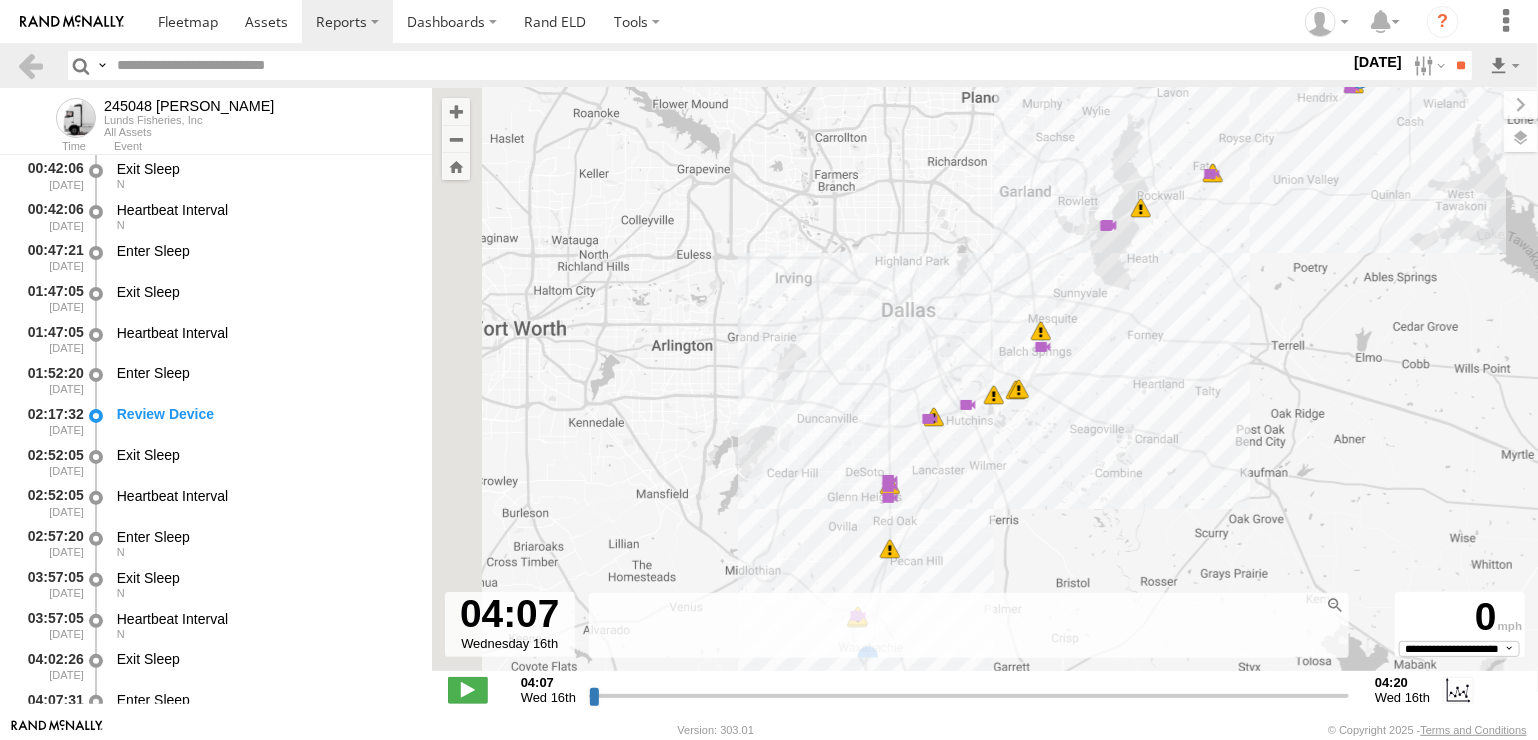 drag, startPoint x: 1016, startPoint y: 478, endPoint x: 1115, endPoint y: 214, distance: 281.95212 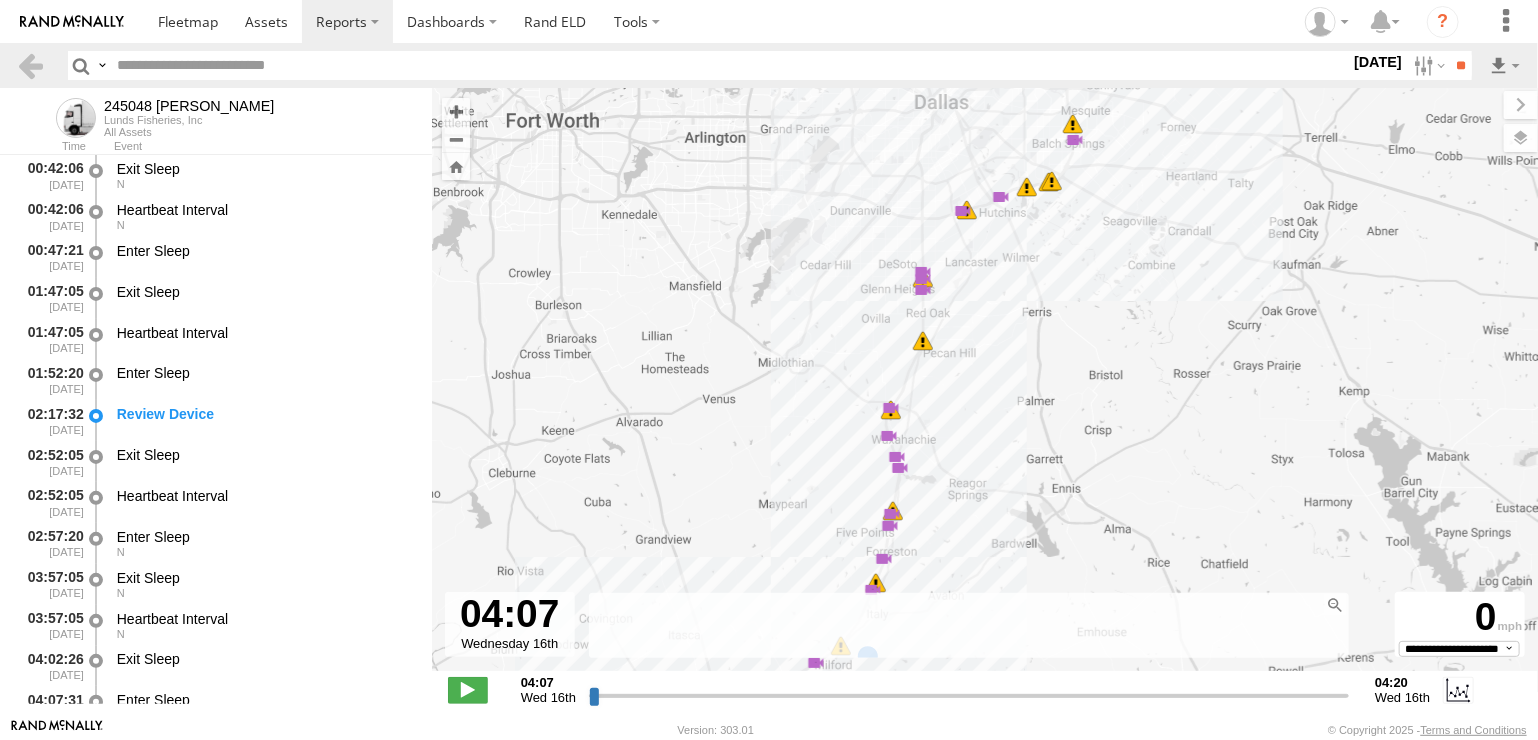 click at bounding box center (923, 341) 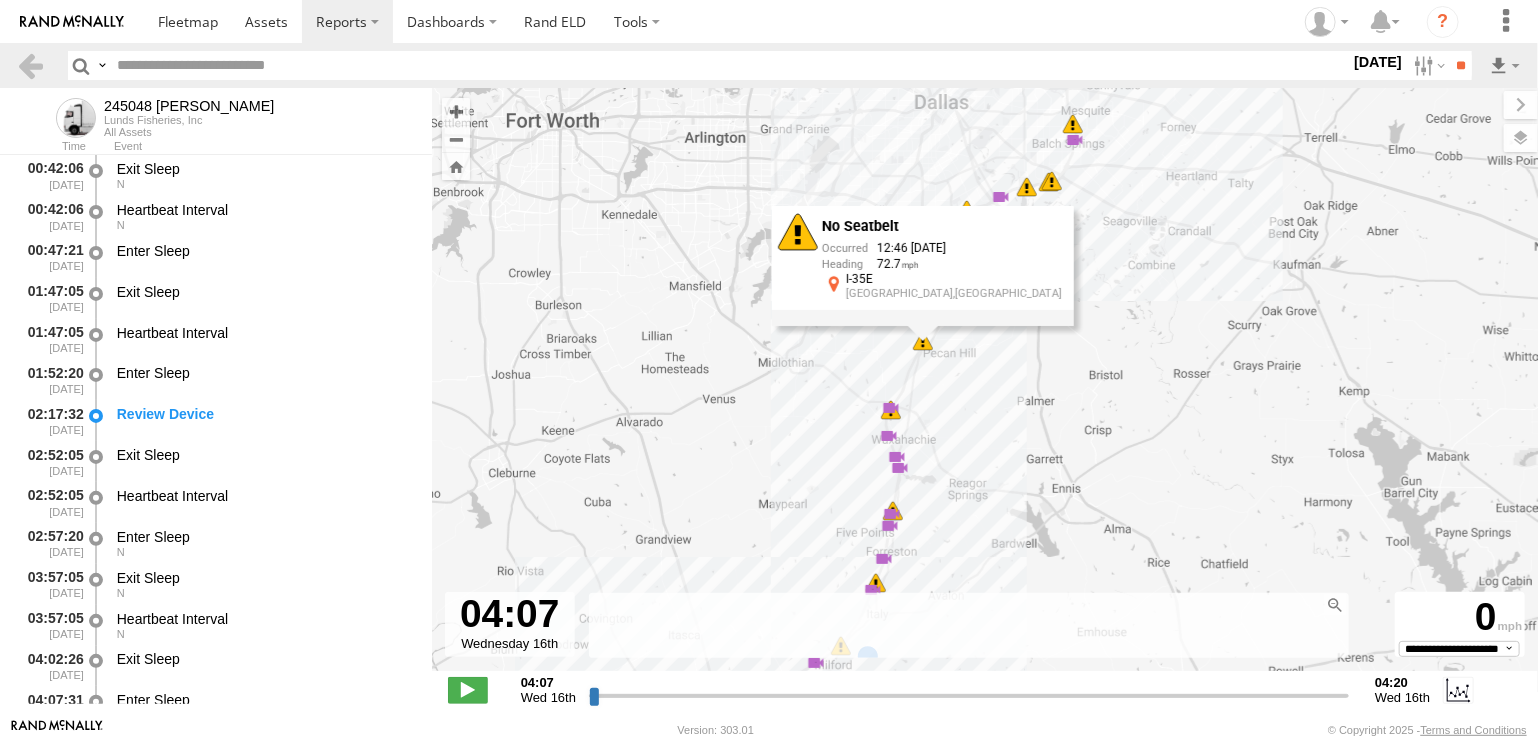 click on "No Seatbelt 12:46 07/16/2025 72.7 I-35E Red Oak,TX" at bounding box center [923, 266] 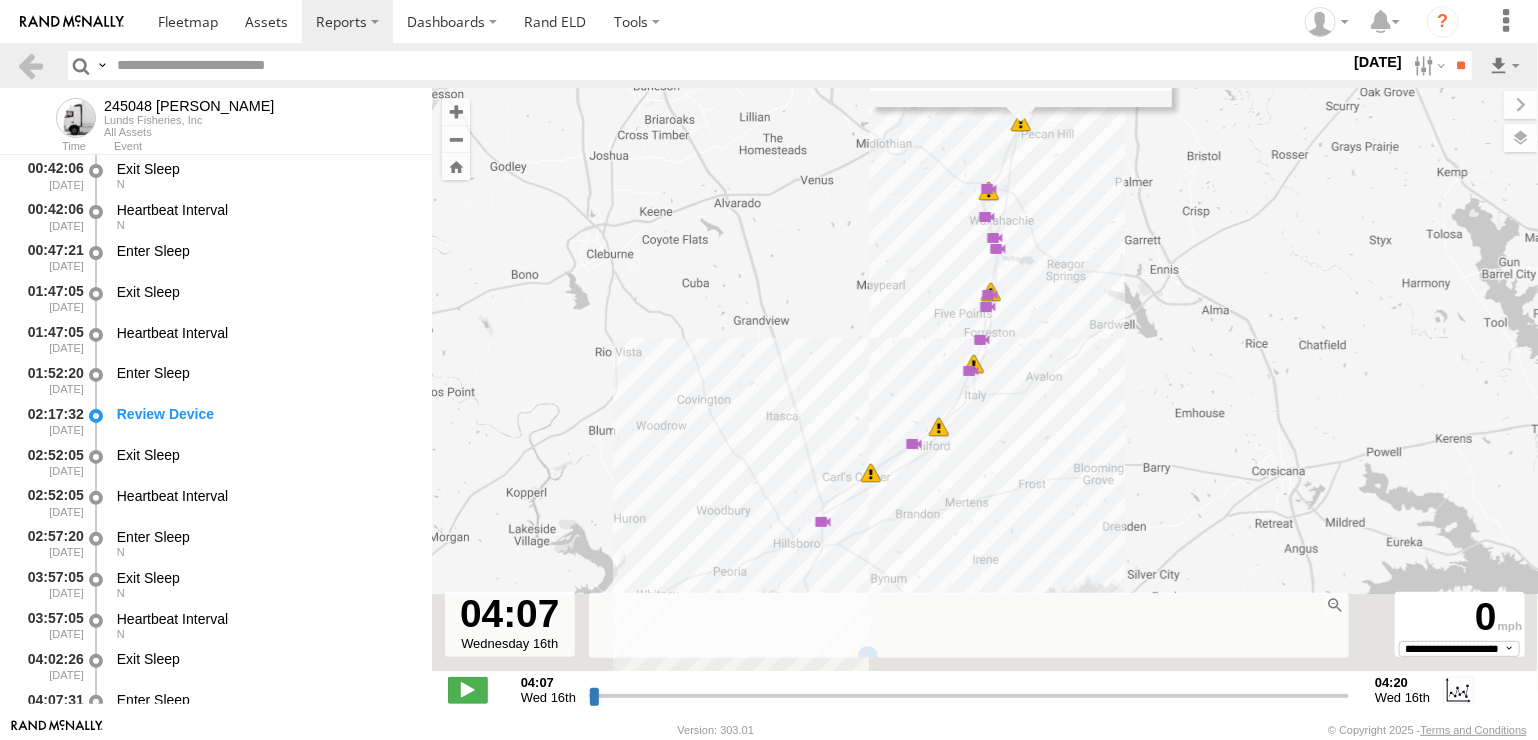 drag, startPoint x: 975, startPoint y: 557, endPoint x: 1079, endPoint y: 300, distance: 277.2454 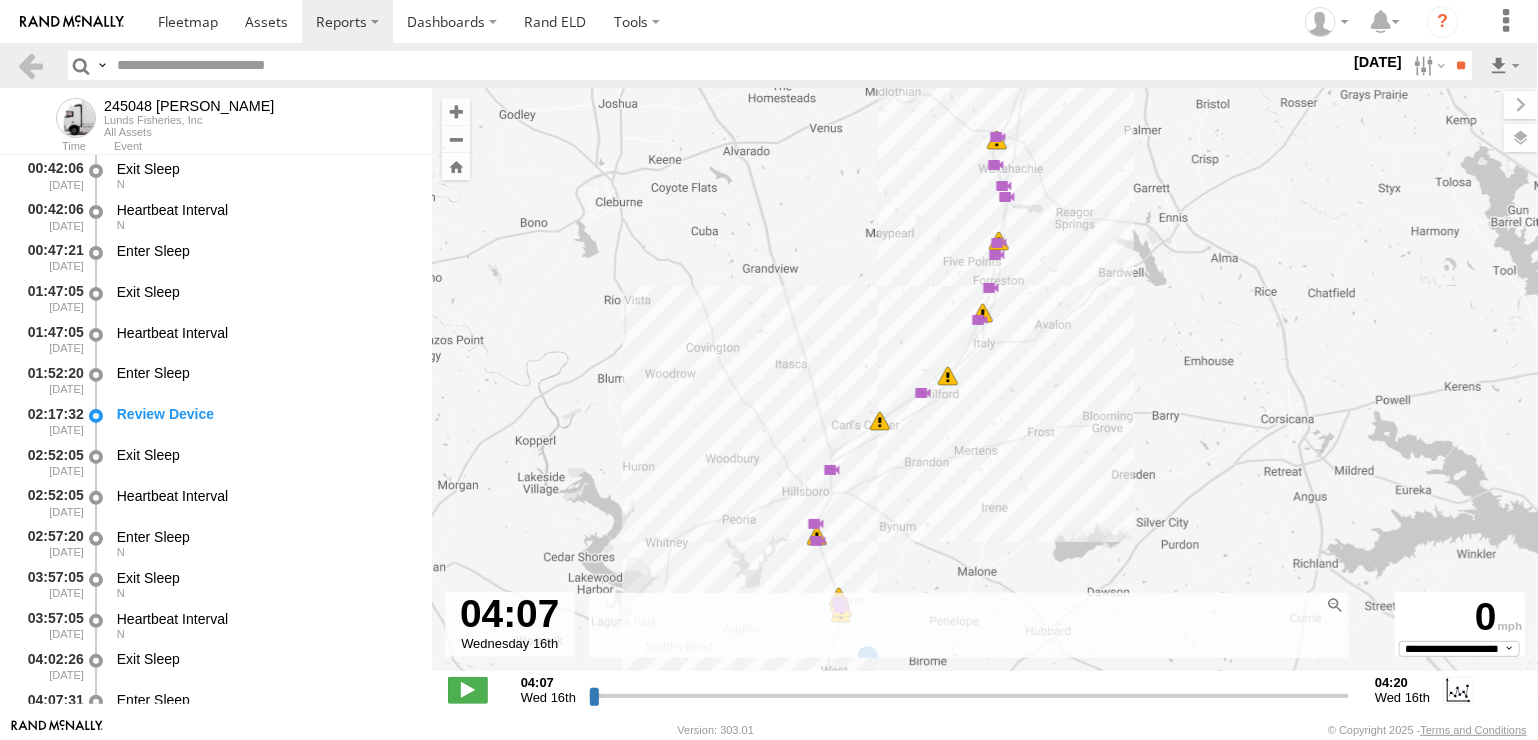 click on "14" at bounding box center [880, 421] 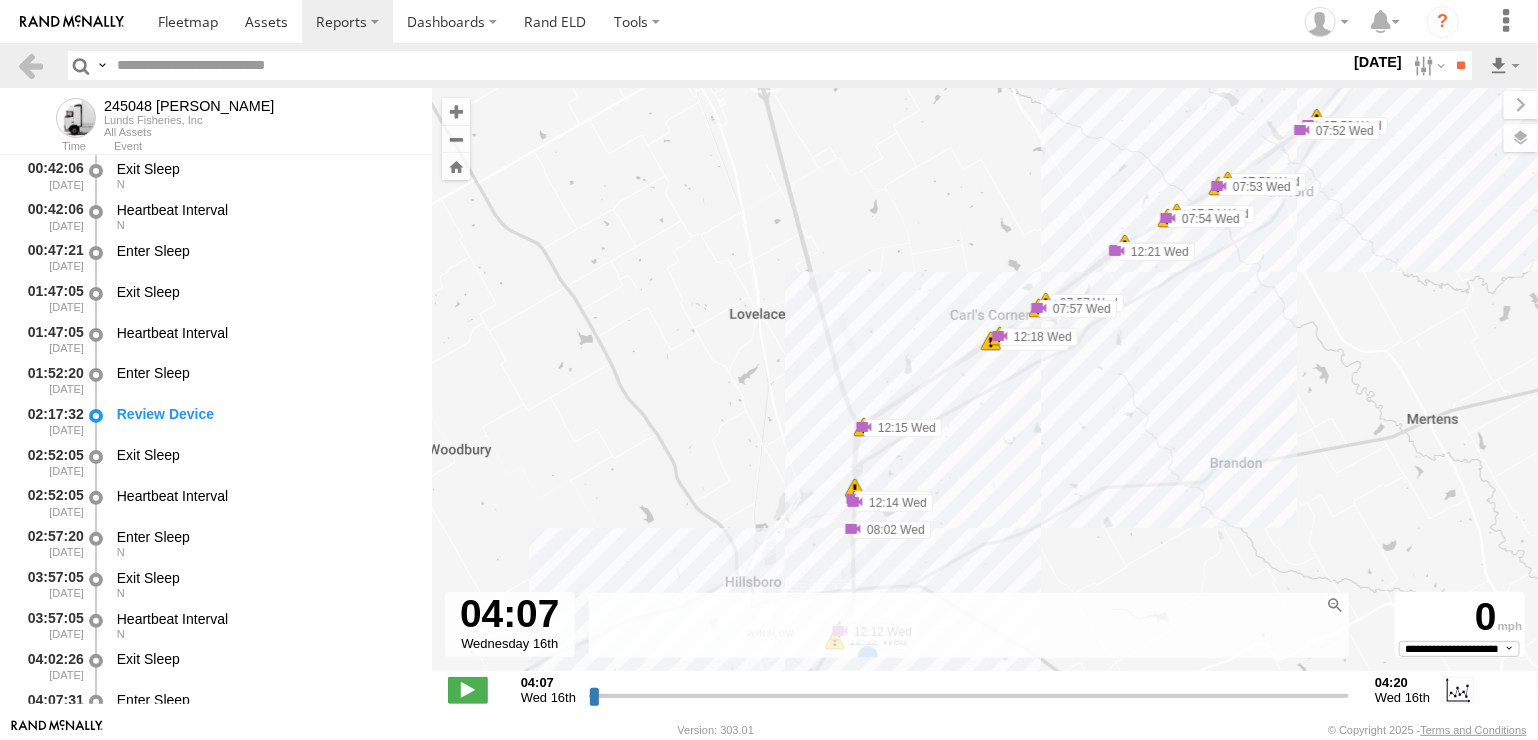click at bounding box center [1649, -1350] 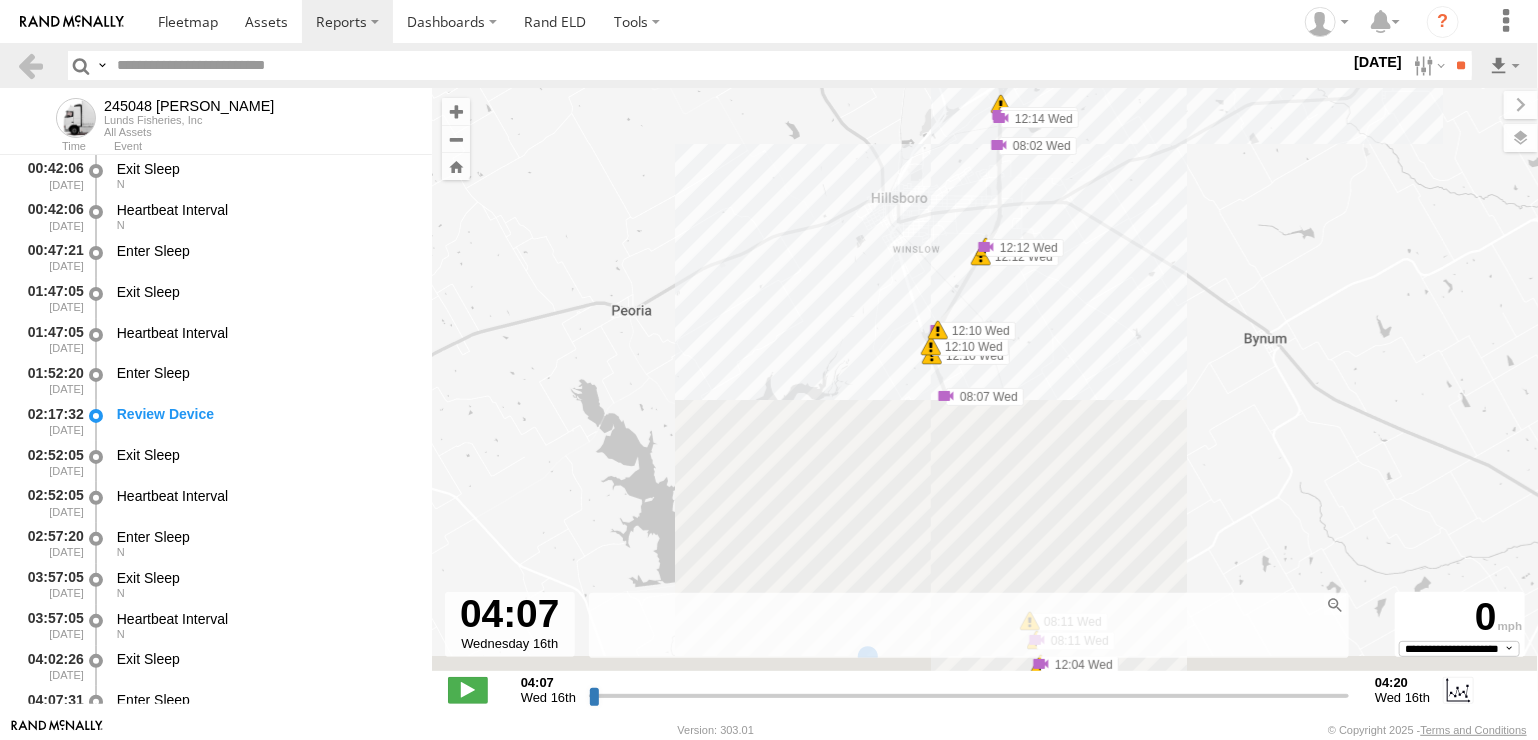 drag, startPoint x: 978, startPoint y: 502, endPoint x: 1125, endPoint y: 107, distance: 421.4665 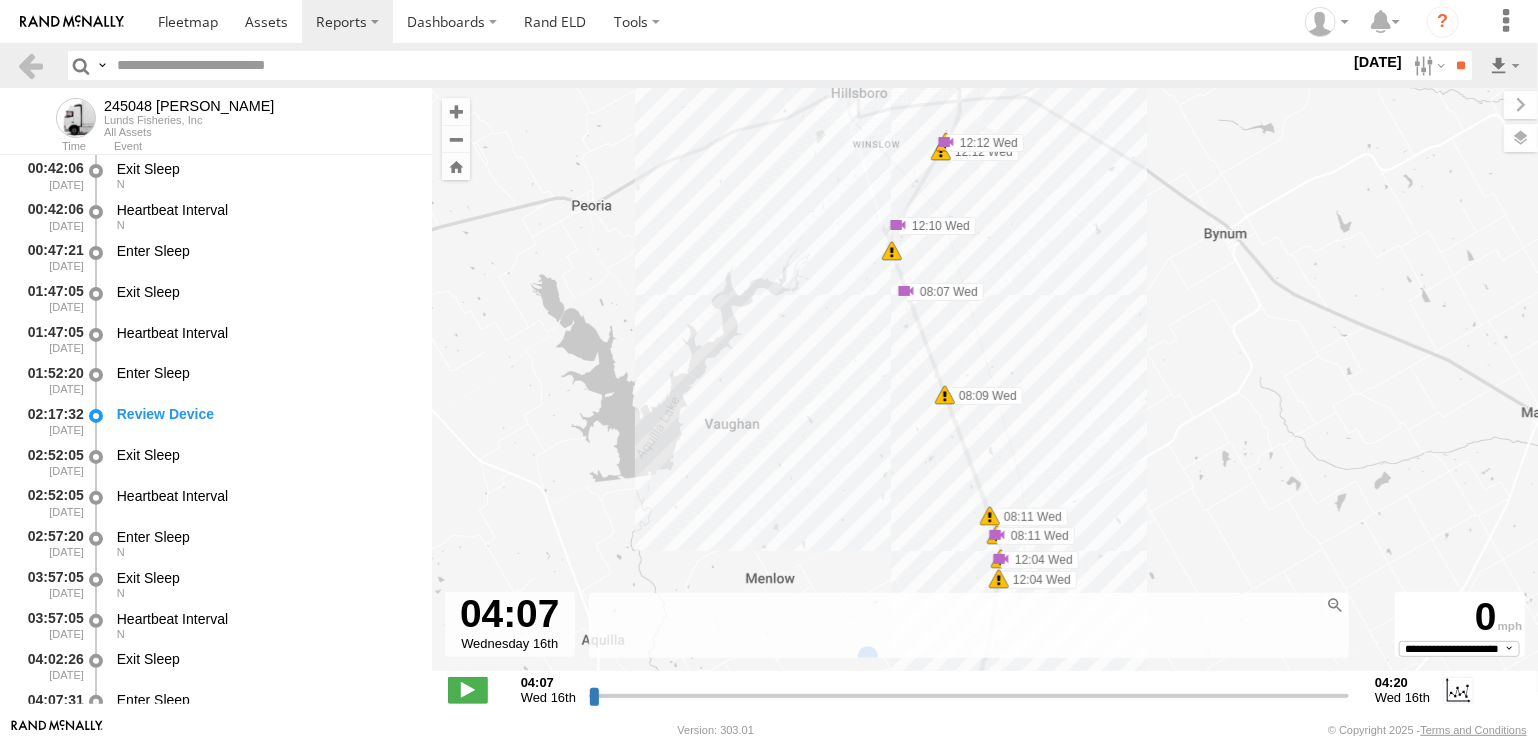drag, startPoint x: 952, startPoint y: 396, endPoint x: 879, endPoint y: 369, distance: 77.83315 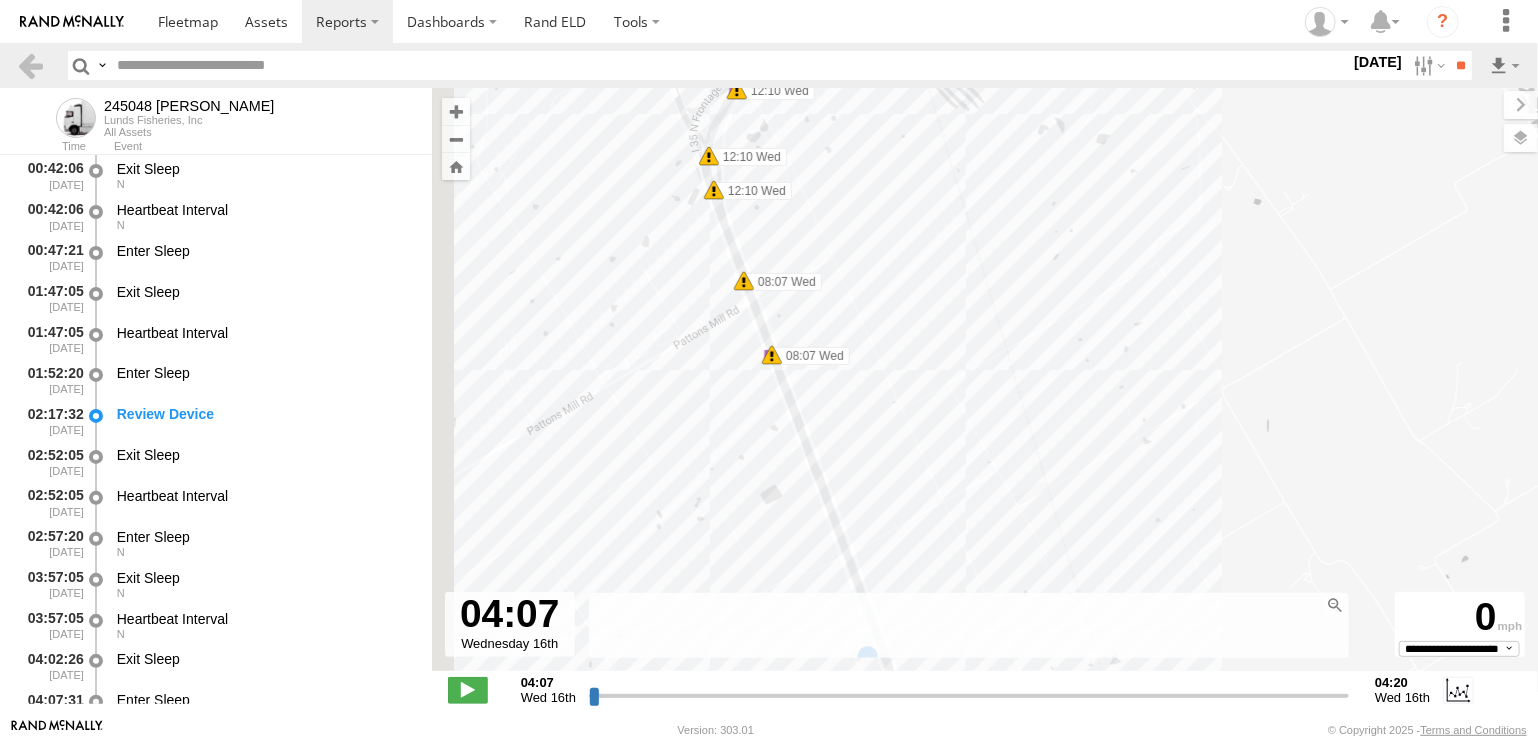 drag, startPoint x: 719, startPoint y: 338, endPoint x: 987, endPoint y: 280, distance: 274.2043 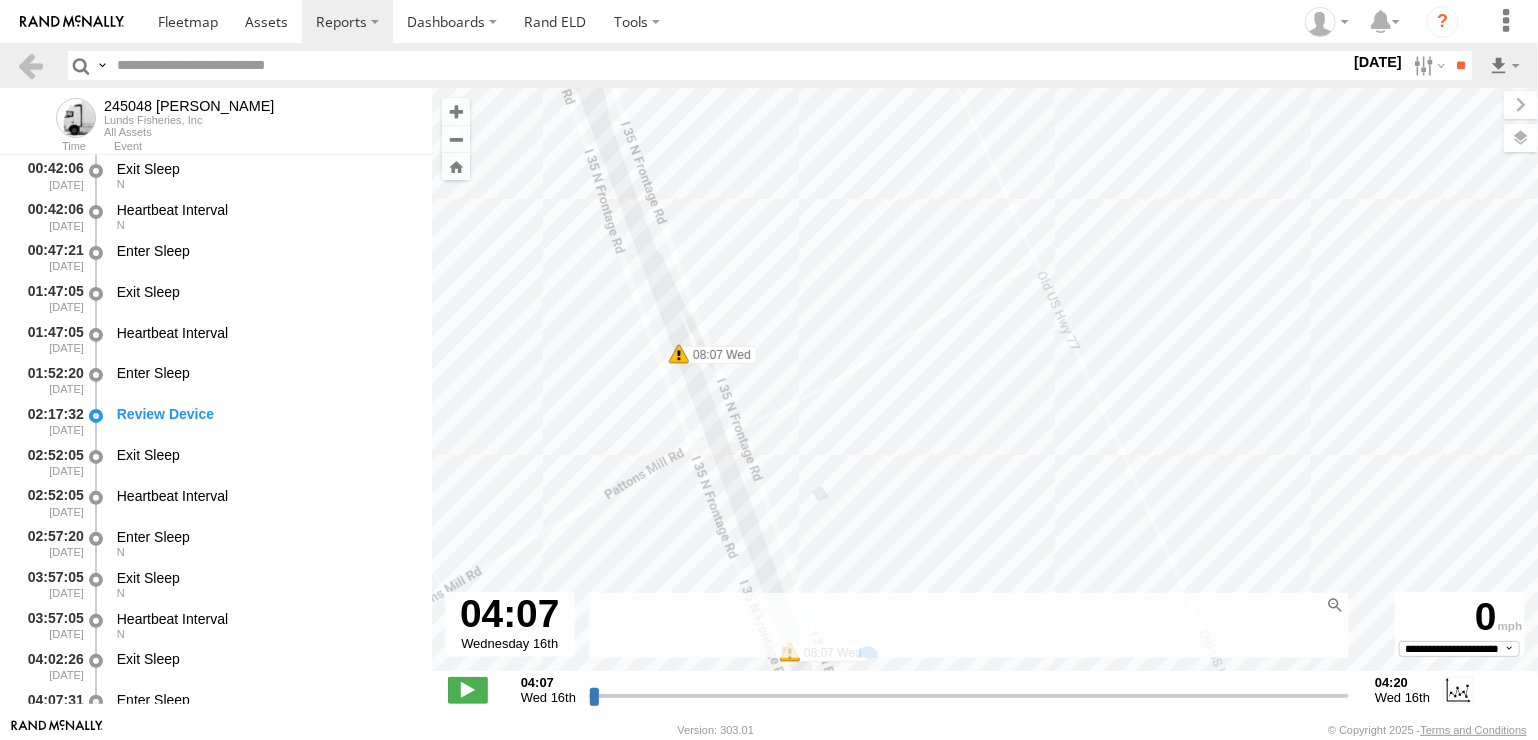 drag, startPoint x: 745, startPoint y: 303, endPoint x: 878, endPoint y: 478, distance: 219.80446 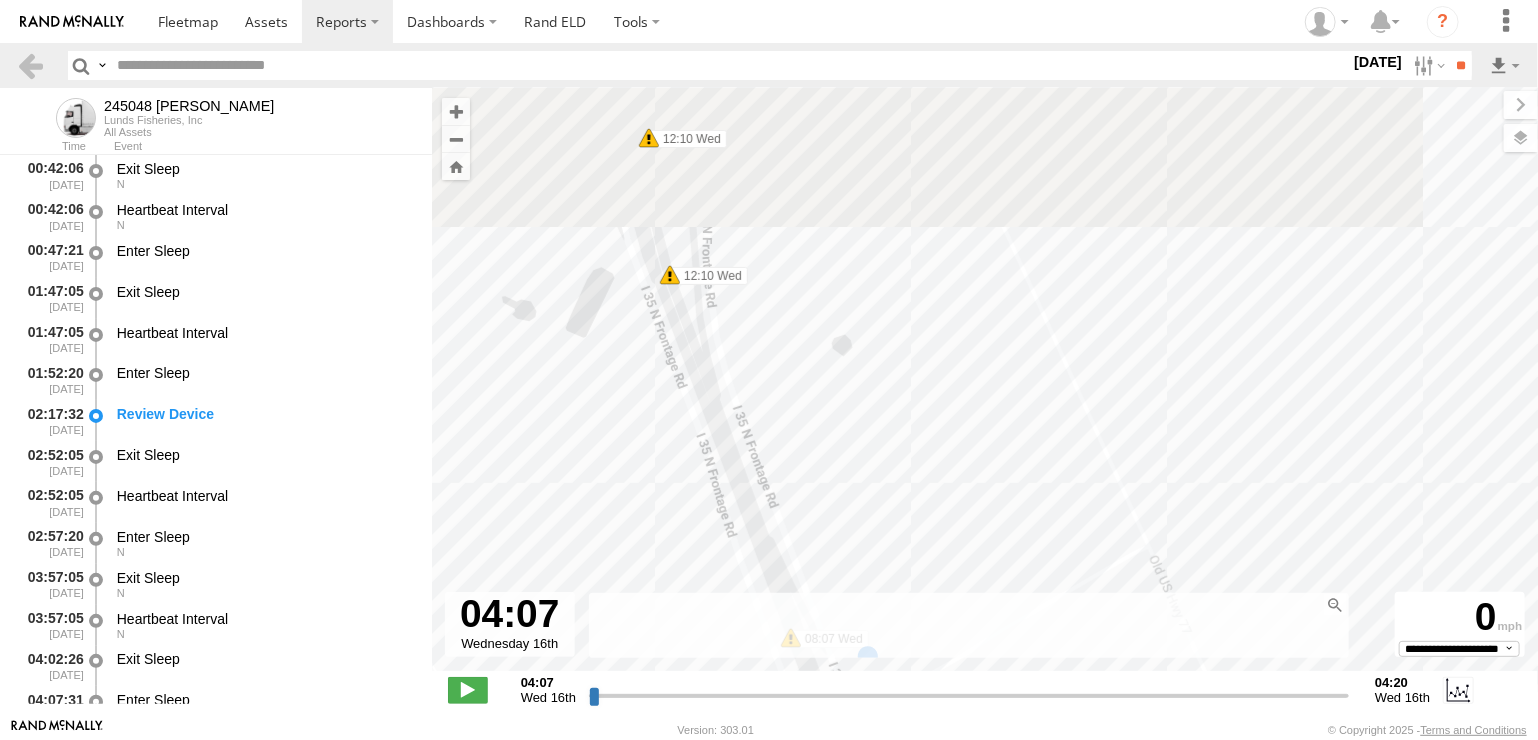 drag, startPoint x: 795, startPoint y: 234, endPoint x: 887, endPoint y: 492, distance: 273.91238 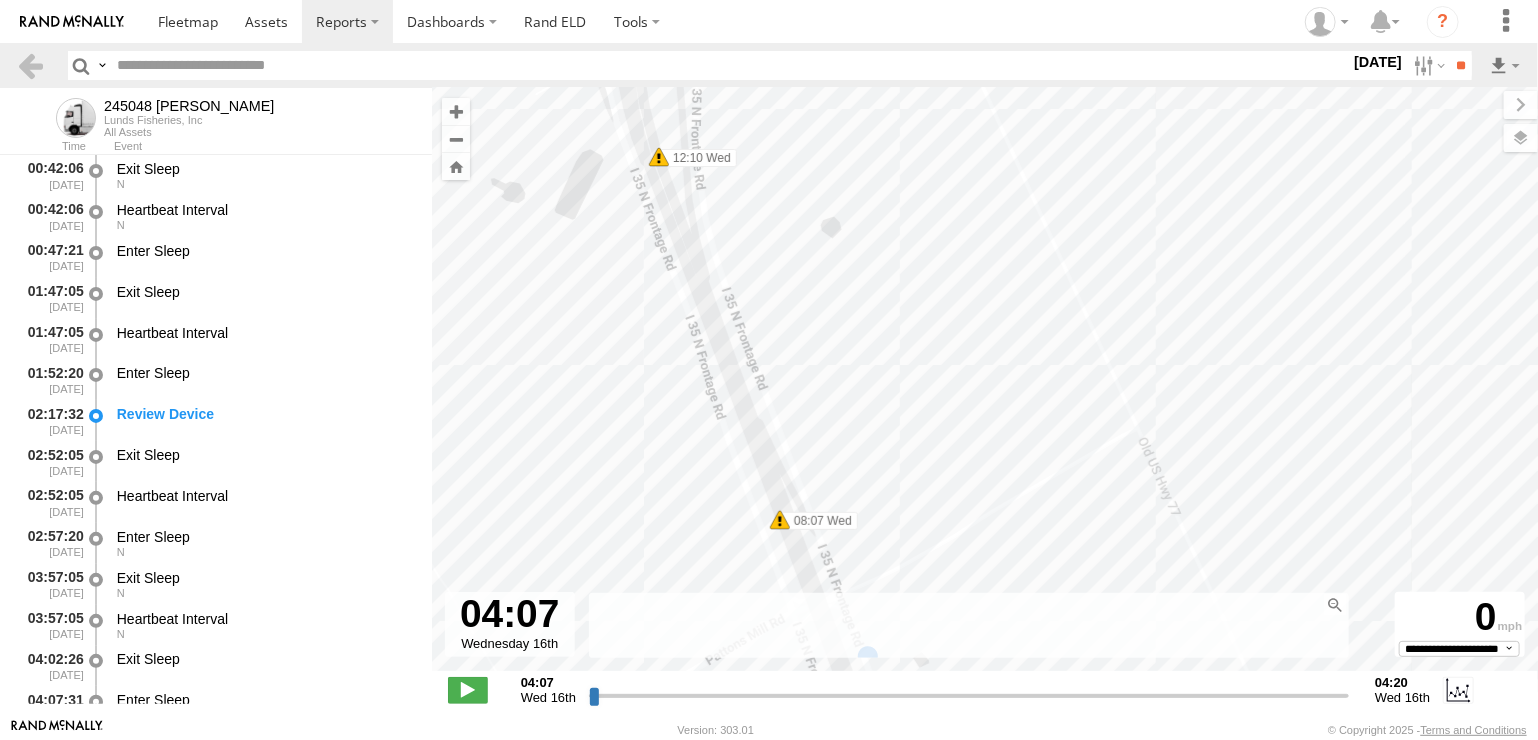 drag, startPoint x: 883, startPoint y: 502, endPoint x: 849, endPoint y: 246, distance: 258.24796 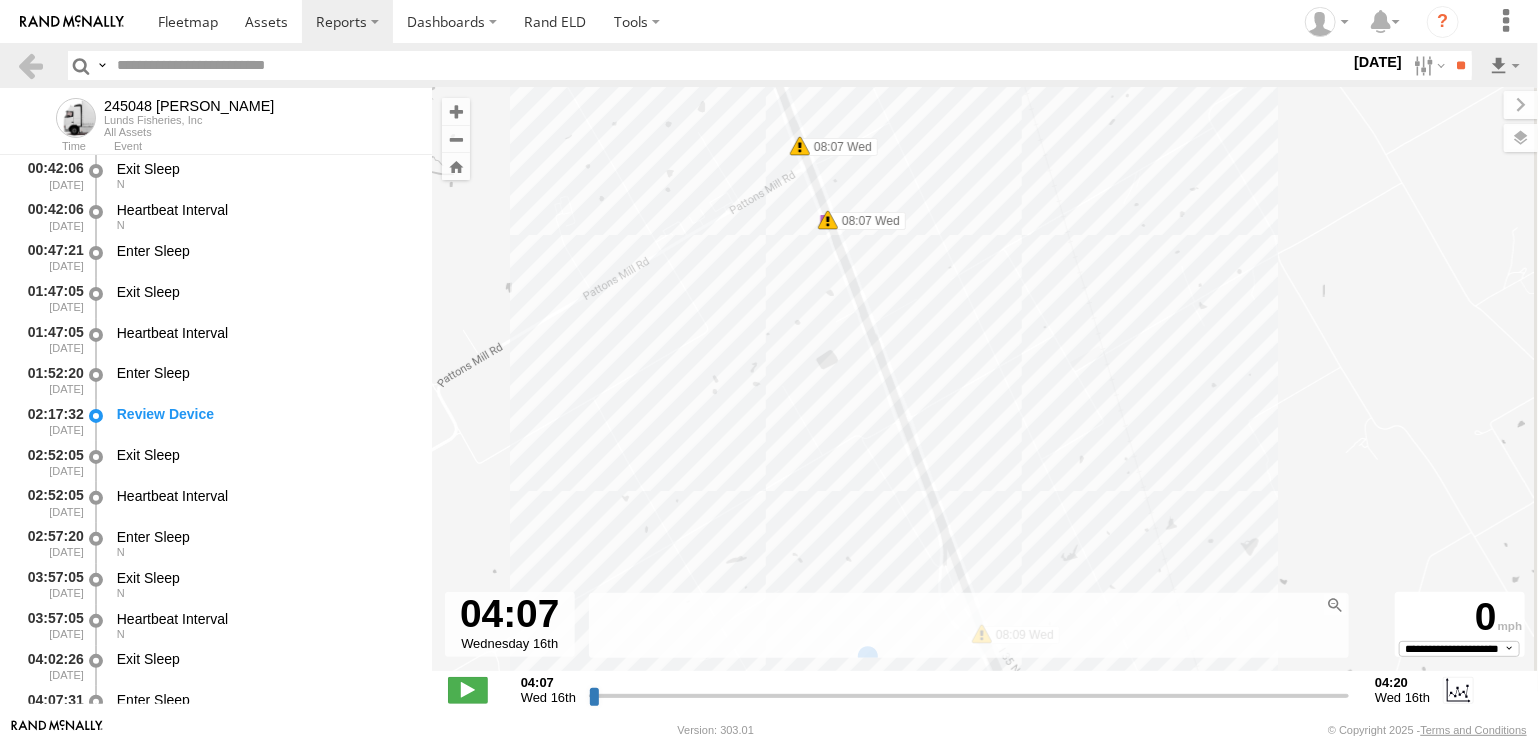 drag, startPoint x: 1096, startPoint y: 483, endPoint x: 972, endPoint y: 191, distance: 317.23807 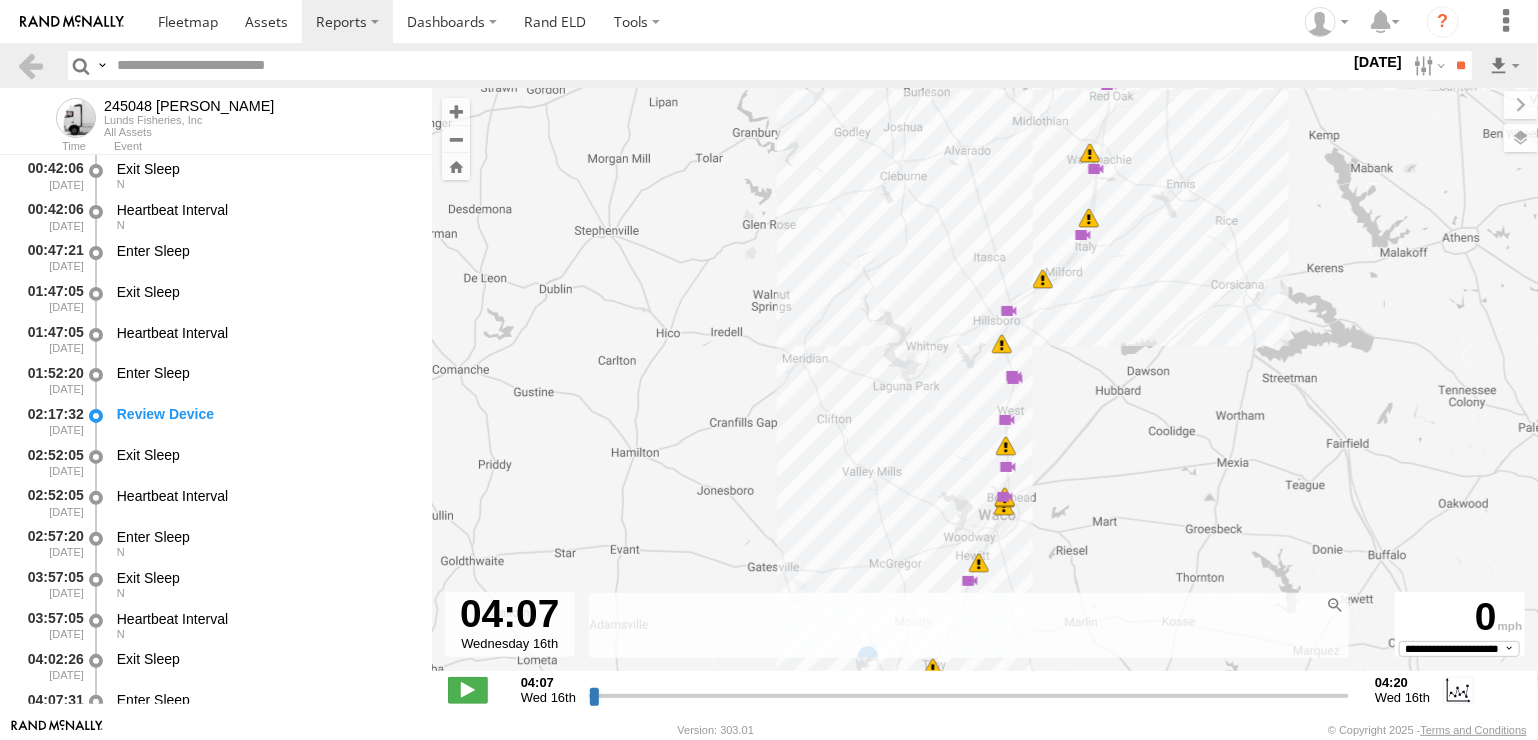 drag, startPoint x: 1096, startPoint y: 469, endPoint x: 1132, endPoint y: 222, distance: 249.6097 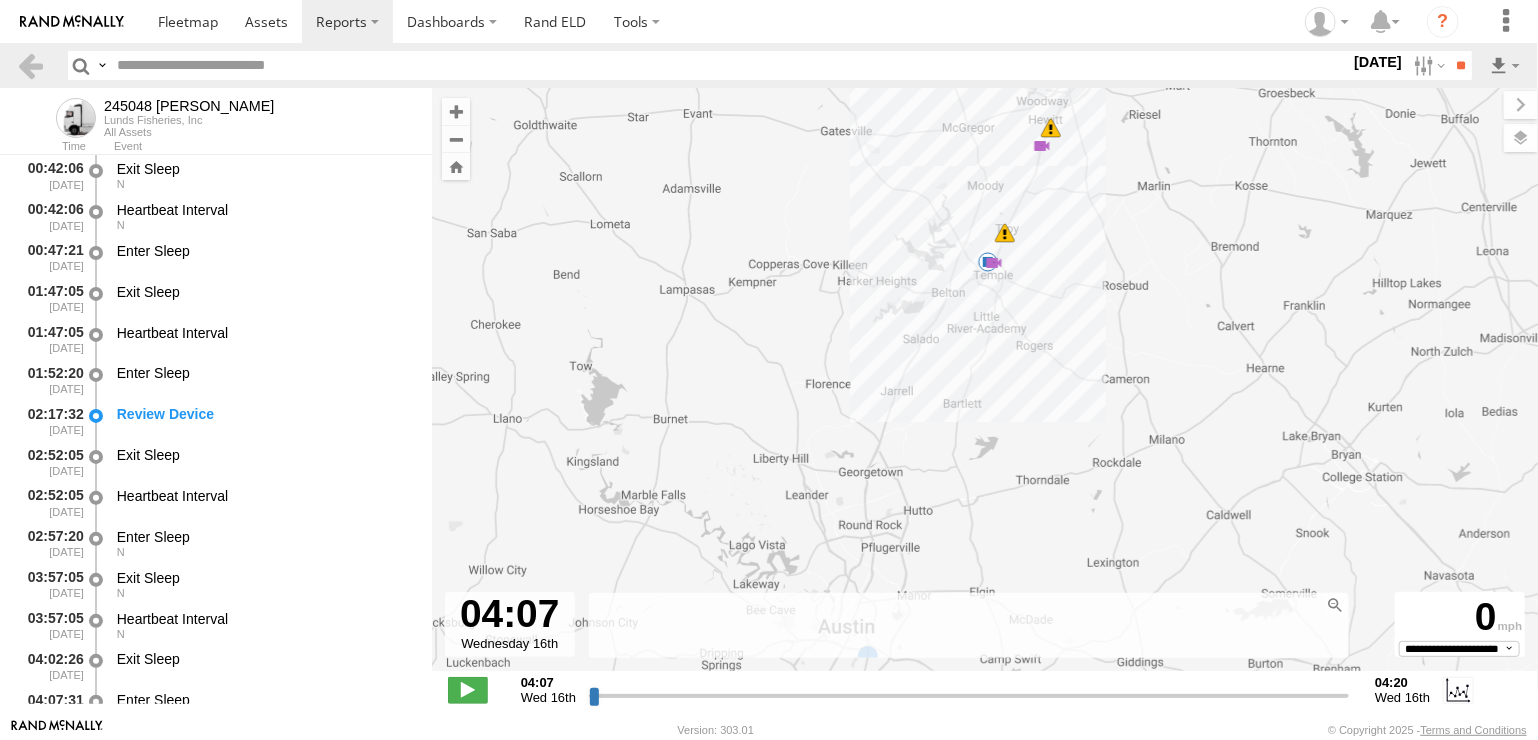 drag, startPoint x: 1033, startPoint y: 259, endPoint x: 1030, endPoint y: 389, distance: 130.0346 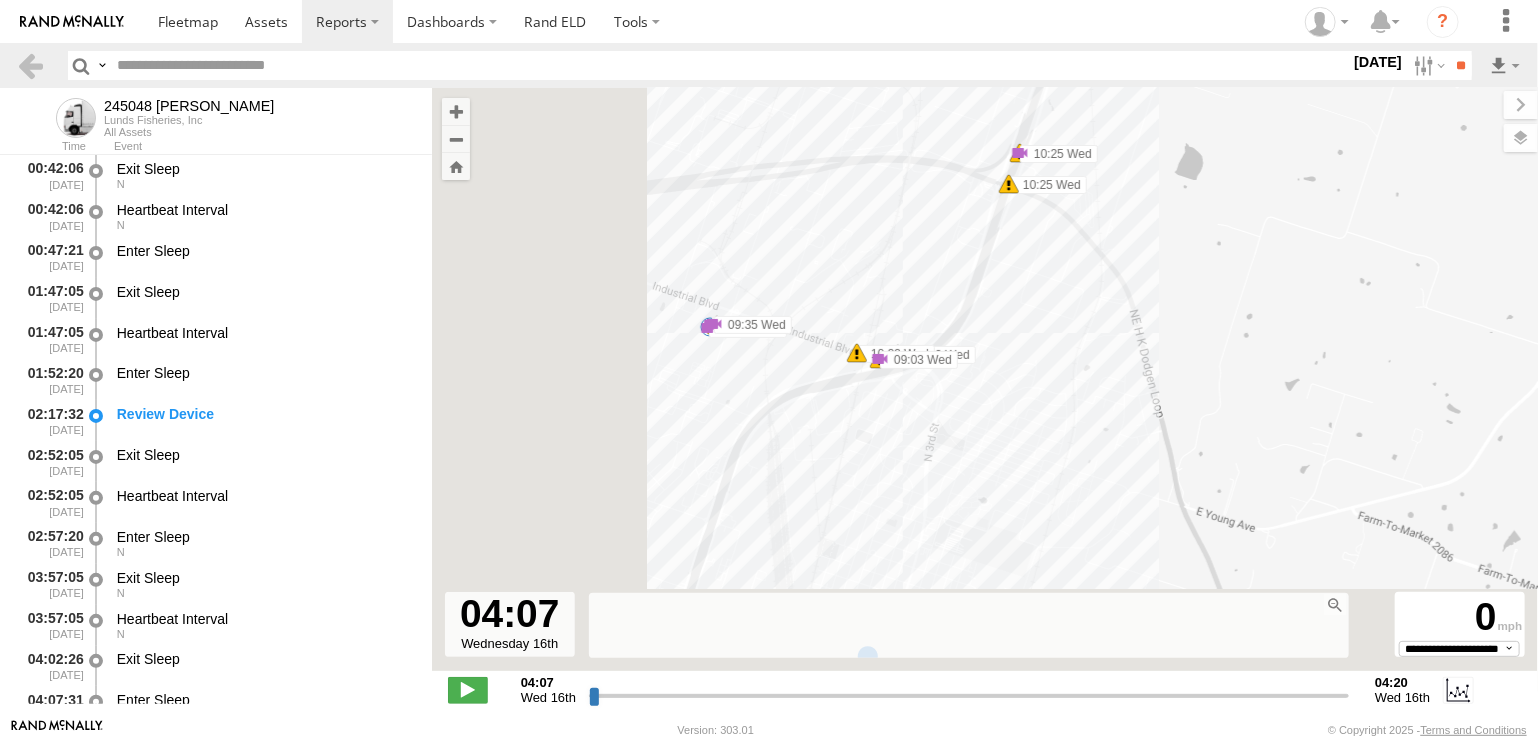 drag, startPoint x: 984, startPoint y: 367, endPoint x: 1079, endPoint y: 332, distance: 101.24229 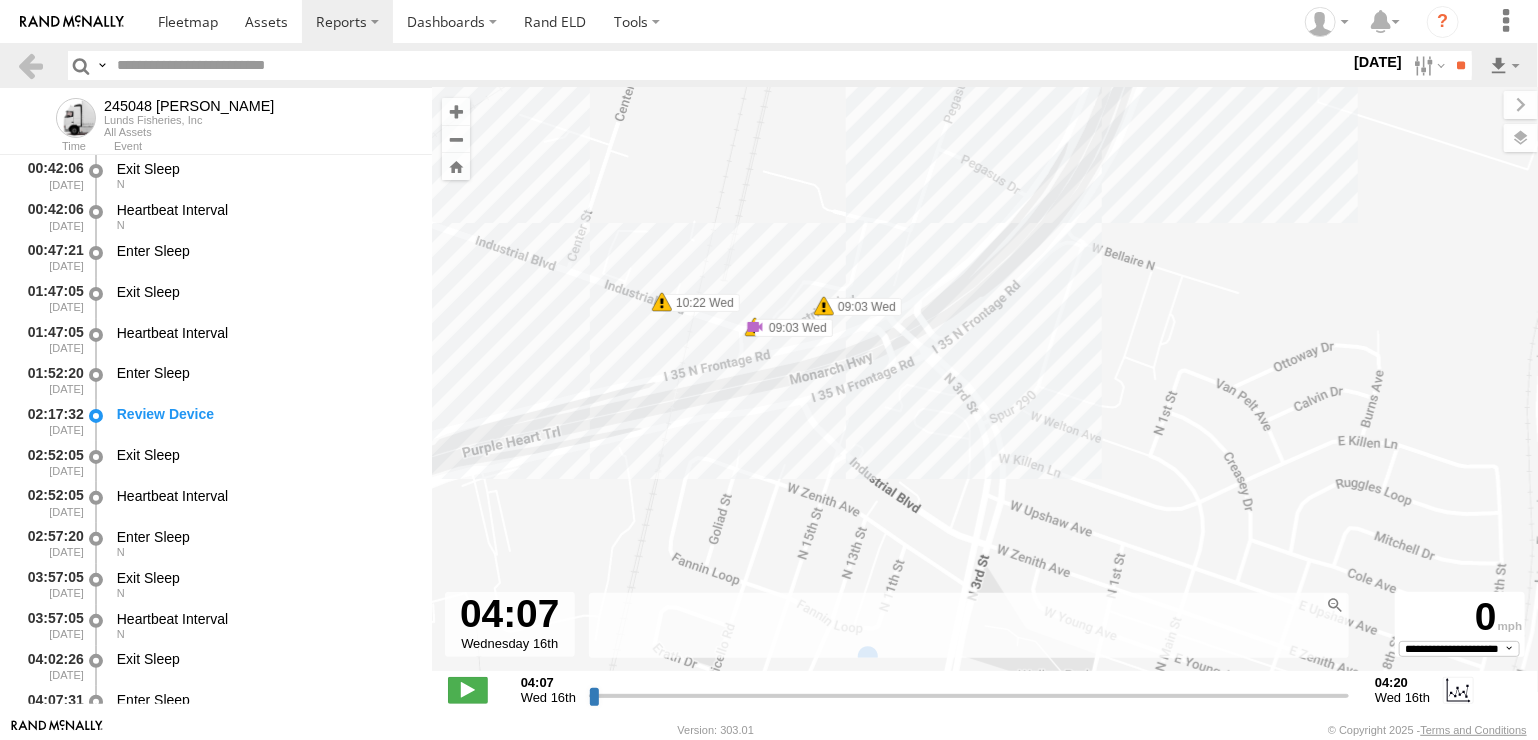 drag, startPoint x: 1046, startPoint y: 387, endPoint x: 1327, endPoint y: 333, distance: 286.14157 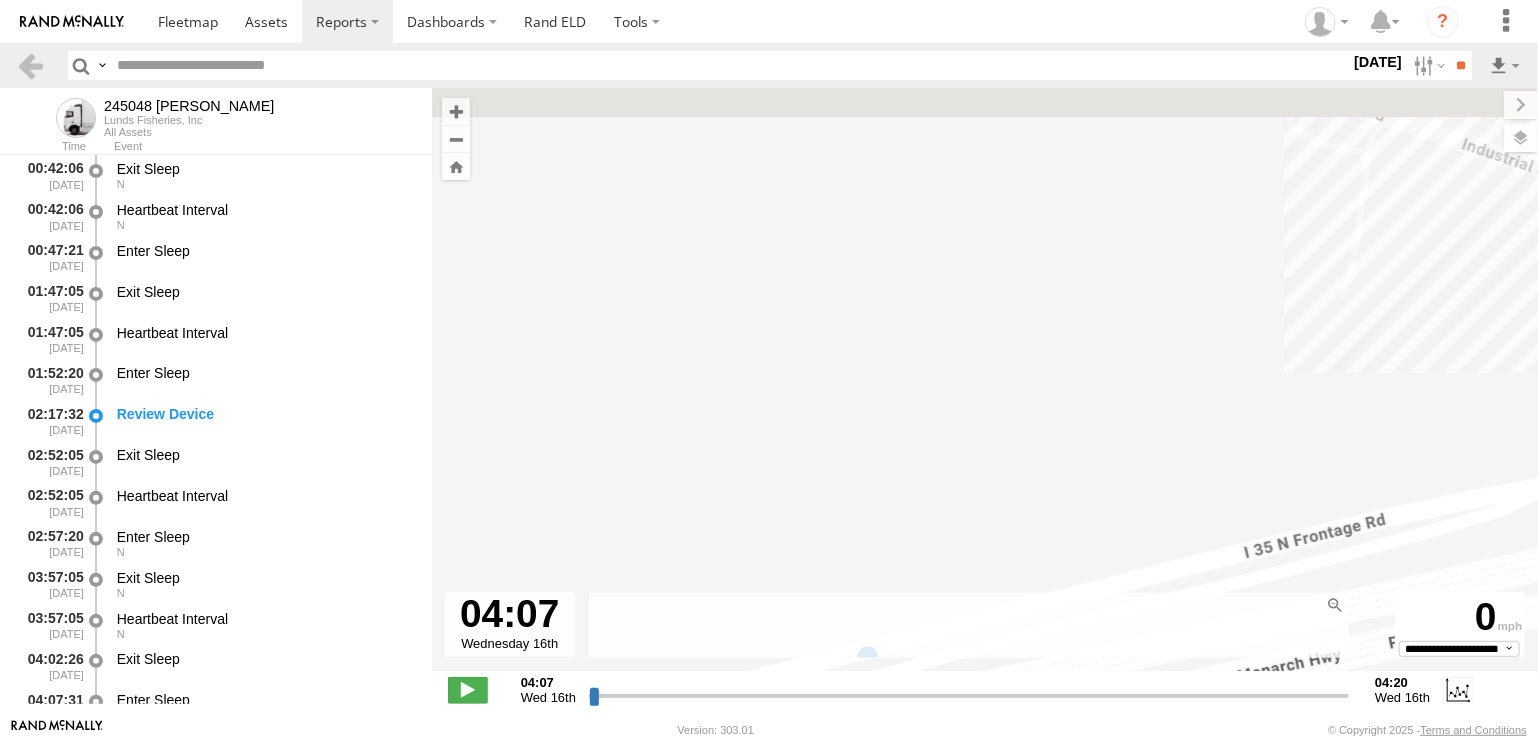 drag, startPoint x: 957, startPoint y: 188, endPoint x: 1122, endPoint y: 497, distance: 350.29416 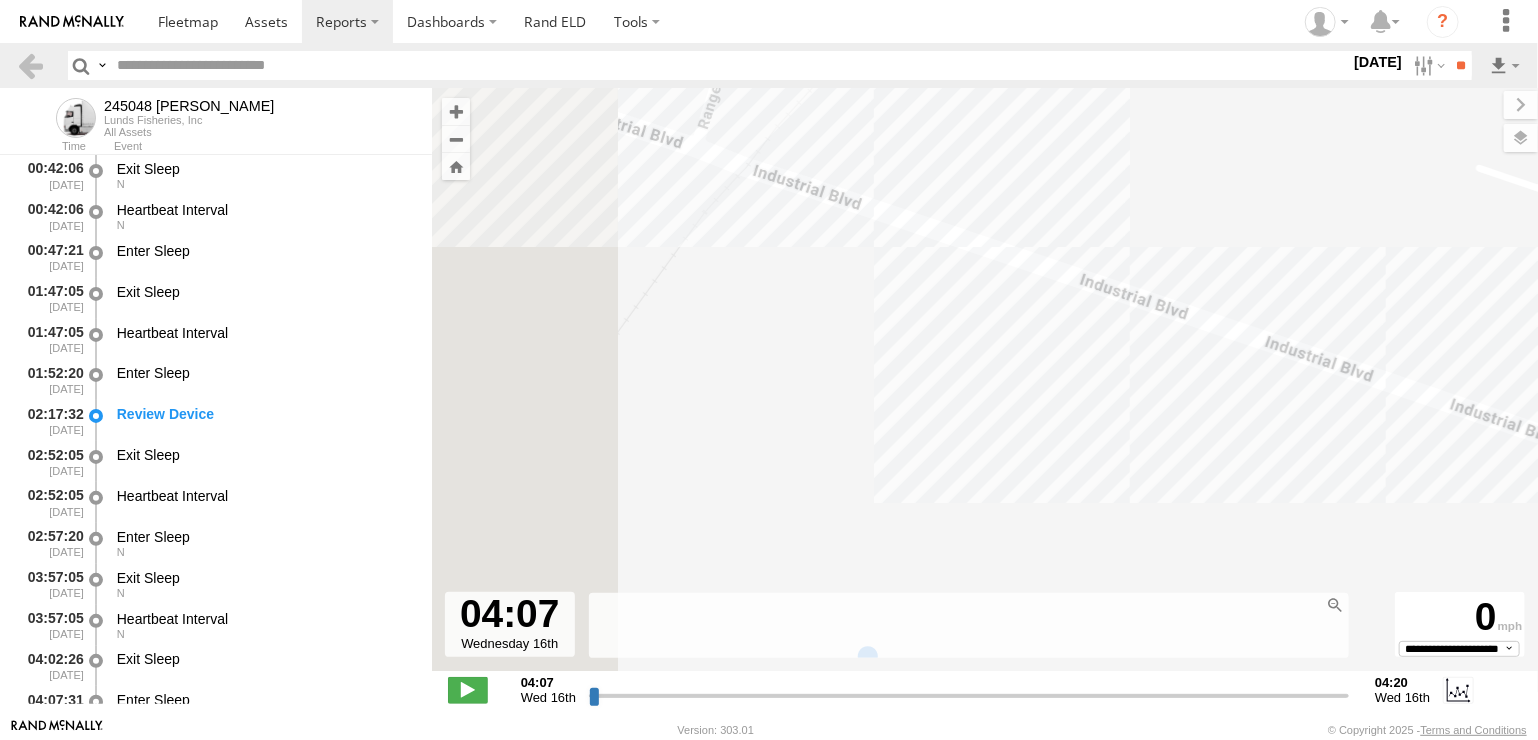 drag, startPoint x: 1148, startPoint y: 425, endPoint x: 1420, endPoint y: 488, distance: 279.20065 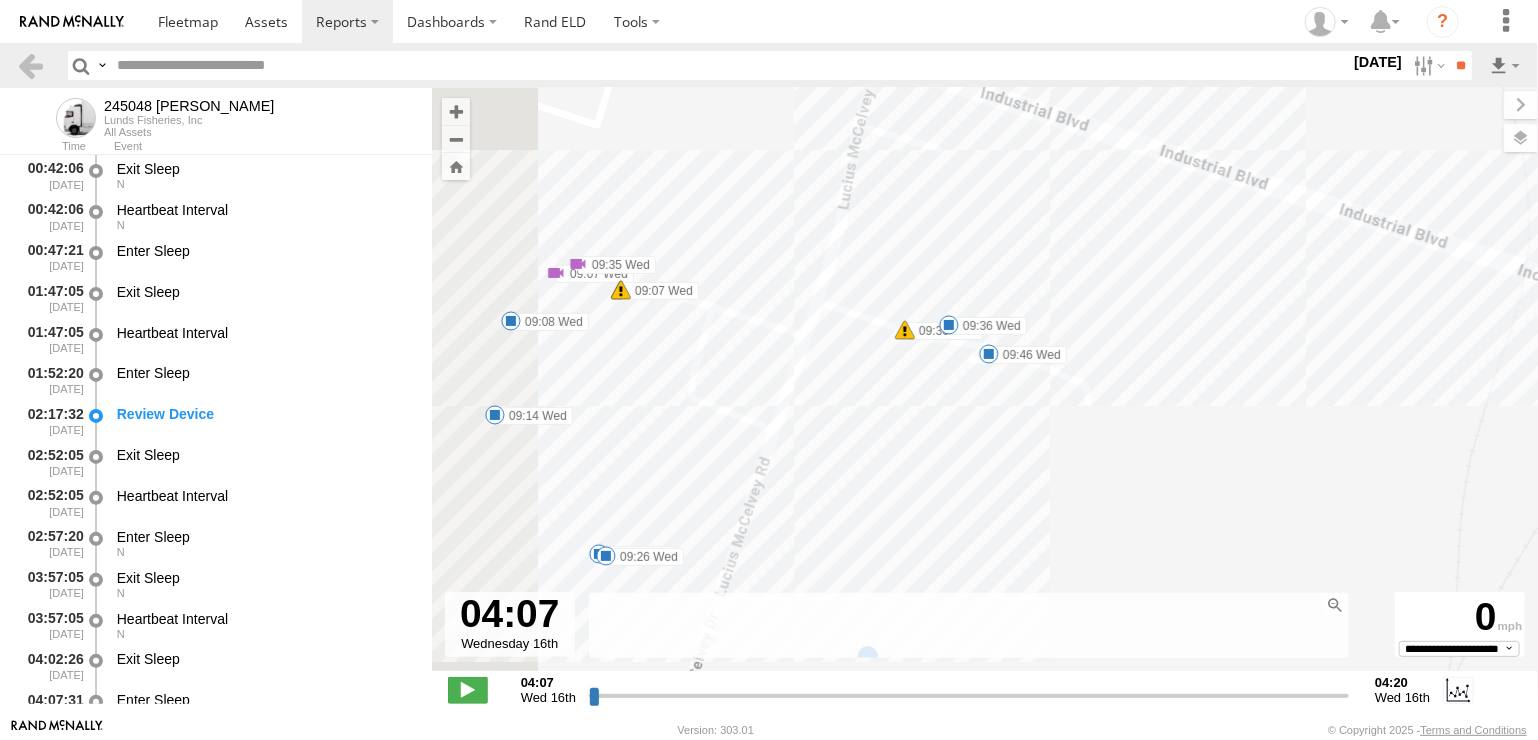 drag, startPoint x: 1015, startPoint y: 371, endPoint x: 1287, endPoint y: 362, distance: 272.14886 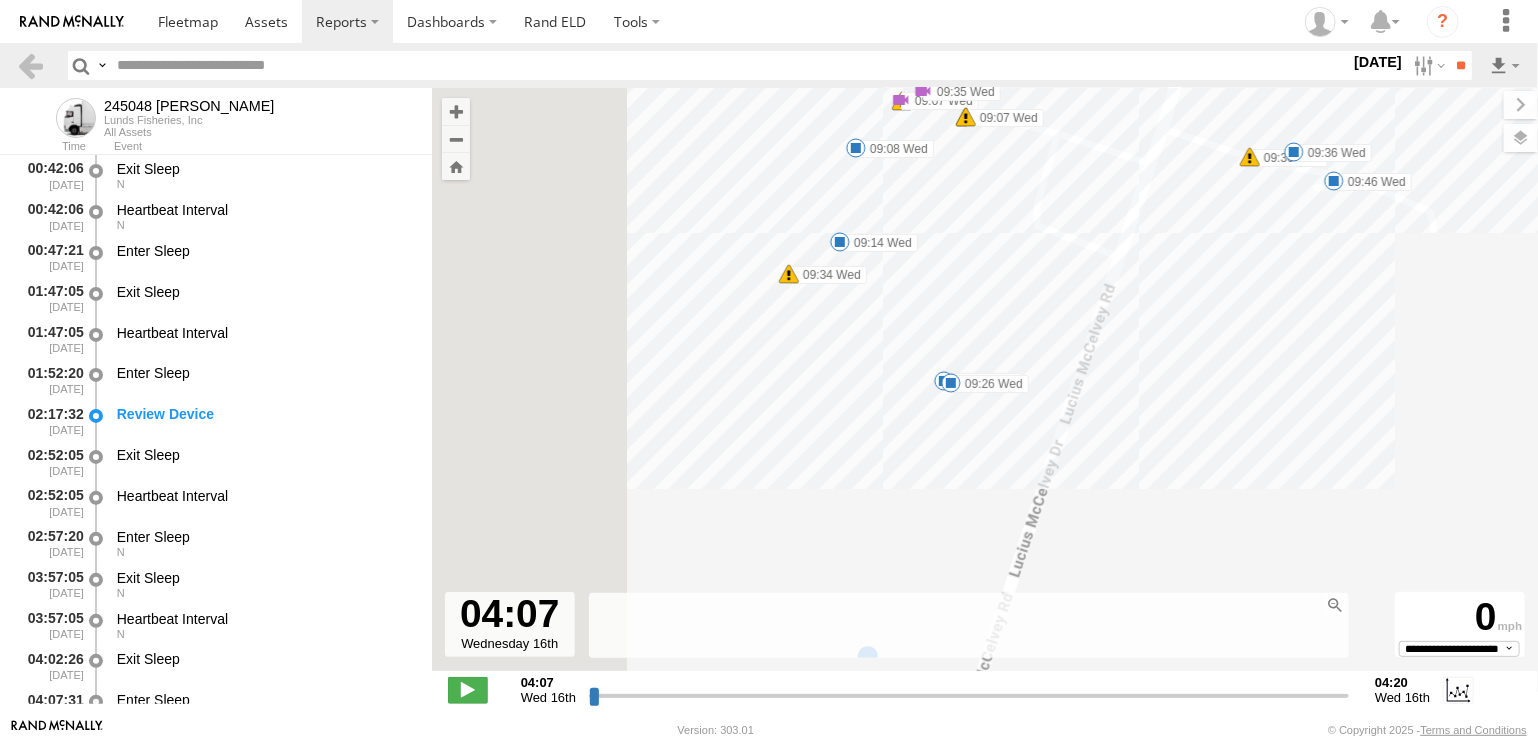 drag, startPoint x: 1026, startPoint y: 480, endPoint x: 1278, endPoint y: 267, distance: 329.95908 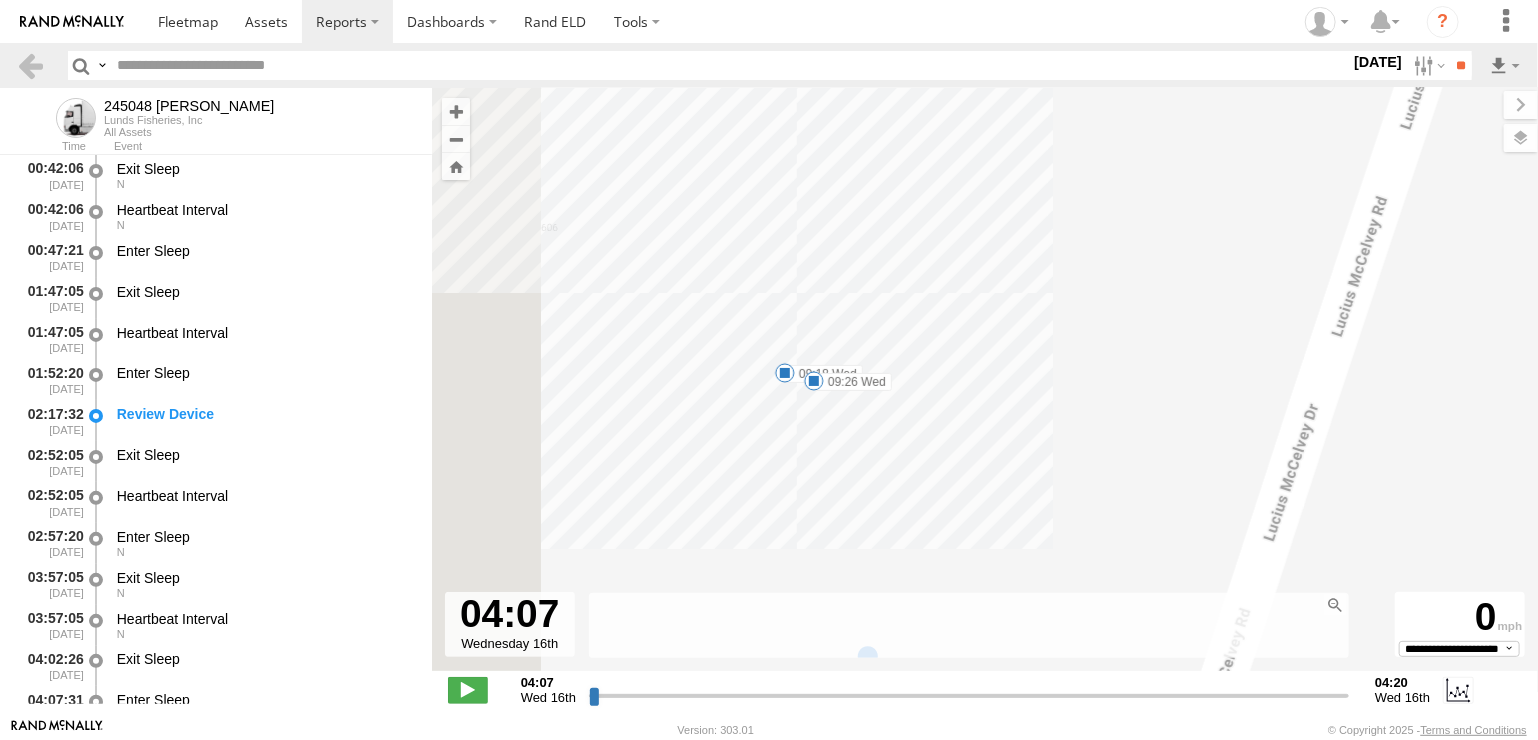 drag, startPoint x: 824, startPoint y: 342, endPoint x: 1159, endPoint y: 295, distance: 338.28094 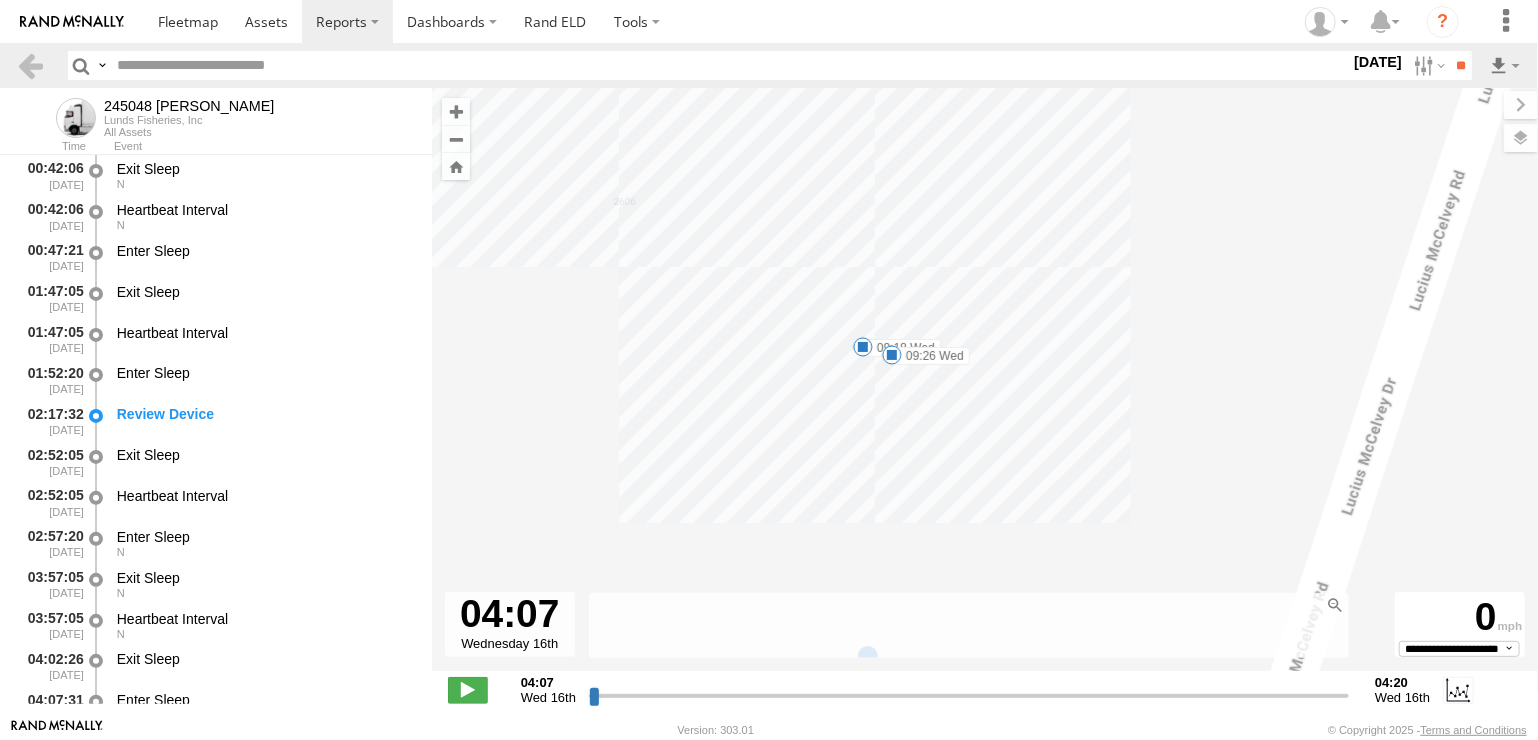 click at bounding box center [892, 355] 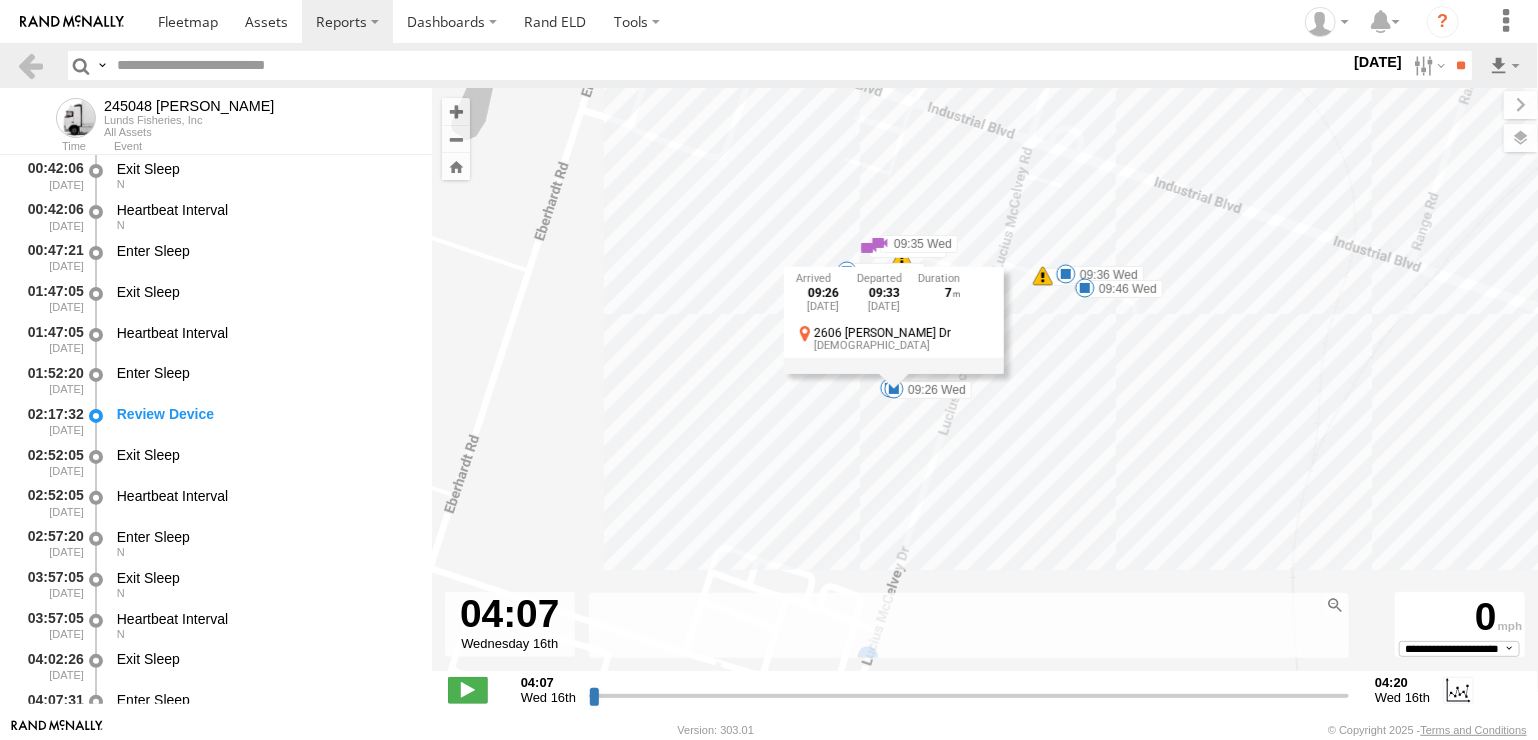 click on "245048 Charles 14:10 Wed 14:16 Wed 15:39 Wed 07:25 Wed 12:50 Wed 12:51 Wed 06:14 Wed 06:16 Wed 06:18 Wed 06:29 Wed 15:29 Wed 15:34 Wed 13:26 Wed 13:27 Wed 08:11 Wed 11:59 Wed 12:04 Wed 11:47 Wed 11:48 Wed 11:48 Wed 11:48 Wed 11:52 Wed 09:03 Wed 09:03 Wed 10:22 Wed 10:25 Wed 10:25 Wed 09:03 Wed 09:07 Wed 09:07 Wed 09:08 Wed 09:35 Wed 10:25 Wed 11:19 Wed 11:21 Wed 09:08 Wed 09:14 Wed 09:18 Wed 09:26 Wed 09:36 Wed 09:46 Wed 09:36 Wed 09:34 Wed 8 09:26 Wed 16th Jul 09:33 Wed 16th Jul 7 2606 Lucius McCelvey Dr Temple" at bounding box center (985, 390) 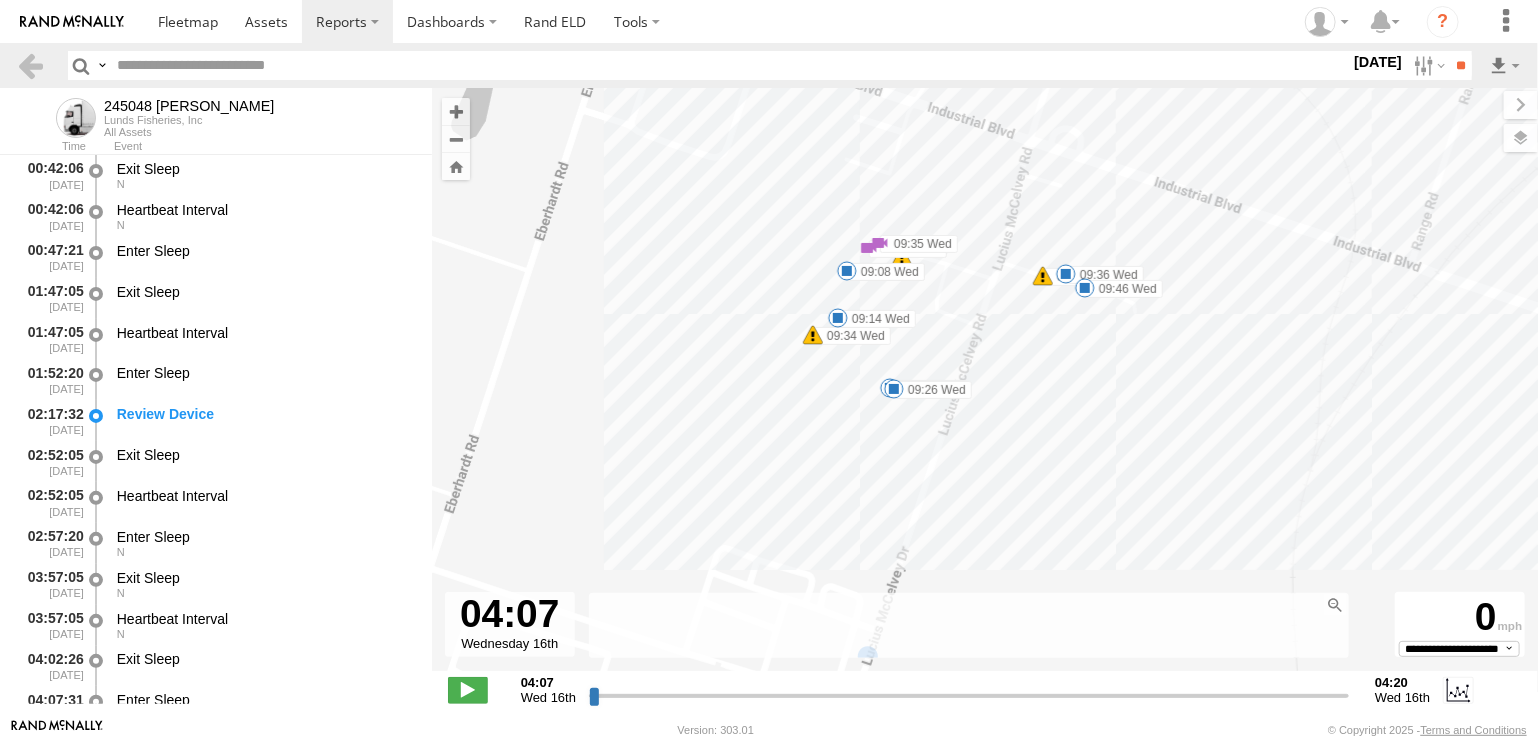 click at bounding box center (838, 318) 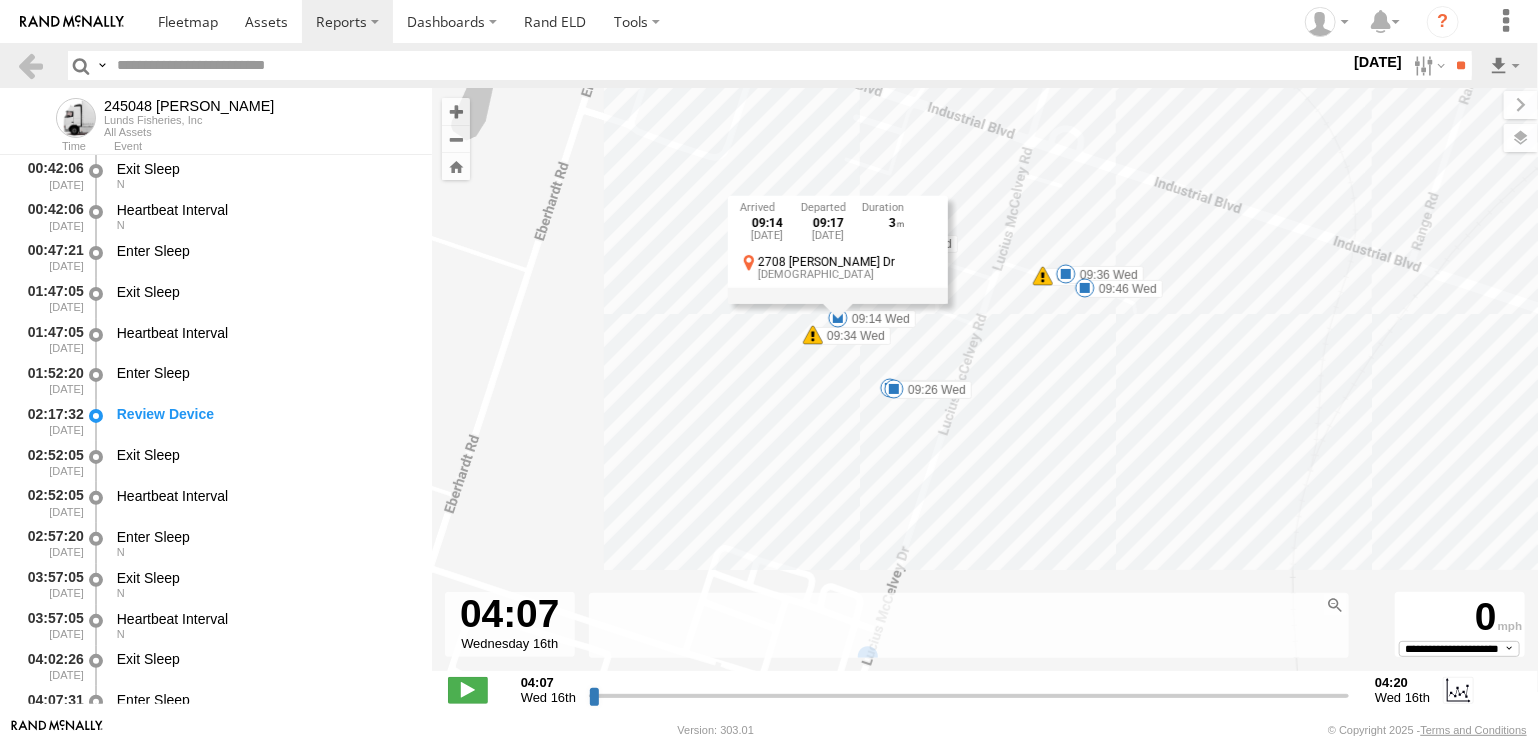 click on "09:14 Wed 16th Jul 09:17 Wed 16th Jul 3 2708 Lucius McCelvey Dr Temple" at bounding box center [838, 249] 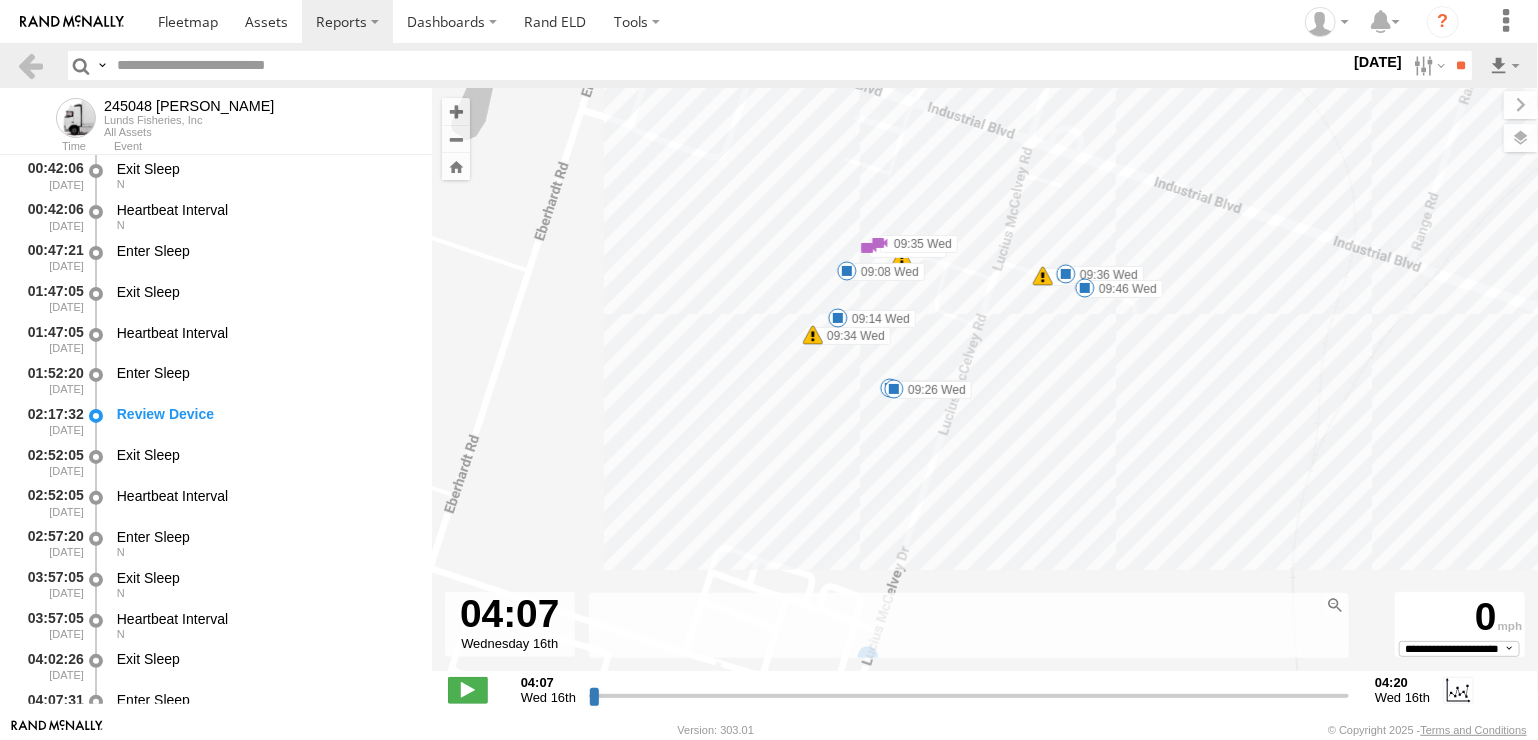 click at bounding box center (50514, -158092) 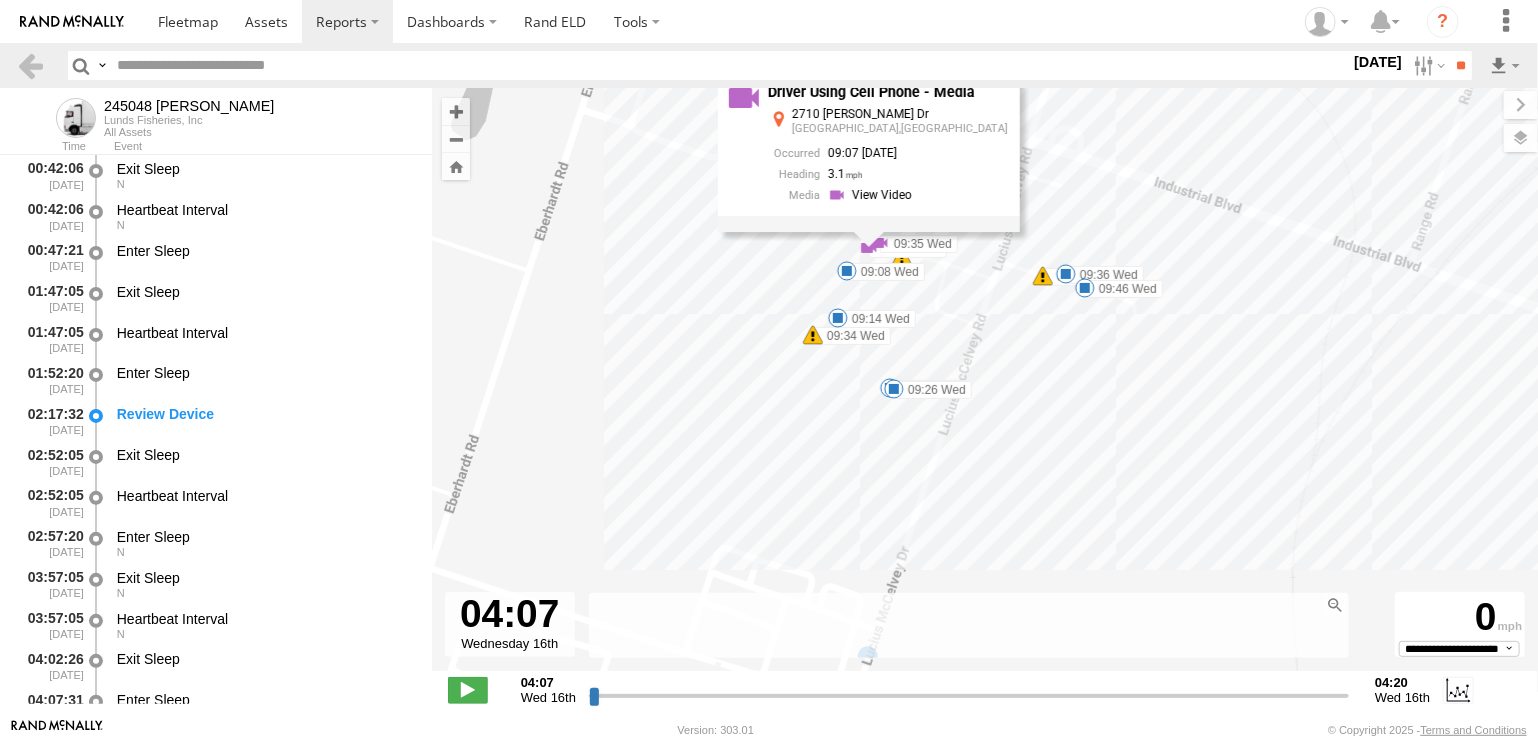 click on "Driver Using Cell Phone - Media 2710 Lucius McCelvey Dr Temple,TX 09:07 07/16/2025 3.1" at bounding box center (869, 152) 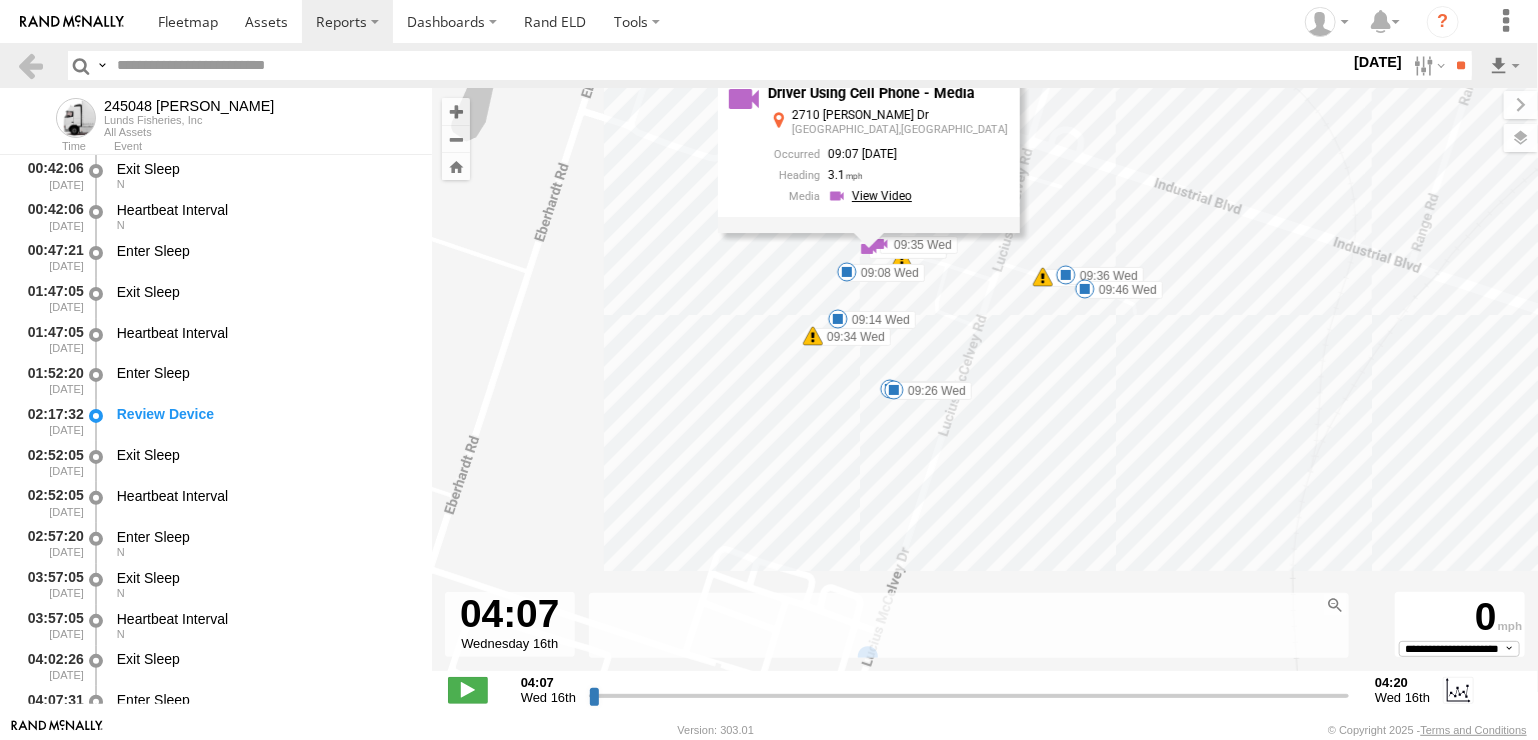 click at bounding box center (873, 196) 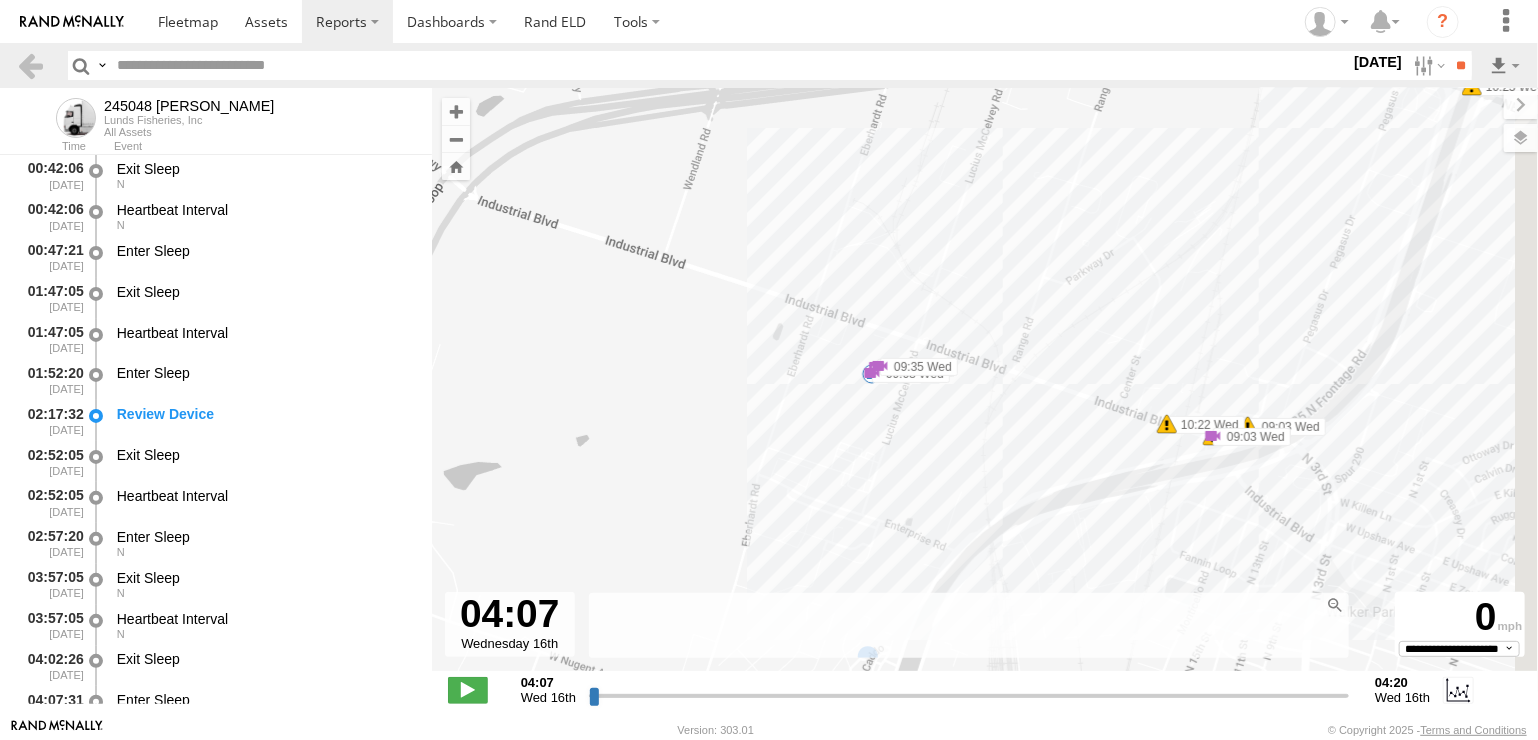 drag, startPoint x: 1058, startPoint y: 460, endPoint x: 828, endPoint y: 399, distance: 237.95168 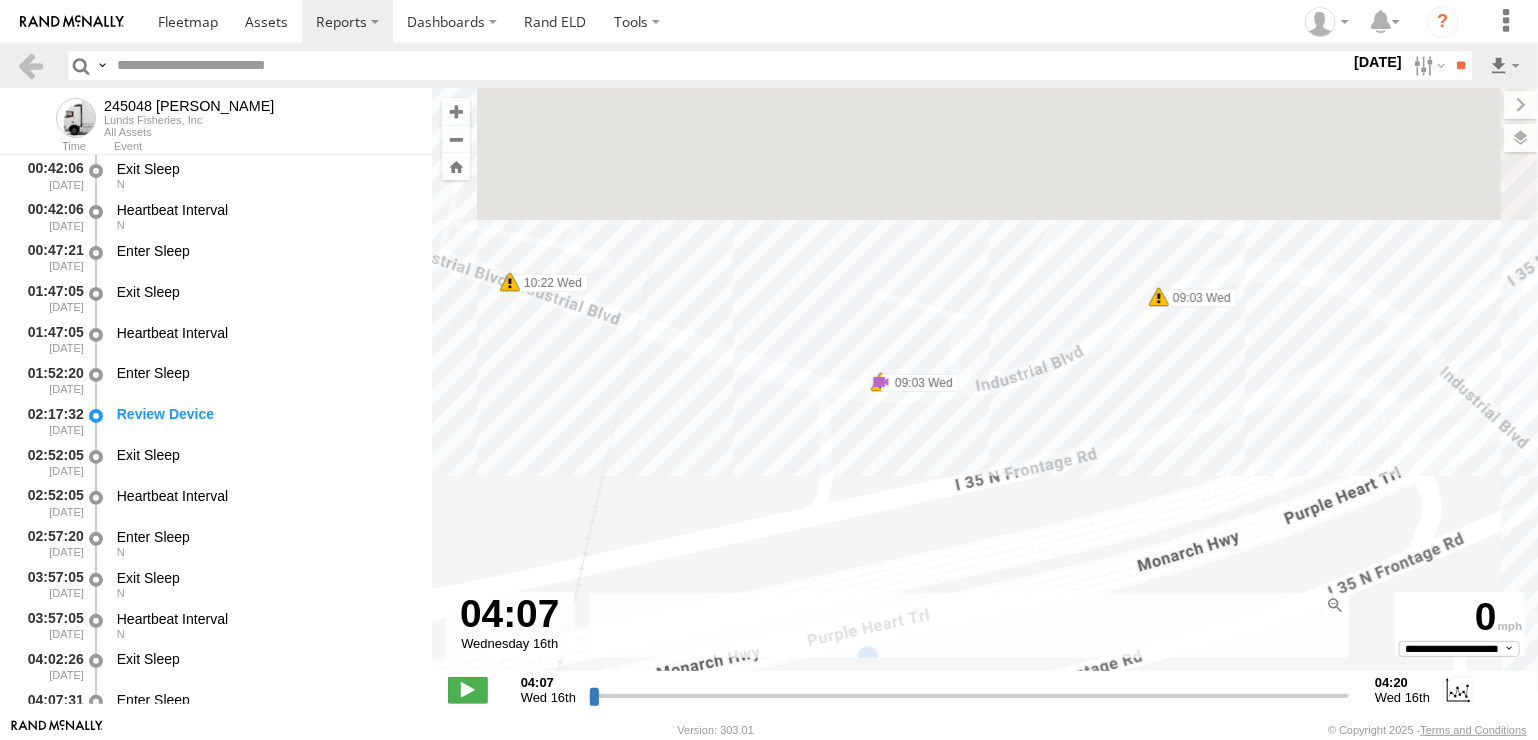 drag, startPoint x: 790, startPoint y: 419, endPoint x: 812, endPoint y: 477, distance: 62.03225 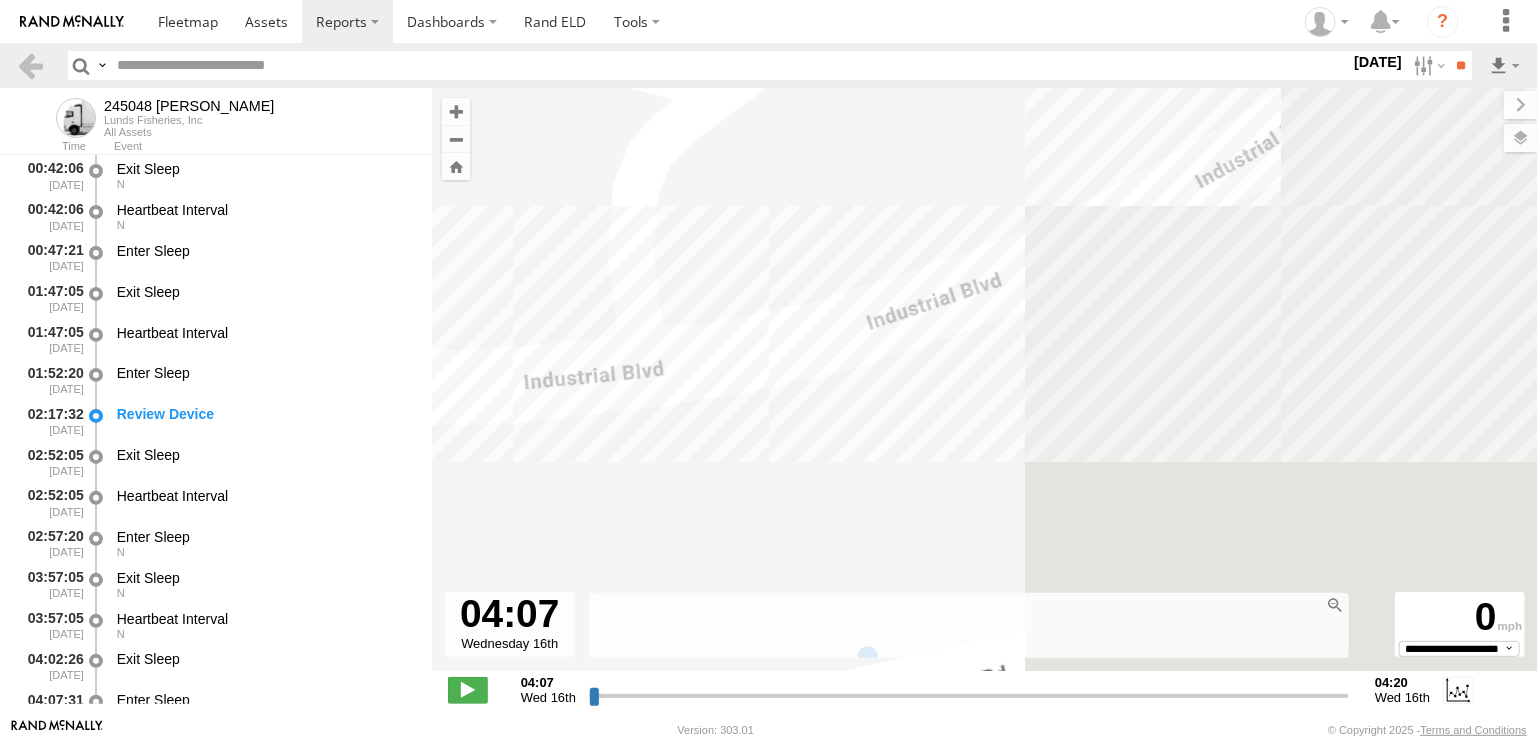drag, startPoint x: 1375, startPoint y: 402, endPoint x: 652, endPoint y: 523, distance: 733.05524 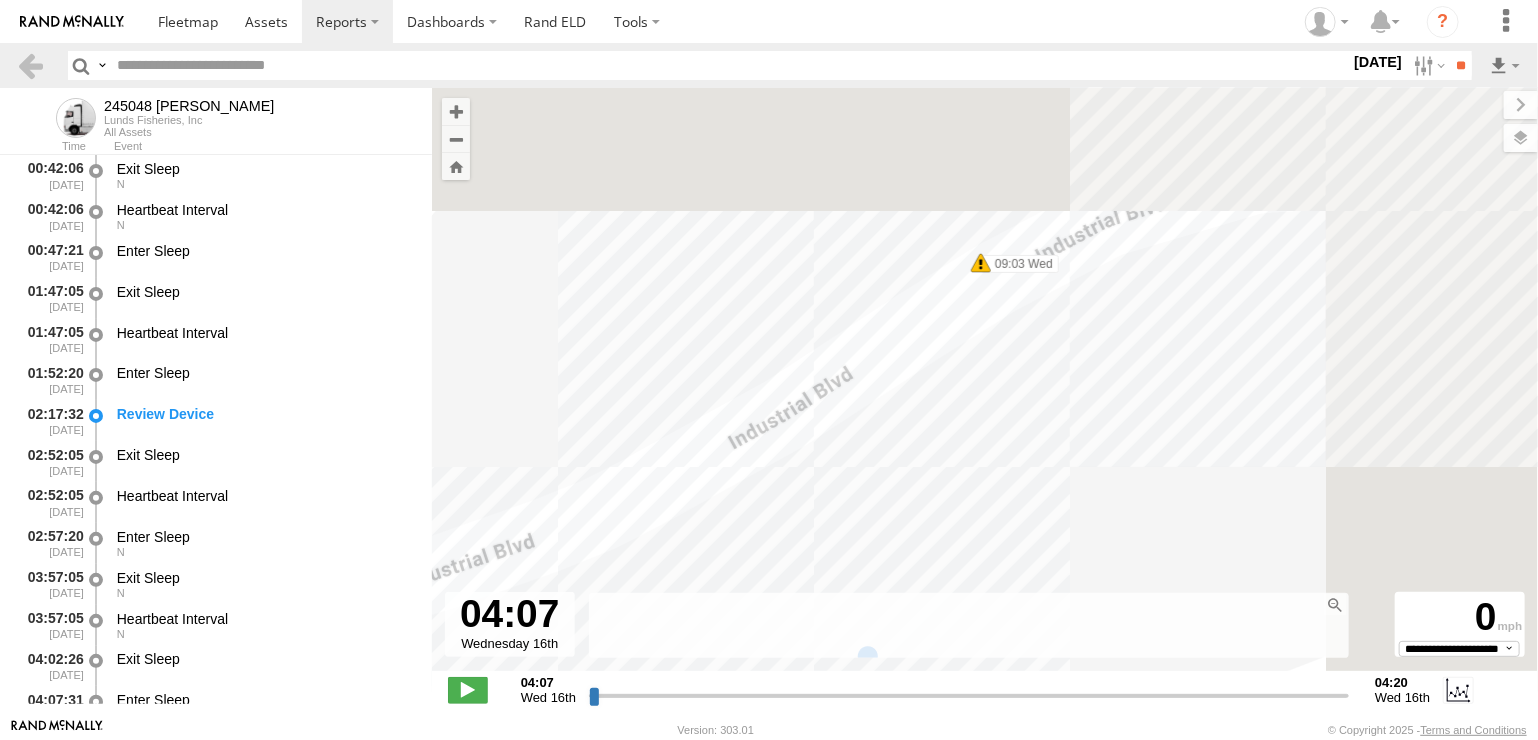 drag, startPoint x: 1436, startPoint y: 275, endPoint x: 855, endPoint y: 603, distance: 667.1919 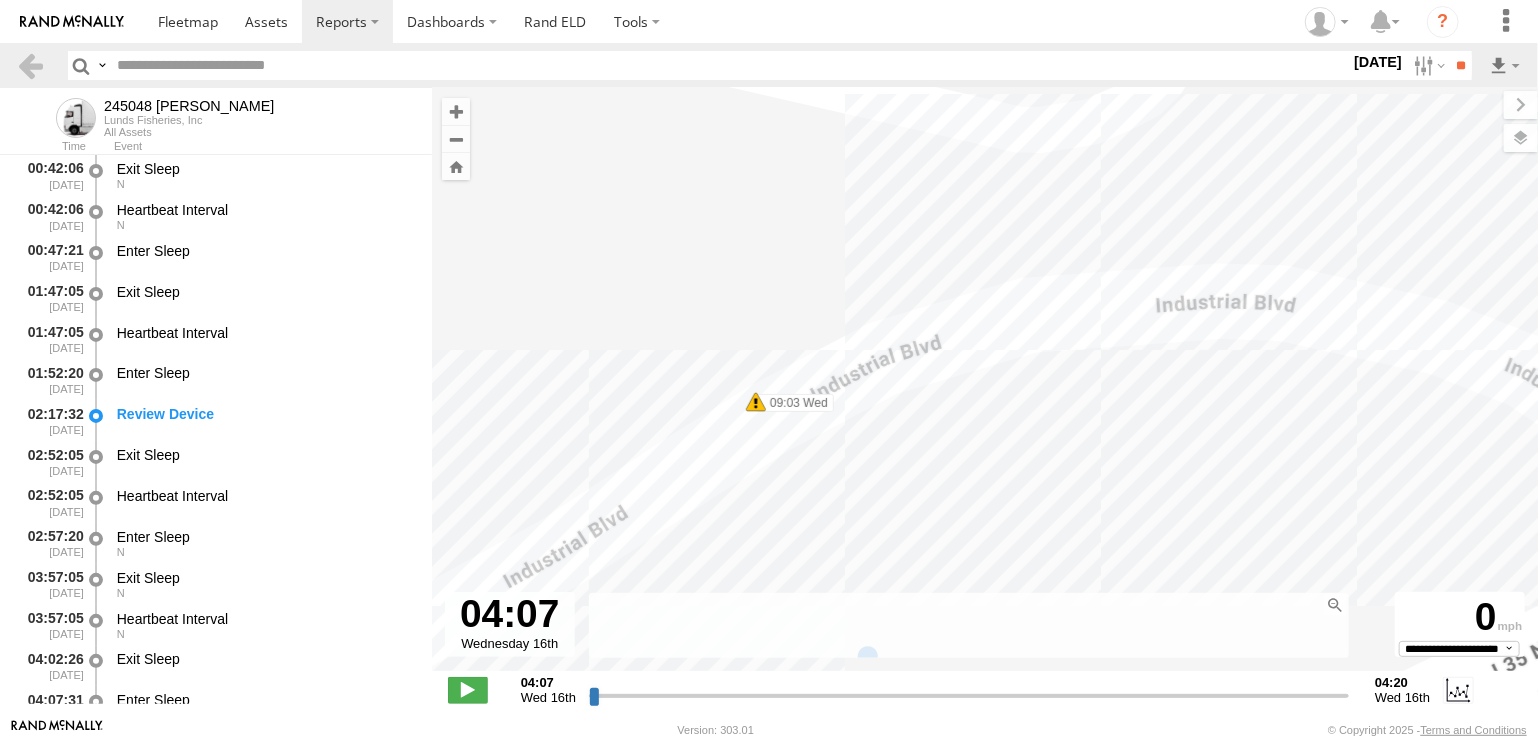 drag, startPoint x: 772, startPoint y: 548, endPoint x: 1342, endPoint y: 406, distance: 587.4215 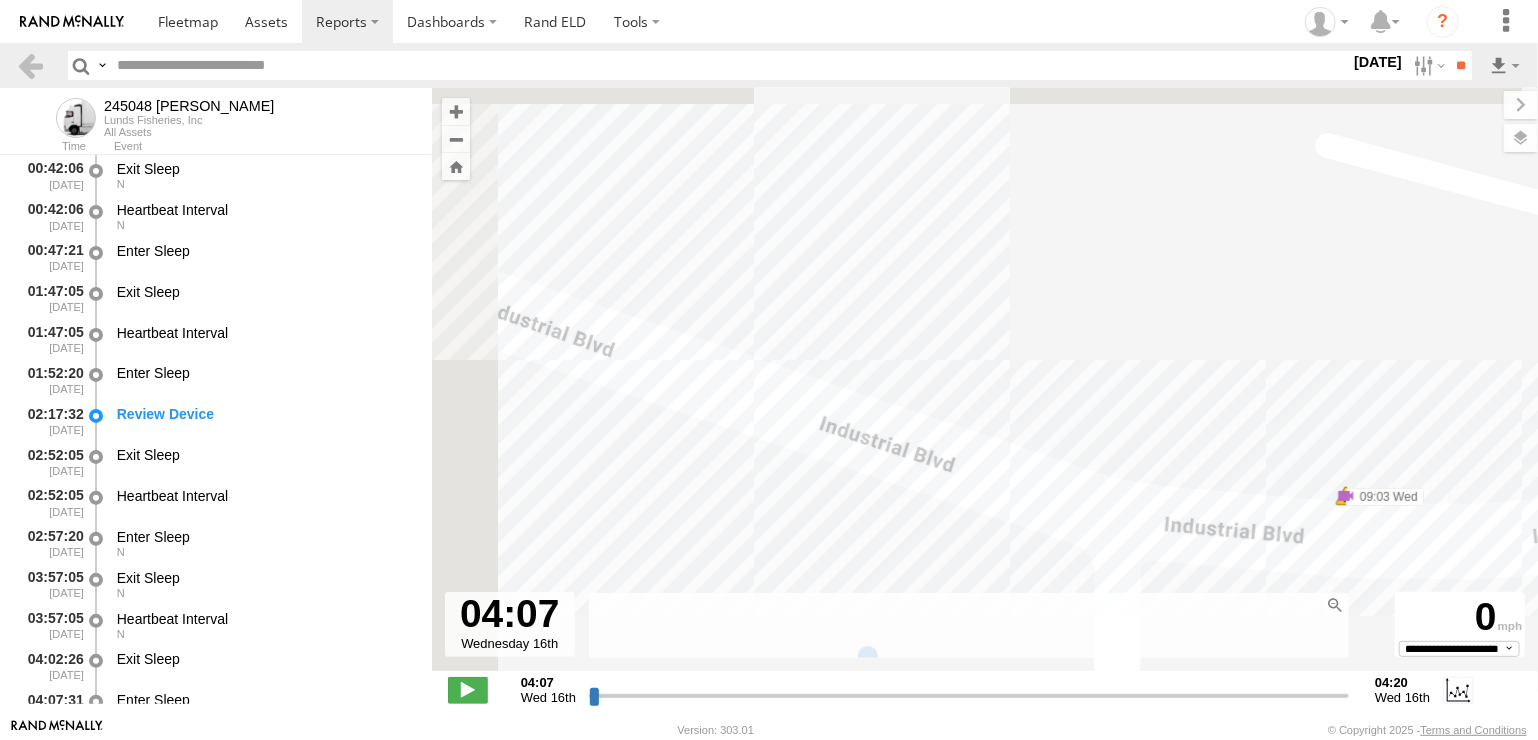drag, startPoint x: 687, startPoint y: 556, endPoint x: 1372, endPoint y: 584, distance: 685.572 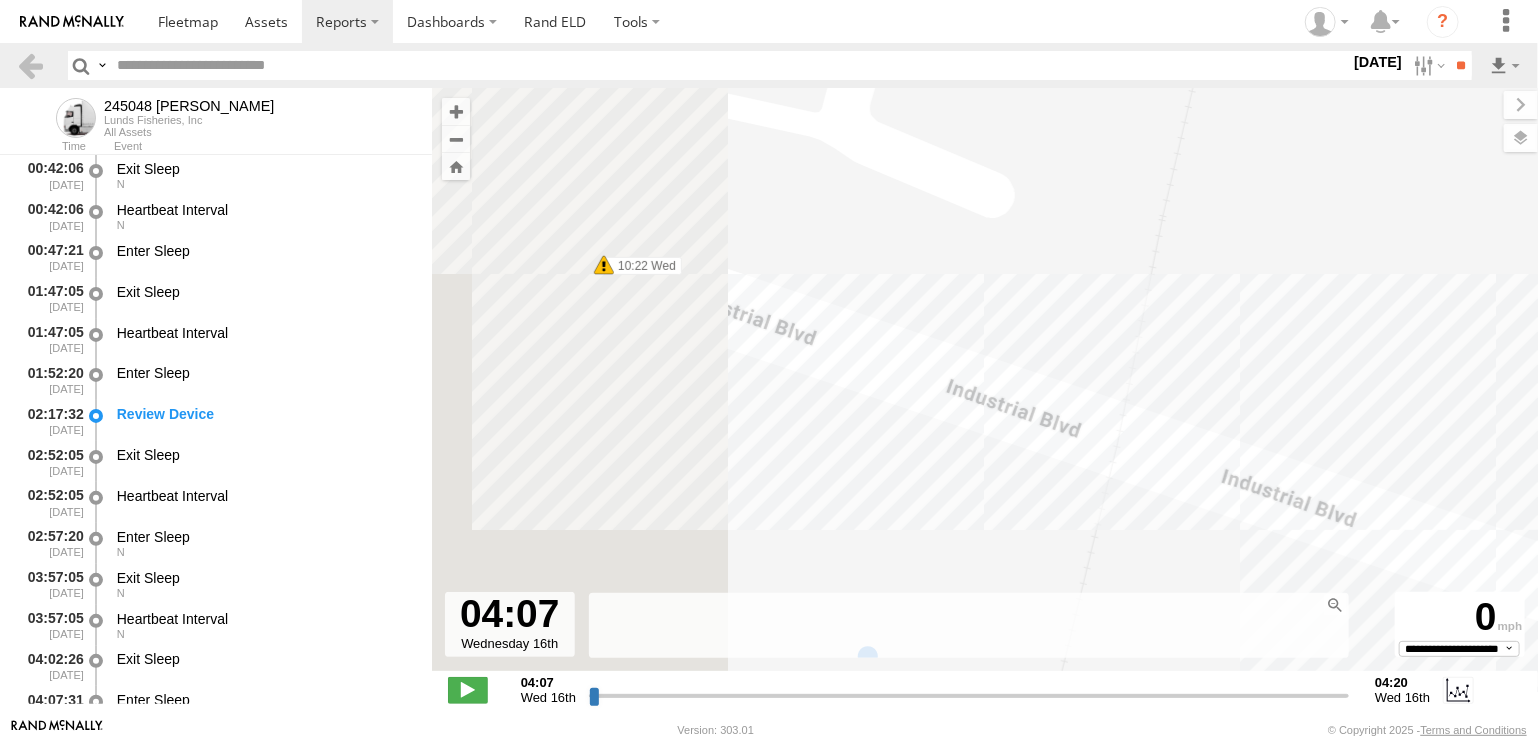 drag, startPoint x: 728, startPoint y: 380, endPoint x: 1312, endPoint y: 616, distance: 629.8825 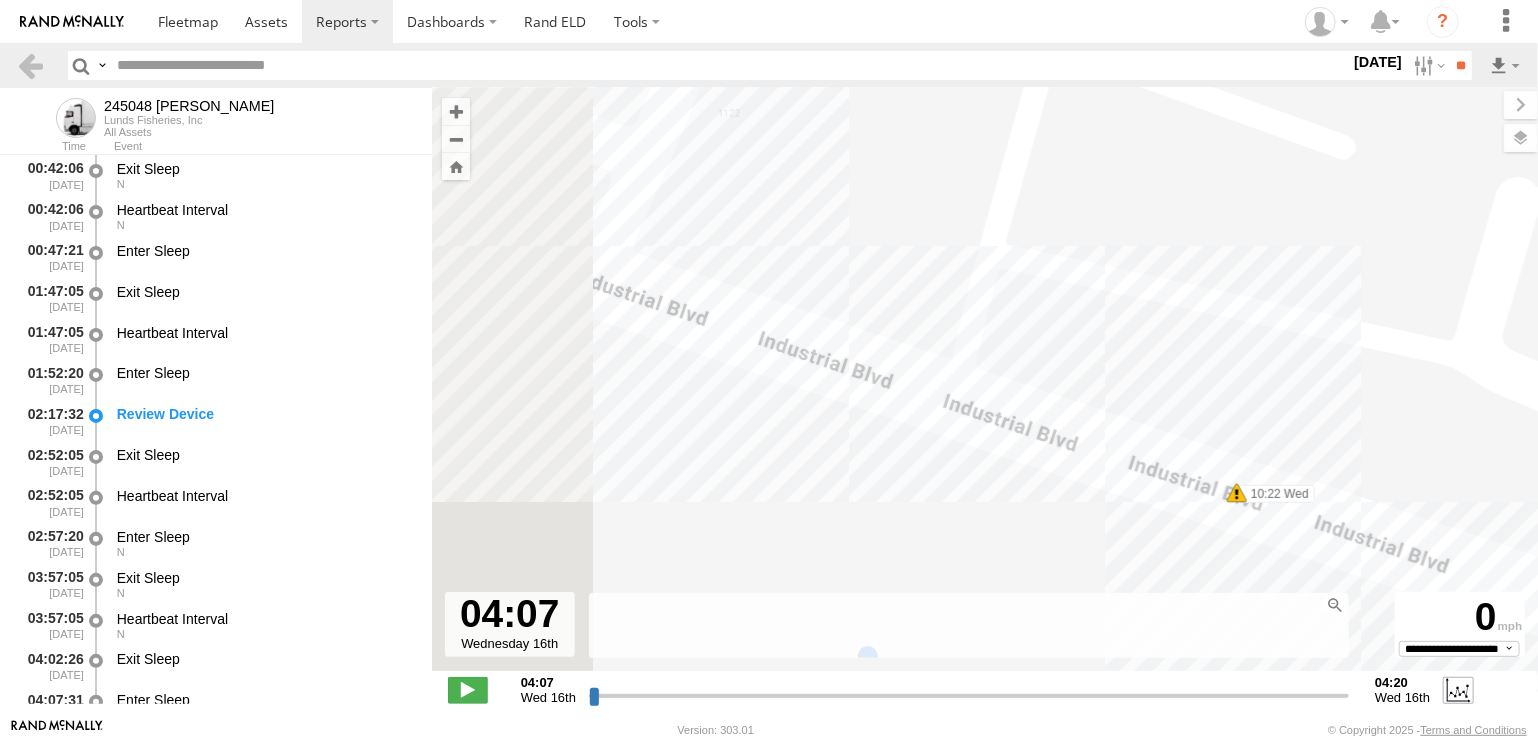 drag, startPoint x: 786, startPoint y: 476, endPoint x: 1466, endPoint y: 676, distance: 708.8018 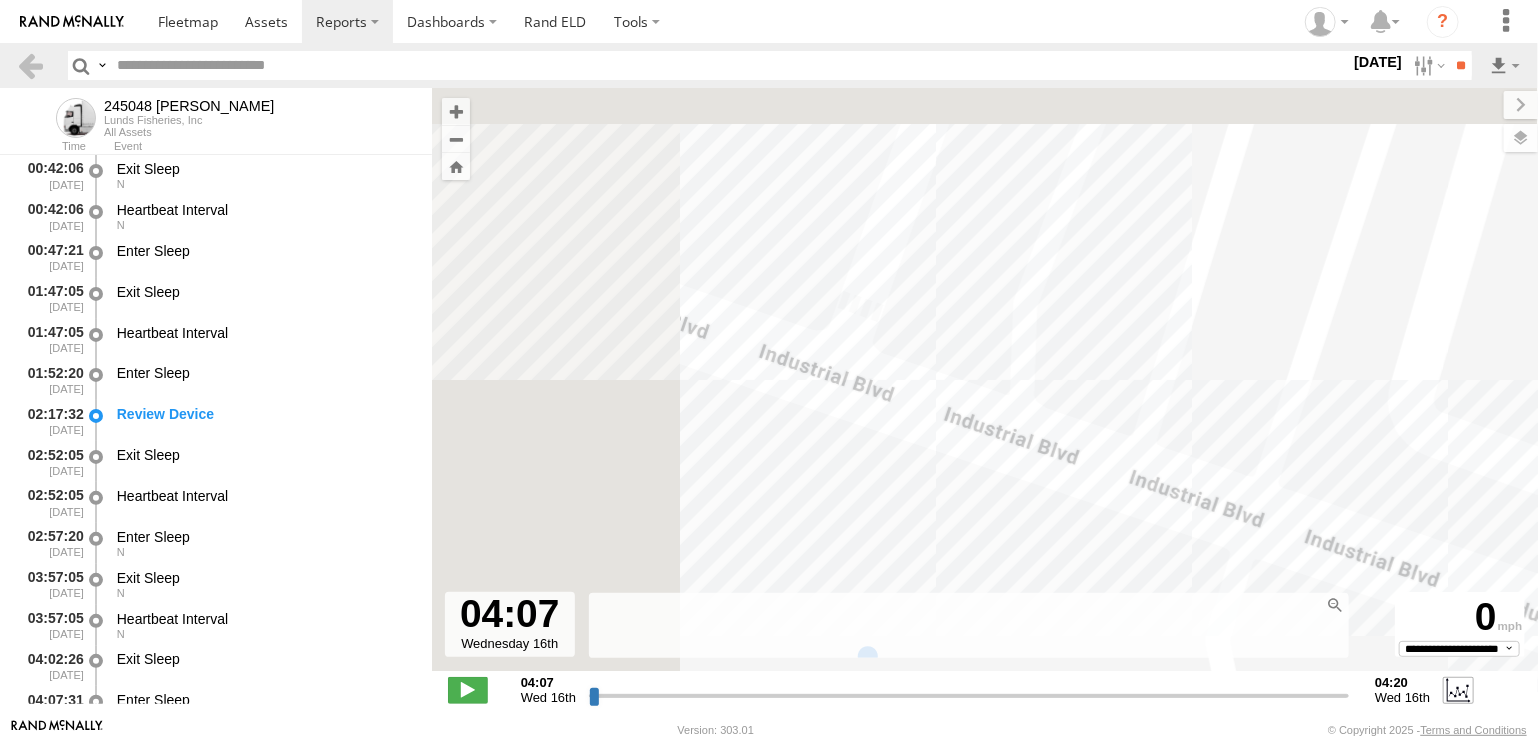drag, startPoint x: 876, startPoint y: 407, endPoint x: 1449, endPoint y: 696, distance: 641.75543 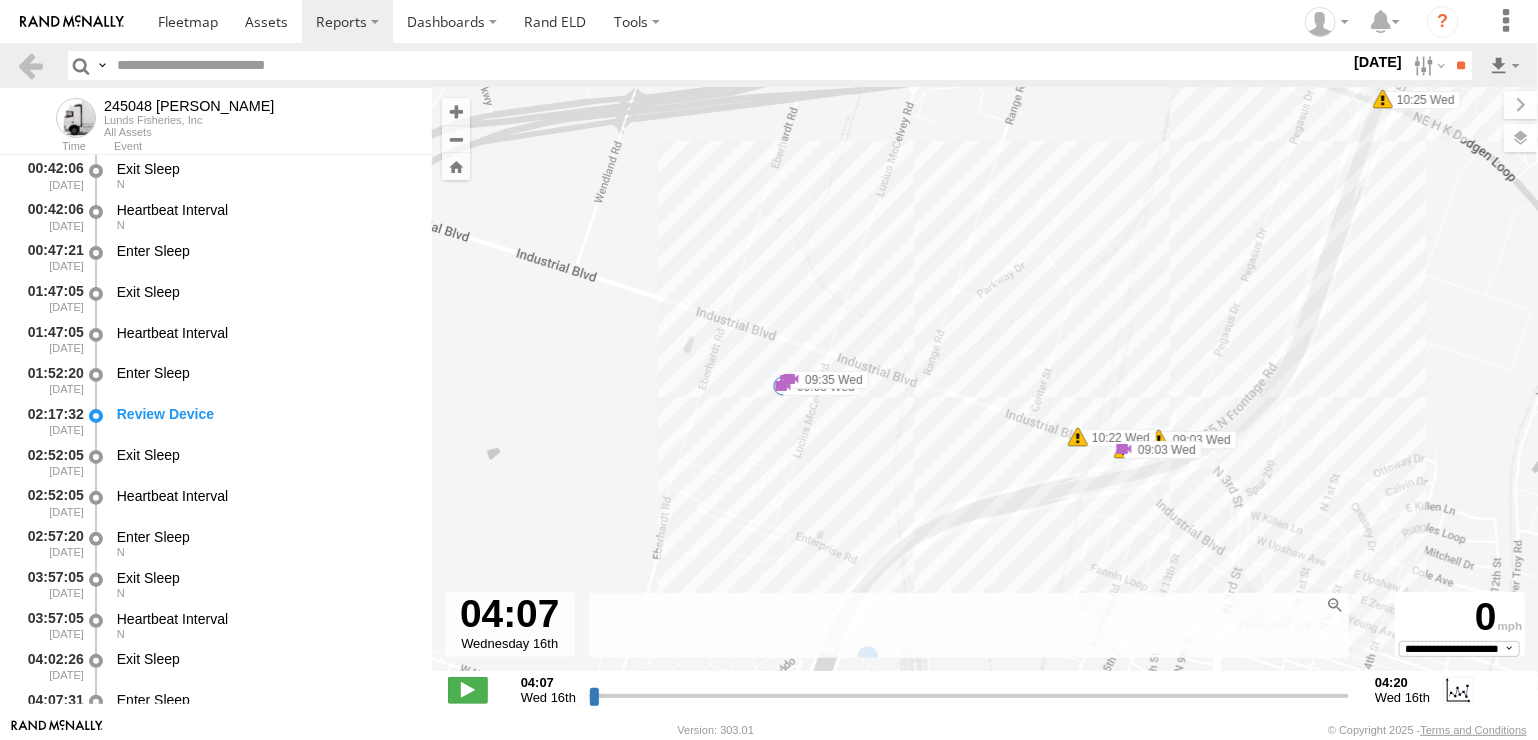 drag, startPoint x: 821, startPoint y: 528, endPoint x: 892, endPoint y: 431, distance: 120.20815 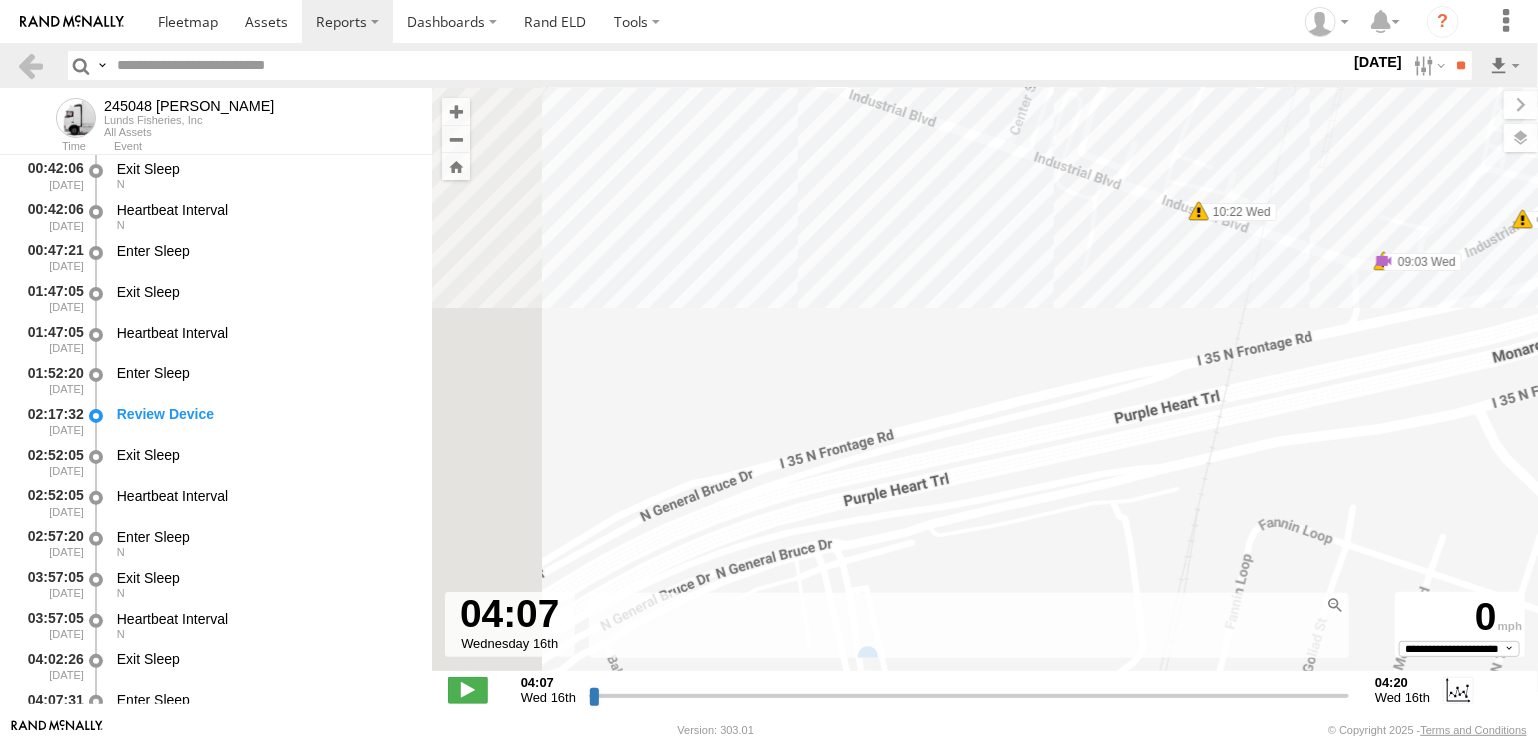 drag, startPoint x: 904, startPoint y: 432, endPoint x: 1407, endPoint y: 633, distance: 541.67334 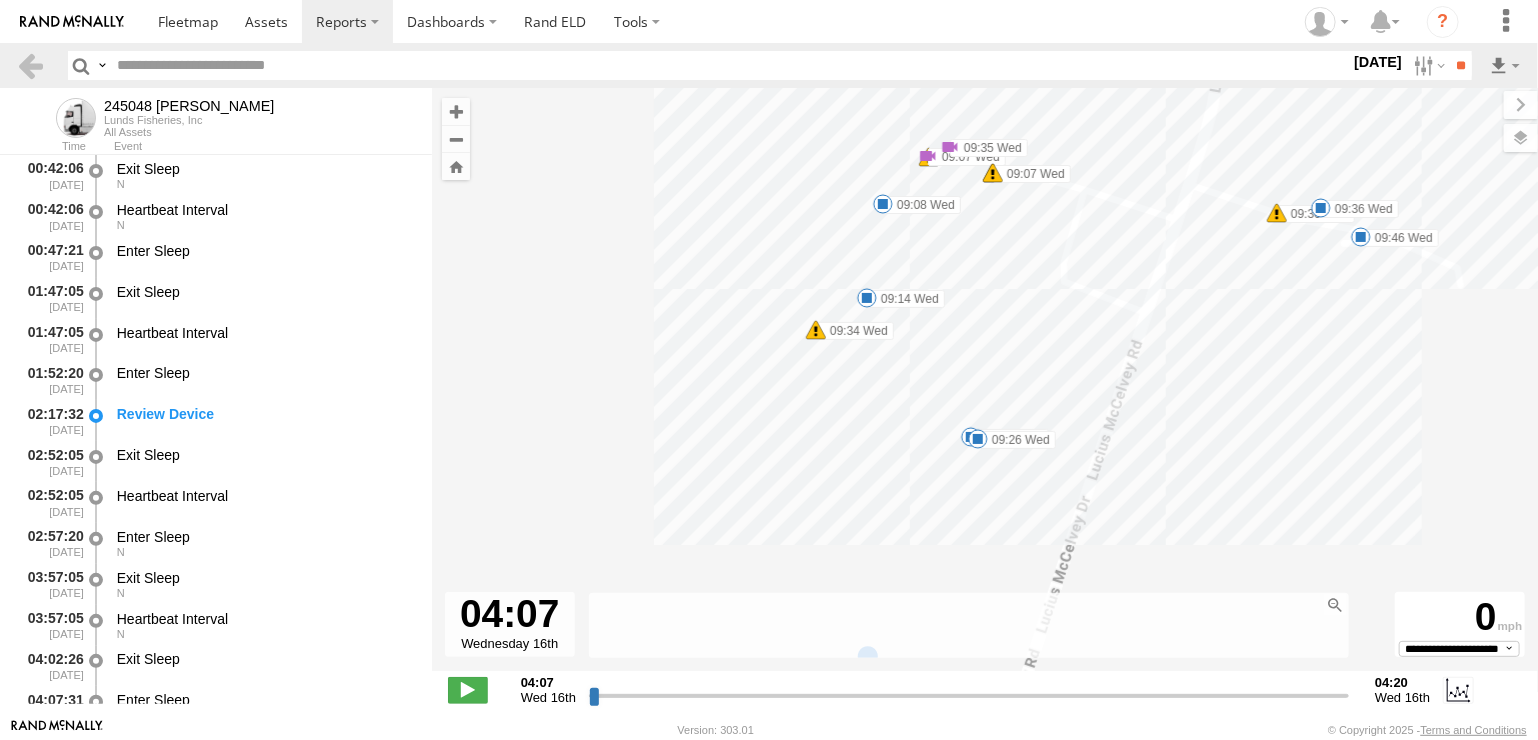 click at bounding box center [978, 439] 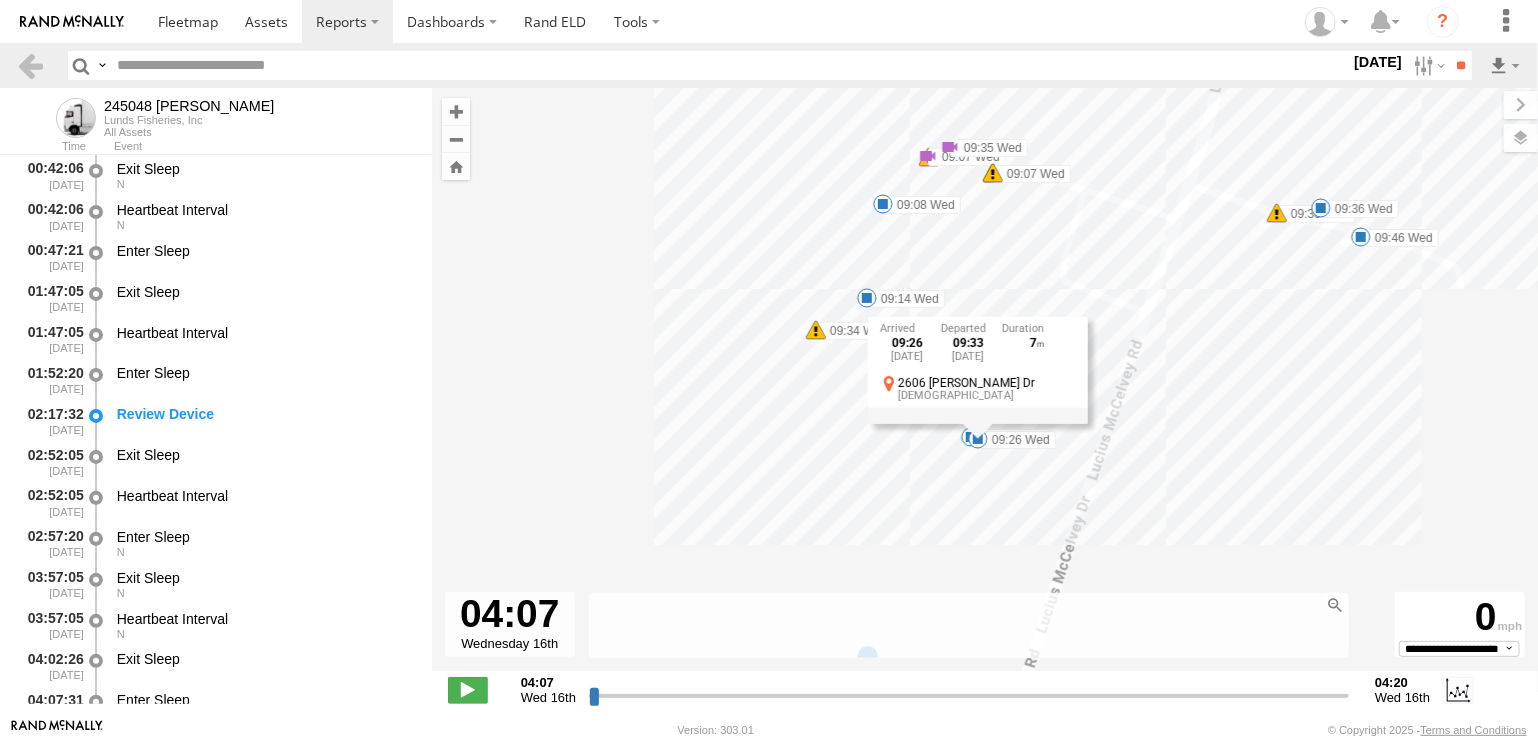 click on "245048 Charles 14:10 Wed 14:16 Wed 15:39 Wed 07:25 Wed 12:50 Wed 12:51 Wed 06:14 Wed 06:16 Wed 06:18 Wed 06:29 Wed 15:29 Wed 15:34 Wed 13:26 Wed 13:27 Wed 08:11 Wed 11:59 Wed 12:04 Wed 11:47 Wed 11:48 Wed 11:48 Wed 11:48 Wed 11:52 Wed 09:03 Wed 09:03 Wed 10:22 Wed 10:25 Wed 10:25 Wed 09:03 Wed 09:07 Wed 09:07 Wed 09:08 Wed 09:35 Wed 10:25 Wed 11:19 Wed 11:21 Wed 09:08 Wed 09:14 Wed 09:18 Wed 09:26 Wed 09:36 Wed 09:46 Wed 09:34 Wed 09:36 Wed 09:07 Wed 09:07 Wed 6 09:26 Wed 16th Jul 09:33 Wed 16th Jul 7 2606 Lucius McCelvey Dr Temple" at bounding box center (985, 390) 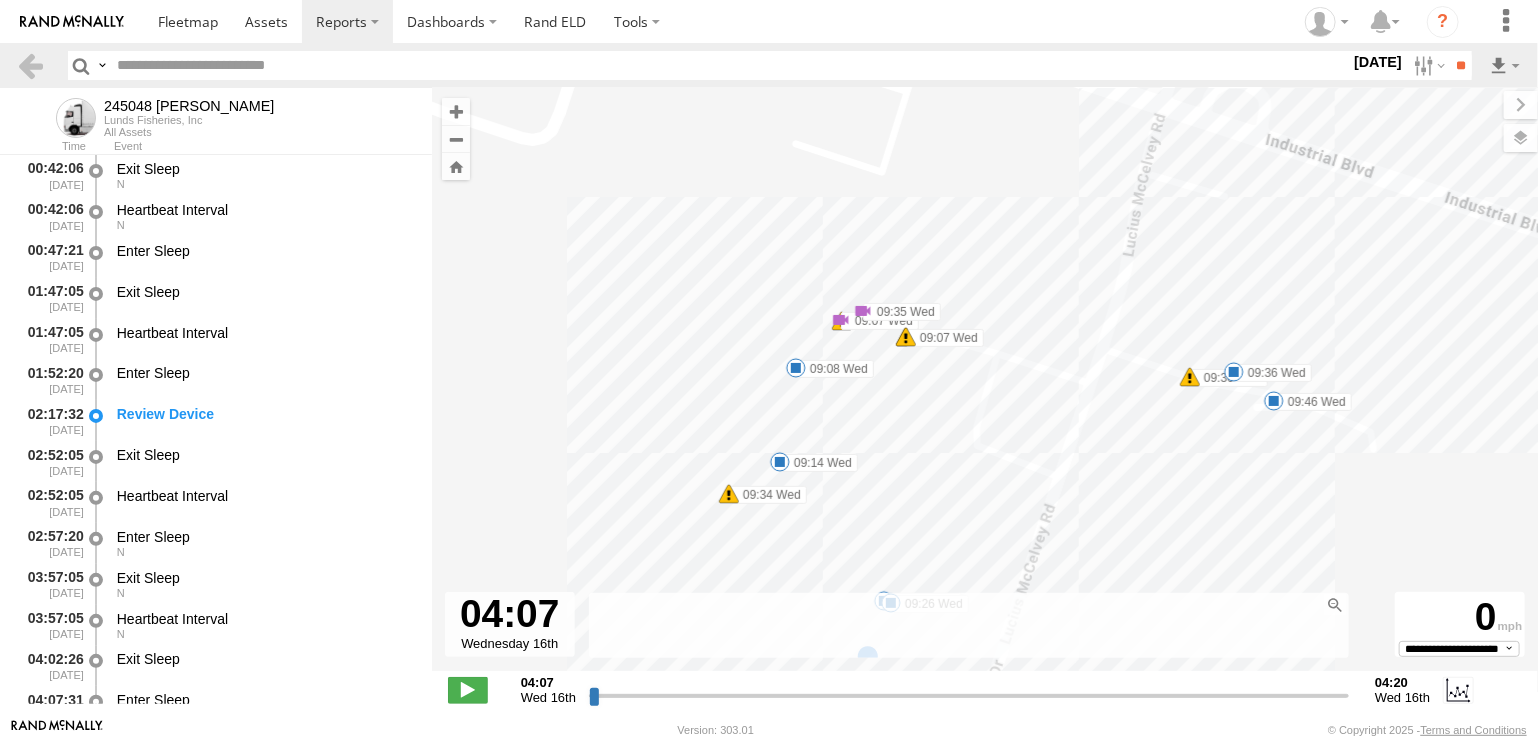 drag, startPoint x: 1174, startPoint y: 333, endPoint x: 1042, endPoint y: 572, distance: 273.0293 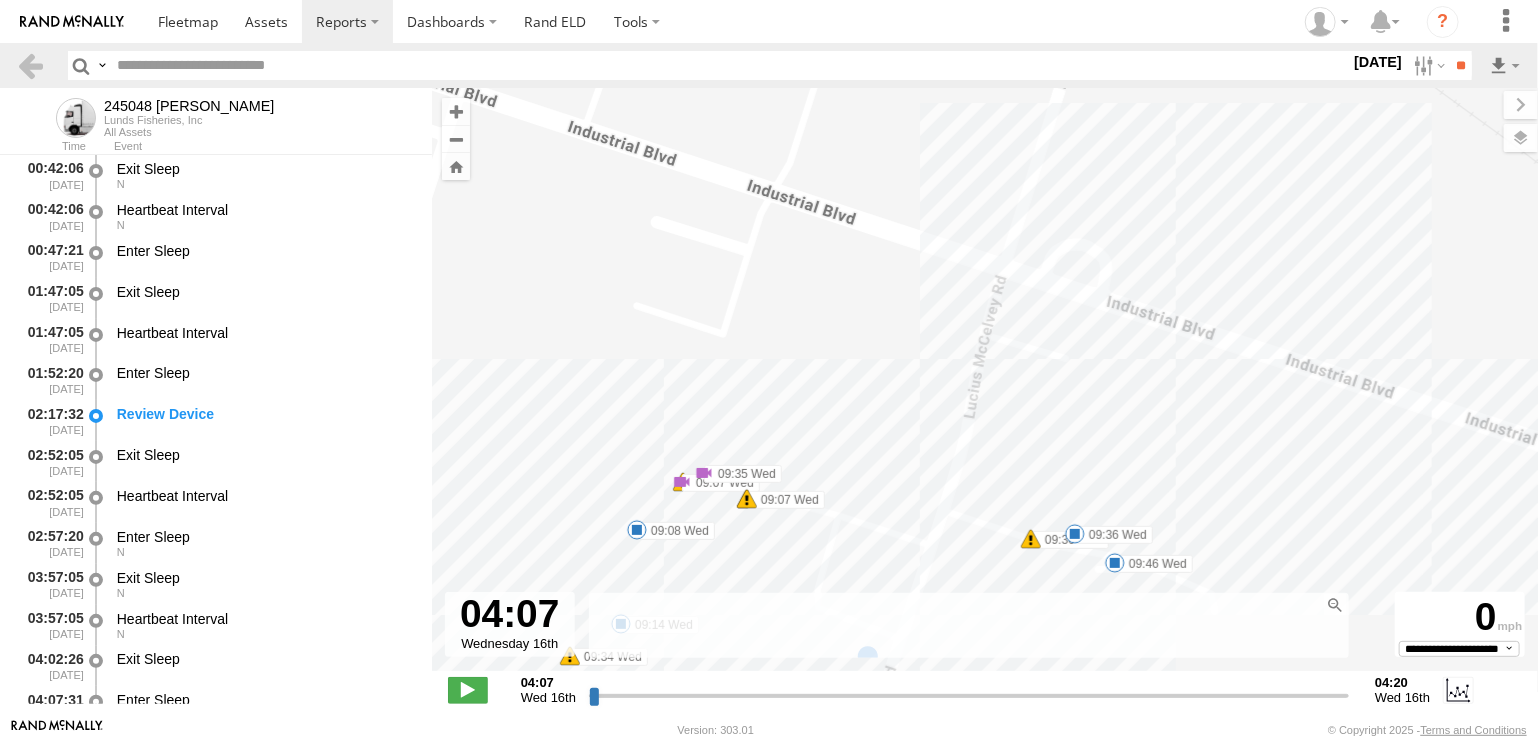 drag, startPoint x: 1357, startPoint y: 474, endPoint x: 1109, endPoint y: 443, distance: 249.93 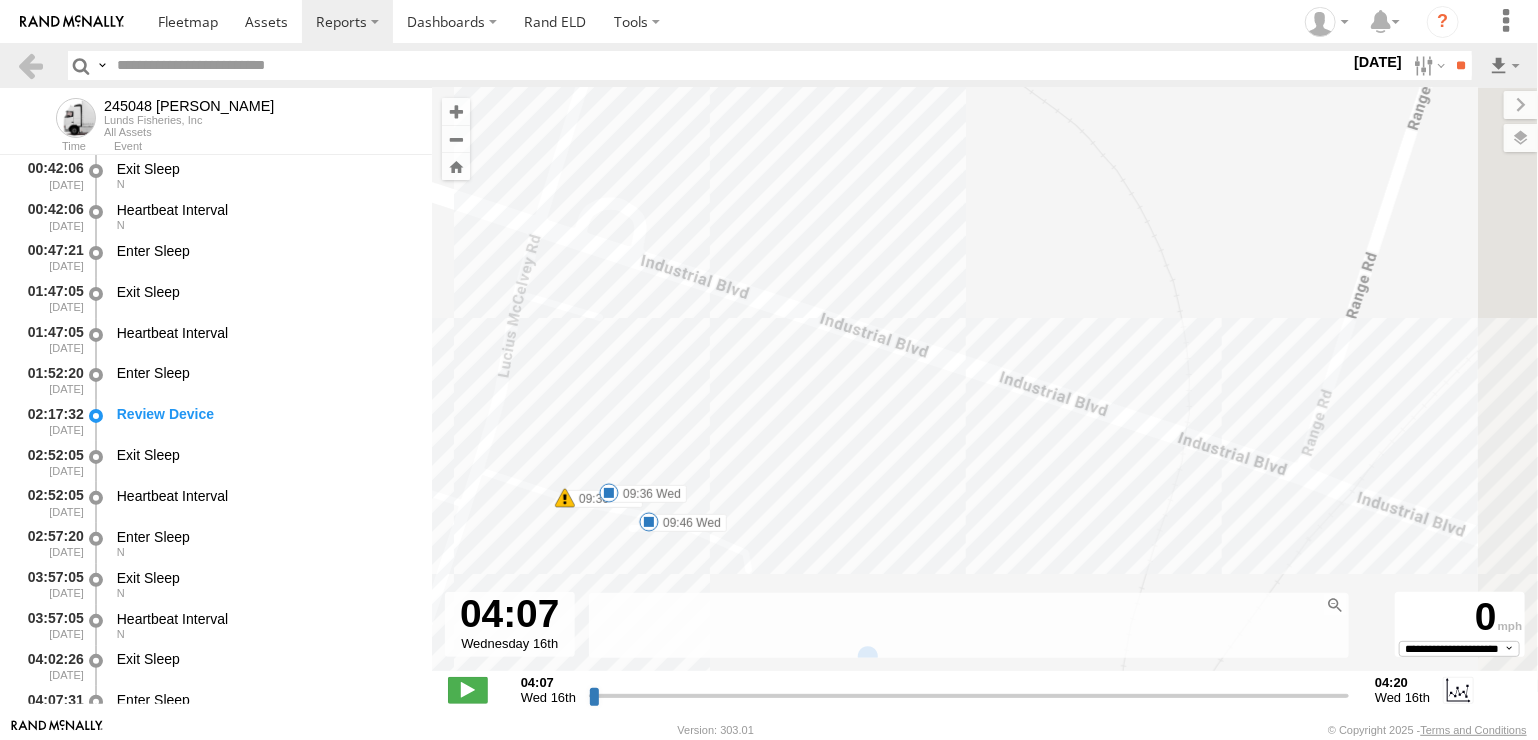 drag, startPoint x: 1338, startPoint y: 484, endPoint x: 1105, endPoint y: 475, distance: 233.17375 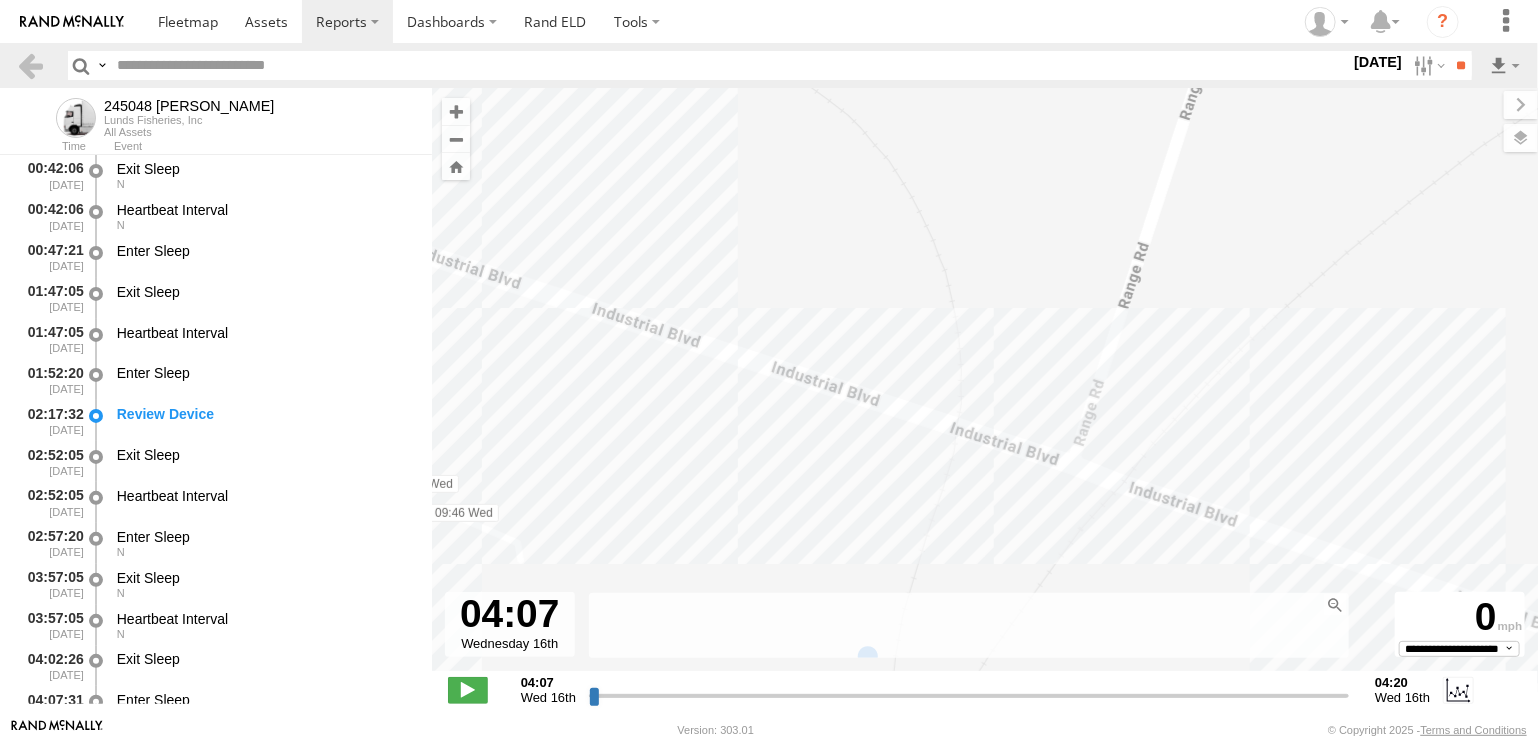 drag, startPoint x: 1301, startPoint y: 575, endPoint x: 880, endPoint y: 403, distance: 454.78018 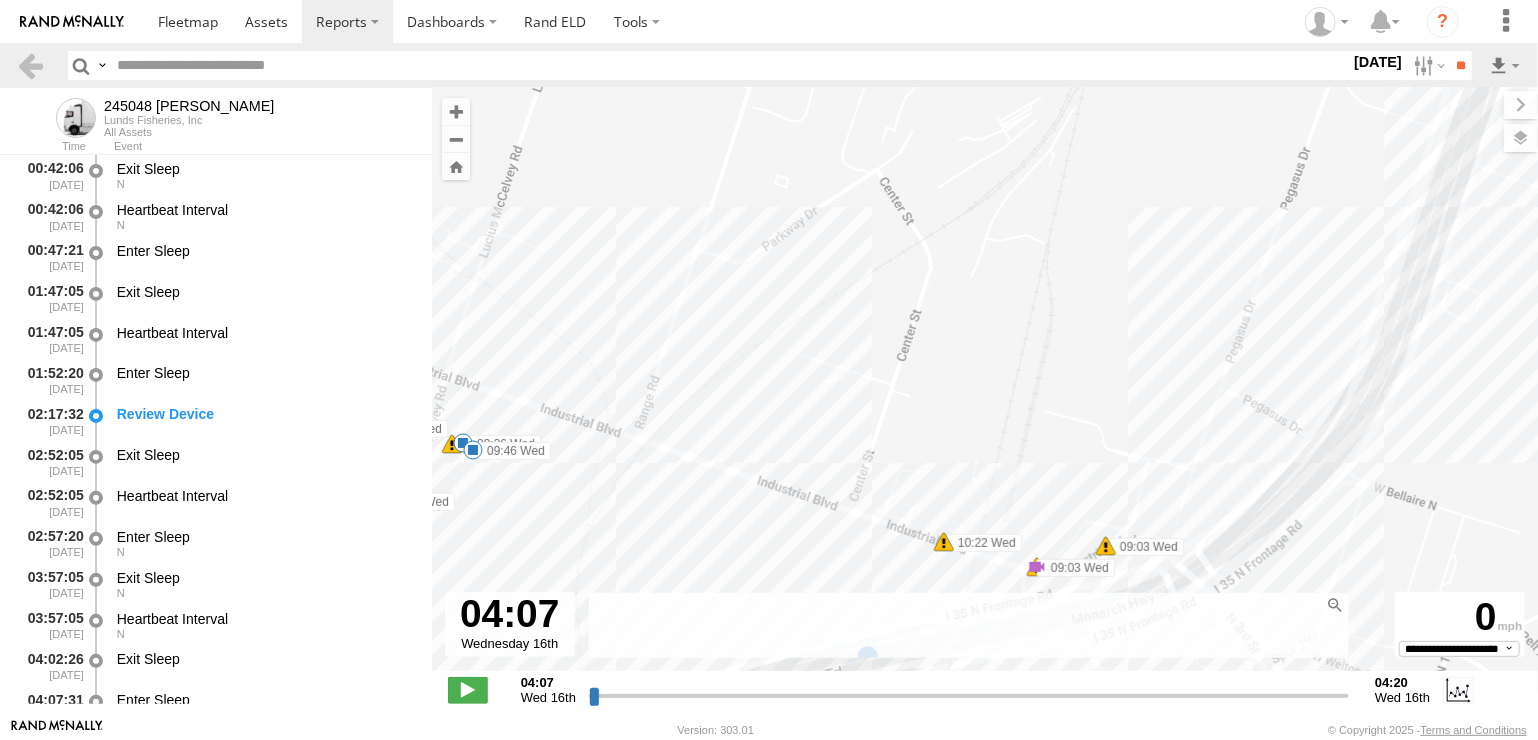 drag, startPoint x: 1300, startPoint y: 517, endPoint x: 980, endPoint y: 636, distance: 341.4103 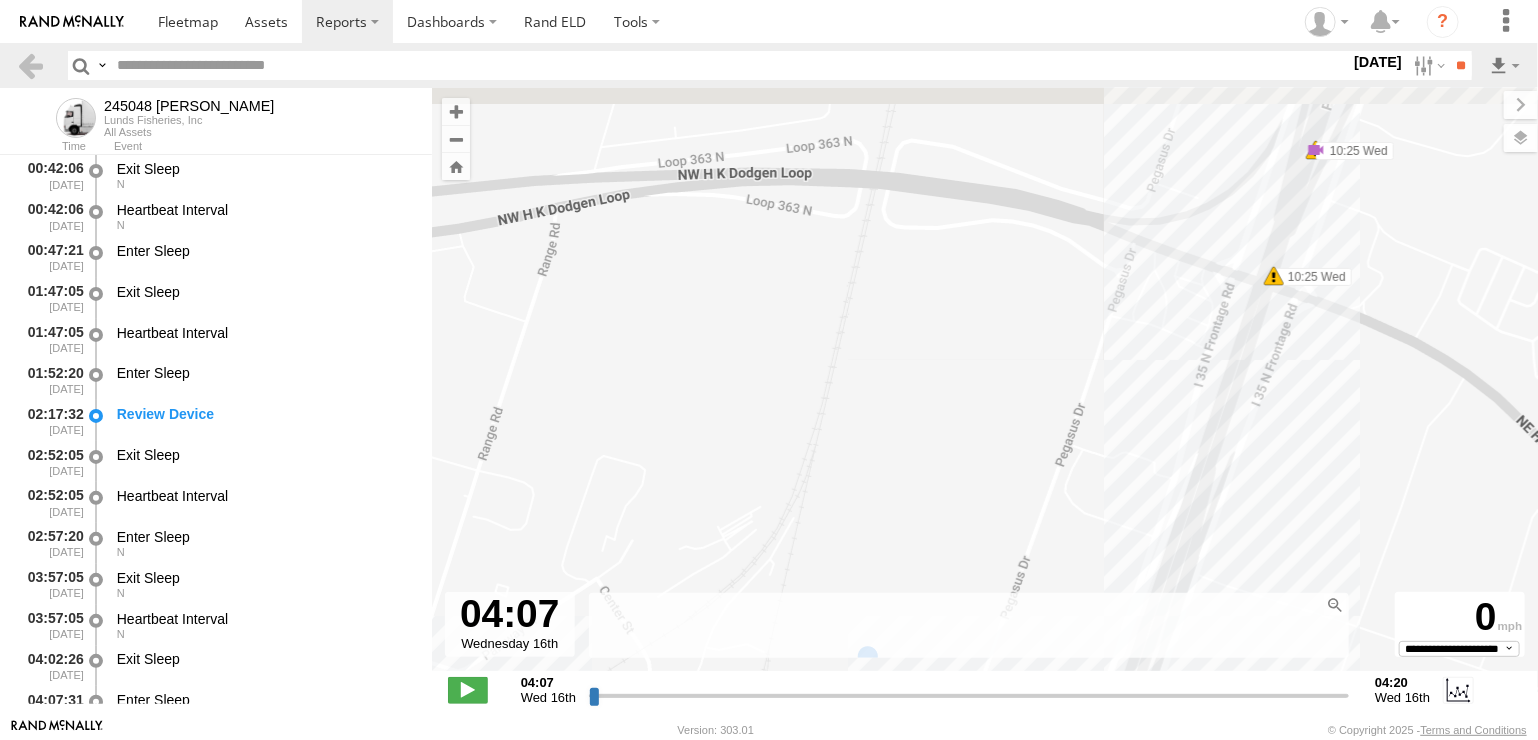 drag, startPoint x: 1364, startPoint y: 246, endPoint x: 1244, endPoint y: 556, distance: 332.4154 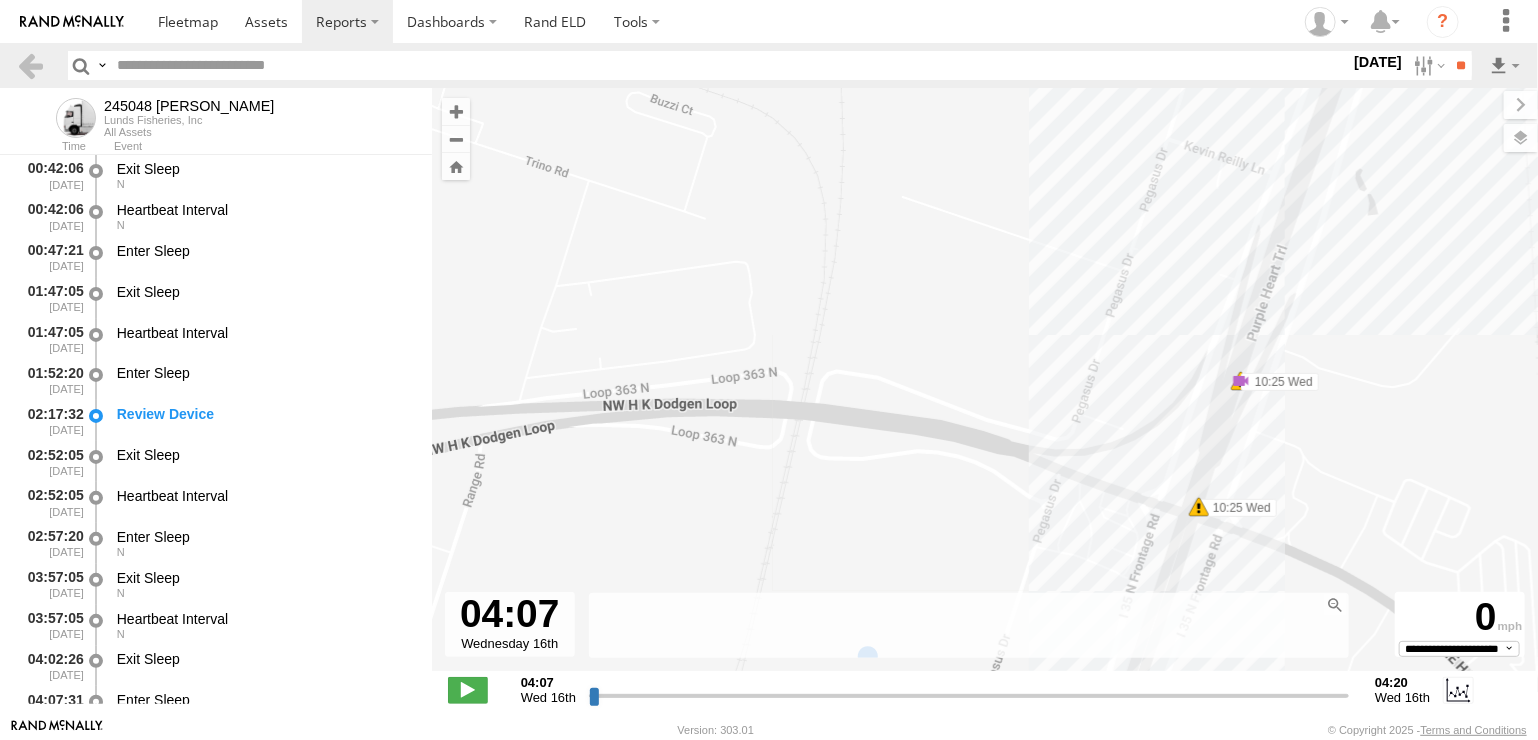 drag, startPoint x: 1337, startPoint y: 271, endPoint x: 1249, endPoint y: 569, distance: 310.72174 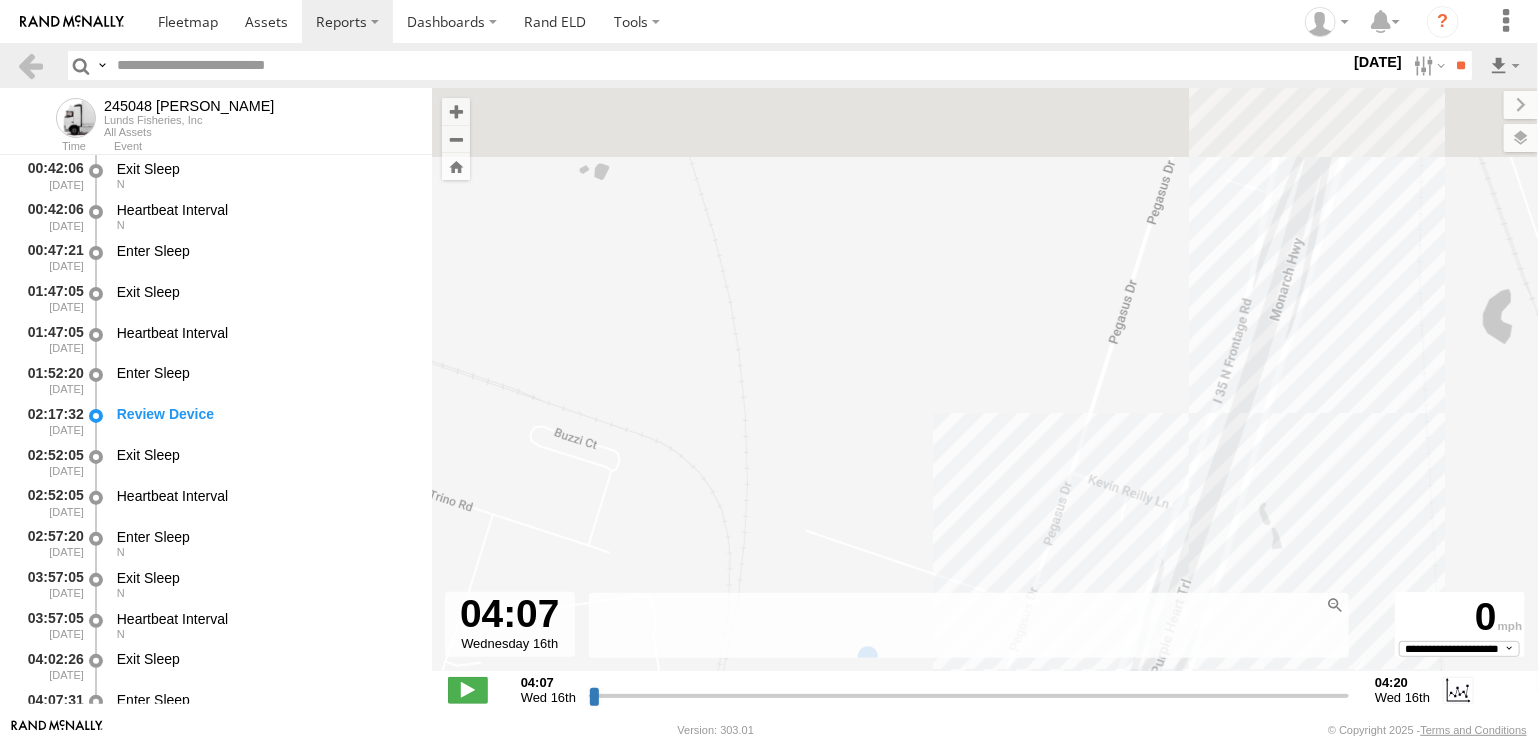 drag, startPoint x: 1358, startPoint y: 303, endPoint x: 1248, endPoint y: 623, distance: 338.37848 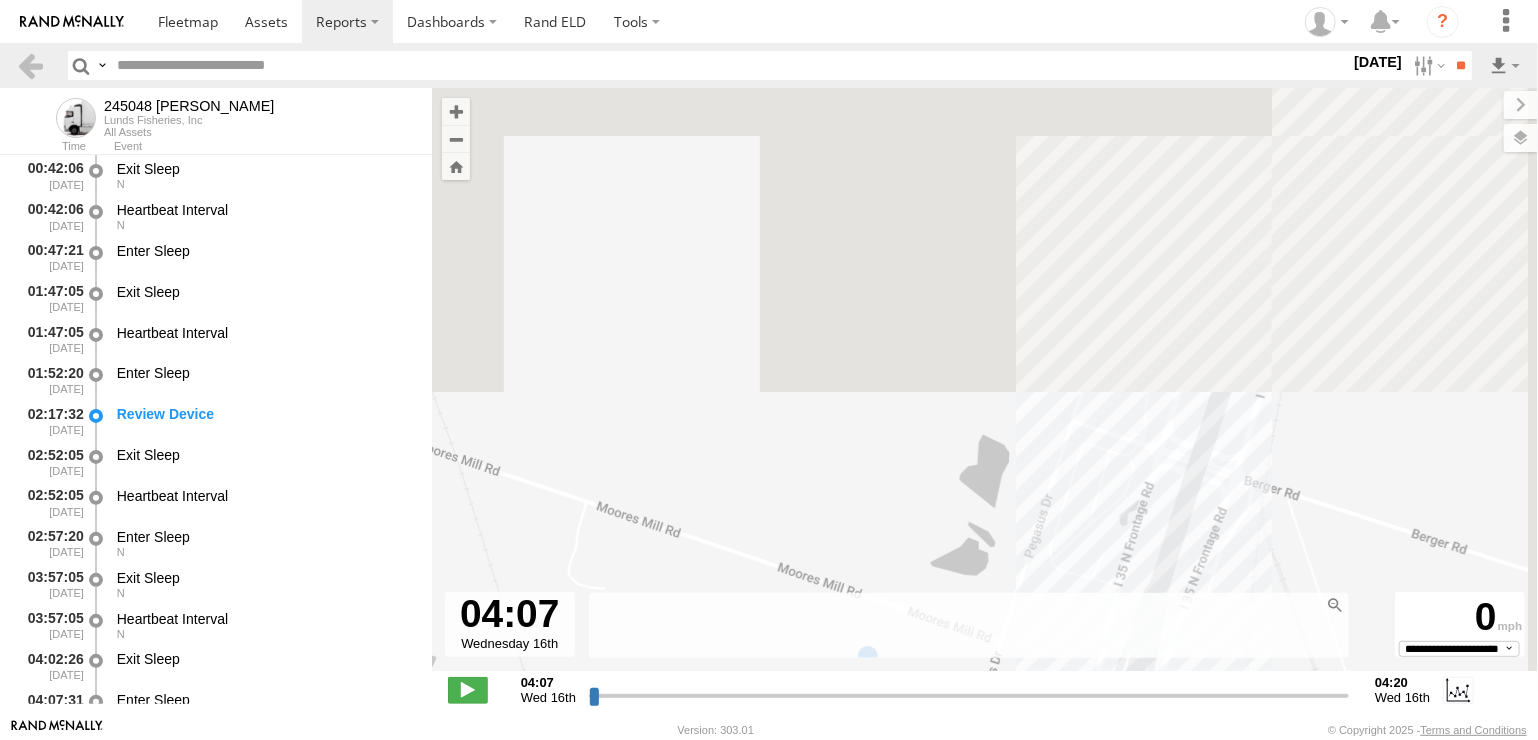drag, startPoint x: 1374, startPoint y: 206, endPoint x: 1238, endPoint y: 607, distance: 423.43475 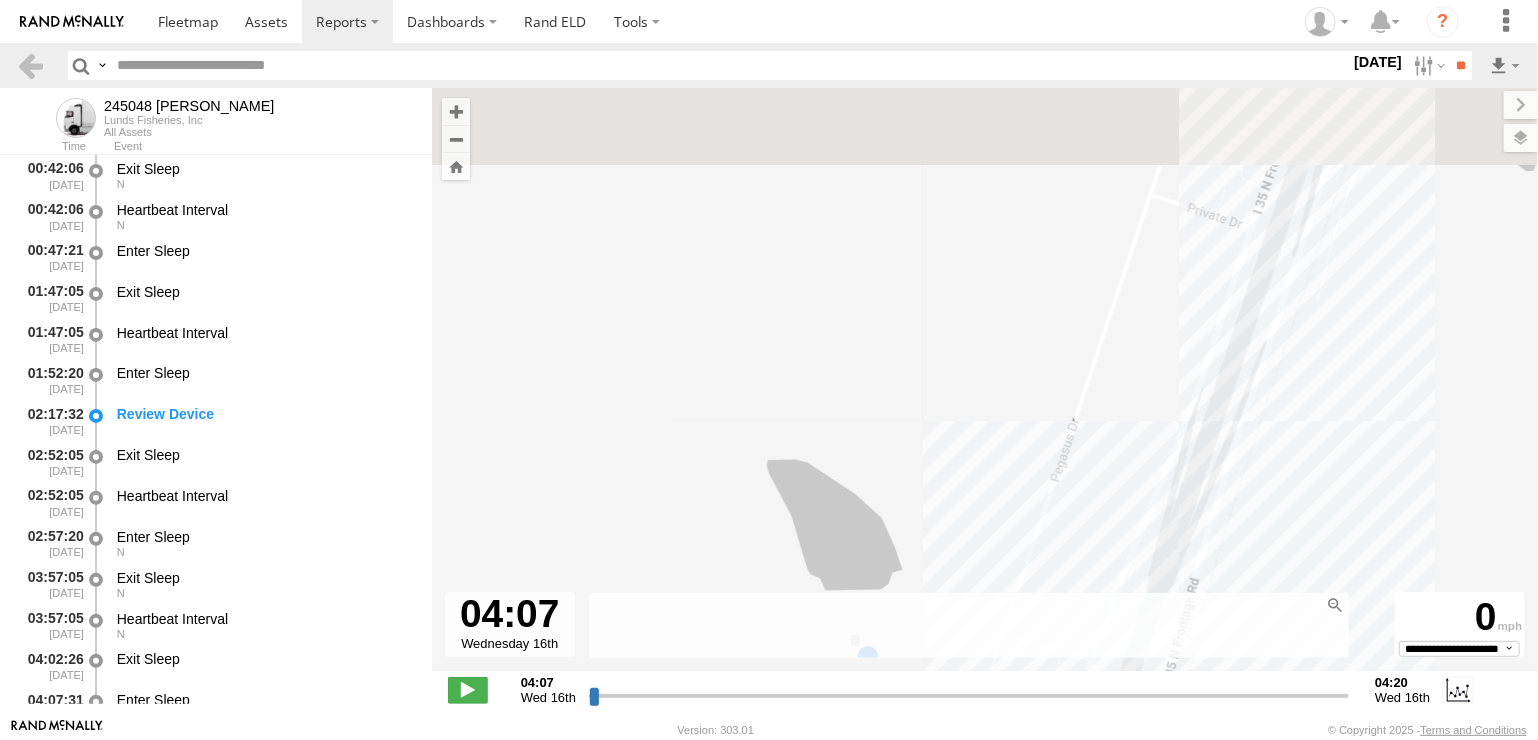 drag, startPoint x: 1366, startPoint y: 207, endPoint x: 1218, endPoint y: 637, distance: 454.75708 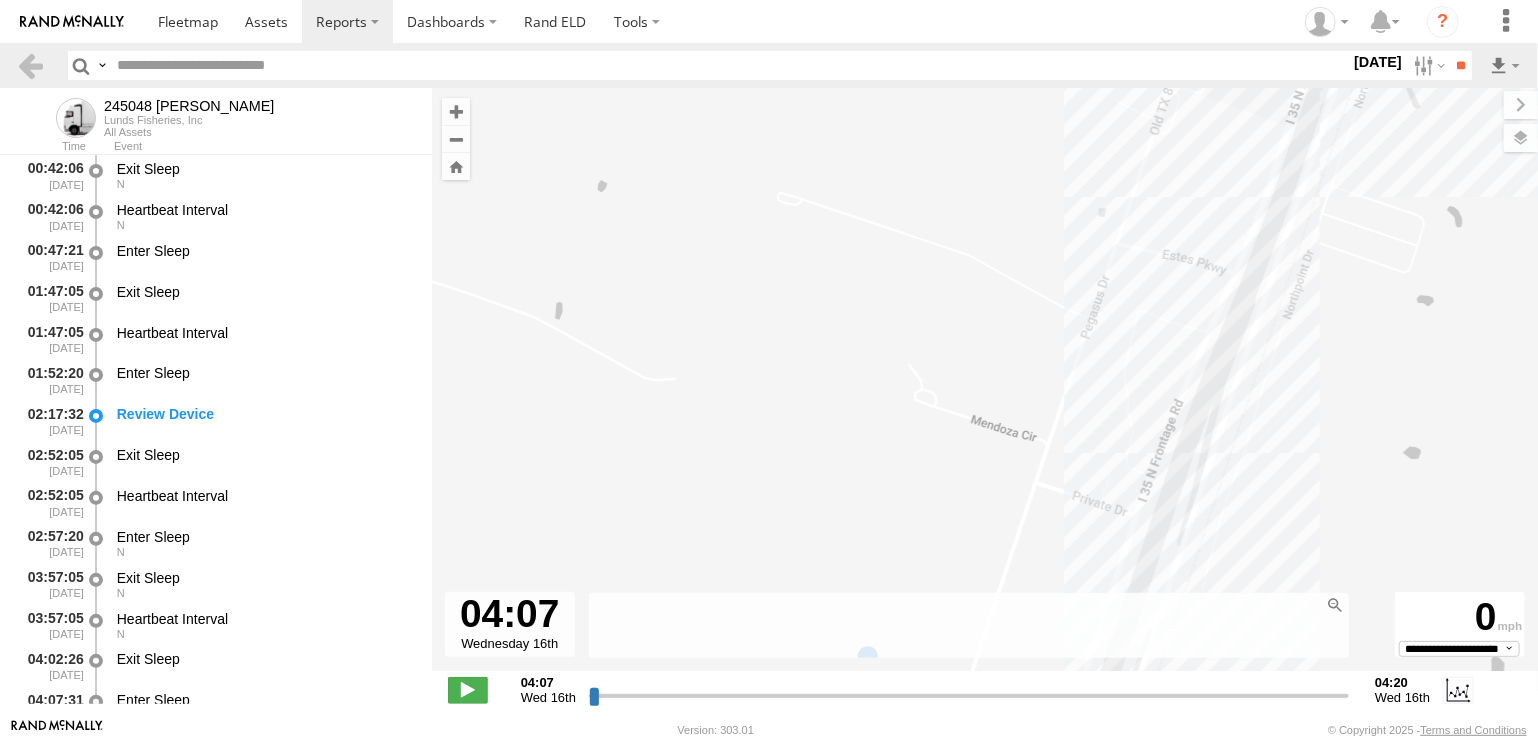 drag, startPoint x: 1368, startPoint y: 234, endPoint x: 1200, endPoint y: 631, distance: 431.08353 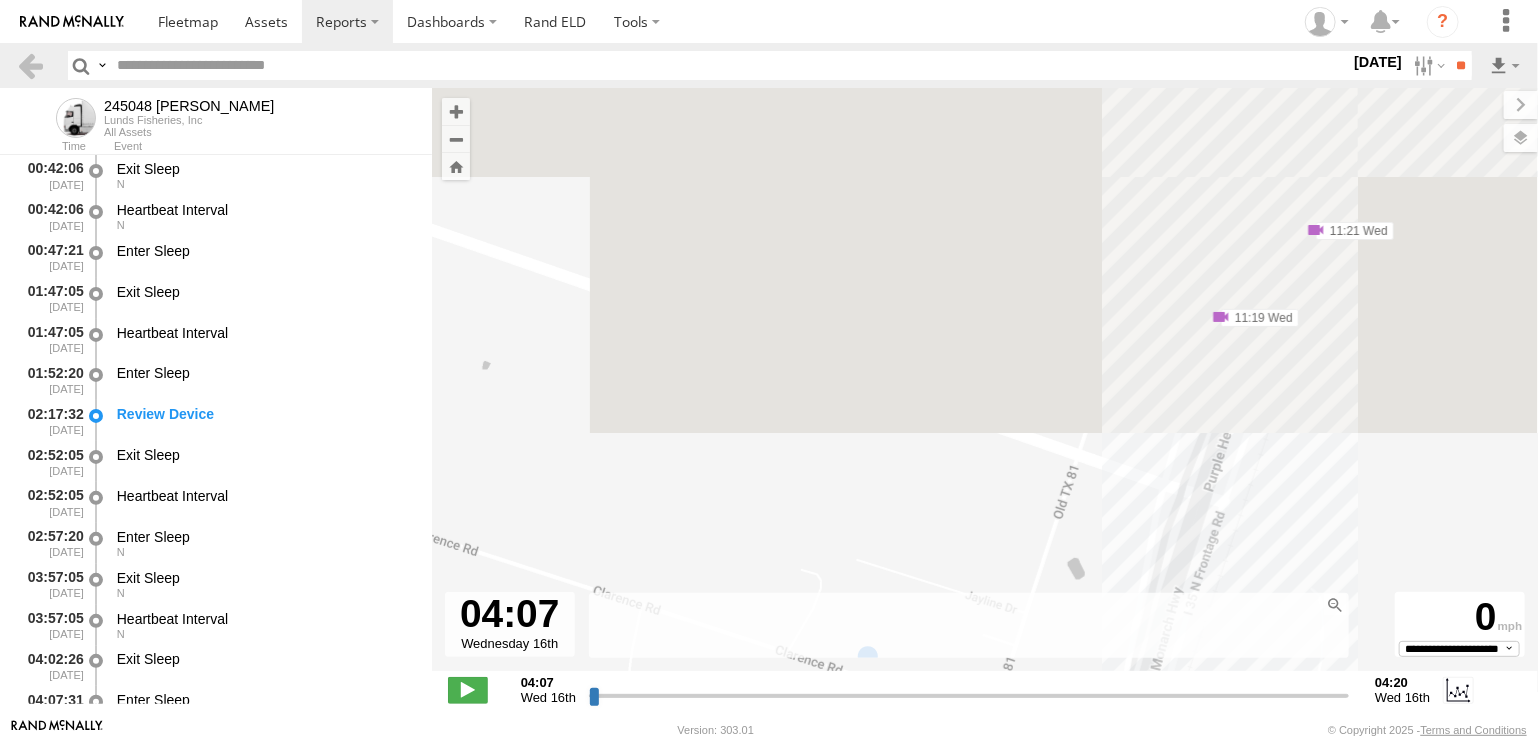 drag, startPoint x: 1311, startPoint y: 184, endPoint x: 1224, endPoint y: 638, distance: 462.26074 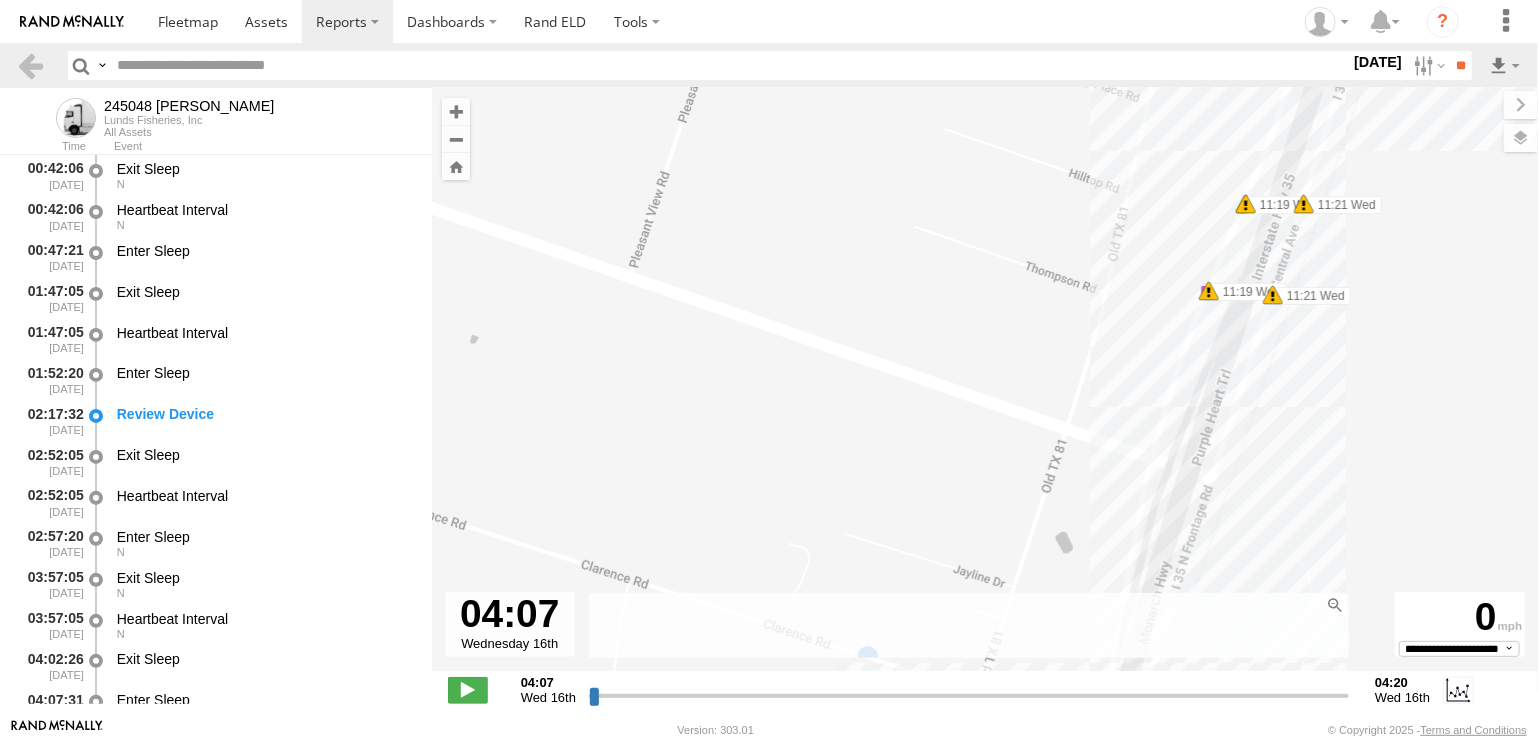drag, startPoint x: 1264, startPoint y: 502, endPoint x: 1256, endPoint y: 427, distance: 75.42546 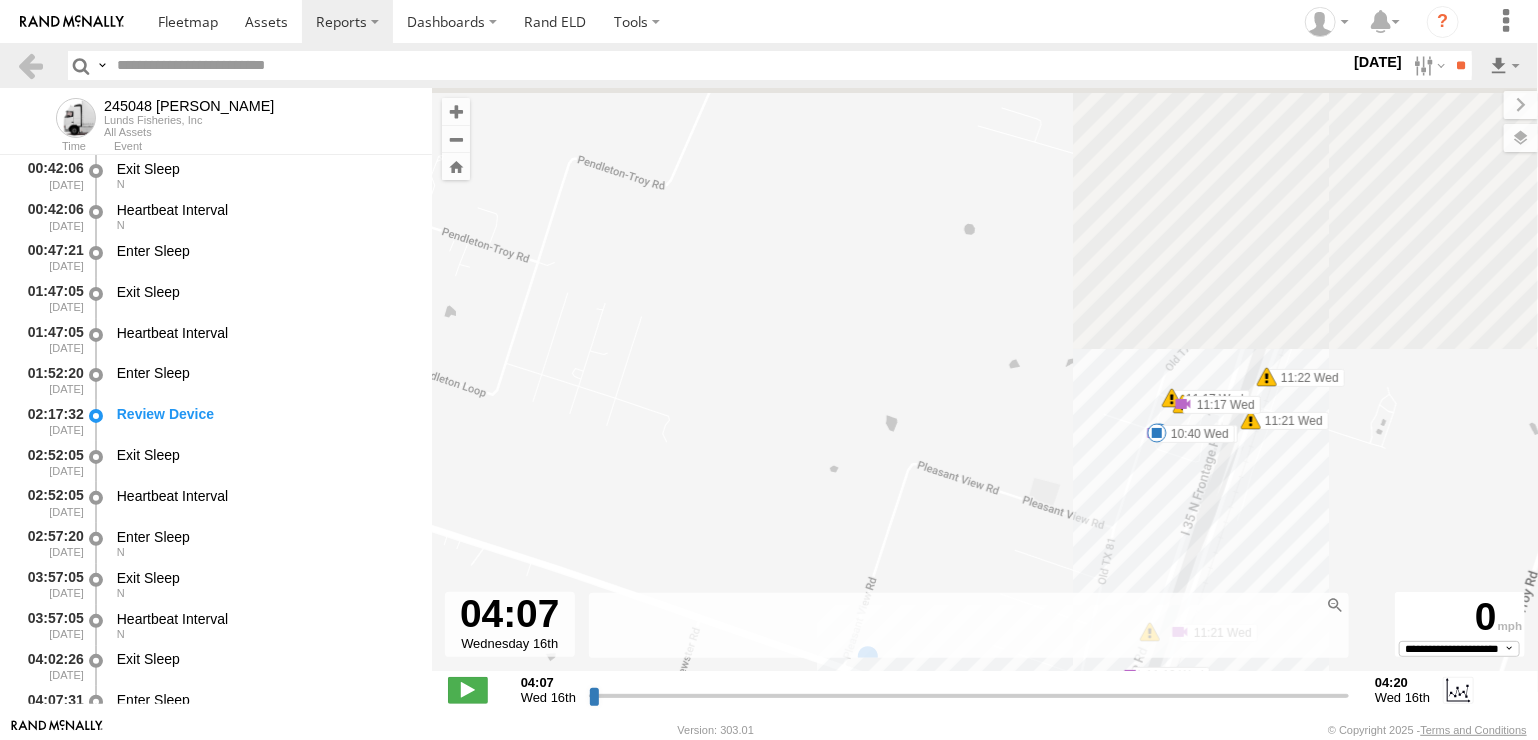 drag, startPoint x: 1392, startPoint y: 219, endPoint x: 1293, endPoint y: 553, distance: 348.3633 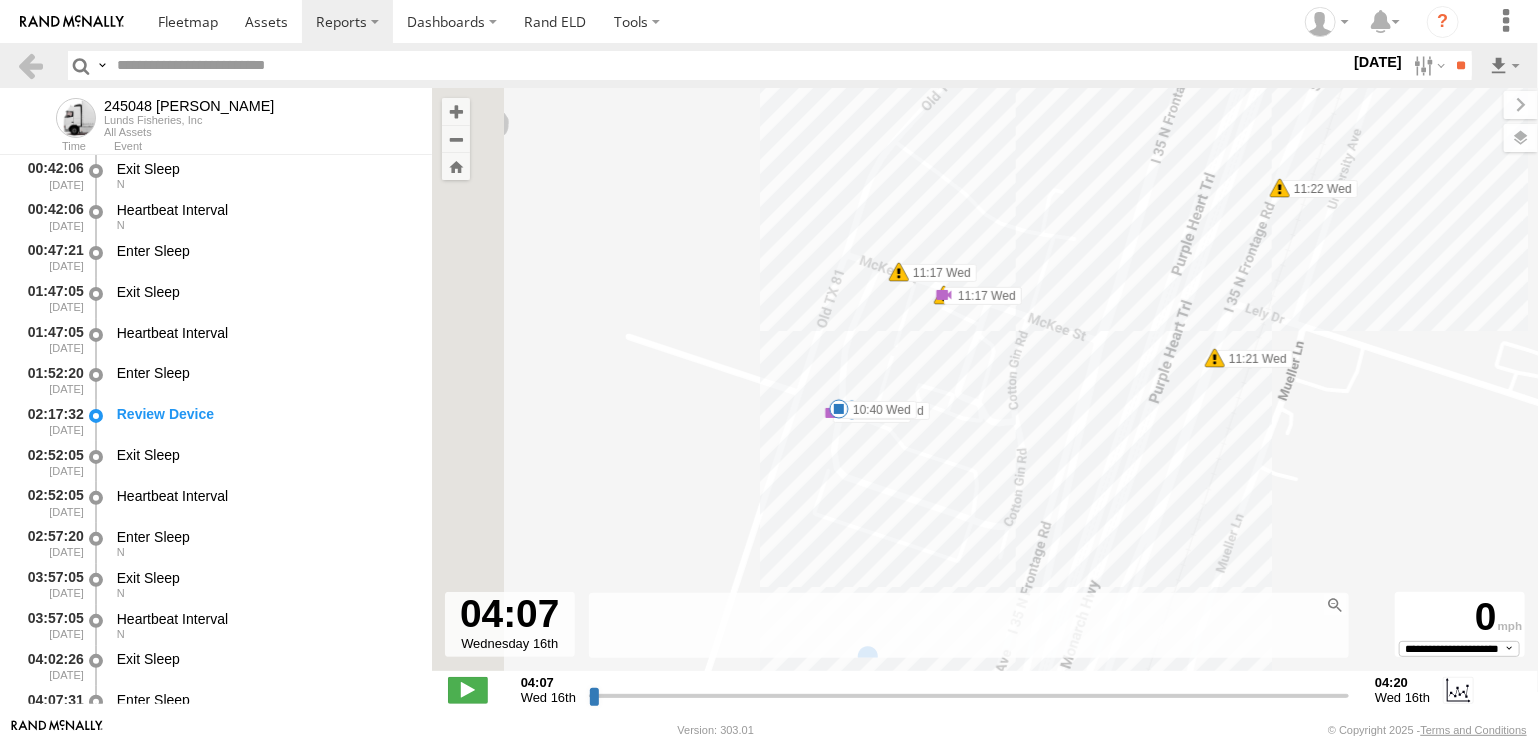 drag, startPoint x: 1172, startPoint y: 368, endPoint x: 1303, endPoint y: 564, distance: 235.74774 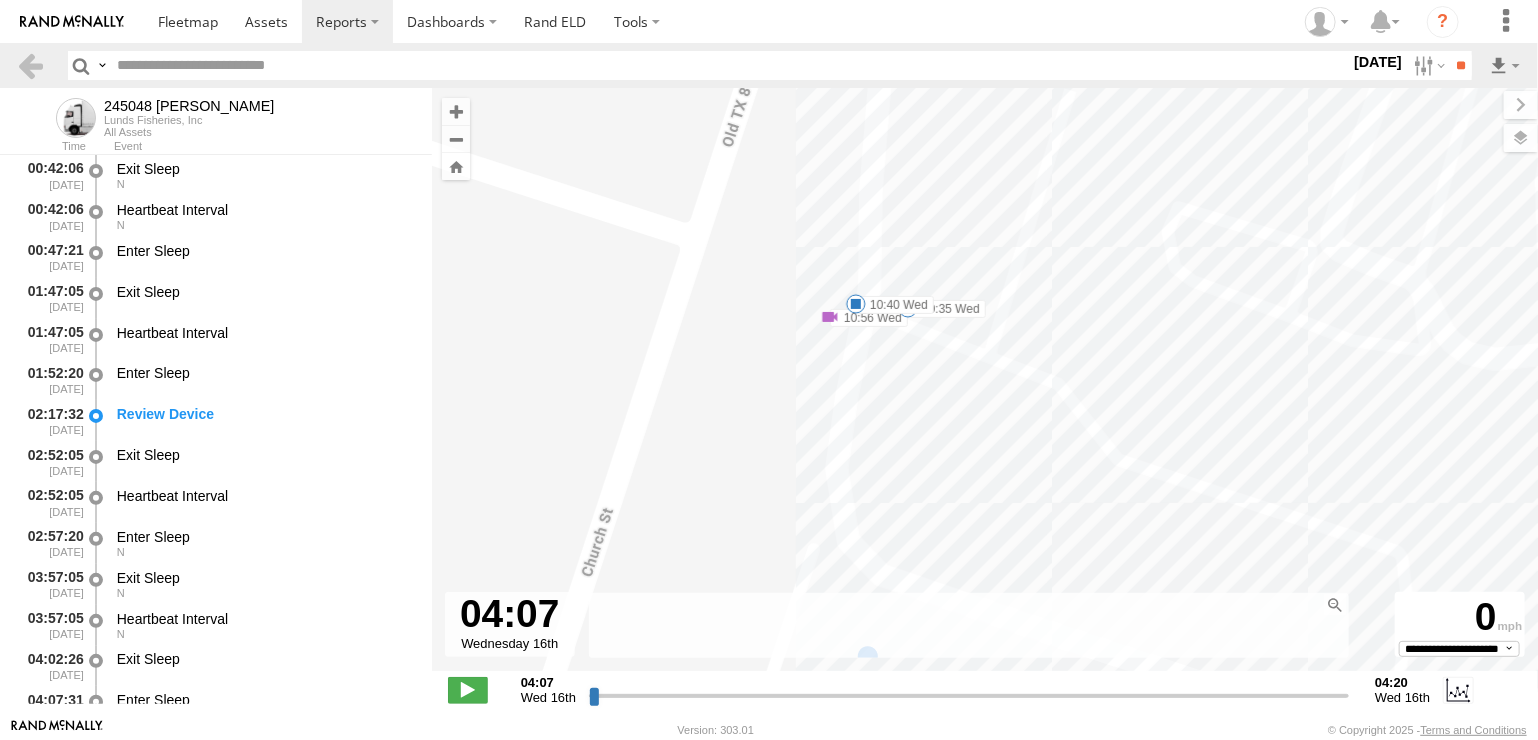 drag, startPoint x: 880, startPoint y: 438, endPoint x: 909, endPoint y: 517, distance: 84.15462 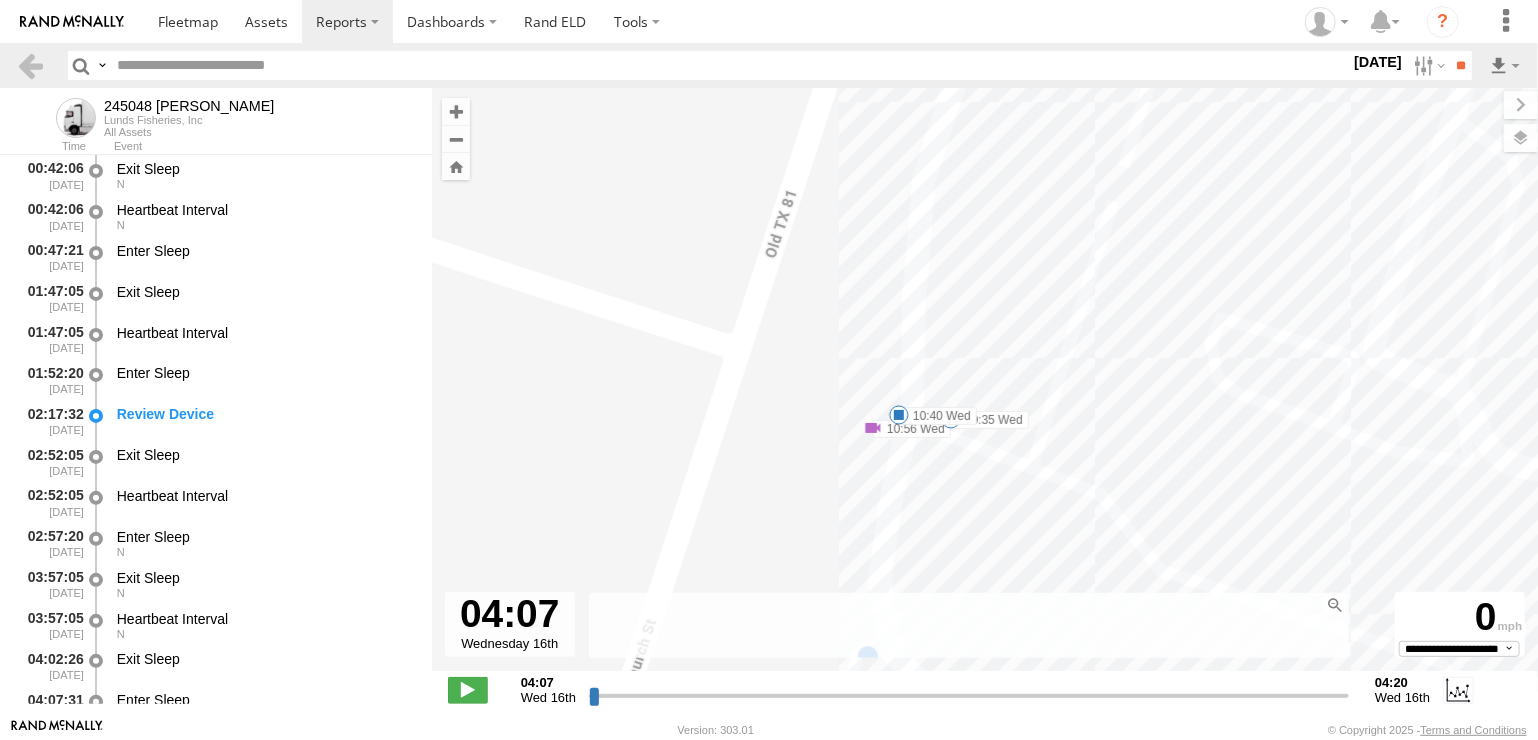 click at bounding box center [899, 415] 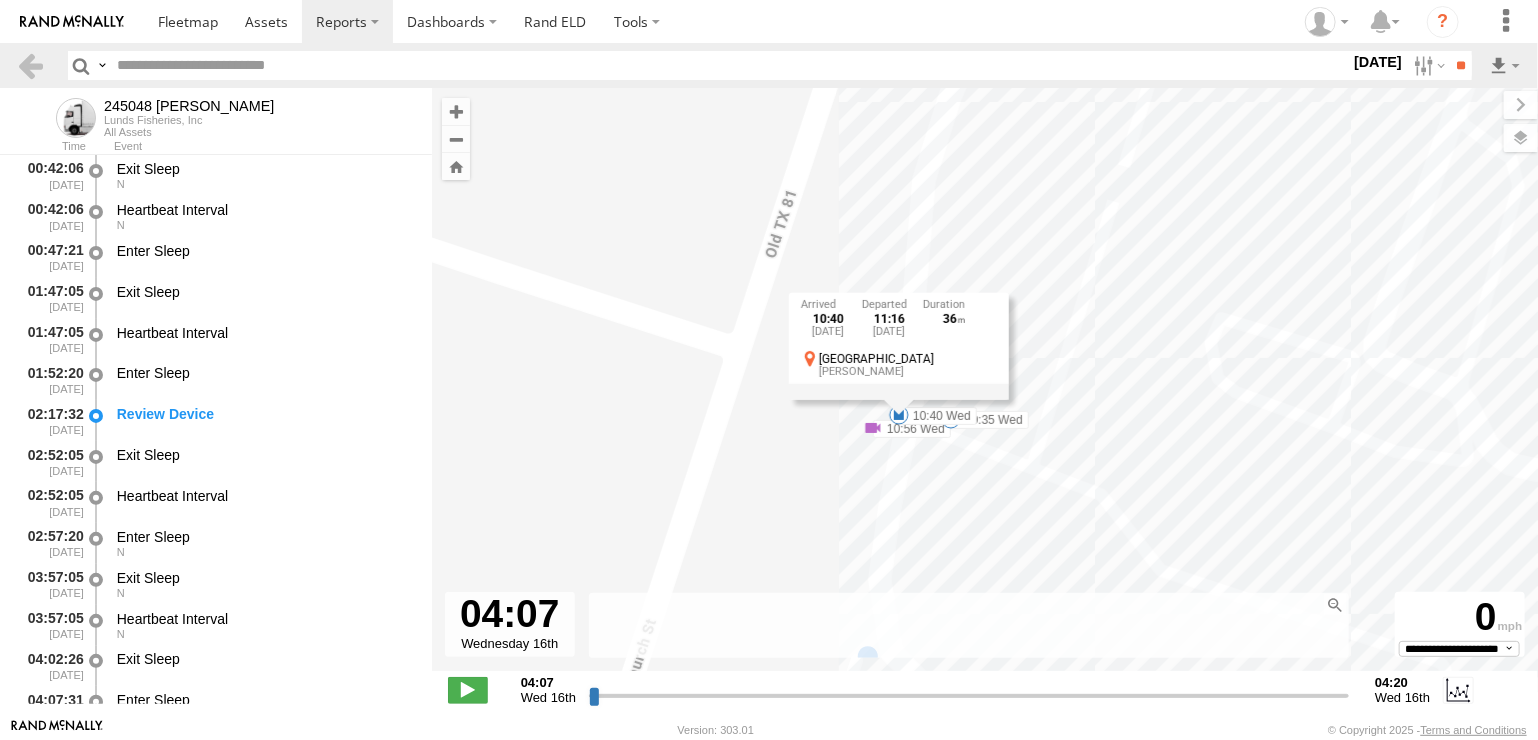 click on "245048 Charles 14:10 Wed 14:16 Wed 15:39 Wed 07:25 Wed 12:50 Wed 12:51 Wed 06:14 Wed 06:16 Wed 06:18 Wed 06:29 Wed 15:29 Wed 15:34 Wed 13:26 Wed 13:27 Wed 08:11 Wed 11:59 Wed 12:04 Wed 11:47 Wed 11:48 Wed 11:48 Wed 11:48 Wed 11:52 Wed 09:03 Wed 09:03 Wed 10:22 Wed 10:25 Wed 10:25 Wed 09:03 Wed 09:07 Wed 09:07 Wed 09:08 Wed 09:35 Wed 10:25 Wed 11:19 Wed 11:21 Wed 09:08 Wed 09:14 Wed 09:18 Wed 09:26 Wed 09:36 Wed 09:46 Wed 09:36 Wed 10:35 Wed 10:40 Wed 11:17 Wed 11:17 Wed 11:21 Wed 11:22 Wed 10:56 Wed 11:17 Wed 08:57 Wed 11:23 Wed 11:23 Wed 10:40 Wed 16th Jul 11:16 Wed 16th Jul 36 1760 Church Ave Troy" at bounding box center [985, 390] 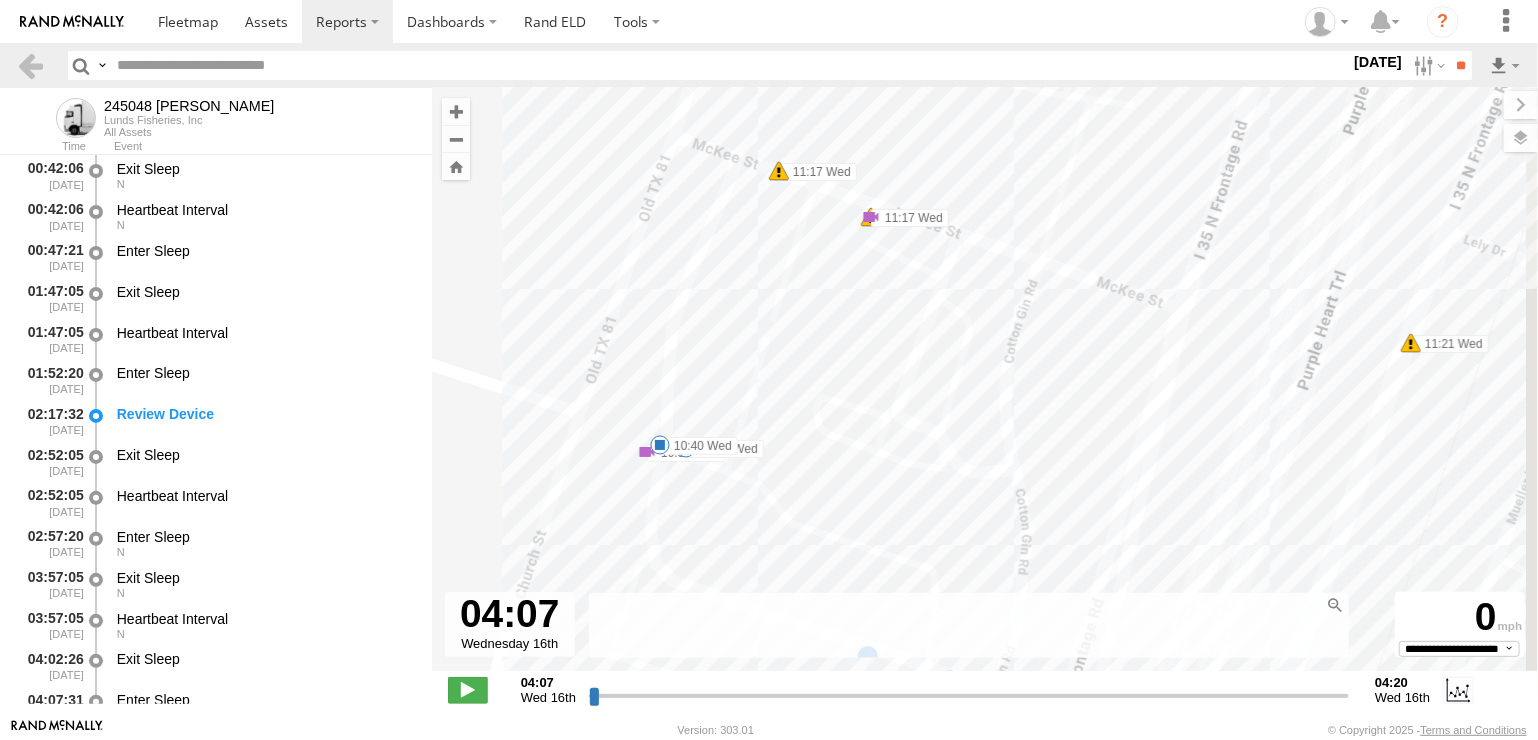 drag, startPoint x: 1129, startPoint y: 301, endPoint x: 899, endPoint y: 318, distance: 230.62741 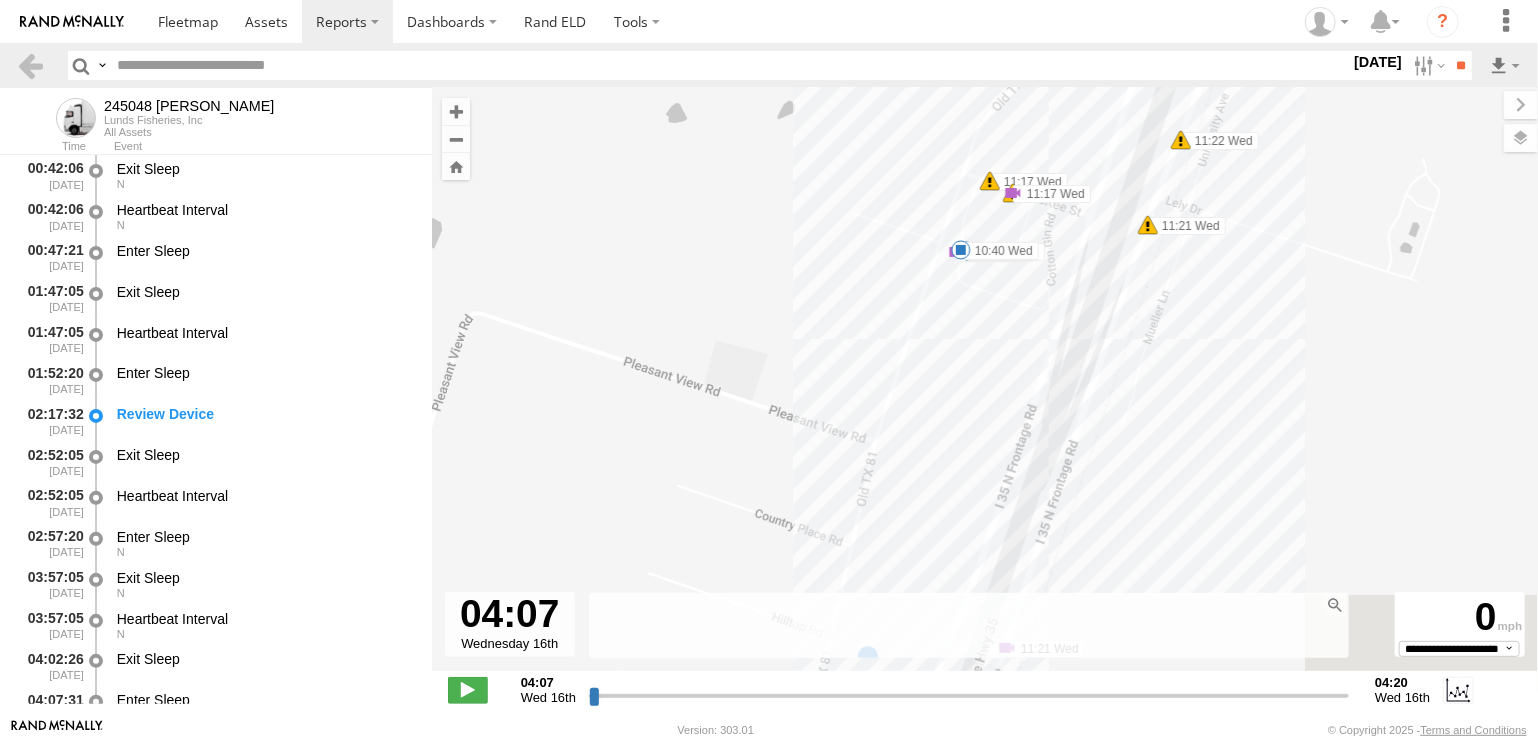 drag, startPoint x: 986, startPoint y: 456, endPoint x: 984, endPoint y: 217, distance: 239.00836 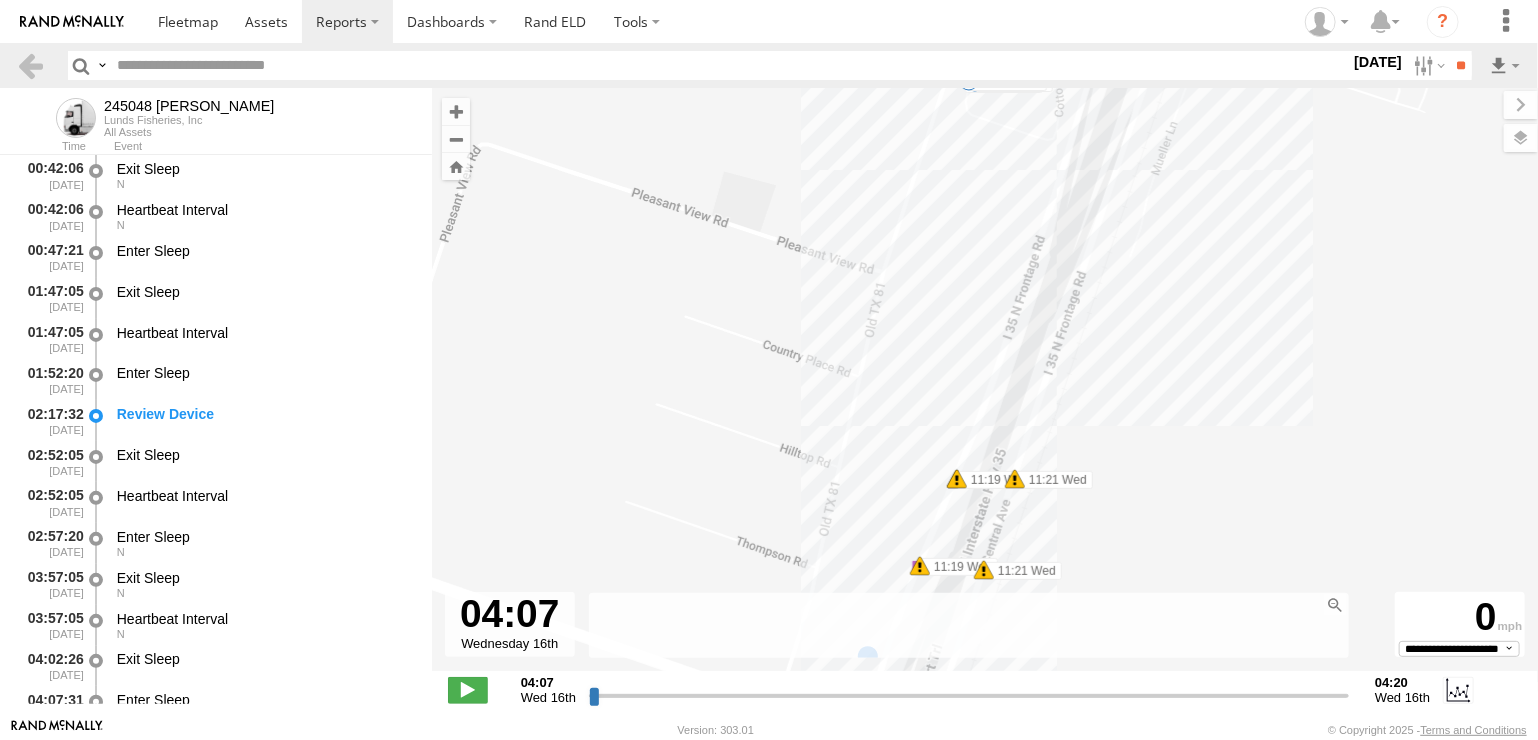 drag, startPoint x: 908, startPoint y: 443, endPoint x: 918, endPoint y: 277, distance: 166.30093 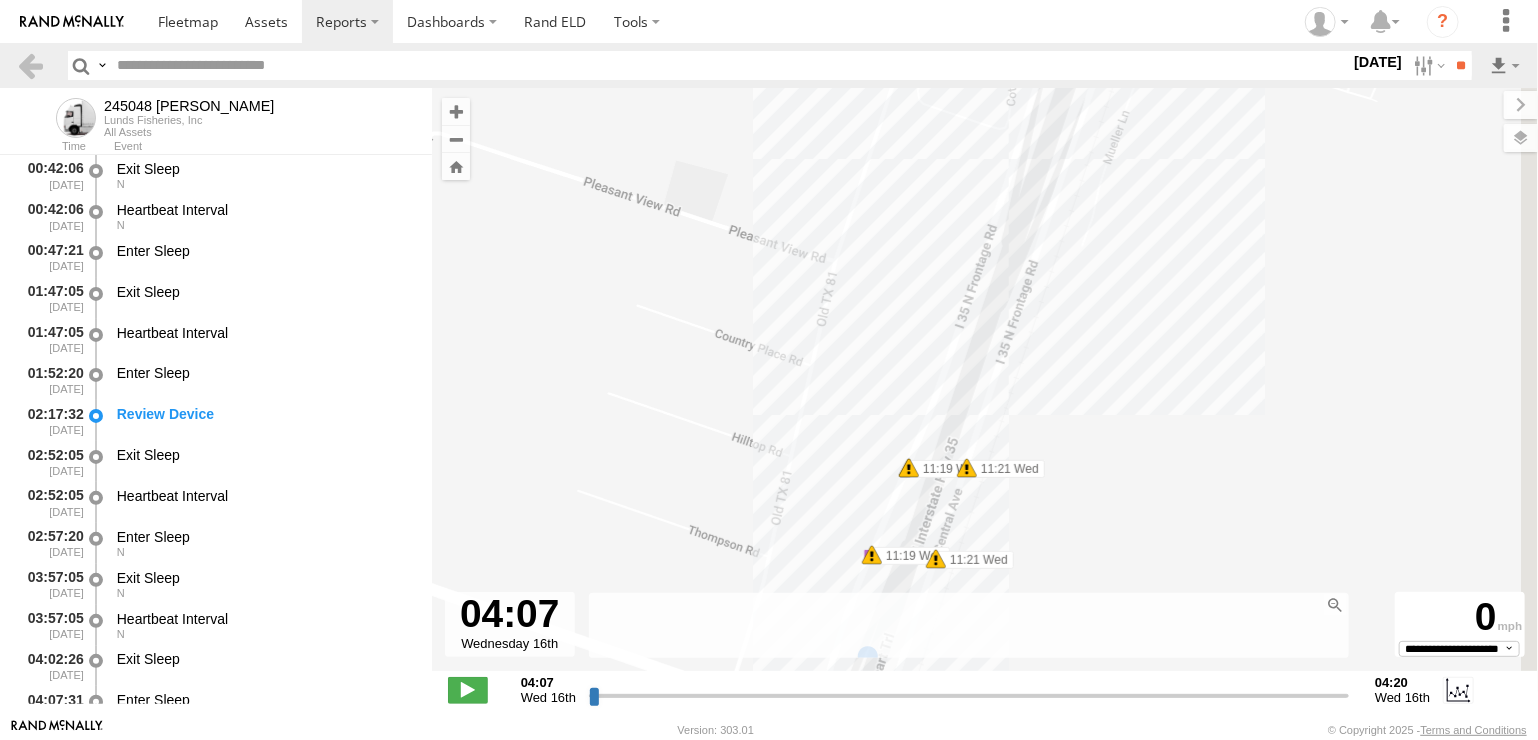 drag, startPoint x: 1076, startPoint y: 393, endPoint x: 1027, endPoint y: 704, distance: 314.83646 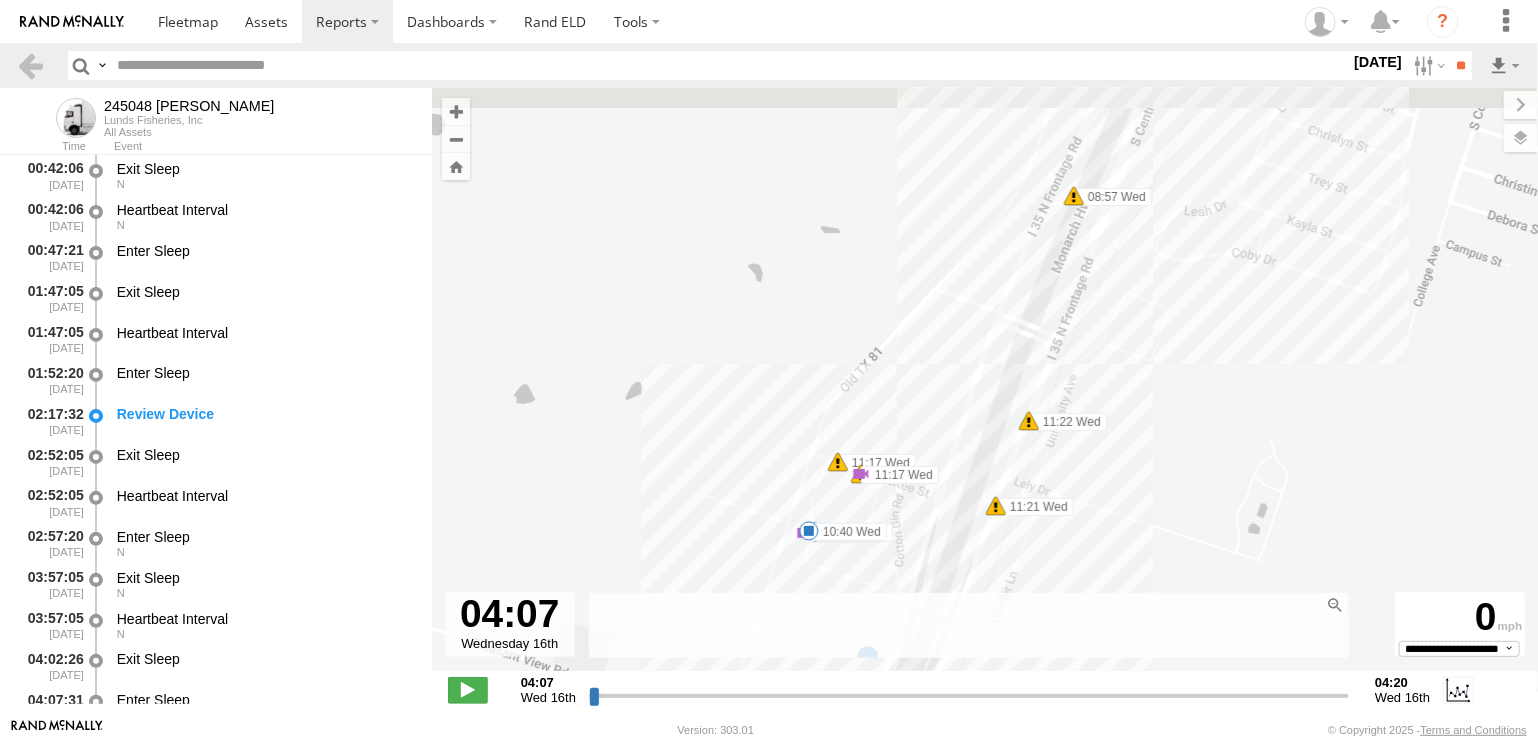 drag, startPoint x: 1149, startPoint y: 381, endPoint x: 1051, endPoint y: 615, distance: 253.69273 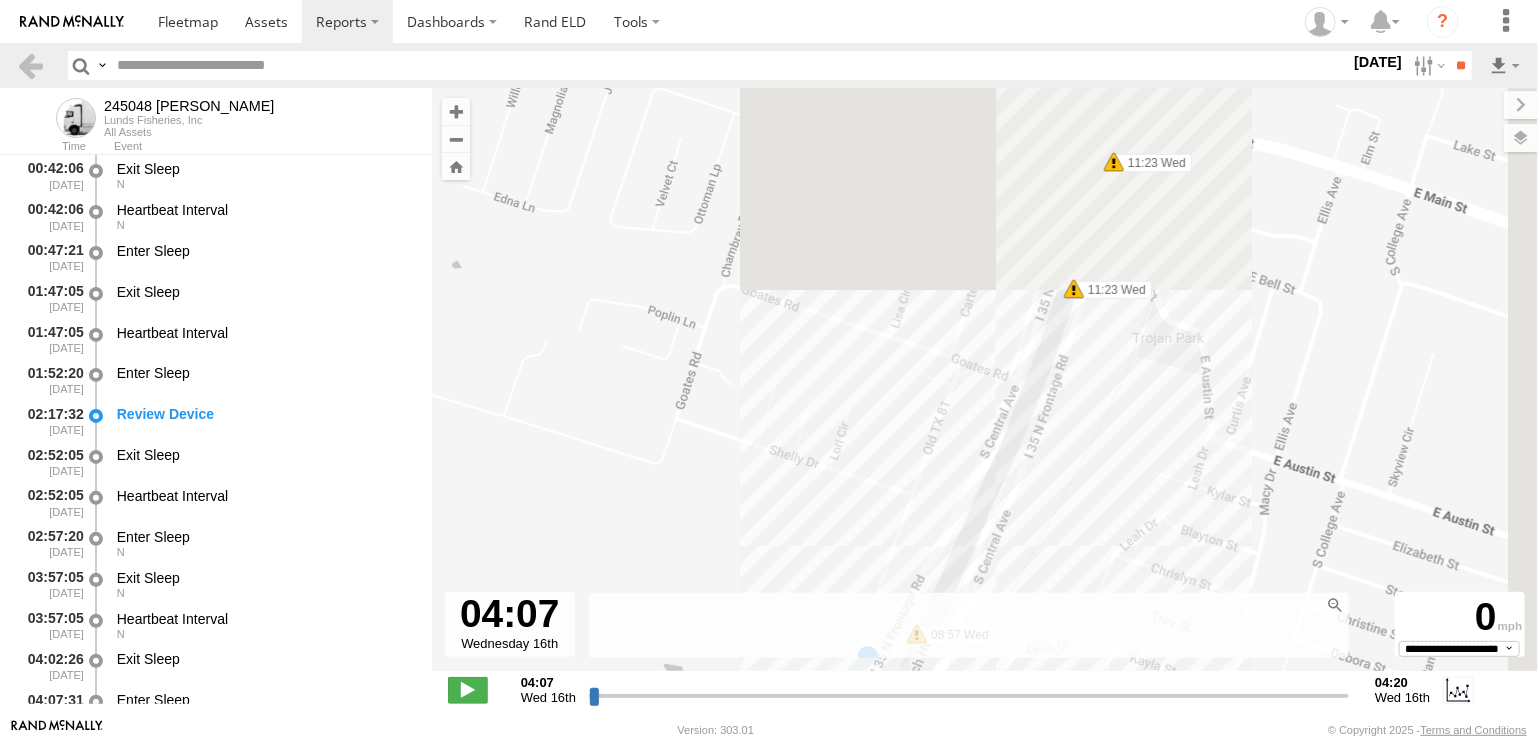 drag, startPoint x: 1184, startPoint y: 311, endPoint x: 1047, endPoint y: 646, distance: 361.93094 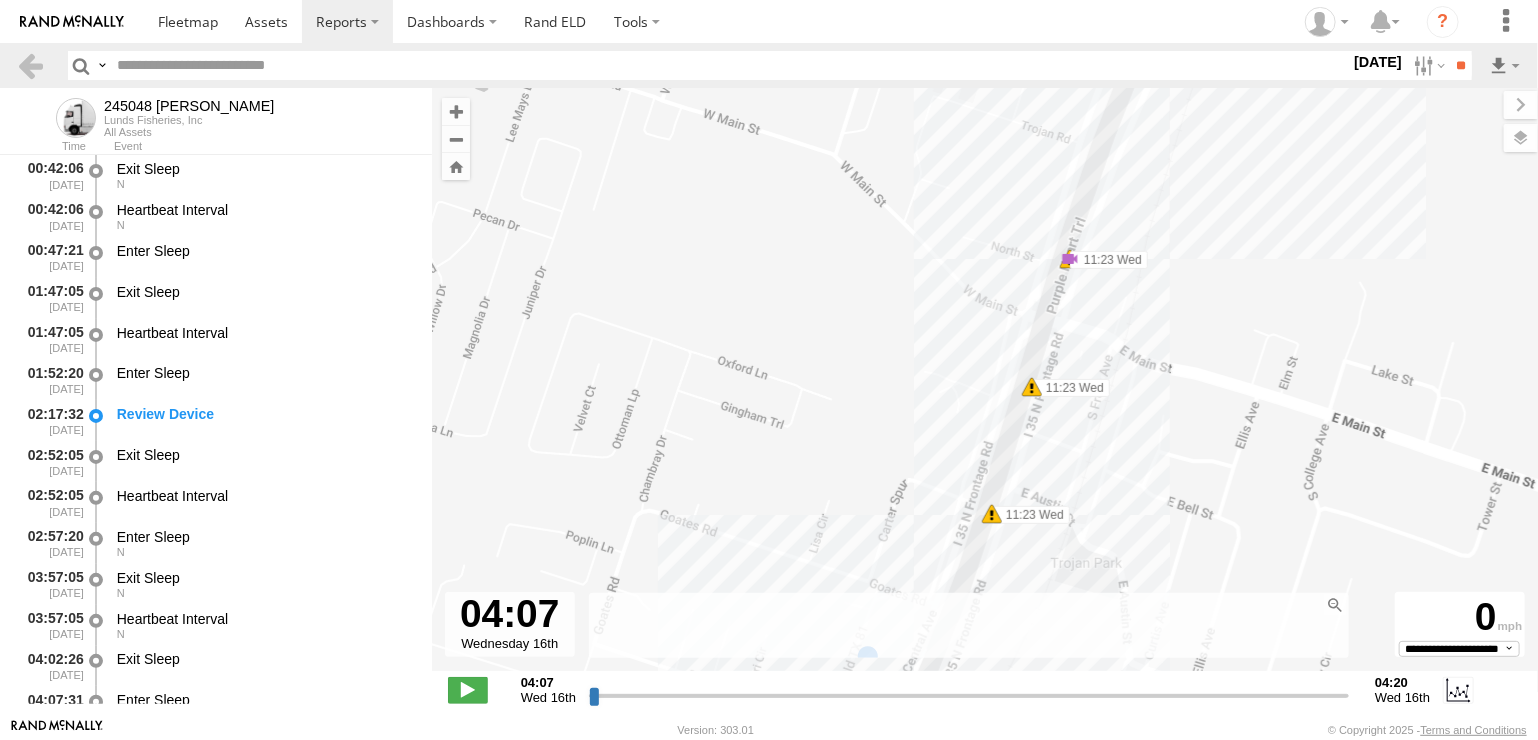 drag, startPoint x: 1095, startPoint y: 437, endPoint x: 1054, endPoint y: 617, distance: 184.6104 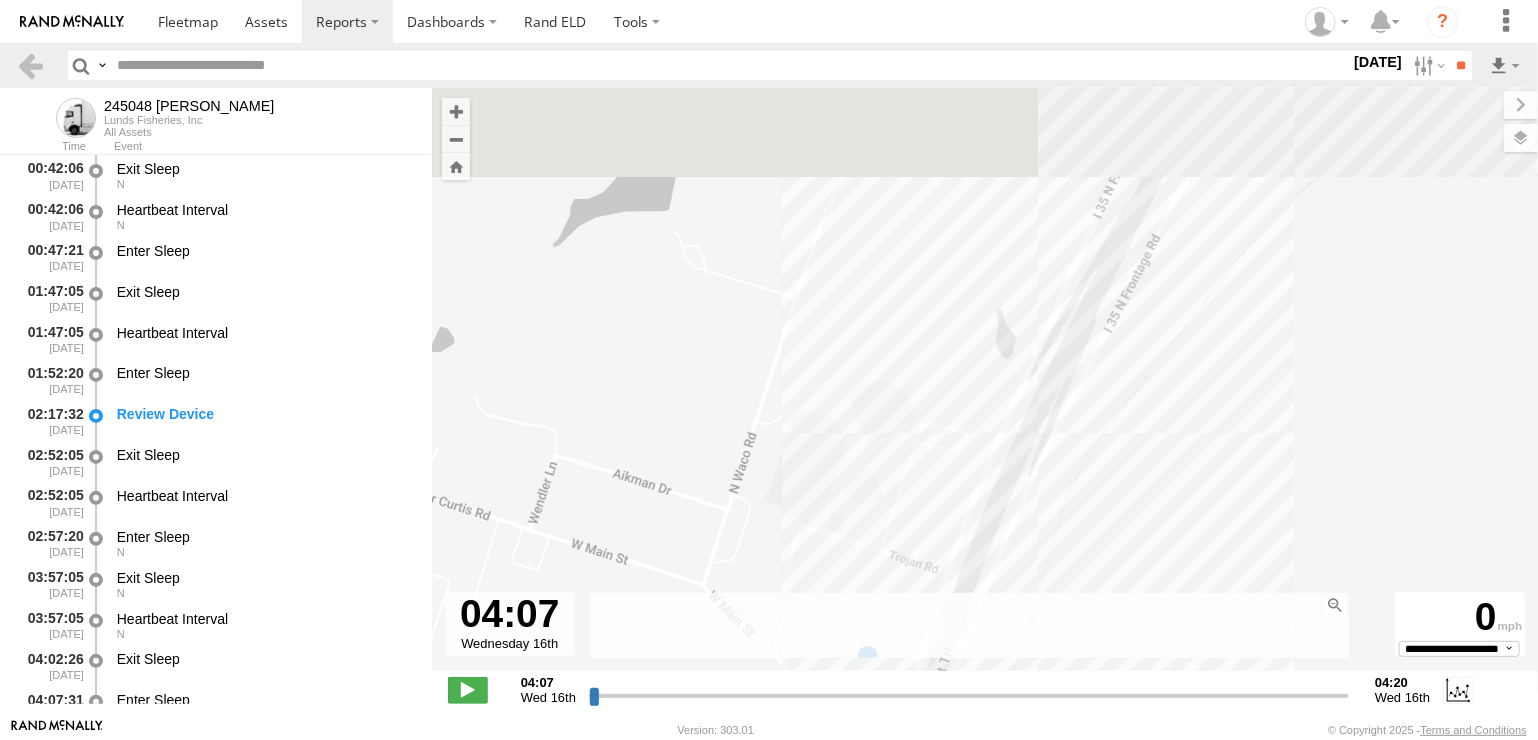 drag, startPoint x: 1090, startPoint y: 467, endPoint x: 1020, endPoint y: 670, distance: 214.73006 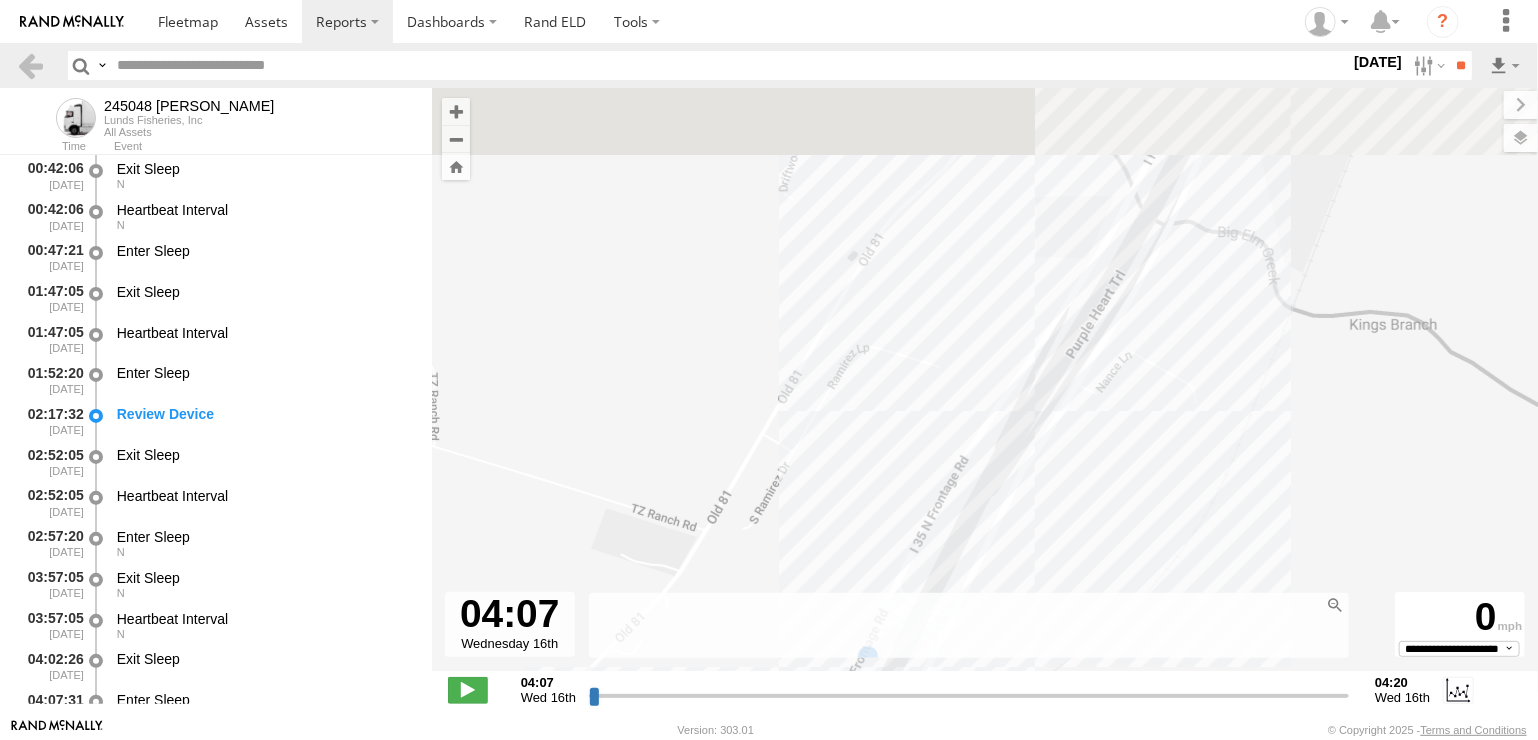 drag, startPoint x: 1154, startPoint y: 467, endPoint x: 1044, endPoint y: 629, distance: 195.81624 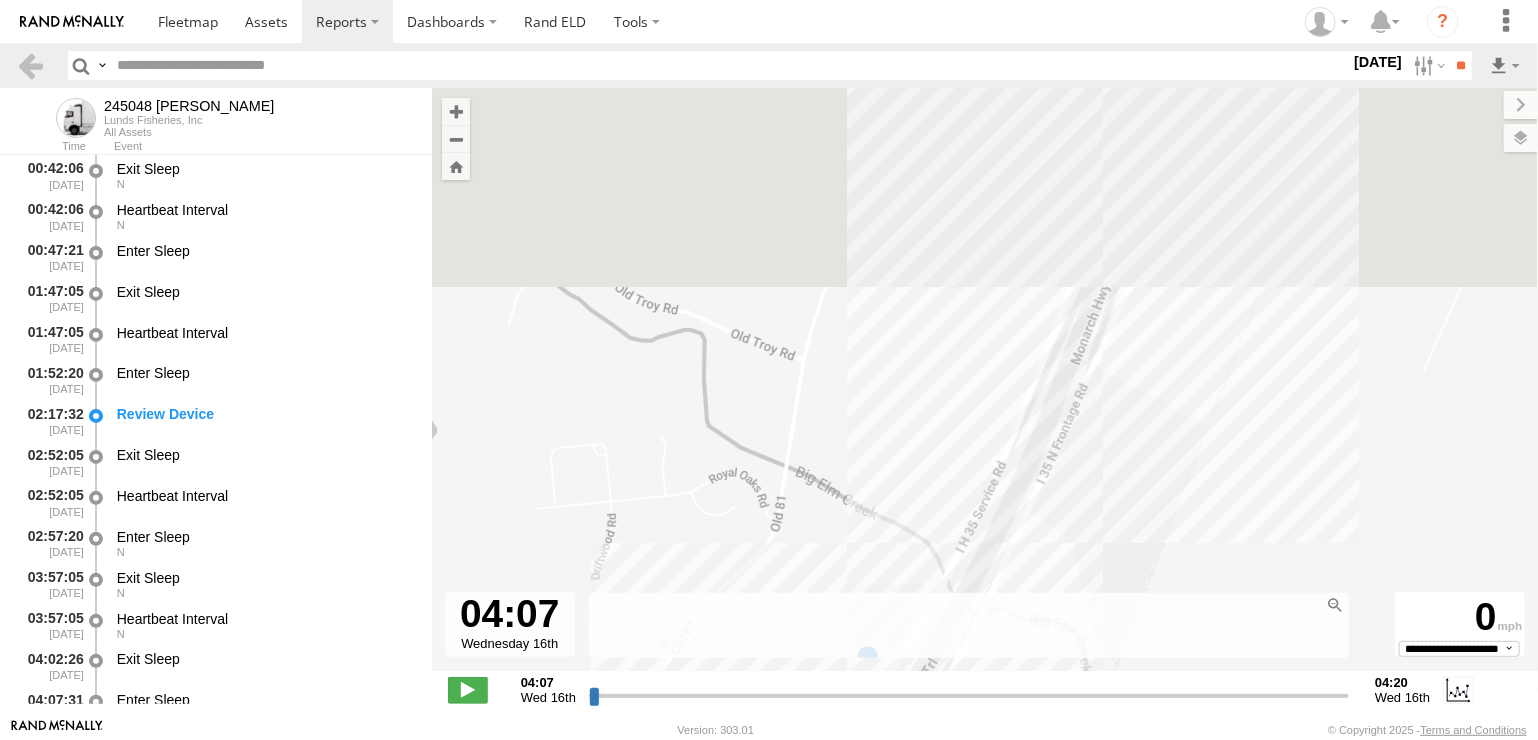 drag, startPoint x: 1177, startPoint y: 388, endPoint x: 1072, endPoint y: 635, distance: 268.3915 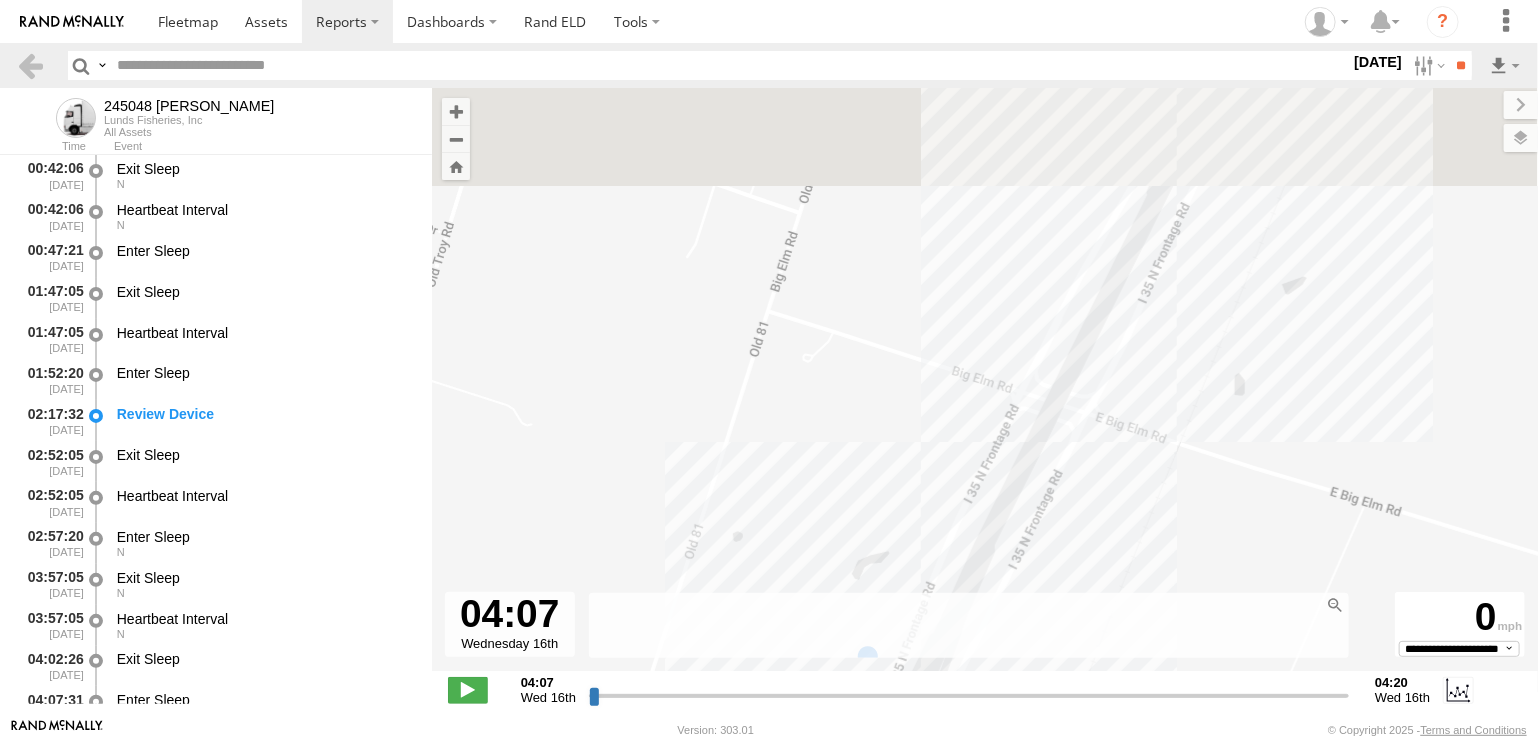 drag, startPoint x: 1209, startPoint y: 349, endPoint x: 1075, endPoint y: 661, distance: 339.55853 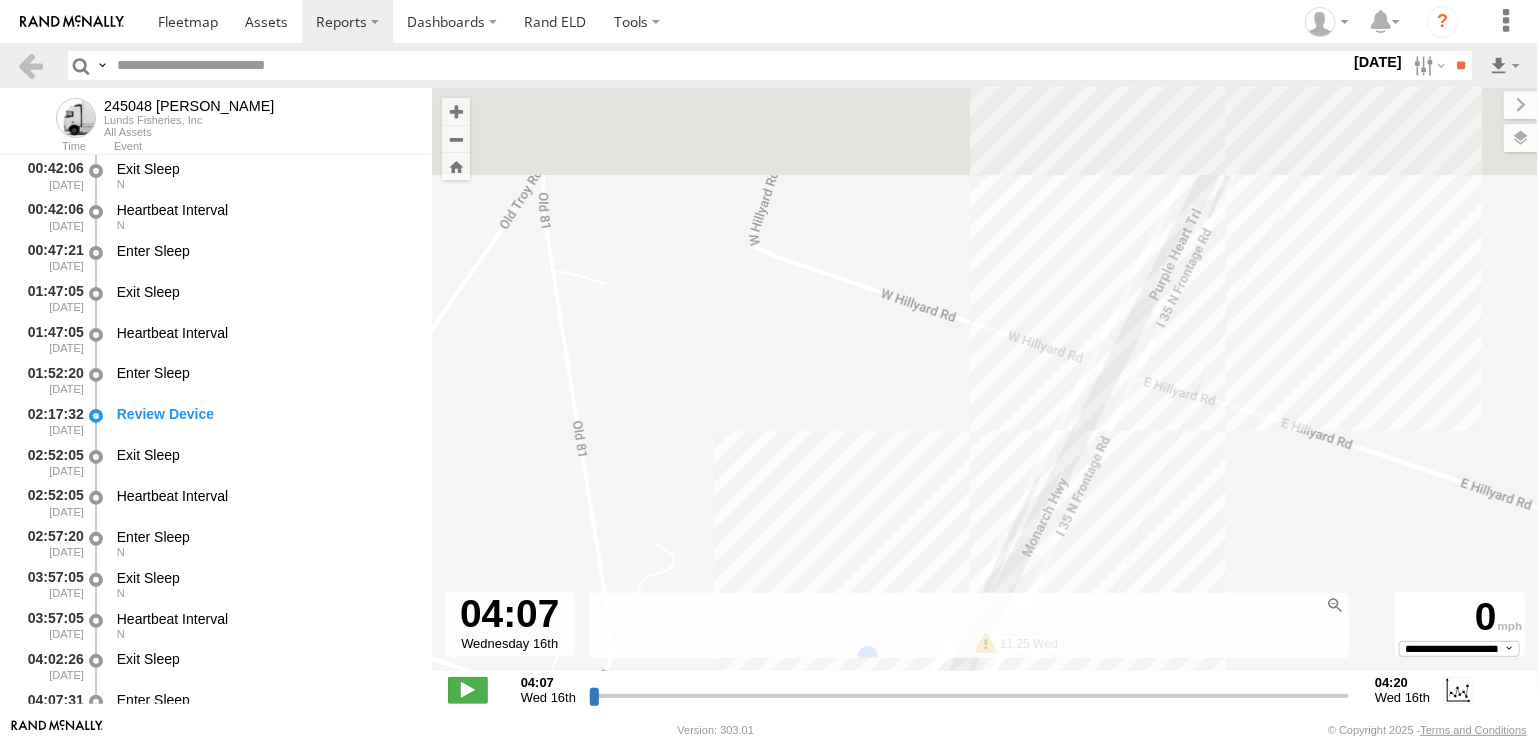 drag, startPoint x: 1225, startPoint y: 335, endPoint x: 1115, endPoint y: 623, distance: 308.29208 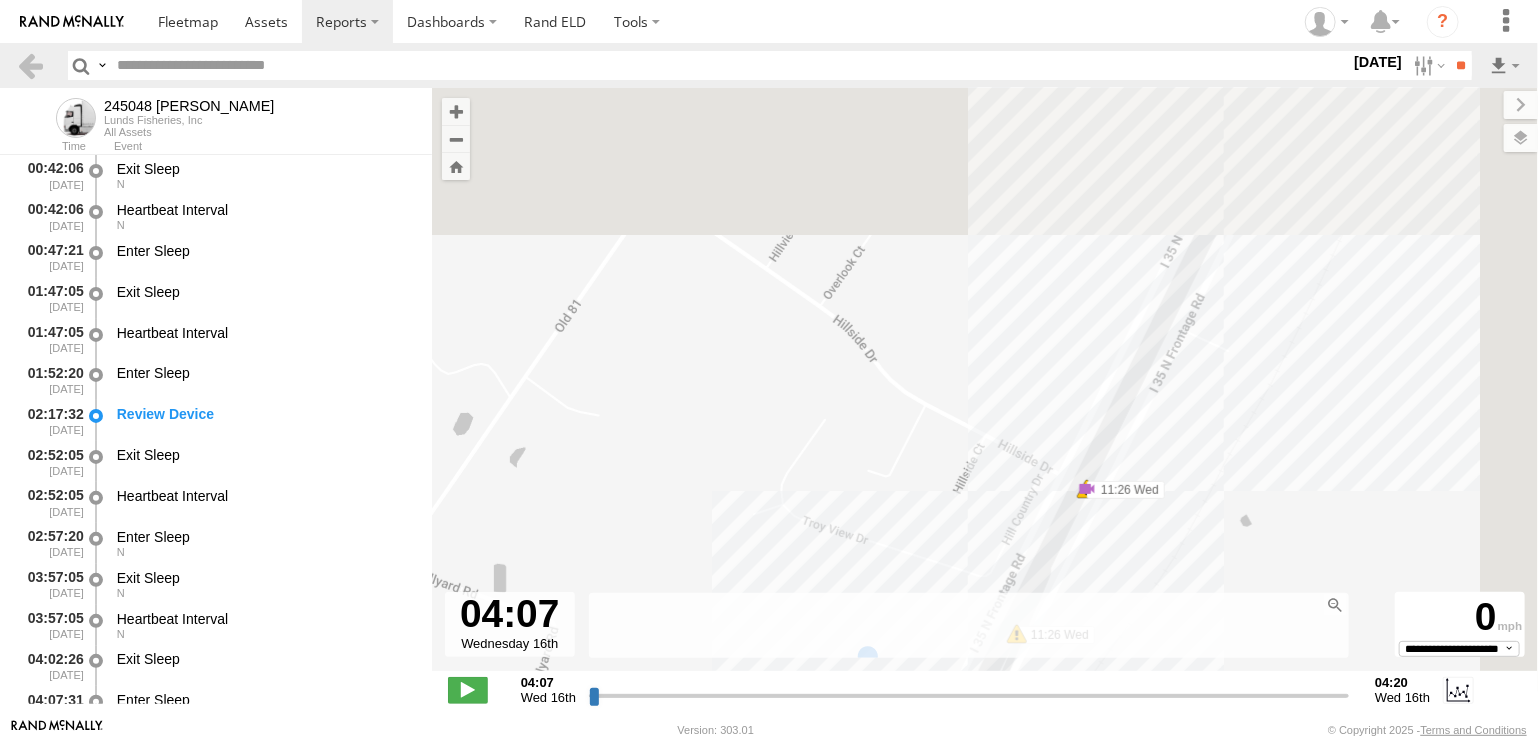 drag, startPoint x: 1271, startPoint y: 303, endPoint x: 1090, endPoint y: 665, distance: 404.7283 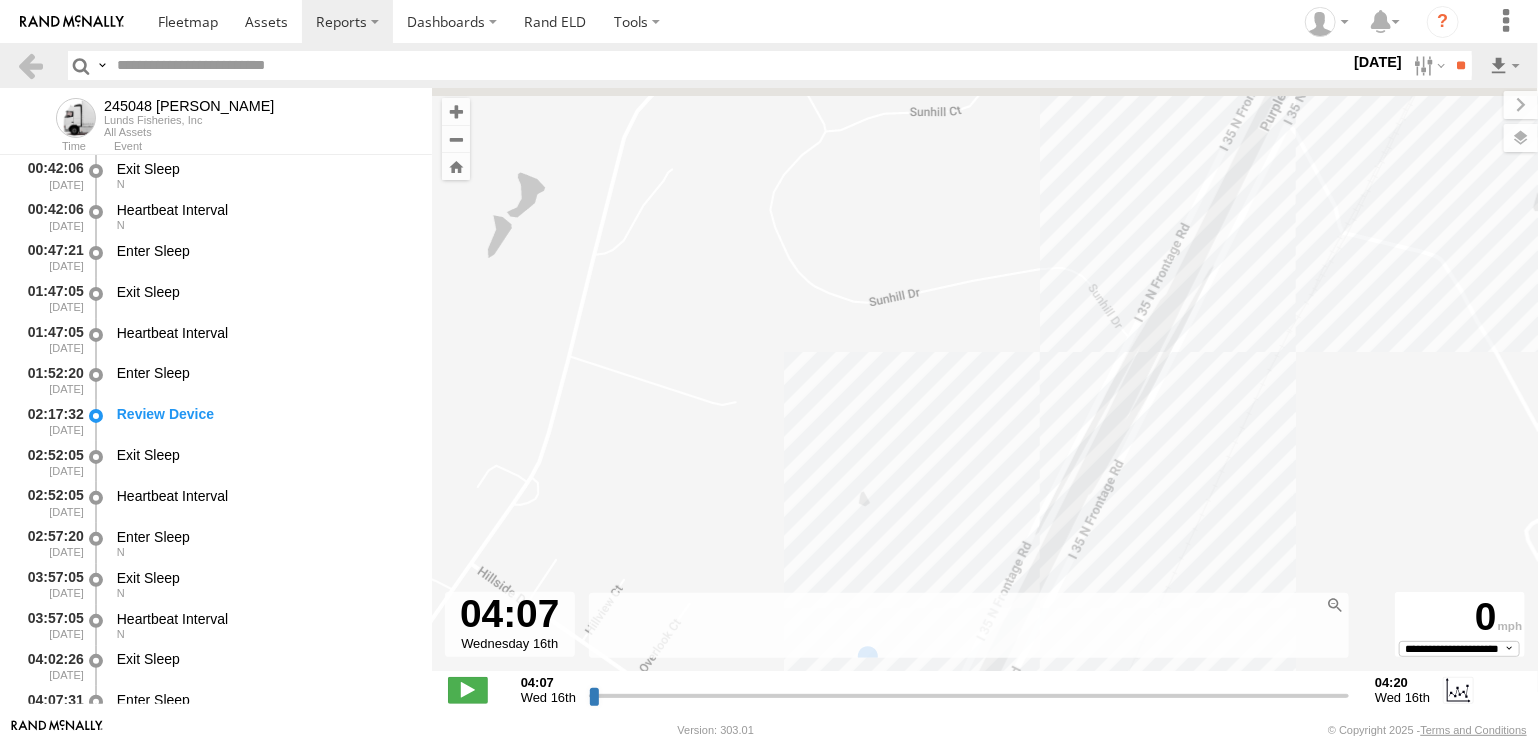 drag, startPoint x: 1170, startPoint y: 484, endPoint x: 1099, endPoint y: 631, distance: 163.24828 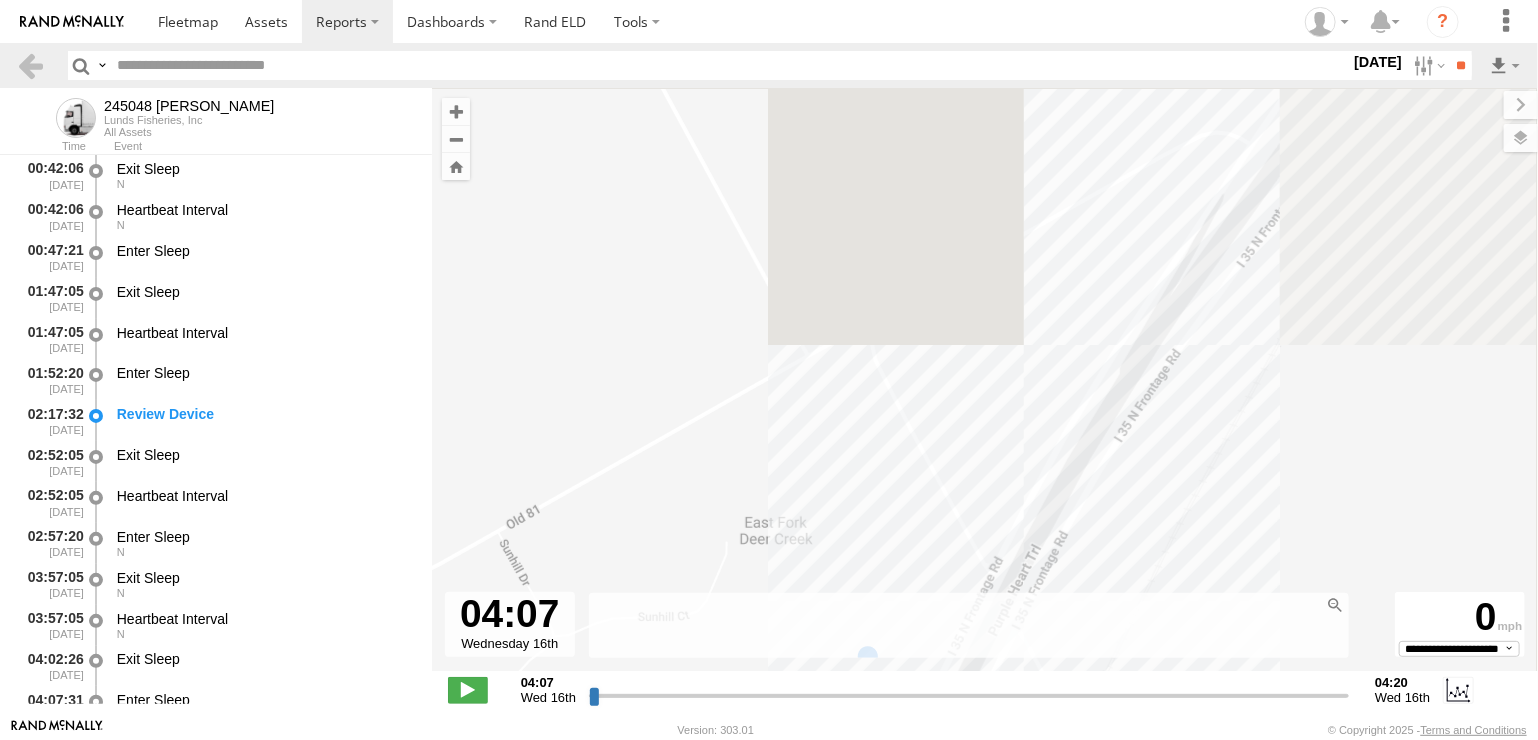 drag, startPoint x: 1294, startPoint y: 291, endPoint x: 1110, endPoint y: 628, distance: 383.95963 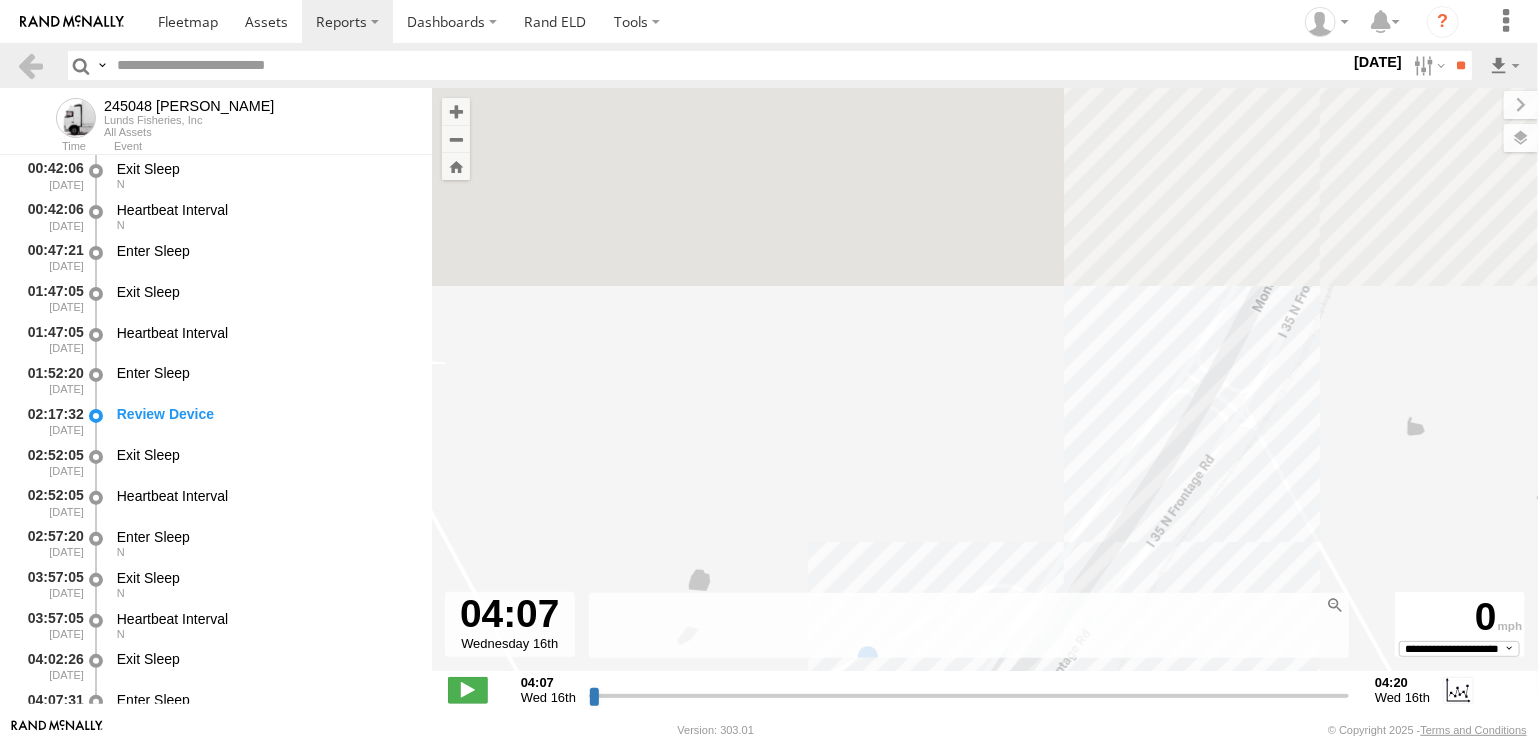 drag, startPoint x: 1300, startPoint y: 375, endPoint x: 1154, endPoint y: 657, distance: 317.55313 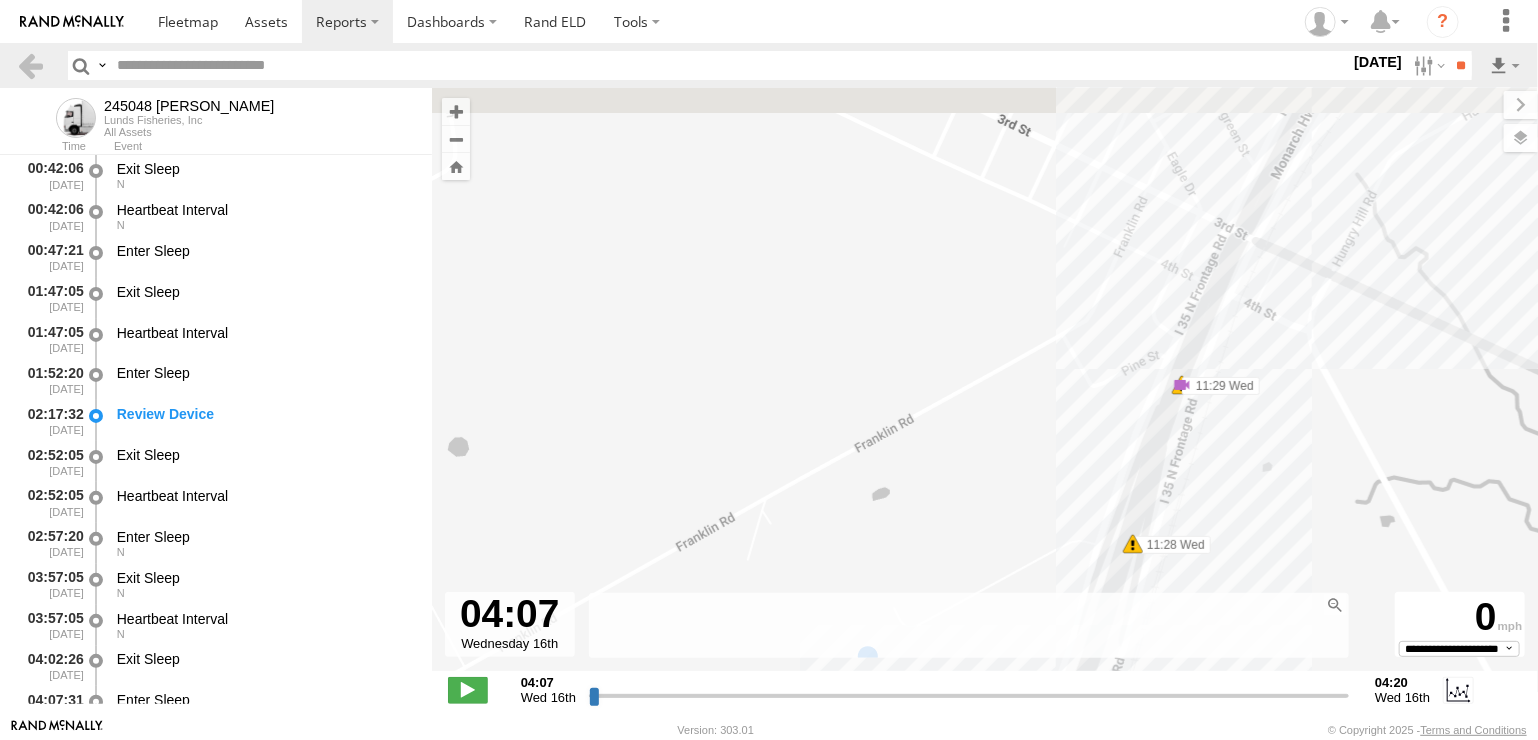 drag, startPoint x: 1245, startPoint y: 405, endPoint x: 1175, endPoint y: 599, distance: 206.24257 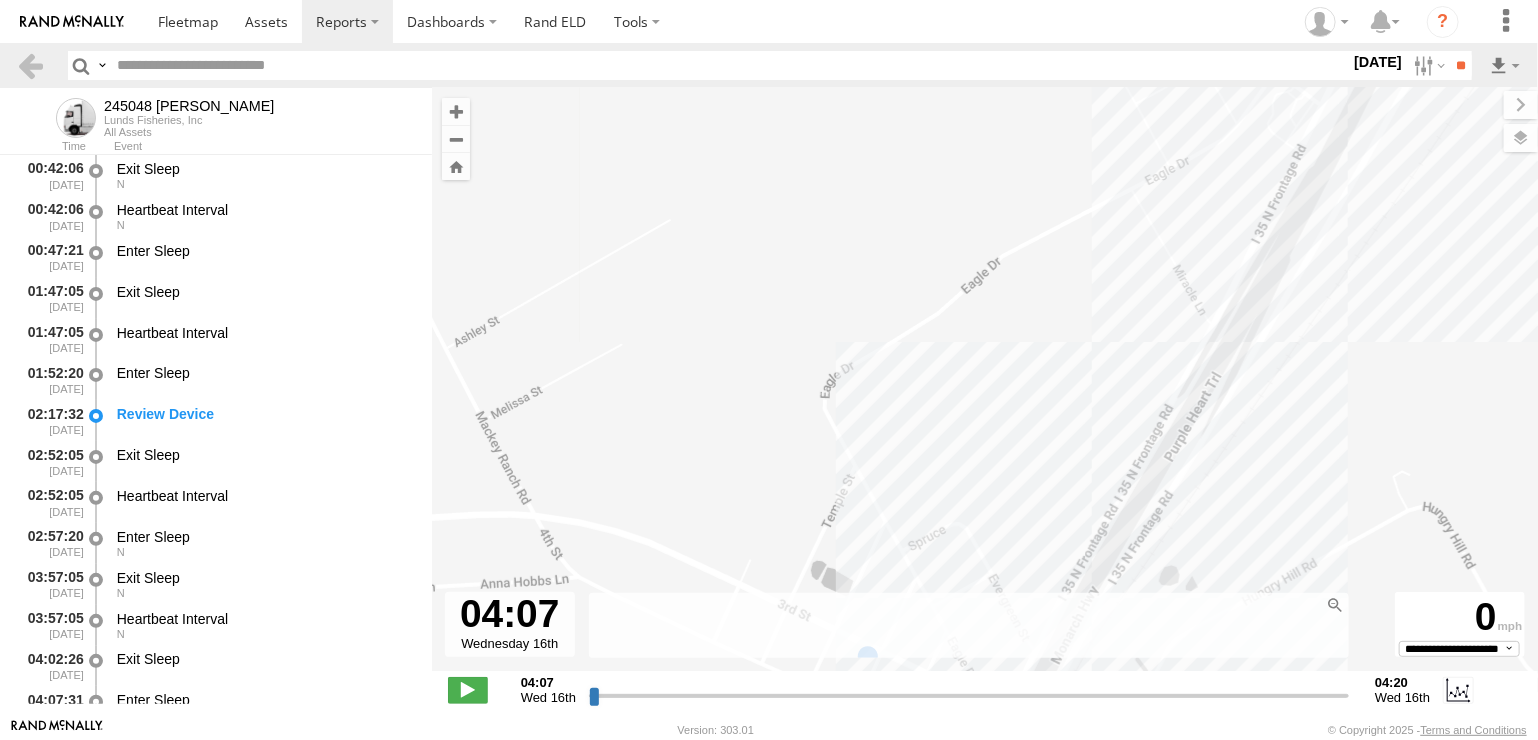 drag, startPoint x: 1202, startPoint y: 517, endPoint x: 1088, endPoint y: 695, distance: 211.37643 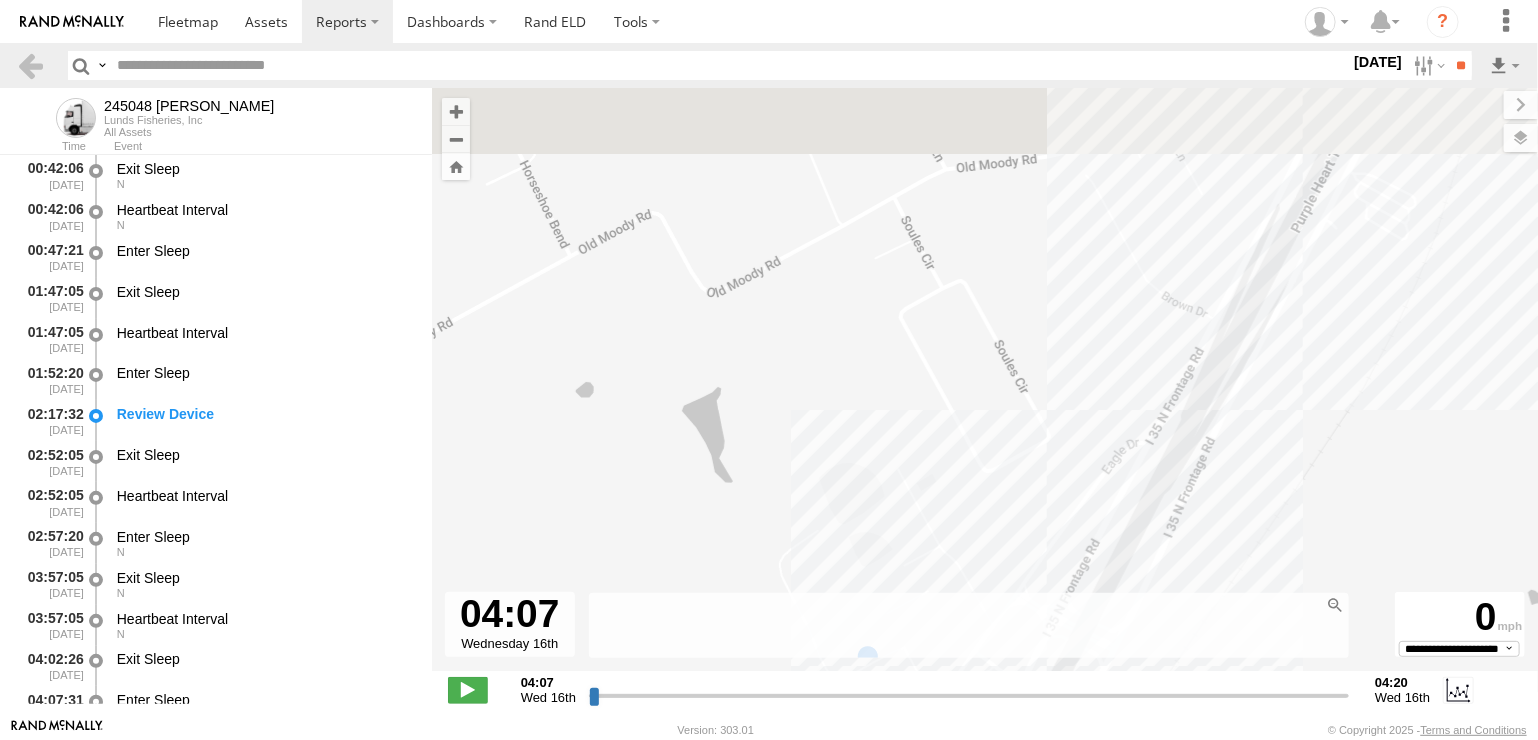 drag, startPoint x: 1297, startPoint y: 317, endPoint x: 1130, endPoint y: 708, distance: 425.17056 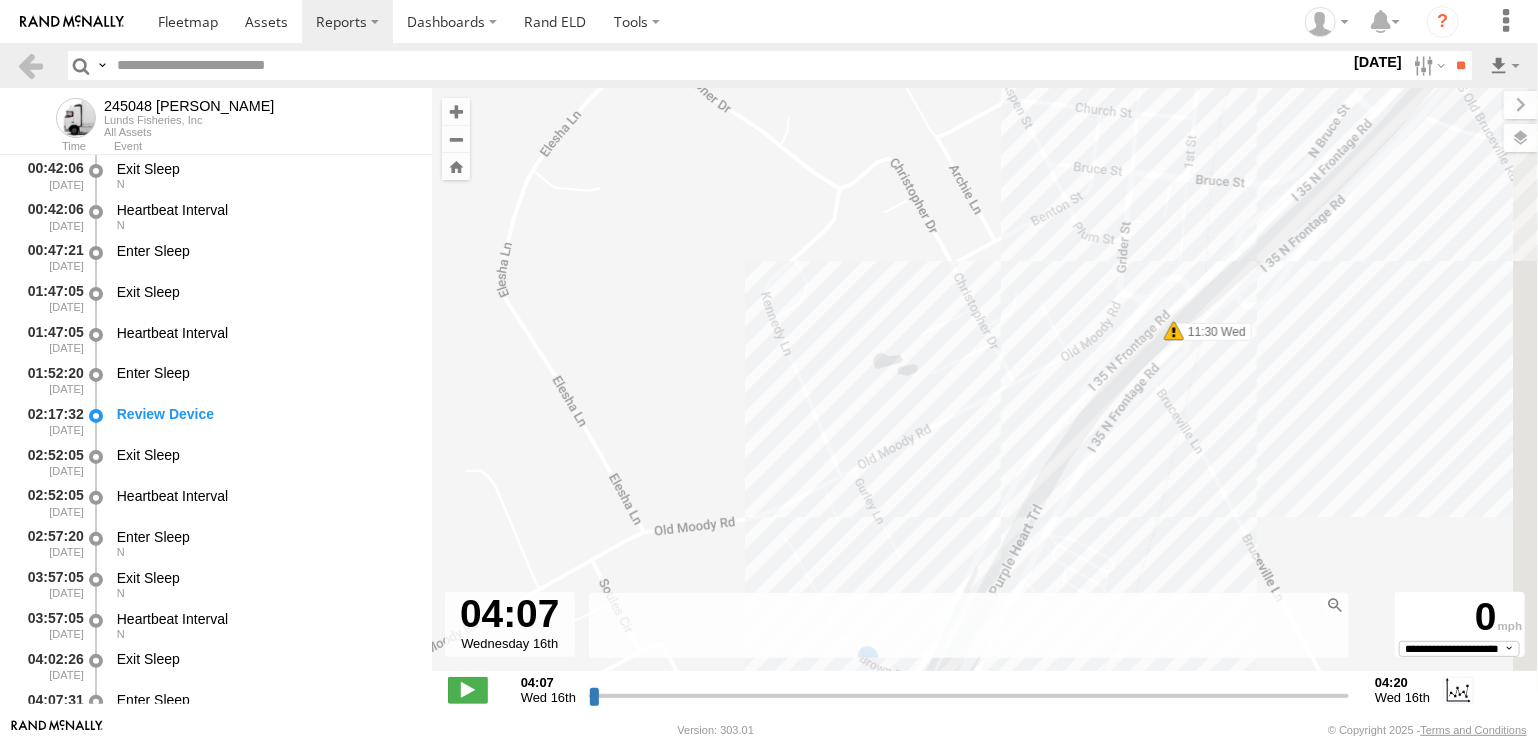 drag, startPoint x: 1400, startPoint y: 373, endPoint x: 1164, endPoint y: 613, distance: 336.59473 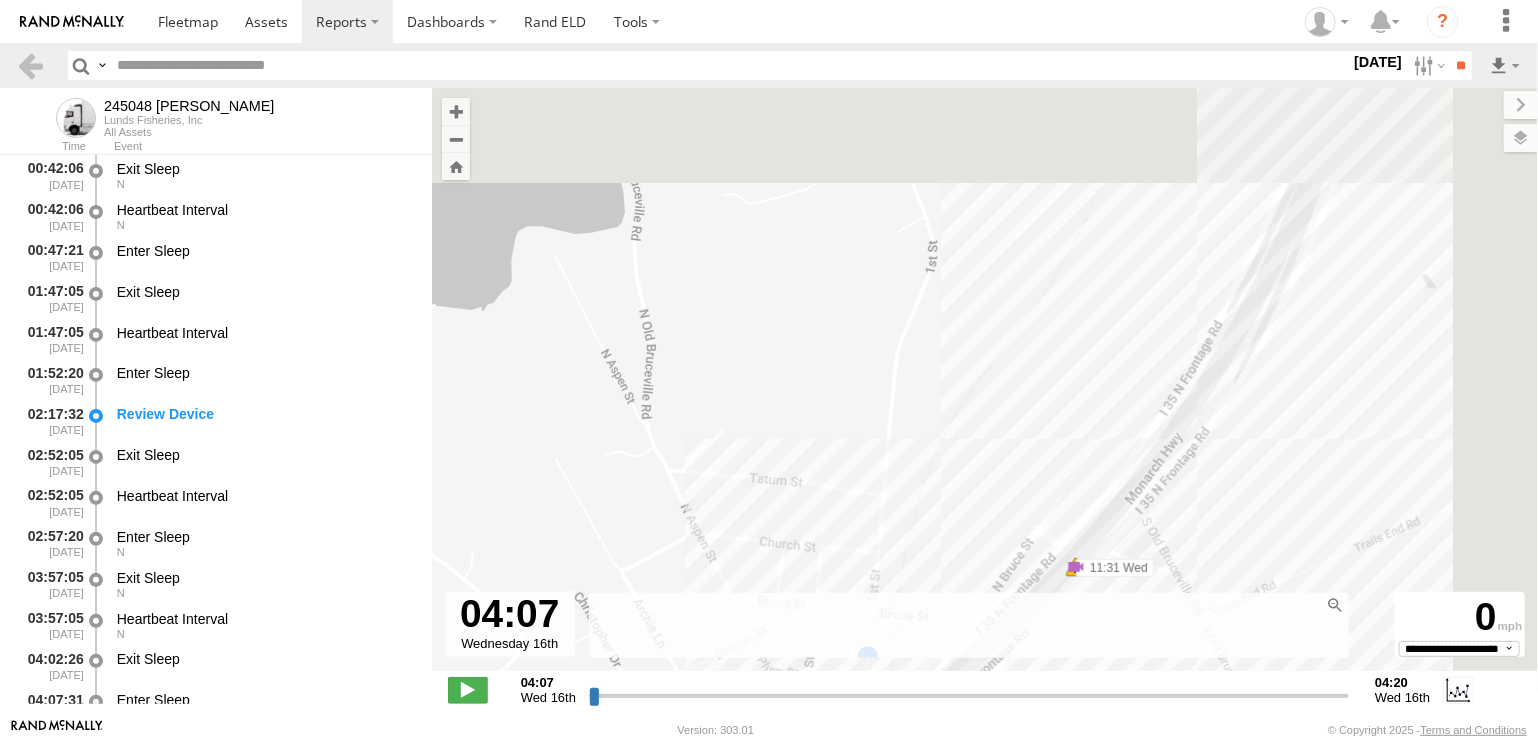 drag, startPoint x: 1412, startPoint y: 314, endPoint x: 1097, endPoint y: 729, distance: 521.00867 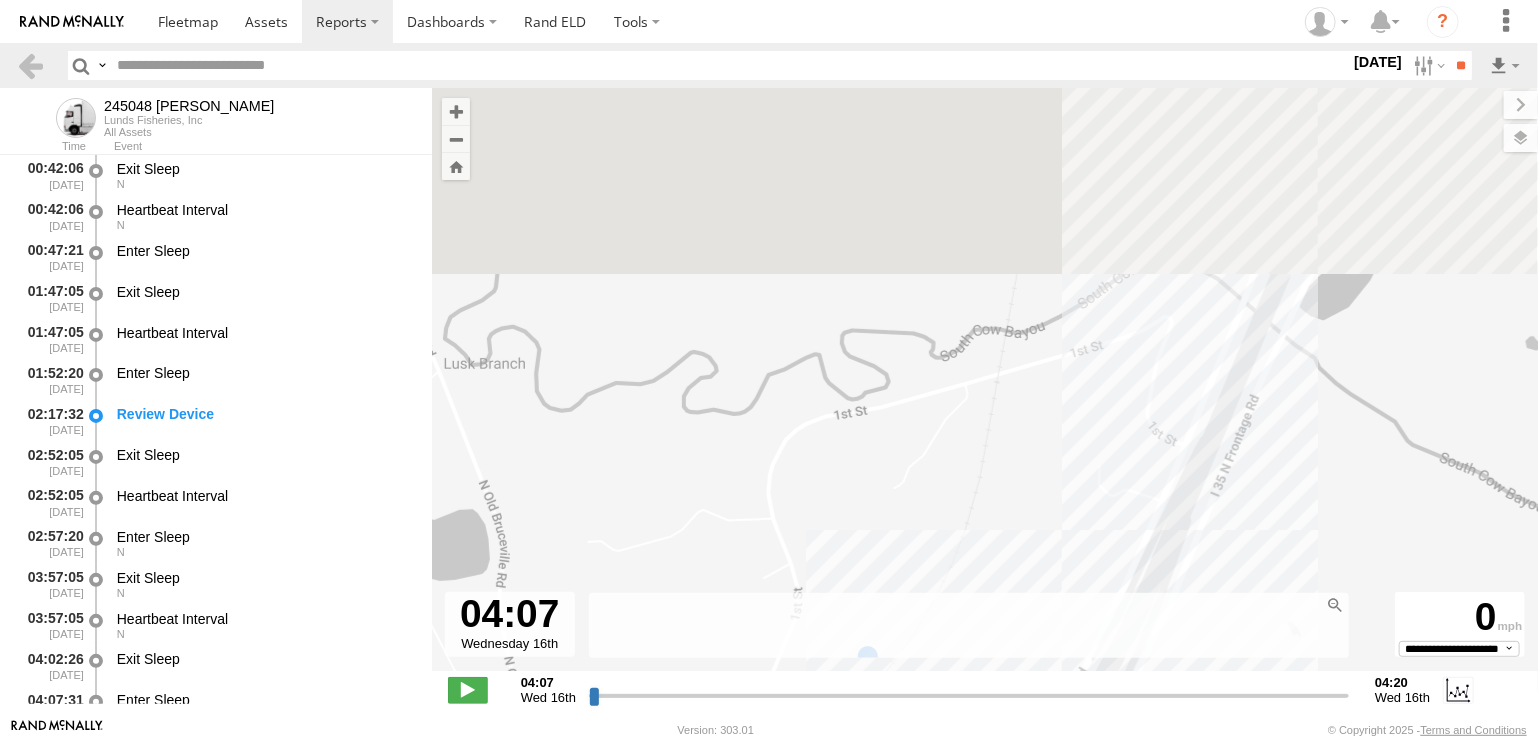 drag, startPoint x: 1322, startPoint y: 347, endPoint x: 1196, endPoint y: 719, distance: 392.75946 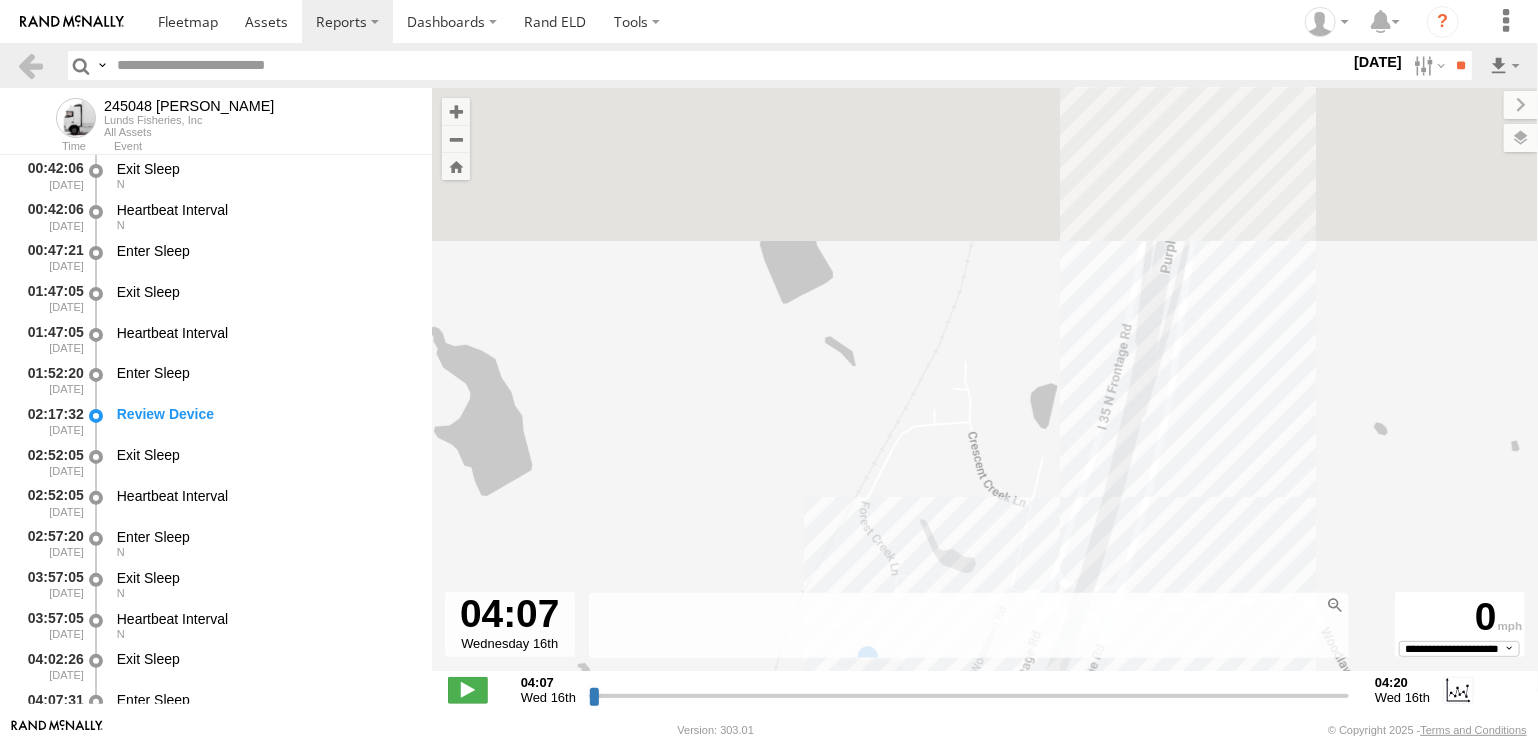 drag, startPoint x: 1480, startPoint y: 156, endPoint x: 1196, endPoint y: 587, distance: 516.156 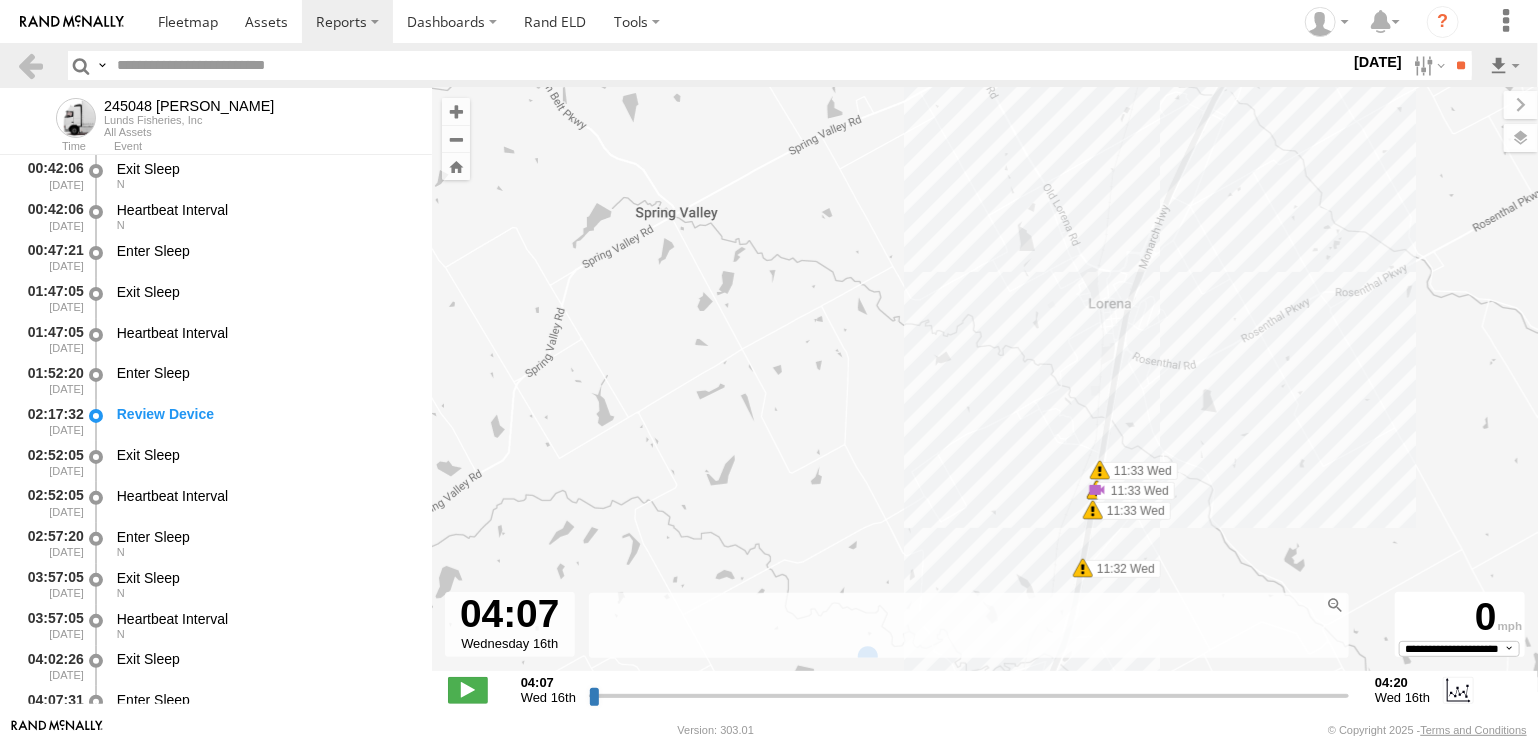 drag, startPoint x: 1266, startPoint y: 134, endPoint x: 1149, endPoint y: 483, distance: 368.08966 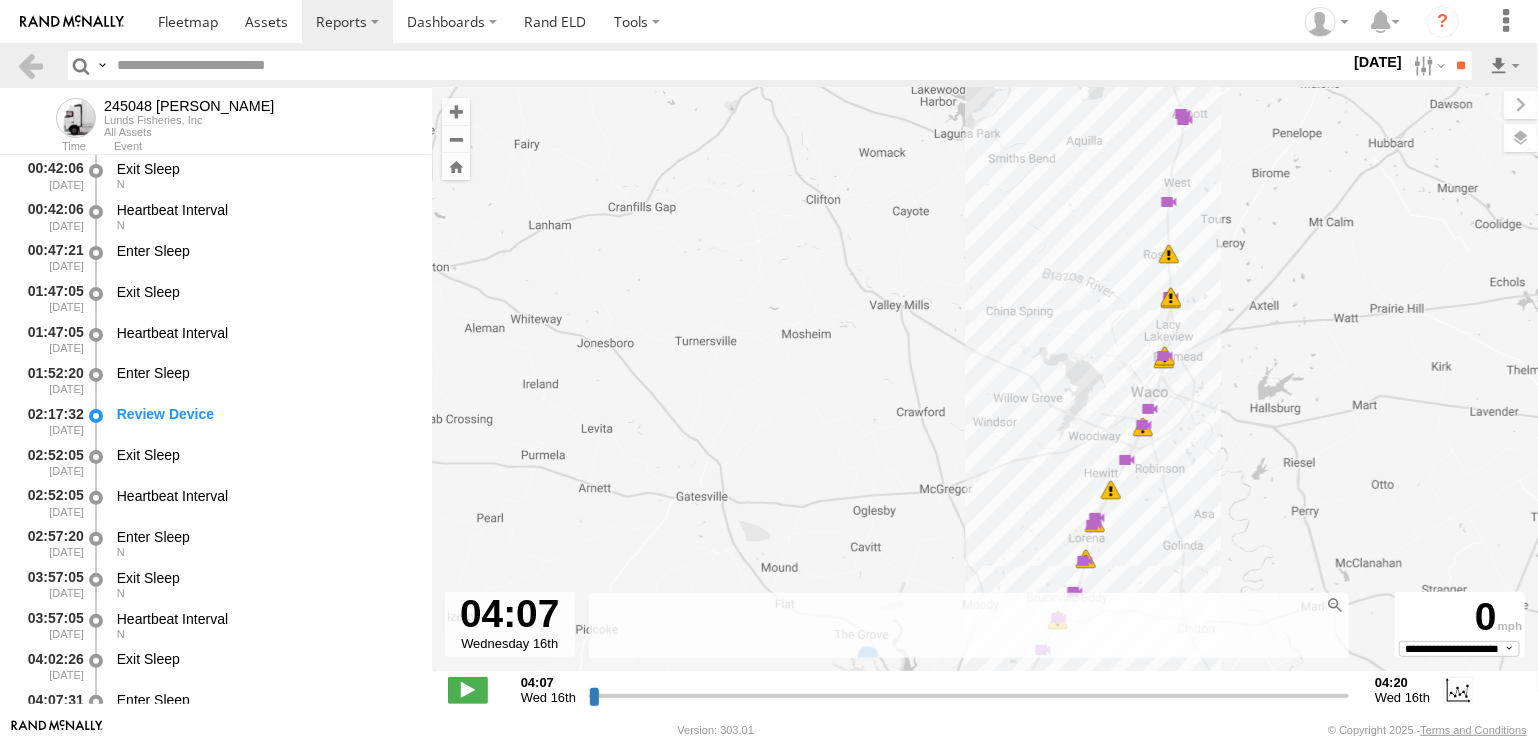 drag, startPoint x: 1301, startPoint y: 184, endPoint x: 1228, endPoint y: 371, distance: 200.74362 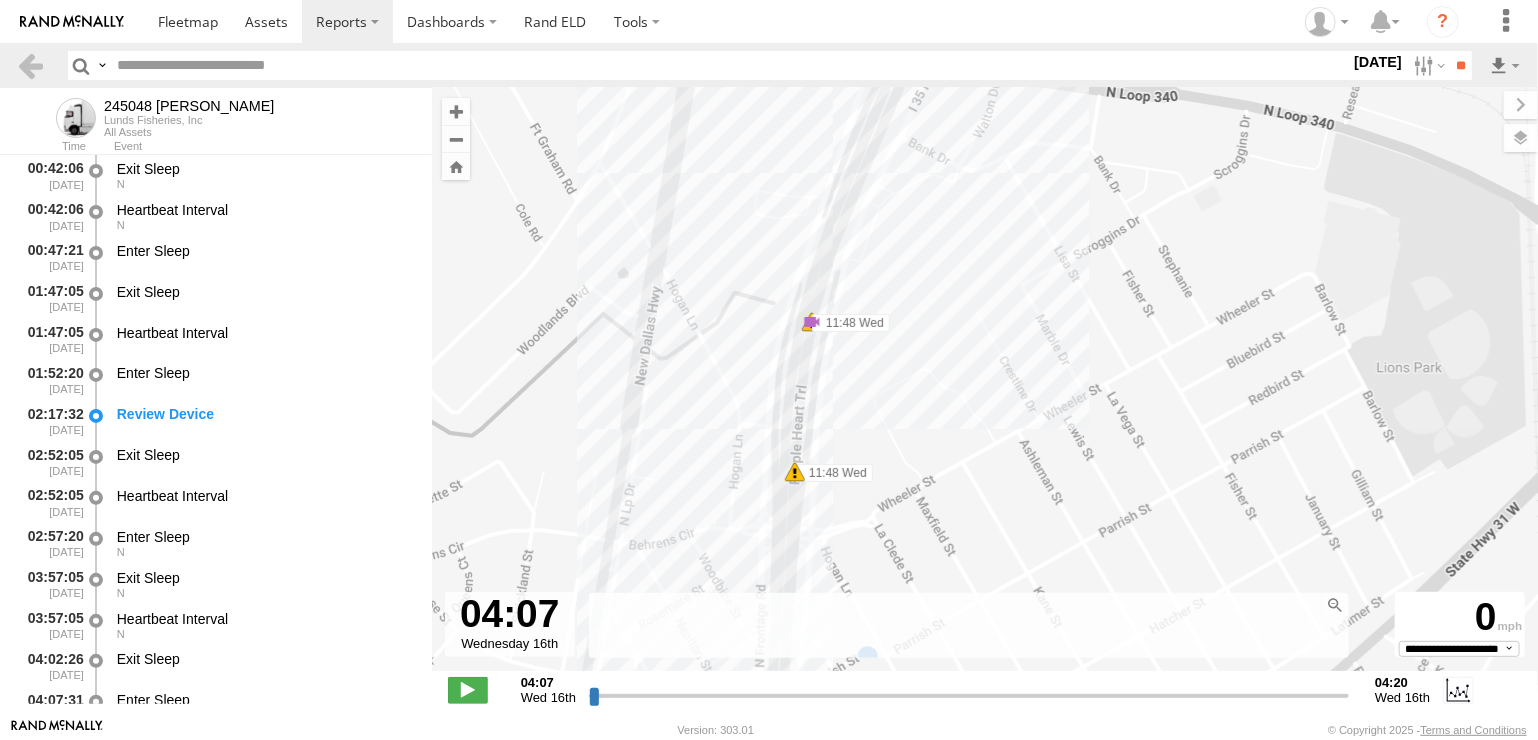 drag, startPoint x: 858, startPoint y: 363, endPoint x: 1036, endPoint y: 276, distance: 198.1237 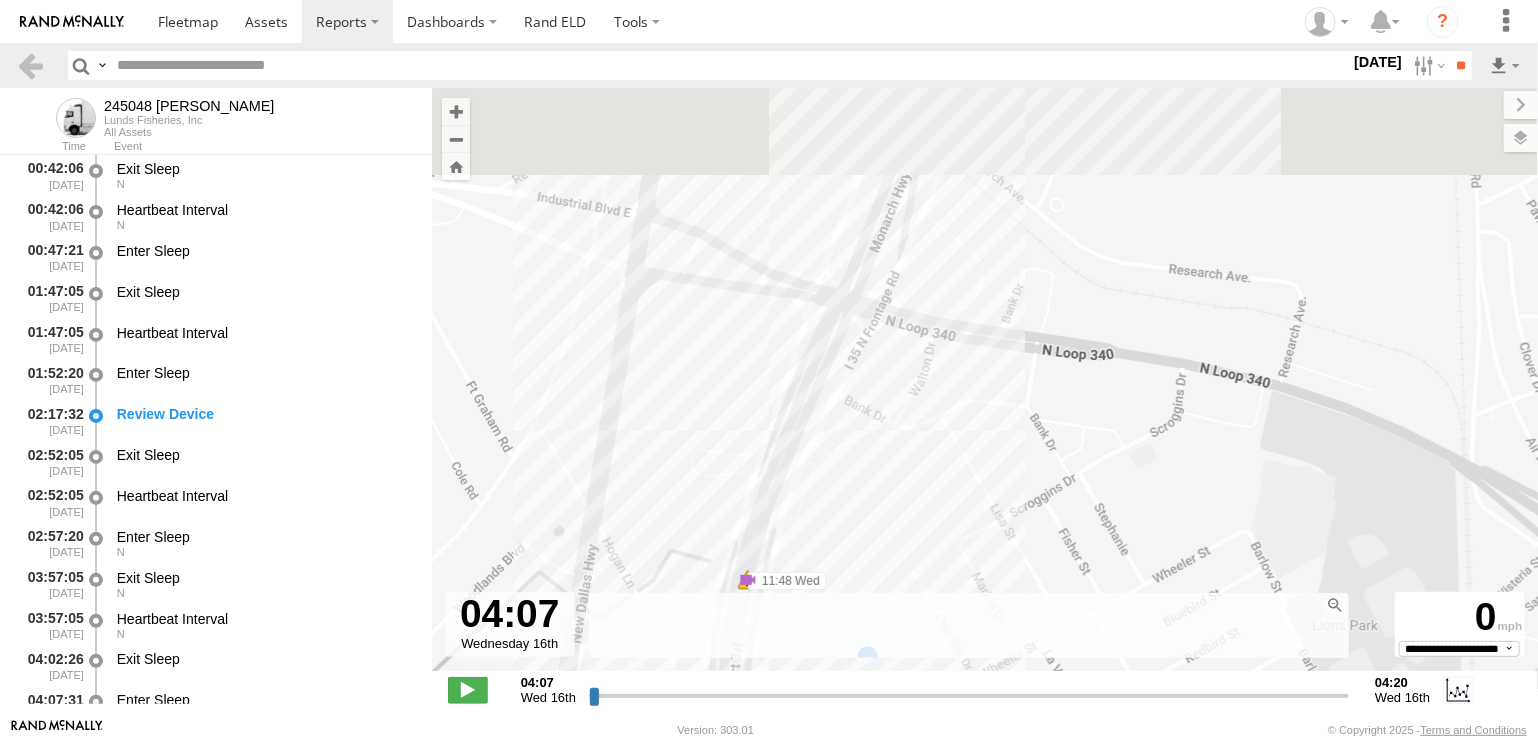 drag, startPoint x: 1038, startPoint y: 174, endPoint x: 906, endPoint y: 604, distance: 449.8044 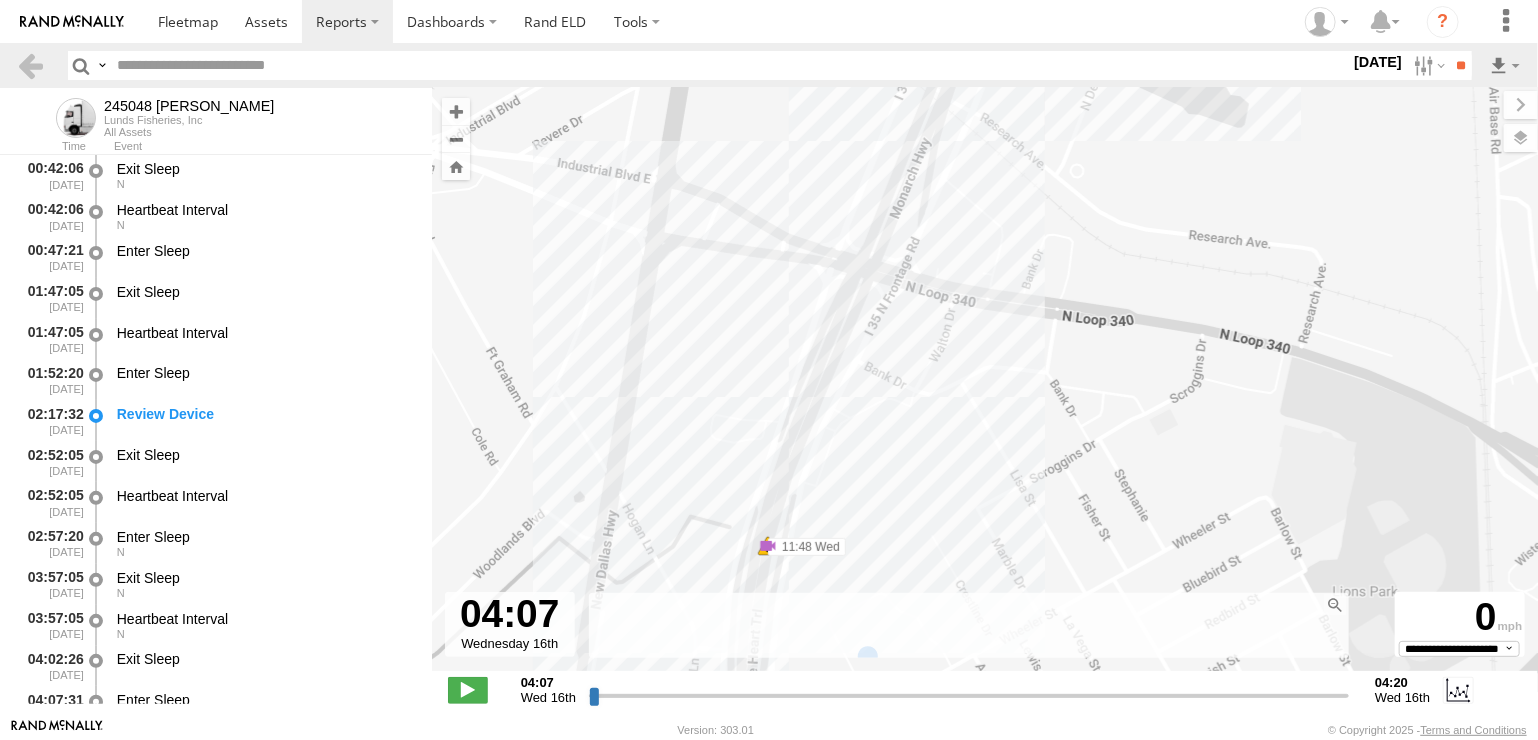 drag, startPoint x: 906, startPoint y: 580, endPoint x: 1029, endPoint y: 227, distance: 373.81546 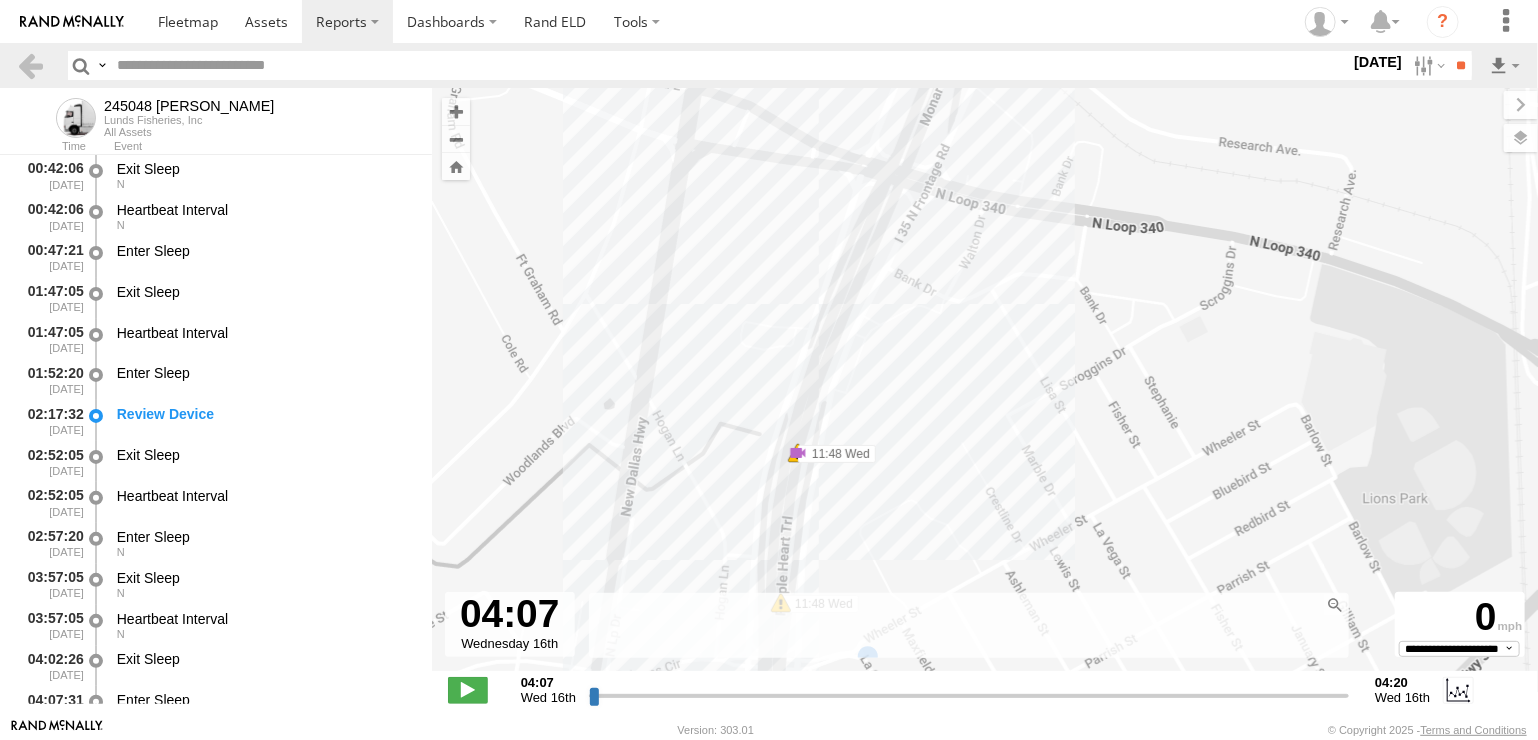 click at bounding box center [14126, -53043] 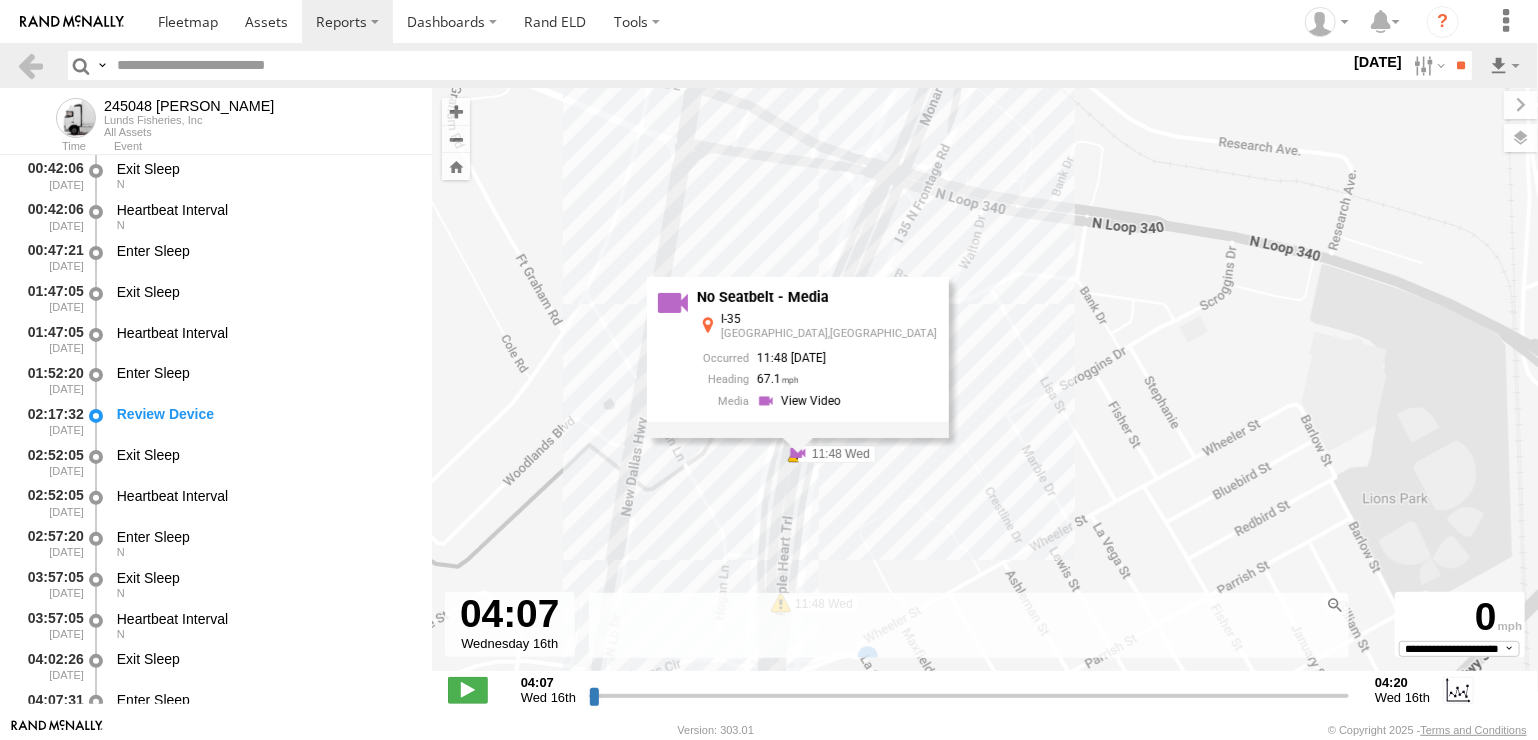 click on "245048 Charles 14:10 Wed 14:16 Wed 15:39 Wed 07:25 Wed 12:50 Wed 12:51 Wed 06:14 Wed 06:16 Wed 06:18 Wed 06:29 Wed 15:29 Wed 15:34 Wed 13:26 Wed 13:27 Wed 08:11 Wed 11:59 Wed 12:04 Wed 11:48 Wed 11:48 Wed 11:48 Wed 11:52 Wed 11:23 Wed 11:26 Wed 11:29 Wed 11:31 Wed 11:33 Wed 11:33 Wed 11:36 Wed 08:44 Wed 11:36 Wed 11:40 Wed 11:43 Wed 11:44 Wed 08:11 Wed 08:11 Wed 12:04 Wed 12:04 Wed 08:07 Wed 12:10 Wed 11:43 Wed 11:43 Wed 11:44 Wed 11:44 Wed 11:44 Wed 11:47 Wed 11:52 Wed 11:52 Wed No Seatbelt - Media I-35 Waco,TX 11:48 07/16/2025 67.1" at bounding box center (985, 390) 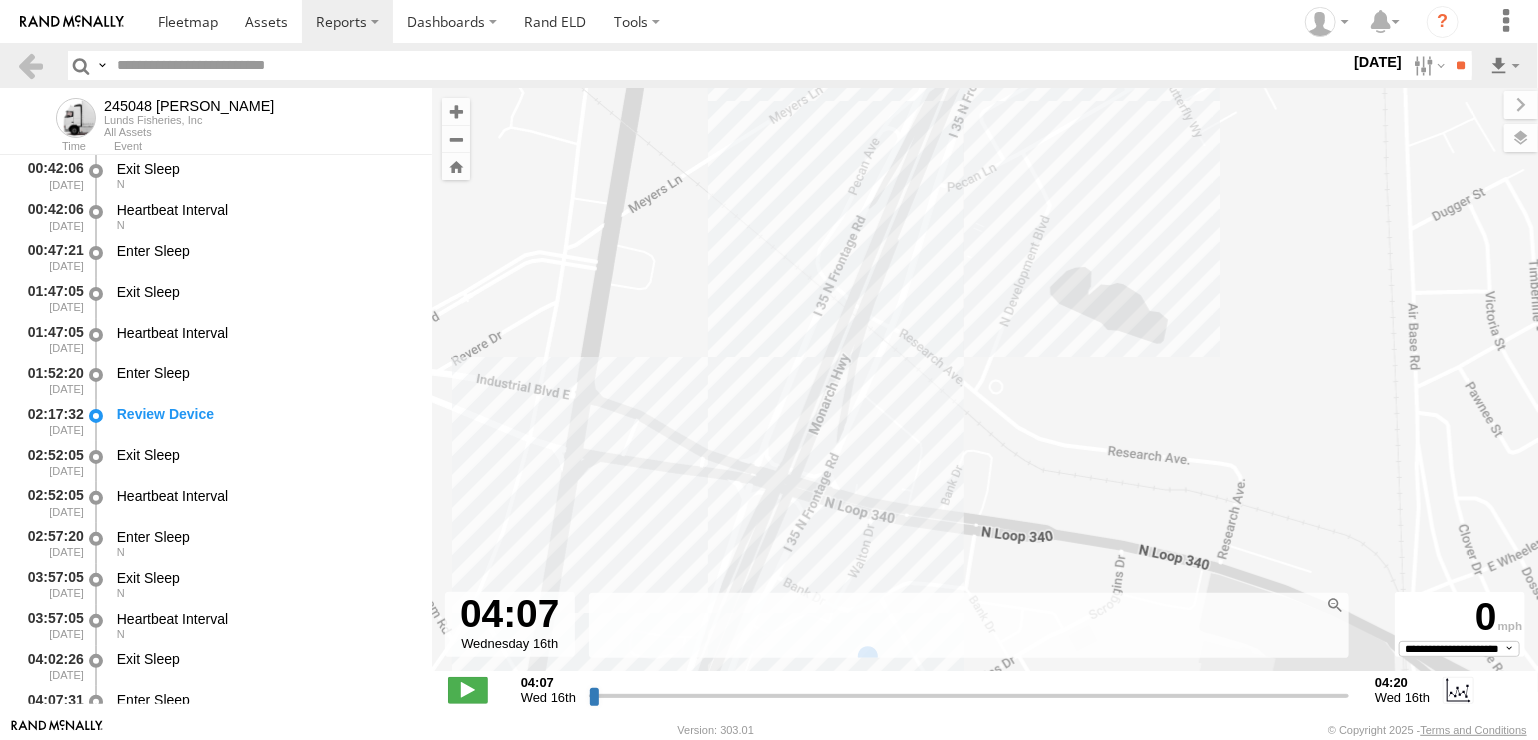 drag, startPoint x: 1040, startPoint y: 250, endPoint x: 795, endPoint y: 729, distance: 538.02045 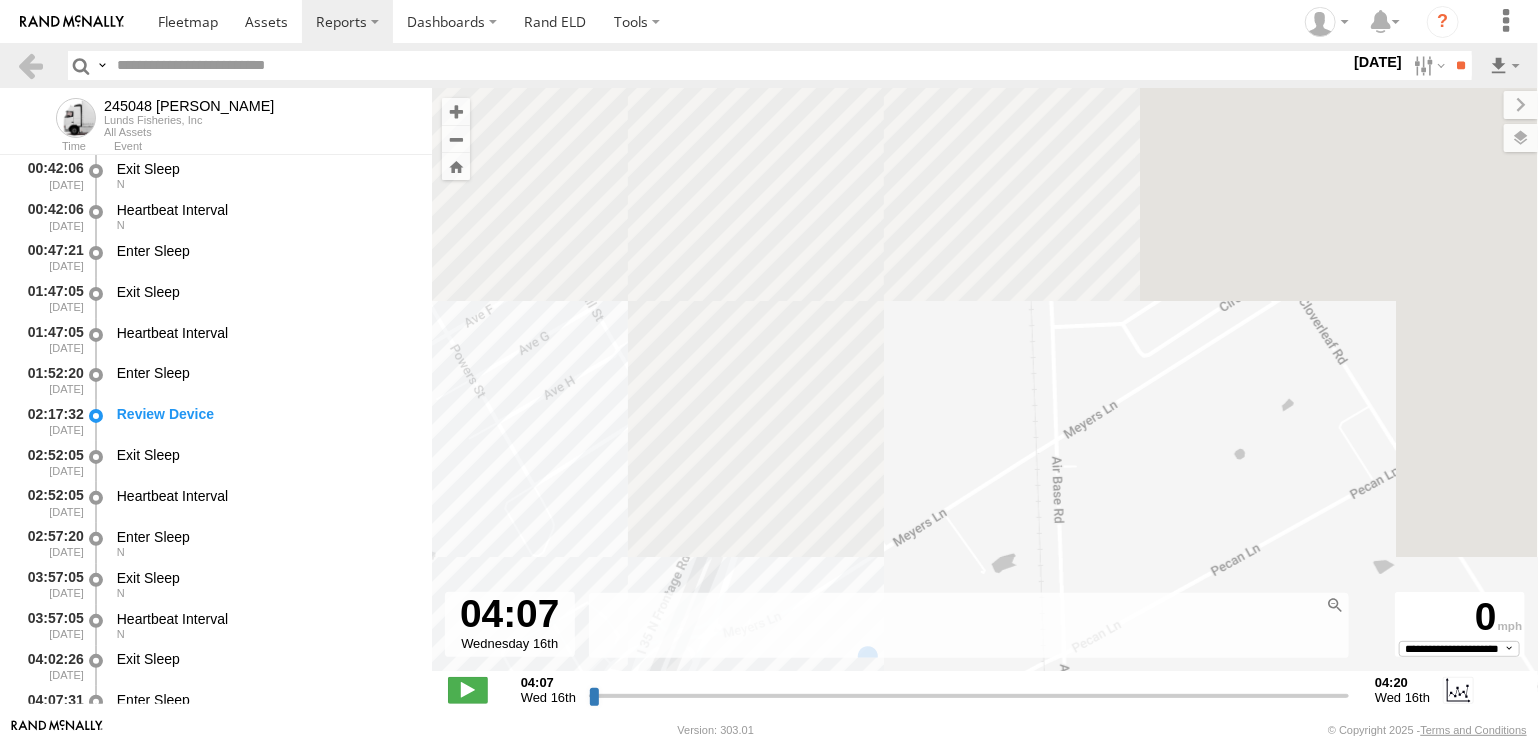 drag, startPoint x: 974, startPoint y: 193, endPoint x: 793, endPoint y: 634, distance: 476.69907 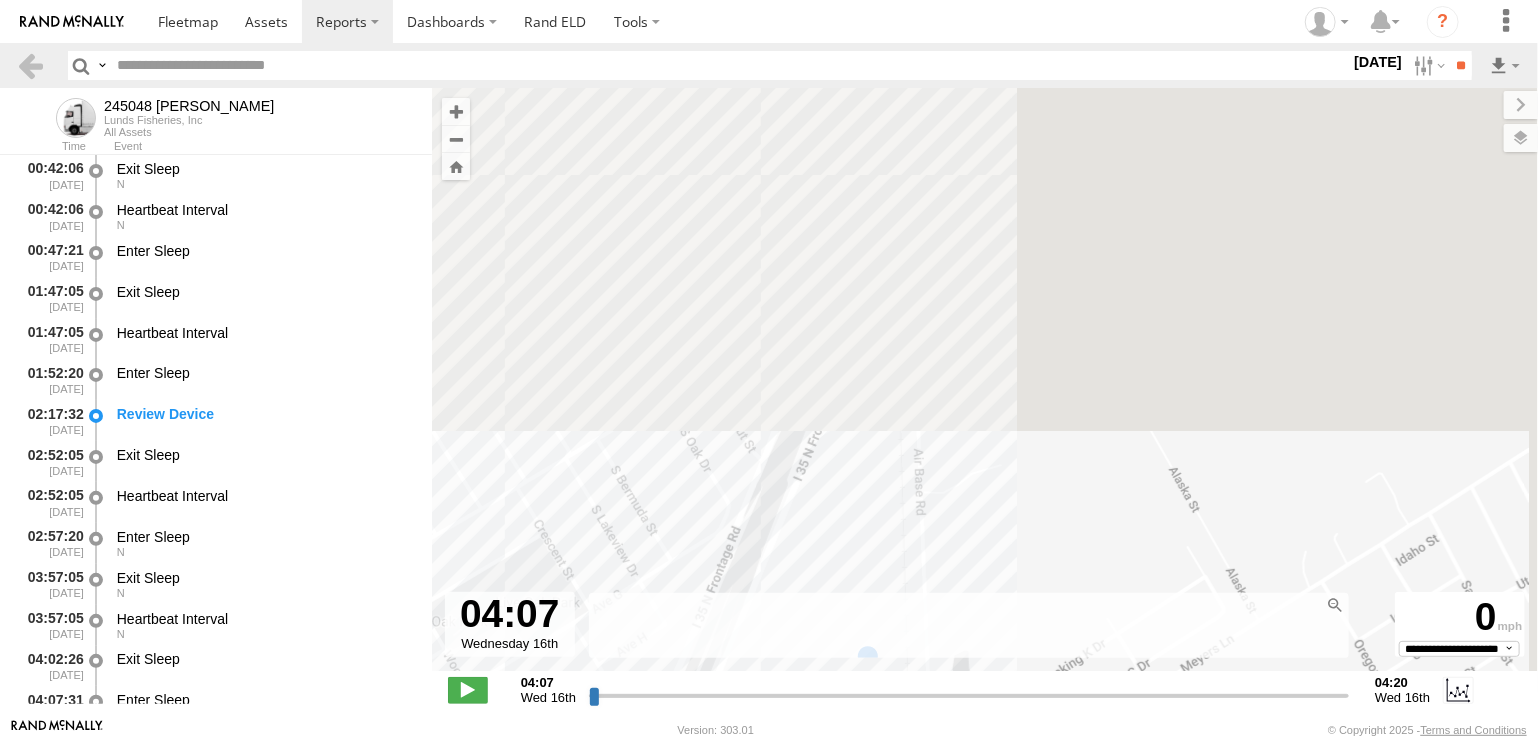drag 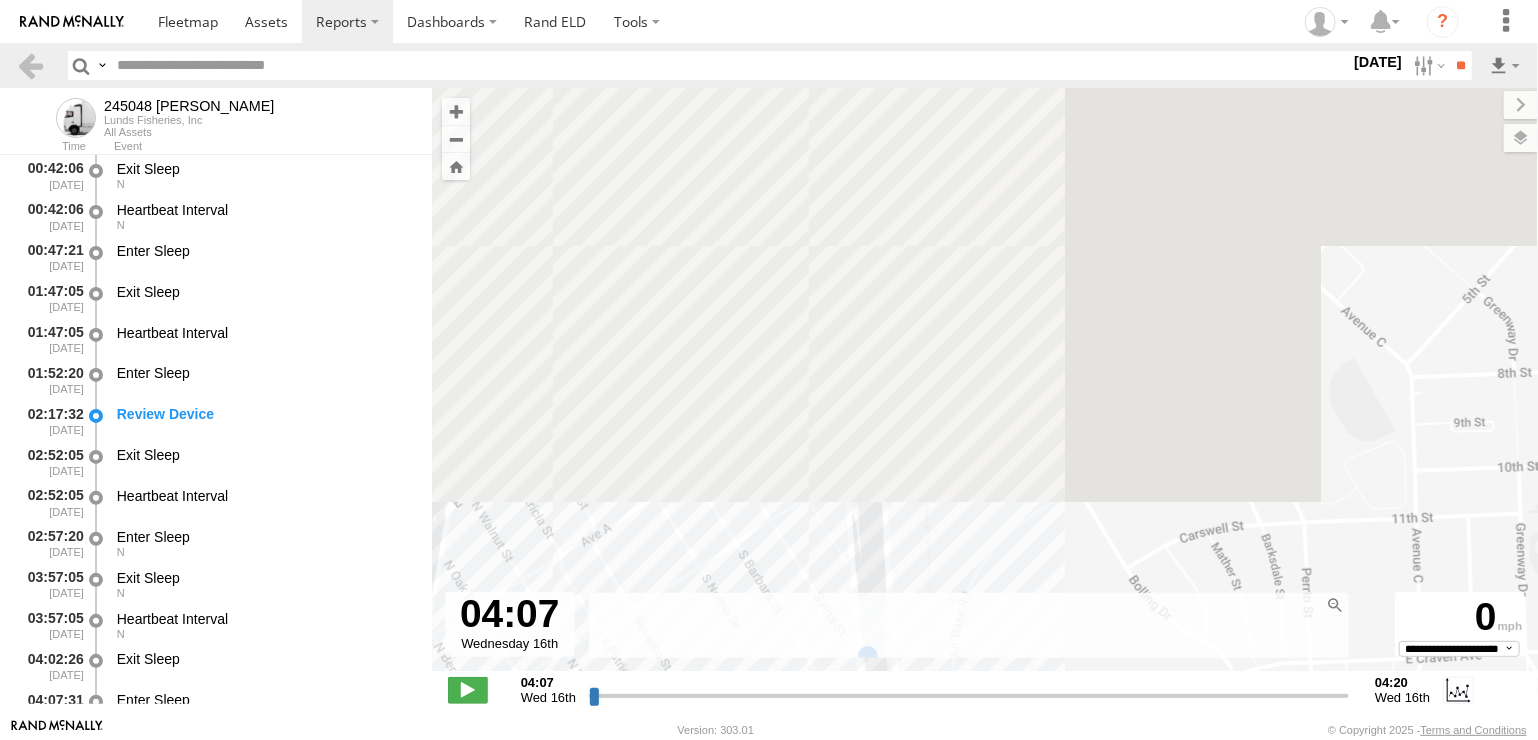 click on "?" at bounding box center [769, 370] 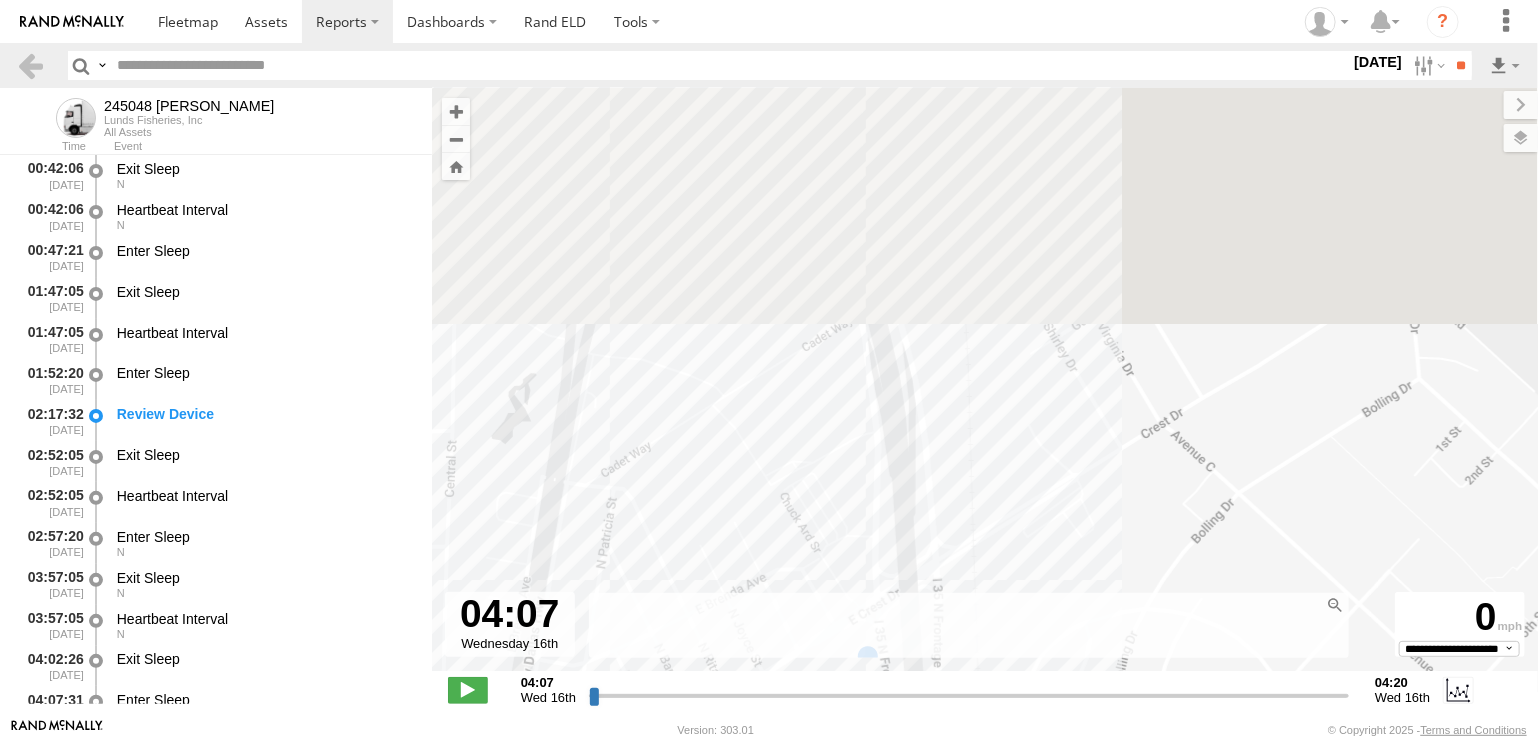 click on "245048 Charles 14:10 Wed 14:16 Wed 15:39 Wed 07:25 Wed 12:50 Wed 12:51 Wed 06:14 Wed 06:16 Wed 06:18 Wed 06:29 Wed 15:29 Wed 15:34 Wed 13:26 Wed 13:27 Wed 08:11 Wed 11:59 Wed 12:04 Wed 11:48 Wed 11:48 Wed 11:48 Wed 11:52 Wed 11:23 Wed 11:26 Wed 11:29 Wed 11:31 Wed 11:33 Wed 11:33 Wed 11:36 Wed 08:44 Wed 11:36 Wed 11:40 Wed 11:43 Wed 11:44 Wed 08:11 Wed 08:11 Wed 12:04 Wed 12:04 Wed 08:07 Wed 12:10 Wed 11:43 Wed 11:43 Wed 11:44 Wed 11:44 Wed 11:44 Wed 11:47 Wed 11:52 Wed 11:52 Wed" at bounding box center [985, 390] 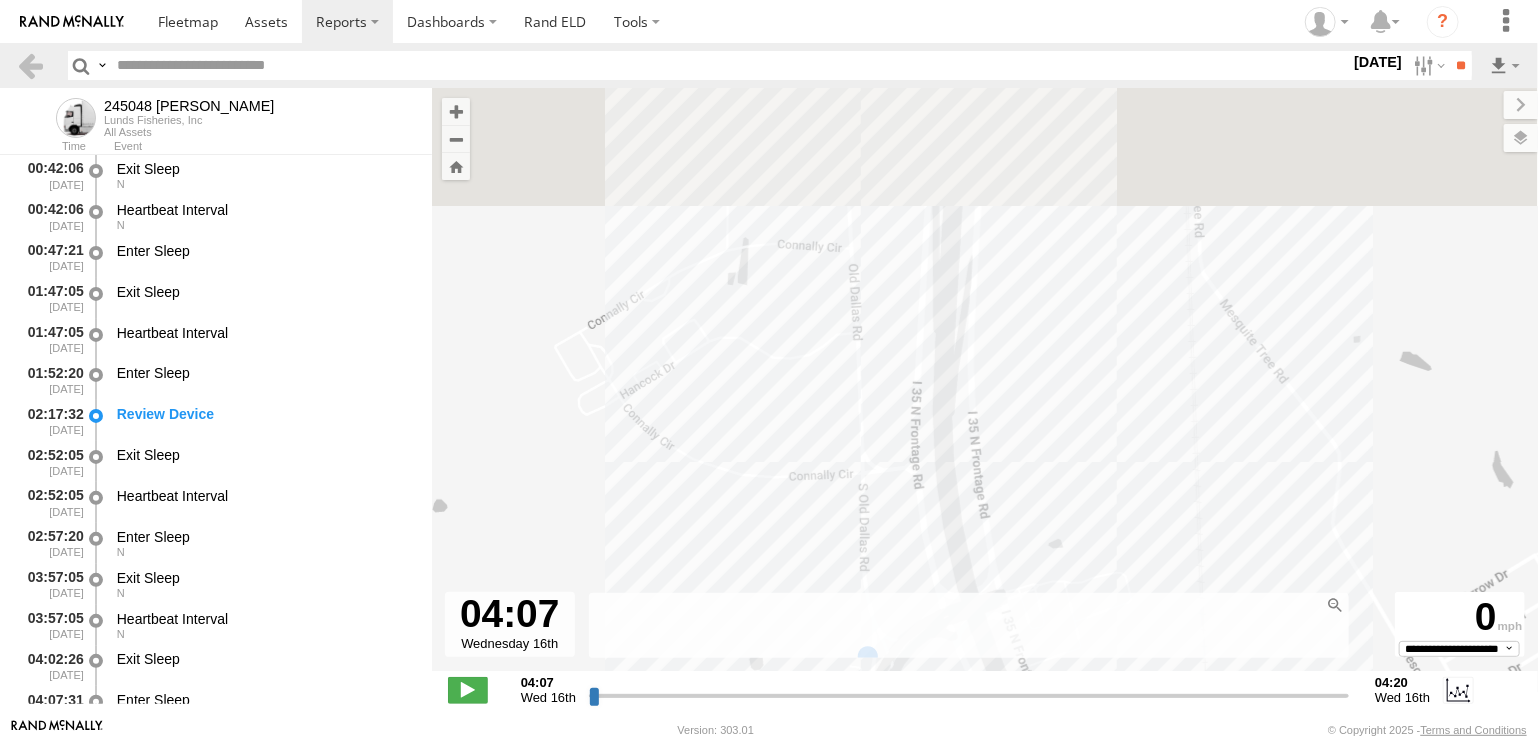 click on "?" at bounding box center [769, 370] 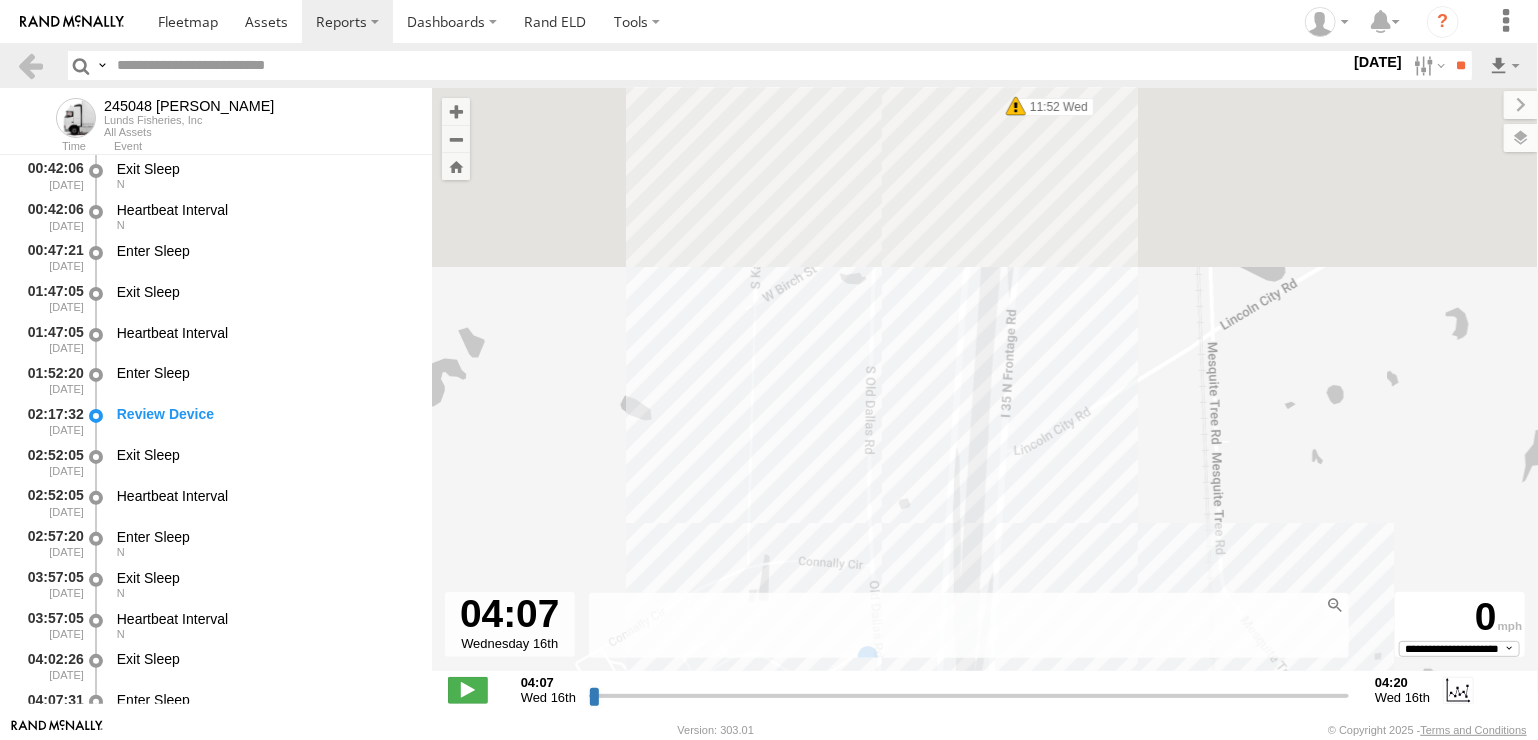click on "?" at bounding box center [769, 370] 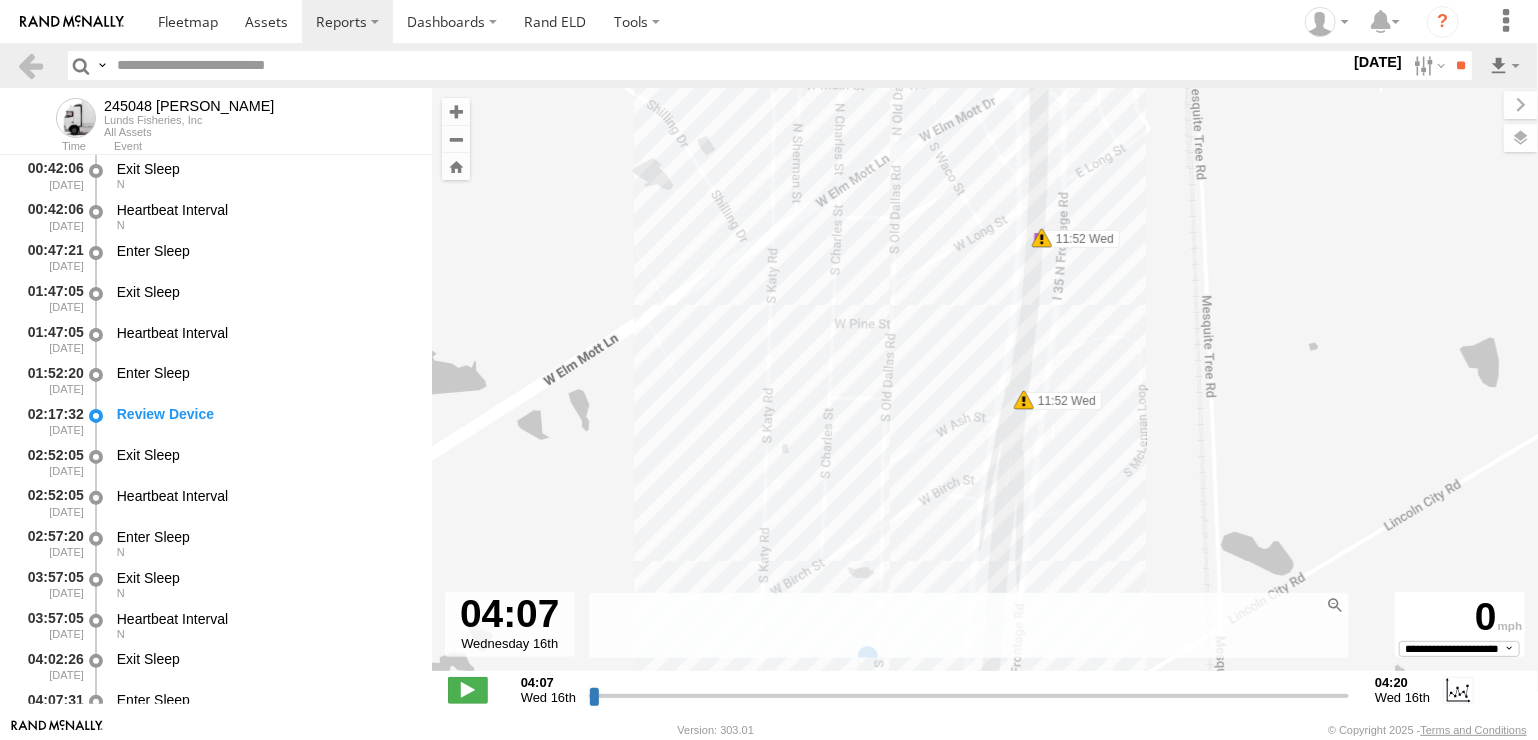 click on "245048 Charles 14:10 Wed 14:16 Wed 15:39 Wed 07:25 Wed 12:50 Wed 12:51 Wed 06:14 Wed 06:16 Wed 06:18 Wed 06:29 Wed 15:29 Wed 15:34 Wed 13:26 Wed 13:27 Wed 08:11 Wed 11:59 Wed 12:04 Wed 11:48 Wed 11:48 Wed 11:48 Wed 11:52 Wed 11:23 Wed 11:26 Wed 11:29 Wed 11:31 Wed 11:33 Wed 11:33 Wed 11:36 Wed 08:44 Wed 11:36 Wed 11:40 Wed 11:43 Wed 11:44 Wed 08:11 Wed 08:11 Wed 12:04 Wed 12:04 Wed 08:07 Wed 12:10 Wed 11:43 Wed 11:43 Wed 11:44 Wed 11:44 Wed 11:44 Wed 11:47 Wed 11:52 Wed 11:52 Wed" at bounding box center [985, 390] 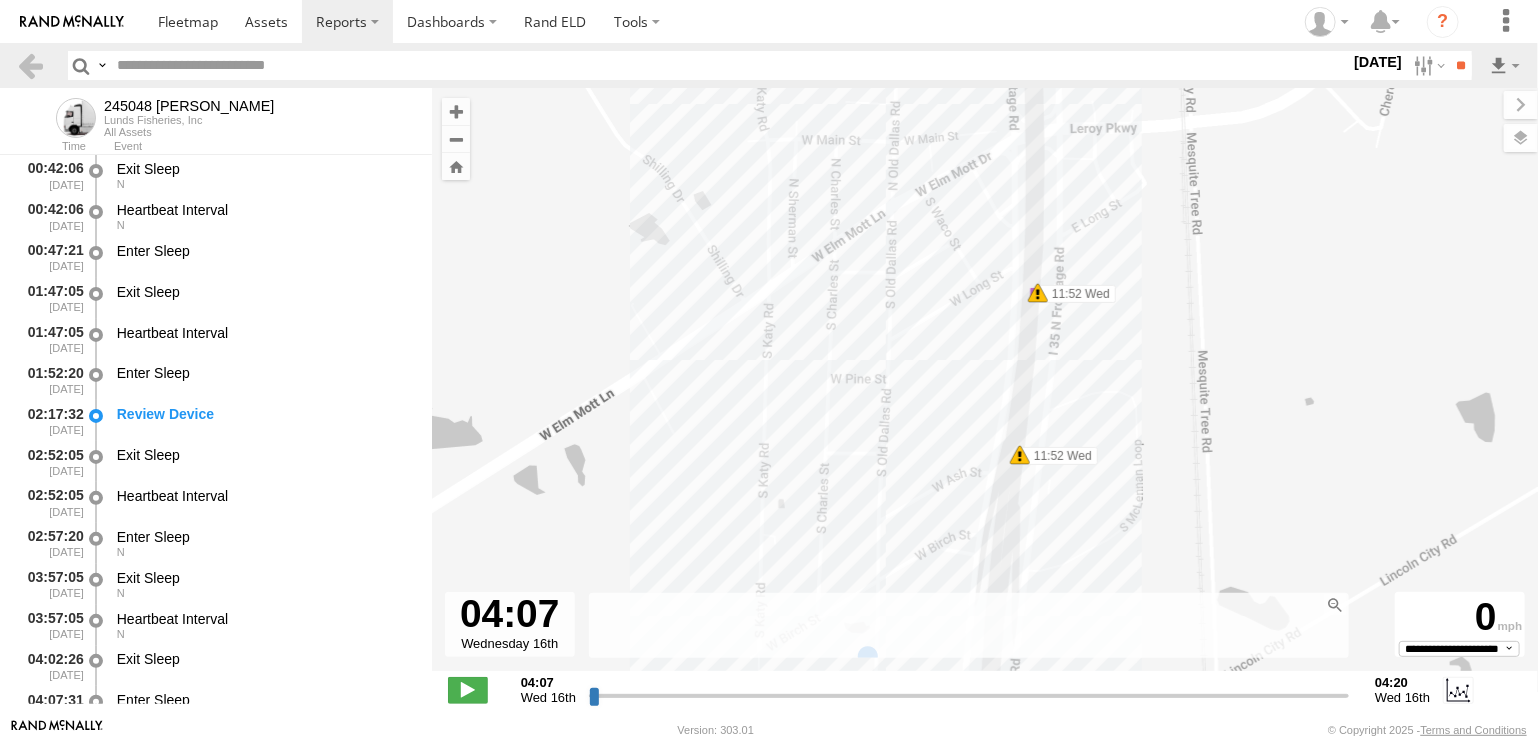 click at bounding box center (1020, 455) 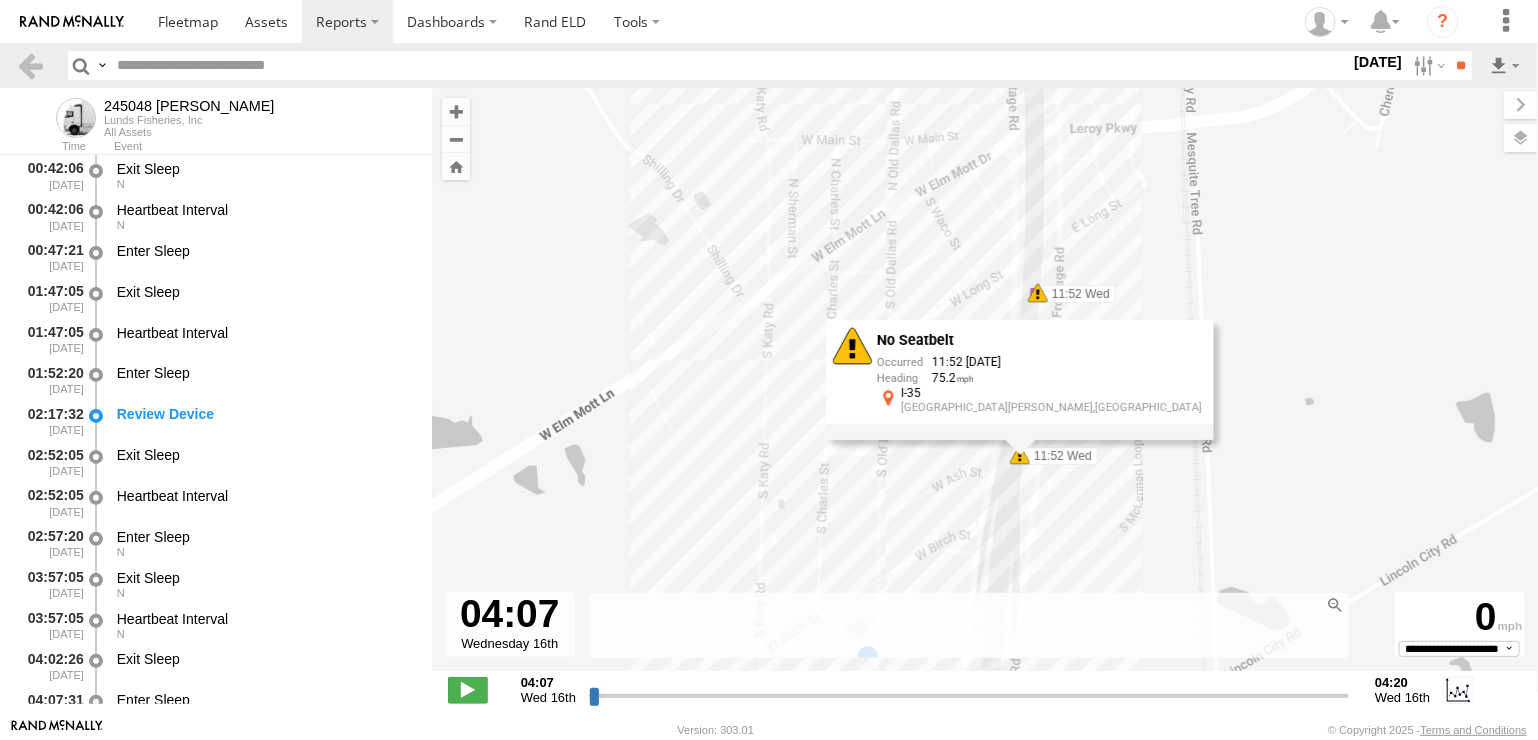 click on "No Seatbelt 11:52 07/16/2025 75.2 I-35 Elm Mott,TX" at bounding box center [1020, 380] 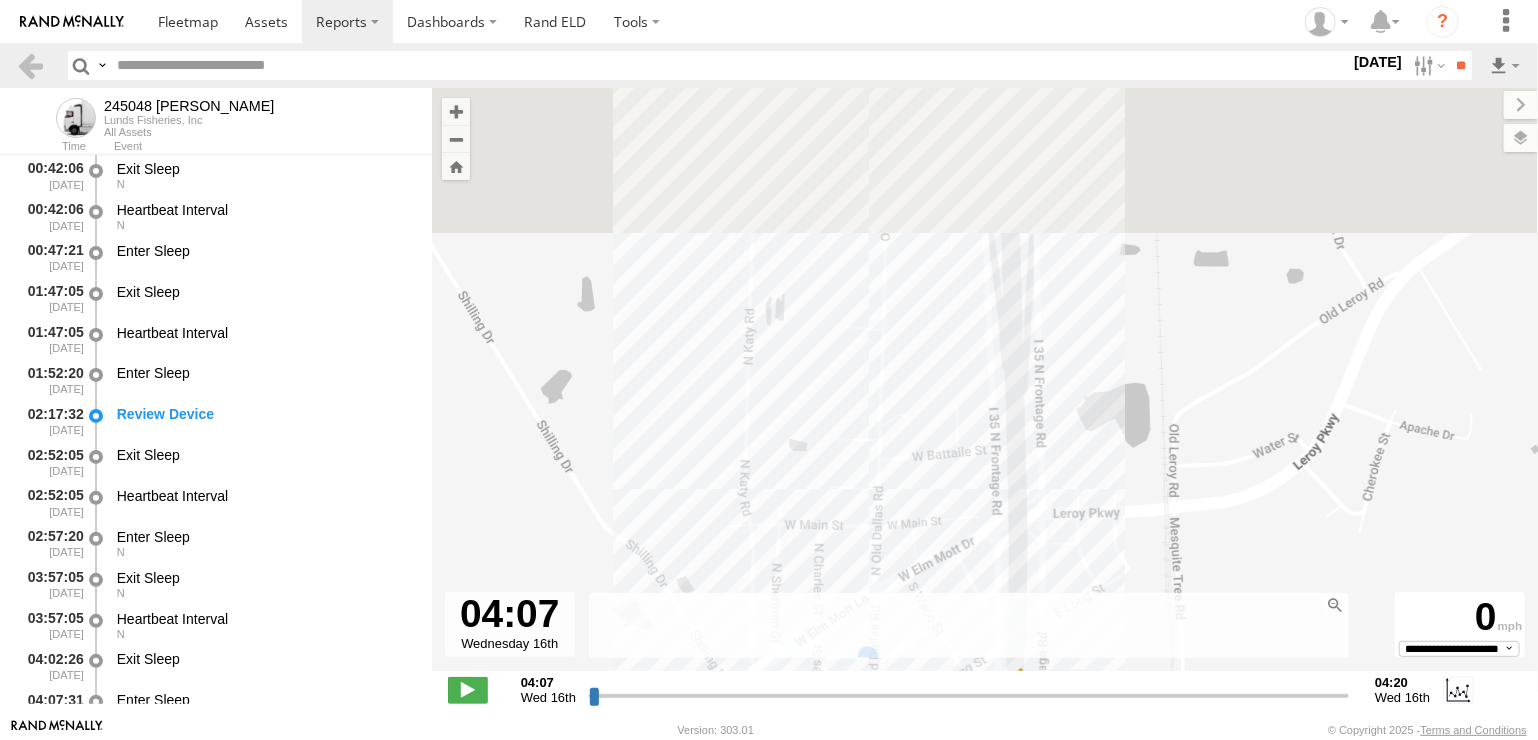 click on "← Move left → Move right ↑ Move up ↓ Move down + Zoom in - Zoom out Home Jump left by 75% End Jump right by 75% Page Up Jump up by 75% Page Down Jump down by 75% 245048 Charles 14:10 Wed 14:16 Wed 15:39 Wed 07:25 Wed 12:50 Wed 12:51 Wed 06:14 Wed 06:16 Wed 06:18 Wed 06:29 Wed 15:29 Wed 15:34 Wed 13:26 Wed 13:27 Wed 08:11 Wed 11:59 Wed 12:04 Wed 11:48 Wed 11:48 Wed 11:48 Wed 11:52 Wed 11:23 Wed 11:26 Wed 11:29 Wed 11:31 Wed 11:33 Wed 11:33 Wed 11:36 Wed 08:44 Wed 11:36 Wed 11:40 Wed 11:43 Wed 11:44 Wed 08:11 Wed 08:11 Wed 12:04 Wed 12:04 Wed 08:07 Wed 12:10 Wed 11:43 Wed 11:43 Wed 11:44 Wed 11:44 Wed 11:44 Wed 11:47 Wed 11:52 Wed 11:52 Wed No Seatbelt 11:52 07/16/2025 75.2 I-35 Elm Mott,TX Keyboard shortcuts Map Data Map data ©2025 Map data ©2025 100 m  Click to toggle between metric and imperial units Terms Report a map error
0" at bounding box center [985, 403] 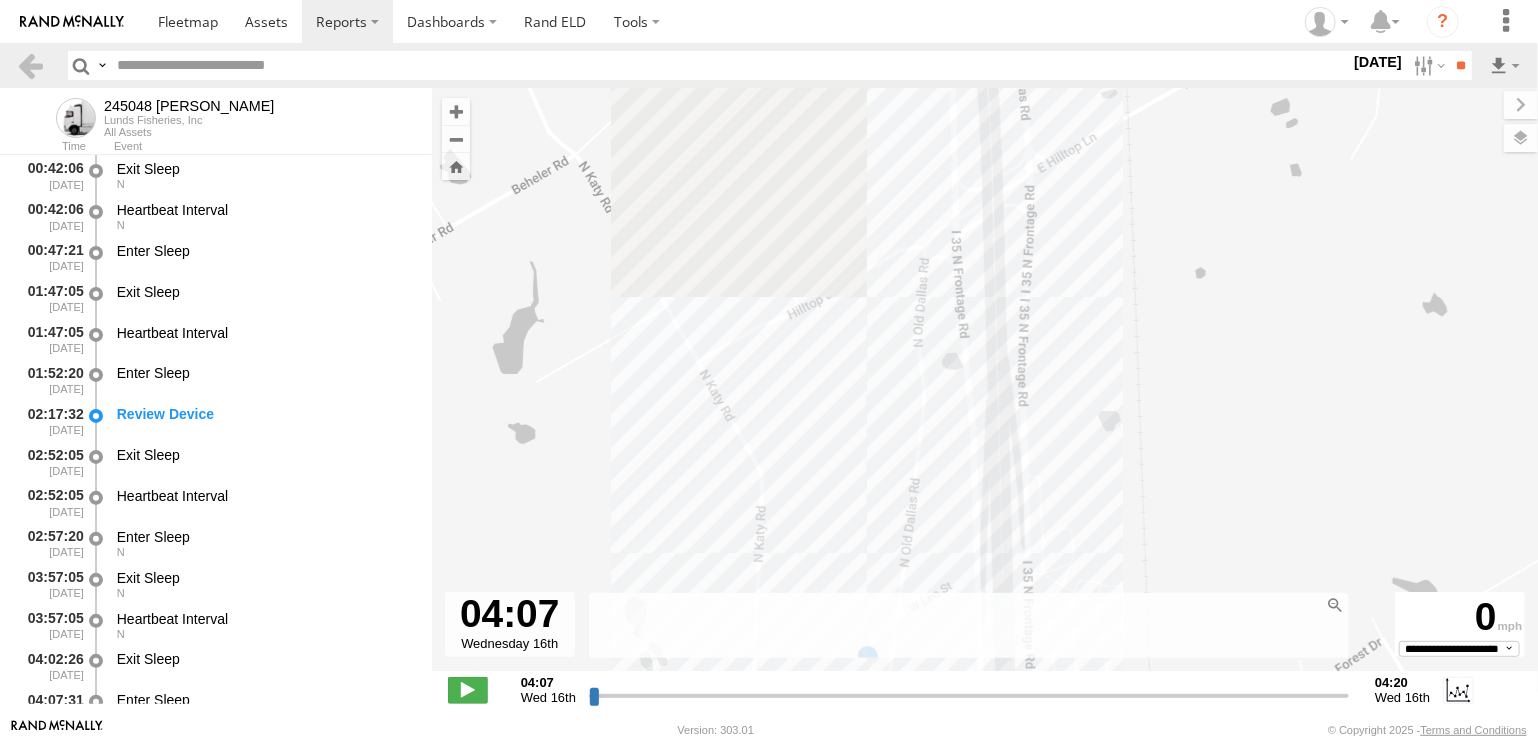 click on "?" at bounding box center (769, 370) 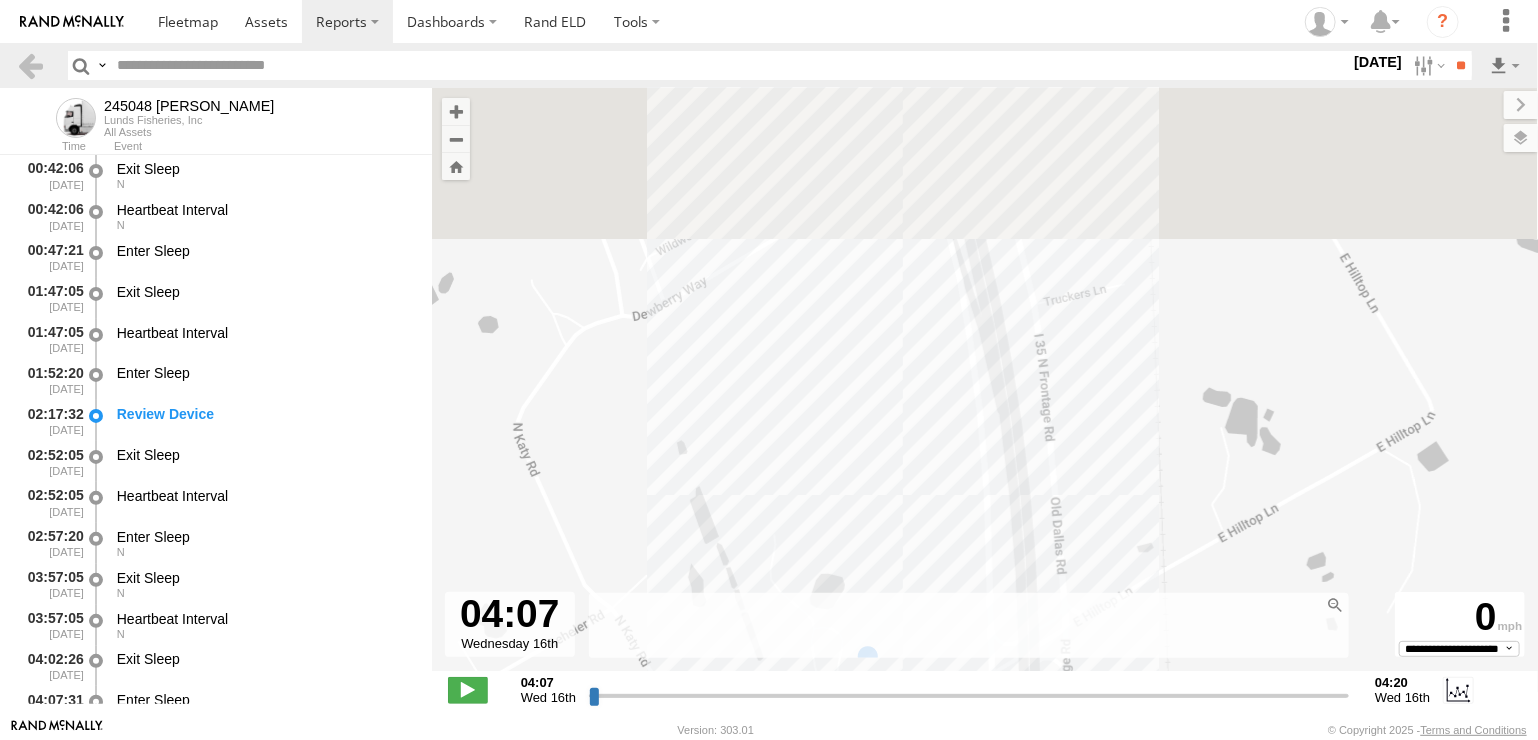 click on "?" at bounding box center (769, 370) 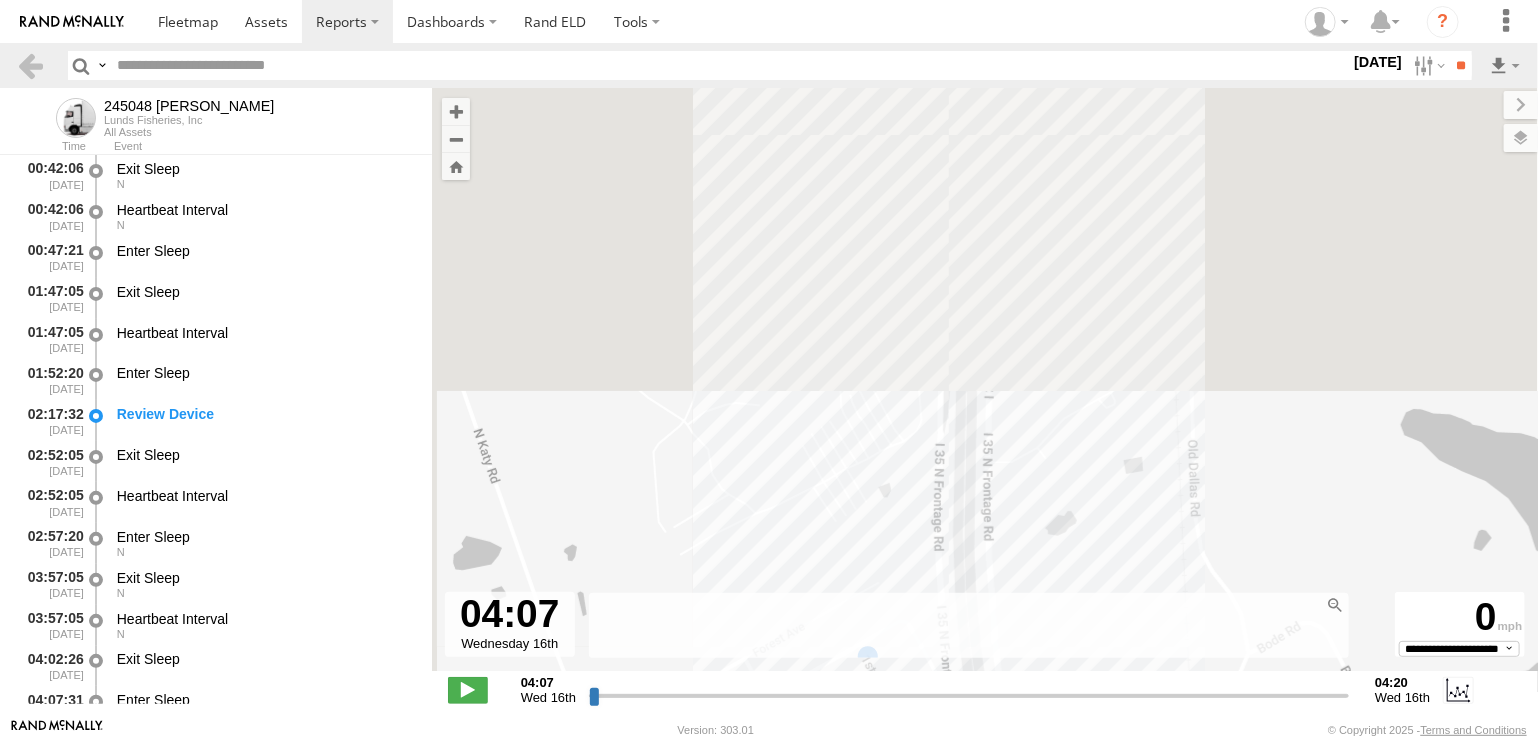 click on "?" at bounding box center [769, 370] 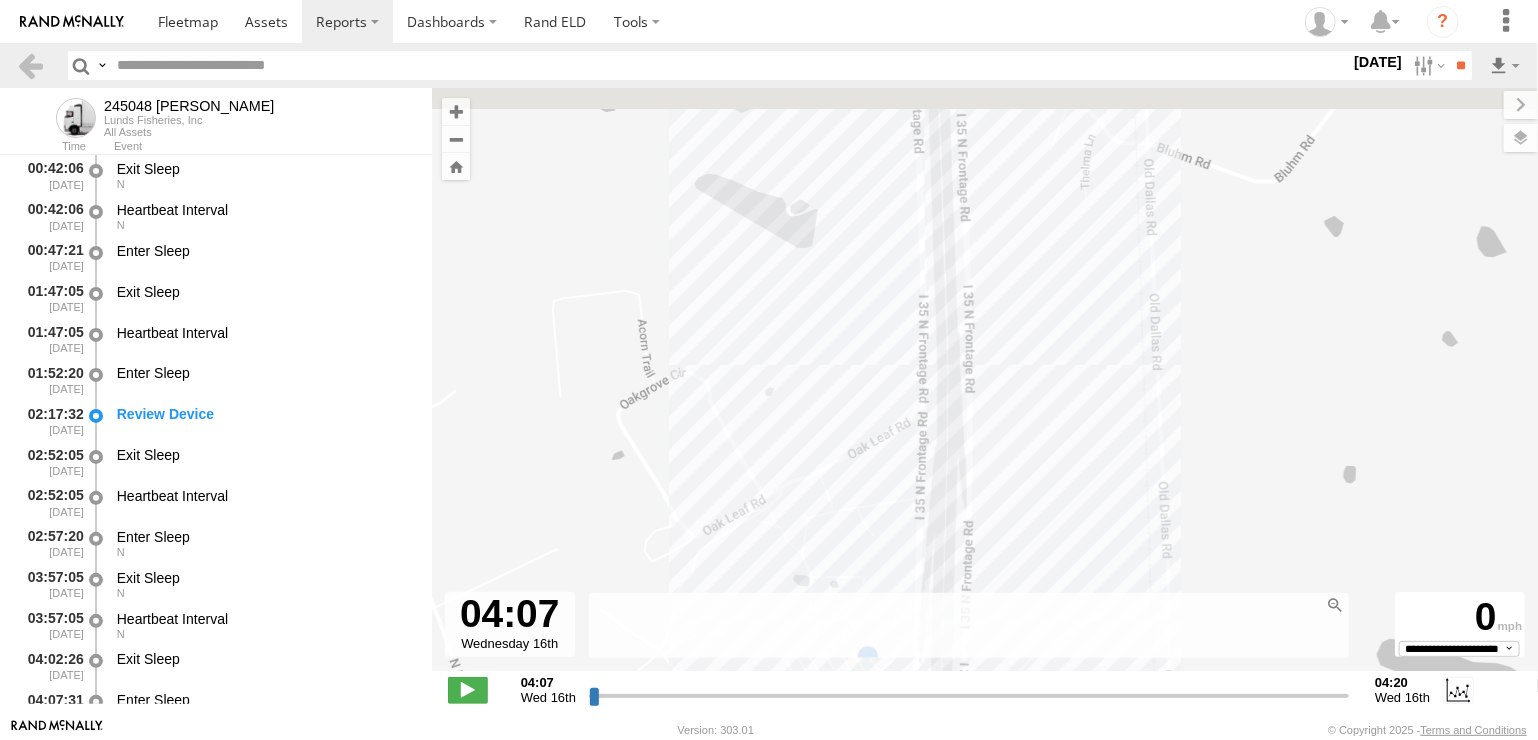 click on "← Move left → Move right ↑ Move up ↓ Move down + Zoom in - Zoom out Home Jump left by 75% End Jump right by 75% Page Up Jump up by 75% Page Down Jump down by 75% 245048 Charles 14:10 Wed 14:16 Wed 15:39 Wed 07:25 Wed 12:50 Wed 12:51 Wed 06:14 Wed 06:16 Wed 06:18 Wed 06:29 Wed 15:29 Wed 15:34 Wed 13:26 Wed 13:27 Wed 08:11 Wed 11:59 Wed 12:04 Wed 11:48 Wed 11:48 Wed 11:48 Wed 11:52 Wed 11:23 Wed 11:26 Wed 11:29 Wed 11:31 Wed 11:33 Wed 11:33 Wed 11:36 Wed 08:44 Wed 11:36 Wed 11:40 Wed 11:43 Wed 11:44 Wed 08:11 Wed 08:11 Wed 12:04 Wed 12:04 Wed 08:07 Wed 12:10 Wed 11:43 Wed 11:43 Wed 11:44 Wed 11:44 Wed 11:44 Wed 11:47 Wed 11:52 Wed 11:52 Wed No Seatbelt 11:52 07/16/2025 75.2 I-35 Elm Mott,TX Keyboard shortcuts Map Data Map data ©2025 Map data ©2025 100 m  Click to toggle between metric and imperial units Terms Report a map error
0" at bounding box center (985, 403) 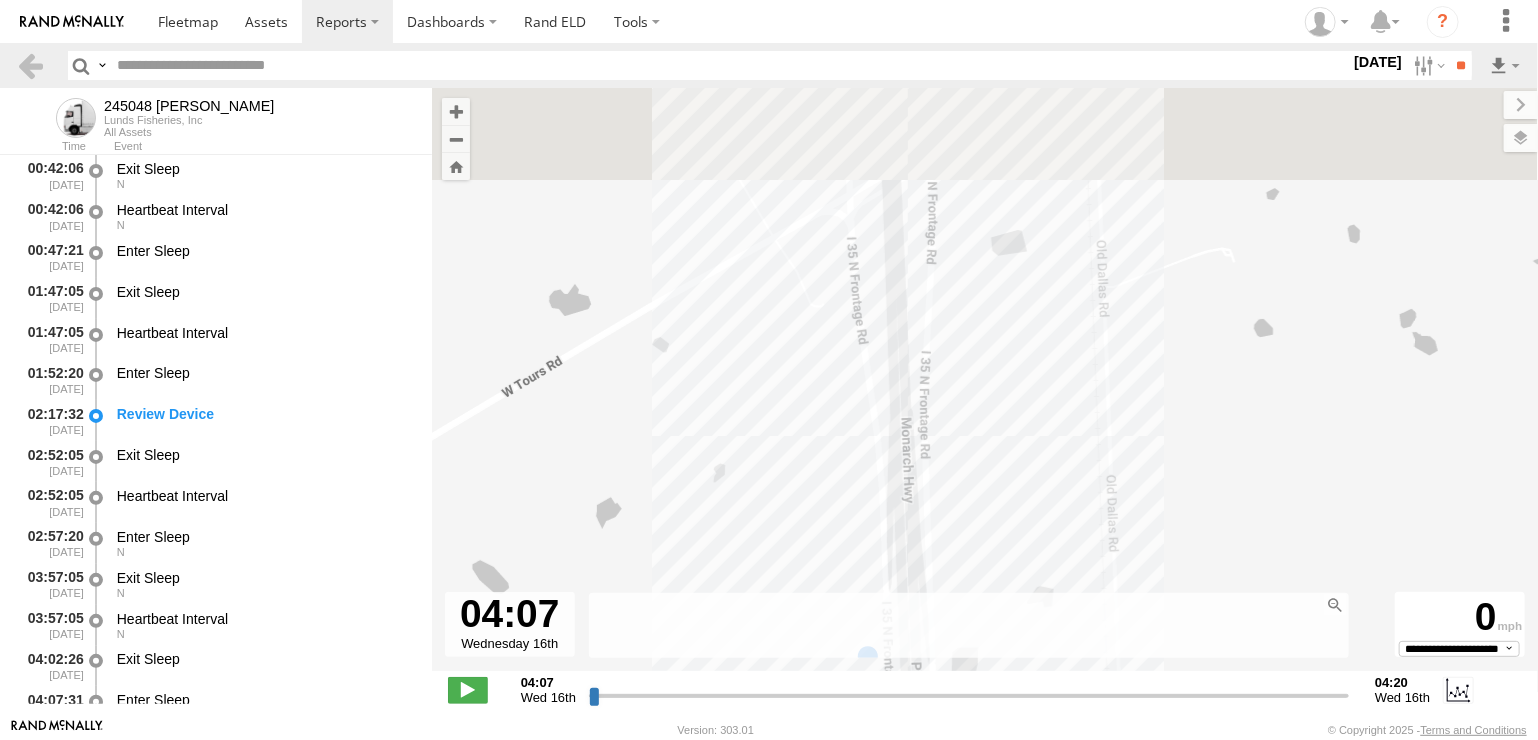 click on "← Move left → Move right ↑ Move up ↓ Move down + Zoom in - Zoom out Home Jump left by 75% End Jump right by 75% Page Up Jump up by 75% Page Down Jump down by 75% 245048 Charles 14:10 Wed 14:16 Wed 15:39 Wed 07:25 Wed 12:50 Wed 12:51 Wed 06:14 Wed 06:16 Wed 06:18 Wed 06:29 Wed 15:29 Wed 15:34 Wed 13:26 Wed 13:27 Wed 08:11 Wed 11:59 Wed 12:04 Wed 11:48 Wed 11:48 Wed 11:48 Wed 11:52 Wed 11:23 Wed 11:26 Wed 11:29 Wed 11:31 Wed 11:33 Wed 11:33 Wed 11:36 Wed 08:44 Wed 11:36 Wed 11:40 Wed 11:43 Wed 11:44 Wed 08:11 Wed 08:11 Wed 12:04 Wed 12:04 Wed 08:07 Wed 12:10 Wed 11:43 Wed 11:43 Wed 11:44 Wed 11:44 Wed 11:44 Wed 11:47 Wed 11:52 Wed 11:52 Wed 08:21 Wed No Seatbelt 11:52 07/16/2025 75.2 I-35 Elm Mott,TX Keyboard shortcuts Map Data Map data ©2025 Map data ©2025 100 m  Click to toggle between metric and imperial units Terms Report a map error
Night" at bounding box center (985, 403) 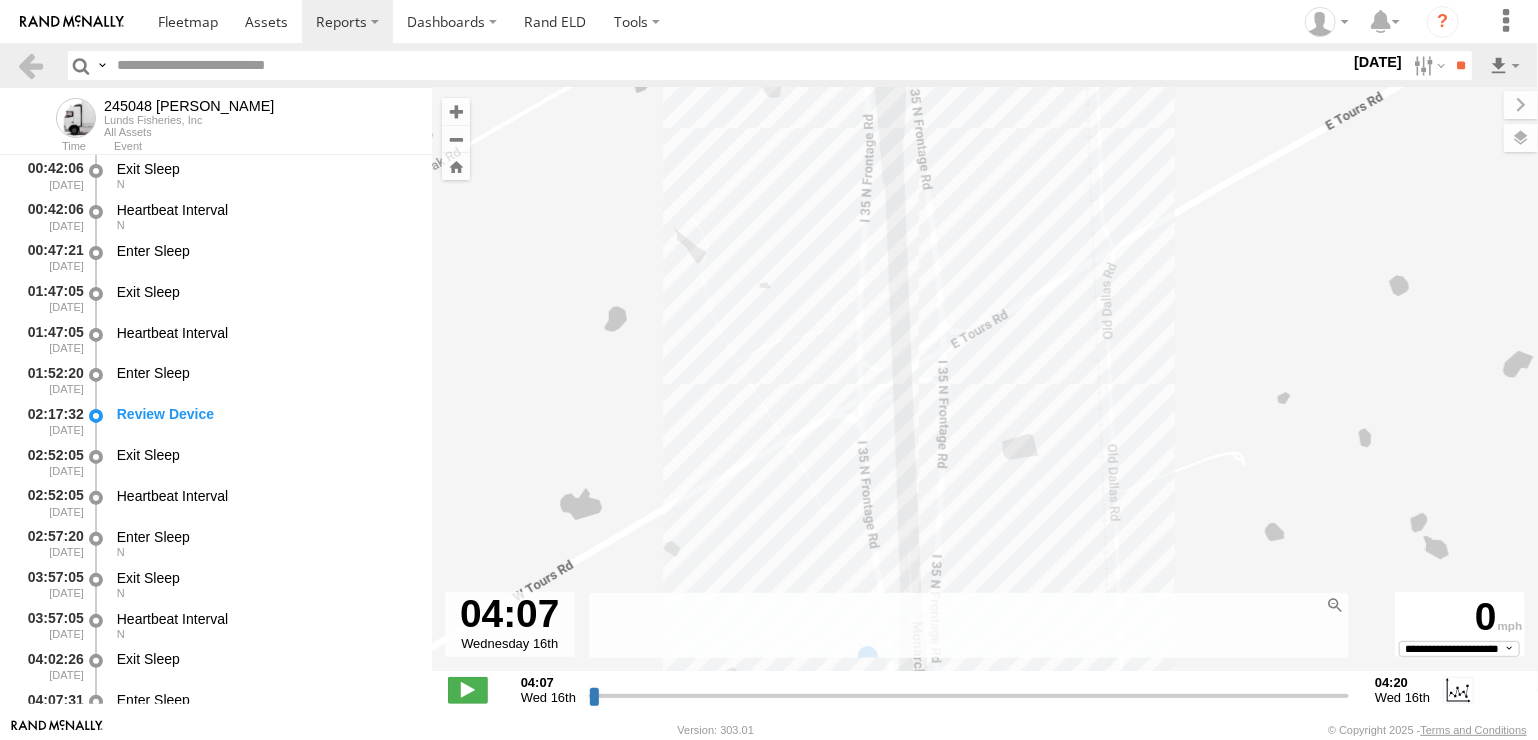 click on "← Move left → Move right ↑ Move up ↓ Move down + Zoom in - Zoom out Home Jump left by 75% End Jump right by 75% Page Up Jump up by 75% Page Down Jump down by 75% 245048 Charles 14:10 Wed 14:16 Wed 15:39 Wed 07:25 Wed 12:50 Wed 12:51 Wed 06:14 Wed 06:16 Wed 06:18 Wed 06:29 Wed 15:29 Wed 15:34 Wed 13:26 Wed 13:27 Wed 08:11 Wed 11:59 Wed 12:04 Wed 11:48 Wed 11:48 Wed 11:48 Wed 11:52 Wed 11:23 Wed 11:26 Wed 11:29 Wed 11:31 Wed 11:33 Wed 11:33 Wed 11:36 Wed 08:44 Wed 11:36 Wed 11:40 Wed 11:43 Wed 11:44 Wed 08:11 Wed 08:11 Wed 12:04 Wed 12:04 Wed 08:07 Wed 12:10 Wed 11:43 Wed 11:43 Wed 11:44 Wed 11:44 Wed 11:44 Wed 11:47 Wed 11:52 Wed 11:52 Wed 08:21 Wed No Seatbelt 11:52 07/16/2025 75.2 I-35 Elm Mott,TX Keyboard shortcuts Map Data Map data ©2025 Map data ©2025 100 m  Click to toggle between metric and imperial units Terms Report a map error
Night" at bounding box center [985, 403] 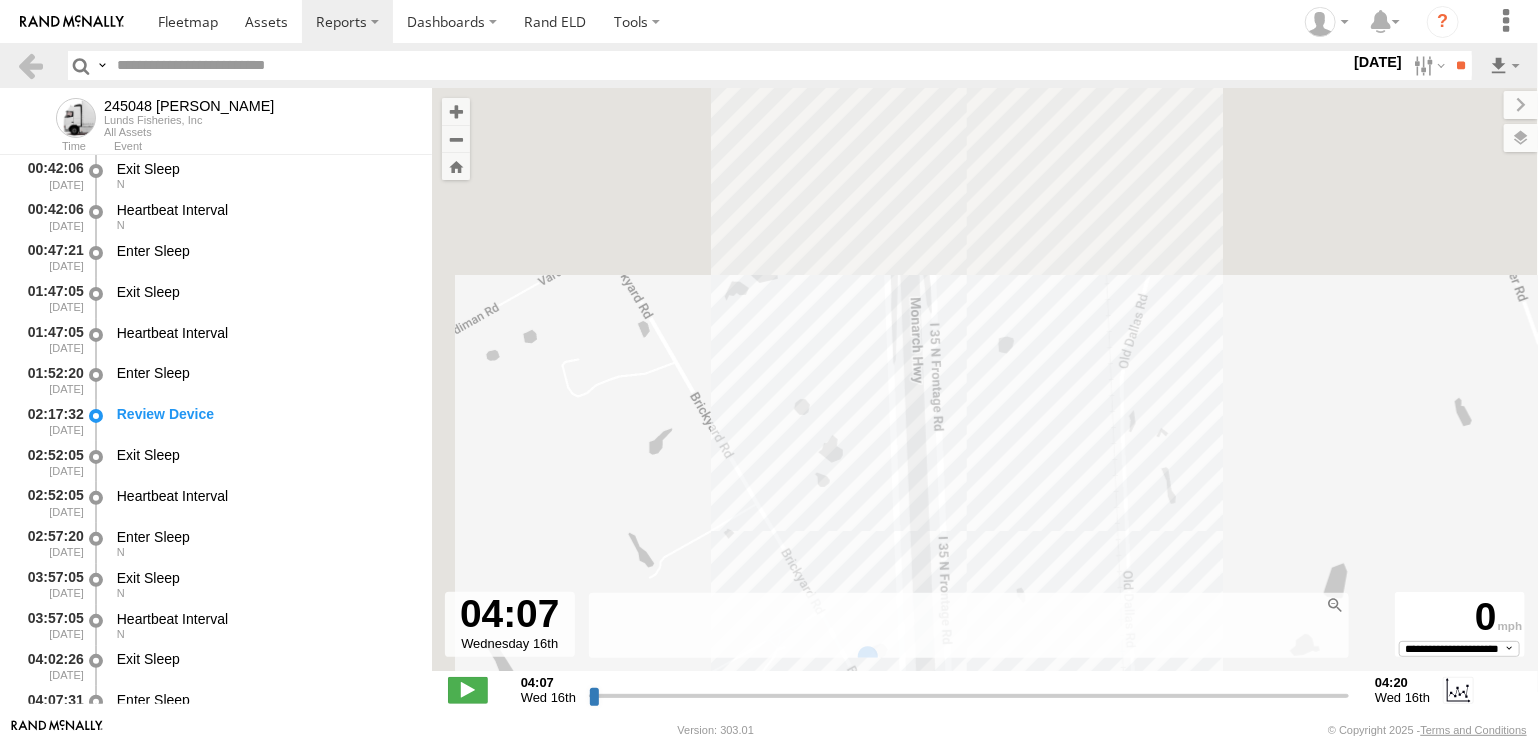 click on "245048 Charles 14:10 Wed 14:16 Wed 15:39 Wed 07:25 Wed 12:50 Wed 12:51 Wed 06:14 Wed 06:16 Wed 06:18 Wed 06:29 Wed 15:29 Wed 15:34 Wed 13:26 Wed 13:27 Wed 08:11 Wed 11:59 Wed 12:04 Wed 11:48 Wed 11:48 Wed 11:48 Wed 11:52 Wed 11:23 Wed 11:26 Wed 11:29 Wed 11:31 Wed 11:33 Wed 11:33 Wed 11:36 Wed 08:44 Wed 11:36 Wed 11:40 Wed 11:43 Wed 11:44 Wed 08:11 Wed 08:11 Wed 12:04 Wed 12:04 Wed 08:07 Wed 12:10 Wed 11:43 Wed 11:43 Wed 11:44 Wed 11:44 Wed 11:44 Wed 11:47 Wed 11:52 Wed 11:52 Wed 08:21 Wed No Seatbelt 11:52 07/16/2025 75.2 I-35 Elm Mott,TX" at bounding box center (985, 390) 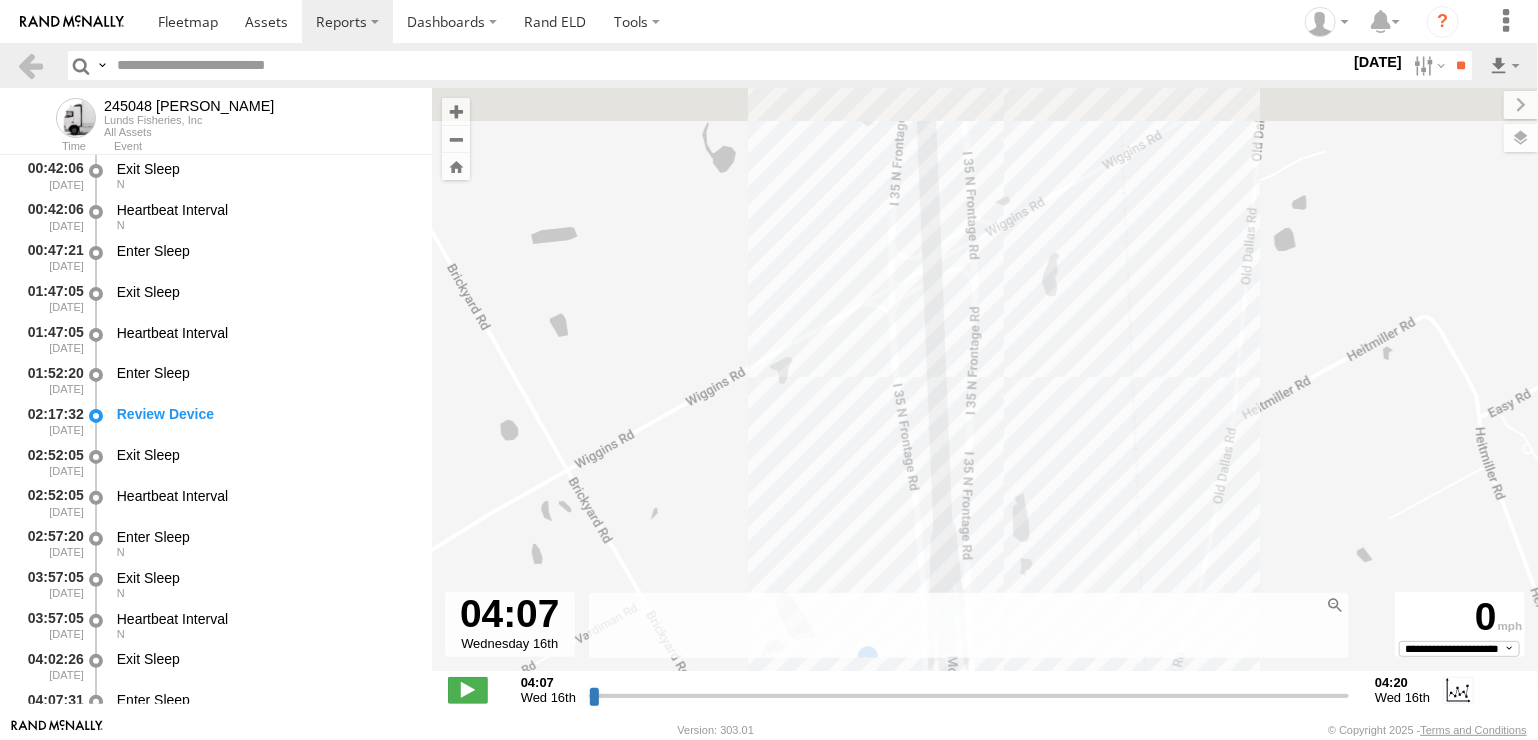 click on "← Move left → Move right ↑ Move up ↓ Move down + Zoom in - Zoom out Home Jump left by 75% End Jump right by 75% Page Up Jump up by 75% Page Down Jump down by 75% 245048 Charles 14:10 Wed 14:16 Wed 15:39 Wed 07:25 Wed 12:50 Wed 12:51 Wed 06:14 Wed 06:16 Wed 06:18 Wed 06:29 Wed 15:29 Wed 15:34 Wed 13:26 Wed 13:27 Wed 08:11 Wed 11:59 Wed 12:04 Wed 11:48 Wed 11:48 Wed 11:48 Wed 11:52 Wed 11:23 Wed 11:26 Wed 11:29 Wed 11:31 Wed 11:33 Wed 11:33 Wed 11:36 Wed 08:44 Wed 11:36 Wed 11:40 Wed 11:43 Wed 11:44 Wed 08:11 Wed 08:11 Wed 12:04 Wed 12:04 Wed 08:07 Wed 12:10 Wed 11:43 Wed 11:43 Wed 11:44 Wed 11:44 Wed 11:44 Wed 11:47 Wed 11:52 Wed 11:52 Wed 08:21 Wed No Seatbelt 11:52 07/16/2025 75.2 I-35 Elm Mott,TX Keyboard shortcuts Map Data Map data ©2025 Map data ©2025 100 m  Click to toggle between metric and imperial units Terms Report a map error
Night" at bounding box center (985, 403) 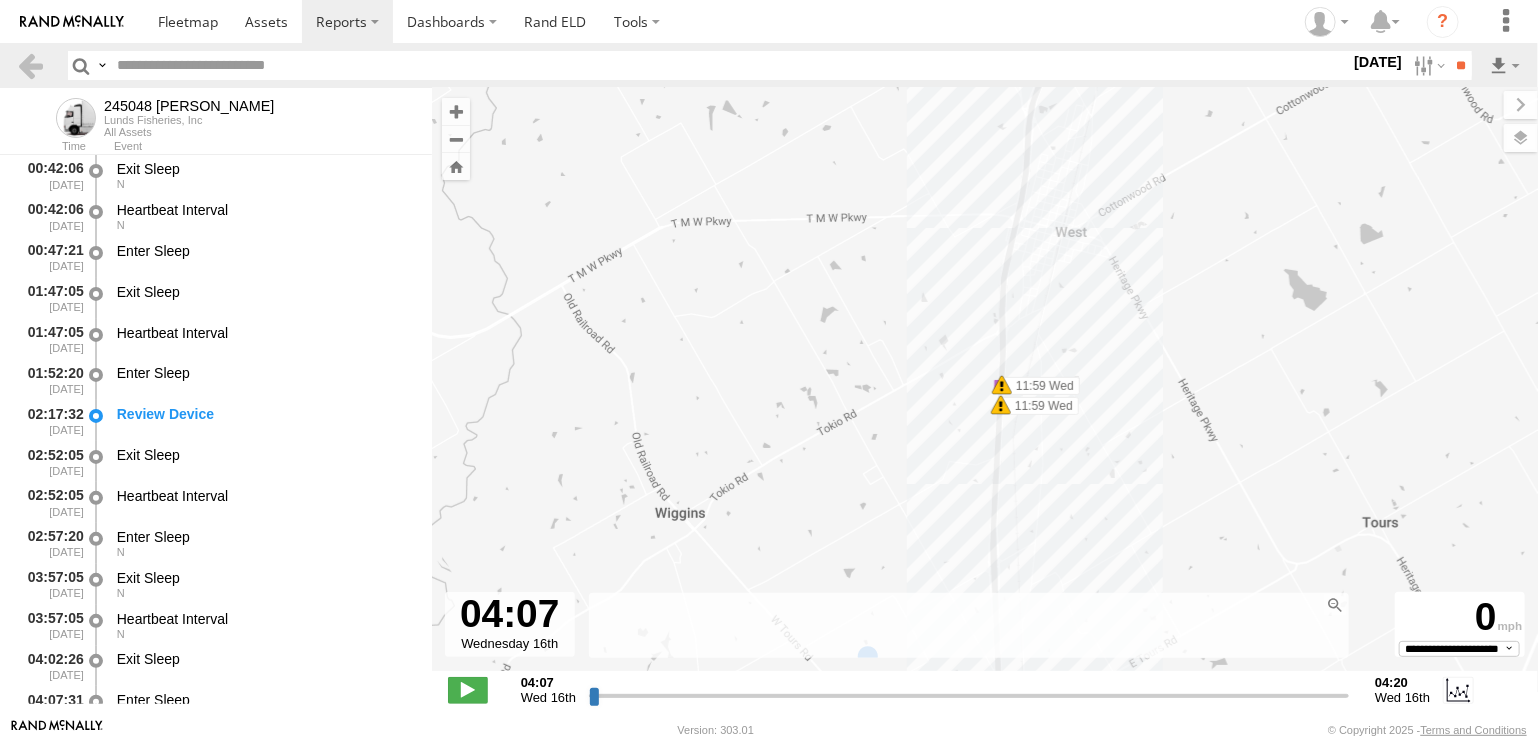 click on "245048 Charles 14:10 Wed 14:16 Wed 15:39 Wed 07:25 Wed 12:50 Wed 12:51 Wed 06:14 Wed 06:16 Wed 06:18 Wed 06:29 Wed 15:29 Wed 15:34 Wed 13:26 Wed 13:27 Wed 08:11 Wed 11:59 Wed 12:04 Wed 11:48 Wed 11:48 Wed 11:48 Wed 11:52 Wed 11:23 Wed 11:26 Wed 11:29 Wed 11:31 Wed 11:33 Wed 11:33 Wed 11:36 Wed 08:44 Wed 11:36 Wed 11:40 Wed 11:43 Wed 11:44 Wed 08:11 Wed 08:11 Wed 12:04 Wed 12:04 Wed 08:07 Wed 12:10 Wed 11:43 Wed 11:43 Wed 11:44 Wed 11:44 Wed 11:44 Wed 11:47 Wed 11:52 Wed 11:52 Wed 08:21 Wed 11:59 Wed 11:59 Wed No Seatbelt 11:52 07/16/2025 75.2 I-35 Elm Mott,TX" at bounding box center (985, 390) 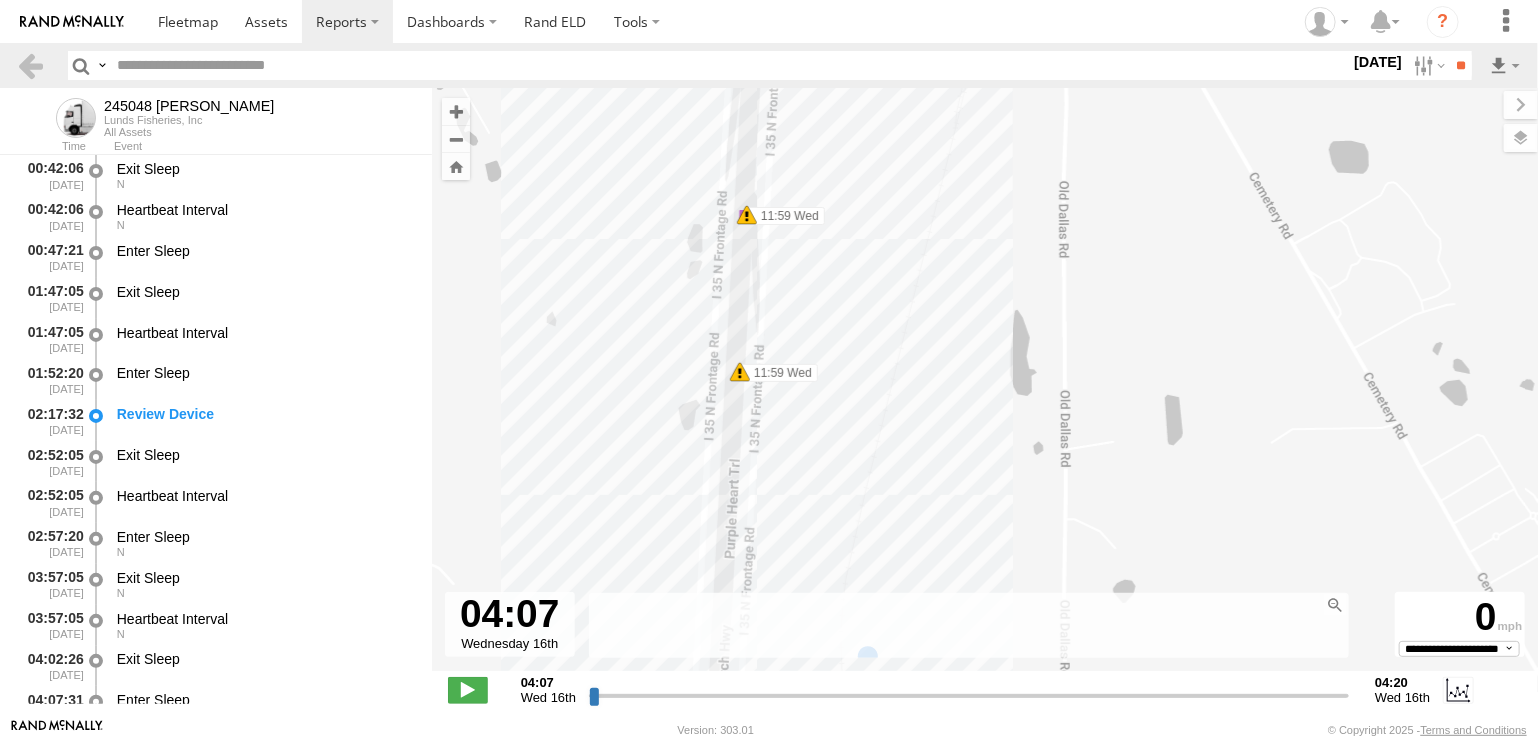 click on "245048 Charles 14:10 Wed 14:16 Wed 15:39 Wed 07:25 Wed 12:50 Wed 12:51 Wed 06:14 Wed 06:16 Wed 06:18 Wed 06:29 Wed 15:29 Wed 15:34 Wed 13:26 Wed 13:27 Wed 08:11 Wed 11:59 Wed 12:04 Wed 11:48 Wed 11:48 Wed 11:48 Wed 11:52 Wed 11:23 Wed 11:26 Wed 11:29 Wed 11:31 Wed 11:33 Wed 11:33 Wed 11:36 Wed 08:44 Wed 11:36 Wed 11:40 Wed 11:43 Wed 11:44 Wed 08:11 Wed 08:11 Wed 12:04 Wed 12:04 Wed 08:07 Wed 12:10 Wed 11:43 Wed 11:43 Wed 11:44 Wed 11:44 Wed 11:44 Wed 11:47 Wed 11:52 Wed 11:52 Wed 08:21 Wed 11:59 Wed 11:59 Wed No Seatbelt 11:52 07/16/2025 75.2 I-35 Elm Mott,TX" at bounding box center [985, 390] 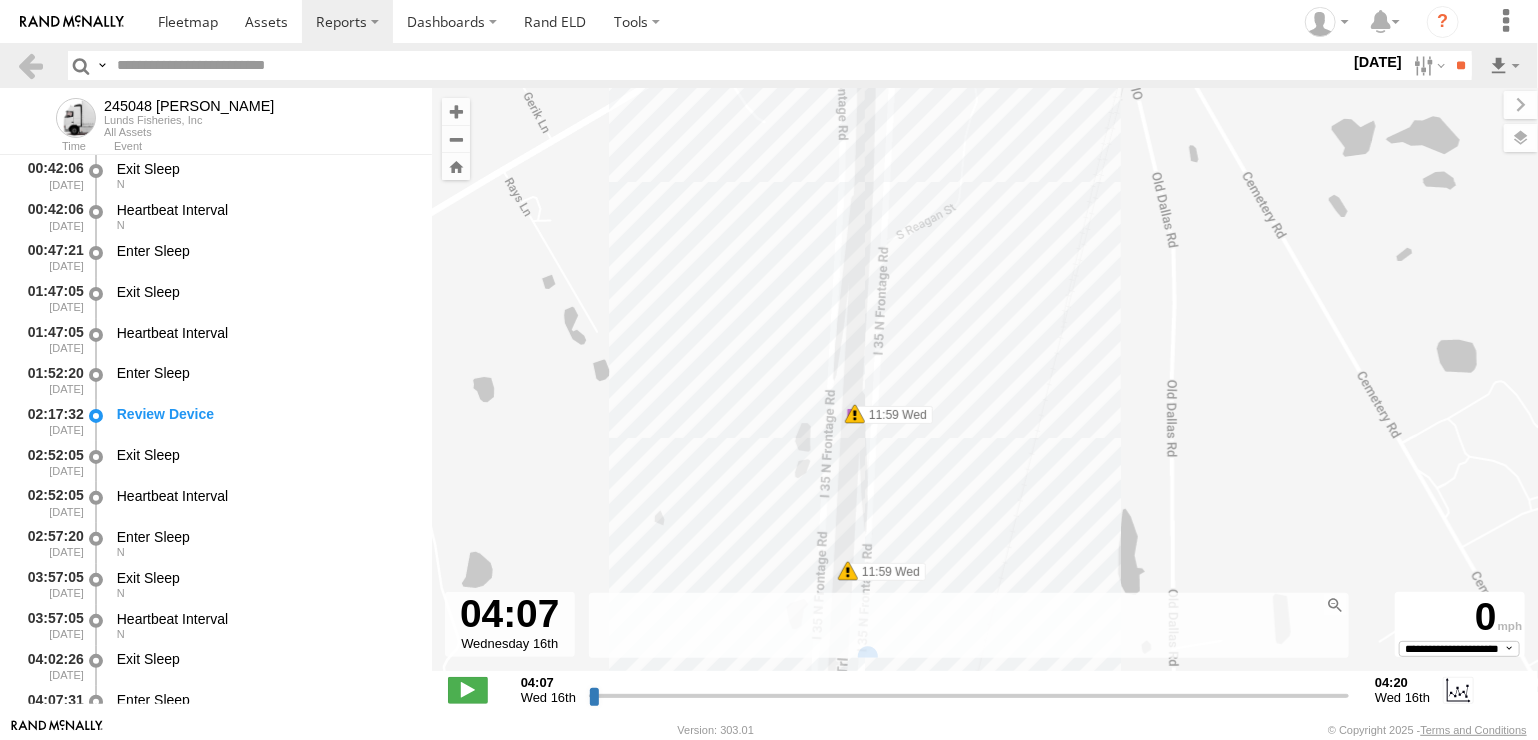 click on "245048 Charles 14:10 Wed 14:16 Wed 15:39 Wed 07:25 Wed 12:50 Wed 12:51 Wed 06:14 Wed 06:16 Wed 06:18 Wed 06:29 Wed 15:29 Wed 15:34 Wed 13:26 Wed 13:27 Wed 08:11 Wed 11:59 Wed 12:04 Wed 11:48 Wed 11:48 Wed 11:48 Wed 11:52 Wed 11:23 Wed 11:26 Wed 11:29 Wed 11:31 Wed 11:33 Wed 11:33 Wed 11:36 Wed 08:44 Wed 11:36 Wed 11:40 Wed 11:43 Wed 11:44 Wed 08:11 Wed 08:11 Wed 12:04 Wed 12:04 Wed 08:07 Wed 12:10 Wed 11:43 Wed 11:43 Wed 11:44 Wed 11:44 Wed 11:44 Wed 11:47 Wed 11:52 Wed 11:52 Wed 08:21 Wed 11:59 Wed 11:59 Wed No Seatbelt 11:52 07/16/2025 75.2 I-35 Elm Mott,TX" at bounding box center [985, 390] 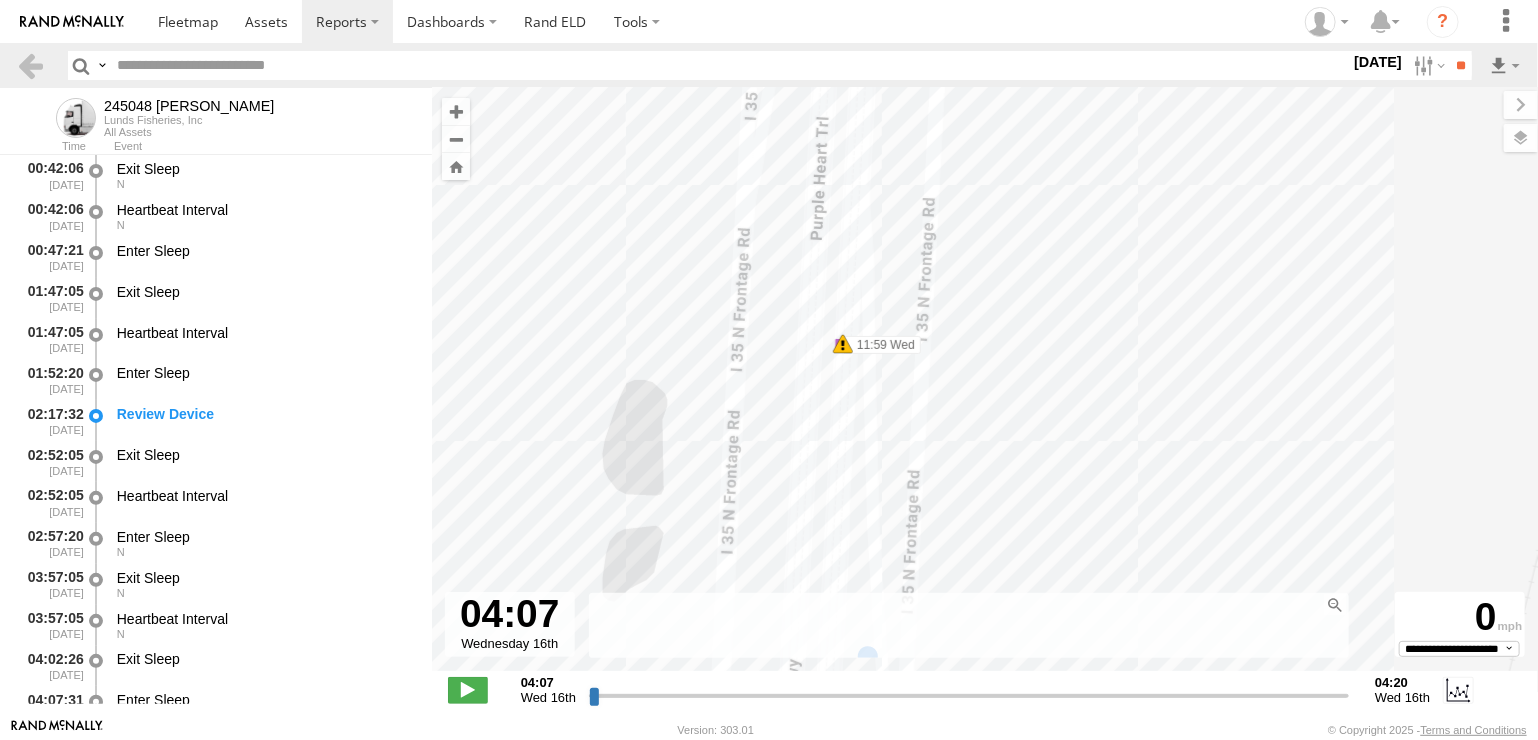 click on "245048 Charles 14:10 Wed 14:16 Wed 15:39 Wed 07:25 Wed 12:50 Wed 12:51 Wed 06:14 Wed 06:16 Wed 06:18 Wed 06:29 Wed 15:29 Wed 15:34 Wed 13:26 Wed 13:27 Wed 08:11 Wed 11:59 Wed 12:04 Wed 11:48 Wed 11:48 Wed 11:48 Wed 11:52 Wed 11:23 Wed 11:26 Wed 11:29 Wed 11:31 Wed 11:33 Wed 11:33 Wed 11:36 Wed 08:44 Wed 11:36 Wed 11:40 Wed 11:43 Wed 11:44 Wed 08:11 Wed 08:11 Wed 12:04 Wed 12:04 Wed 08:07 Wed 12:10 Wed 11:43 Wed 11:43 Wed 11:44 Wed 11:44 Wed 11:44 Wed 11:47 Wed 11:52 Wed 11:52 Wed 08:21 Wed 11:59 Wed 11:59 Wed No Seatbelt 11:52 07/16/2025 75.2 I-35 Elm Mott,TX" at bounding box center [985, 390] 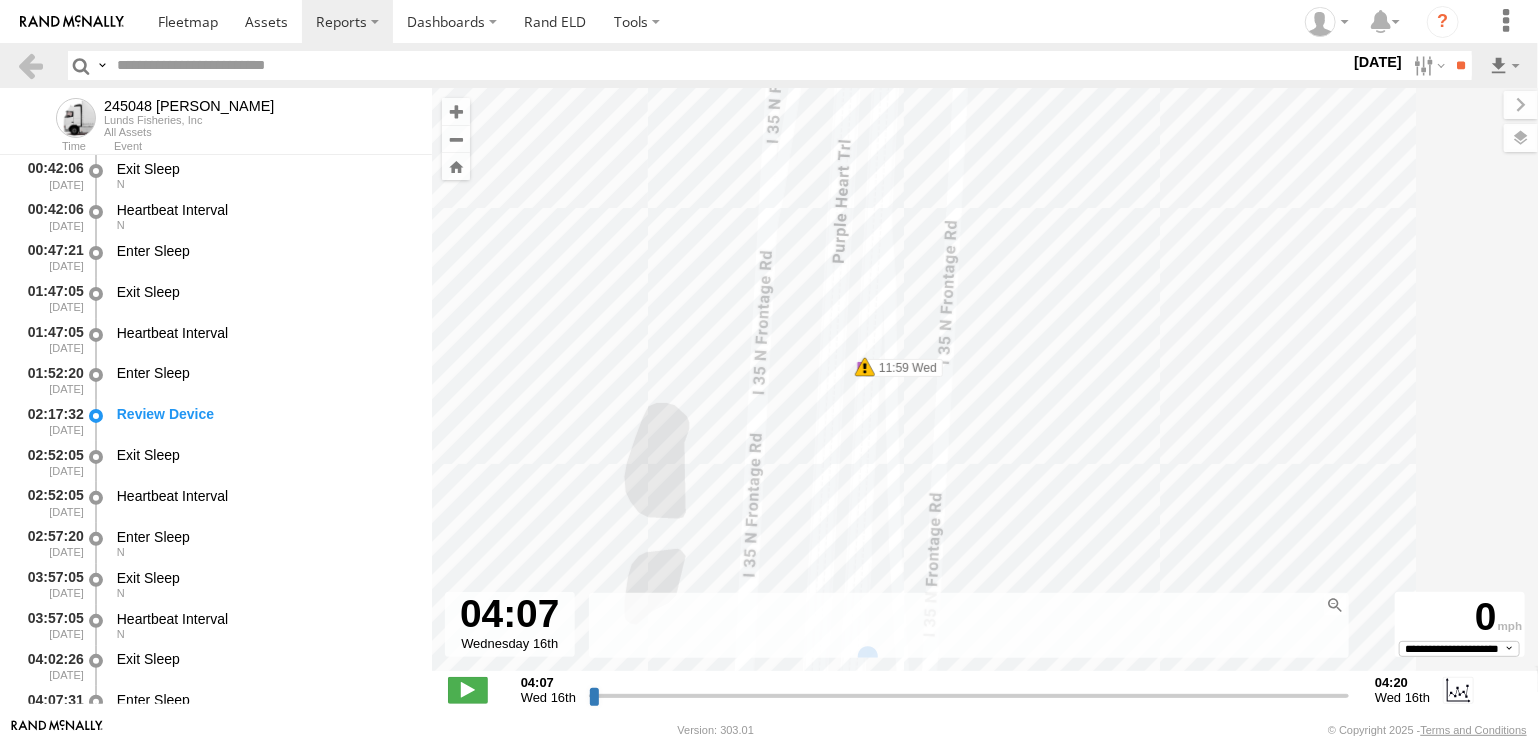 click at bounding box center [865, 367] 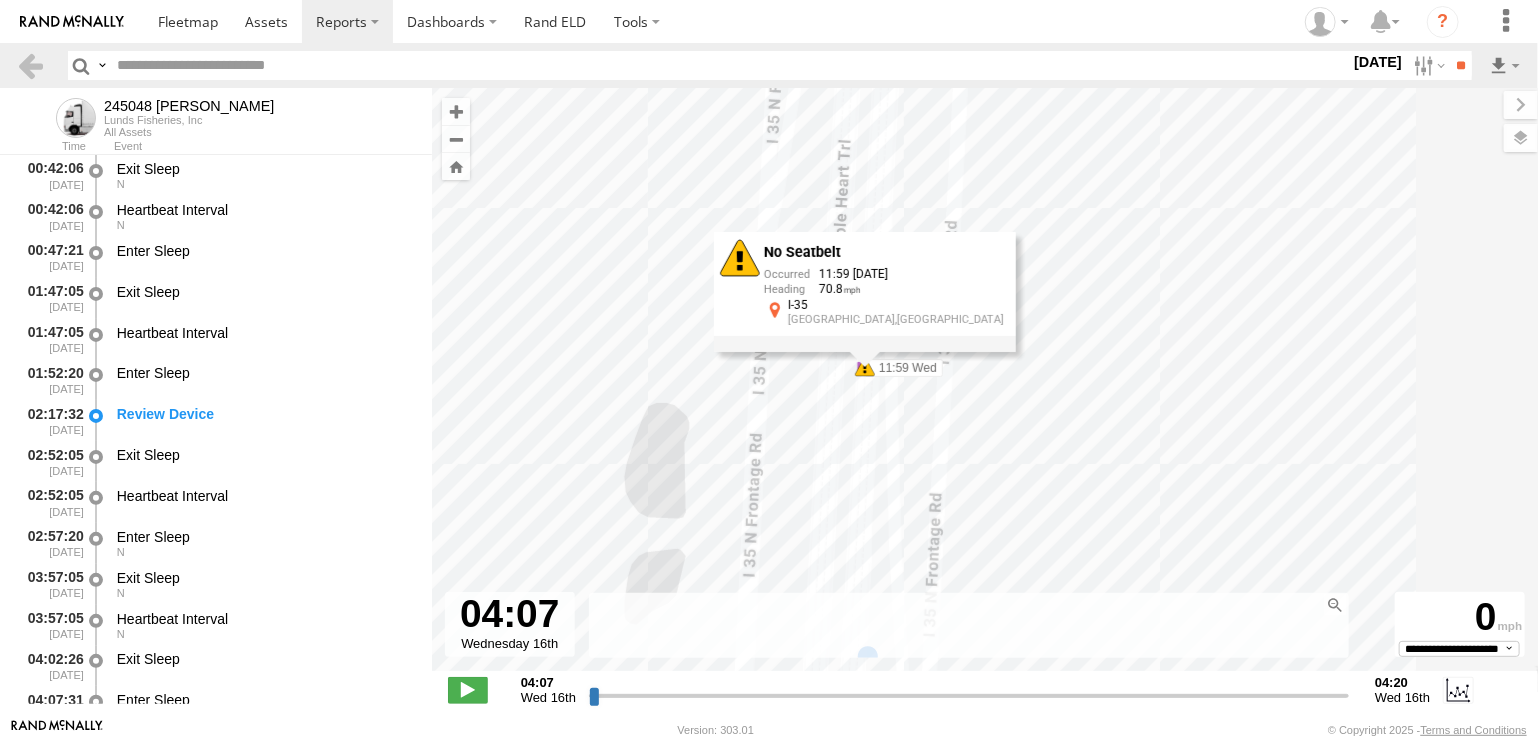 click on "No Seatbelt 11:59 07/16/2025 70.8 I-35 West,TX" at bounding box center [865, 292] 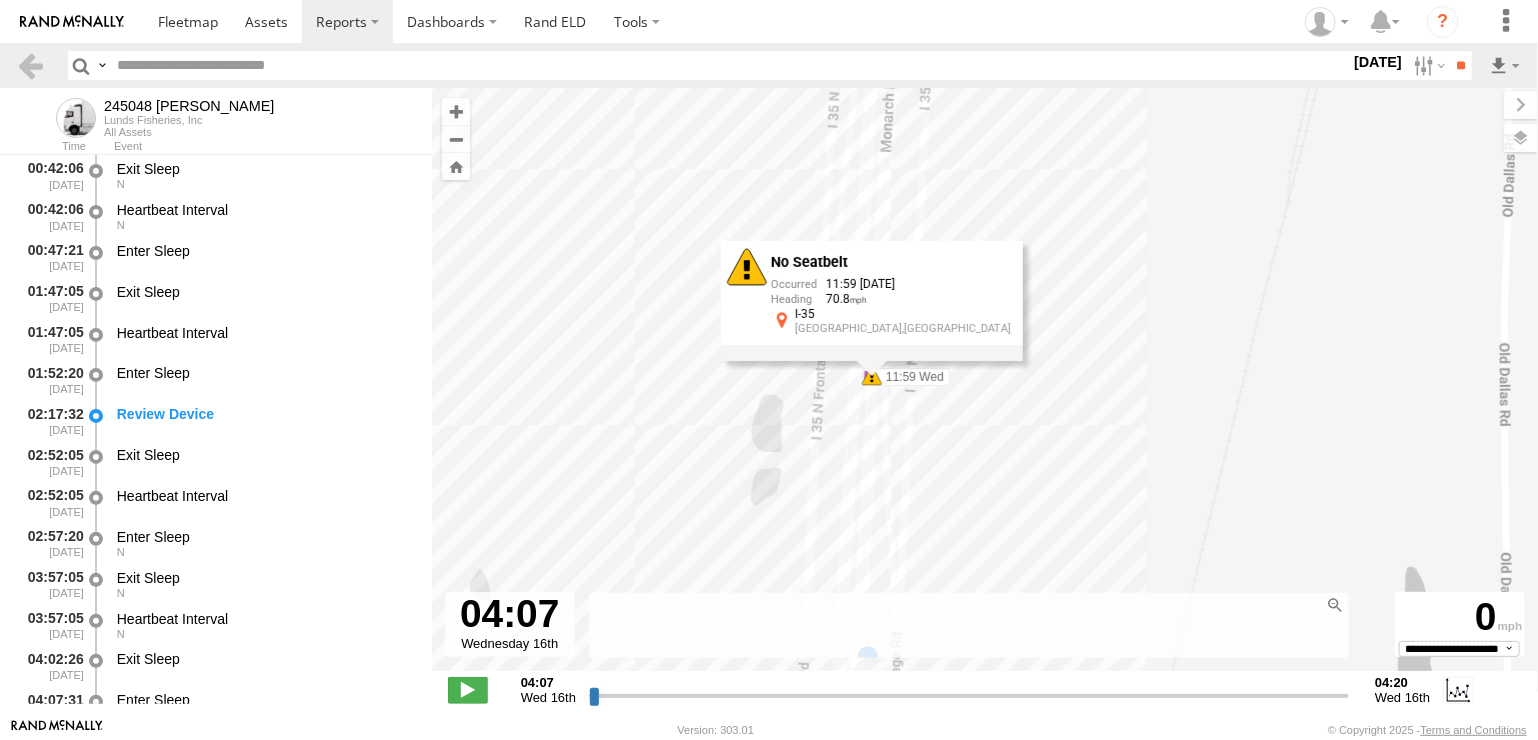 click on "245048 Charles 14:10 Wed 14:16 Wed 15:39 Wed 07:25 Wed 12:50 Wed 12:51 Wed 06:14 Wed 06:16 Wed 06:18 Wed 06:29 Wed 15:29 Wed 15:34 Wed 13:26 Wed 13:27 Wed 08:11 Wed 11:59 Wed 12:04 Wed 11:48 Wed 11:48 Wed 11:48 Wed 11:52 Wed 11:23 Wed 11:26 Wed 11:29 Wed 11:31 Wed 11:33 Wed 11:33 Wed 11:36 Wed 08:44 Wed 11:36 Wed 11:40 Wed 11:43 Wed 11:44 Wed 08:11 Wed 08:11 Wed 12:04 Wed 12:04 Wed 08:07 Wed 12:10 Wed 11:43 Wed 11:43 Wed 11:44 Wed 11:44 Wed 11:44 Wed 11:47 Wed 11:52 Wed 11:52 Wed 08:21 Wed 11:59 Wed 11:59 Wed No Seatbelt 11:59 07/16/2025 70.8 I-35 West,TX" at bounding box center (985, 390) 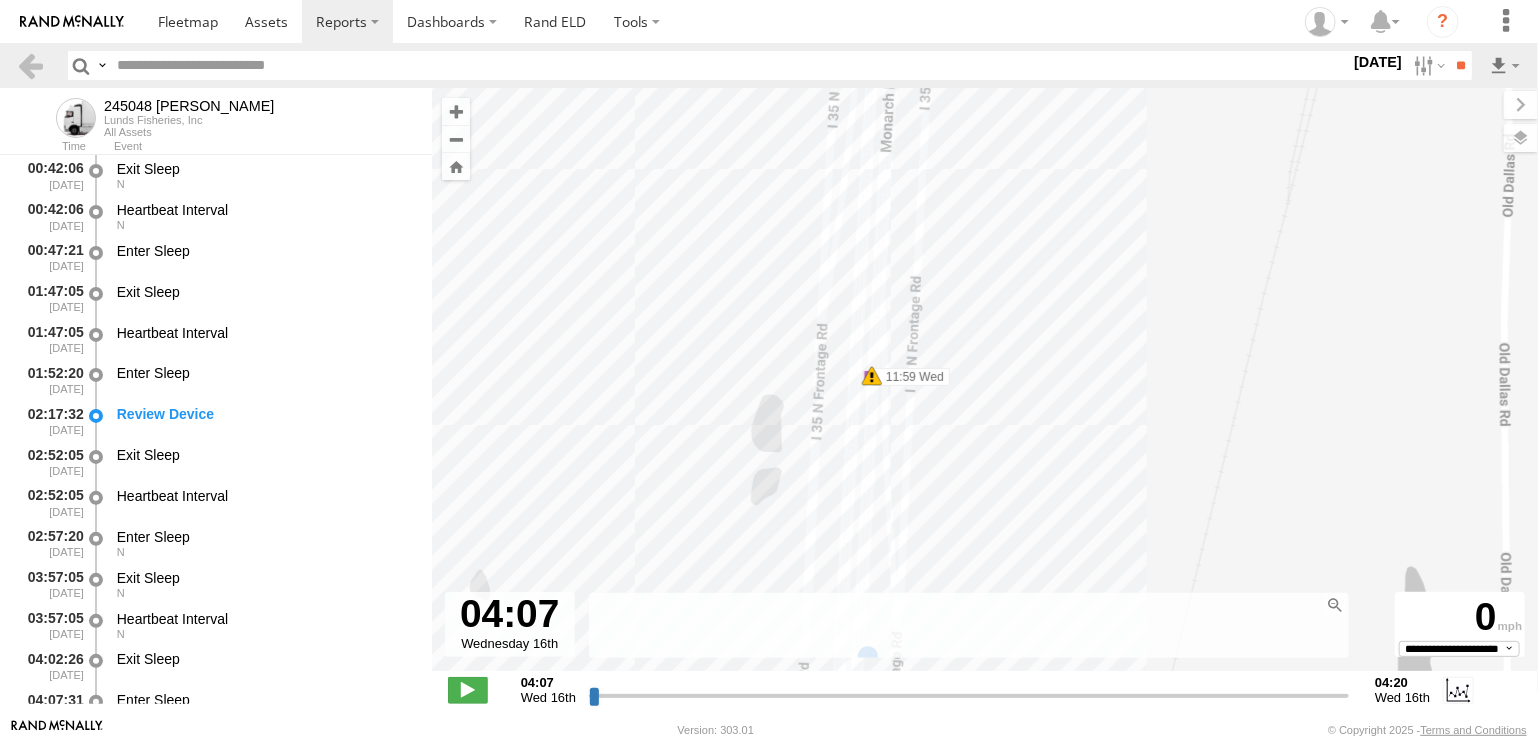 click on "← Move left → Move right ↑ Move up ↓ Move down + Zoom in - Zoom out Home Jump left by 75% End Jump right by 75% Page Up Jump up by 75% Page Down Jump down by 75% 245048 Charles 14:10 Wed 14:16 Wed 15:39 Wed 07:25 Wed 12:50 Wed 12:51 Wed 06:14 Wed 06:16 Wed 06:18 Wed 06:29 Wed 15:29 Wed 15:34 Wed 13:26 Wed 13:27 Wed 08:11 Wed 11:59 Wed 12:04 Wed 11:48 Wed 11:48 Wed 11:48 Wed 11:52 Wed 11:23 Wed 11:26 Wed 11:29 Wed 11:31 Wed 11:33 Wed 11:33 Wed 11:36 Wed 08:44 Wed 11:36 Wed 11:40 Wed 11:43 Wed 11:44 Wed 08:11 Wed 08:11 Wed 12:04 Wed 12:04 Wed 08:07 Wed 12:10 Wed 11:43 Wed 11:43 Wed 11:44 Wed 11:44 Wed 11:44 Wed 11:47 Wed 11:52 Wed 11:52 Wed 08:21 Wed 11:59 Wed 11:59 Wed Keyboard shortcuts Map Data Map data ©2025 Google Map data ©2025 Google 50 m  Click to toggle between metric and imperial units Terms Report a map error" at bounding box center [985, 403] 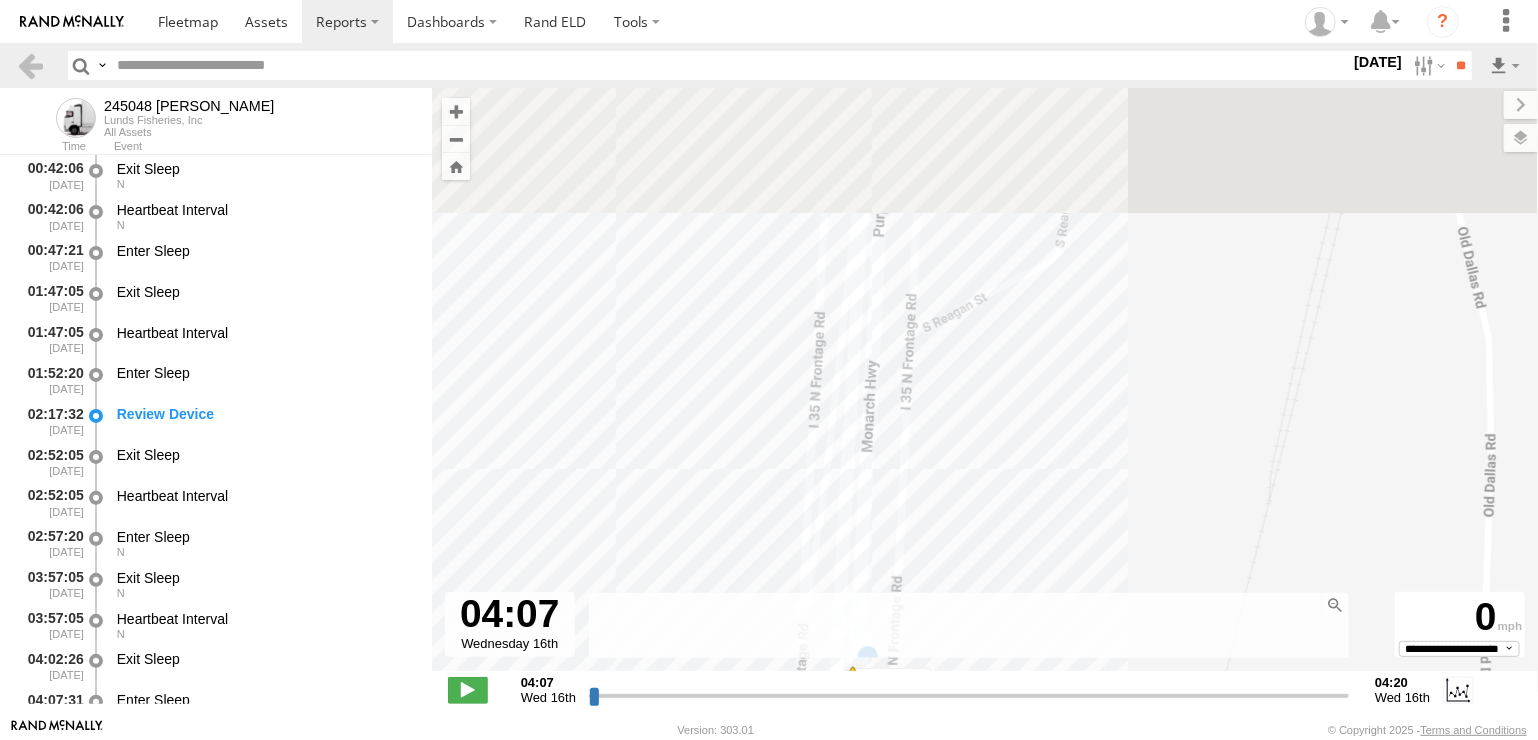 click on "← Move left → Move right ↑ Move up ↓ Move down + Zoom in - Zoom out Home Jump left by 75% End Jump right by 75% Page Up Jump up by 75% Page Down Jump down by 75% 245048 Charles 14:10 Wed 14:16 Wed 15:39 Wed 07:25 Wed 12:50 Wed 12:51 Wed 06:14 Wed 06:16 Wed 06:18 Wed 06:29 Wed 15:29 Wed 15:34 Wed 13:26 Wed 13:27 Wed 08:11 Wed 11:59 Wed 12:04 Wed 11:48 Wed 11:48 Wed 11:48 Wed 11:52 Wed 11:23 Wed 11:26 Wed 11:29 Wed 11:31 Wed 11:33 Wed 11:33 Wed 11:36 Wed 08:44 Wed 11:36 Wed 11:40 Wed 11:43 Wed 11:44 Wed 08:11 Wed 08:11 Wed 12:04 Wed 12:04 Wed 08:07 Wed 12:10 Wed 11:43 Wed 11:43 Wed 11:44 Wed 11:44 Wed 11:44 Wed 11:47 Wed 11:52 Wed 11:52 Wed 08:21 Wed 11:59 Wed 11:59 Wed Keyboard shortcuts Map Data Map data ©2025 Google Map data ©2025 Google 50 m  Click to toggle between metric and imperial units Terms Report a map error" at bounding box center [985, 403] 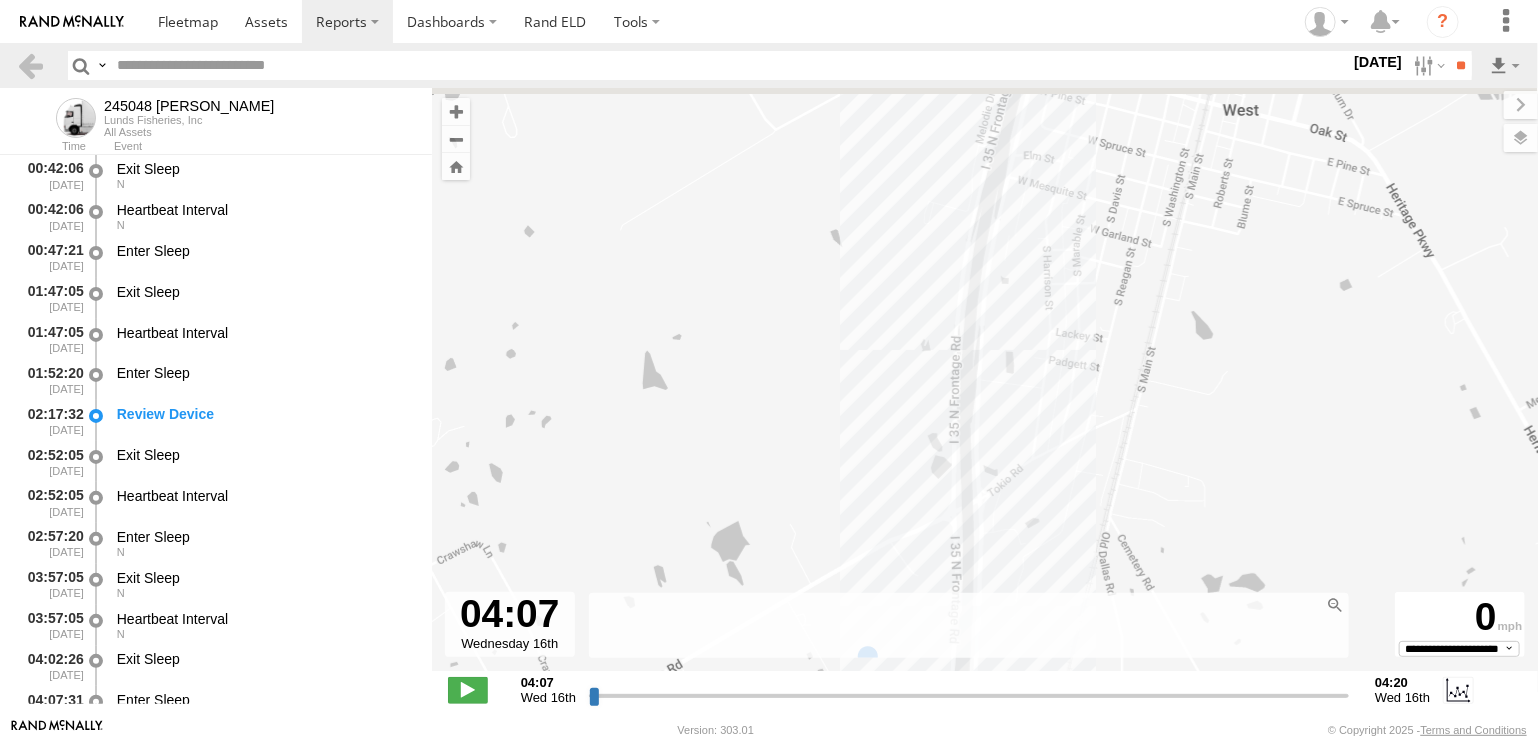 click on "245048 Charles 14:10 Wed 14:16 Wed 15:39 Wed 07:25 Wed 12:50 Wed 12:51 Wed 06:14 Wed 06:16 Wed 06:18 Wed 06:29 Wed 15:29 Wed 15:34 Wed 13:26 Wed 13:27 Wed 08:11 Wed 11:59 Wed 12:04 Wed 11:48 Wed 11:48 Wed 11:48 Wed 11:52 Wed 11:23 Wed 11:26 Wed 11:29 Wed 11:31 Wed 11:33 Wed 11:33 Wed 11:36 Wed 08:44 Wed 11:36 Wed 11:40 Wed 11:43 Wed 11:44 Wed 08:11 Wed 08:11 Wed 12:04 Wed 12:04 Wed 08:07 Wed 12:10 Wed 11:43 Wed 11:43 Wed 11:44 Wed 11:44 Wed 11:44 Wed 11:47 Wed 11:52 Wed 11:52 Wed 08:21 Wed 11:59 Wed 11:59 Wed" at bounding box center [985, 390] 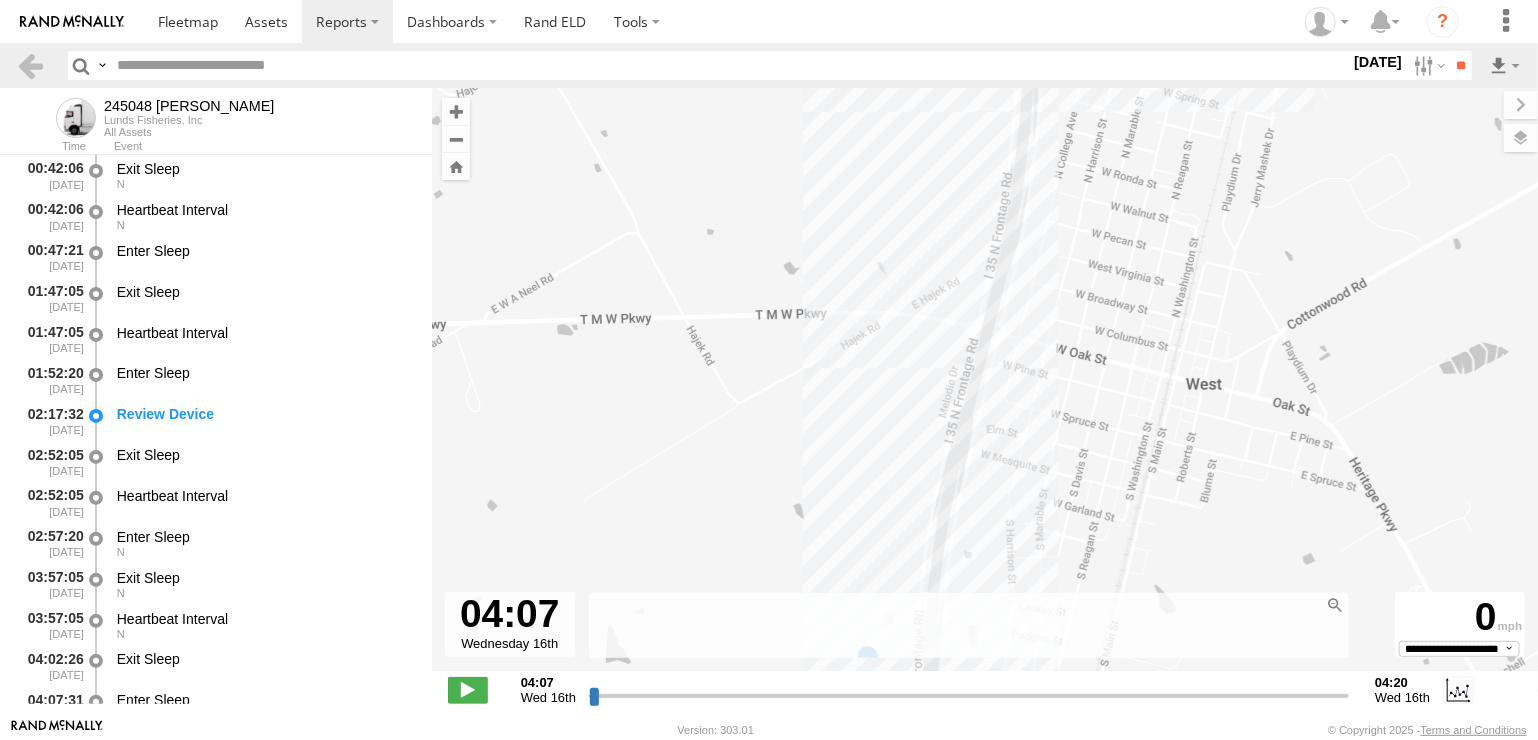 click on "245048 Charles 14:10 Wed 14:16 Wed 15:39 Wed 07:25 Wed 12:50 Wed 12:51 Wed 06:14 Wed 06:16 Wed 06:18 Wed 06:29 Wed 15:29 Wed 15:34 Wed 13:26 Wed 13:27 Wed 08:11 Wed 11:59 Wed 12:04 Wed 11:48 Wed 11:48 Wed 11:48 Wed 11:52 Wed 11:23 Wed 11:26 Wed 11:29 Wed 11:31 Wed 11:33 Wed 11:33 Wed 11:36 Wed 08:44 Wed 11:36 Wed 11:40 Wed 11:43 Wed 11:44 Wed 08:11 Wed 08:11 Wed 12:04 Wed 12:04 Wed 08:07 Wed 12:10 Wed 11:43 Wed 11:43 Wed 11:44 Wed 11:44 Wed 11:44 Wed 11:47 Wed 11:52 Wed 11:52 Wed 08:21 Wed 11:59 Wed 11:59 Wed" at bounding box center (985, 390) 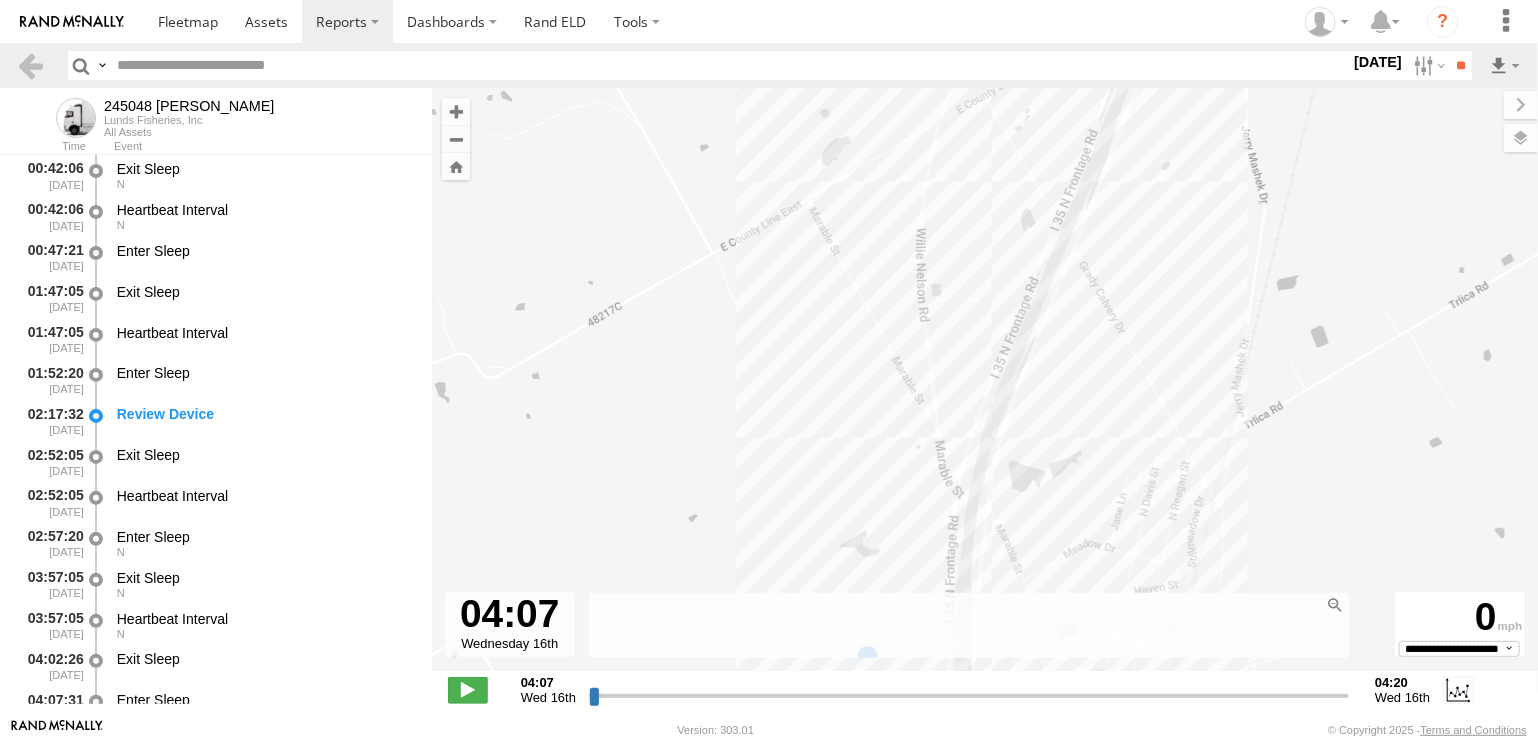 click on "245048 Charles 14:10 Wed 14:16 Wed 15:39 Wed 07:25 Wed 12:50 Wed 12:51 Wed 06:14 Wed 06:16 Wed 06:18 Wed 06:29 Wed 15:29 Wed 15:34 Wed 13:26 Wed 13:27 Wed 08:11 Wed 11:59 Wed 12:04 Wed 11:48 Wed 11:48 Wed 11:48 Wed 11:52 Wed 11:23 Wed 11:26 Wed 11:29 Wed 11:31 Wed 11:33 Wed 11:33 Wed 11:36 Wed 08:44 Wed 11:36 Wed 11:40 Wed 11:43 Wed 11:44 Wed 08:11 Wed 08:11 Wed 12:04 Wed 12:04 Wed 08:07 Wed 12:10 Wed 11:43 Wed 11:43 Wed 11:44 Wed 11:44 Wed 11:44 Wed 11:47 Wed 11:52 Wed 11:52 Wed 08:21 Wed 11:59 Wed 11:59 Wed" at bounding box center (985, 390) 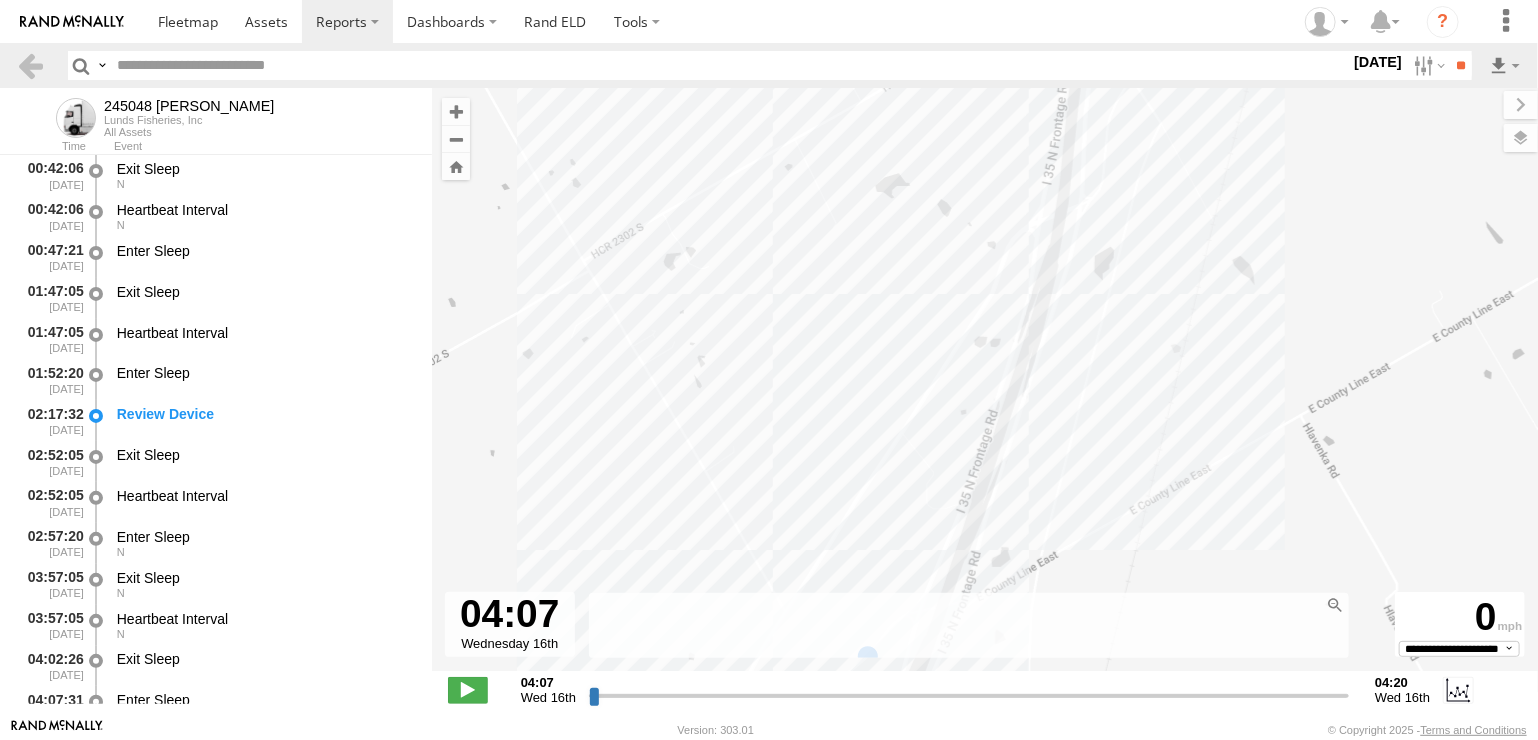 click on "← Move left → Move right ↑ Move up ↓ Move down + Zoom in - Zoom out Home Jump left by 75% End Jump right by 75% Page Up Jump up by 75% Page Down Jump down by 75% 245048 Charles 14:10 Wed 14:16 Wed 15:39 Wed 07:25 Wed 12:50 Wed 12:51 Wed 06:14 Wed 06:16 Wed 06:18 Wed 06:29 Wed 15:29 Wed 15:34 Wed 13:26 Wed 13:27 Wed 08:11 Wed 11:59 Wed 12:04 Wed 11:48 Wed 11:48 Wed 11:48 Wed 11:52 Wed 11:23 Wed 11:26 Wed 11:29 Wed 11:31 Wed 11:33 Wed 11:33 Wed 11:36 Wed 08:44 Wed 11:36 Wed 11:40 Wed 11:43 Wed 11:44 Wed 08:11 Wed 08:11 Wed 12:04 Wed 12:04 Wed 08:07 Wed 12:10 Wed 11:43 Wed 11:43 Wed 11:44 Wed 11:44 Wed 11:44 Wed 11:47 Wed 11:52 Wed 11:52 Wed 08:21 Wed 11:59 Wed 11:59 Wed Keyboard shortcuts Map Data Map data ©2025 Map data ©2025 200 m  Click to toggle between metric and imperial units Terms Report a map error" at bounding box center [985, 403] 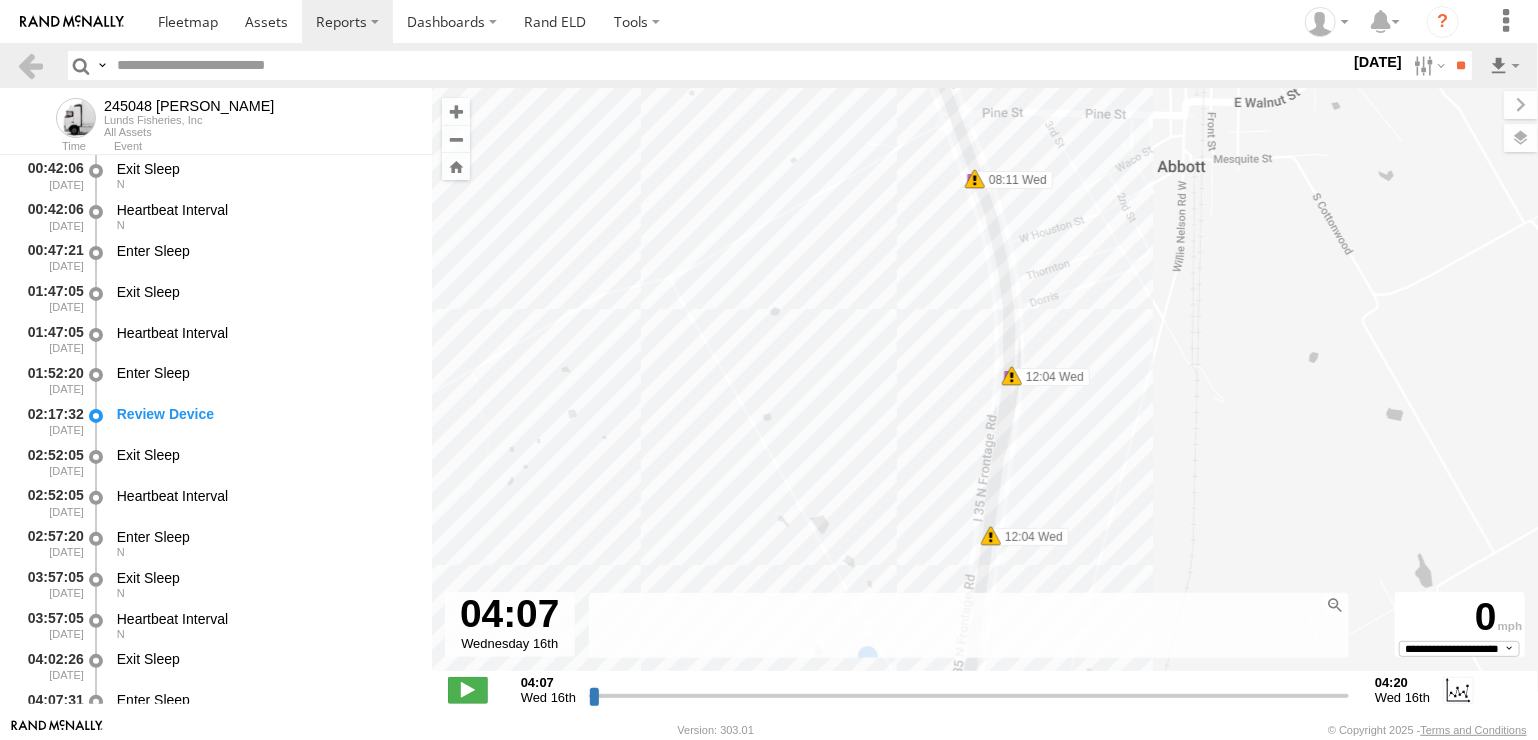 click on "245048 Charles 14:10 Wed 14:16 Wed 15:39 Wed 07:25 Wed 12:50 Wed 12:51 Wed 06:14 Wed 06:16 Wed 06:18 Wed 06:29 Wed 15:29 Wed 15:34 Wed 13:26 Wed 13:27 Wed 08:11 Wed 11:59 Wed 12:04 Wed 11:48 Wed 11:48 Wed 11:48 Wed 11:52 Wed 11:23 Wed 11:26 Wed 11:29 Wed 11:31 Wed 11:33 Wed 11:33 Wed 11:36 Wed 08:44 Wed 11:36 Wed 11:40 Wed 11:43 Wed 11:44 Wed 08:11 Wed 08:11 Wed 12:04 Wed 12:04 Wed 08:07 Wed 12:10 Wed 11:43 Wed 11:43 Wed 11:44 Wed 11:44 Wed 11:44 Wed 11:47 Wed 11:52 Wed 11:52 Wed 08:21 Wed 11:59 Wed 11:59 Wed" at bounding box center [985, 390] 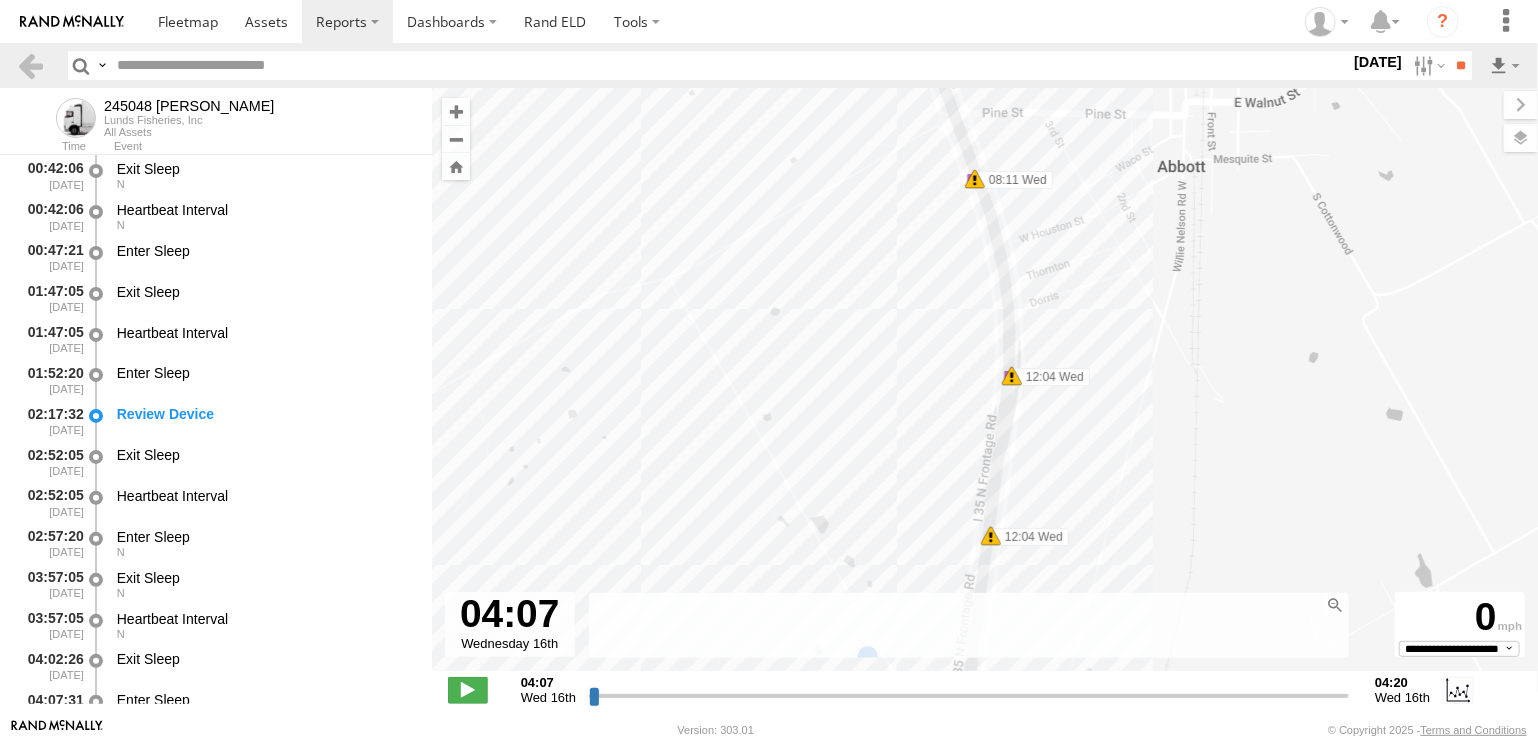 click at bounding box center [1012, 376] 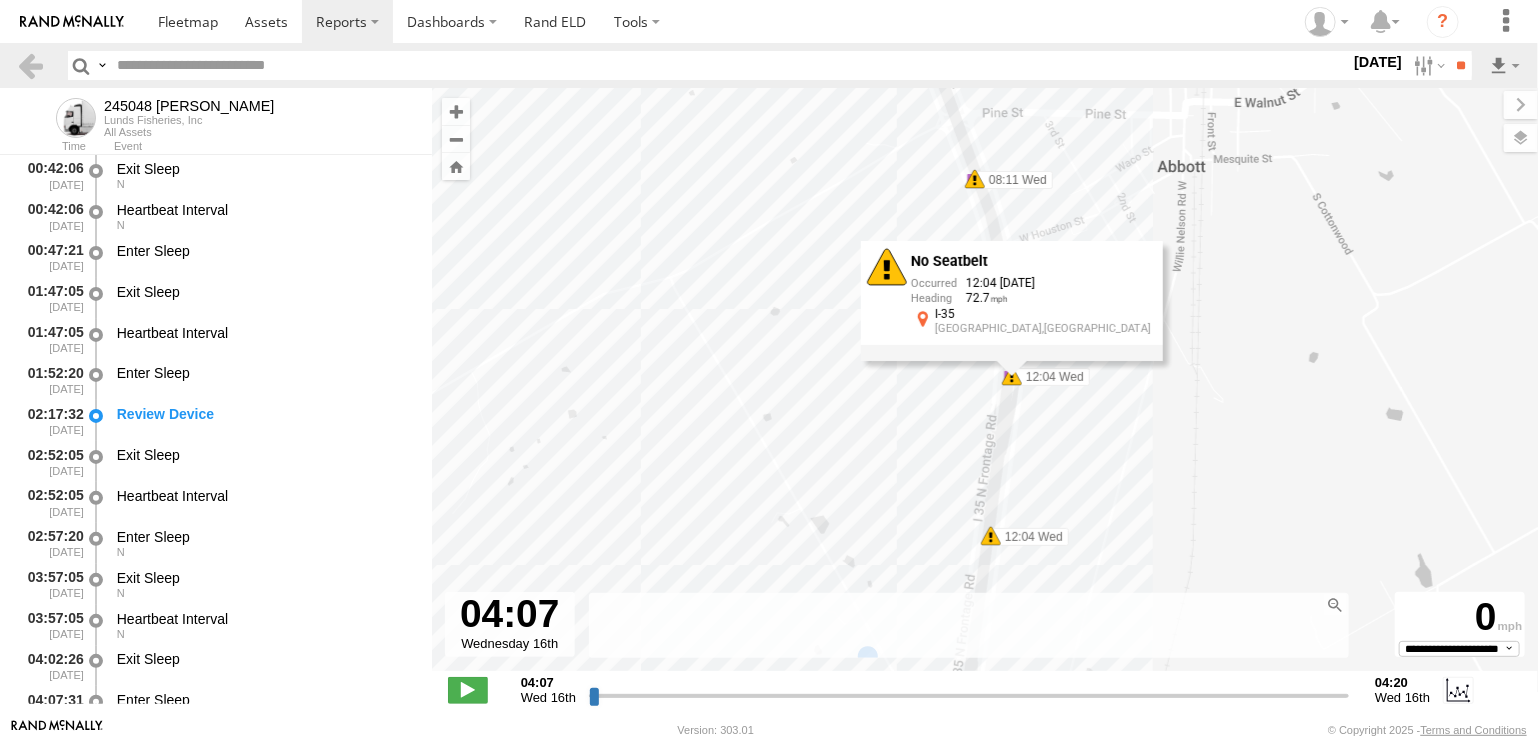click on "No Seatbelt 12:04 07/16/2025 72.7 I-35 Abbott,TX" at bounding box center (1012, 301) 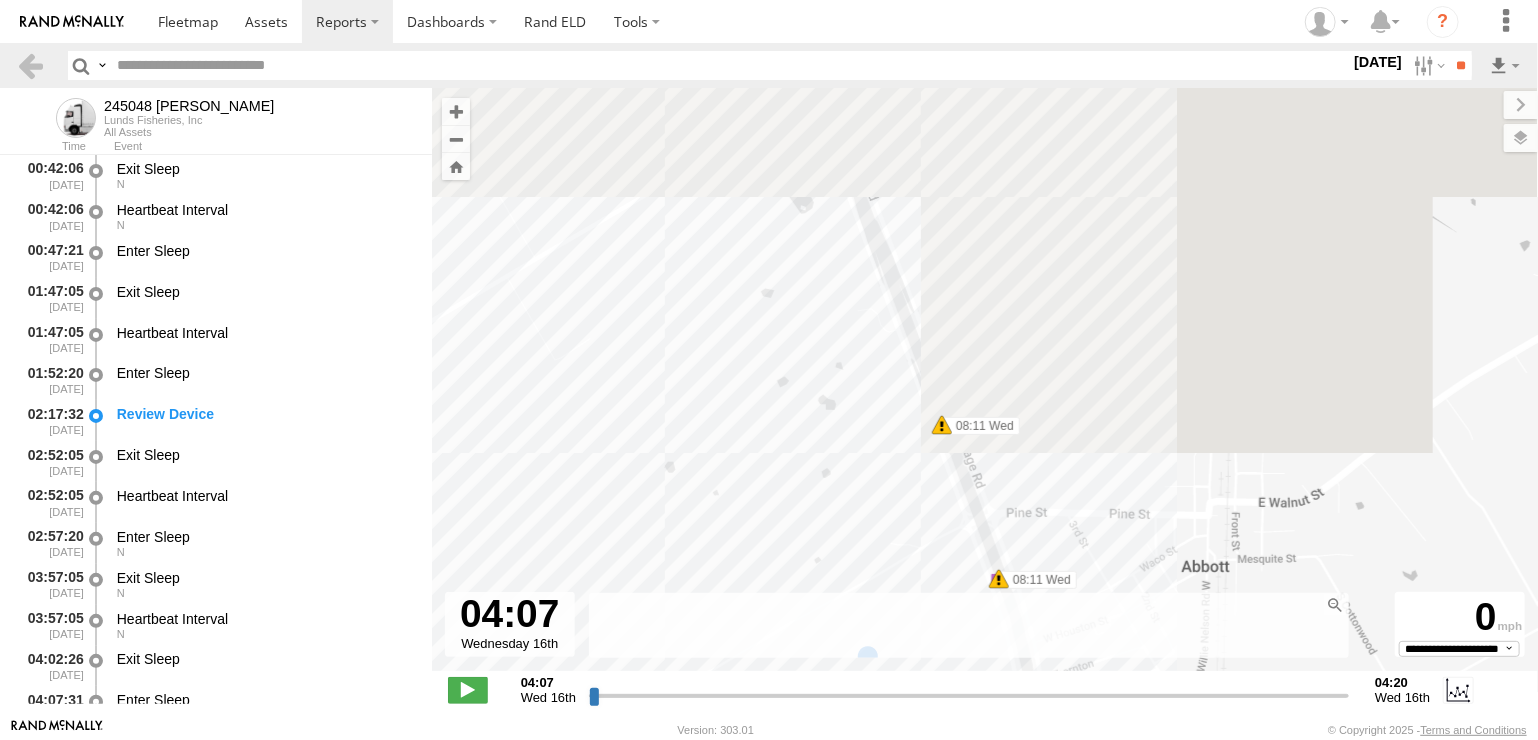 click on "?" at bounding box center (769, 370) 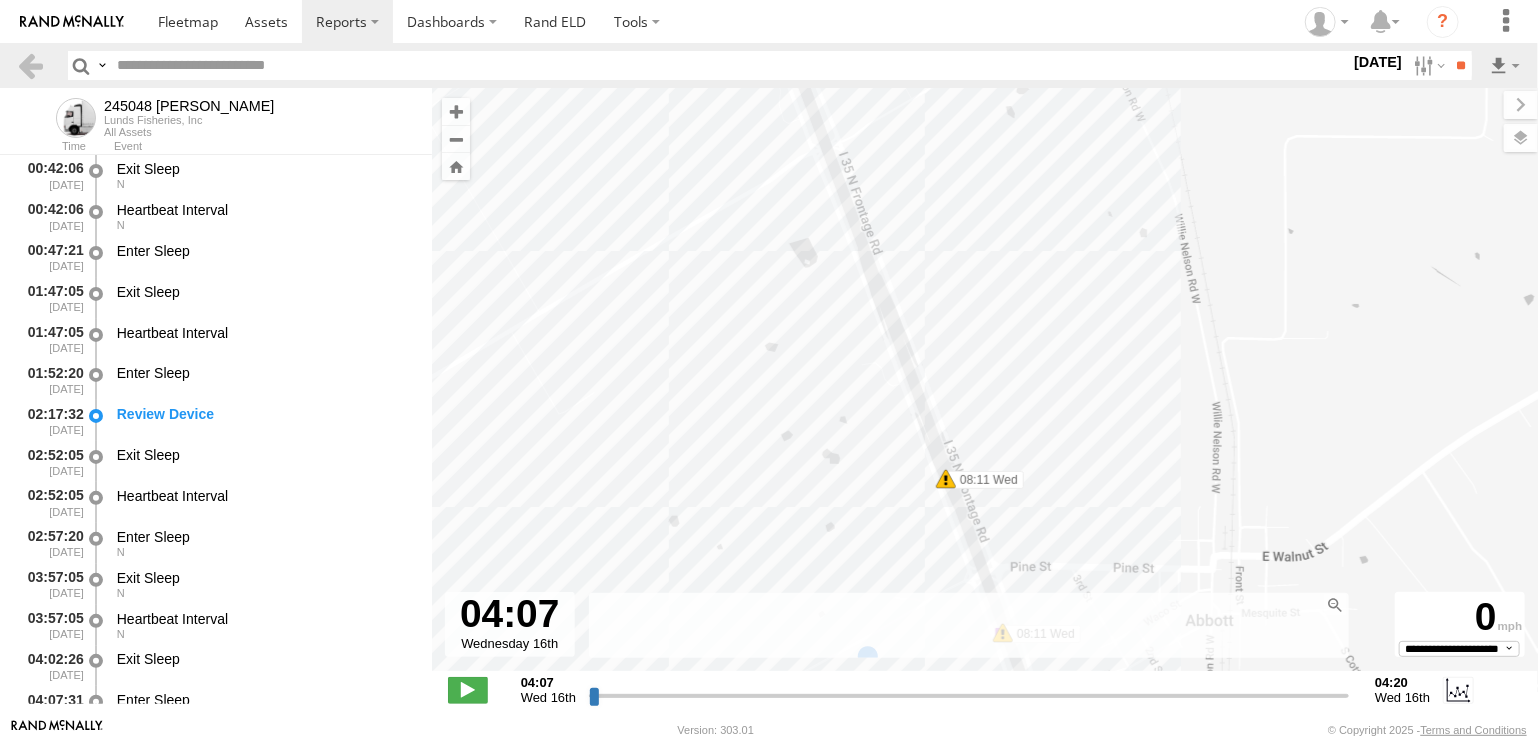 click on "← Move left → Move right ↑ Move up ↓ Move down + Zoom in - Zoom out Home Jump left by 75% End Jump right by 75% Page Up Jump up by 75% Page Down Jump down by 75% 245048 Charles 14:10 Wed 14:16 Wed 15:39 Wed 07:25 Wed 12:50 Wed 12:51 Wed 06:14 Wed 06:16 Wed 06:18 Wed 06:29 Wed 15:29 Wed 15:34 Wed 13:26 Wed 13:27 Wed 08:11 Wed 11:59 Wed 12:04 Wed 11:48 Wed 11:48 Wed 11:48 Wed 11:52 Wed 11:23 Wed 11:26 Wed 11:29 Wed 11:31 Wed 11:33 Wed 11:33 Wed 11:36 Wed 08:44 Wed 11:36 Wed 11:40 Wed 11:43 Wed 11:44 Wed 08:11 Wed 08:11 Wed 12:04 Wed 12:04 Wed 08:07 Wed 12:10 Wed 11:43 Wed 11:43 Wed 11:44 Wed 11:44 Wed 11:44 Wed 11:47 Wed 11:52 Wed 11:52 Wed 08:21 Wed 11:59 Wed 11:59 Wed Keyboard shortcuts Map Data Map data ©2025 Map data ©2025 200 m  Click to toggle between metric and imperial units Terms Report a map error" at bounding box center [985, 403] 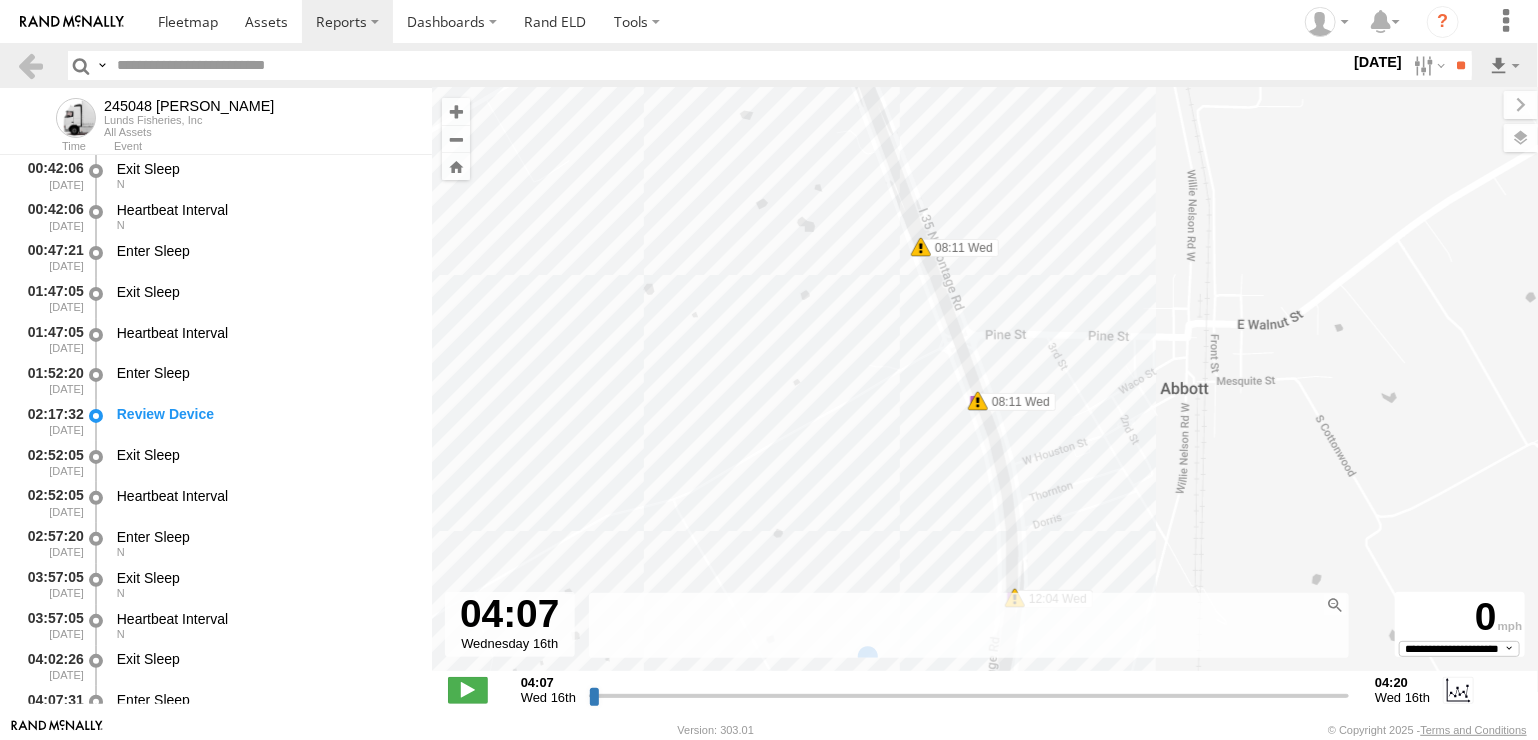 click on "245048 Charles 14:10 Wed 14:16 Wed 15:39 Wed 07:25 Wed 12:50 Wed 12:51 Wed 06:14 Wed 06:16 Wed 06:18 Wed 06:29 Wed 15:29 Wed 15:34 Wed 13:26 Wed 13:27 Wed 08:11 Wed 11:59 Wed 12:04 Wed 11:48 Wed 11:48 Wed 11:48 Wed 11:52 Wed 11:23 Wed 11:26 Wed 11:29 Wed 11:31 Wed 11:33 Wed 11:33 Wed 11:36 Wed 08:44 Wed 11:36 Wed 11:40 Wed 11:43 Wed 11:44 Wed 08:11 Wed 08:11 Wed 12:04 Wed 12:04 Wed 08:07 Wed 12:10 Wed 11:43 Wed 11:43 Wed 11:44 Wed 11:44 Wed 11:44 Wed 11:47 Wed 11:52 Wed 11:52 Wed 08:21 Wed 11:59 Wed 11:59 Wed" at bounding box center [985, 390] 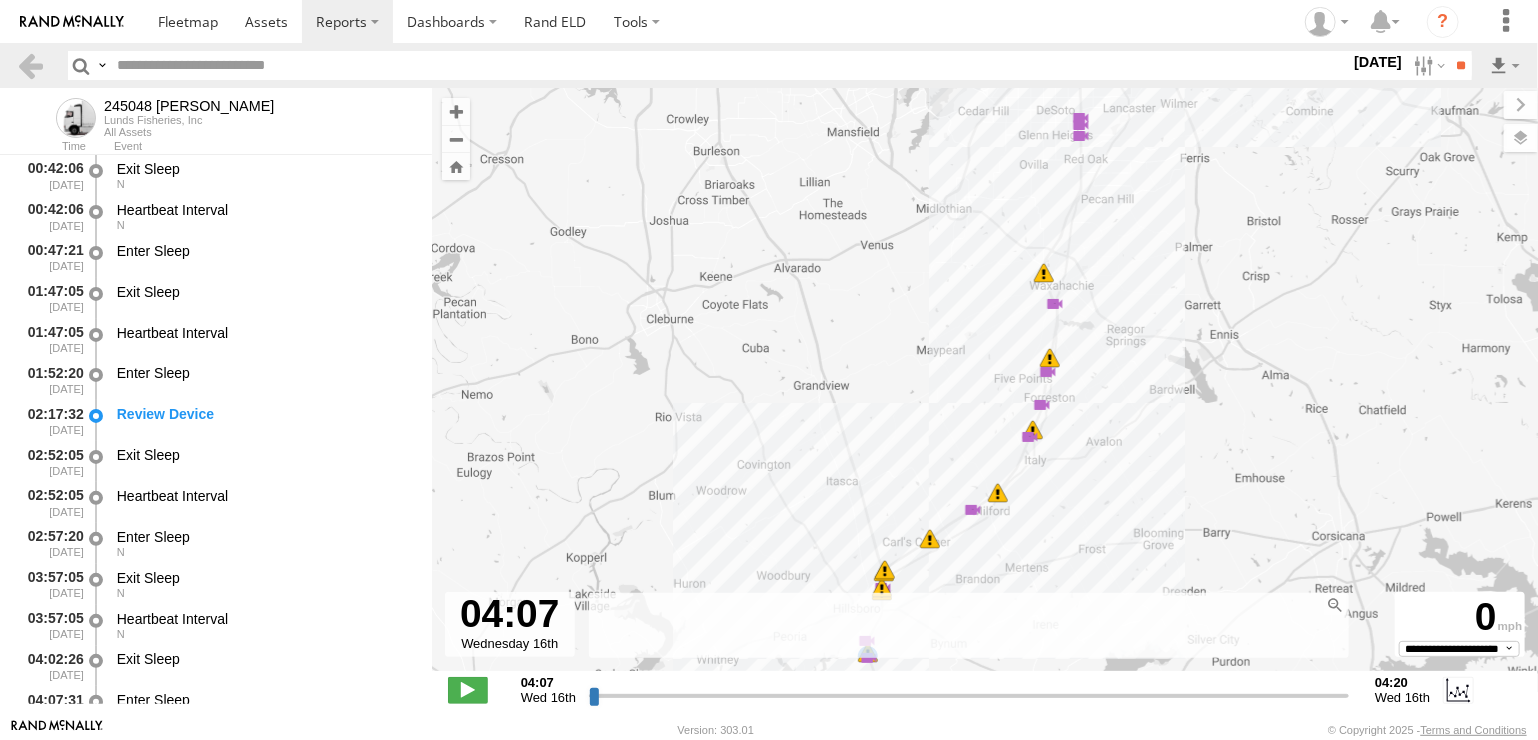 click on "245048 Charles 14:10 Wed 14:16 Wed 15:39 Wed 07:25 Wed 12:50 Wed 12:51 Wed 06:14 Wed 06:16 Wed 06:18 Wed 06:29 Wed 15:29 Wed 15:34 Wed 13:26 Wed 13:27 Wed 08:11 Wed 11:59 Wed 12:04 Wed 11:48 Wed 11:48 Wed 11:48 Wed 11:52 Wed 11:23 Wed 11:26 Wed 11:29 Wed 11:31 Wed 11:33 Wed 11:33 Wed 11:36 Wed 08:44 Wed 11:36 Wed 11:40 Wed 11:43 Wed 11:44 Wed 08:11 Wed 08:11 Wed 12:04 Wed 12:04 Wed 08:07 Wed 12:10 Wed 11:43 Wed 11:43 Wed 11:44 Wed 11:44 Wed 11:44 Wed 11:47 Wed 9 7 9 12 10 8 5 12:14 Wed 12:14 Wed 12:15 Wed 12:15 Wed 5 07:43 Wed 07:45 Wed 5 5 6" at bounding box center (985, 390) 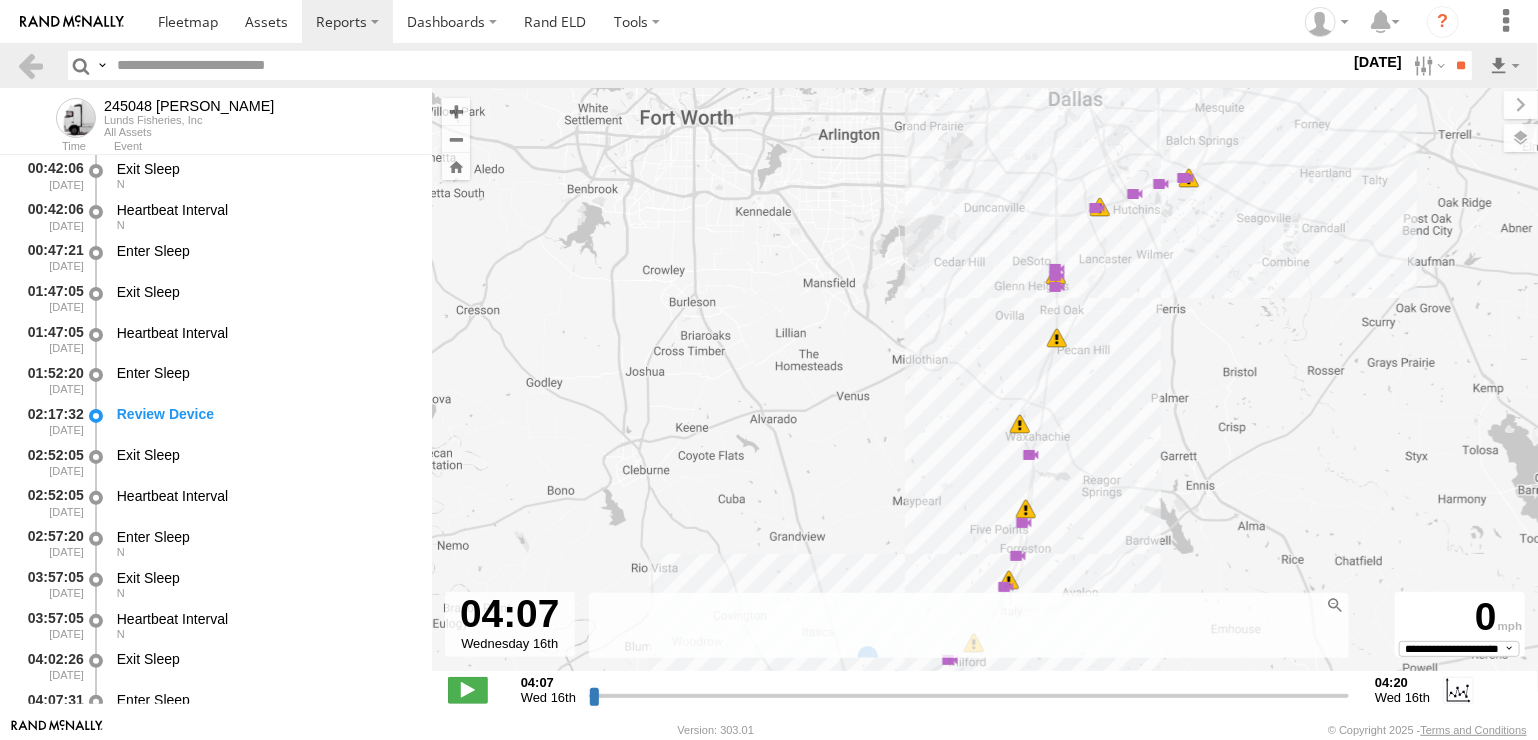 click on "← Move left → Move right ↑ Move up ↓ Move down + Zoom in - Zoom out Home Jump left by 75% End Jump right by 75% Page Up Jump up by 75% Page Down Jump down by 75% 245048 Charles 14:10 Wed 14:16 Wed 15:39 Wed 07:25 Wed 12:50 Wed 12:51 Wed 06:14 Wed 06:16 Wed 06:18 Wed 06:29 Wed 15:29 Wed 15:34 Wed 13:26 Wed 13:27 Wed 08:11 Wed 11:59 Wed 12:04 Wed 11:48 Wed 11:48 Wed 11:48 Wed 11:52 Wed 11:23 Wed 11:26 Wed 11:29 Wed 11:31 Wed 11:33 Wed 11:33 Wed 11:36 Wed 08:44 Wed 11:36 Wed 11:40 Wed 11:43 Wed 11:44 Wed 08:11 Wed 08:11 Wed 12:04 Wed 12:04 Wed 08:07 Wed 12:10 Wed 11:43 Wed 11:43 Wed 11:44 Wed 11:44 Wed 11:44 Wed 11:47 Wed 9 7 9 12 10 8 5 12:14 Wed 12:14 Wed 12:15 Wed 12:15 Wed 5 07:43 Wed 07:45 Wed 5 5 6 7 5 7 12:46 Wed 07:09 Wed 07:16 Wed 13:02 Wed 13:04 Wed 13:06 Wed Keyboard shortcuts Map Data Map data ©2025 Google Map data ©2025 Google 10 km  Click to toggle between metric and imperial units Terms Report a map error" at bounding box center [985, 403] 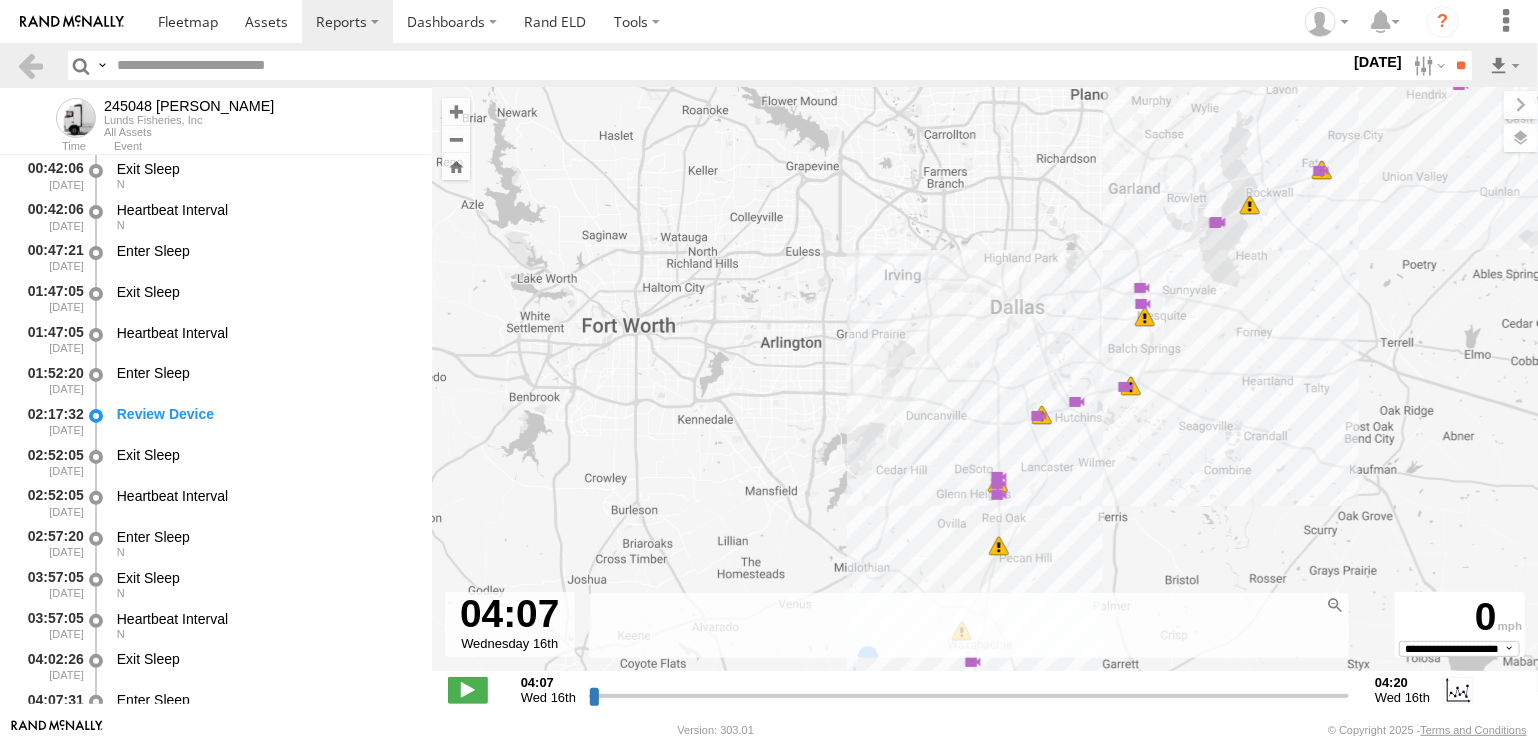click on "245048 Charles 14:10 Wed 14:16 Wed 15:39 Wed 07:25 Wed 12:50 Wed 12:51 Wed 06:14 Wed 06:16 Wed 06:18 Wed 06:29 Wed 15:29 Wed 15:34 Wed 13:26 Wed 13:27 Wed 08:11 Wed 11:59 Wed 12:04 Wed 11:48 Wed 11:48 Wed 11:48 Wed 11:52 Wed 11:23 Wed 11:26 Wed 11:29 Wed 11:31 Wed 11:33 Wed 11:33 Wed 11:36 Wed 08:44 Wed 11:36 Wed 11:40 Wed 11:43 Wed 11:44 Wed 08:11 Wed 08:11 Wed 12:04 Wed 12:04 Wed 08:07 Wed 12:10 Wed 11:43 Wed 11:43 Wed 11:44 Wed 11:44 Wed 11:44 Wed 11:47 Wed 9 7 9 12 10 8 5 12:14 Wed 12:14 Wed 12:15 Wed 12:15 Wed 5 07:43 Wed 07:45 Wed 5 5 6 12 5 7 12:46 Wed 5 07:16 Wed 13:02 Wed 15 8 6 5 13:13 Wed 13:14 Wed" at bounding box center (985, 390) 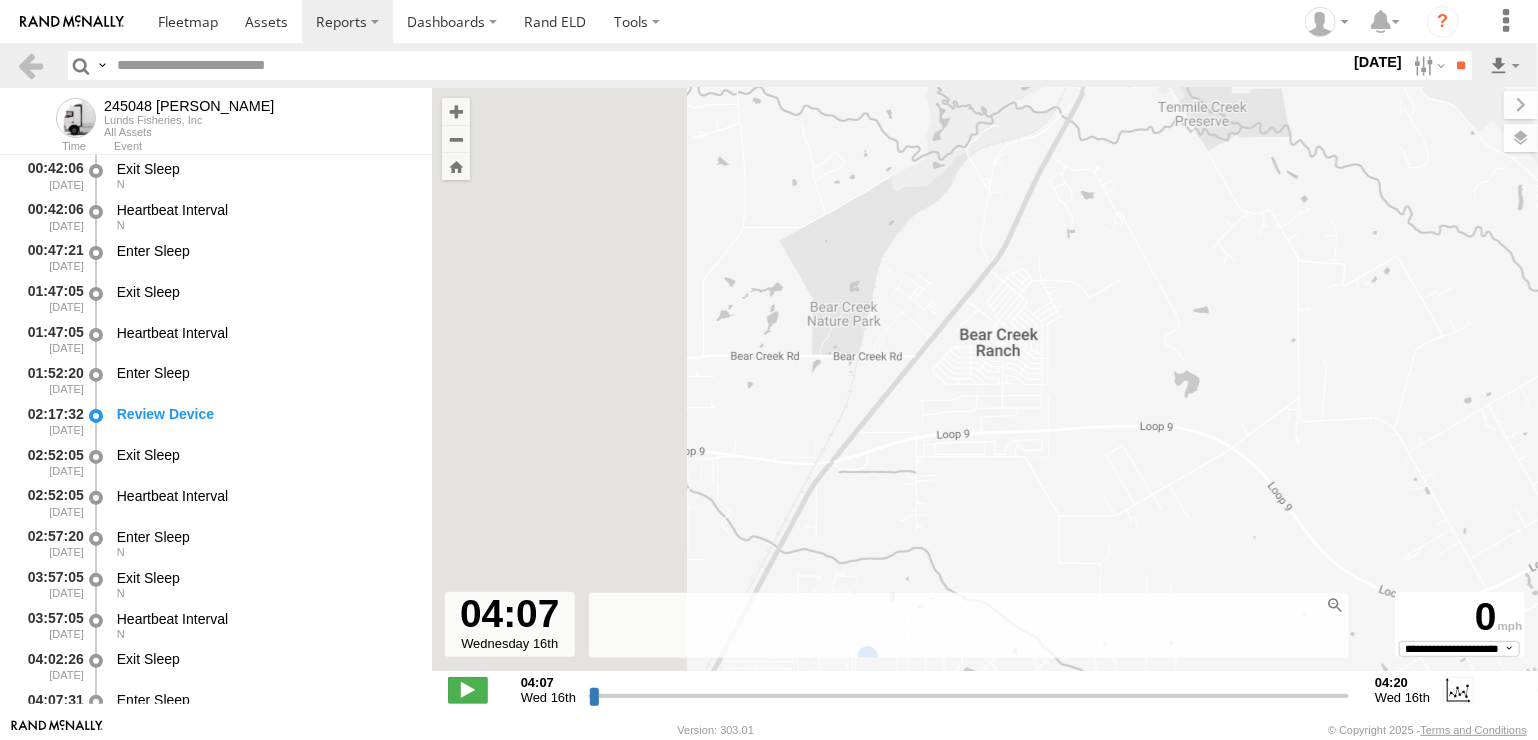 drag, startPoint x: 812, startPoint y: 480, endPoint x: 1326, endPoint y: 491, distance: 514.1177 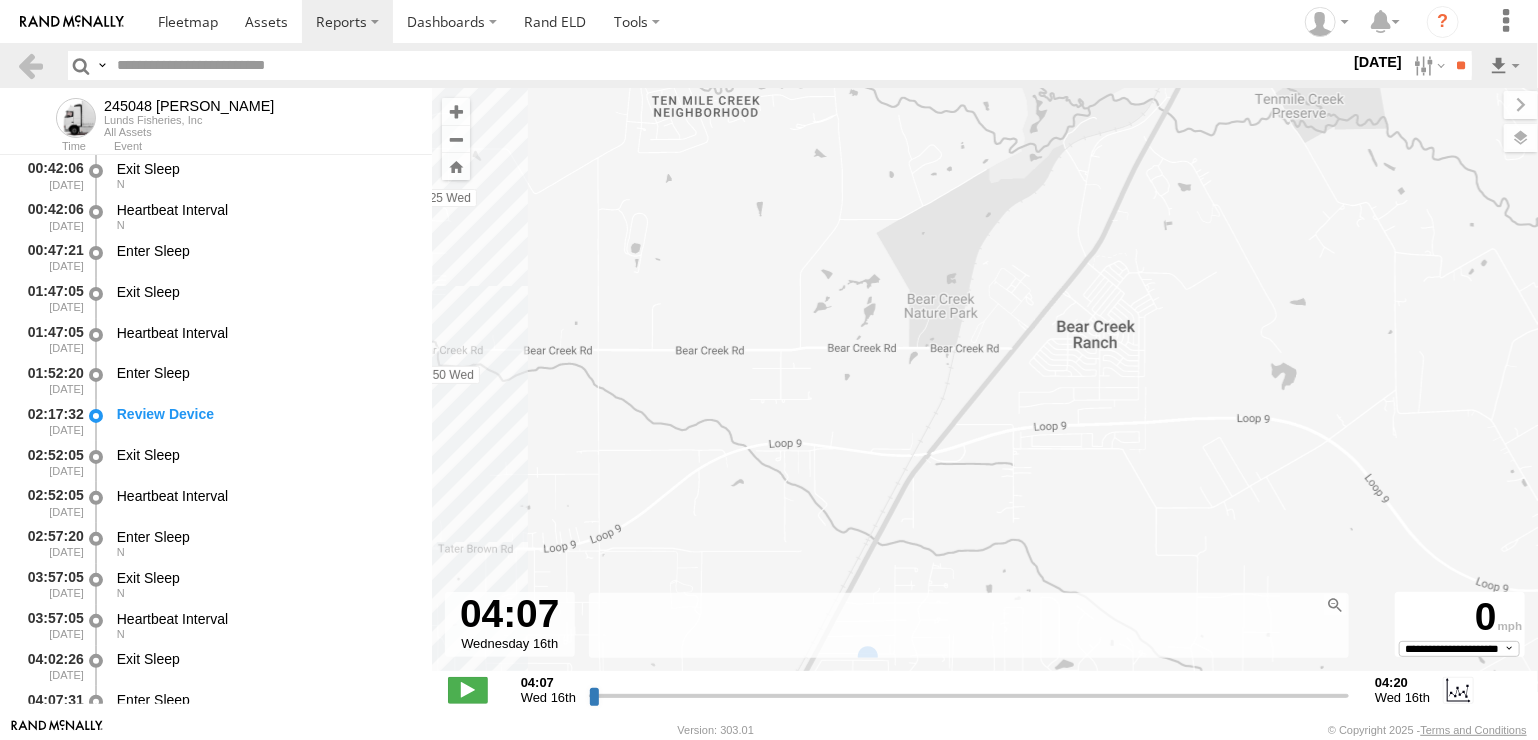 drag, startPoint x: 885, startPoint y: 455, endPoint x: 1395, endPoint y: 488, distance: 511.06653 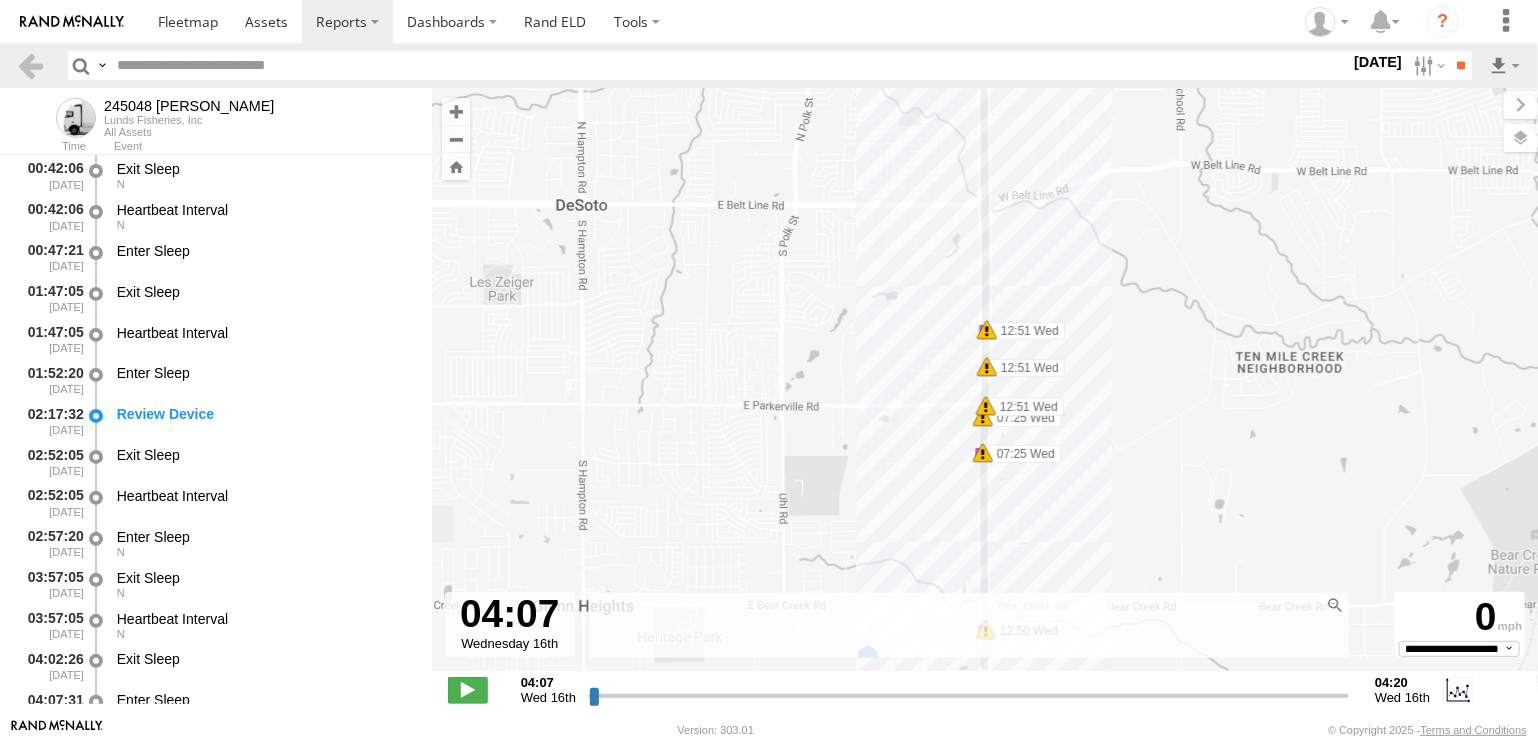 drag, startPoint x: 1077, startPoint y: 335, endPoint x: 1078, endPoint y: 550, distance: 215.00232 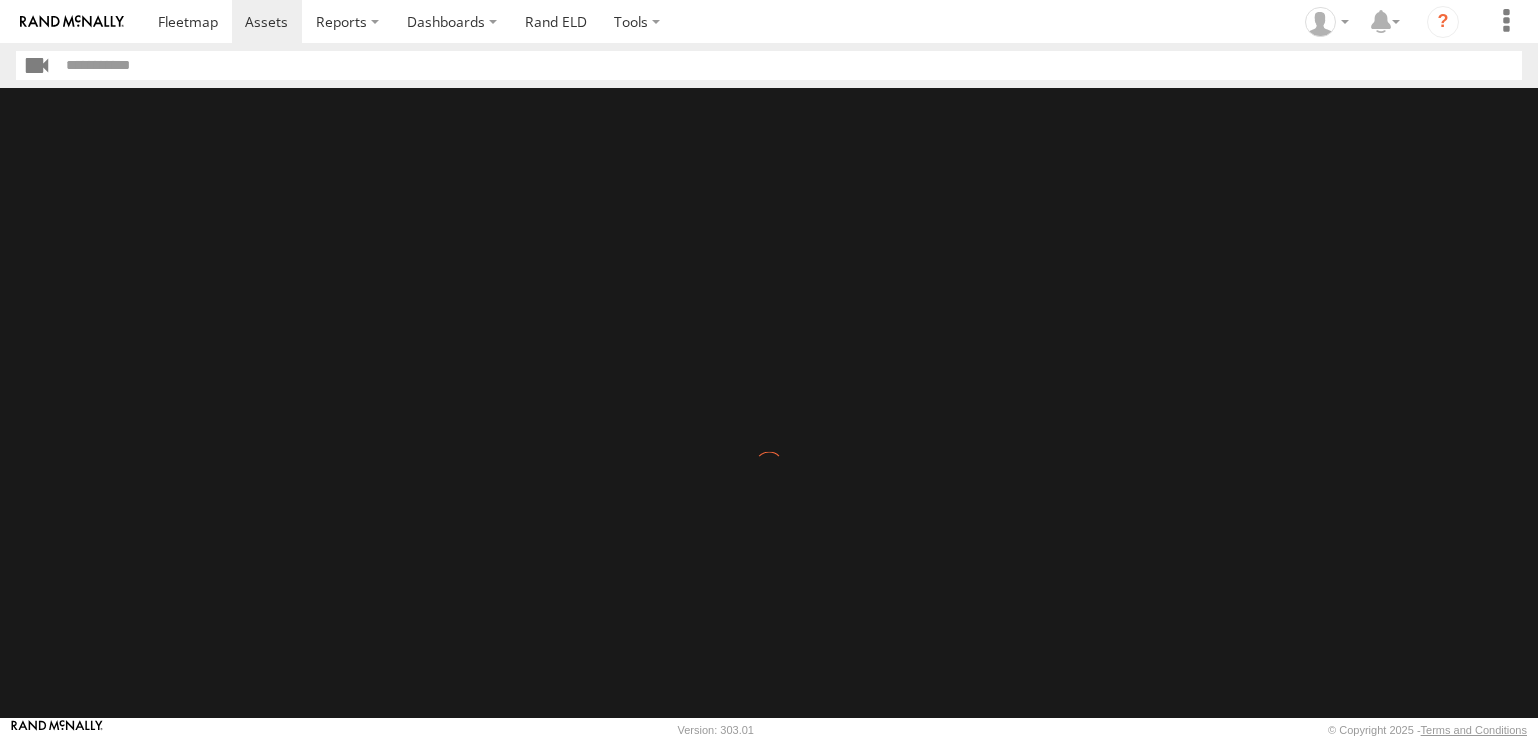 scroll, scrollTop: 0, scrollLeft: 0, axis: both 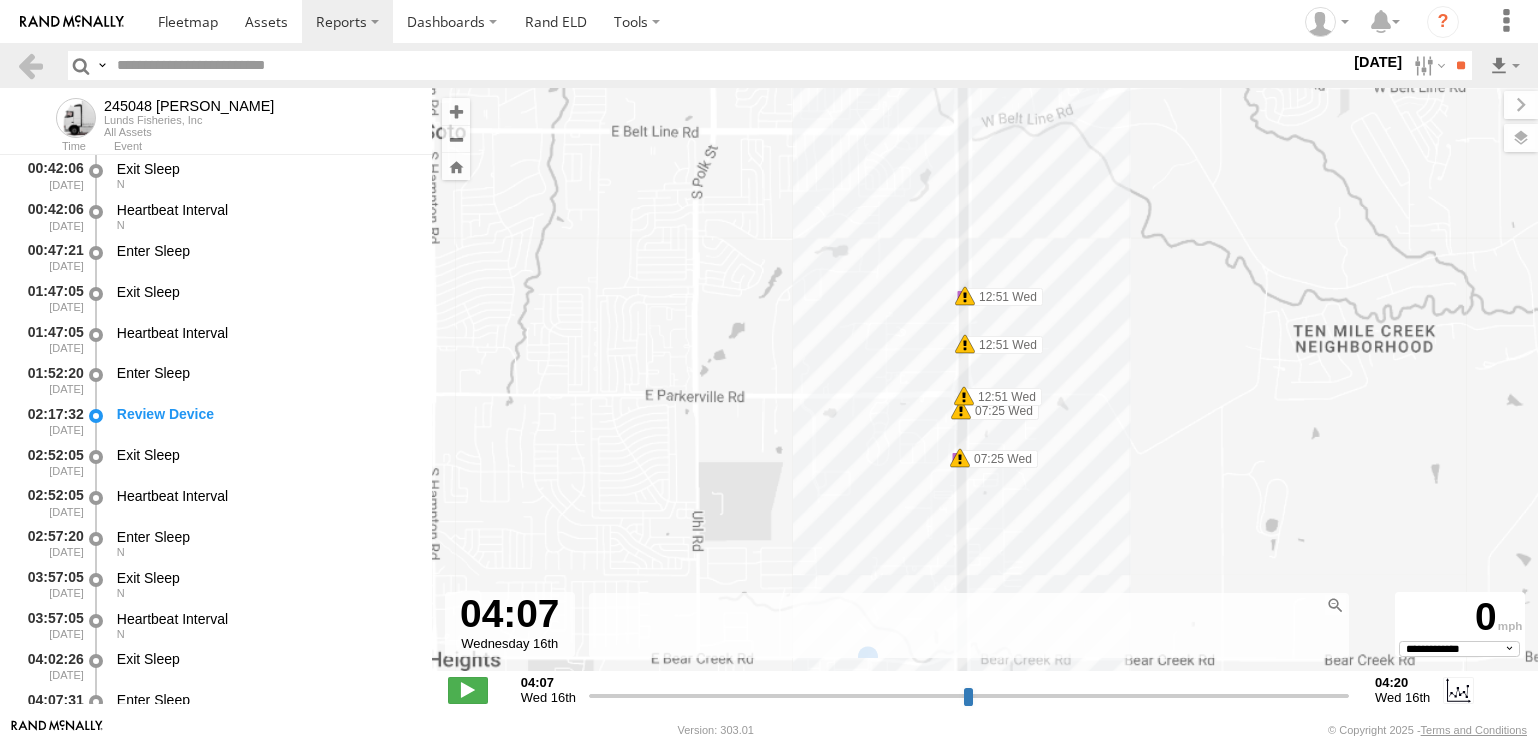 select on "**********" 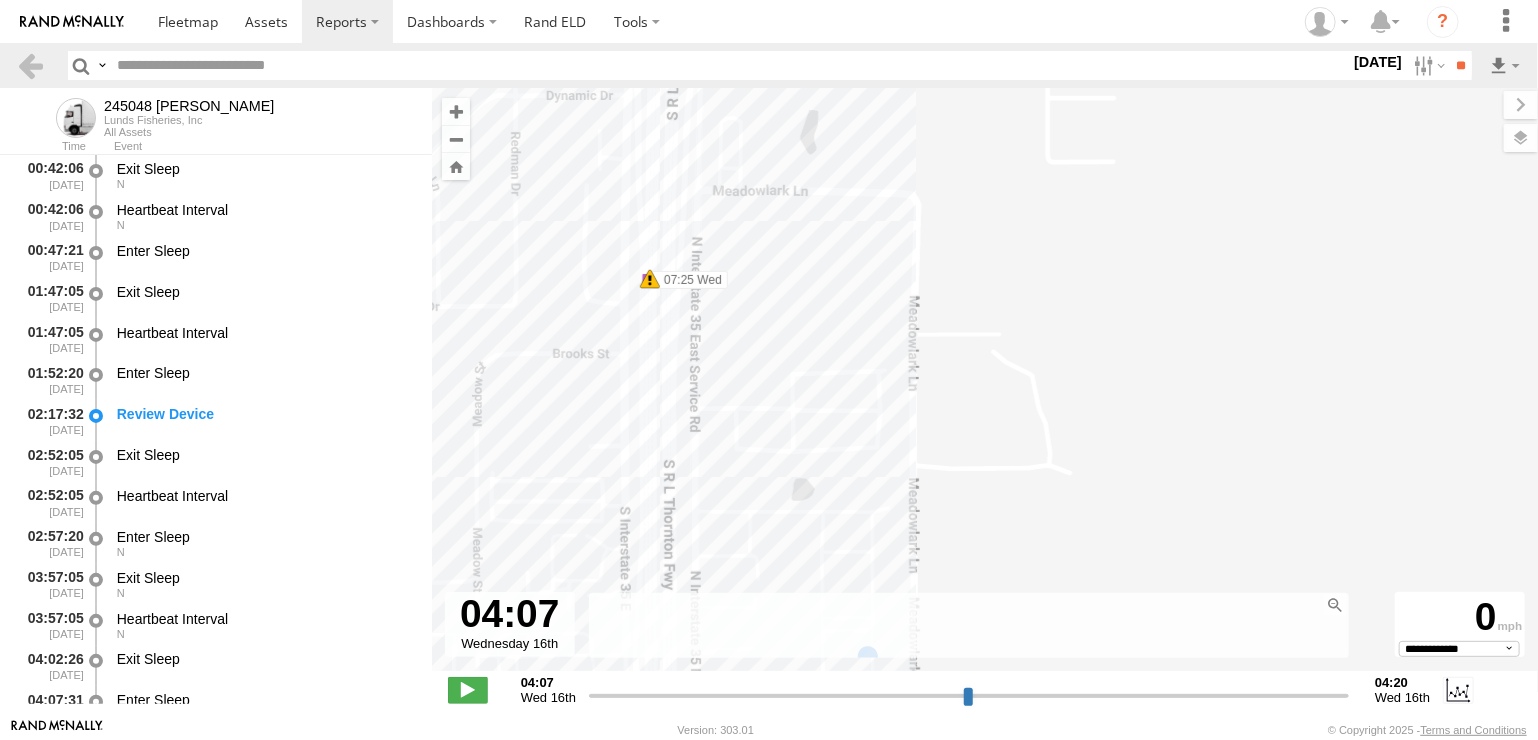 drag, startPoint x: 632, startPoint y: 320, endPoint x: 912, endPoint y: 597, distance: 393.8642 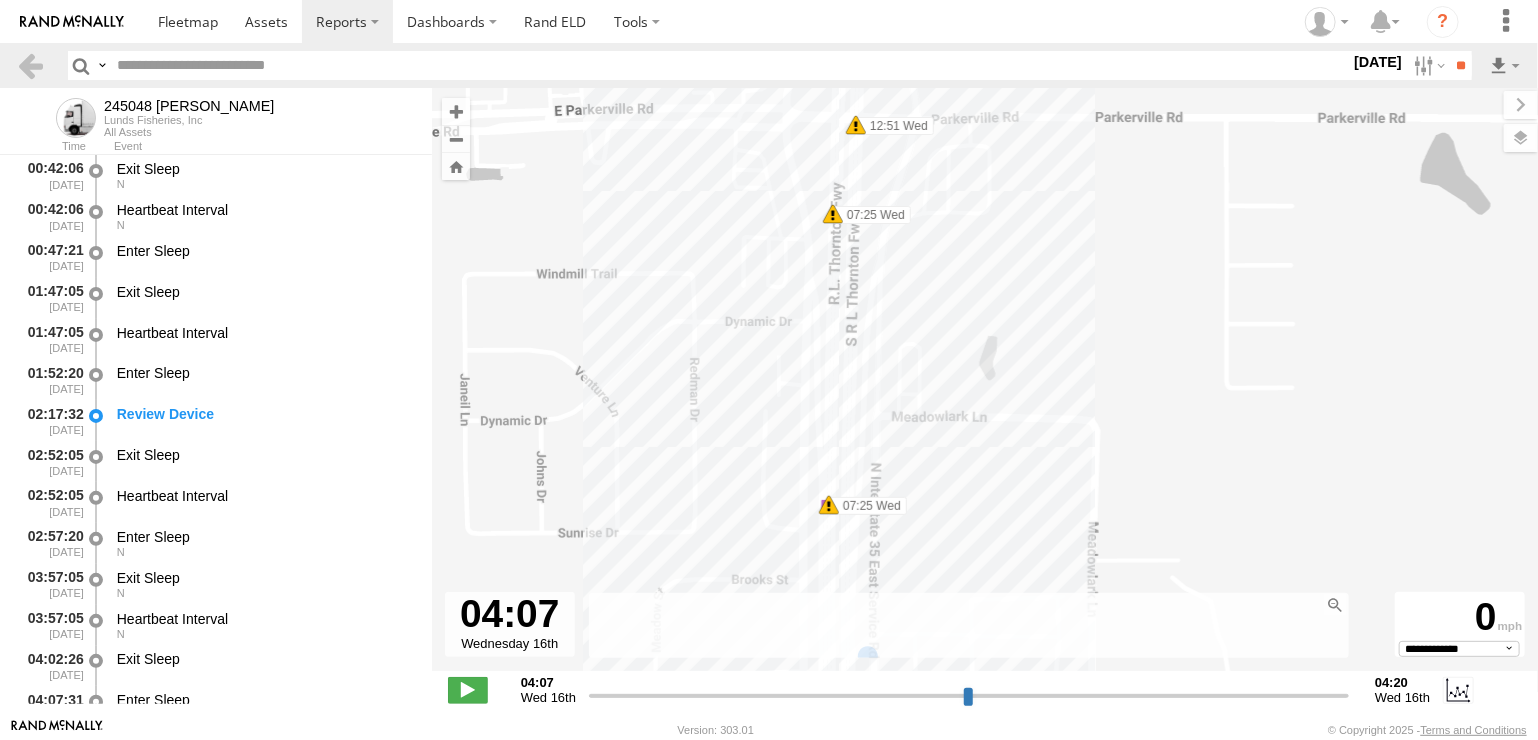 click at bounding box center (829, 505) 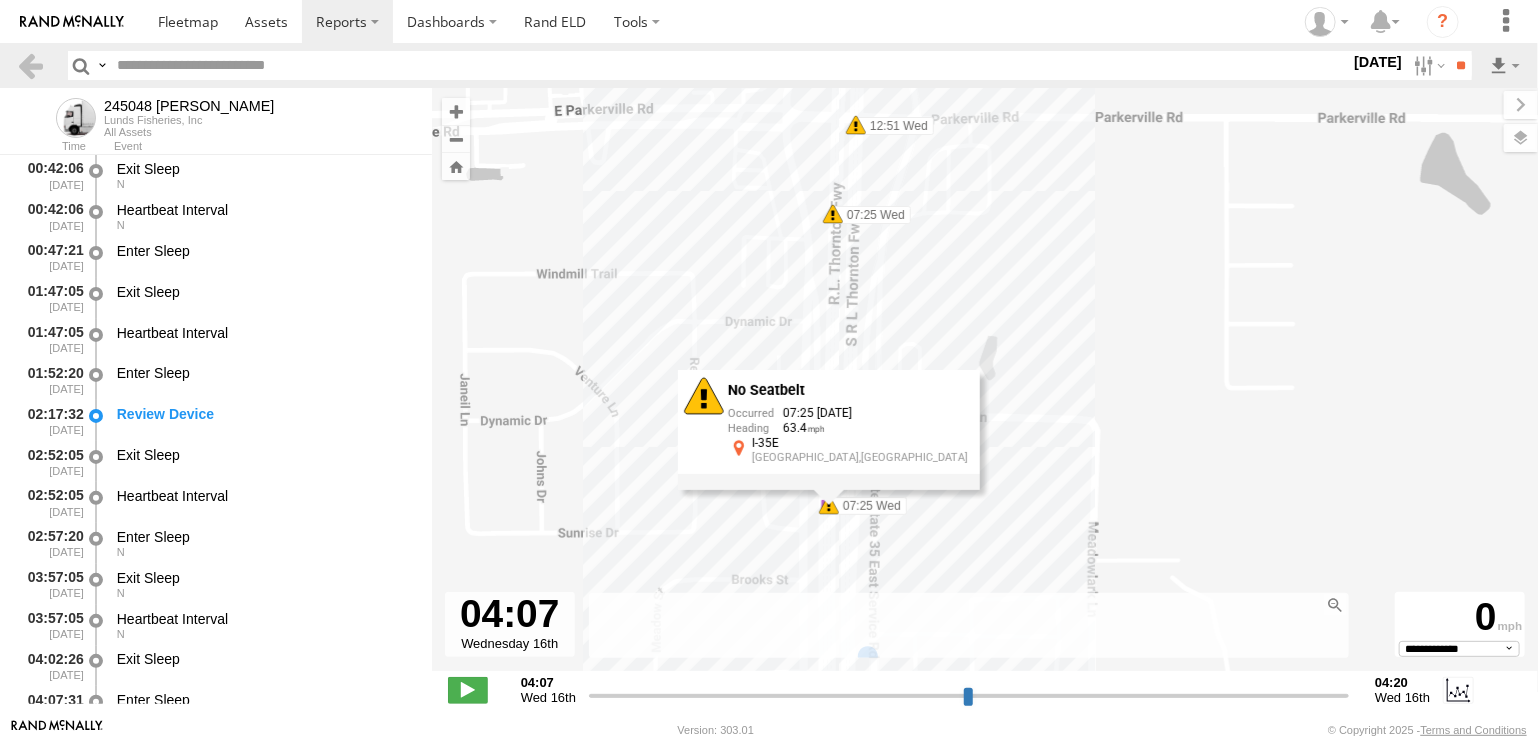 click on "No Seatbelt 07:25 07/16/2025 63.4 I-35E Desoto,TX" at bounding box center [829, 430] 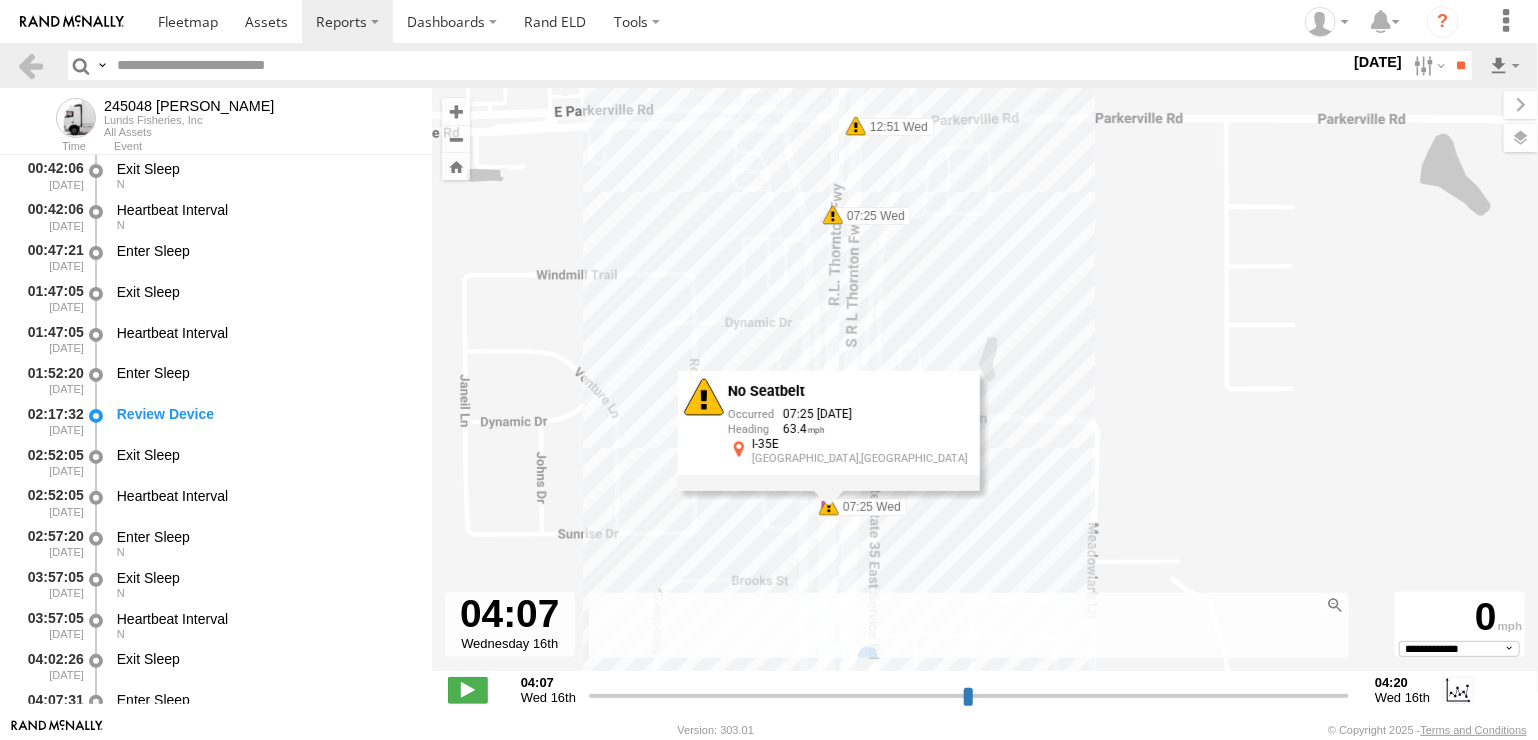 click on "245048 Charles 14:10 Wed 14:16 Wed 15:39 Wed 07:25 Wed 12:50 Wed 12:51 Wed 06:14 Wed 06:16 Wed 06:18 Wed 06:29 Wed 15:29 Wed 15:34 Wed 13:26 Wed 13:27 Wed 08:11 Wed 11:59 Wed 12:04 Wed 11:48 Wed 11:48 Wed 11:48 Wed 11:52 Wed 11:23 Wed 11:26 Wed 11:29 Wed 11:31 Wed 11:33 Wed 11:33 Wed 11:36 Wed 08:44 Wed 11:36 Wed 11:40 Wed 11:43 Wed 11:44 Wed 08:11 Wed 08:11 Wed 12:04 Wed 12:04 Wed 08:07 Wed 12:10 Wed 11:43 Wed 11:43 Wed 11:44 Wed 11:44 Wed 11:44 Wed 11:47 Wed 12:14 Wed 12:14 Wed 12:15 Wed 12:15 Wed 07:43 Wed 07:45 Wed 12:46 Wed 07:16 Wed 13:02 Wed 13:13 Wed 13:14 Wed 06:13 Wed 06:14 Wed 06:25 Wed 06:26 Wed 07:25 Wed 07:25 Wed 12:50 Wed 12:50 Wed 12:51 Wed 12:51 Wed 12:51 Wed No Seatbelt 07:25 07/16/2025 63.4 I-35E Desoto,TX" at bounding box center [985, 390] 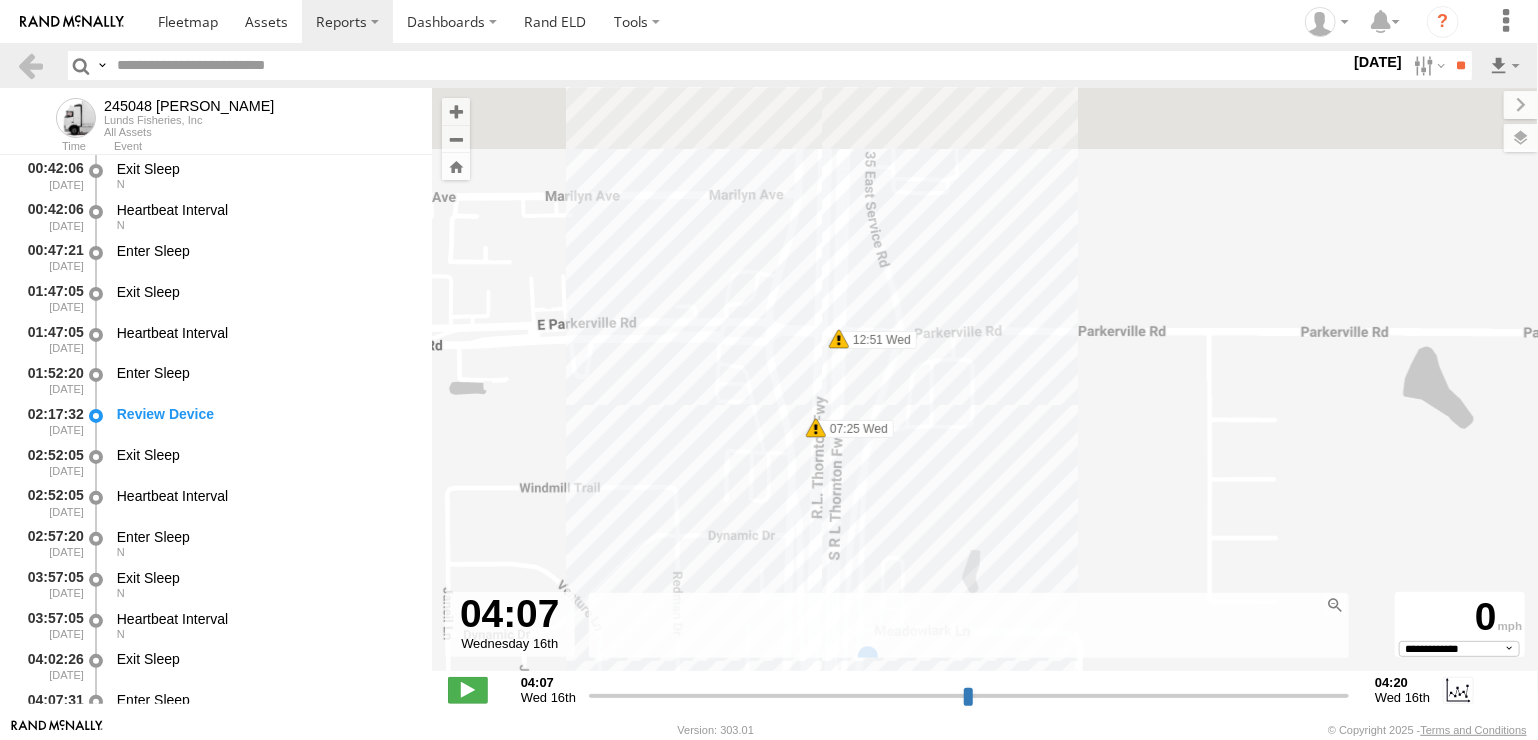 drag, startPoint x: 757, startPoint y: 398, endPoint x: 737, endPoint y: 632, distance: 234.85315 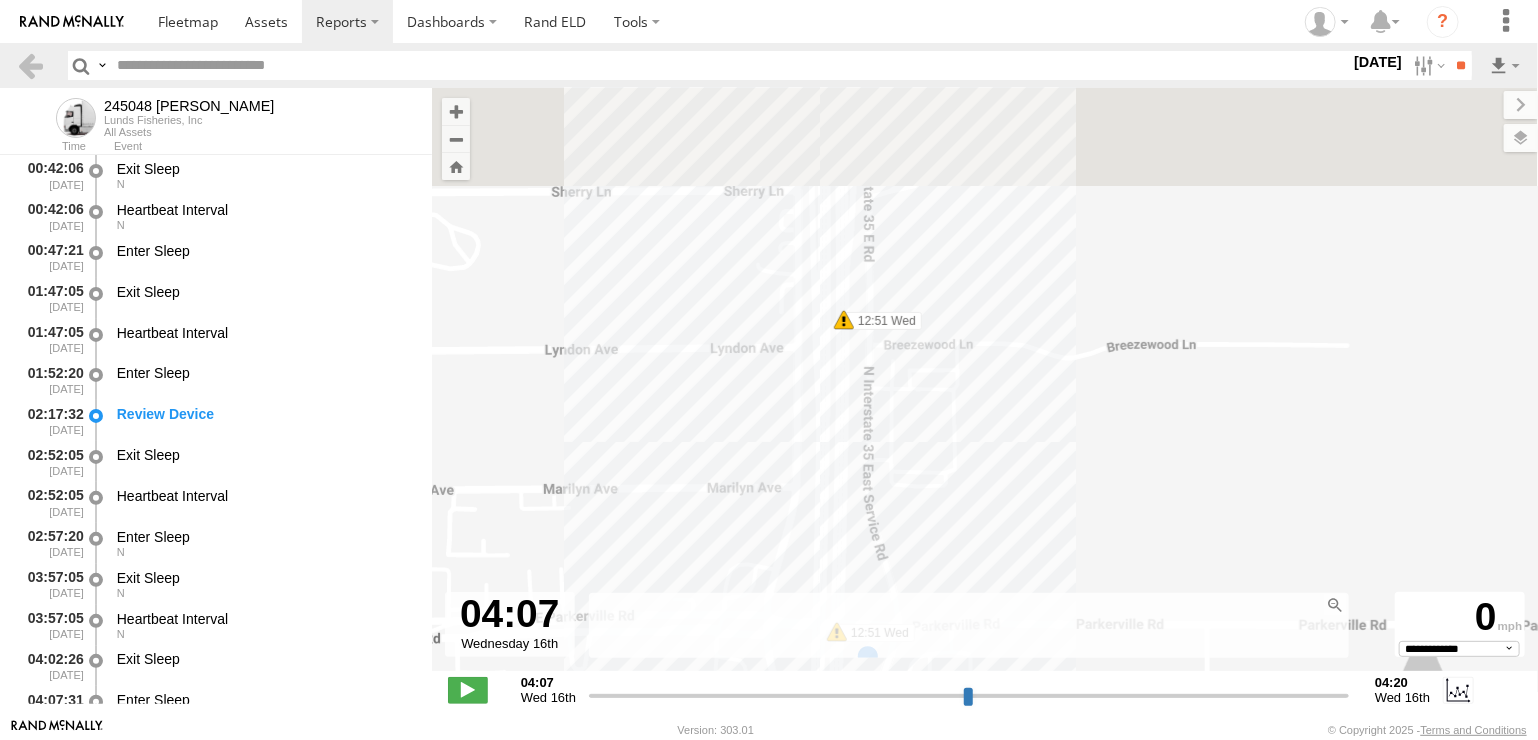 drag, startPoint x: 1020, startPoint y: 429, endPoint x: 1024, endPoint y: 704, distance: 275.02908 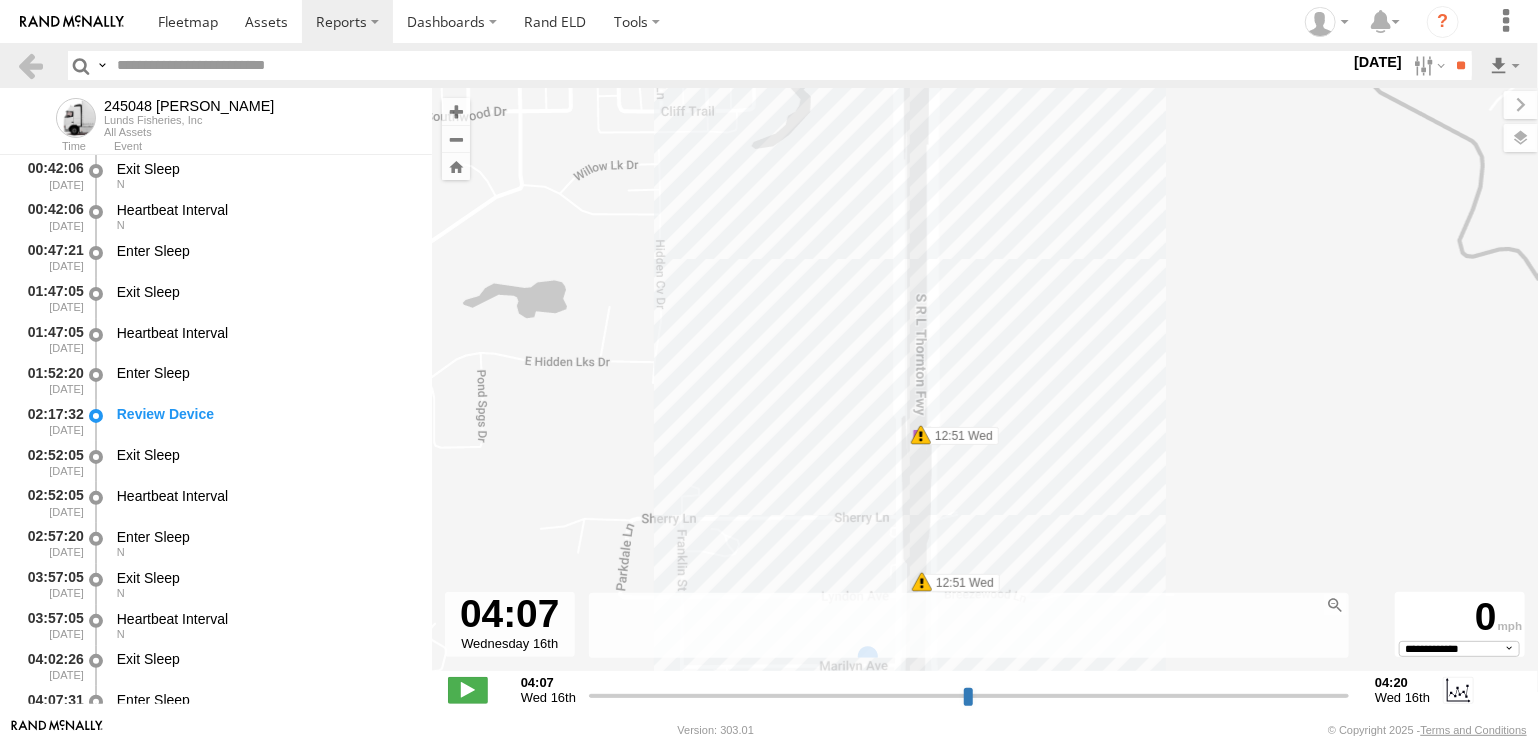 drag, startPoint x: 1136, startPoint y: 294, endPoint x: 1104, endPoint y: 625, distance: 332.54324 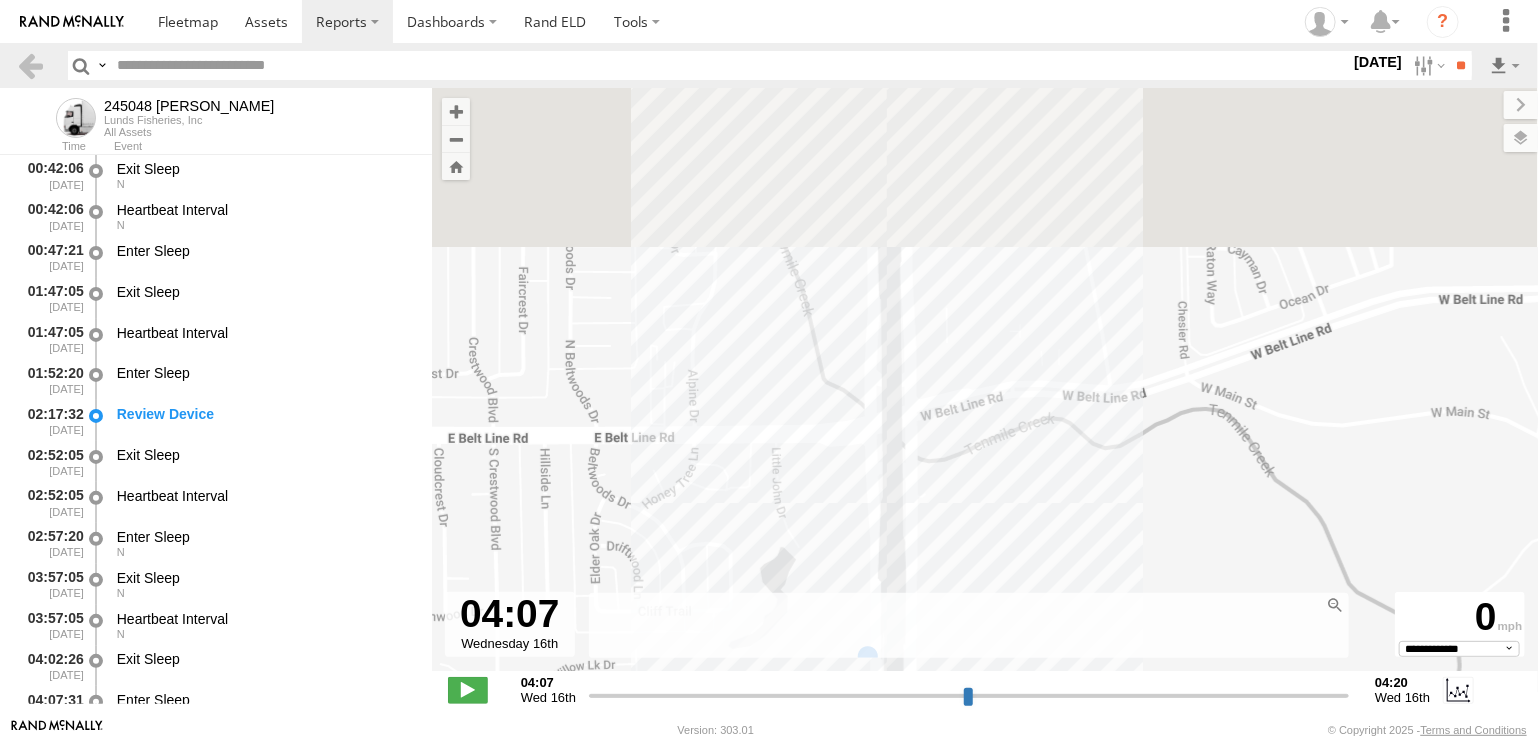 drag, startPoint x: 1115, startPoint y: 287, endPoint x: 1114, endPoint y: 691, distance: 404.00125 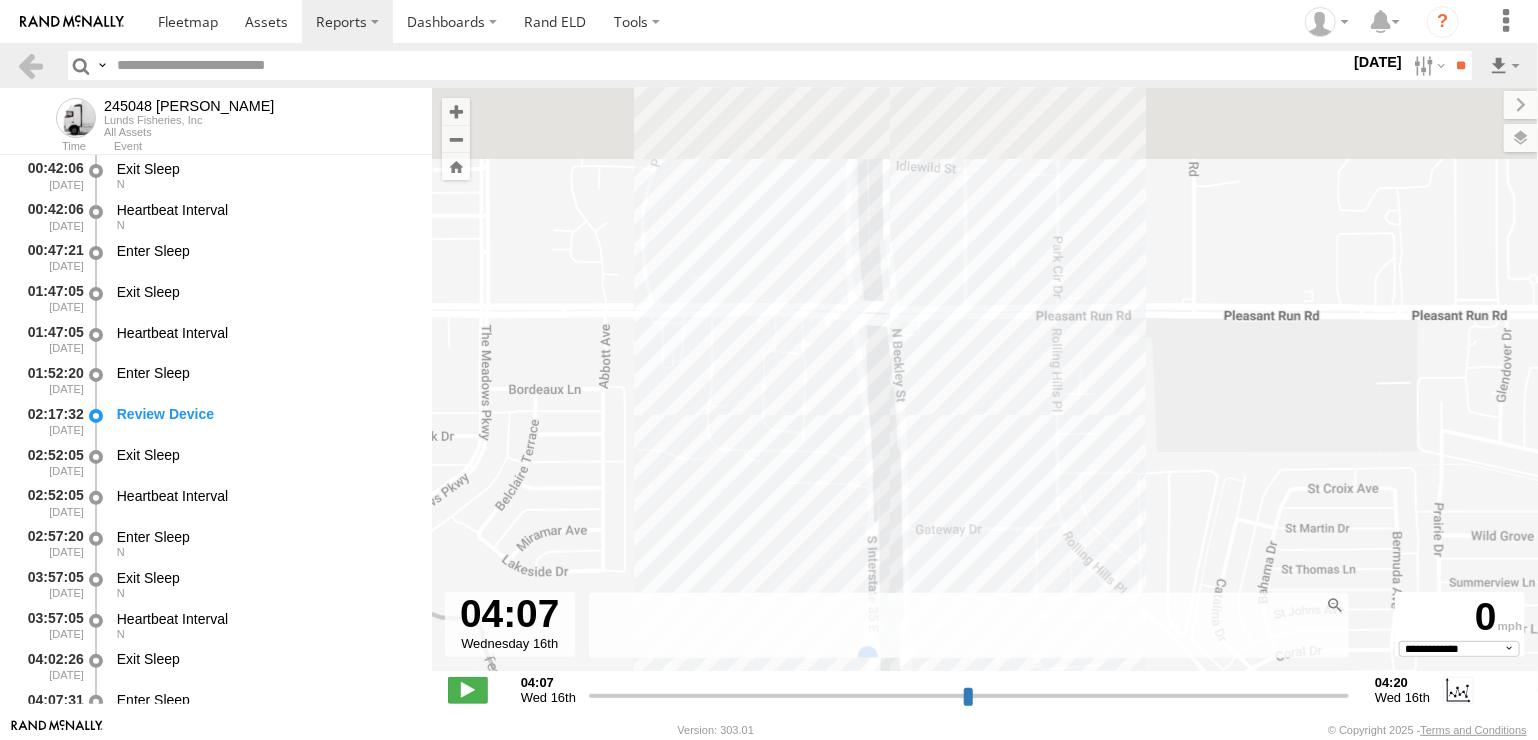drag, startPoint x: 1107, startPoint y: 323, endPoint x: 1111, endPoint y: 623, distance: 300.02667 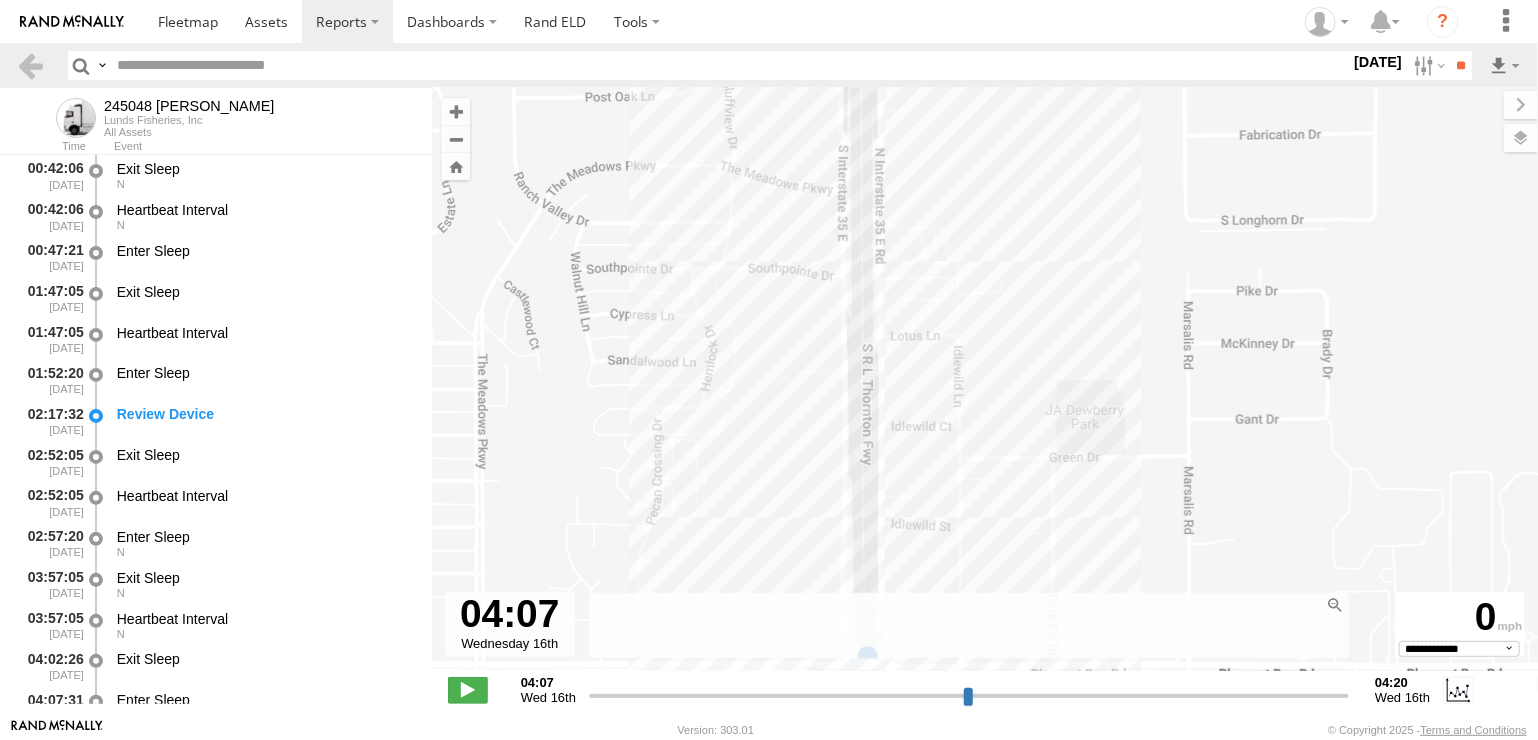 drag, startPoint x: 1112, startPoint y: 449, endPoint x: 1112, endPoint y: 587, distance: 138 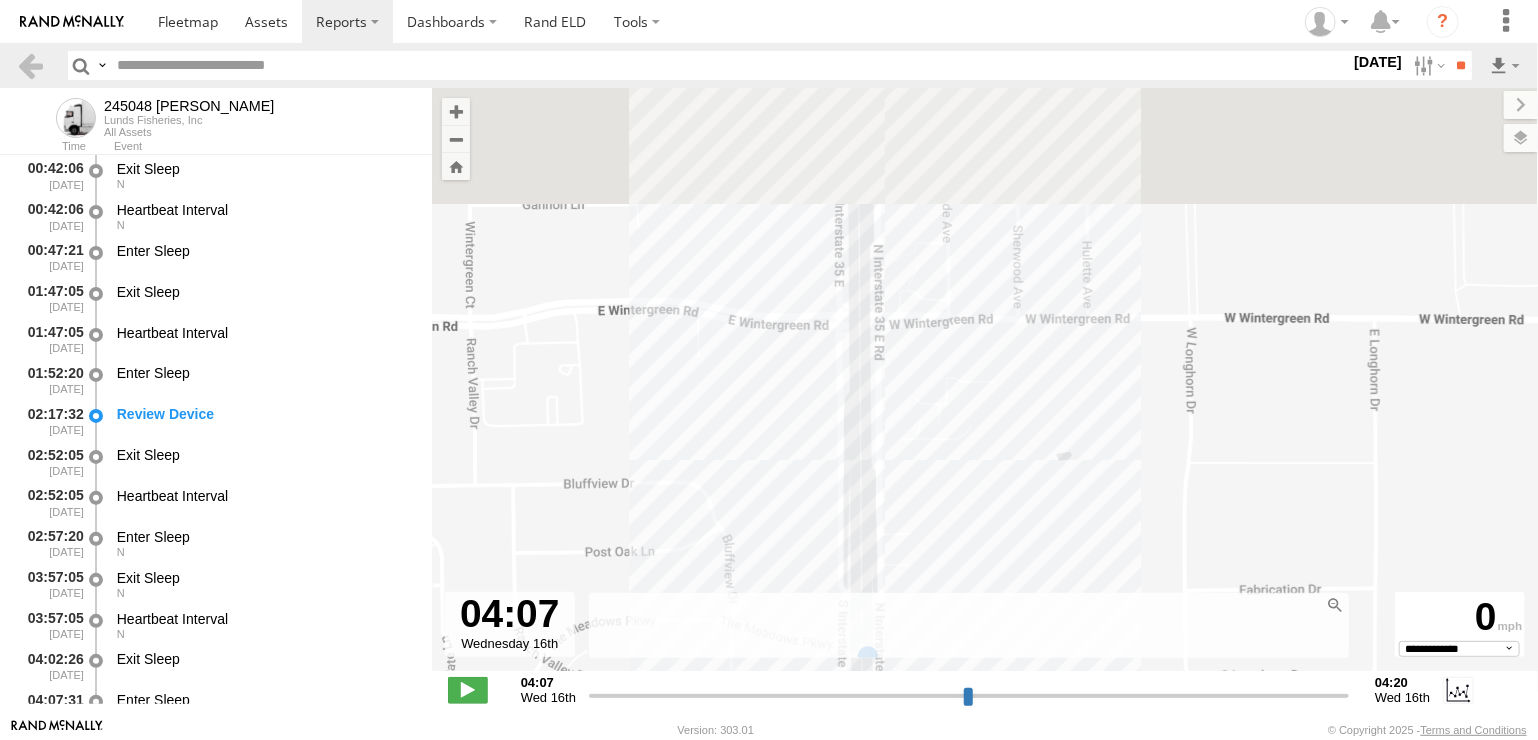 drag, startPoint x: 1095, startPoint y: 327, endPoint x: 1095, endPoint y: 571, distance: 244 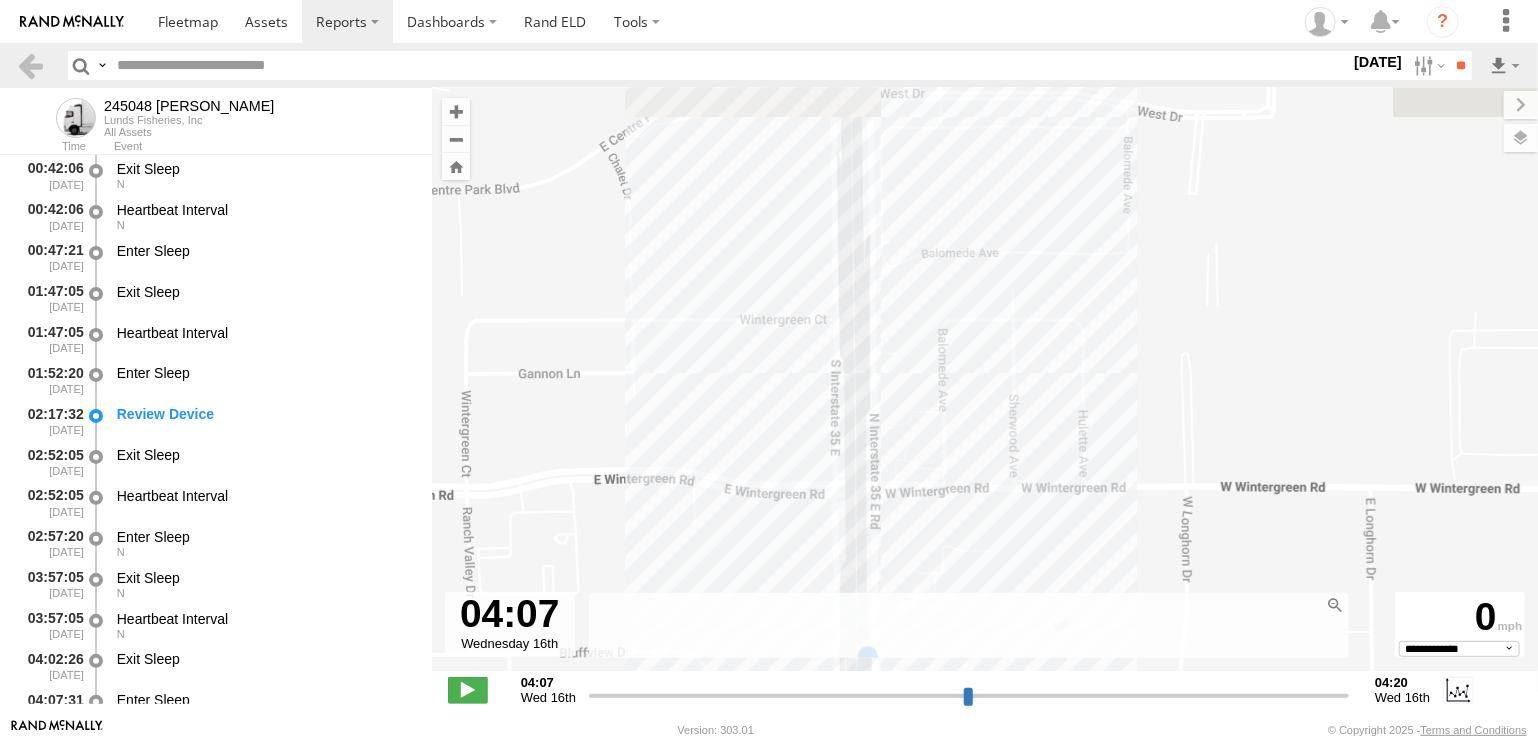 drag, startPoint x: 1092, startPoint y: 541, endPoint x: 1087, endPoint y: 611, distance: 70.178345 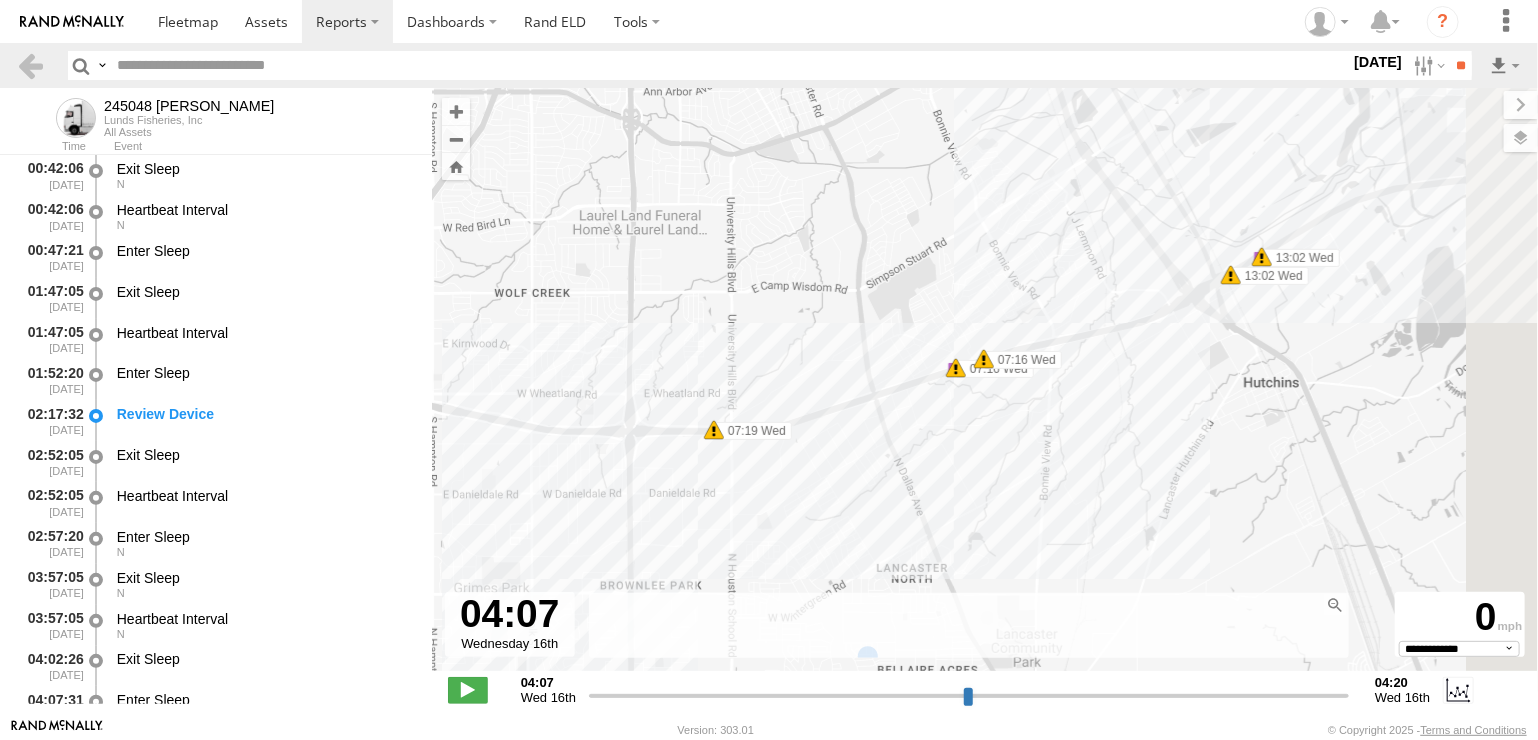 drag, startPoint x: 1308, startPoint y: 484, endPoint x: 832, endPoint y: 619, distance: 494.77368 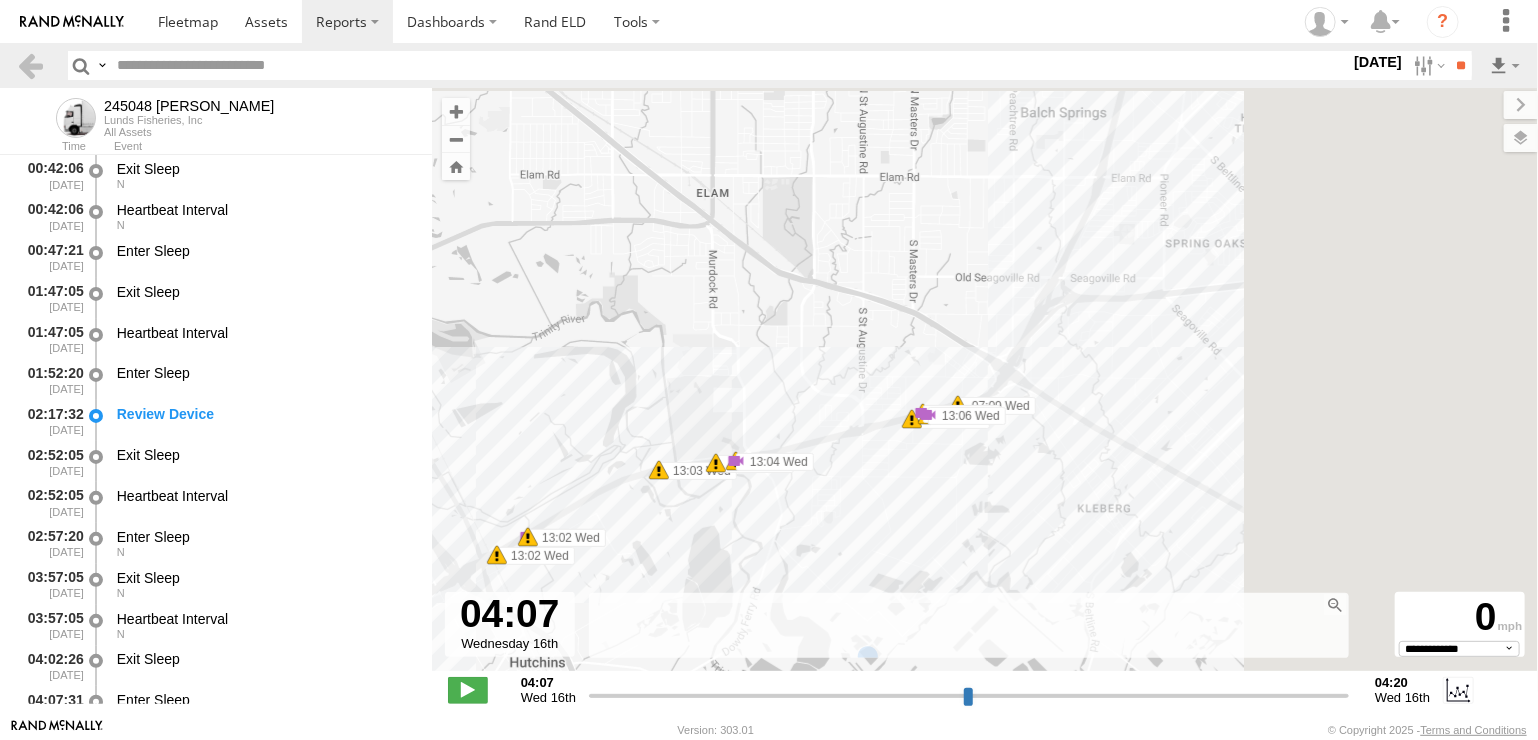 drag, startPoint x: 1311, startPoint y: 421, endPoint x: 882, endPoint y: 575, distance: 455.80368 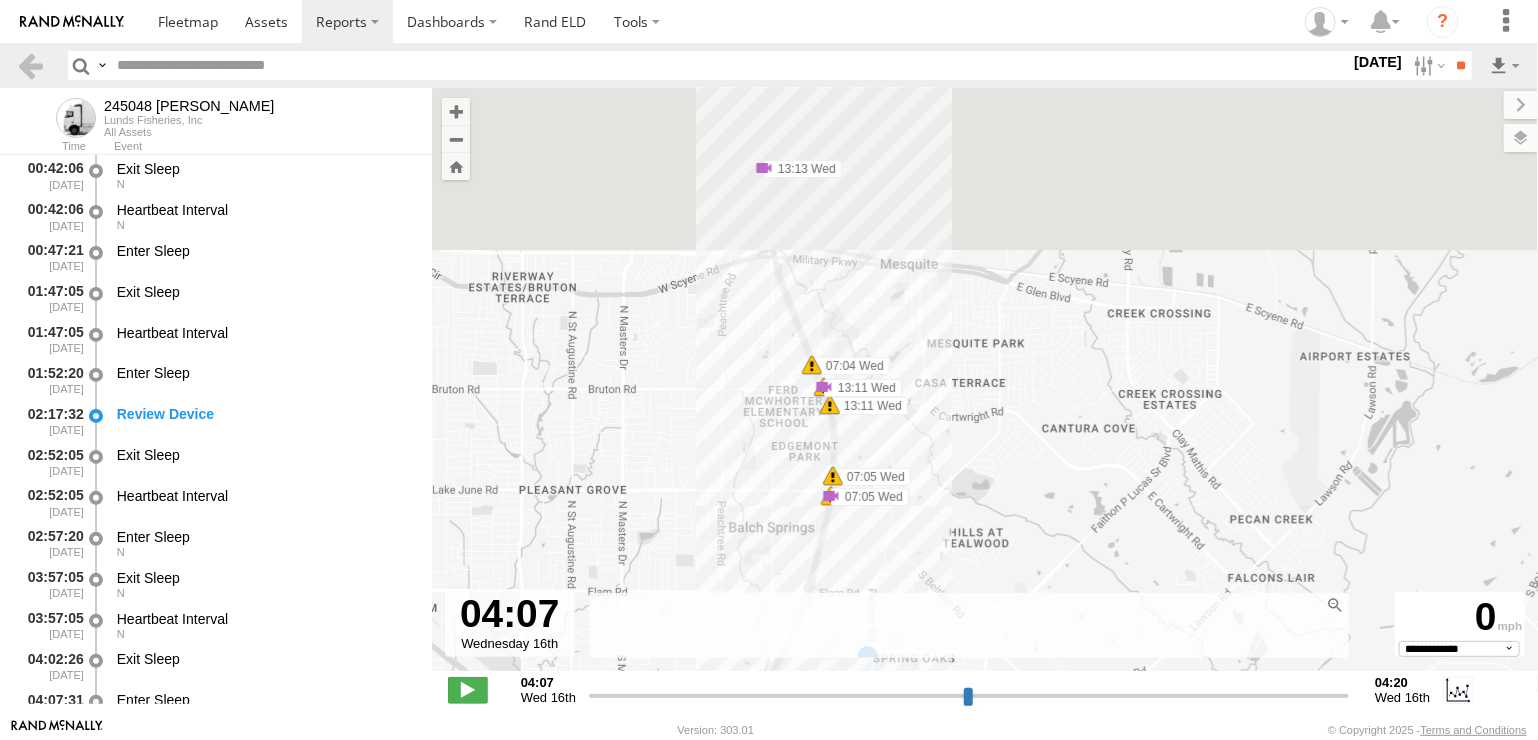 drag, startPoint x: 1045, startPoint y: 248, endPoint x: 1077, endPoint y: 586, distance: 339.5114 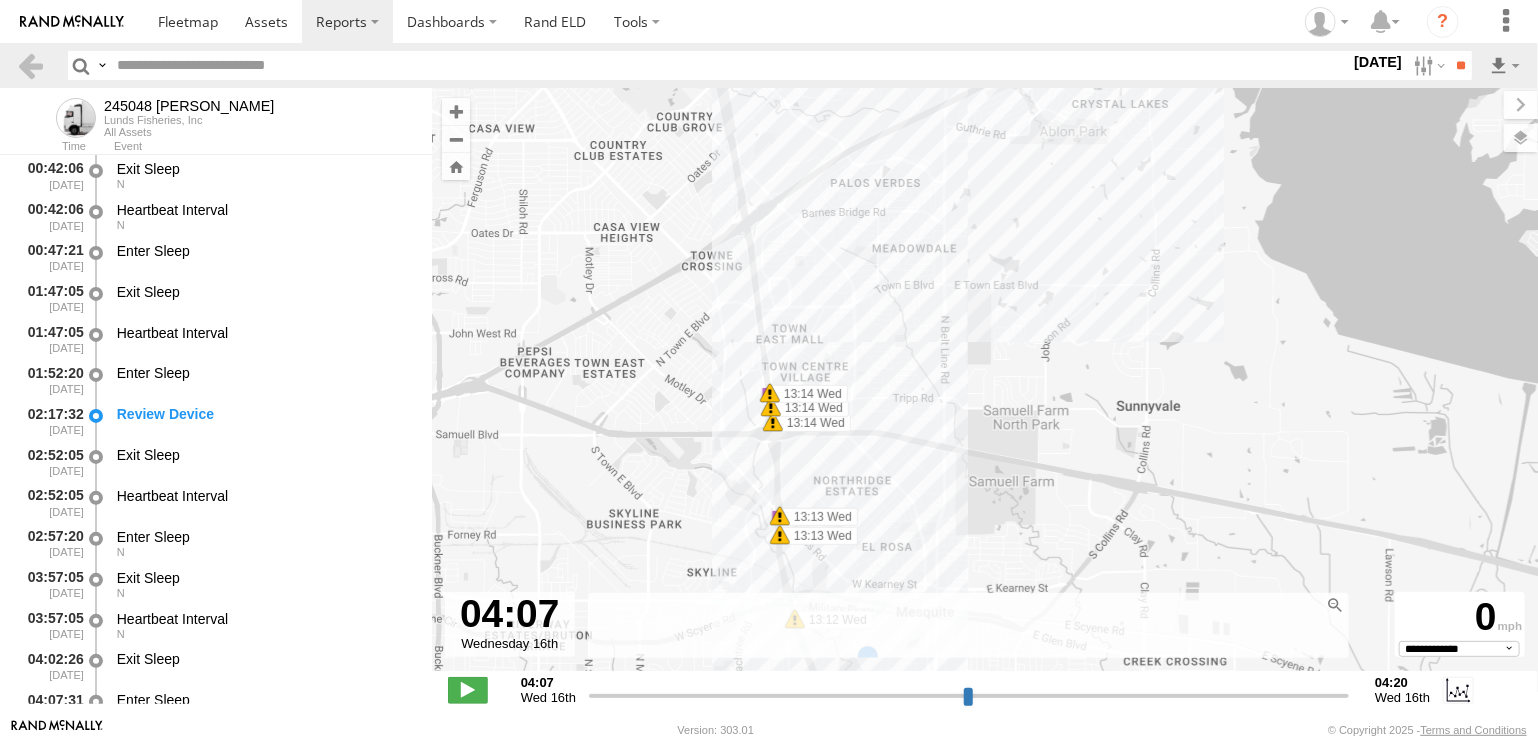 drag, startPoint x: 975, startPoint y: 331, endPoint x: 977, endPoint y: 623, distance: 292.00684 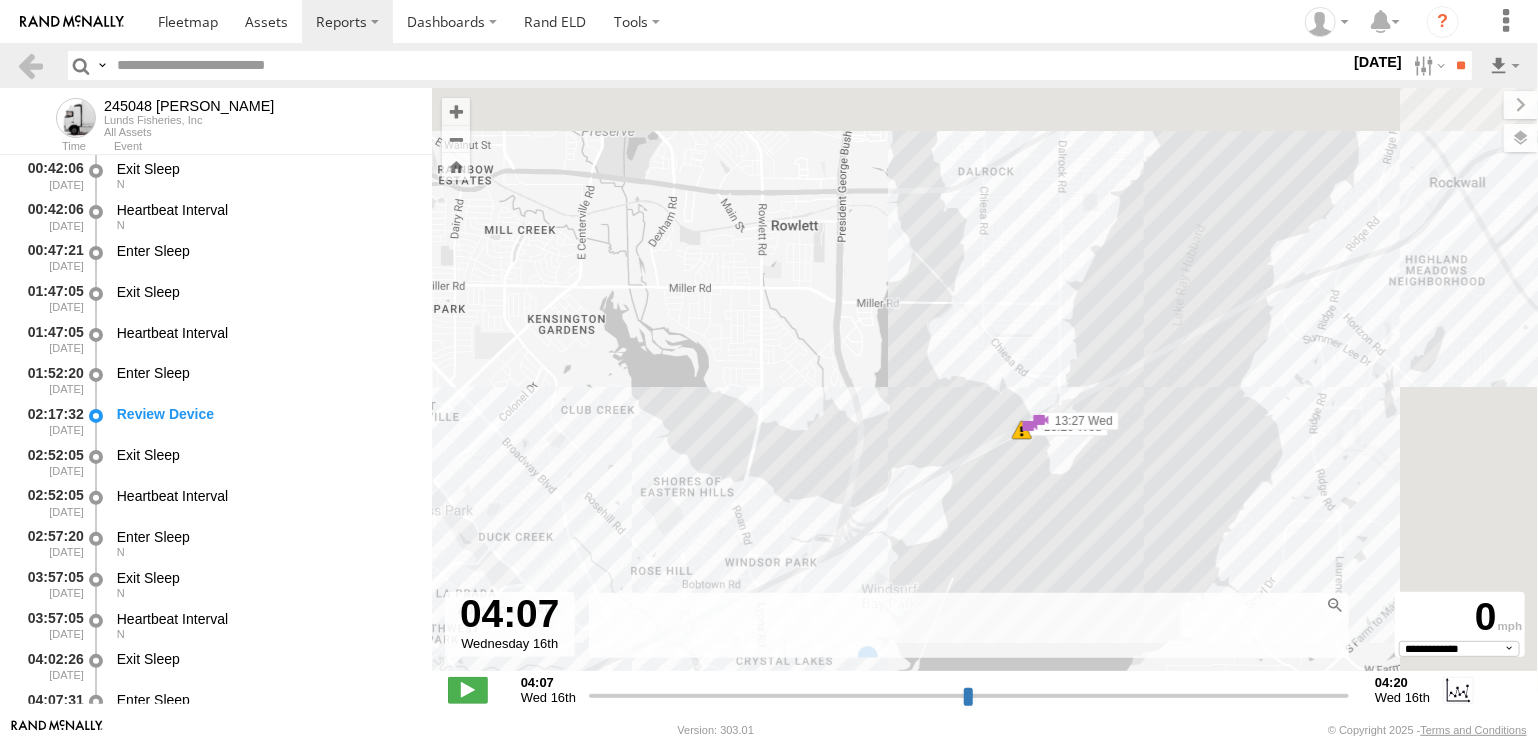 drag, startPoint x: 1370, startPoint y: 457, endPoint x: 893, endPoint y: 638, distance: 510.18625 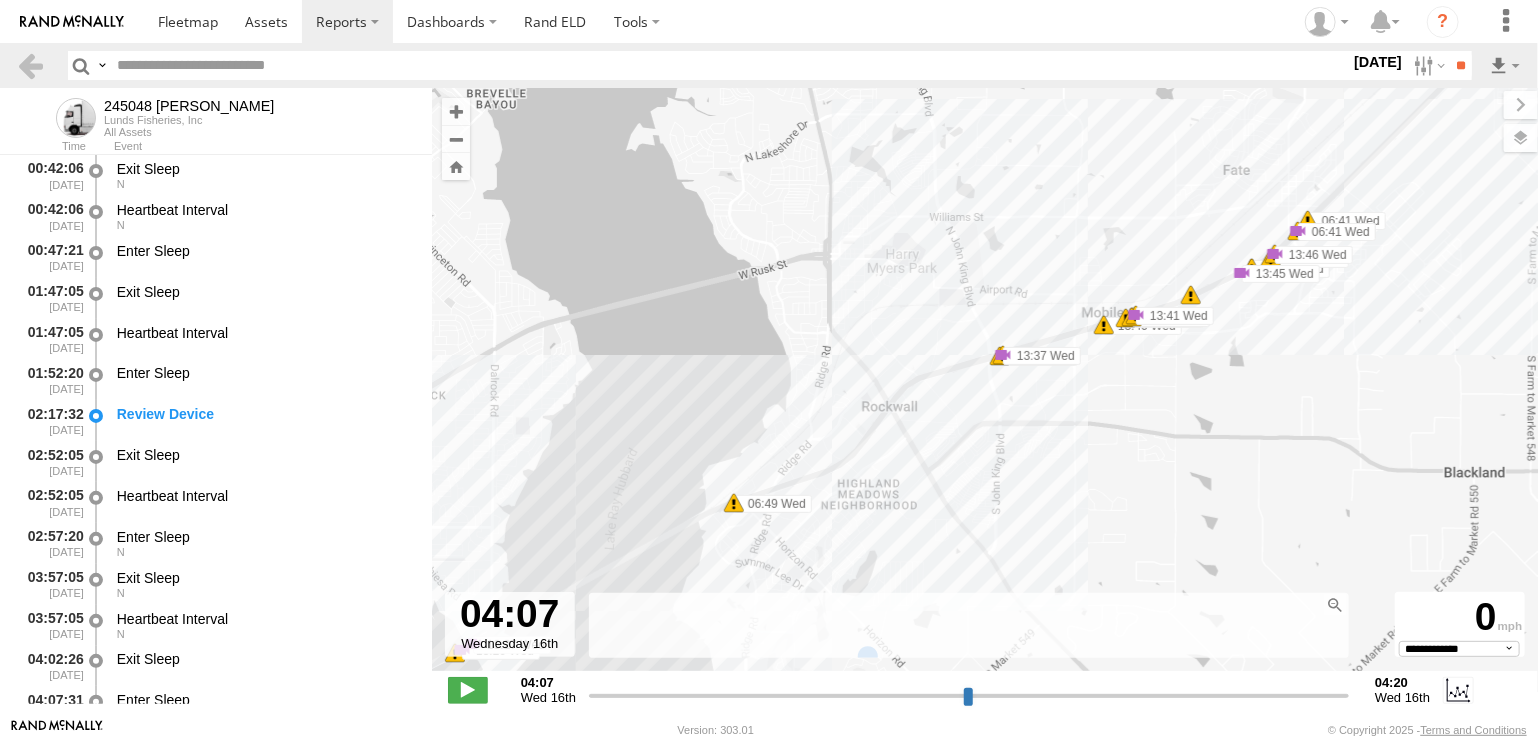 drag, startPoint x: 1312, startPoint y: 426, endPoint x: 1022, endPoint y: 586, distance: 331.2099 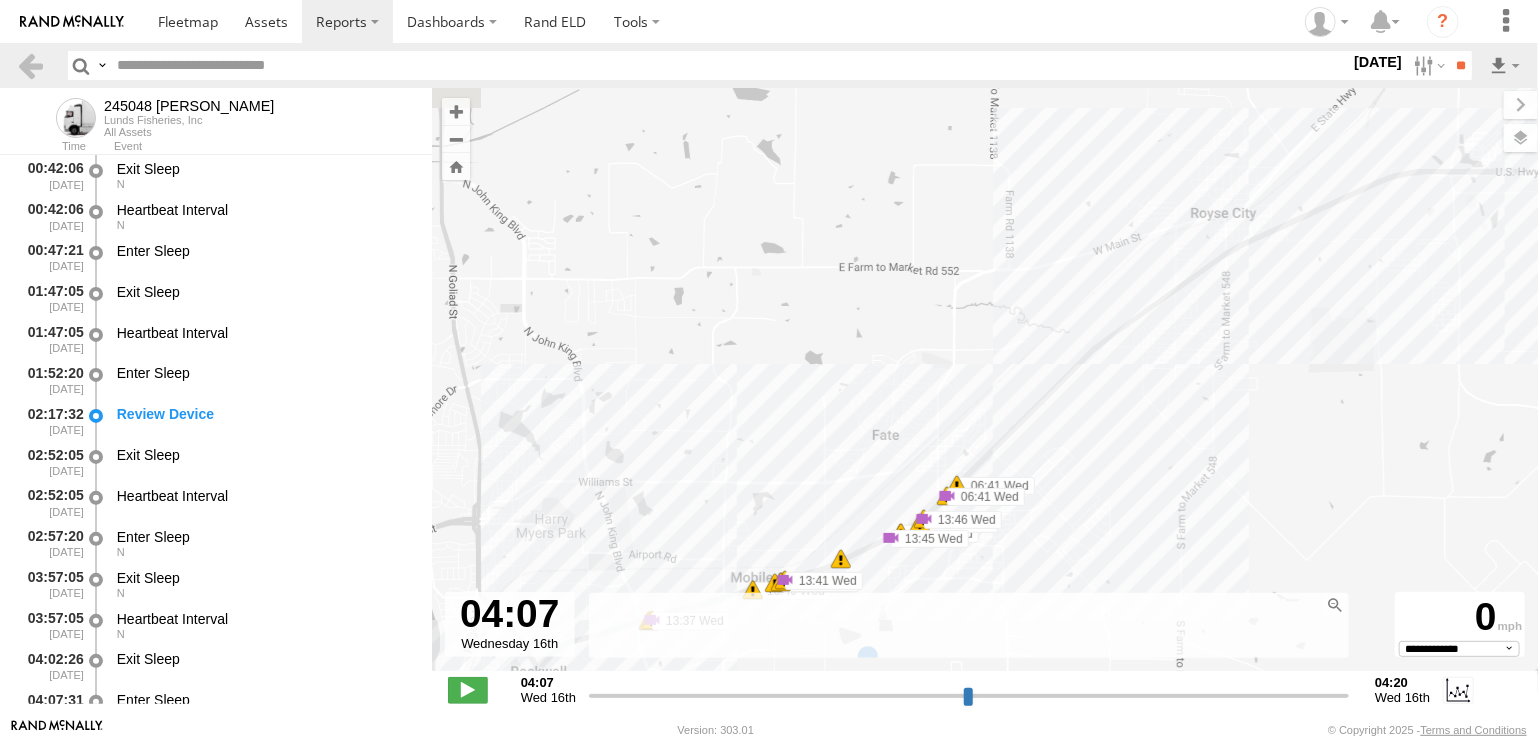 drag, startPoint x: 866, startPoint y: 575, endPoint x: 1131, endPoint y: 491, distance: 277.9946 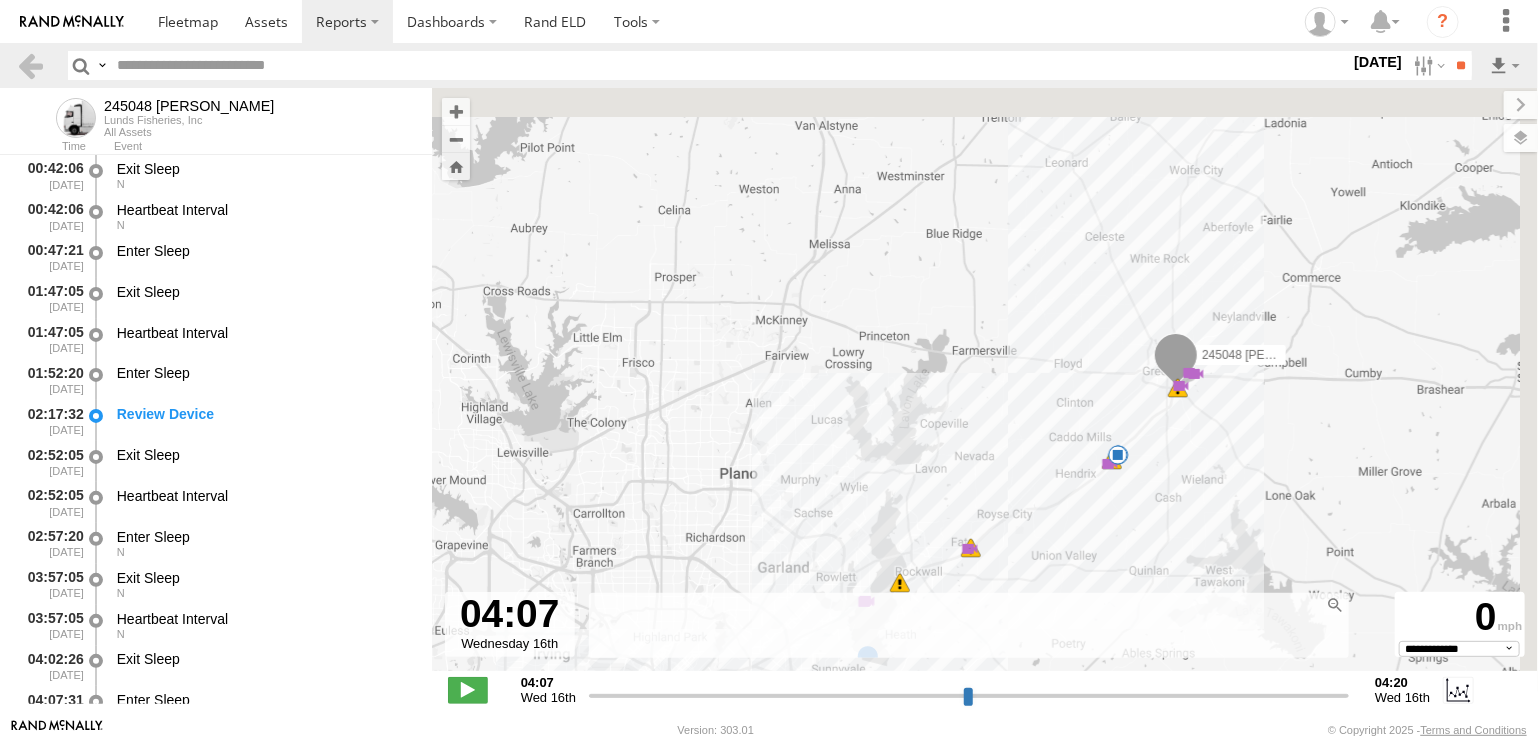 drag, startPoint x: 1251, startPoint y: 397, endPoint x: 1163, endPoint y: 521, distance: 152.05263 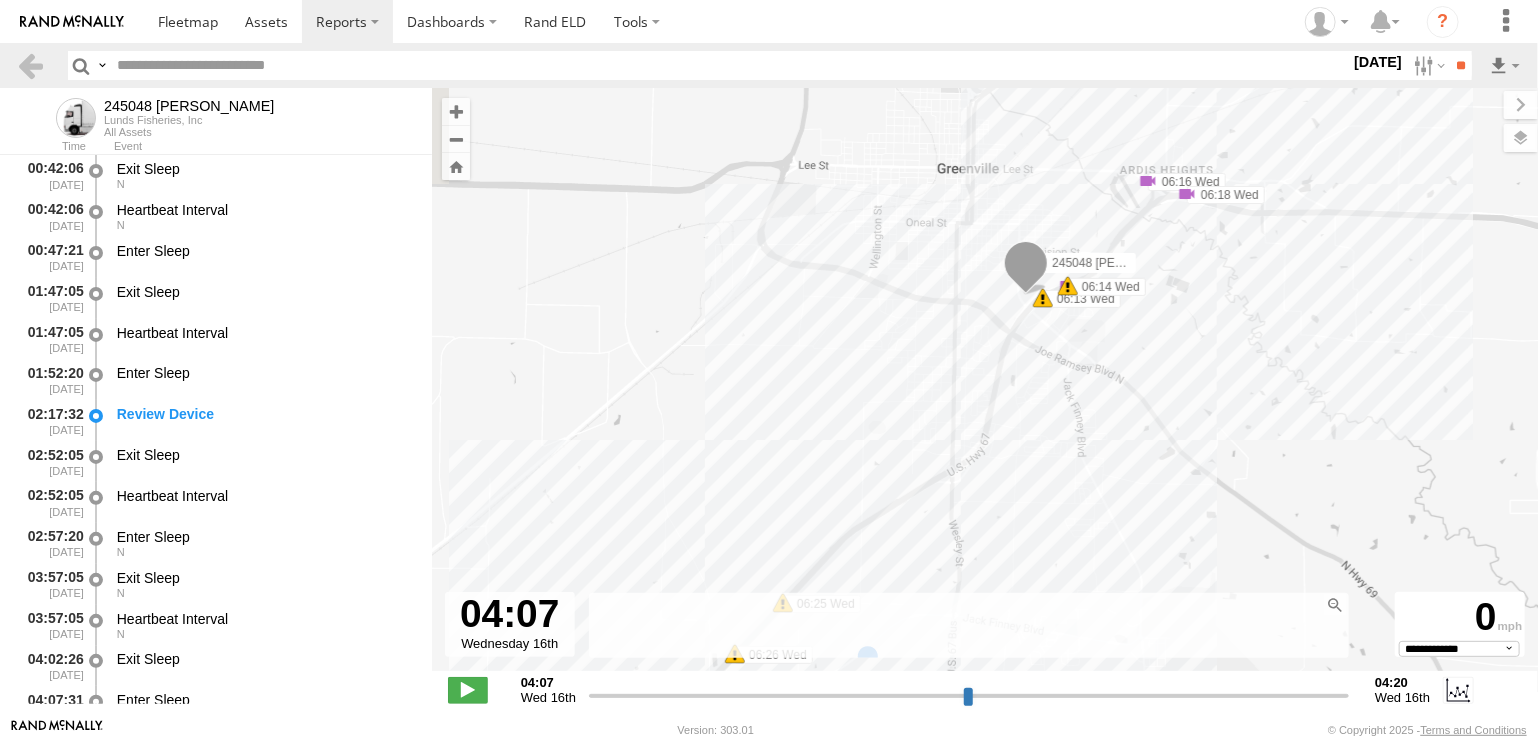 drag, startPoint x: 1149, startPoint y: 256, endPoint x: 1112, endPoint y: 563, distance: 309.2216 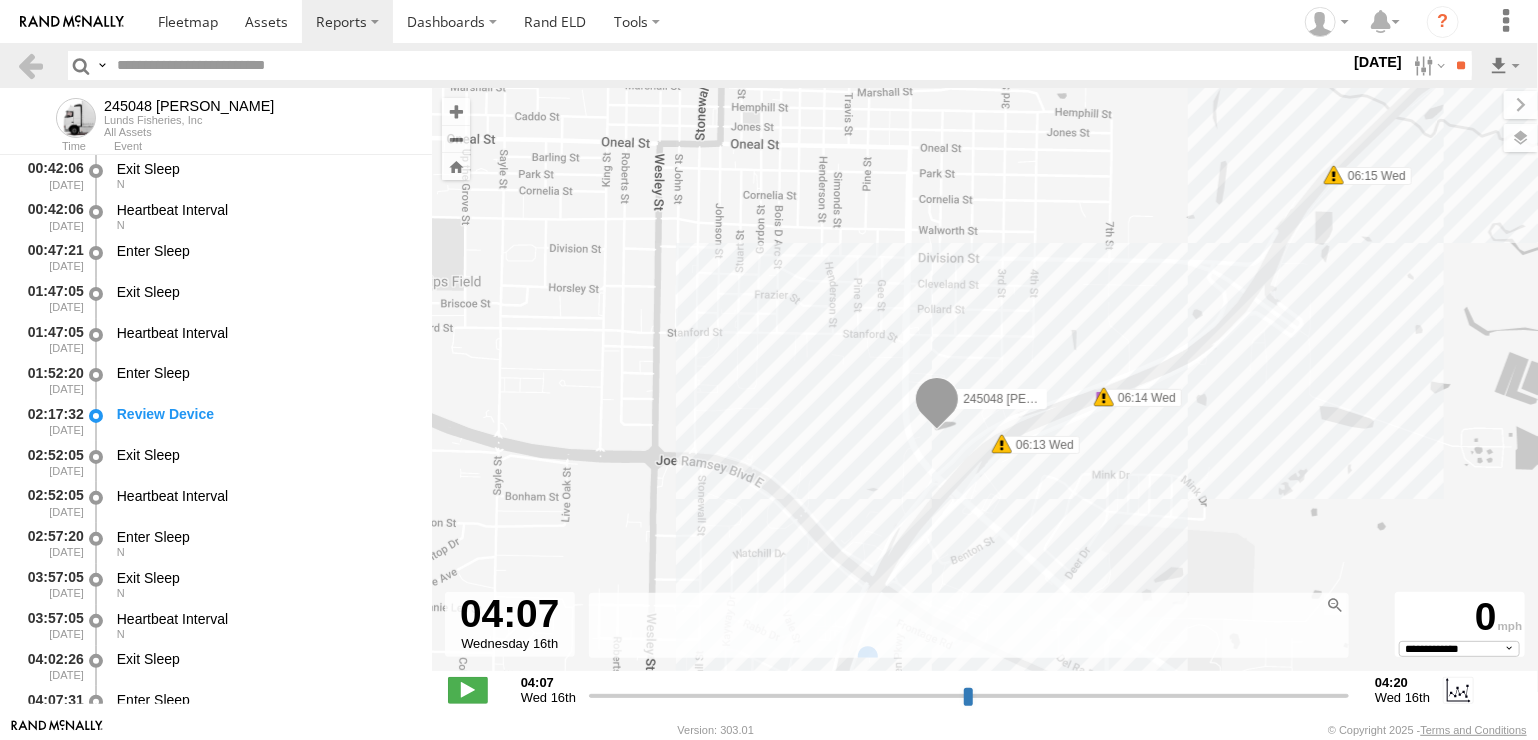 drag, startPoint x: 887, startPoint y: 391, endPoint x: 1004, endPoint y: 546, distance: 194.20093 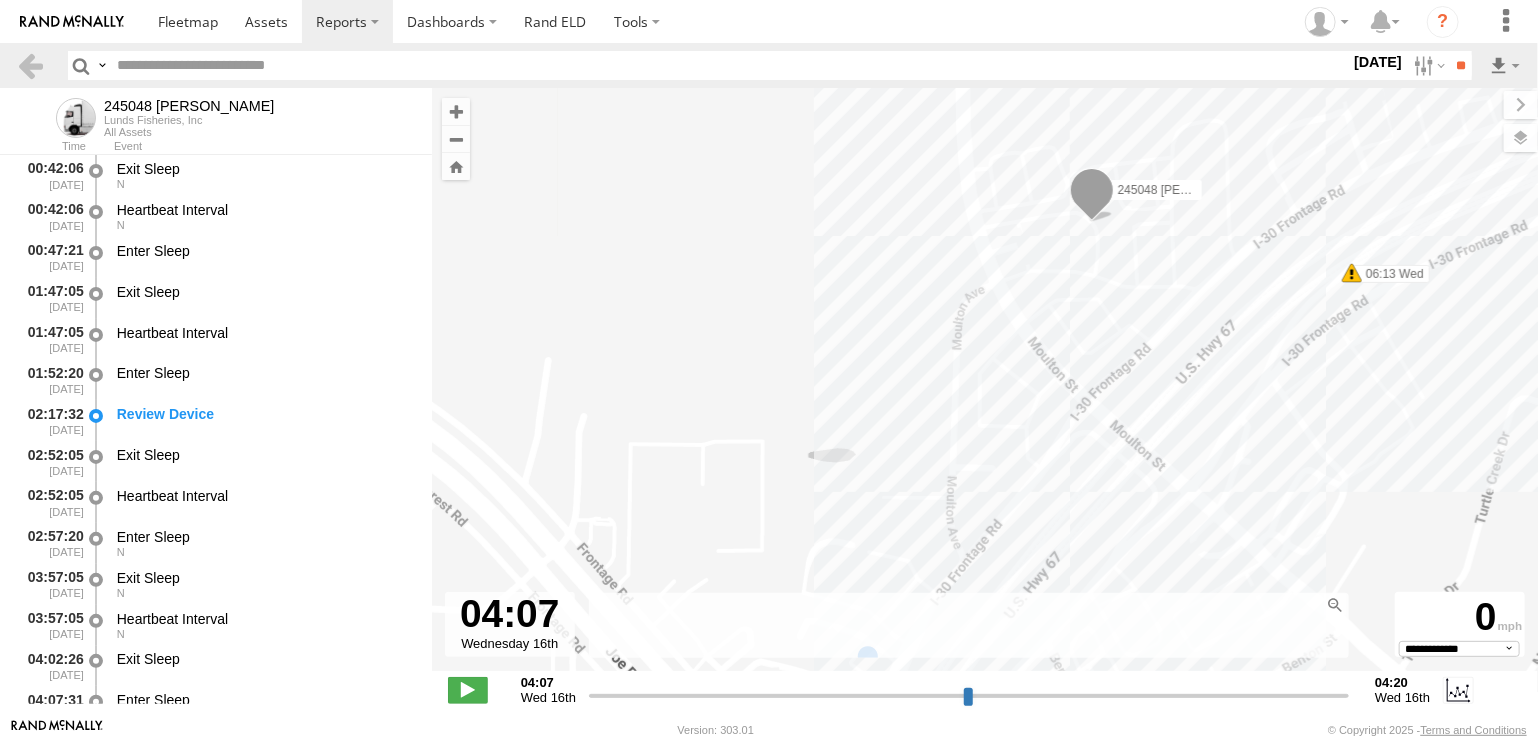 drag, startPoint x: 997, startPoint y: 462, endPoint x: 942, endPoint y: 592, distance: 141.15594 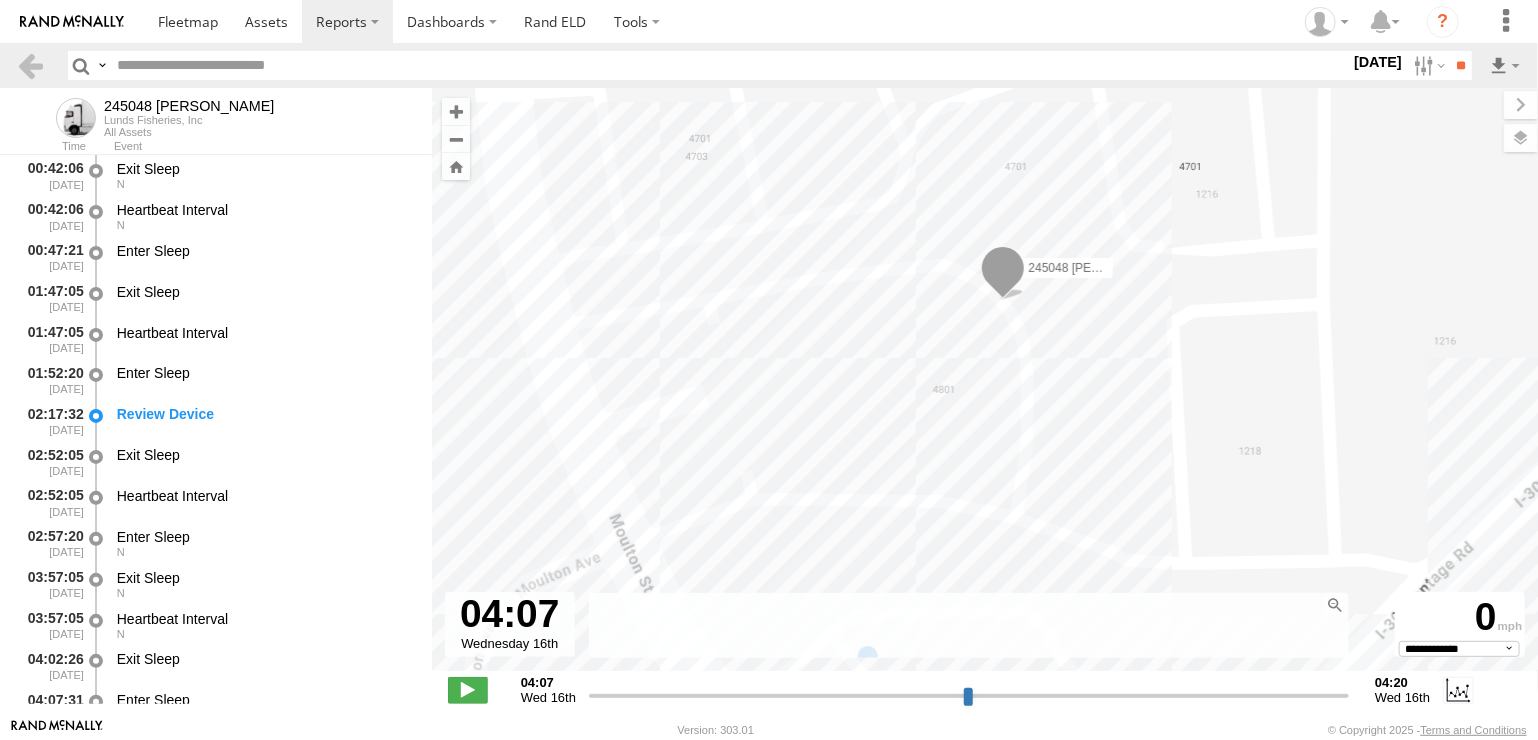 click at bounding box center (1003, 274) 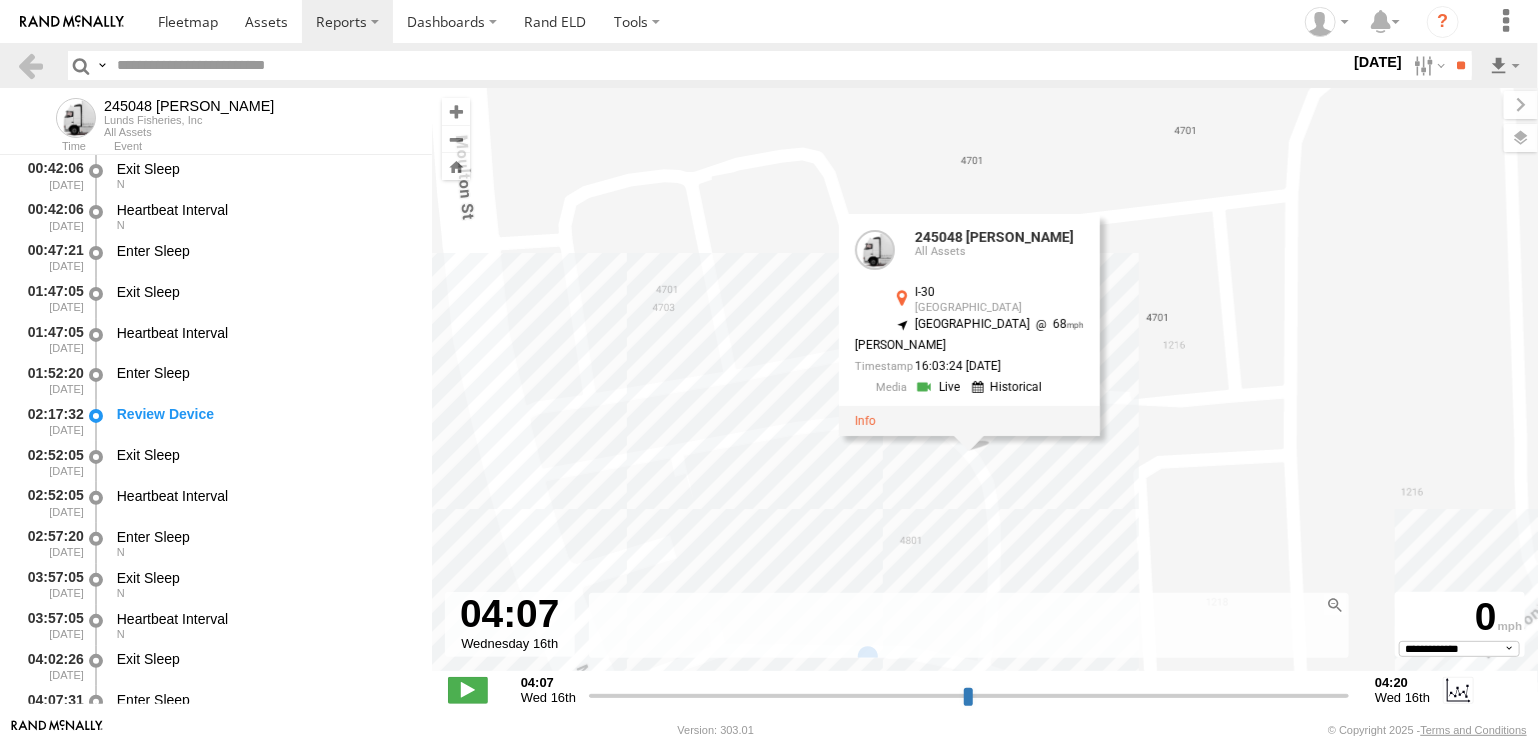 drag, startPoint x: 965, startPoint y: 392, endPoint x: 931, endPoint y: 546, distance: 157.70859 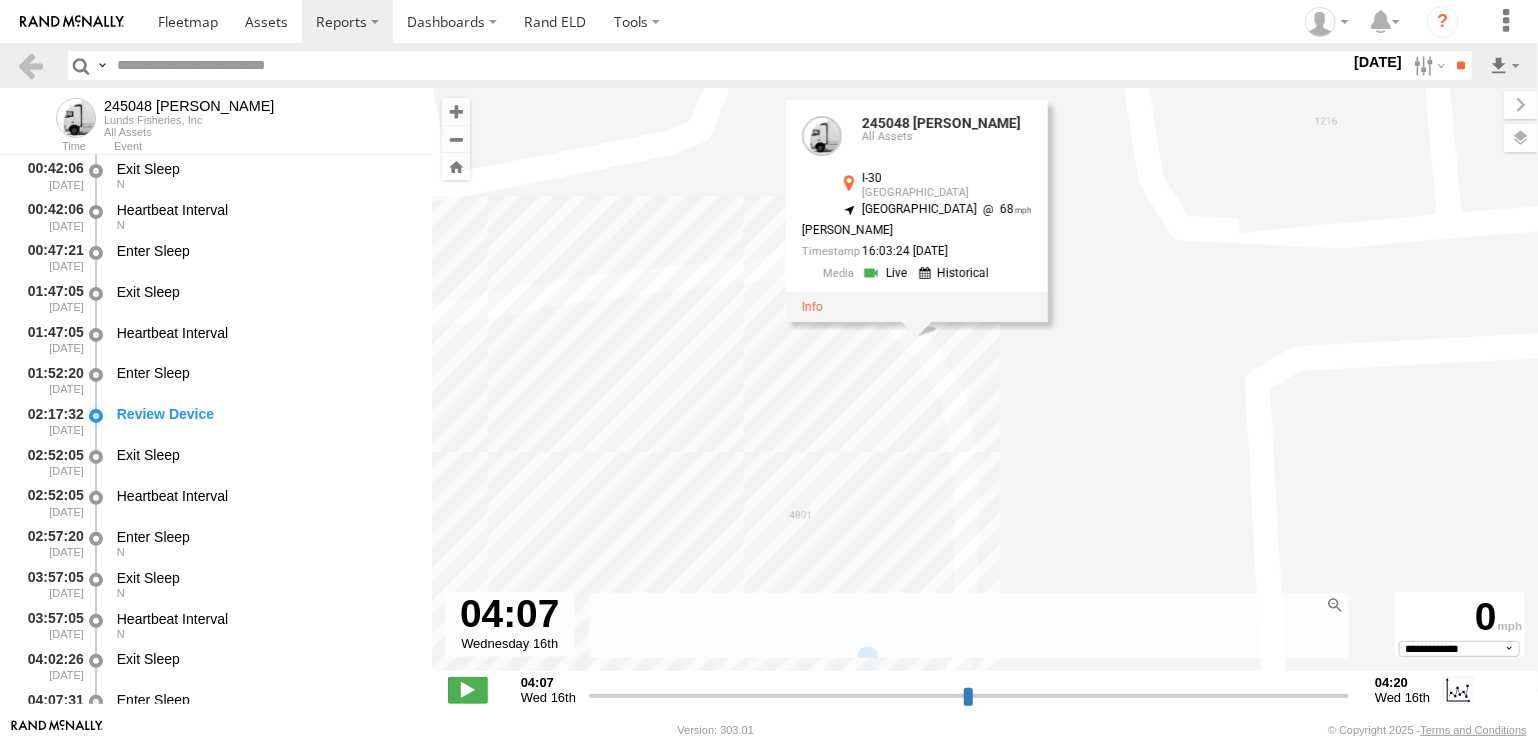 click on "245048 Charles 14:10 Wed 14:16 Wed 15:39 Wed 07:25 Wed 12:50 Wed 12:51 Wed 06:14 Wed 06:16 Wed 06:18 Wed 06:29 Wed 15:29 Wed 15:34 Wed 13:26 Wed 13:27 Wed 08:11 Wed 11:59 Wed 12:04 Wed 11:48 Wed 11:48 Wed 11:48 Wed 11:52 Wed 11:23 Wed 11:26 Wed 11:29 Wed 11:31 Wed 11:33 Wed 11:33 Wed 11:36 Wed 08:44 Wed 11:36 Wed 11:40 Wed 11:43 Wed 11:44 Wed 08:11 Wed 08:11 Wed 12:04 Wed 12:04 Wed 08:07 Wed 12:10 Wed 11:43 Wed 11:43 Wed 11:44 Wed 11:44 Wed 11:44 Wed 11:47 Wed 12:14 Wed 12:14 Wed 12:15 Wed 12:15 Wed 07:43 Wed 07:45 Wed 12:46 Wed 07:16 Wed 13:02 Wed 07:25 Wed 07:25 Wed 12:50 Wed 12:50 Wed 12:51 Wed 12:51 Wed 12:51 Wed 13:04 Wed 13:06 Wed 13:06 Wed 06:13 Wed 06:14 Wed 06:25 Wed 06:26 Wed 06:29 Wed 06:29 Wed 06:29 Wed 15:34 Wed 15:34 Wed 06:18 Wed 06:15 Wed 06:15 Wed 06:18 Wed 245048 Charles All Assets I-30 Greenville 33.12158 ,  -96.09718 North East 68 Charles Romeo 16:03:24 07/16/2025" at bounding box center (985, 390) 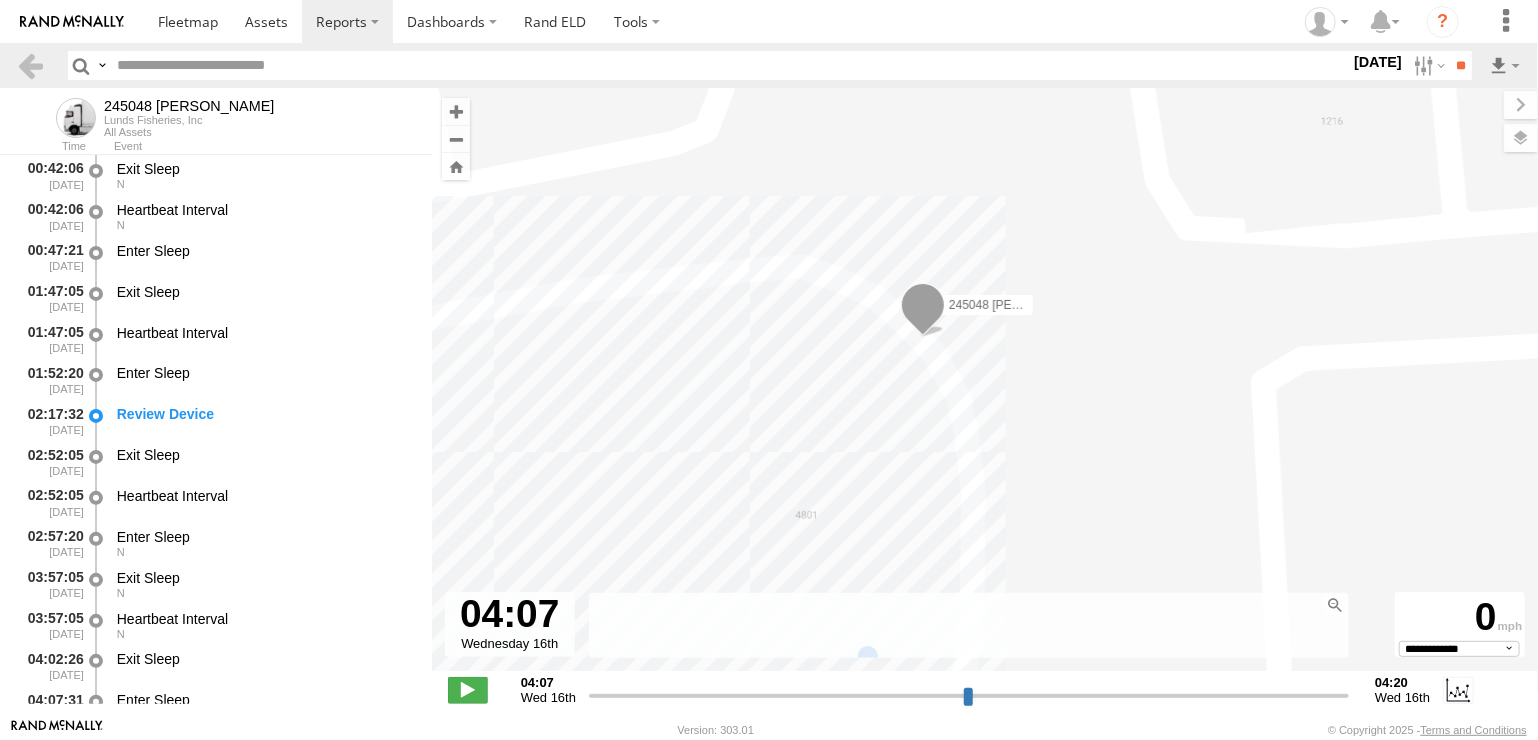 click on "245048 Charles 14:10 Wed 14:16 Wed 15:39 Wed 07:25 Wed 12:50 Wed 12:51 Wed 06:14 Wed 06:16 Wed 06:18 Wed 06:29 Wed 15:29 Wed 15:34 Wed 13:26 Wed 13:27 Wed 08:11 Wed 11:59 Wed 12:04 Wed 11:48 Wed 11:48 Wed 11:48 Wed 11:52 Wed 11:23 Wed 11:26 Wed 11:29 Wed 11:31 Wed 11:33 Wed 11:33 Wed 11:36 Wed 08:44 Wed 11:36 Wed 11:40 Wed 11:43 Wed 11:44 Wed 08:11 Wed 08:11 Wed 12:04 Wed 12:04 Wed 08:07 Wed 12:10 Wed 11:43 Wed 11:43 Wed 11:44 Wed 11:44 Wed 11:44 Wed 11:47 Wed 12:14 Wed 12:14 Wed 12:15 Wed 12:15 Wed 07:43 Wed 07:45 Wed 12:46 Wed 07:16 Wed 13:02 Wed 07:25 Wed 07:25 Wed 12:50 Wed 12:50 Wed 12:51 Wed 12:51 Wed 12:51 Wed 13:04 Wed 13:06 Wed 13:06 Wed 06:13 Wed 06:14 Wed 06:25 Wed 06:26 Wed 06:29 Wed 06:29 Wed 06:29 Wed 15:34 Wed 15:34 Wed 06:18 Wed 06:15 Wed 06:15 Wed 06:18 Wed" at bounding box center (985, 390) 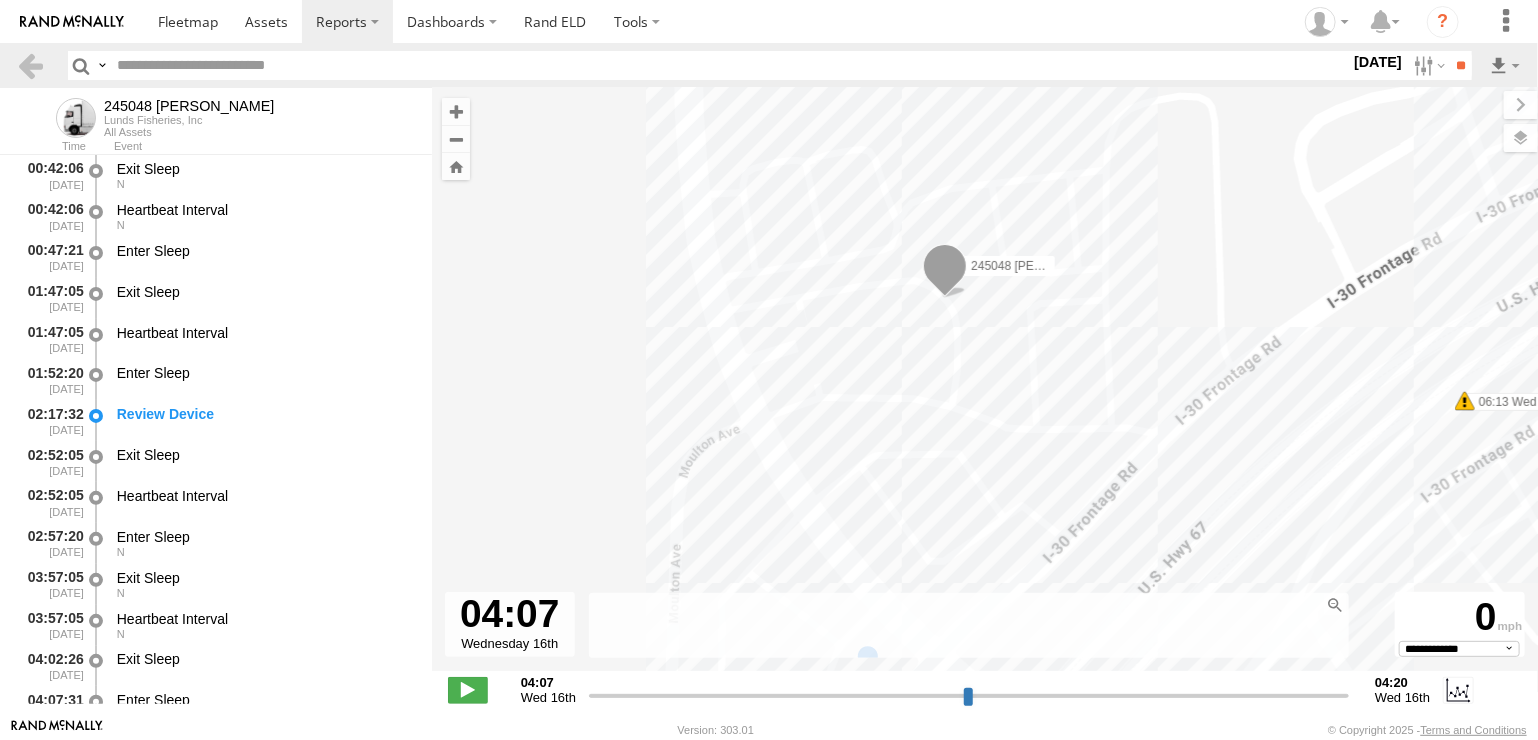 drag, startPoint x: 952, startPoint y: 569, endPoint x: 945, endPoint y: 429, distance: 140.1749 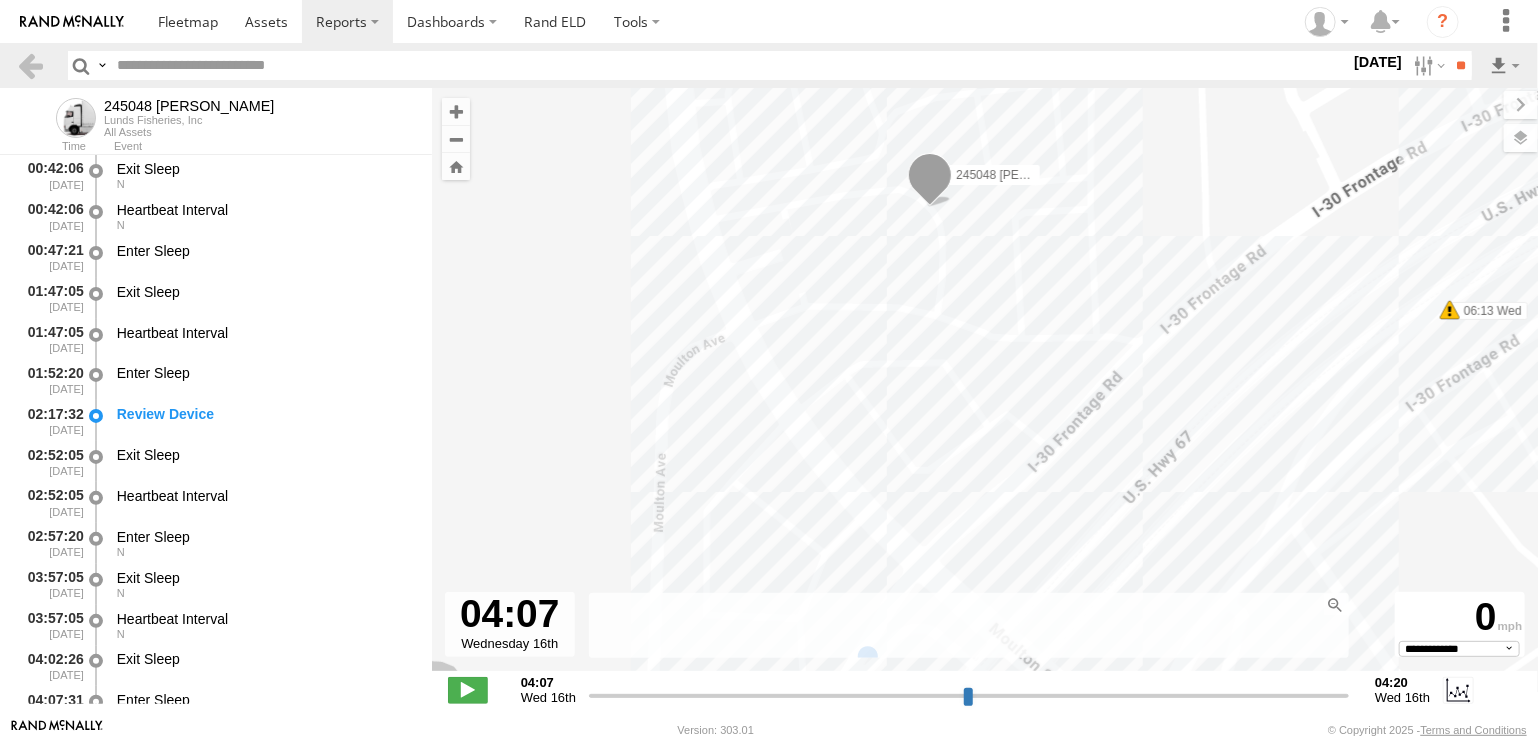 drag, startPoint x: 931, startPoint y: 576, endPoint x: 916, endPoint y: 489, distance: 88.28363 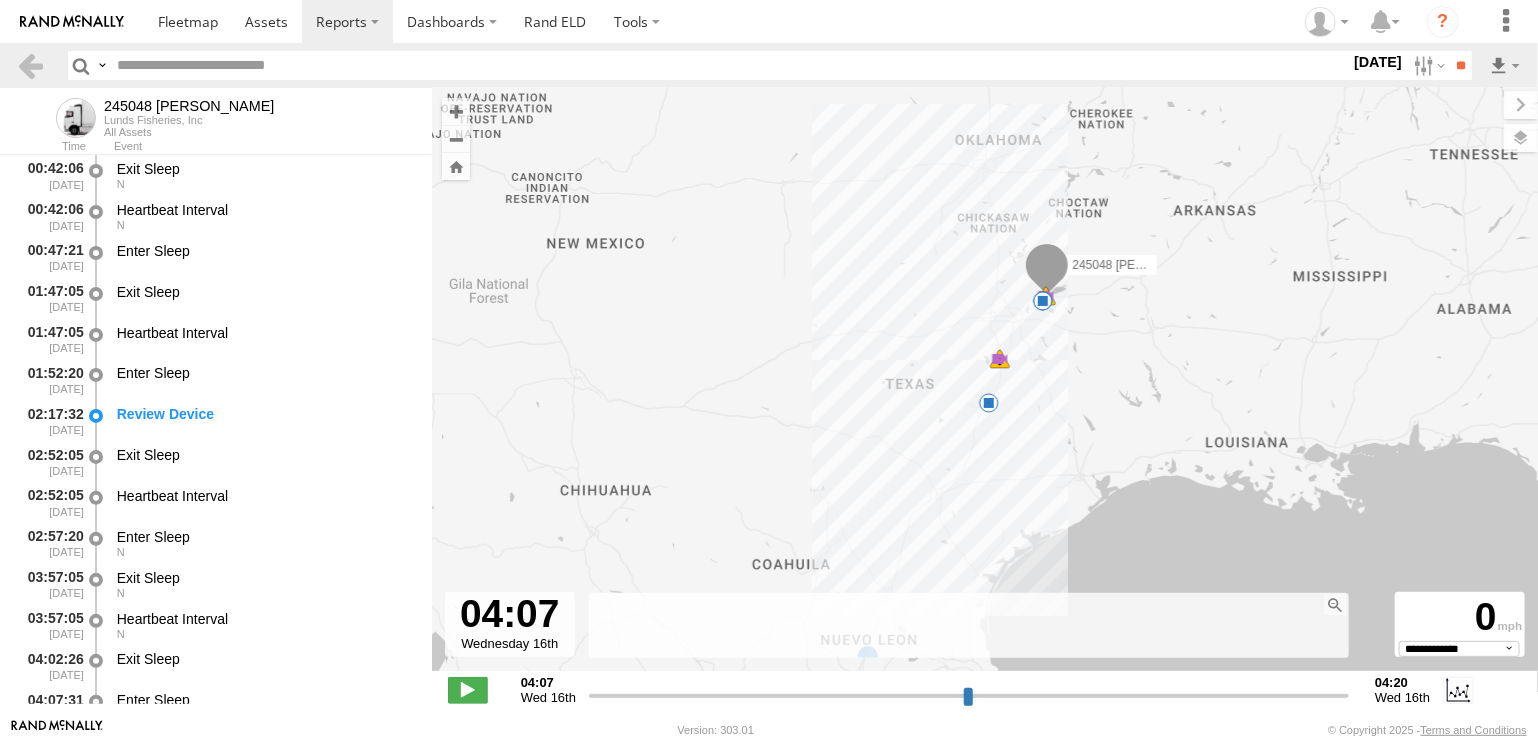 drag, startPoint x: 1228, startPoint y: 534, endPoint x: 1130, endPoint y: 327, distance: 229.0262 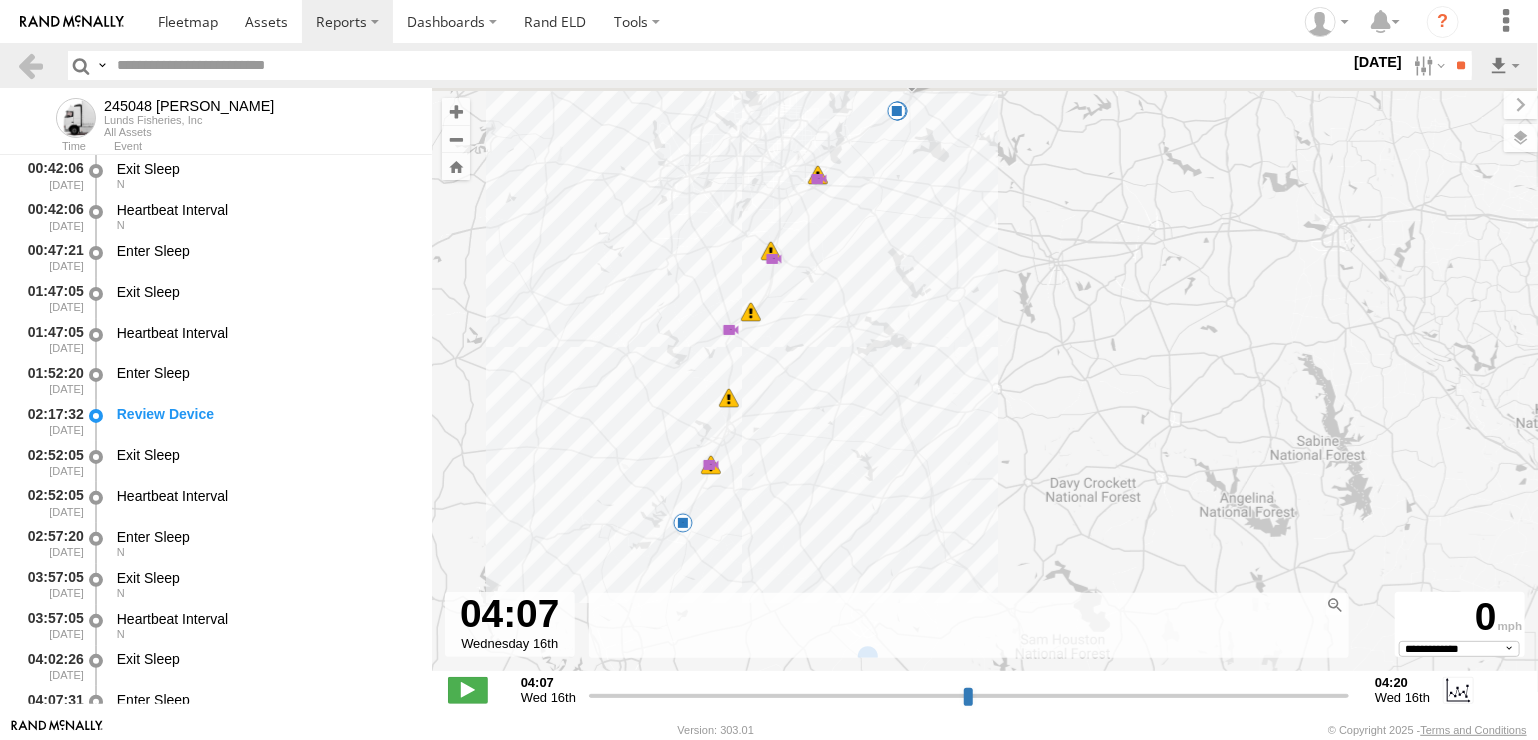 drag, startPoint x: 882, startPoint y: 256, endPoint x: 935, endPoint y: 452, distance: 203.0394 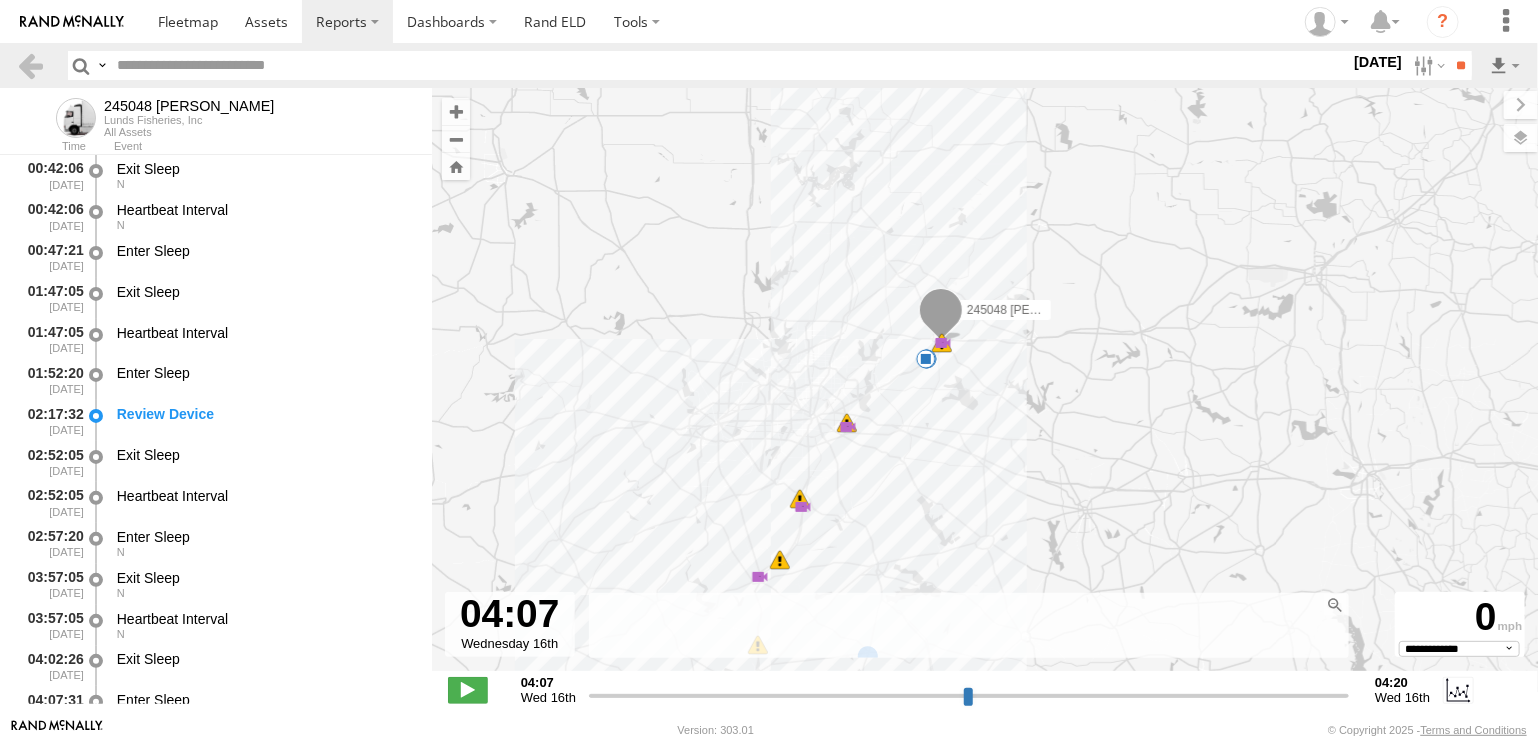 drag, startPoint x: 934, startPoint y: 275, endPoint x: 937, endPoint y: 452, distance: 177.02542 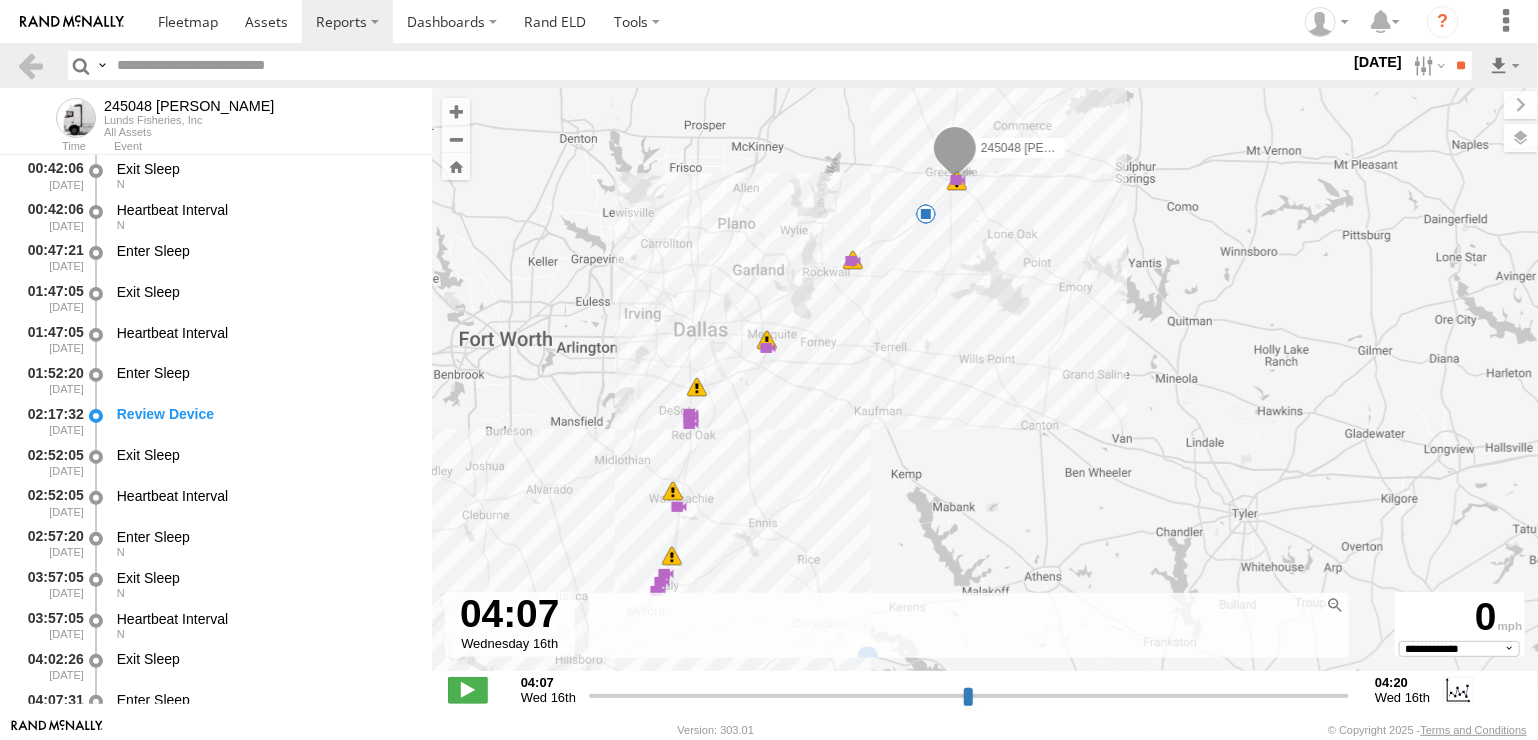 drag, startPoint x: 1236, startPoint y: 376, endPoint x: 1255, endPoint y: 226, distance: 151.19855 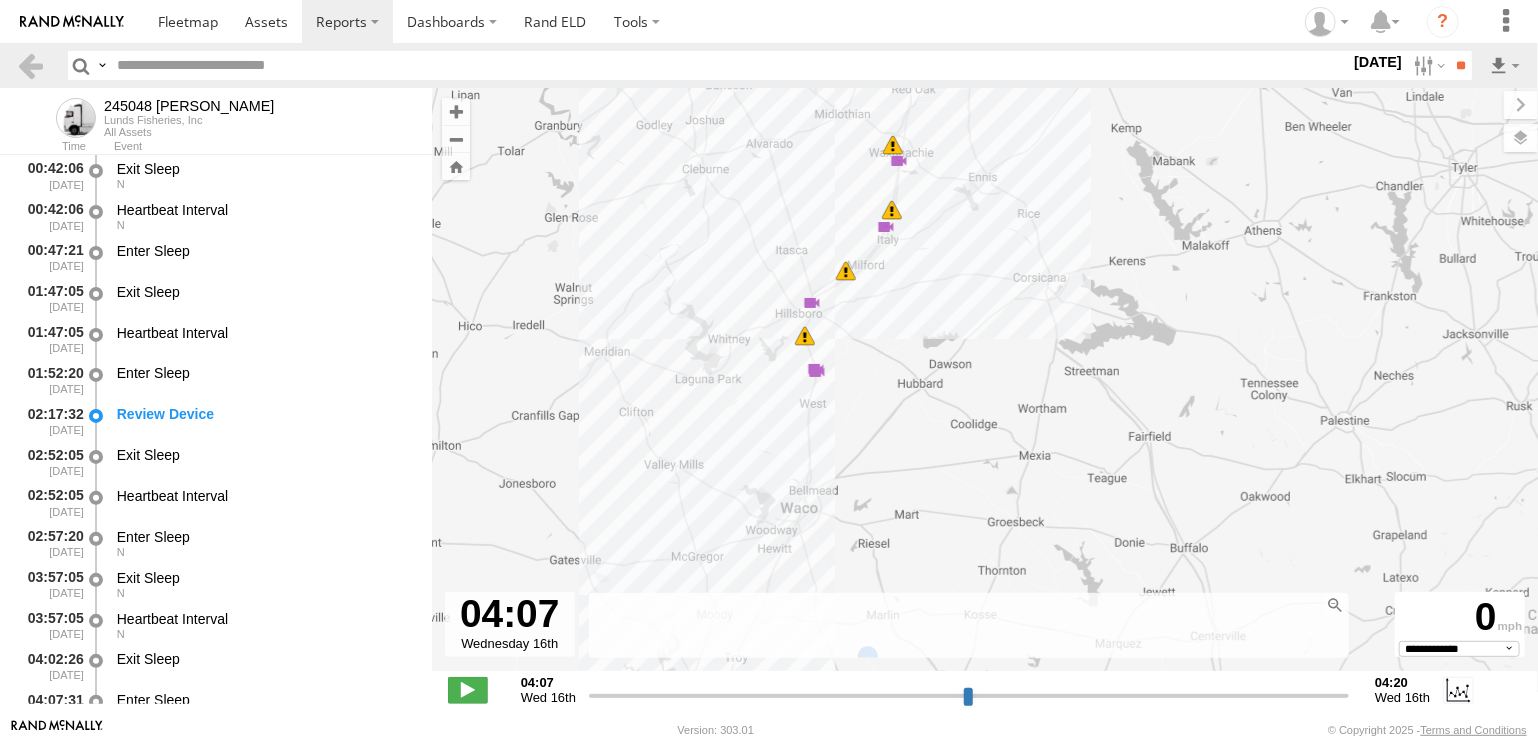drag, startPoint x: 888, startPoint y: 459, endPoint x: 1105, endPoint y: 120, distance: 402.50467 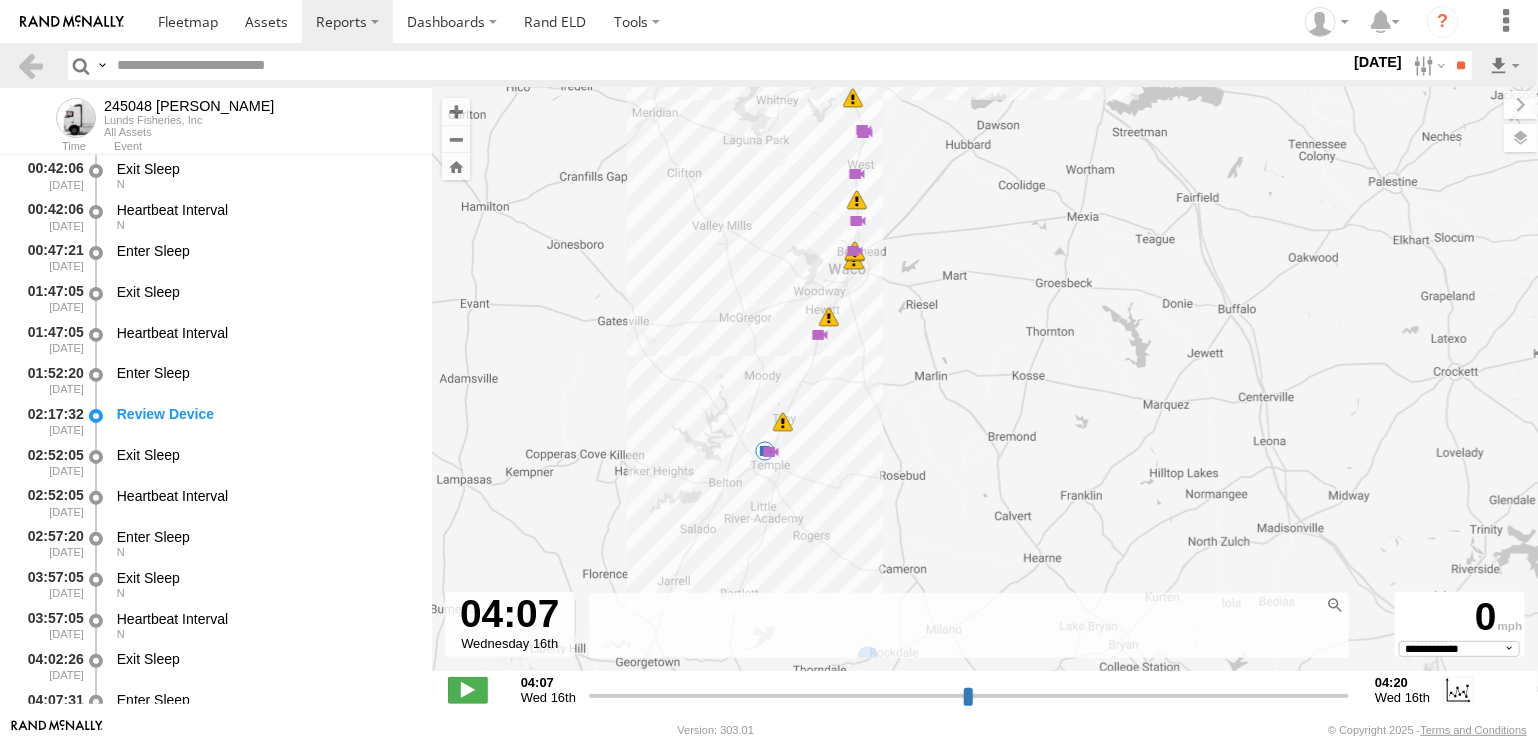 drag, startPoint x: 906, startPoint y: 441, endPoint x: 951, endPoint y: 231, distance: 214.76732 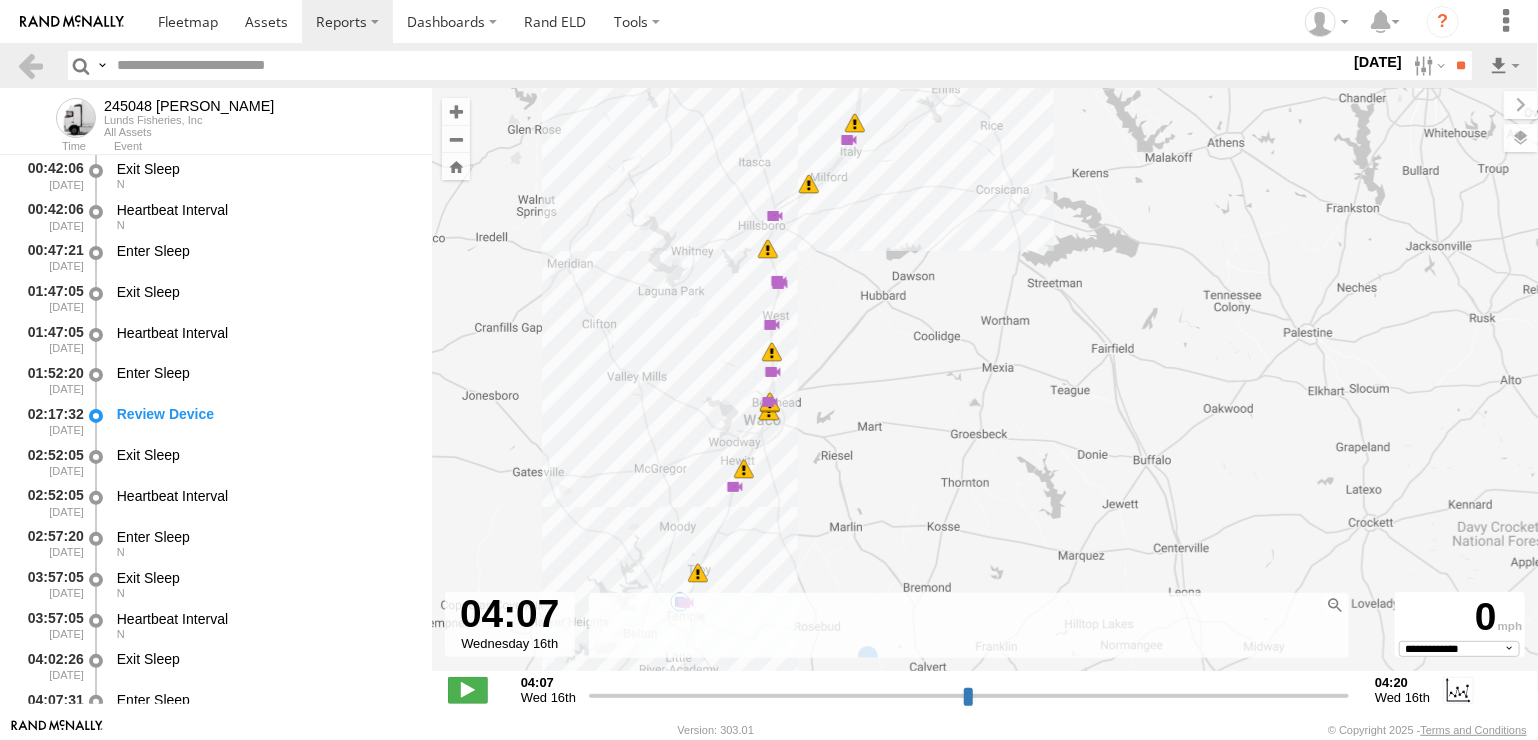 drag, startPoint x: 1012, startPoint y: 257, endPoint x: 927, endPoint y: 410, distance: 175.02571 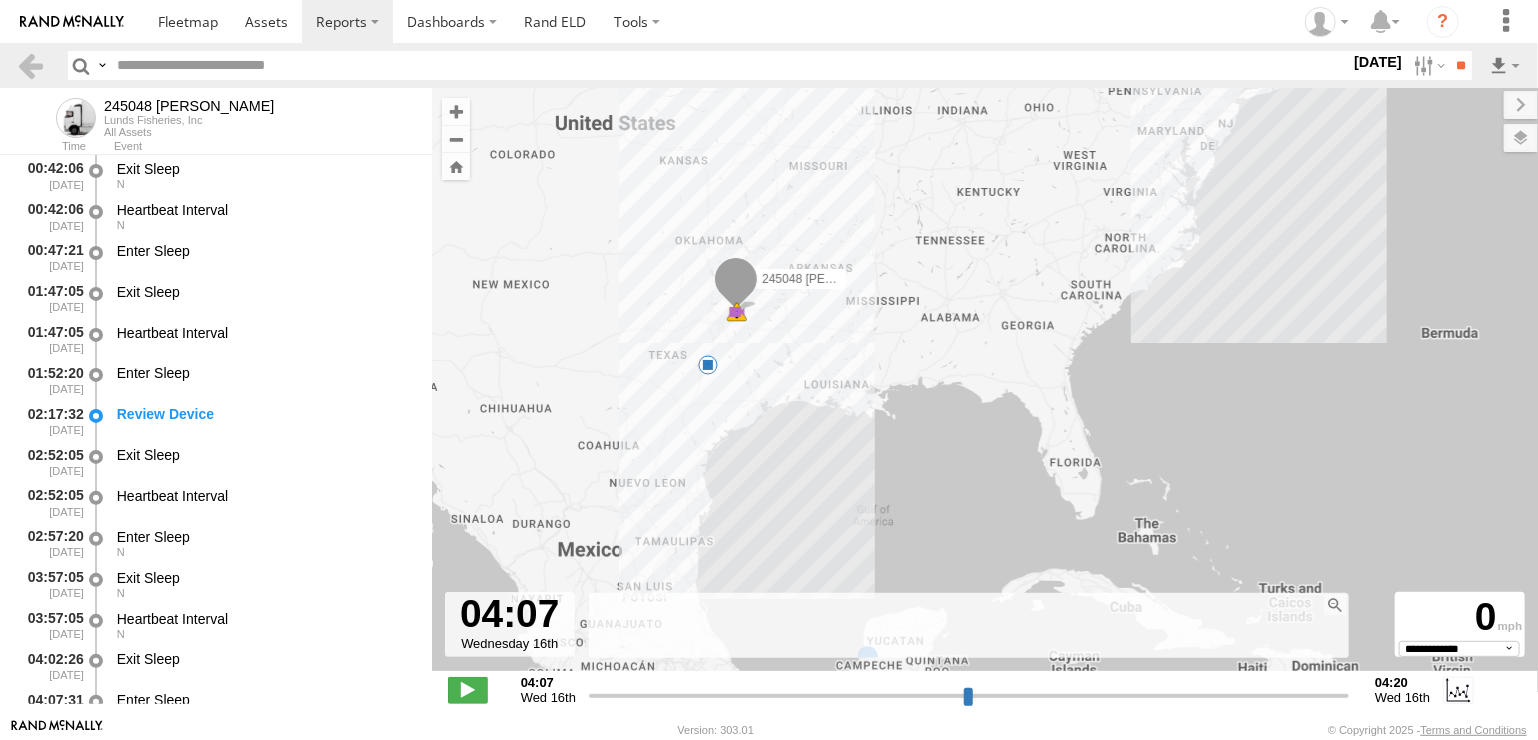 click at bounding box center [72, 22] 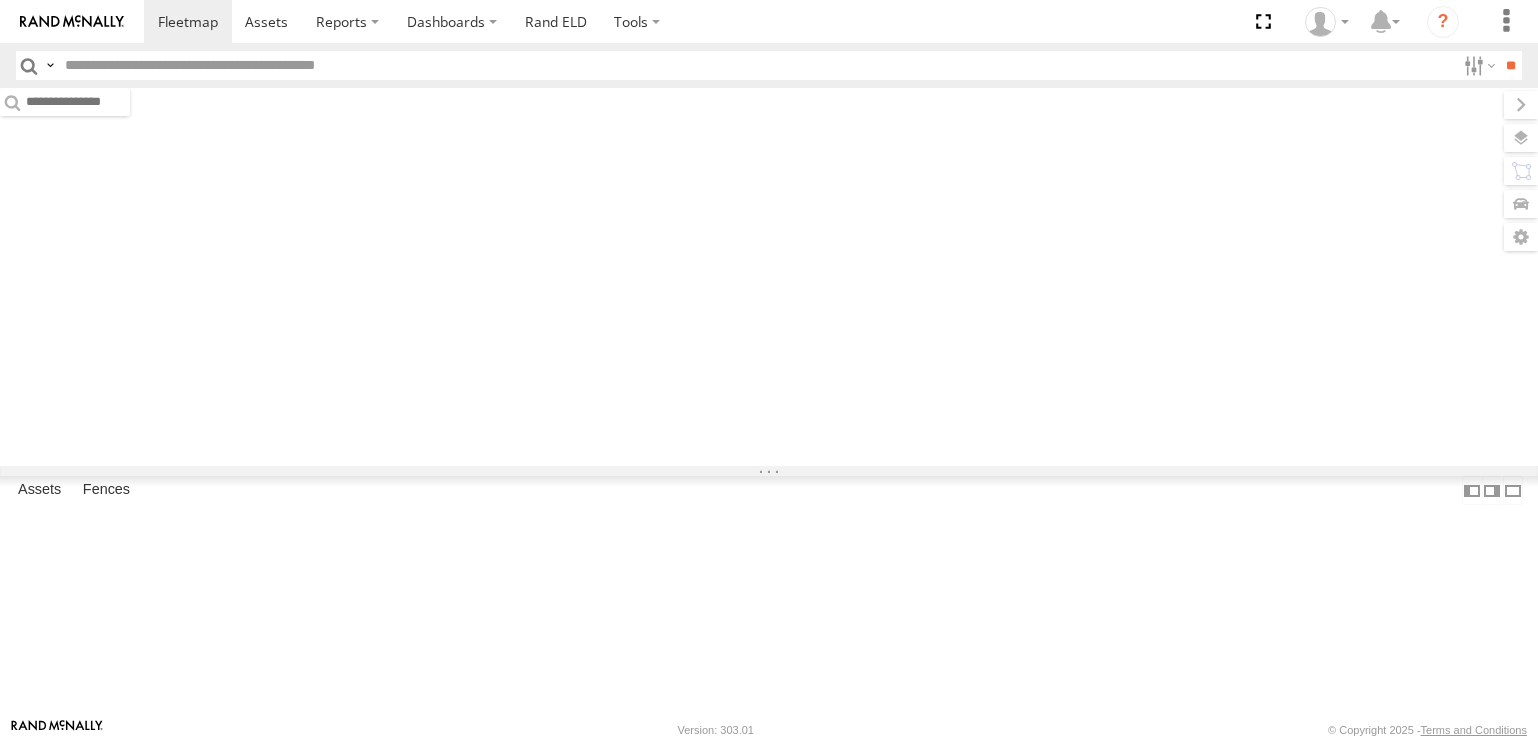 scroll, scrollTop: 0, scrollLeft: 0, axis: both 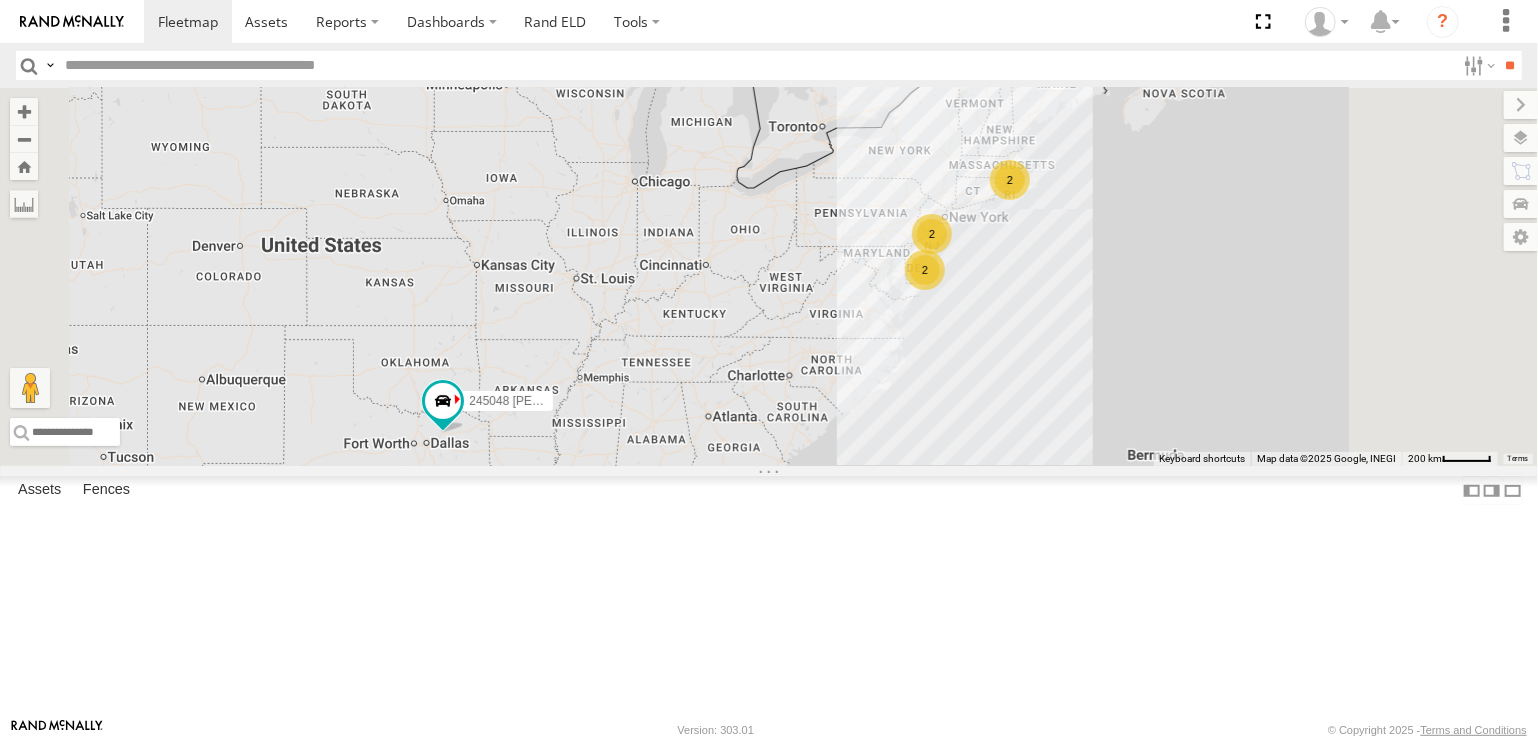 drag, startPoint x: 1104, startPoint y: 479, endPoint x: 978, endPoint y: 535, distance: 137.884 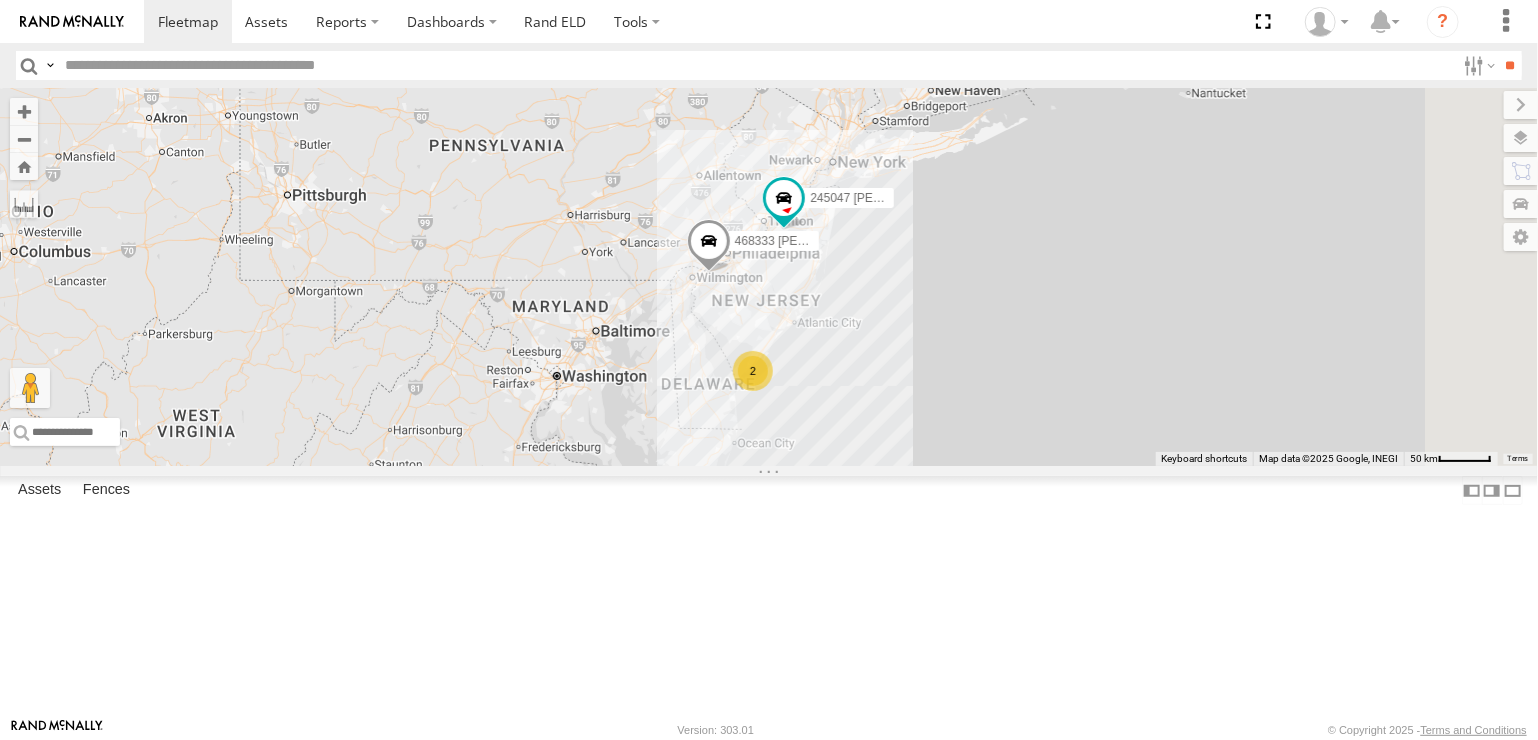 drag, startPoint x: 1123, startPoint y: 381, endPoint x: 991, endPoint y: 542, distance: 208.19463 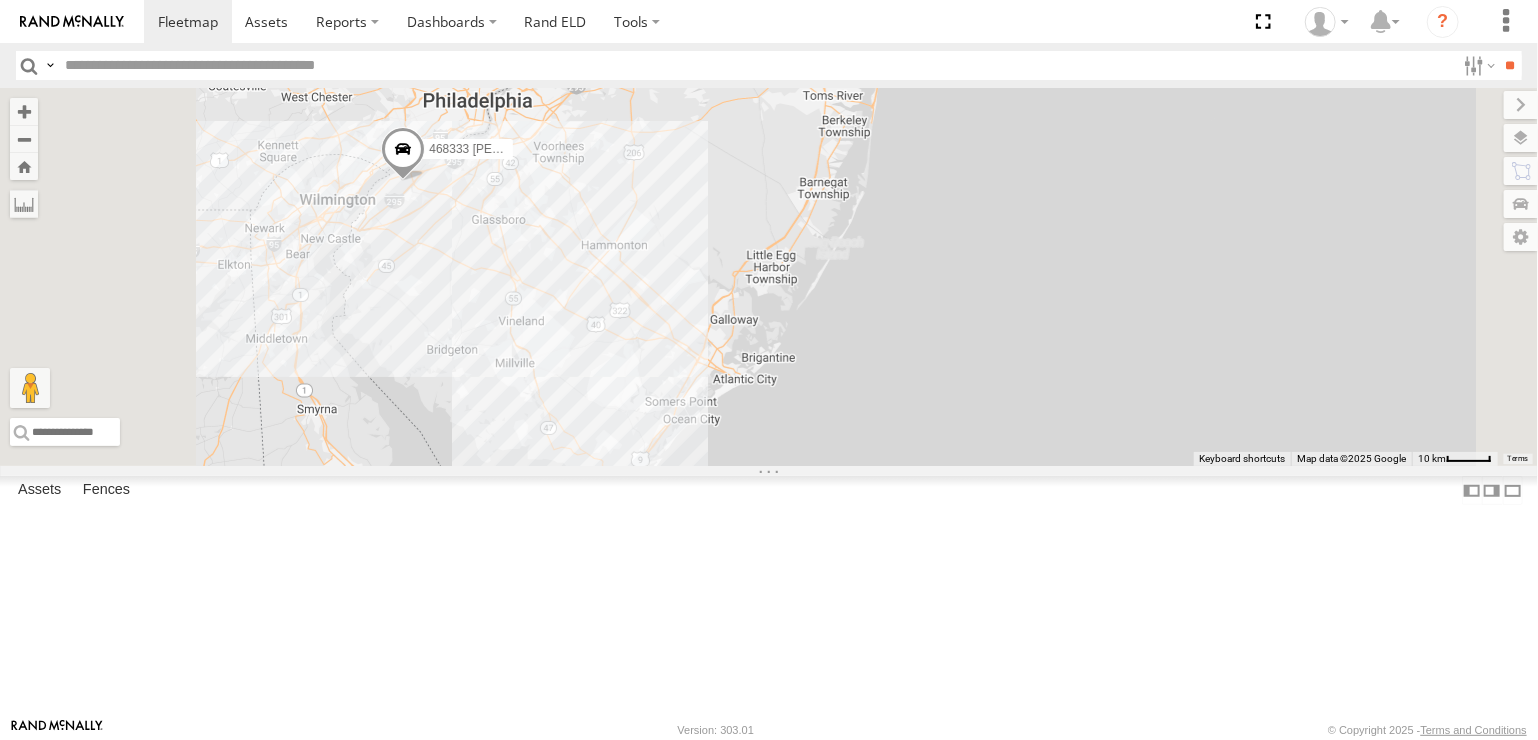 click at bounding box center [706, -25] 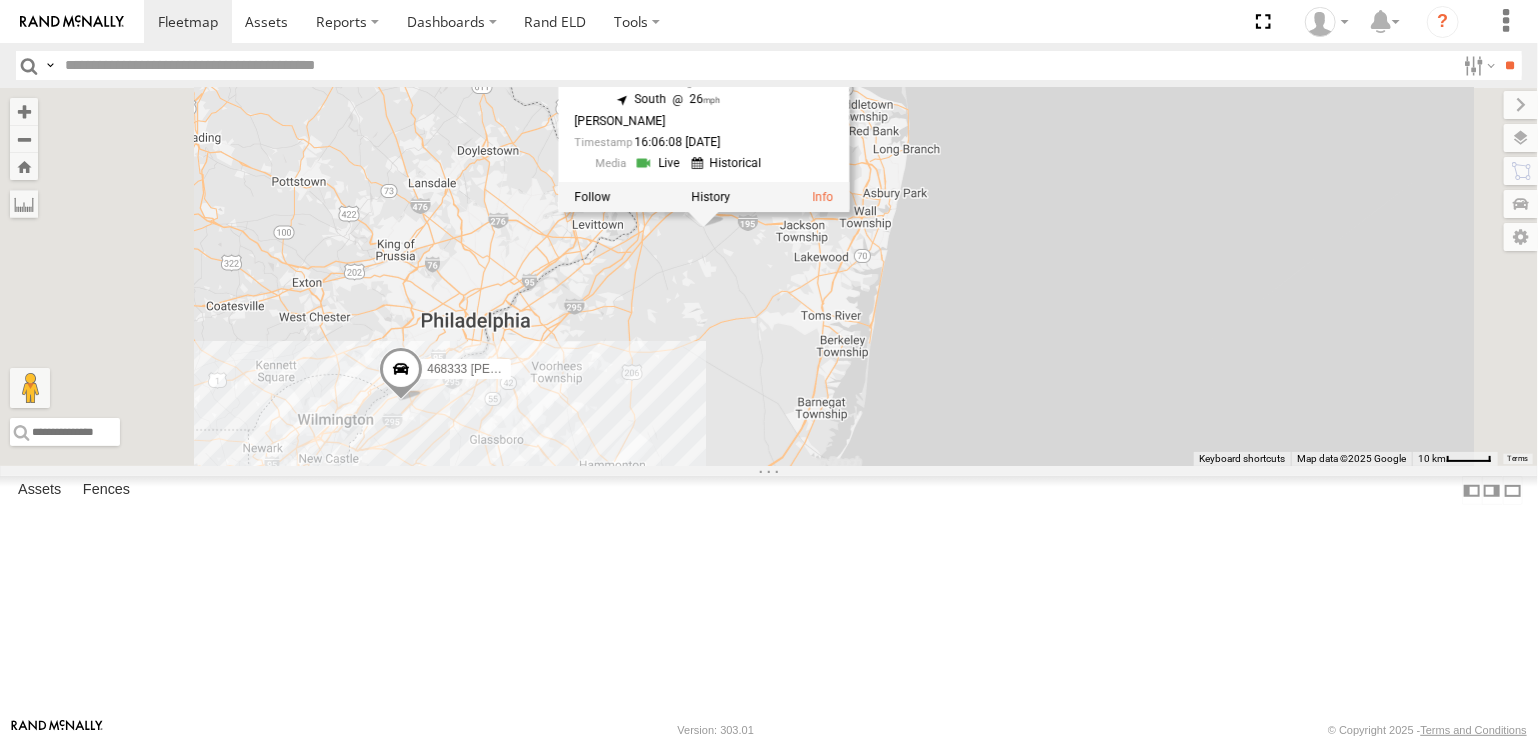 drag, startPoint x: 960, startPoint y: 371, endPoint x: 957, endPoint y: 503, distance: 132.03409 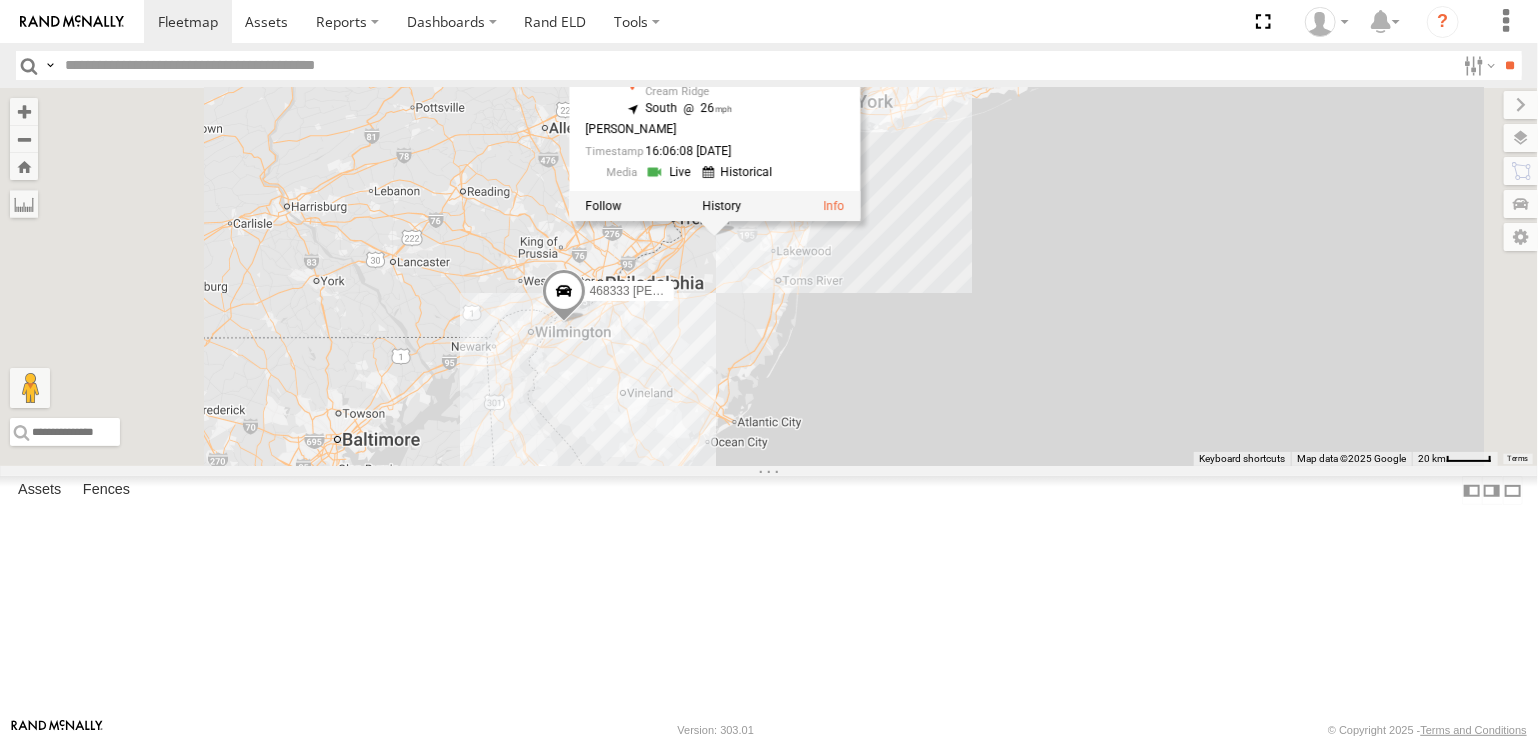 drag, startPoint x: 944, startPoint y: 555, endPoint x: 954, endPoint y: 486, distance: 69.72087 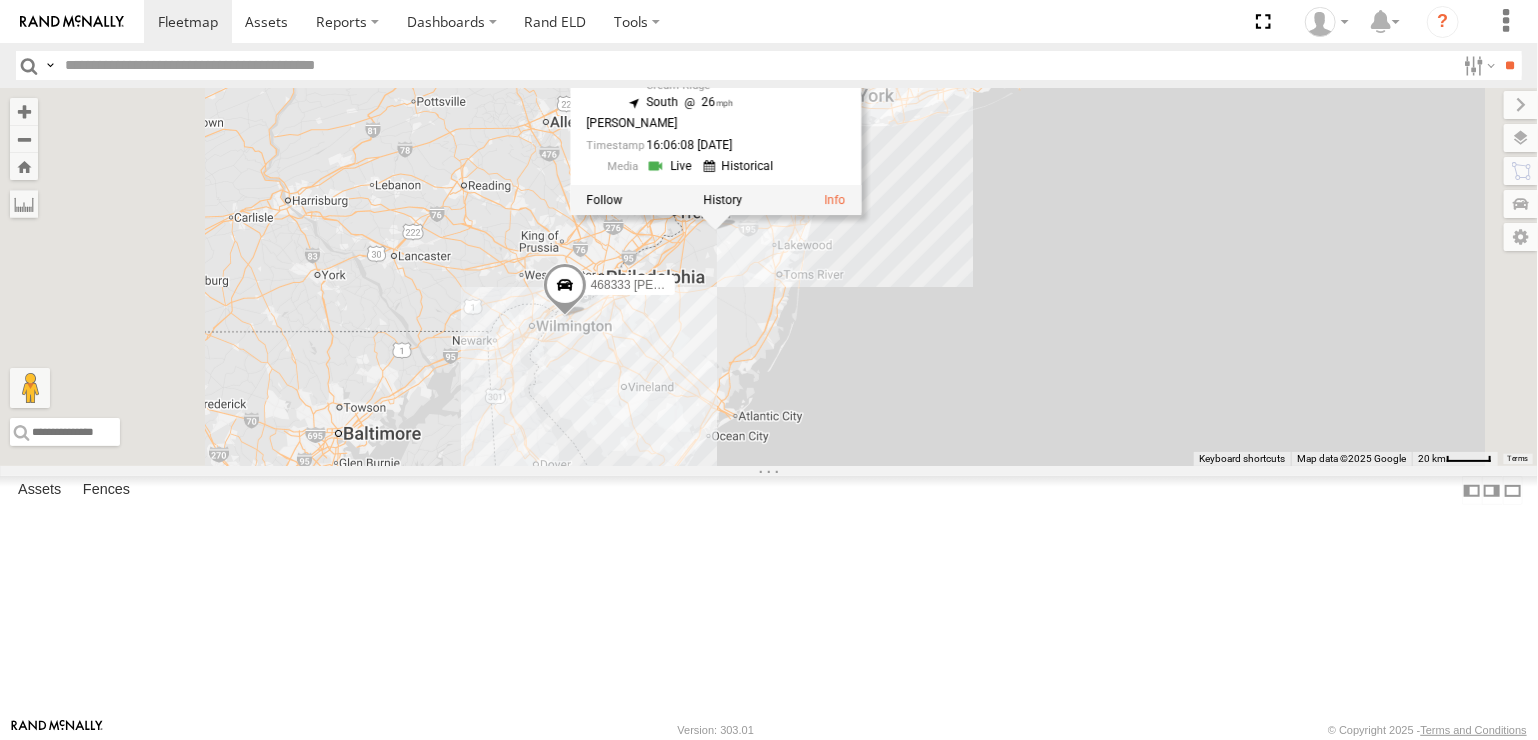 click on "2" at bounding box center (655, 511) 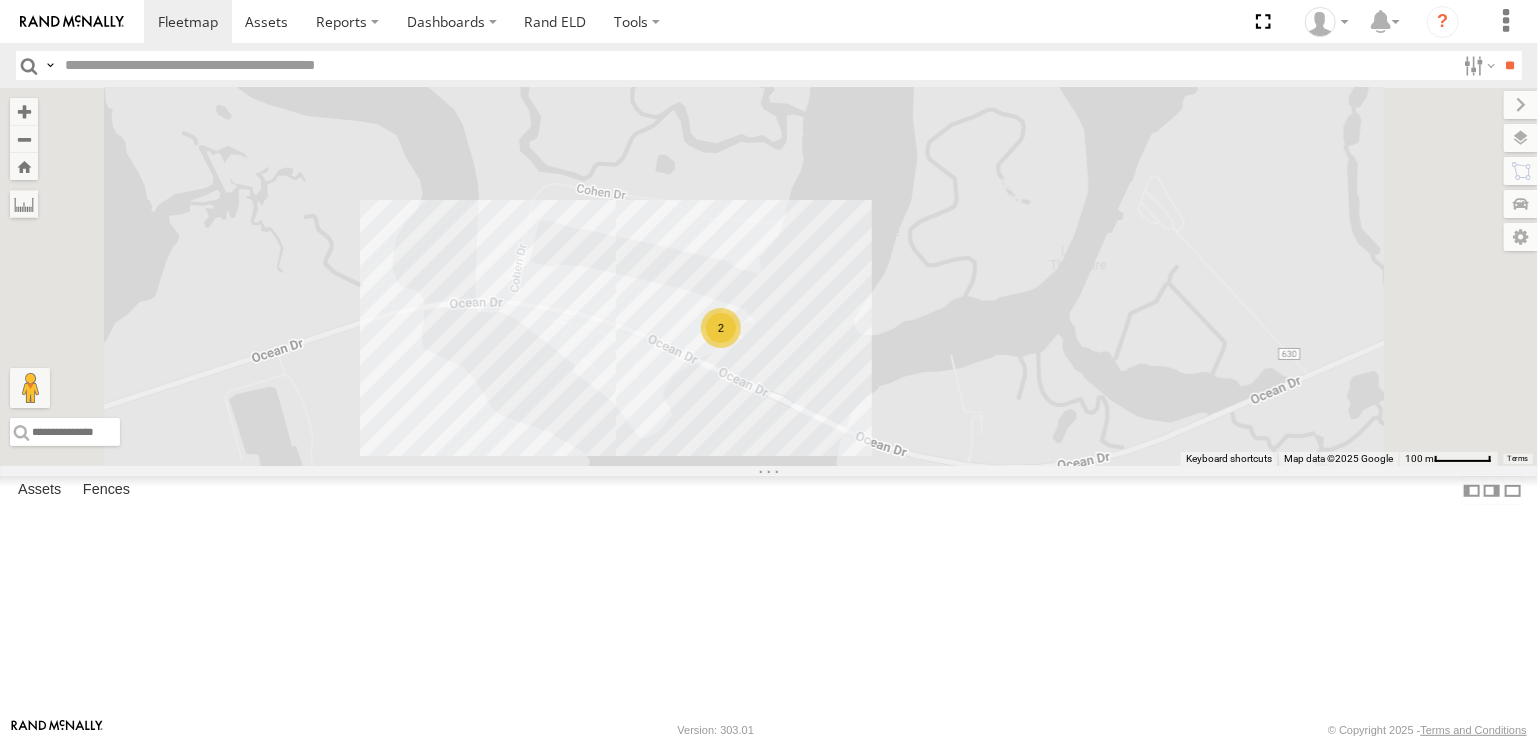 drag, startPoint x: 973, startPoint y: 569, endPoint x: 1049, endPoint y: 516, distance: 92.65527 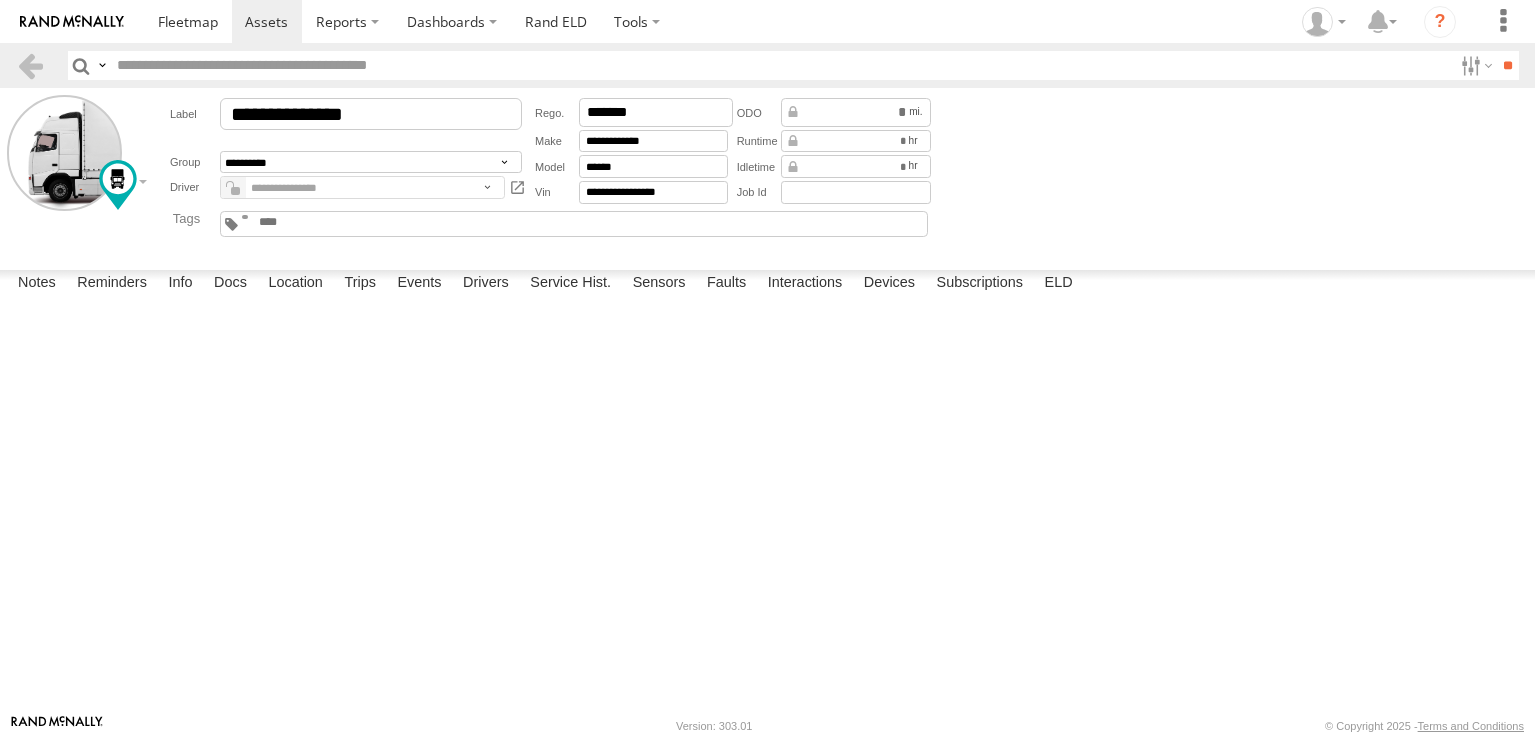 scroll, scrollTop: 0, scrollLeft: 0, axis: both 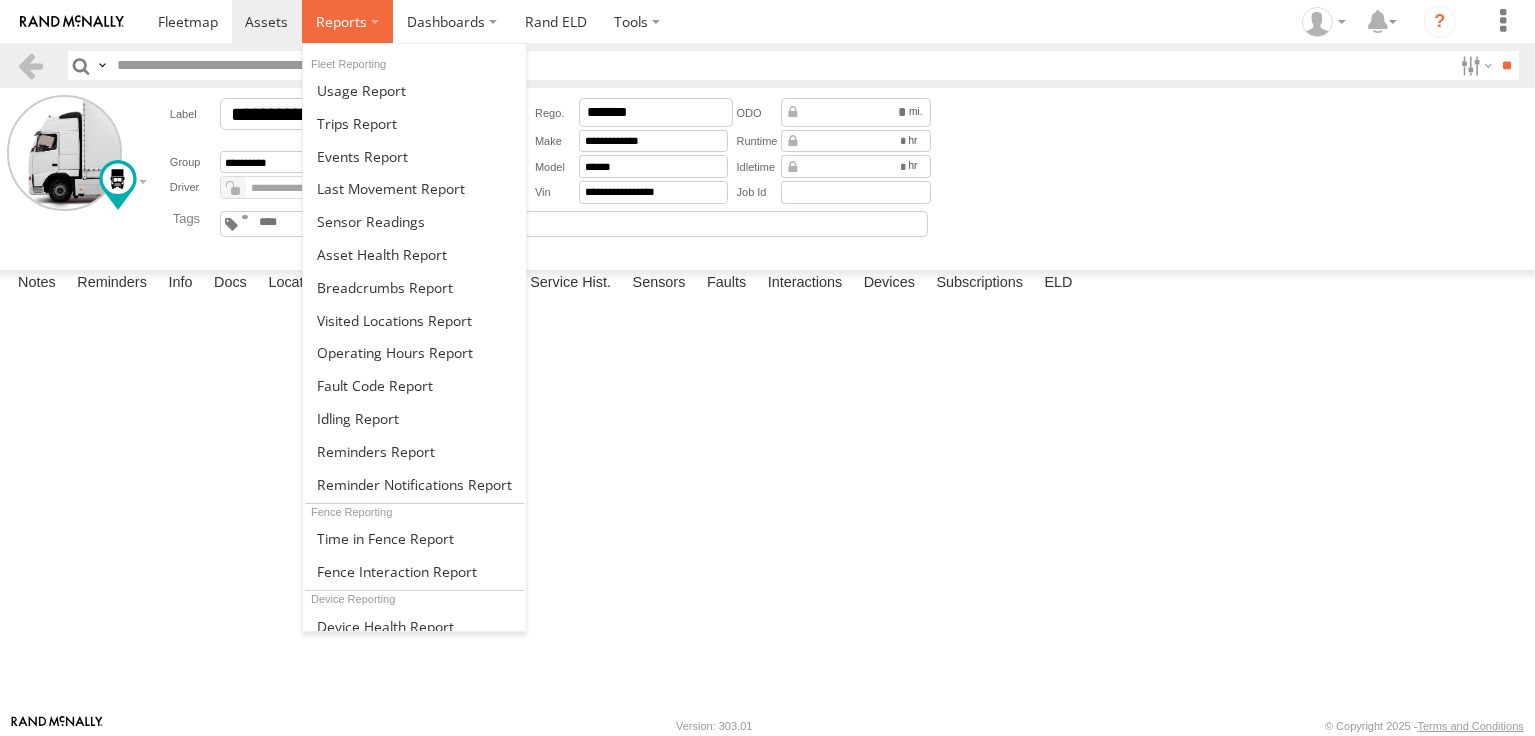 click at bounding box center (341, 21) 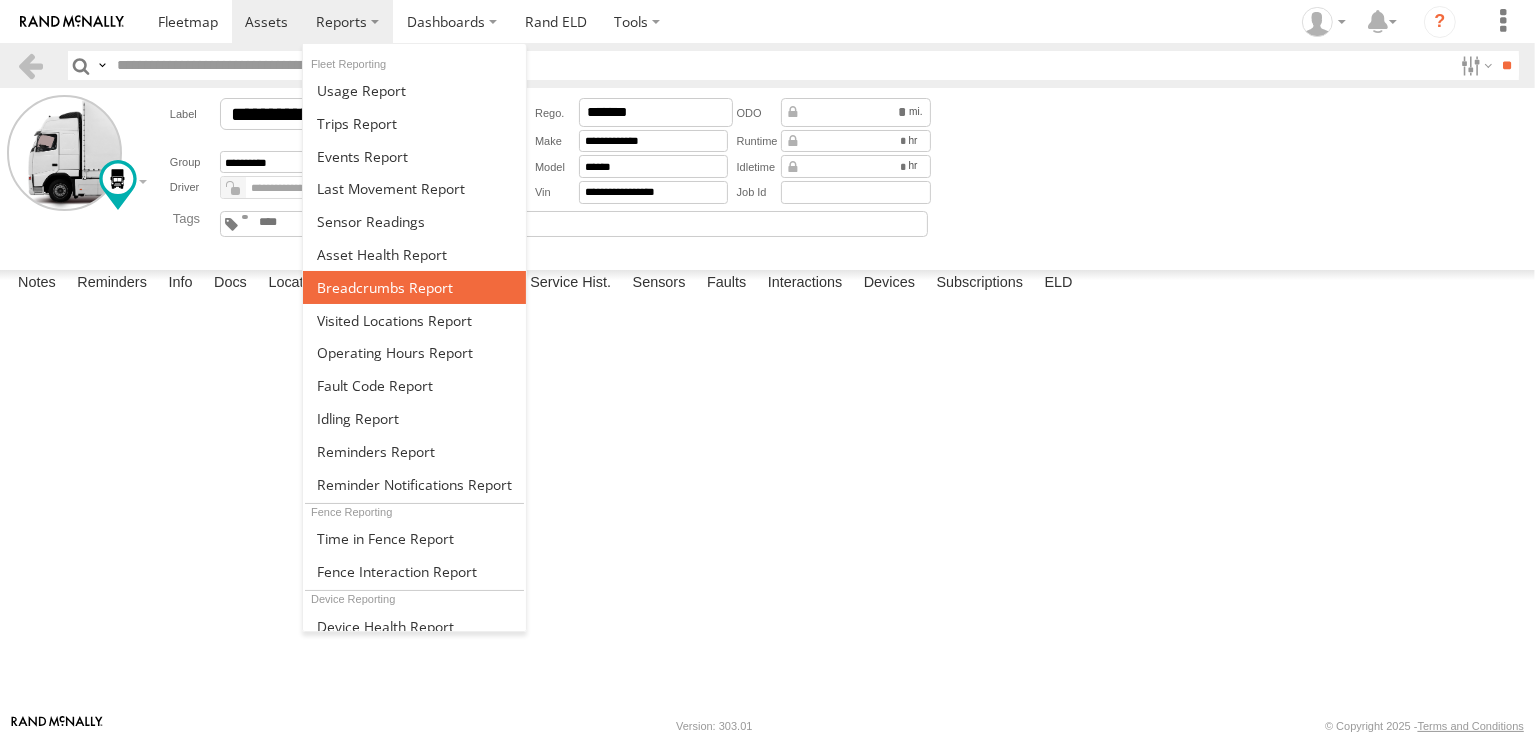 click at bounding box center [385, 287] 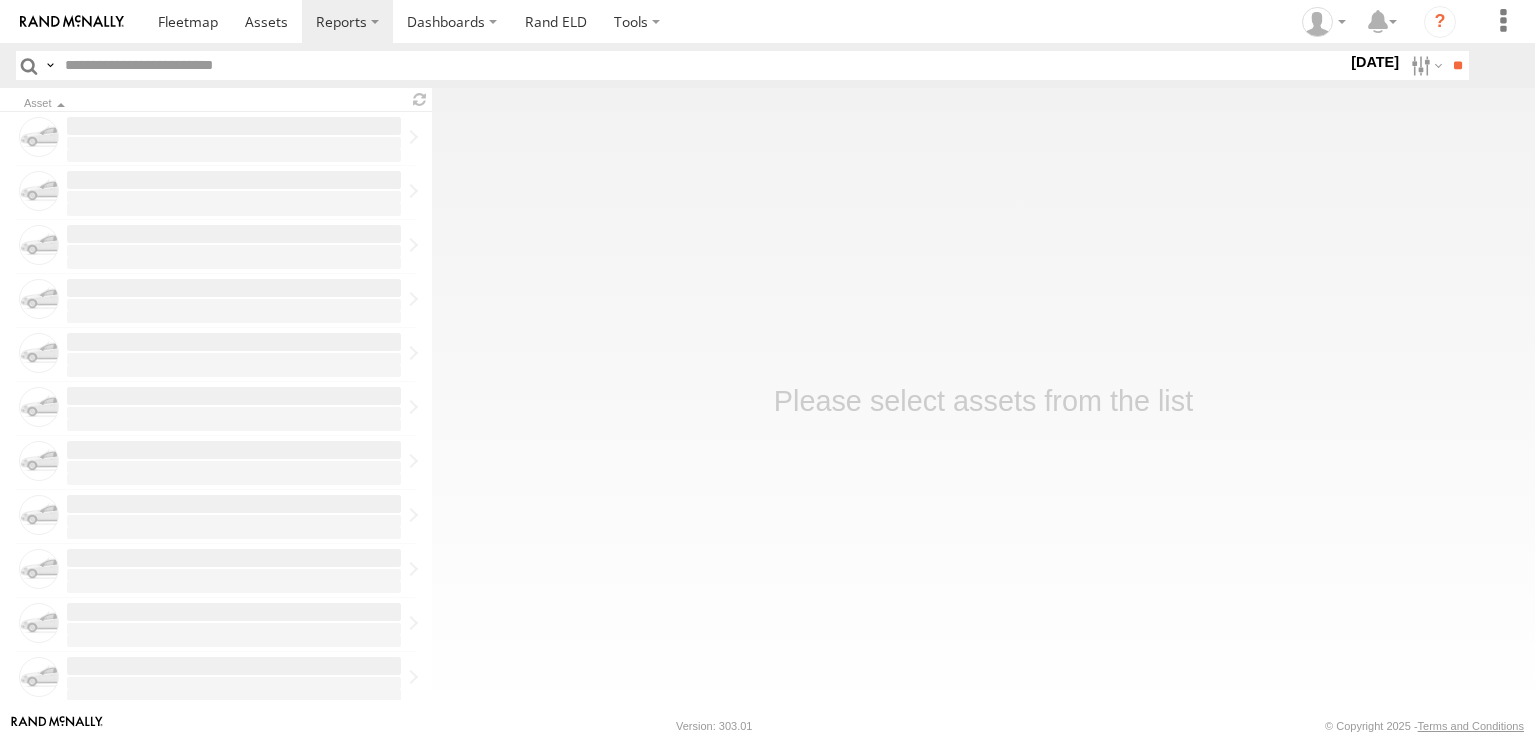 scroll, scrollTop: 0, scrollLeft: 0, axis: both 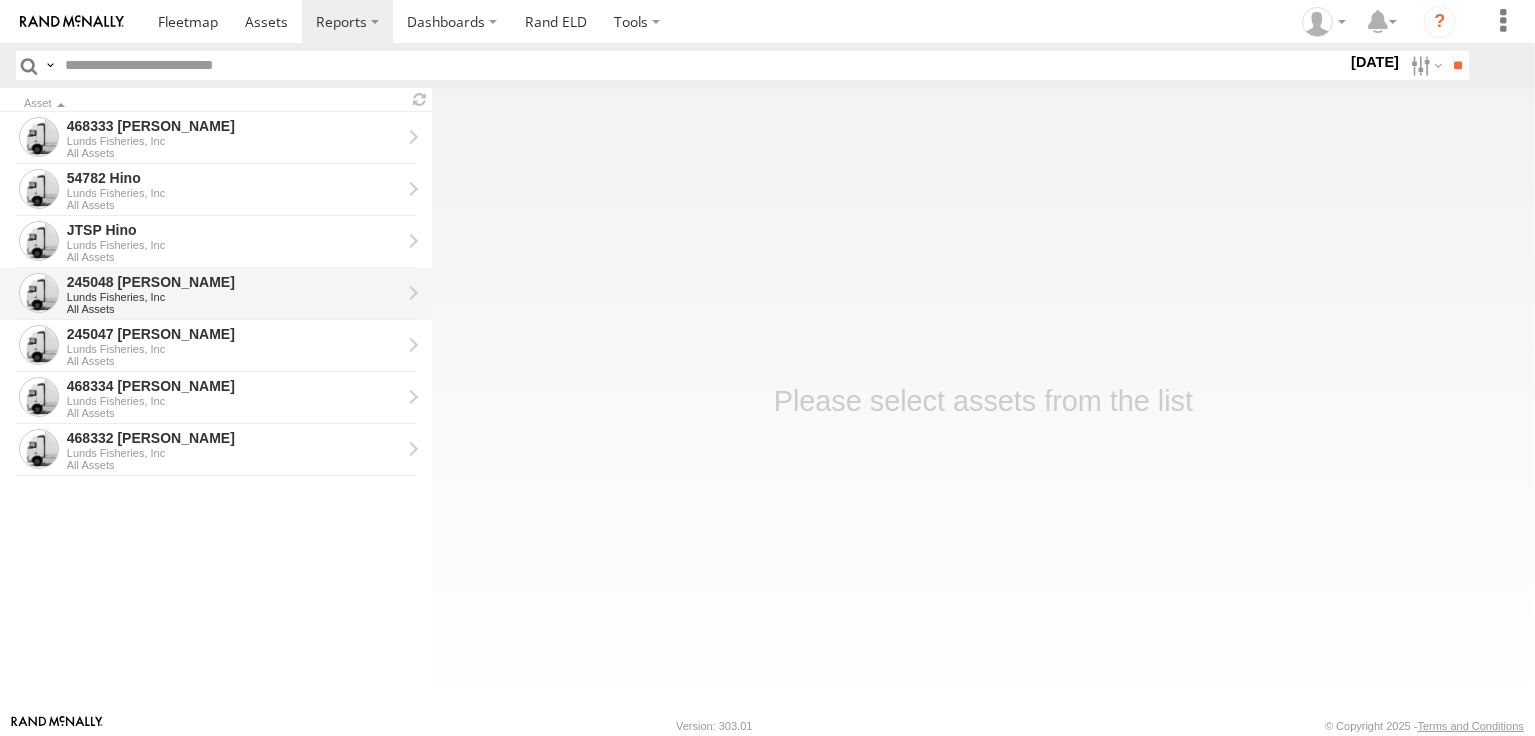 click on "245048 [PERSON_NAME]" at bounding box center [234, 282] 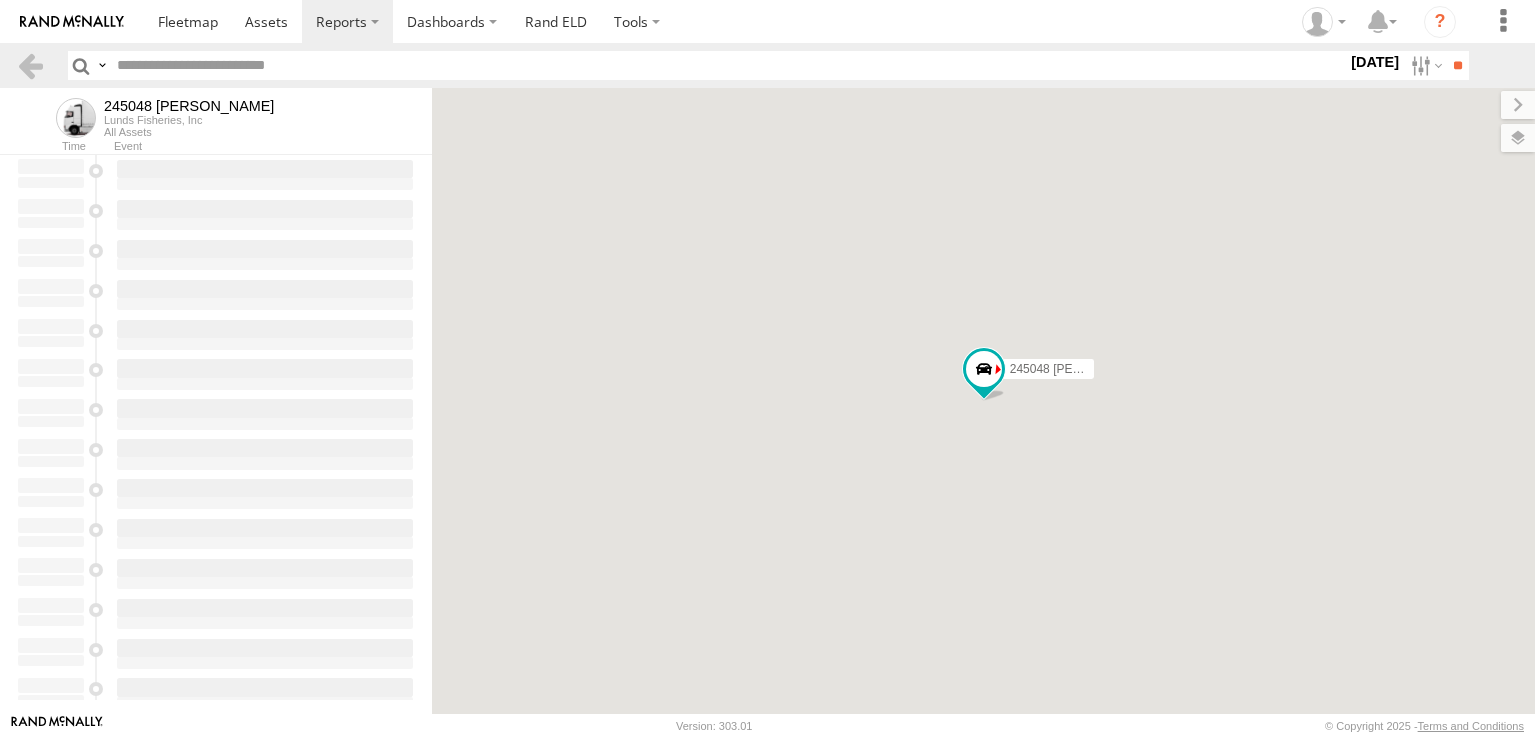scroll, scrollTop: 0, scrollLeft: 0, axis: both 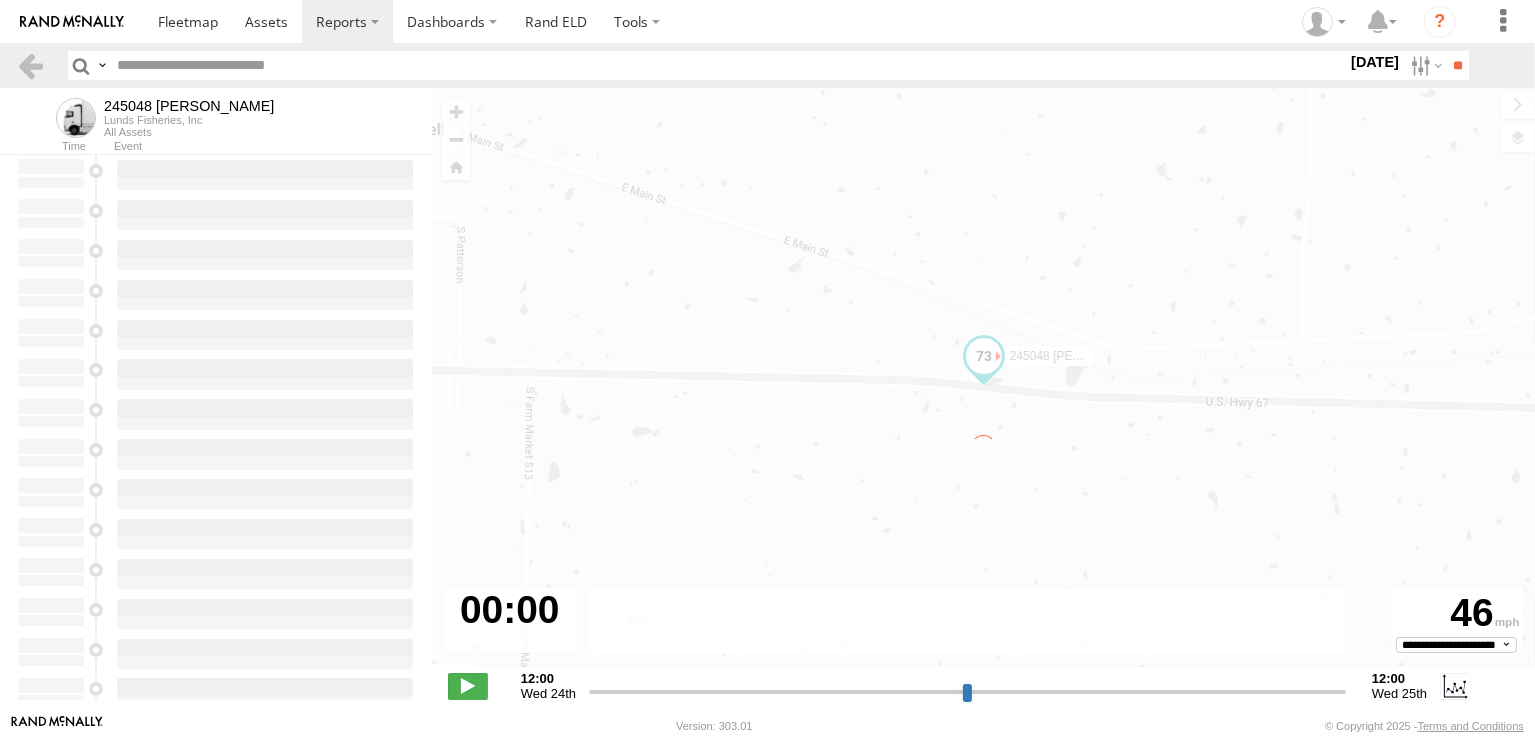 type on "**********" 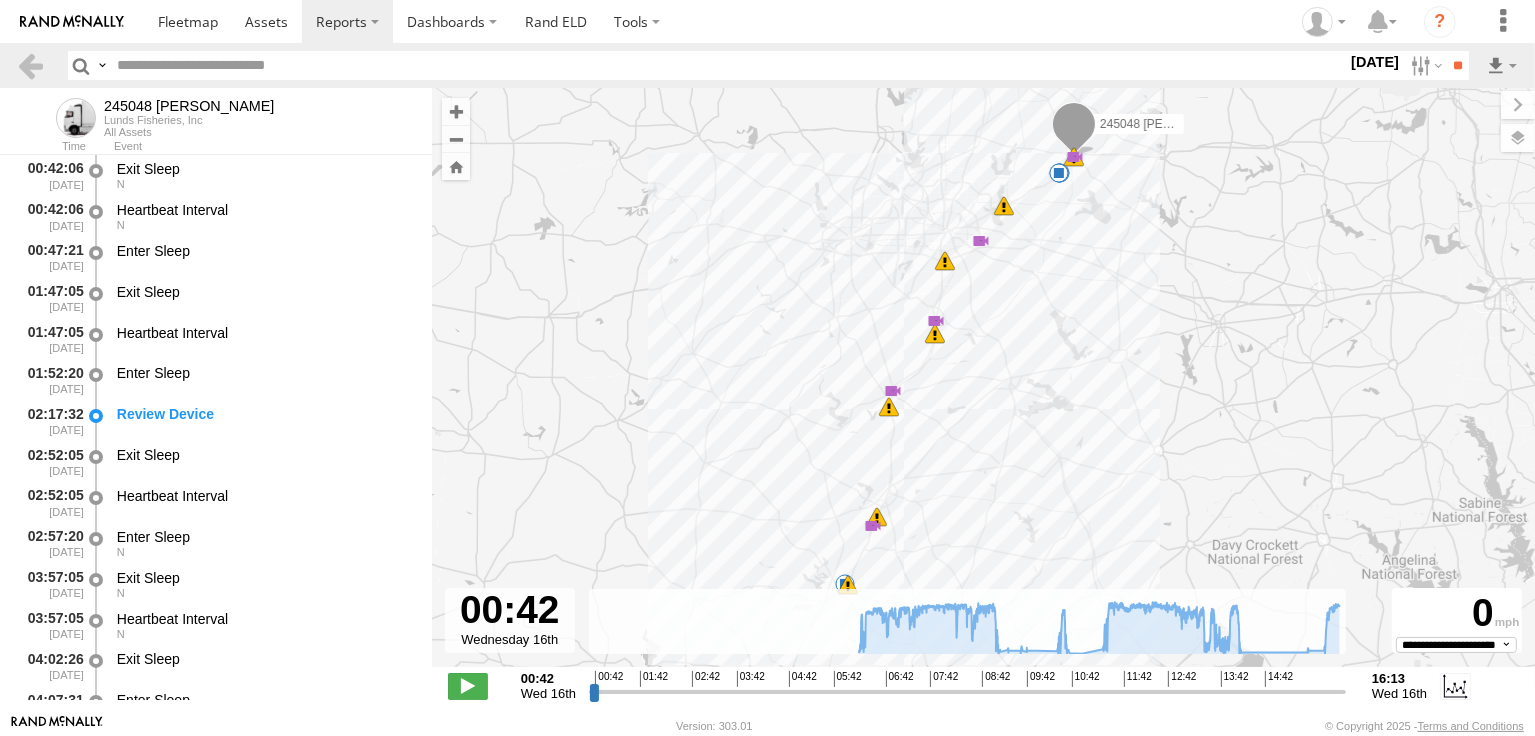 drag, startPoint x: 993, startPoint y: 439, endPoint x: 988, endPoint y: 417, distance: 22.561028 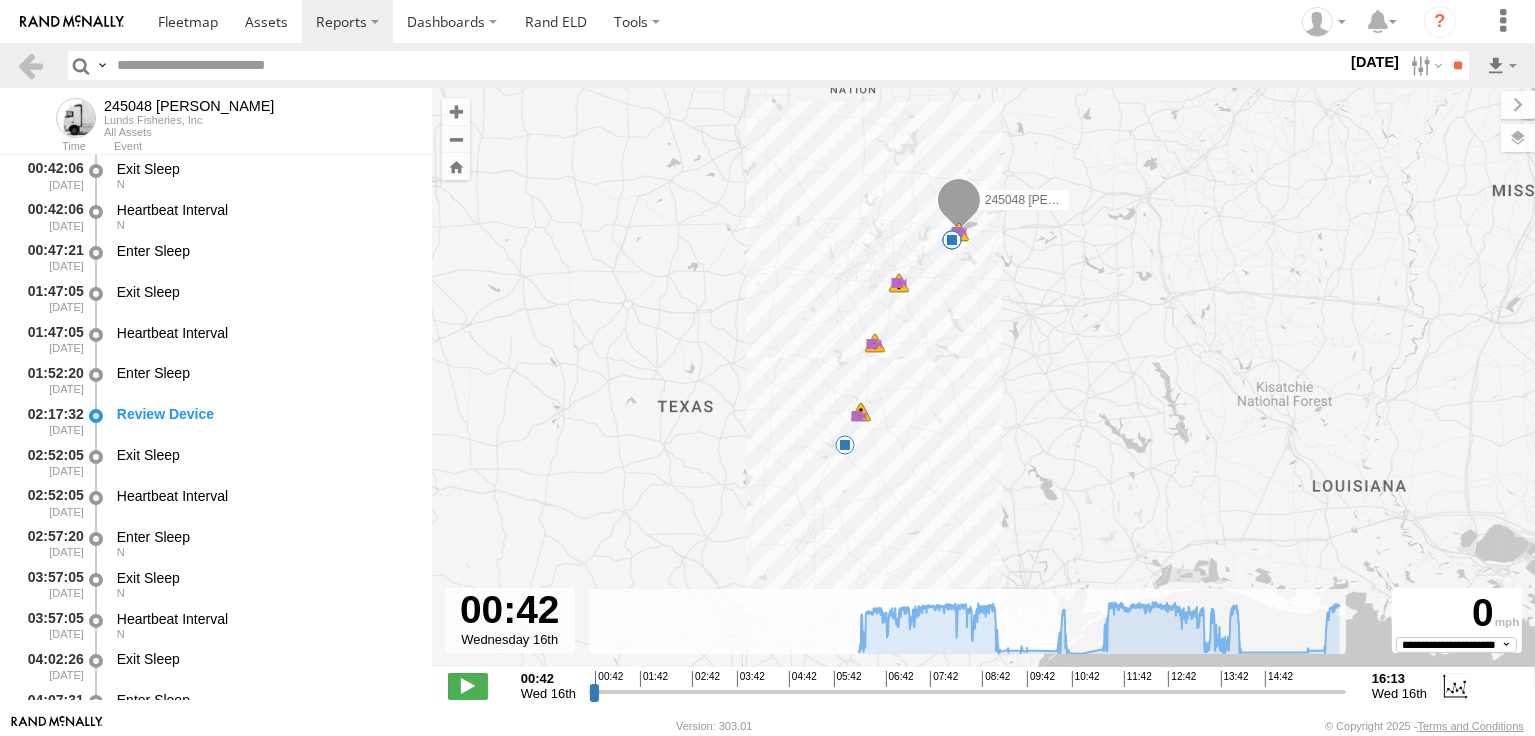 drag, startPoint x: 990, startPoint y: 479, endPoint x: 928, endPoint y: 426, distance: 81.565926 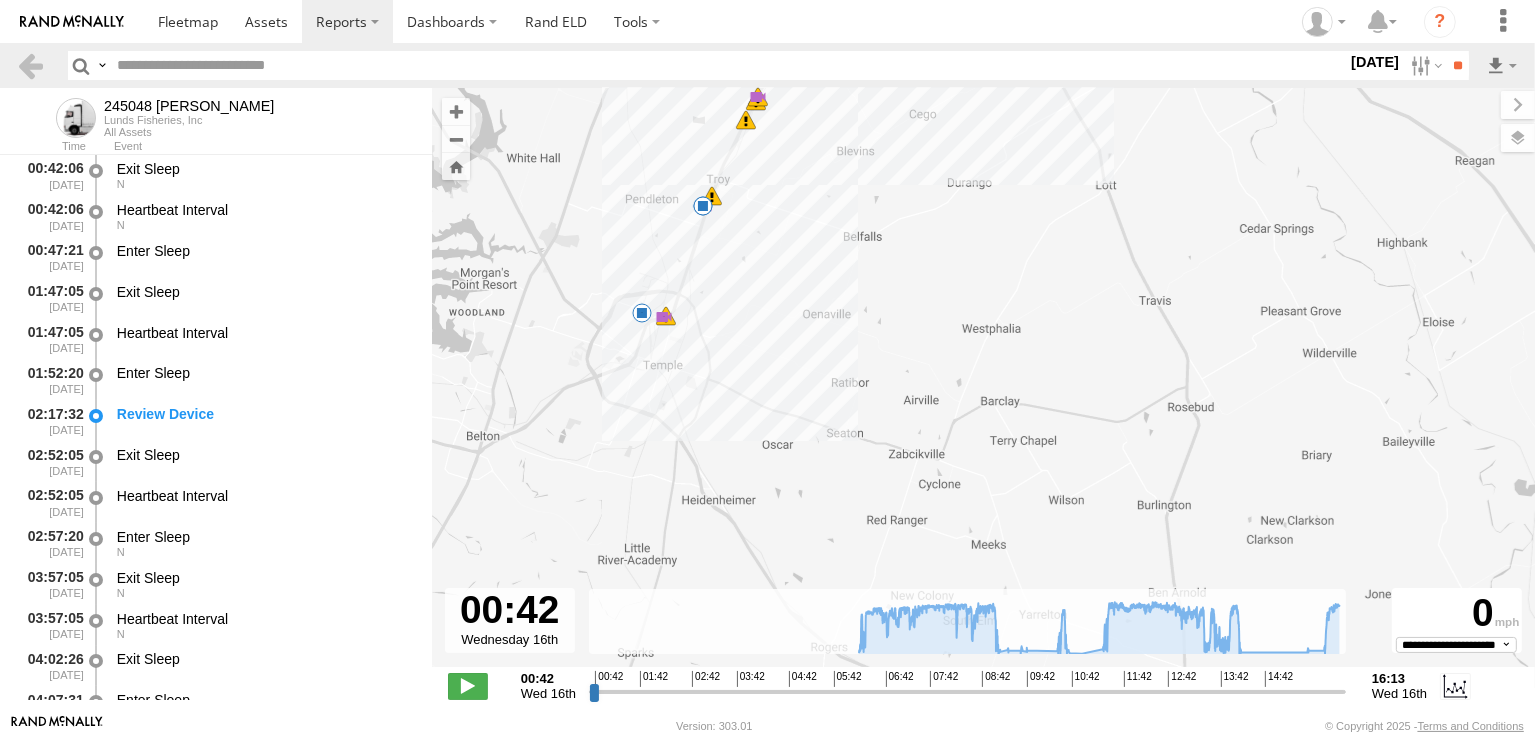 drag, startPoint x: 625, startPoint y: 382, endPoint x: 837, endPoint y: 465, distance: 227.66862 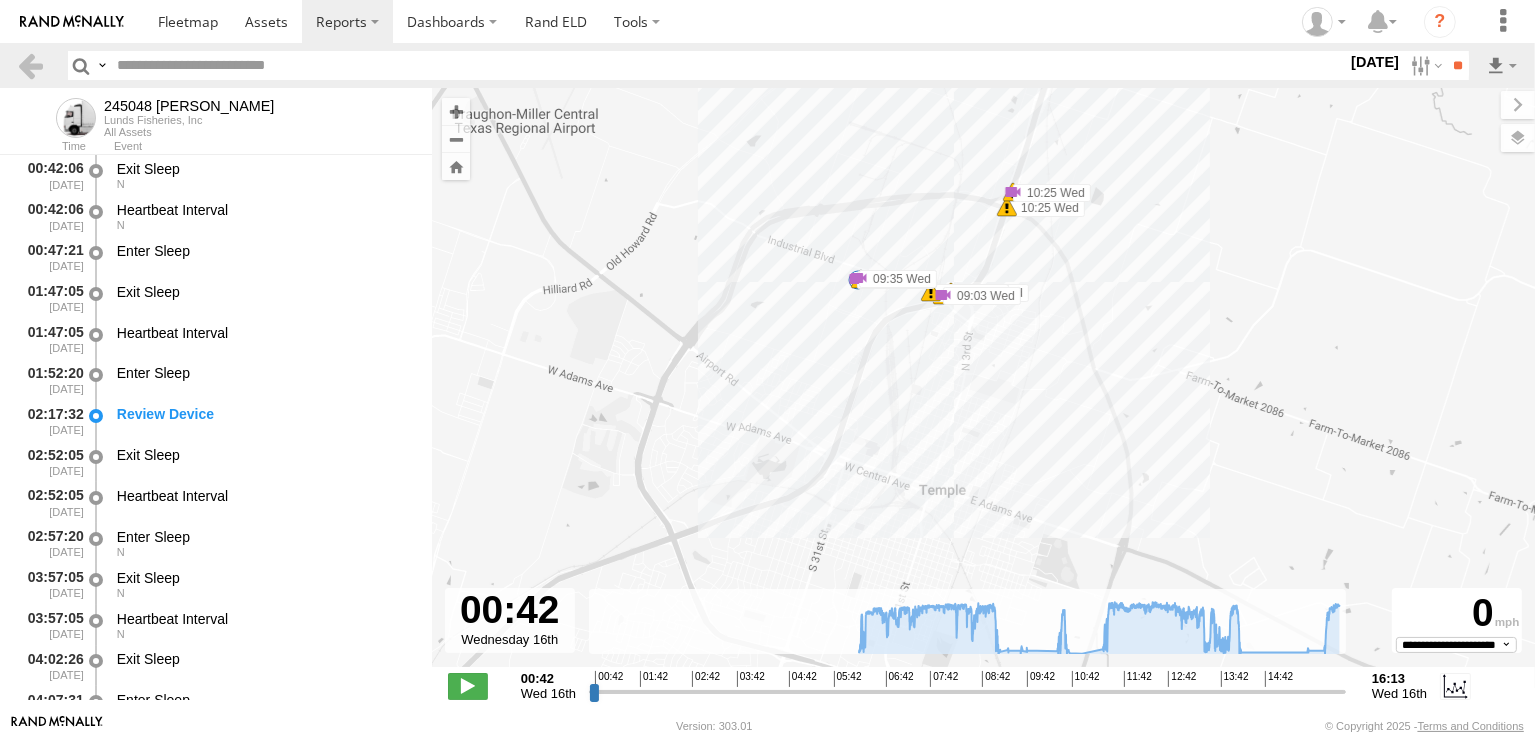 drag, startPoint x: 853, startPoint y: 319, endPoint x: 801, endPoint y: 403, distance: 98.79271 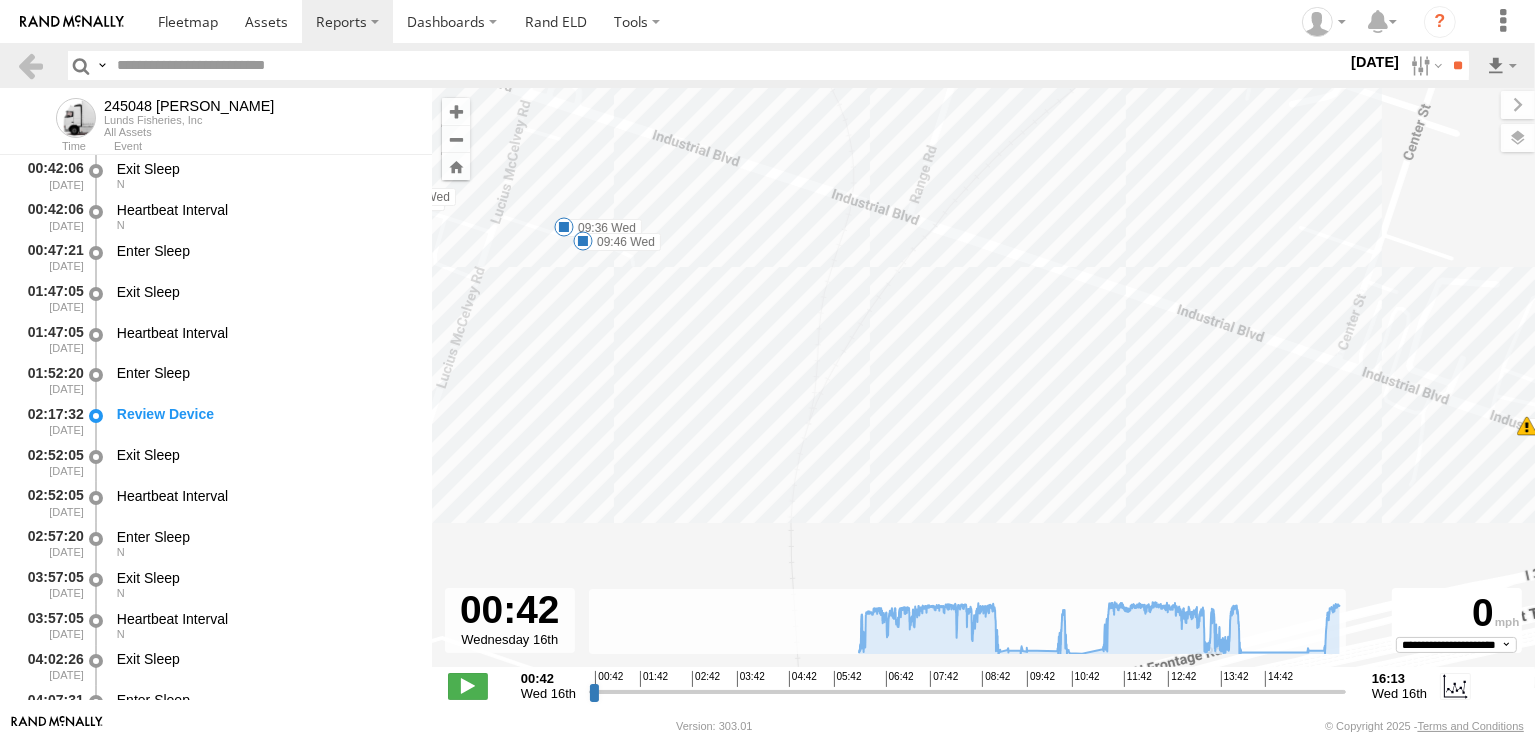 drag, startPoint x: 643, startPoint y: 370, endPoint x: 954, endPoint y: 308, distance: 317.11984 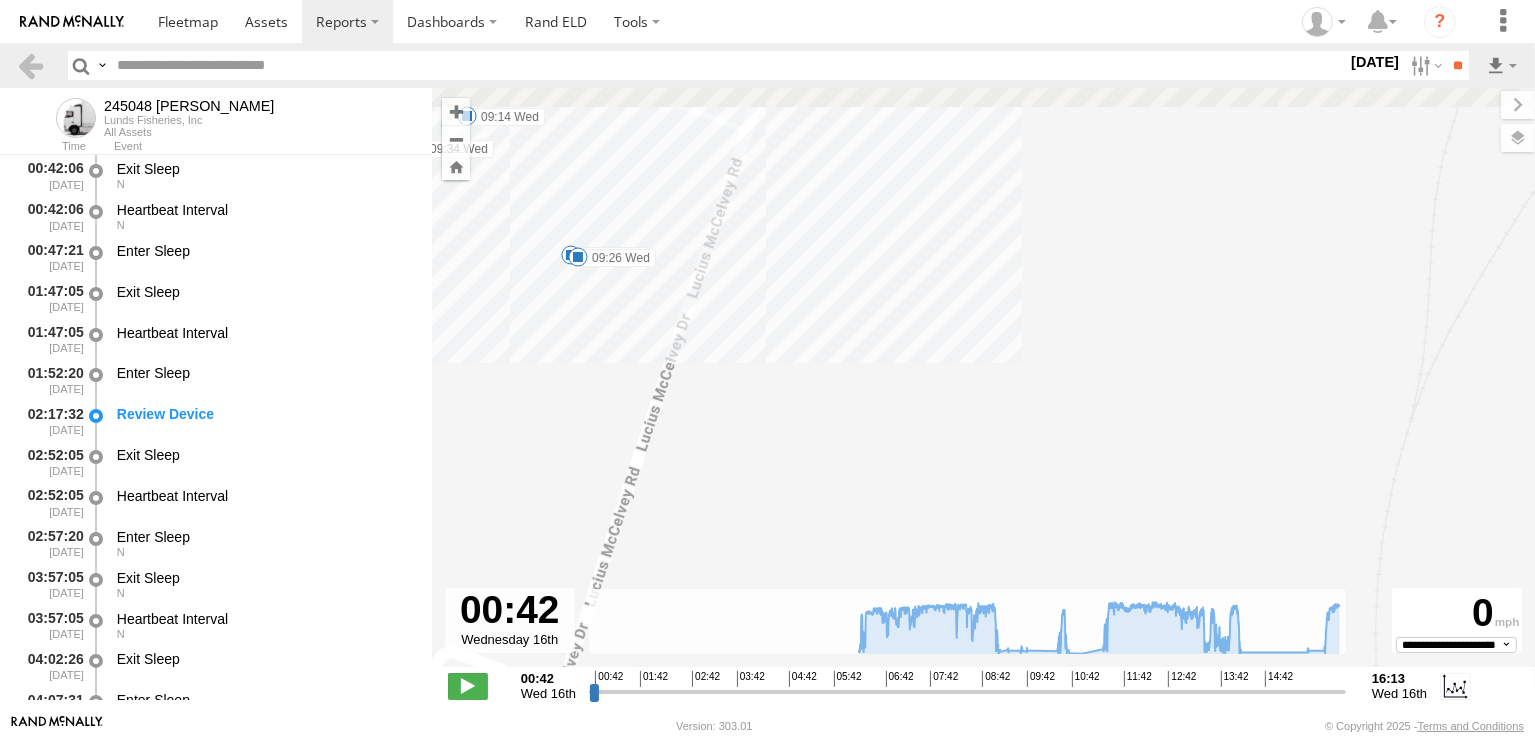 drag, startPoint x: 623, startPoint y: 339, endPoint x: 824, endPoint y: 457, distance: 233.07724 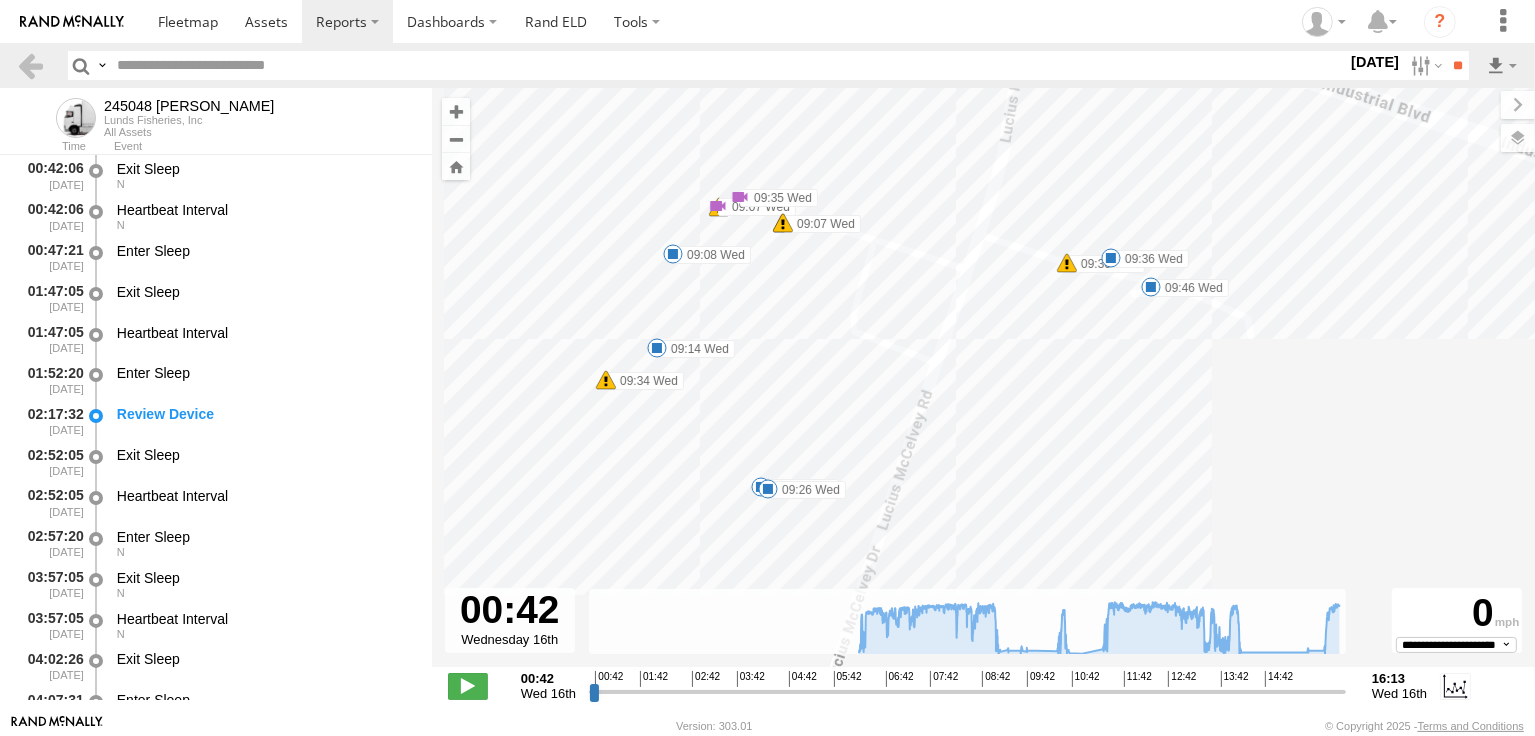 drag, startPoint x: 812, startPoint y: 239, endPoint x: 794, endPoint y: 346, distance: 108.503456 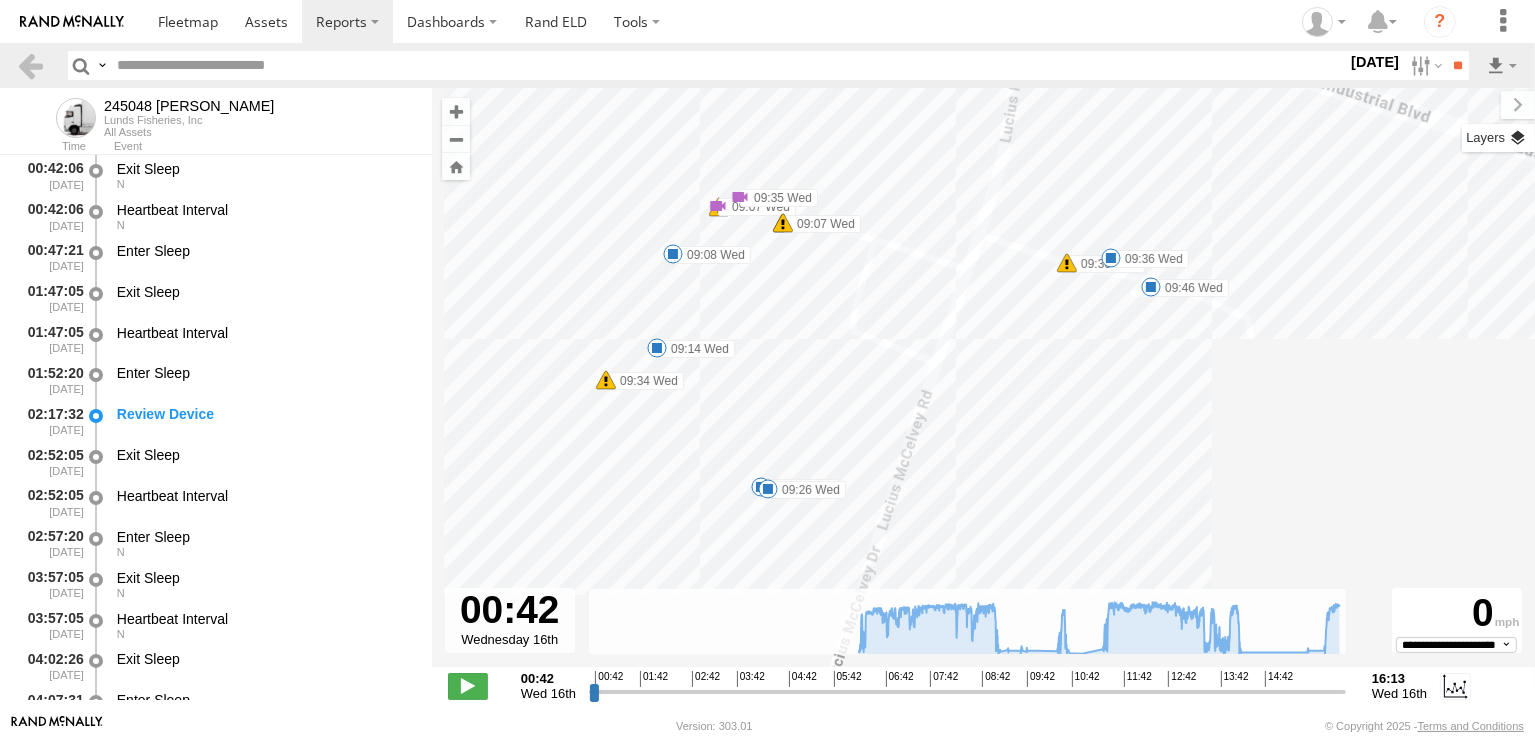 click at bounding box center (1498, 138) 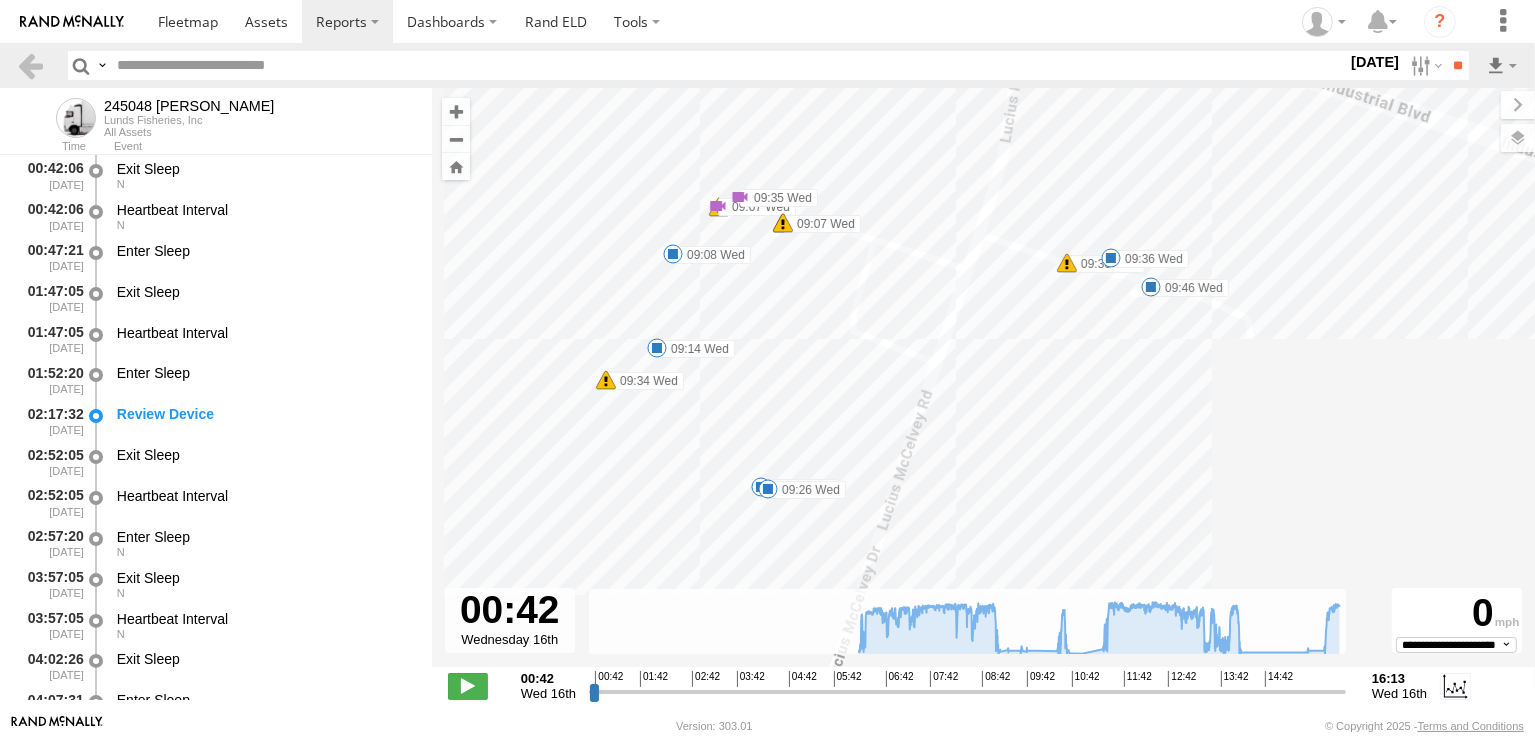 click at bounding box center (0, 0) 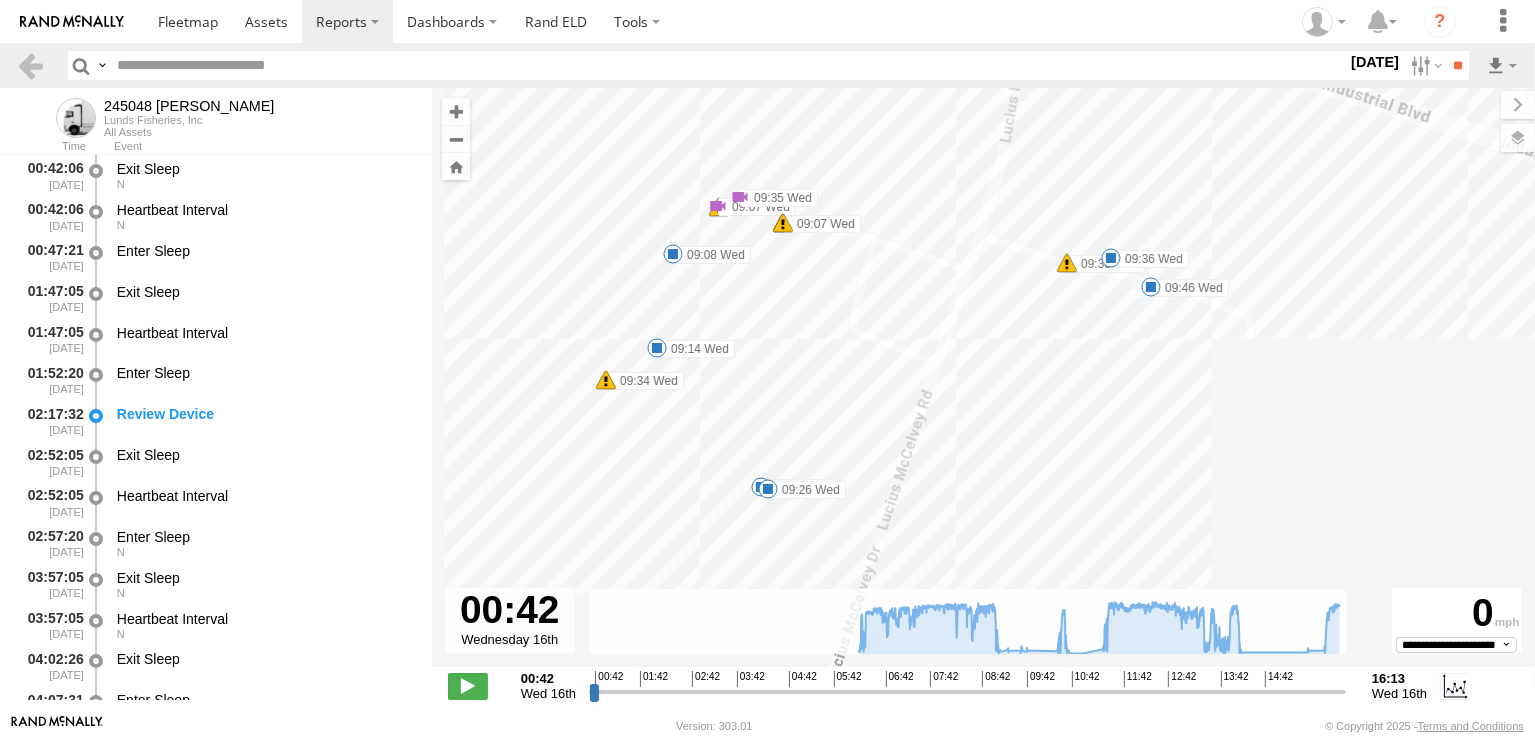 click on "Satellite + Roadmap" at bounding box center (0, 0) 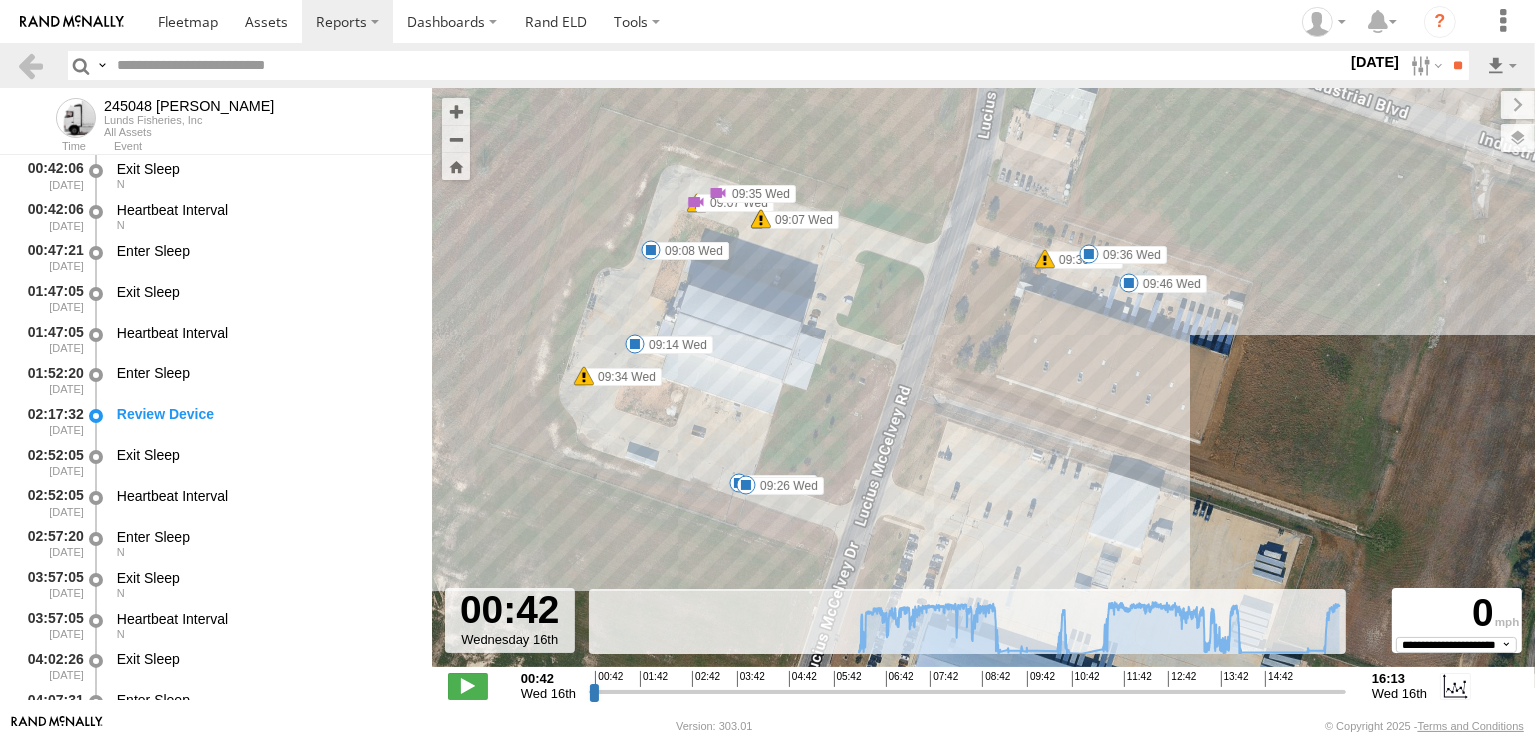 drag, startPoint x: 908, startPoint y: 332, endPoint x: 885, endPoint y: 331, distance: 23.021729 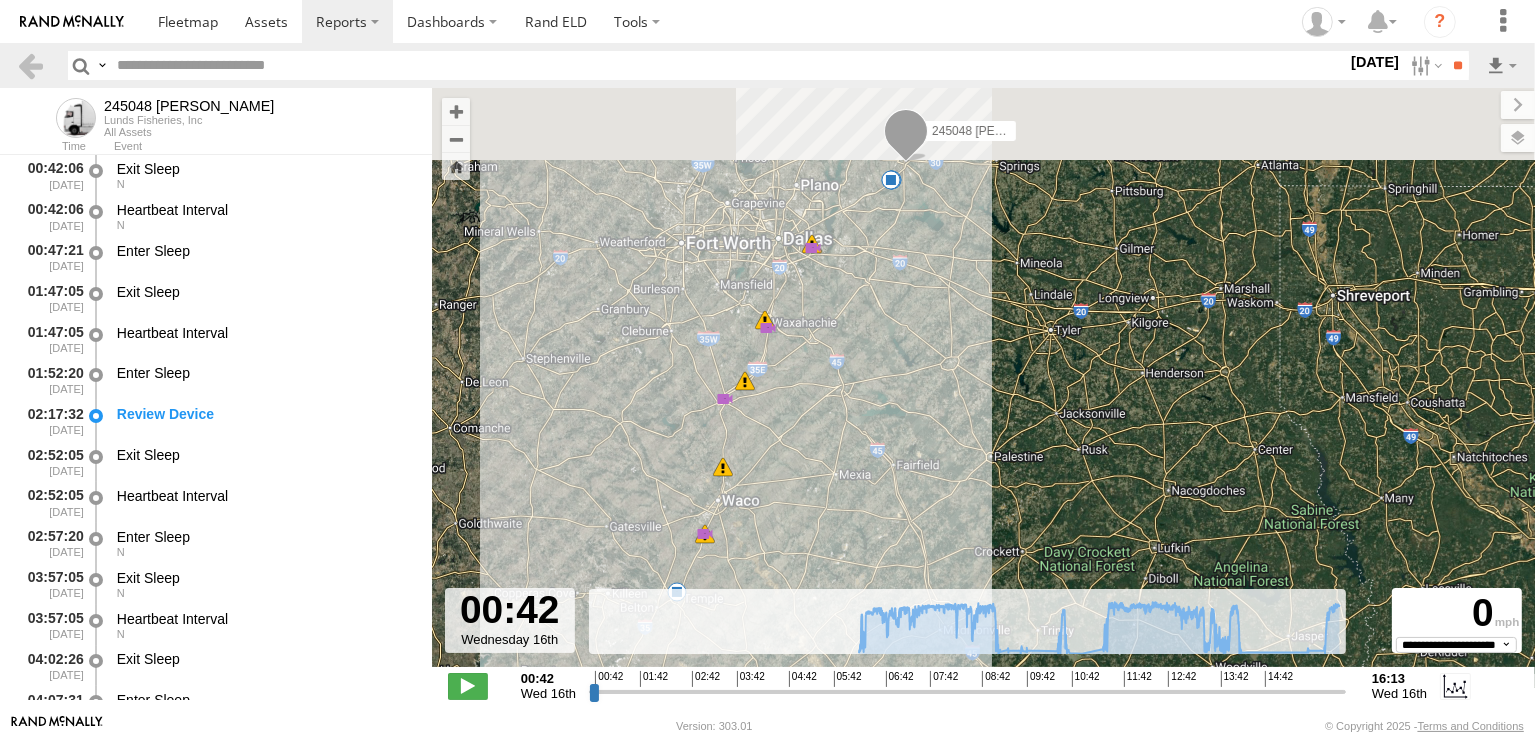 drag, startPoint x: 888, startPoint y: 226, endPoint x: 862, endPoint y: 438, distance: 213.5884 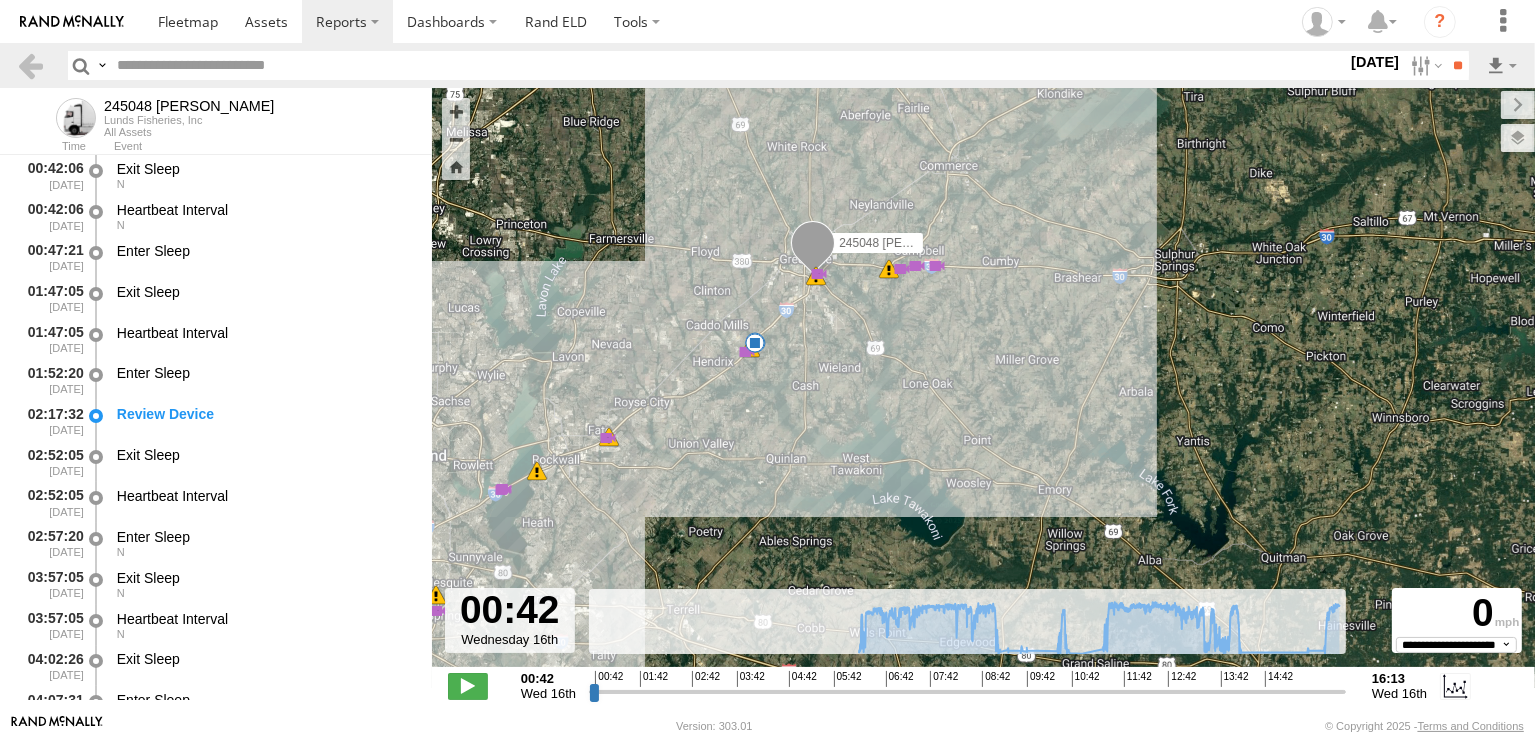 drag, startPoint x: 857, startPoint y: 288, endPoint x: 900, endPoint y: 411, distance: 130.29965 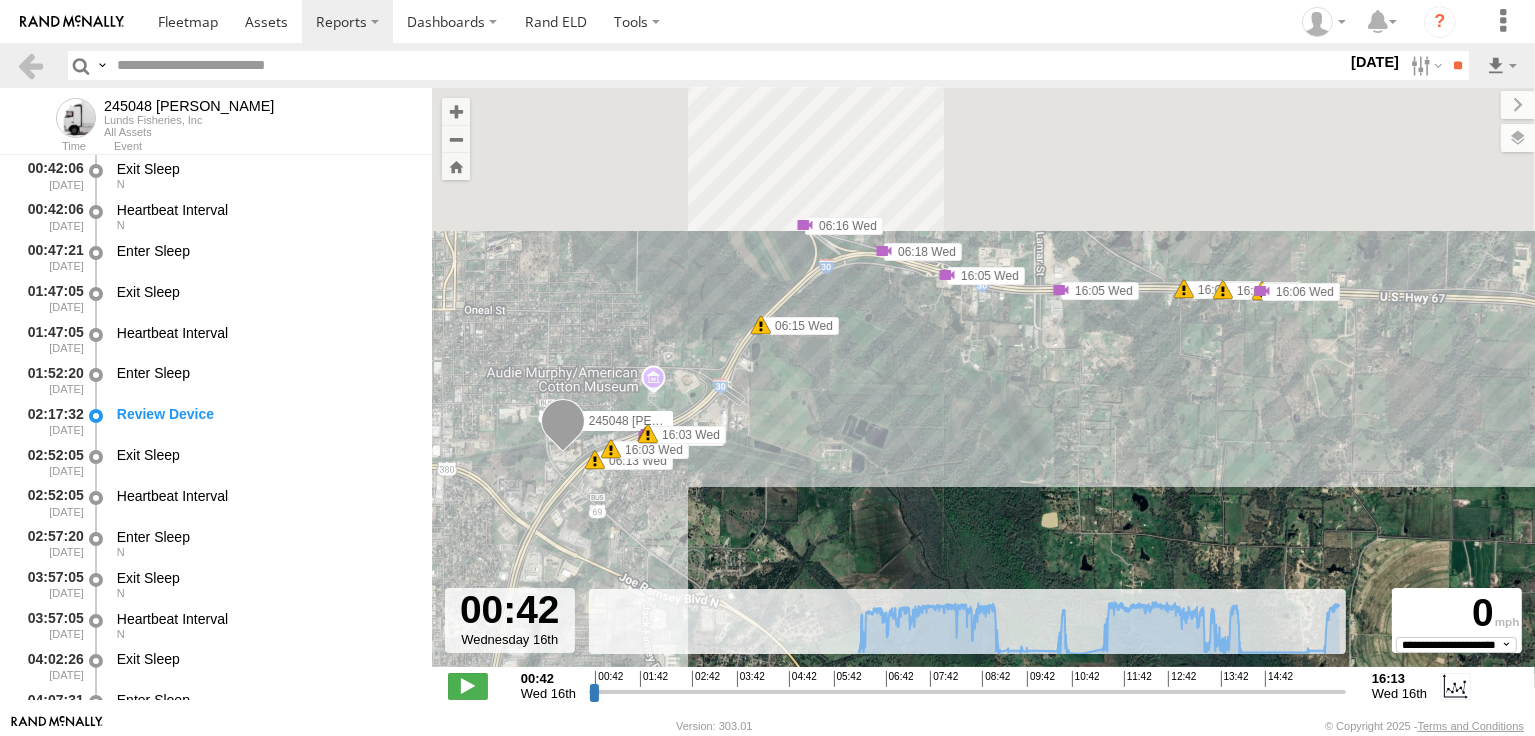 drag, startPoint x: 726, startPoint y: 264, endPoint x: 904, endPoint y: 554, distance: 340.27048 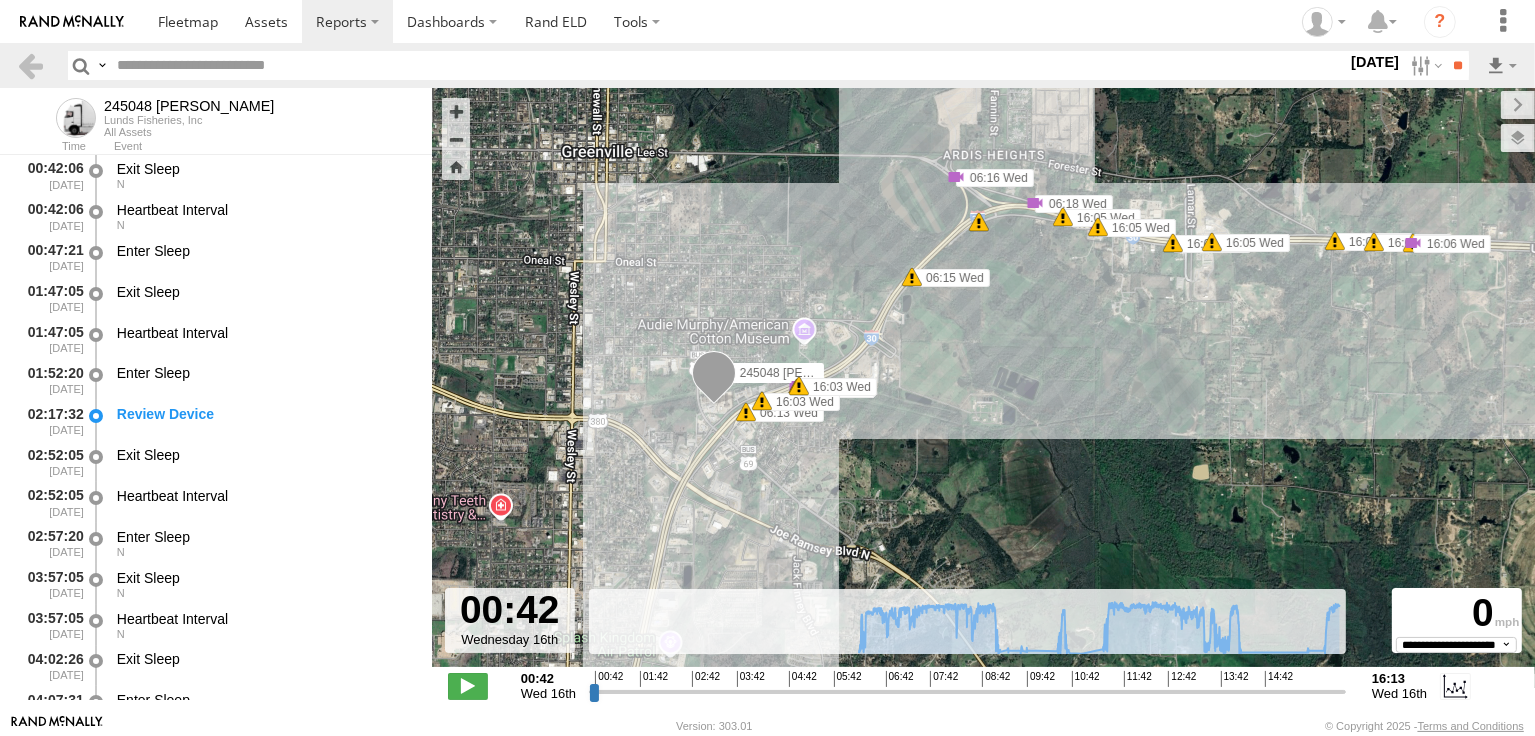 drag, startPoint x: 841, startPoint y: 504, endPoint x: 934, endPoint y: 387, distance: 149.45903 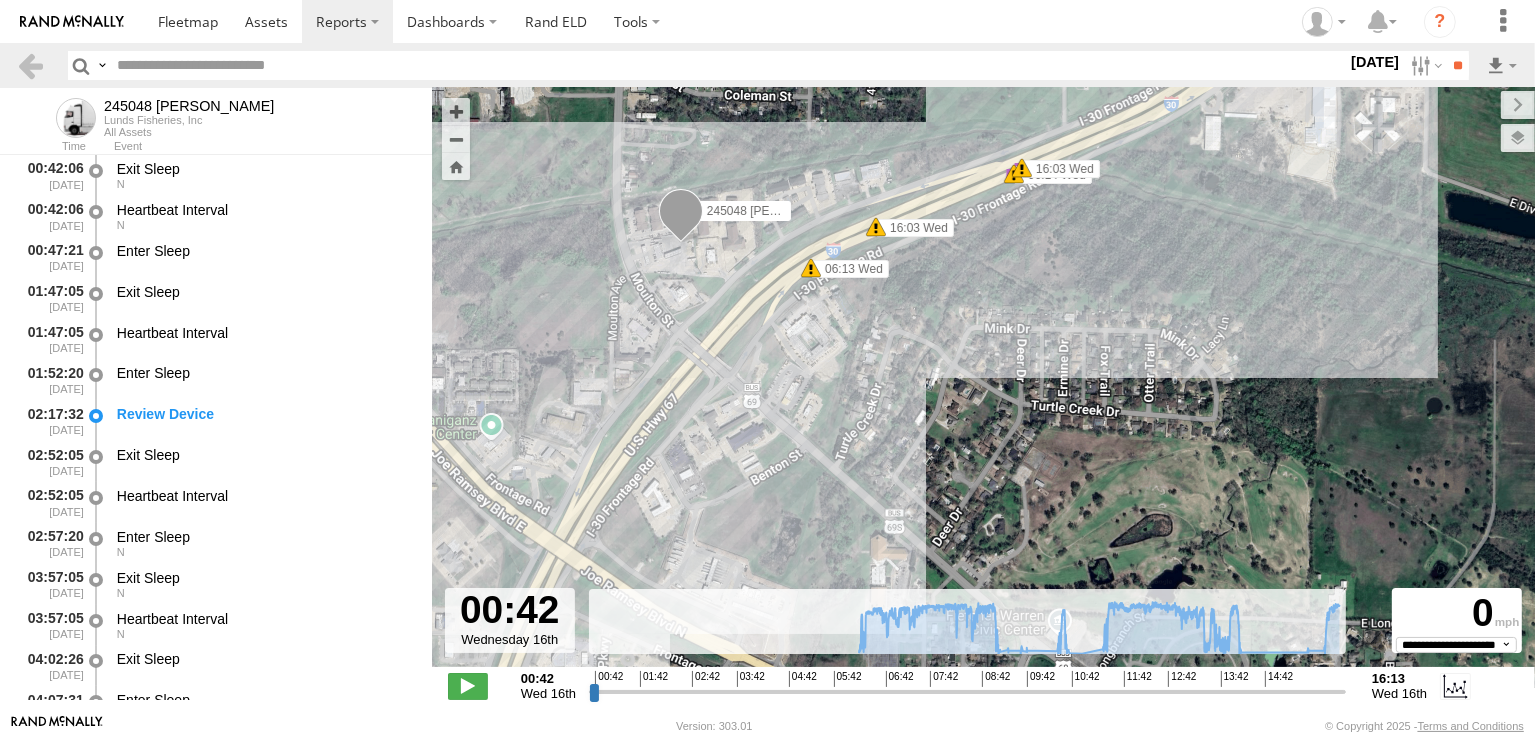 drag, startPoint x: 695, startPoint y: 383, endPoint x: 913, endPoint y: 384, distance: 218.00229 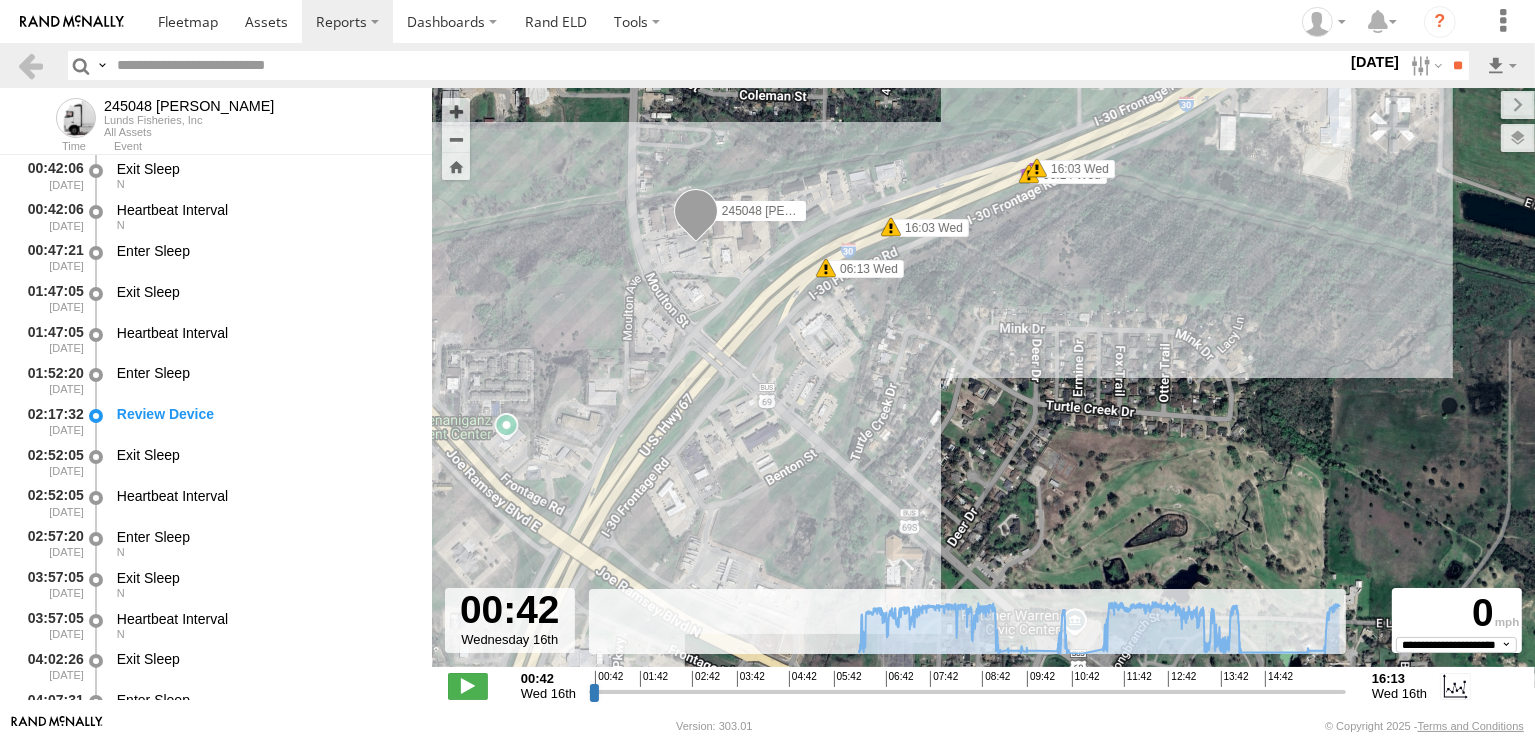 drag, startPoint x: 861, startPoint y: 406, endPoint x: 873, endPoint y: 407, distance: 12.0415945 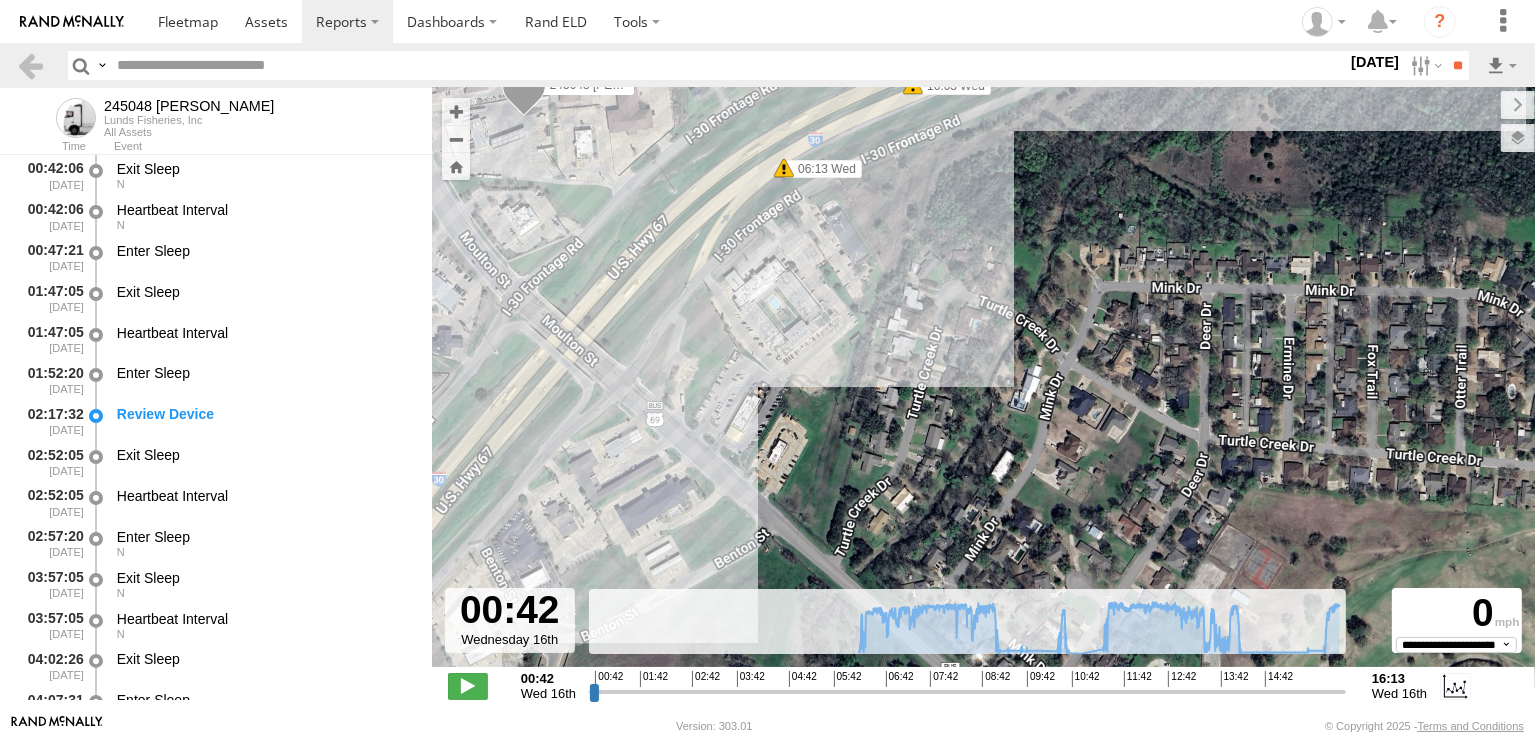 drag, startPoint x: 822, startPoint y: 342, endPoint x: 872, endPoint y: 415, distance: 88.481636 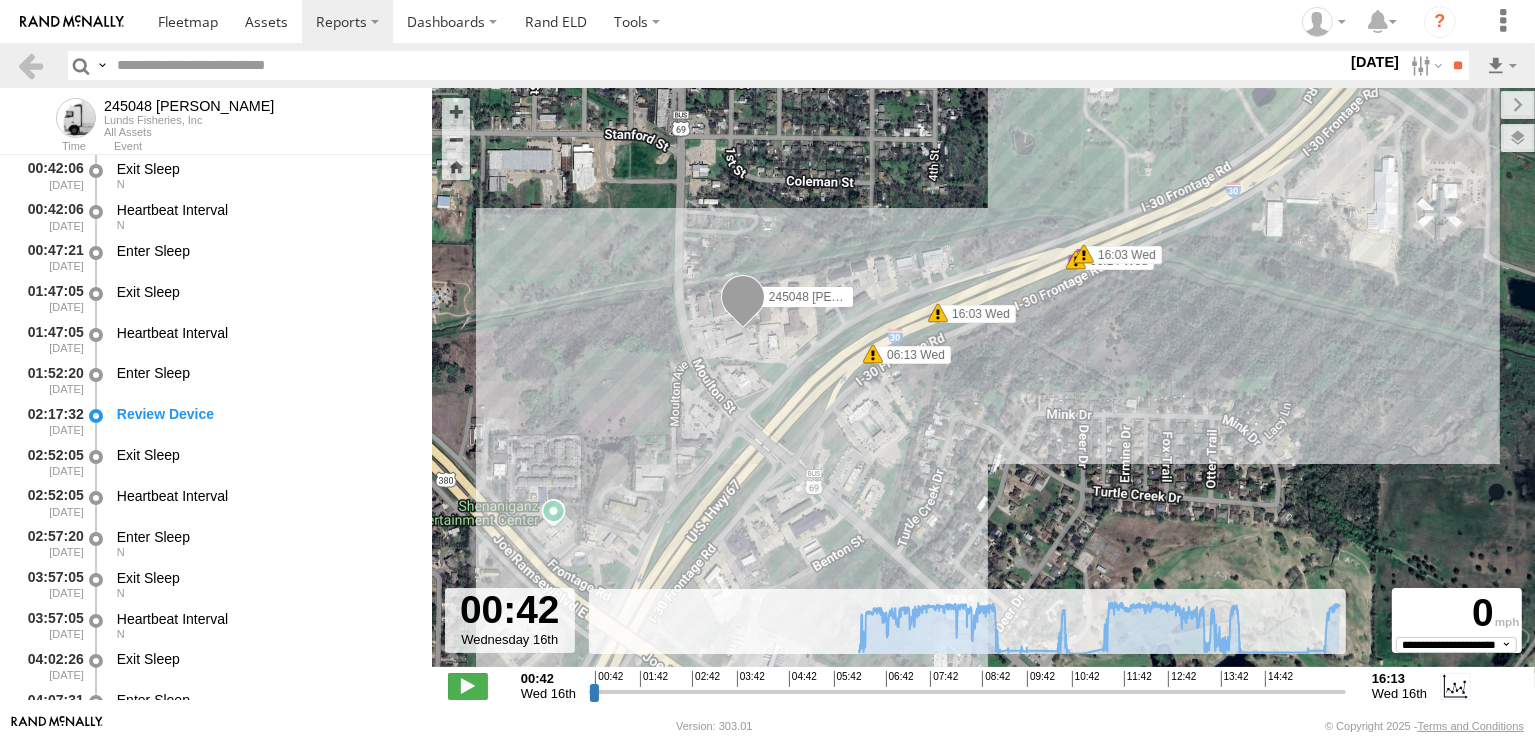 click on "Roadmap" at bounding box center (0, 0) 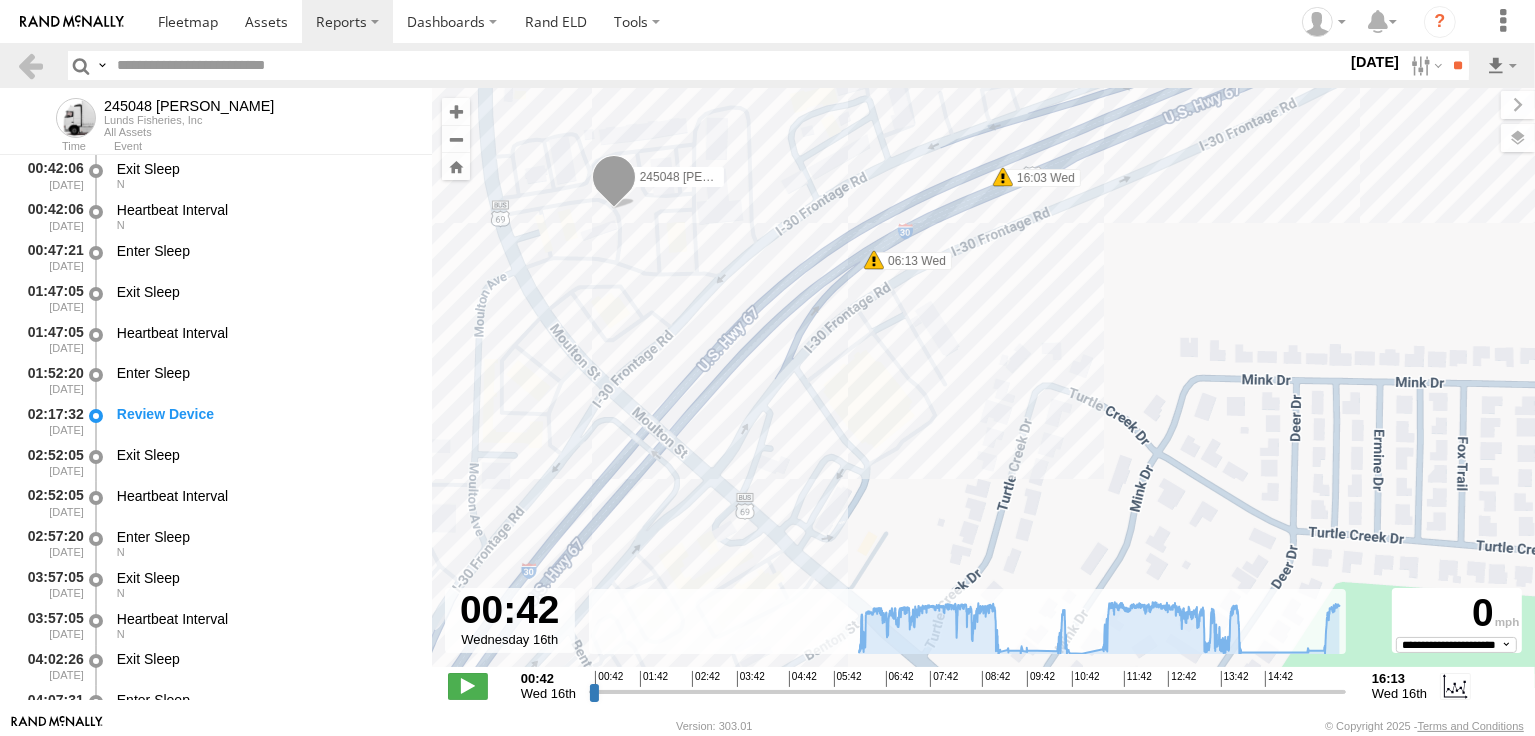 click at bounding box center (613, 182) 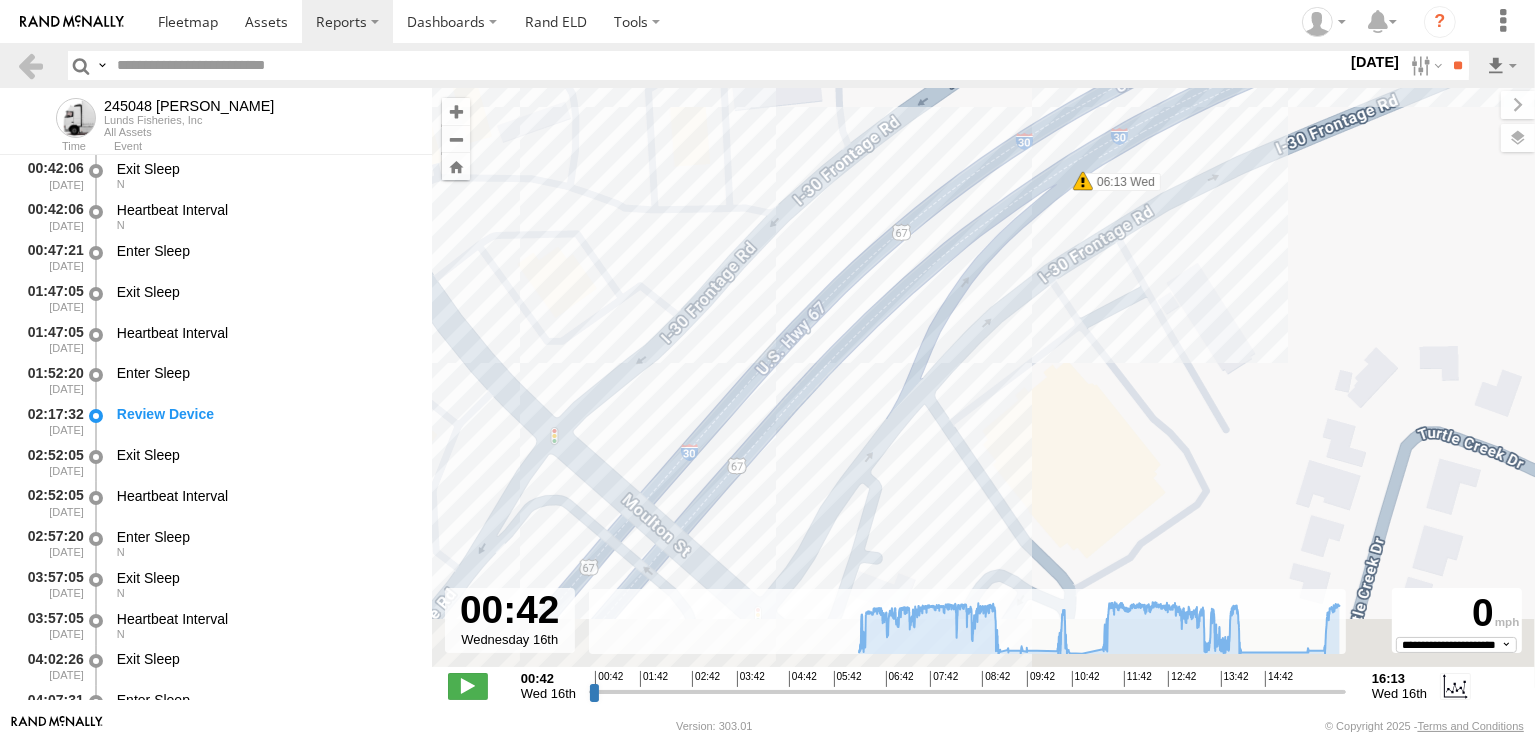 drag, startPoint x: 731, startPoint y: 411, endPoint x: 686, endPoint y: 260, distance: 157.56268 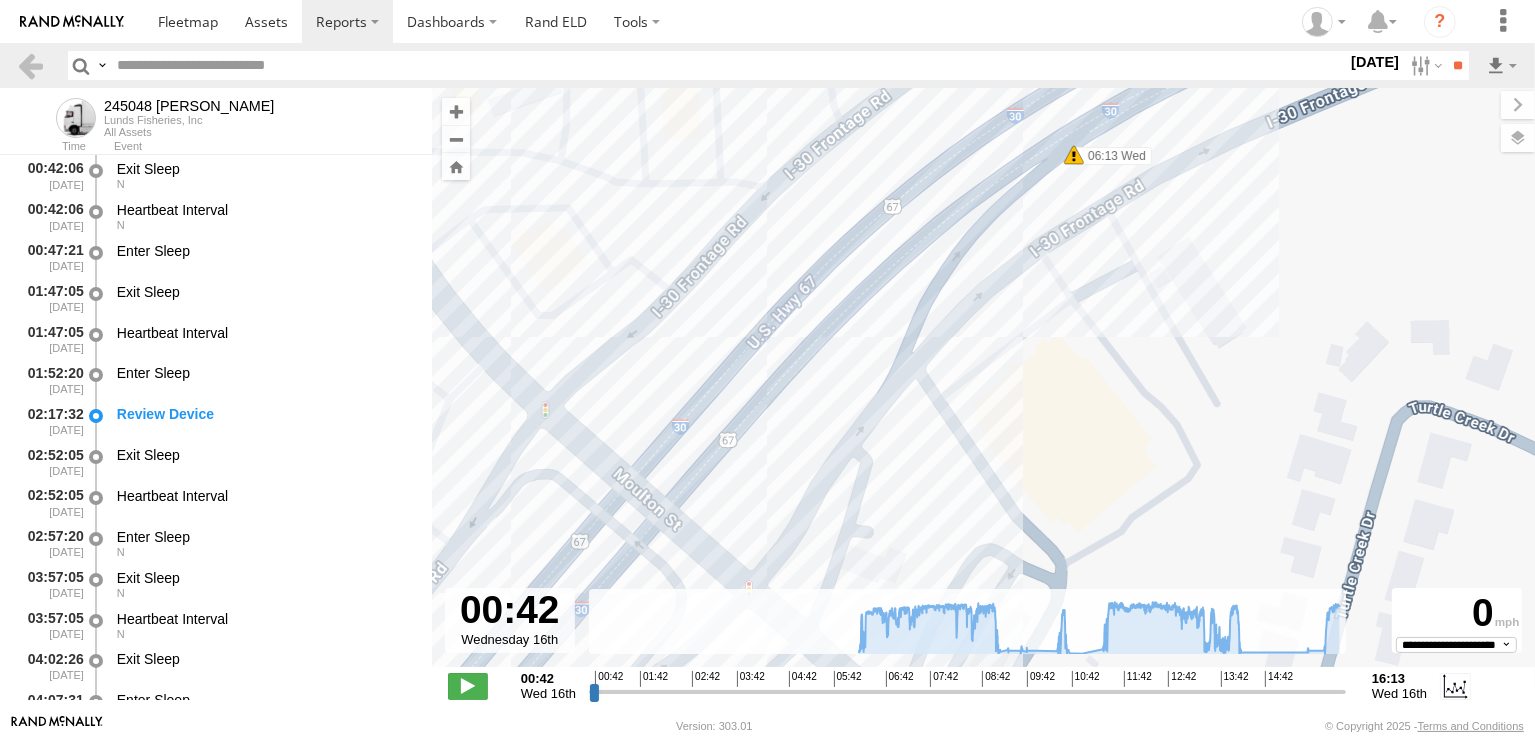 drag, startPoint x: 1025, startPoint y: 326, endPoint x: 960, endPoint y: 408, distance: 104.63747 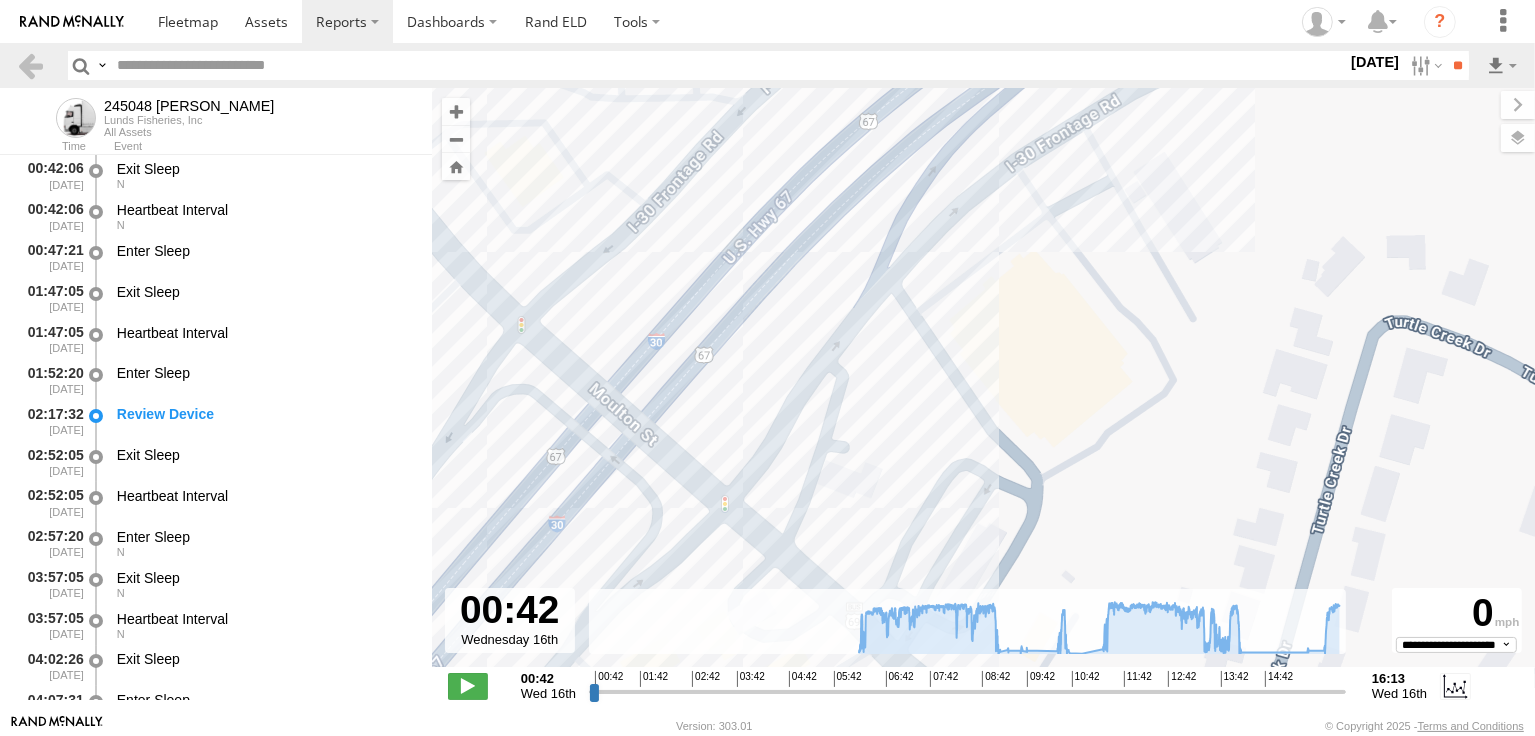 drag, startPoint x: 953, startPoint y: 378, endPoint x: 971, endPoint y: 305, distance: 75.18643 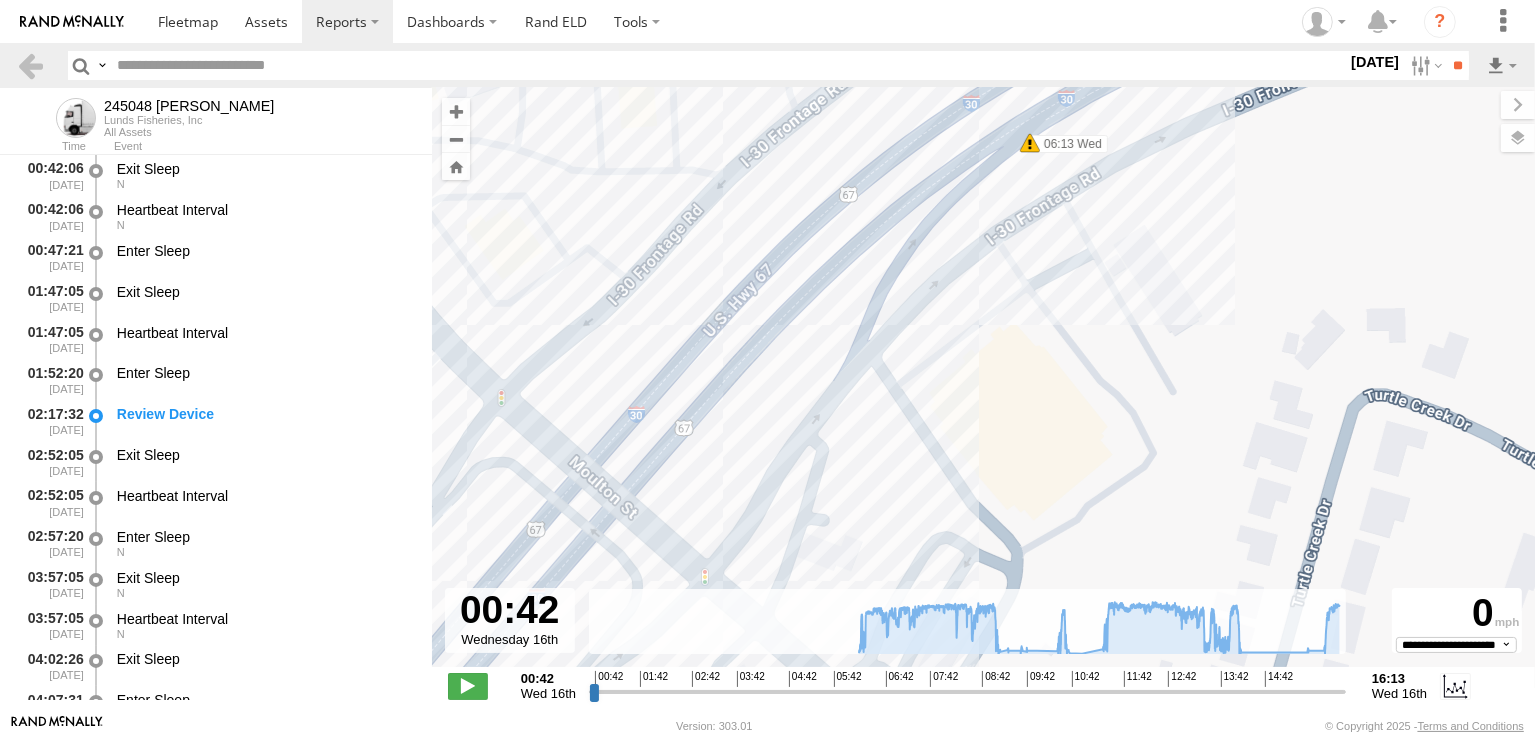 drag, startPoint x: 855, startPoint y: 339, endPoint x: 789, endPoint y: 537, distance: 208.71033 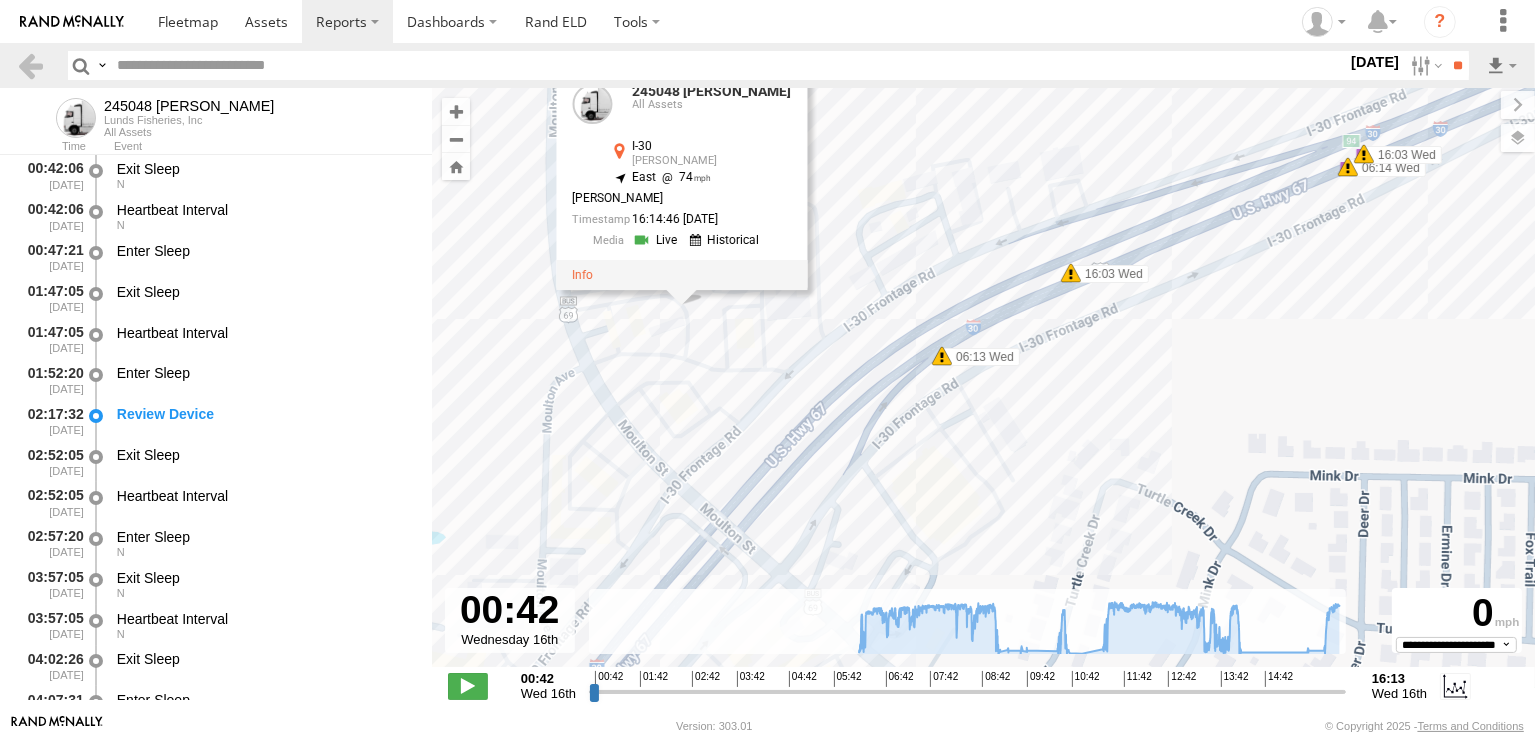 click at bounding box center [1071, 273] 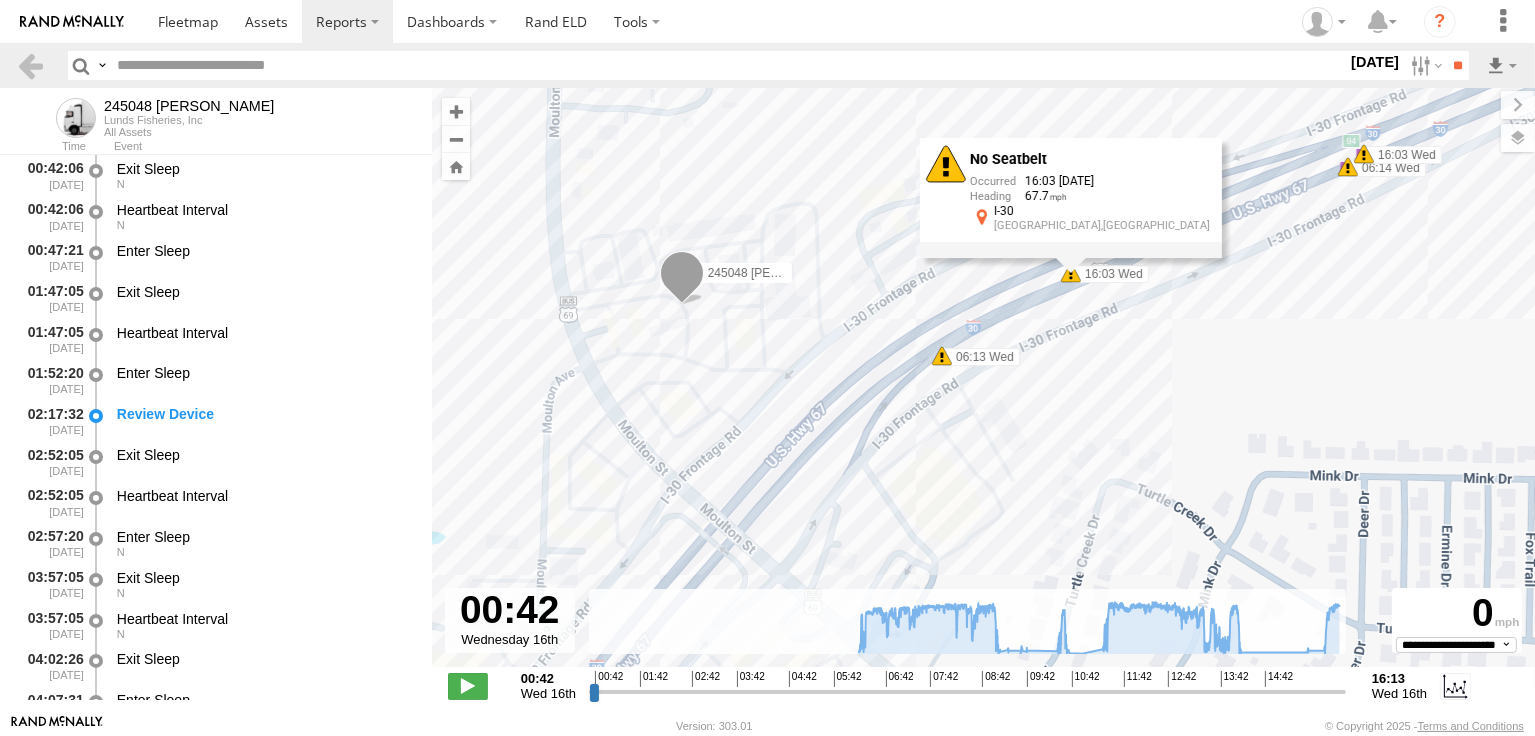 click on "245048 Charles 14:10 Wed 14:16 Wed 15:34 Wed 15:39 Wed 06:29 Wed 13:26 Wed 13:27 Wed 15:29 Wed 15:34 Wed 15:55 Wed 16:09 Wed 16:10 Wed 16:12 Wed 06:25 Wed 06:26 Wed 16:01 Wed 16:06 Wed 16:06 Wed 16:06 Wed 16:08 Wed 16:09 Wed 16:09 Wed 16:09 Wed 16:10 Wed 16:10 Wed 16:10 Wed 16:11 Wed 16:12 Wed 06:14 Wed 06:16 Wed 06:18 Wed 16:03 Wed 16:05 Wed 16:05 Wed 16:06 Wed 06:13 Wed 06:14 Wed 06:15 Wed 16:03 Wed 16:03 Wed 16:05 Wed 16:05 Wed 16:05 Wed 16:05 Wed No Seatbelt 16:03 07/16/2025 67.7 I-30 Greenville,TX" at bounding box center [983, 388] 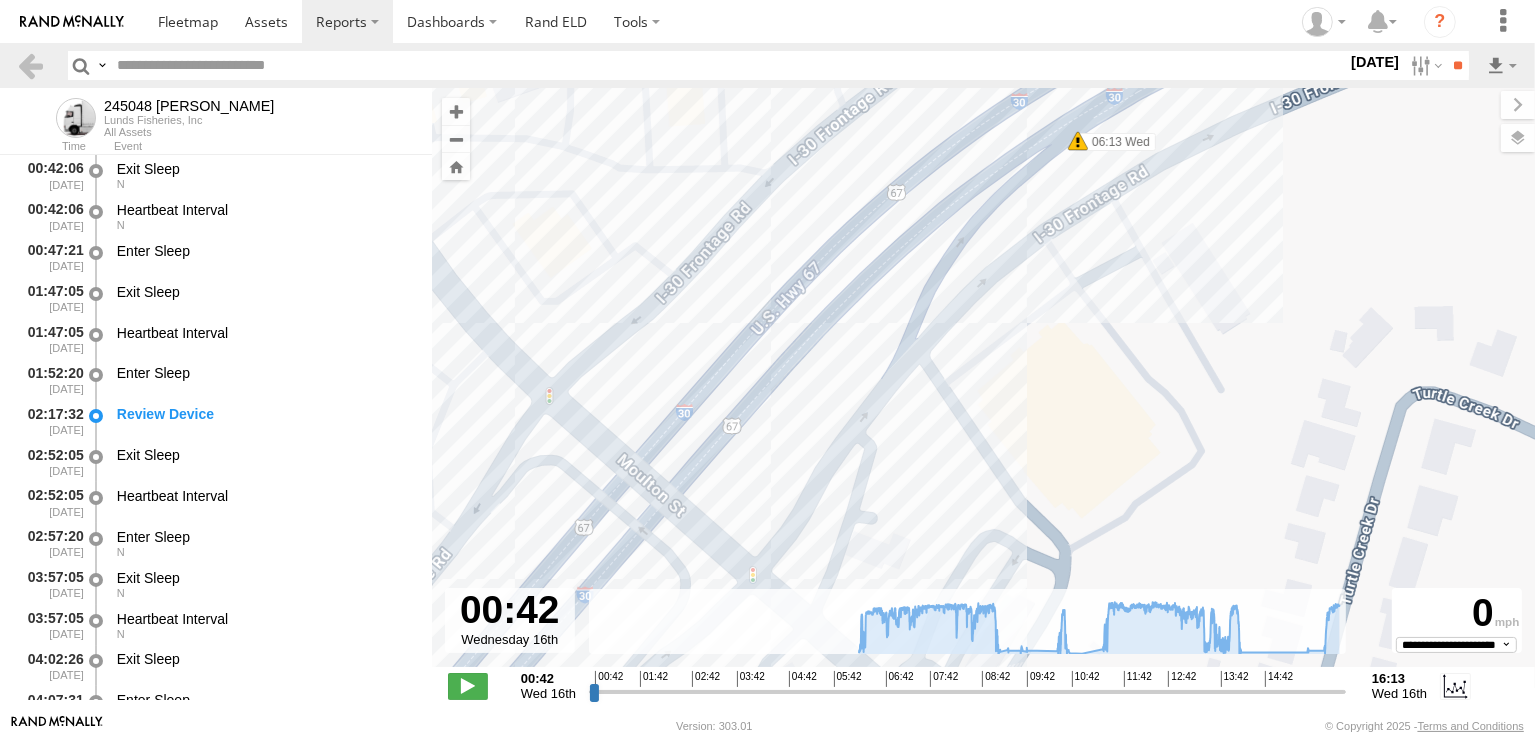 drag, startPoint x: 860, startPoint y: 445, endPoint x: 1131, endPoint y: 219, distance: 352.86966 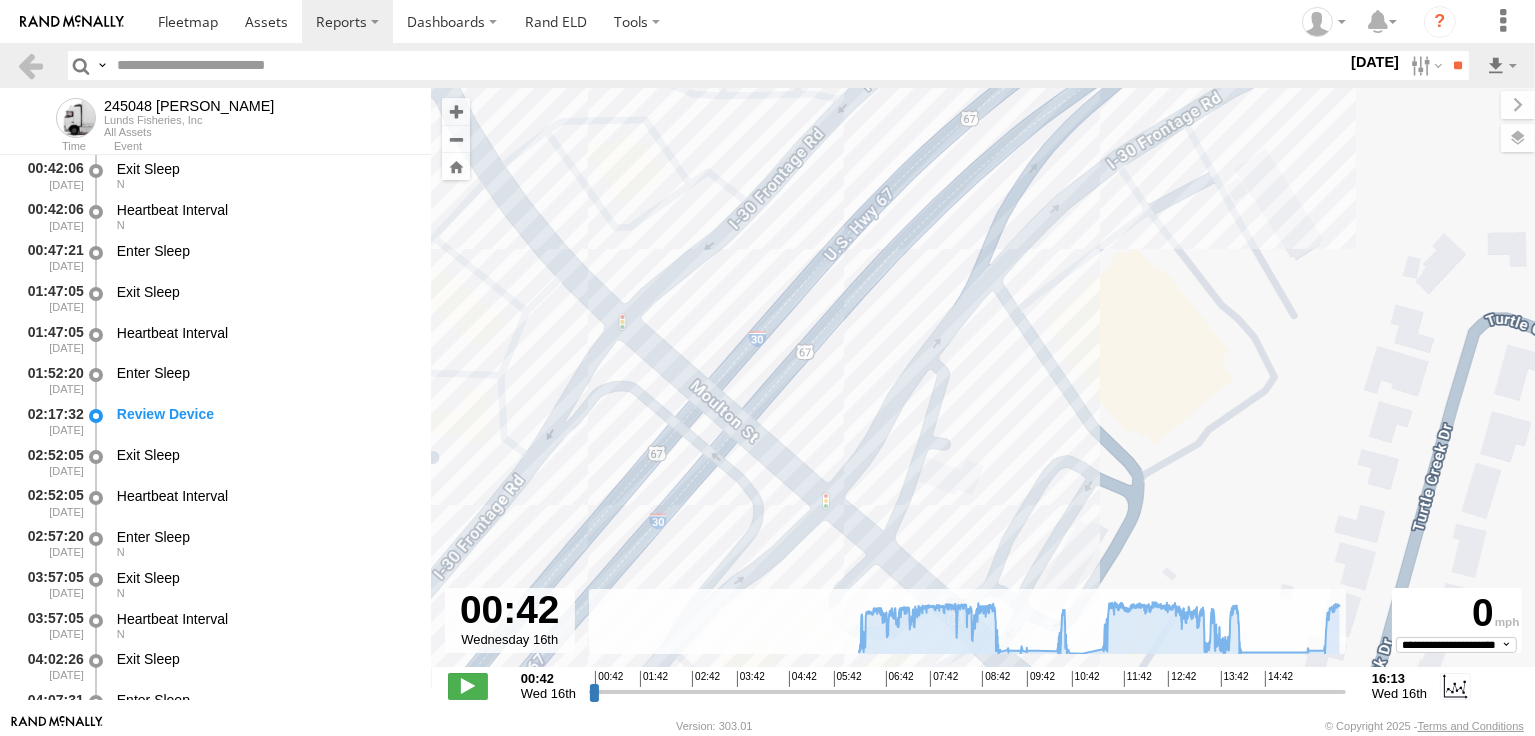 drag, startPoint x: 854, startPoint y: 484, endPoint x: 1059, endPoint y: 231, distance: 325.62863 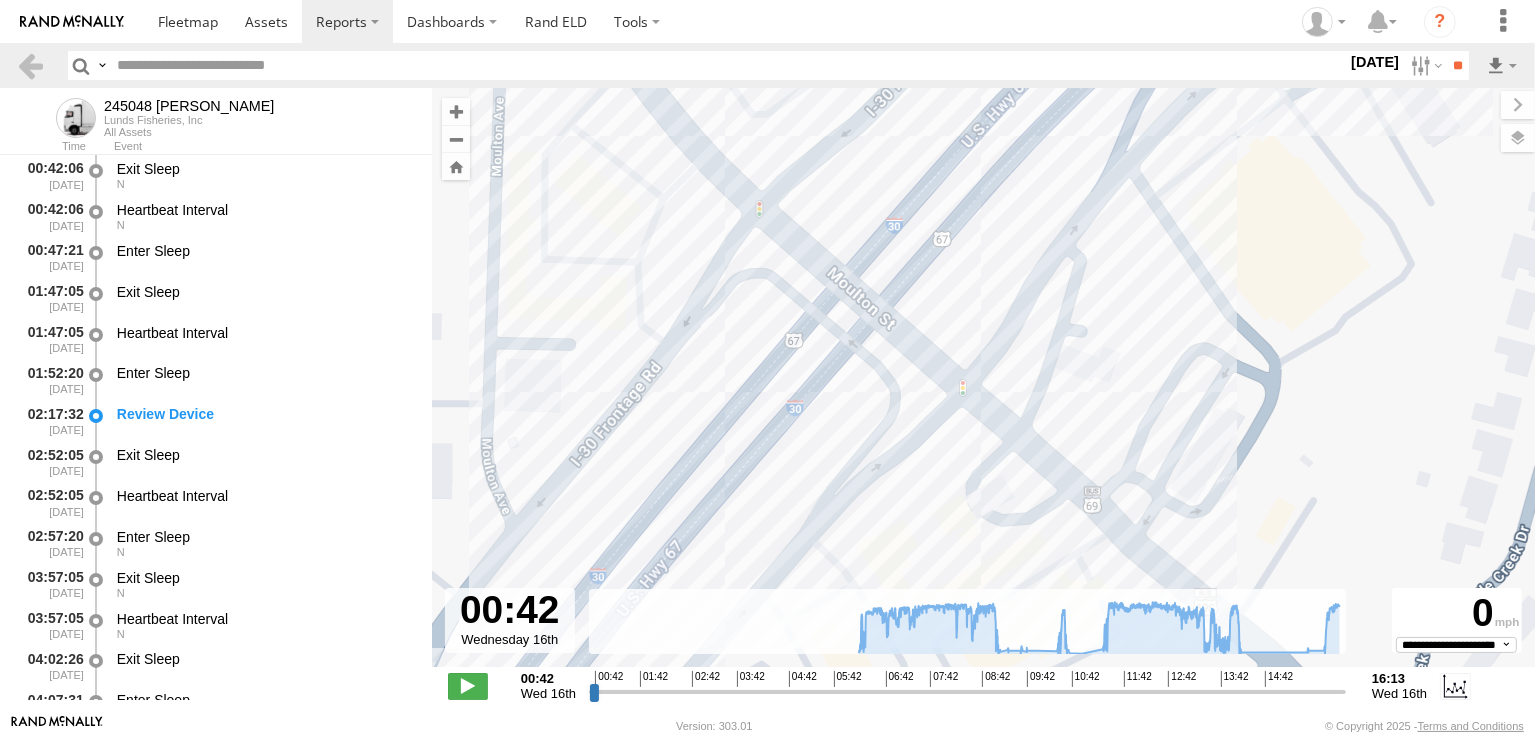 drag, startPoint x: 911, startPoint y: 387, endPoint x: 871, endPoint y: 491, distance: 111.42711 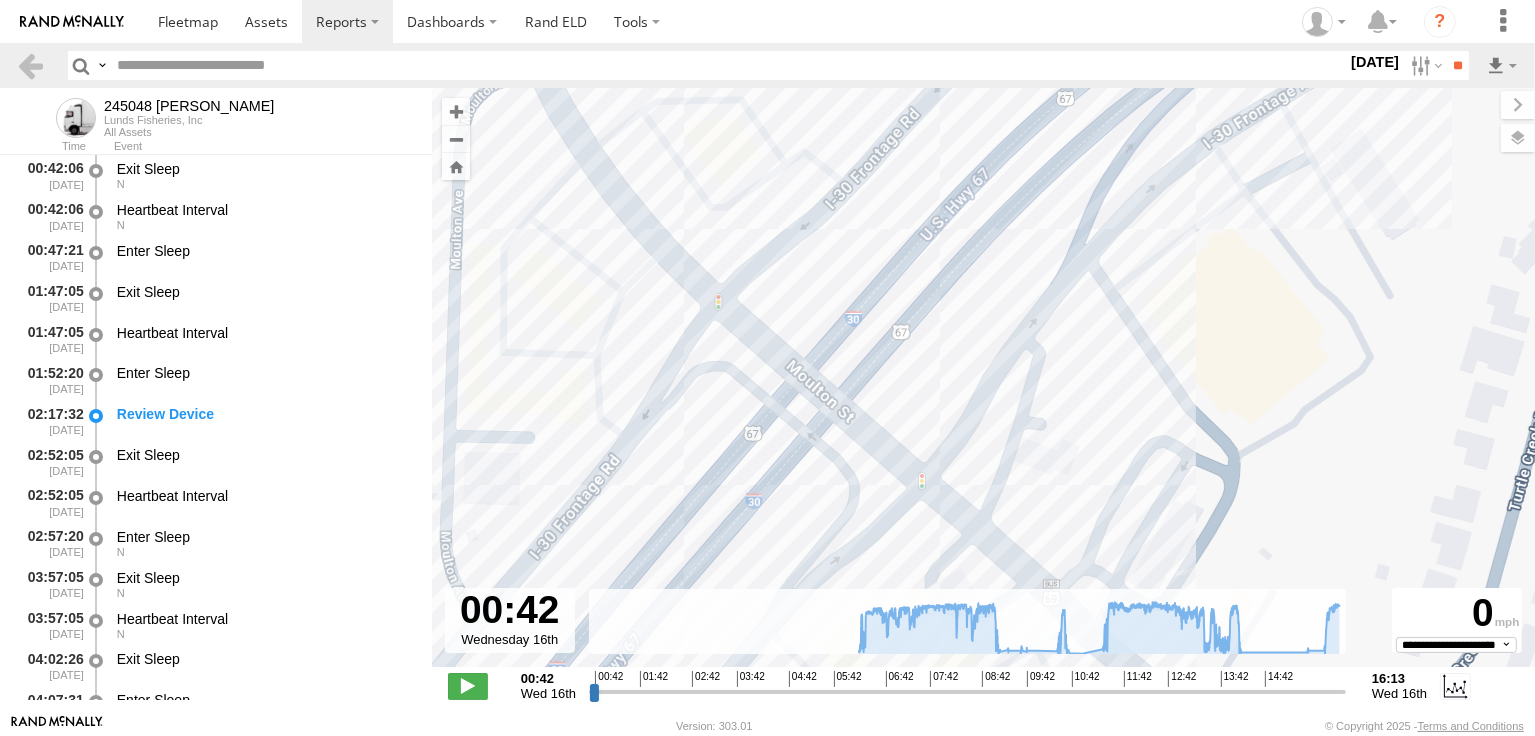 drag, startPoint x: 1171, startPoint y: 291, endPoint x: 979, endPoint y: 534, distance: 309.69824 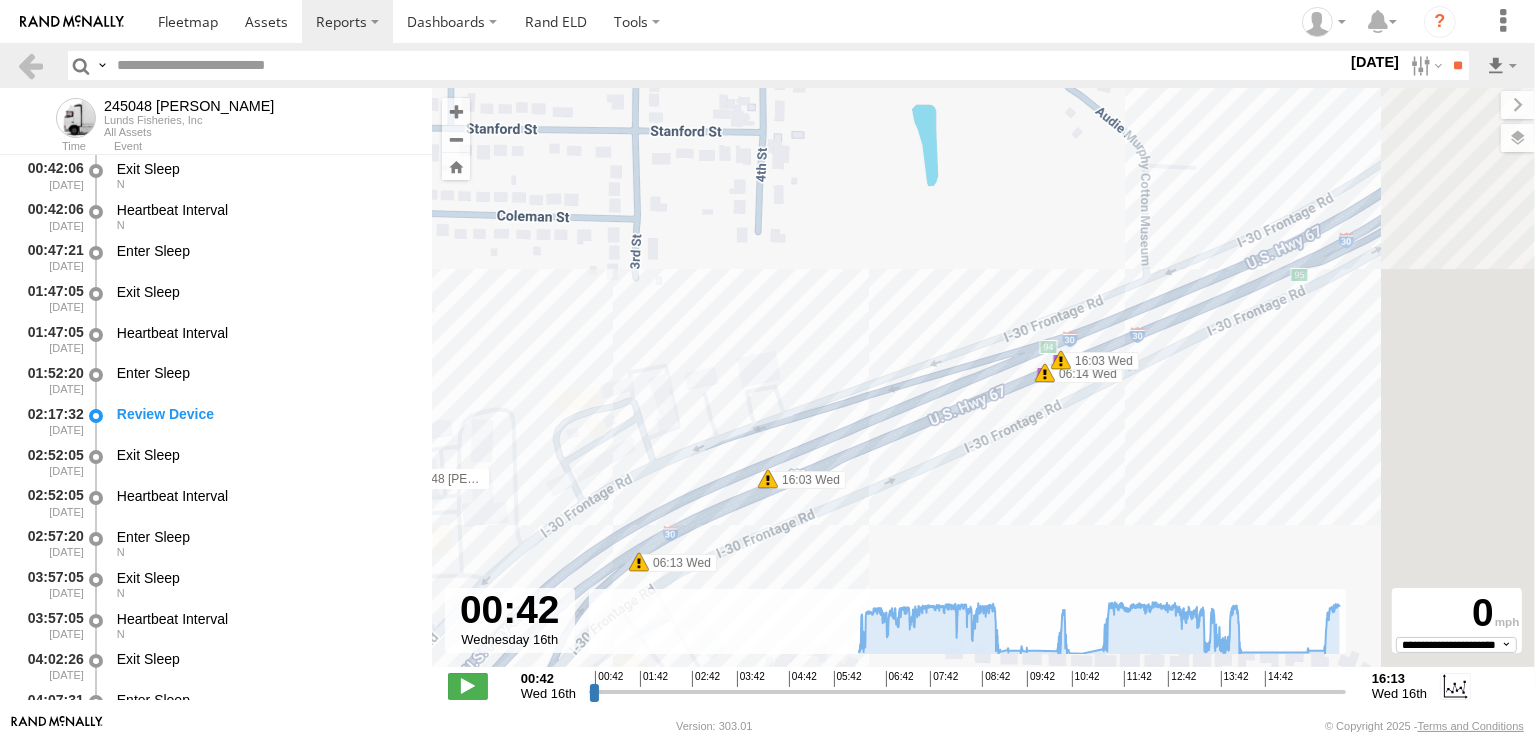 drag, startPoint x: 1158, startPoint y: 485, endPoint x: 829, endPoint y: 538, distance: 333.24167 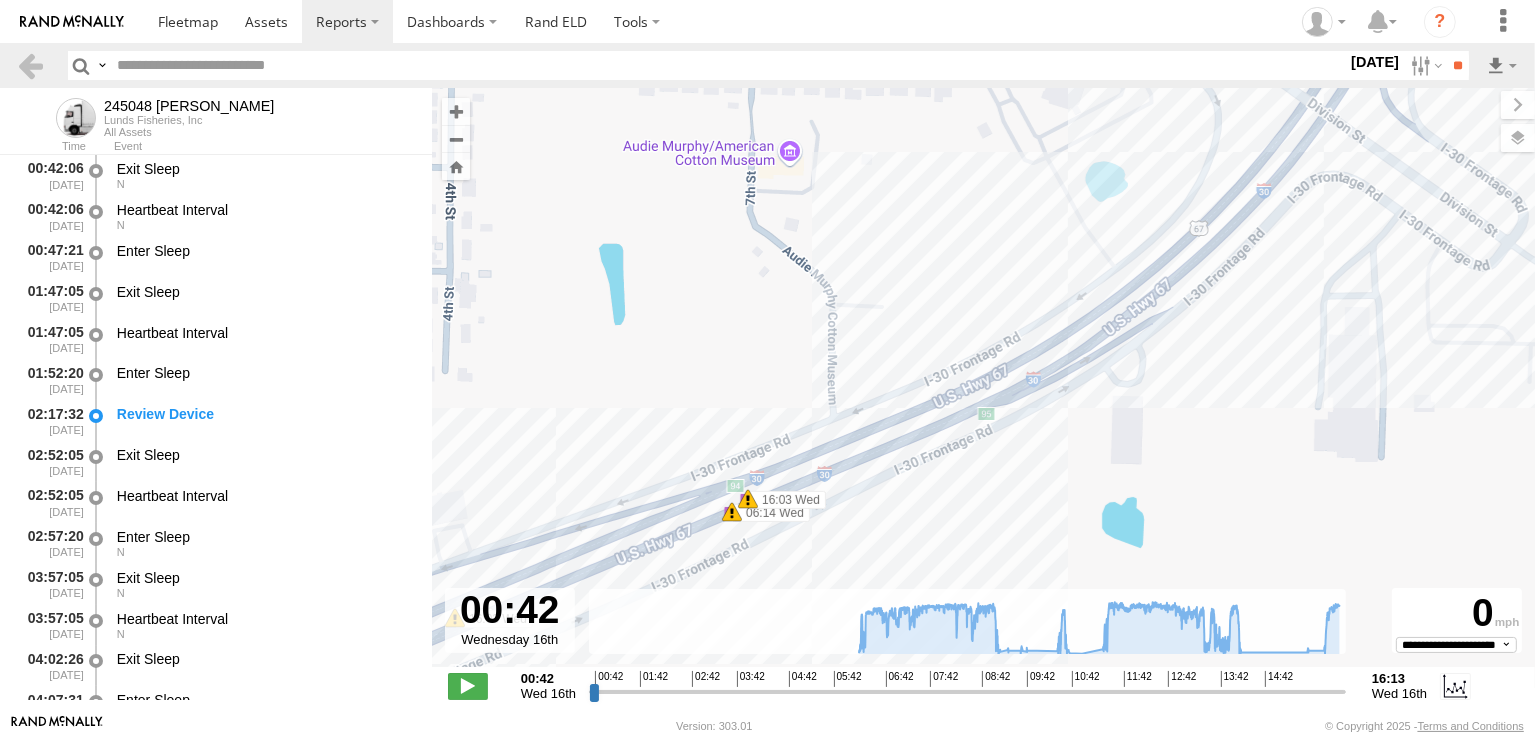 drag, startPoint x: 1178, startPoint y: 379, endPoint x: 886, endPoint y: 517, distance: 322.9675 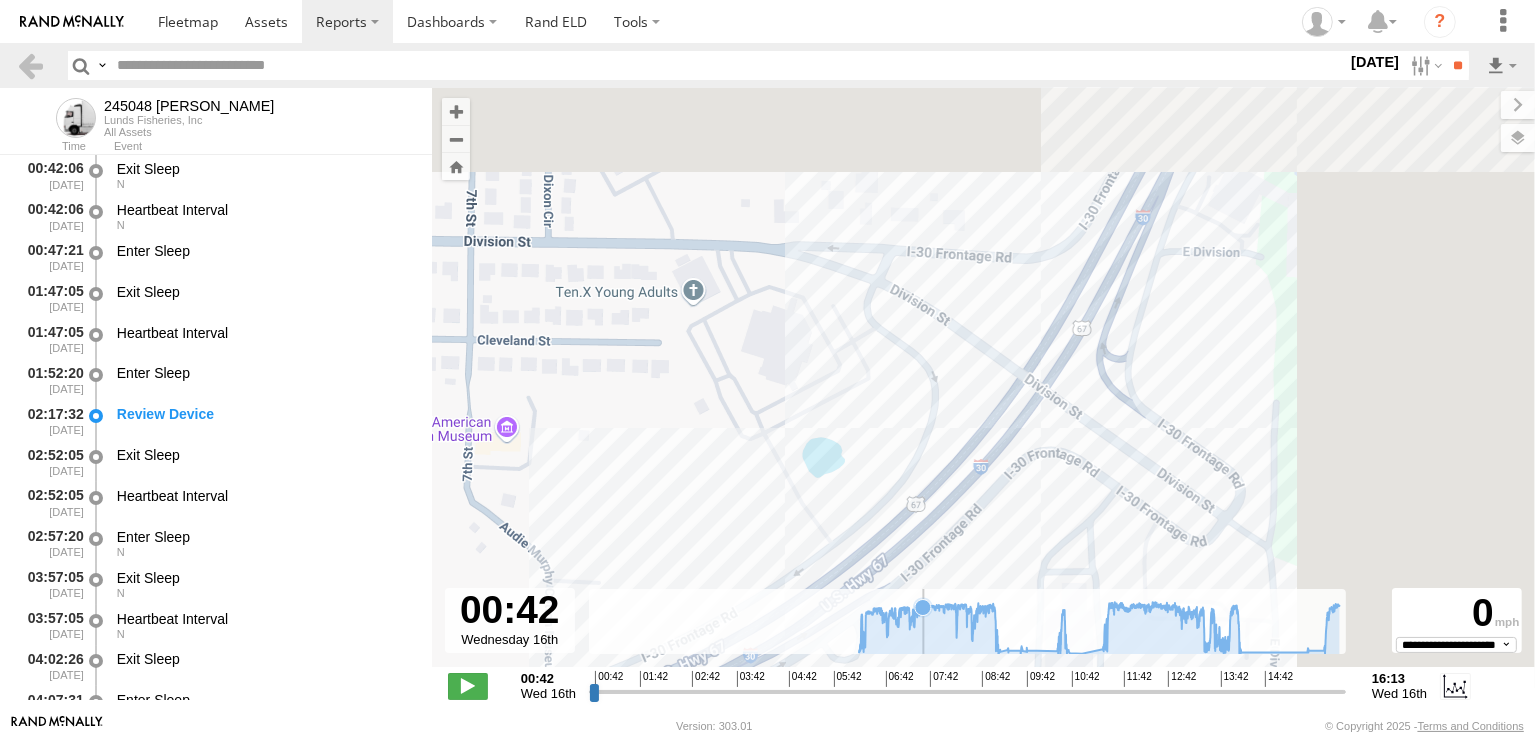 drag, startPoint x: 1204, startPoint y: 356, endPoint x: 912, endPoint y: 651, distance: 415.0771 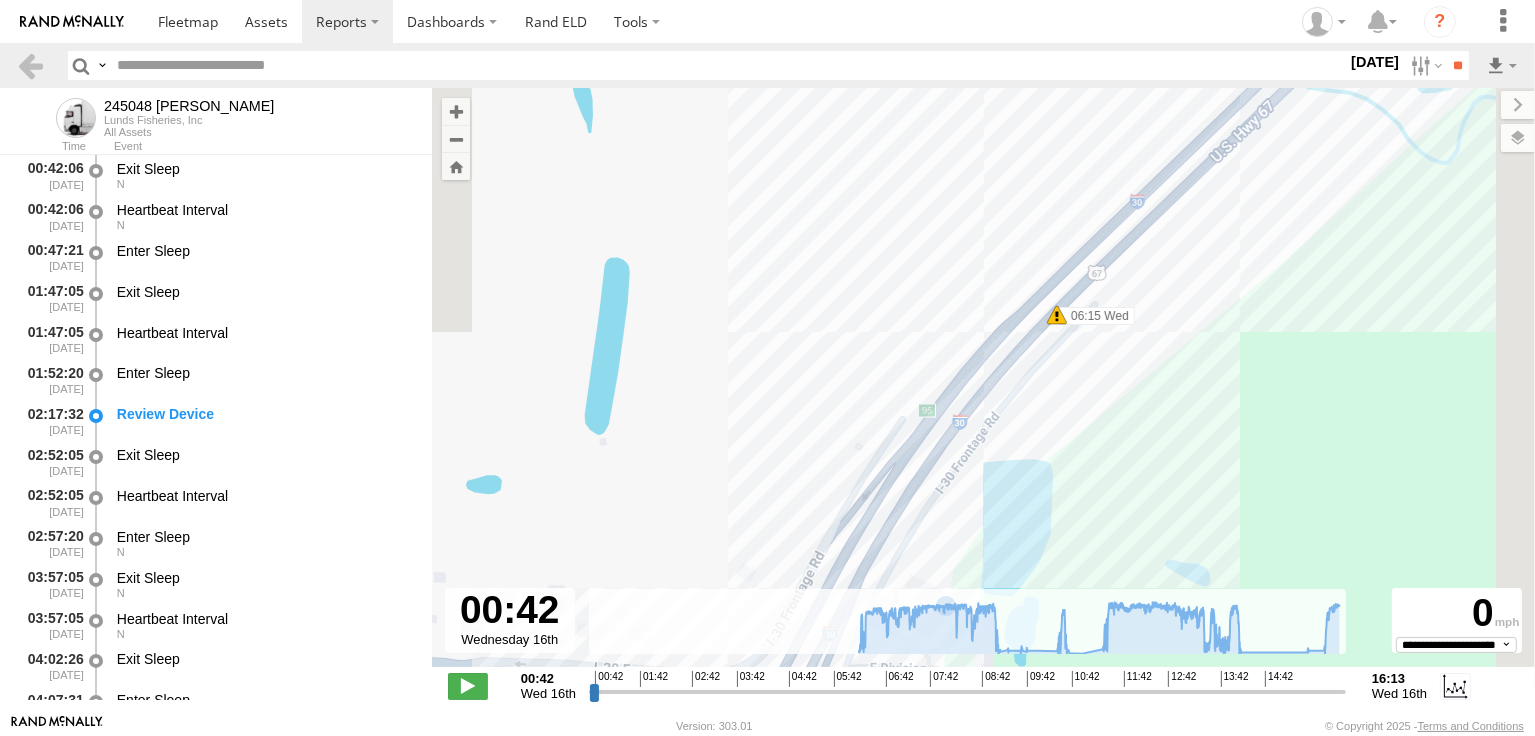 drag, startPoint x: 1139, startPoint y: 343, endPoint x: 838, endPoint y: 742, distance: 499.80197 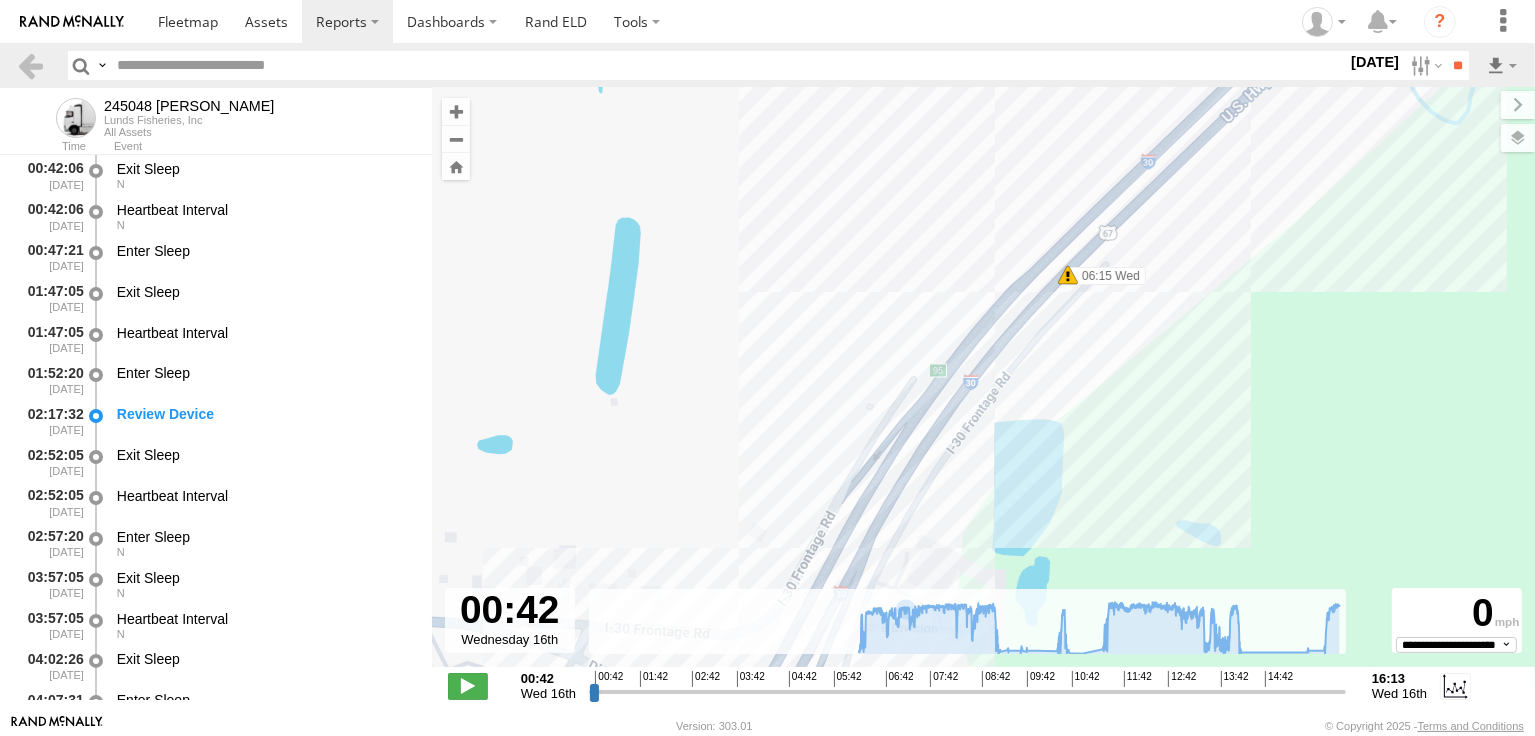 drag, startPoint x: 980, startPoint y: 523, endPoint x: 1068, endPoint y: 340, distance: 203.0591 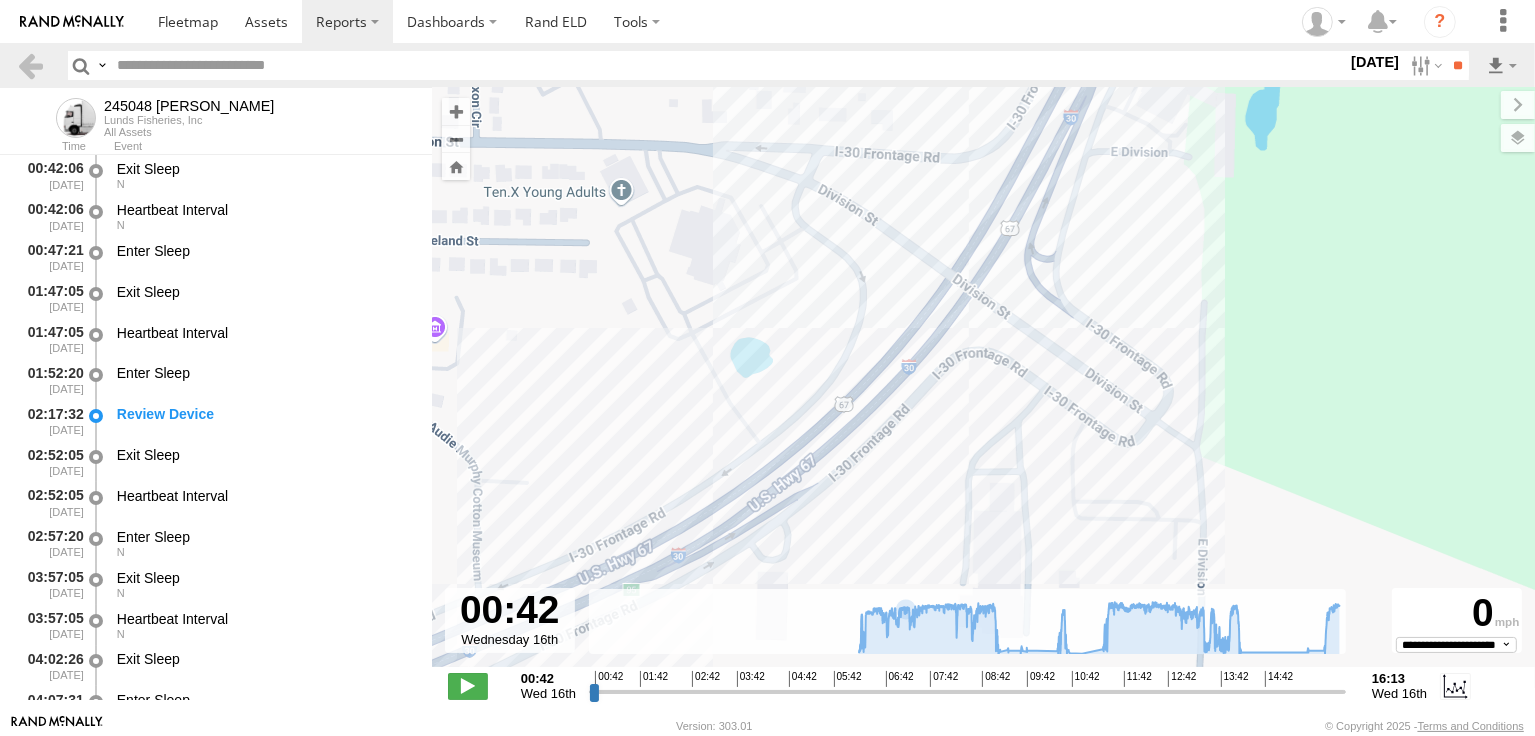 drag, startPoint x: 895, startPoint y: 534, endPoint x: 994, endPoint y: 379, distance: 183.91846 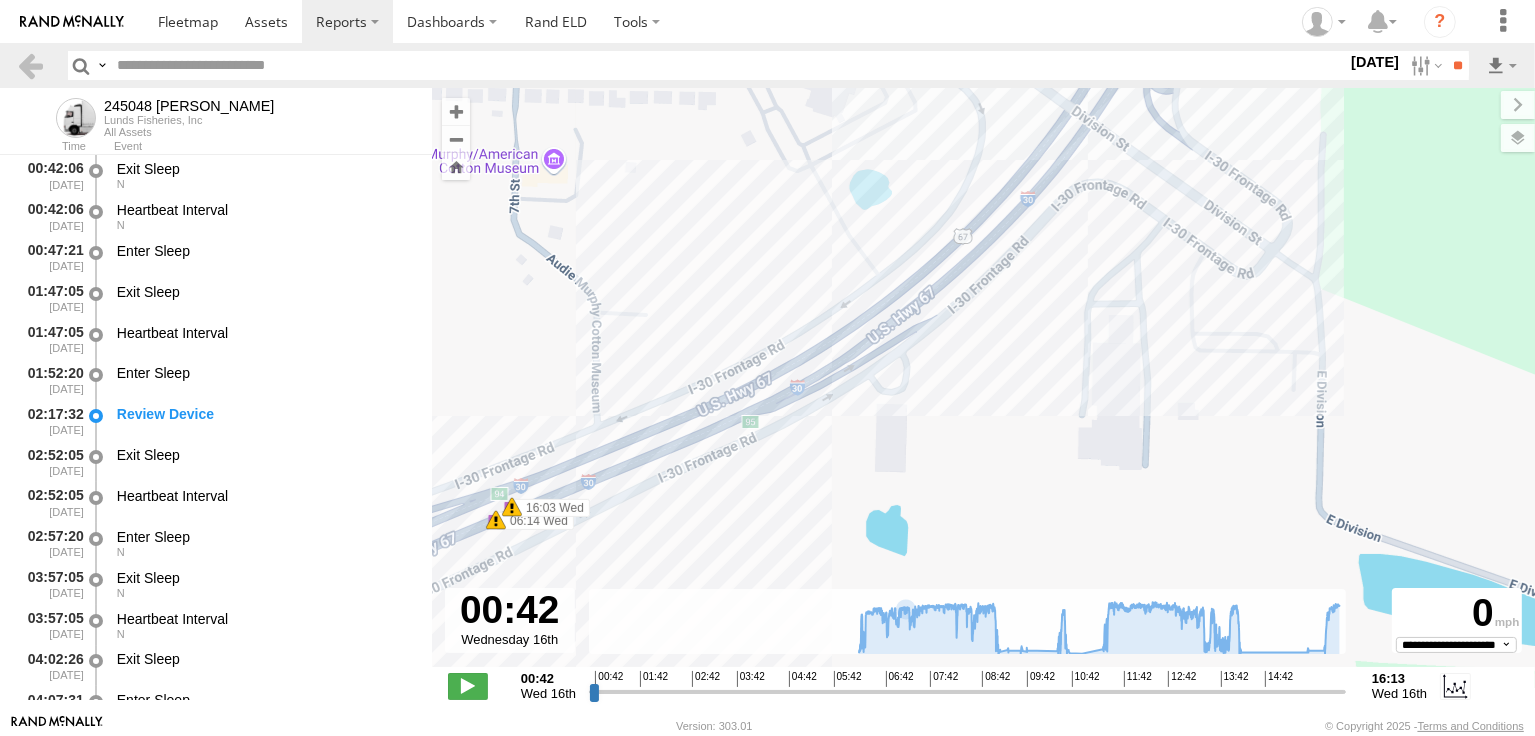 drag, startPoint x: 1080, startPoint y: 338, endPoint x: 795, endPoint y: 659, distance: 429.26215 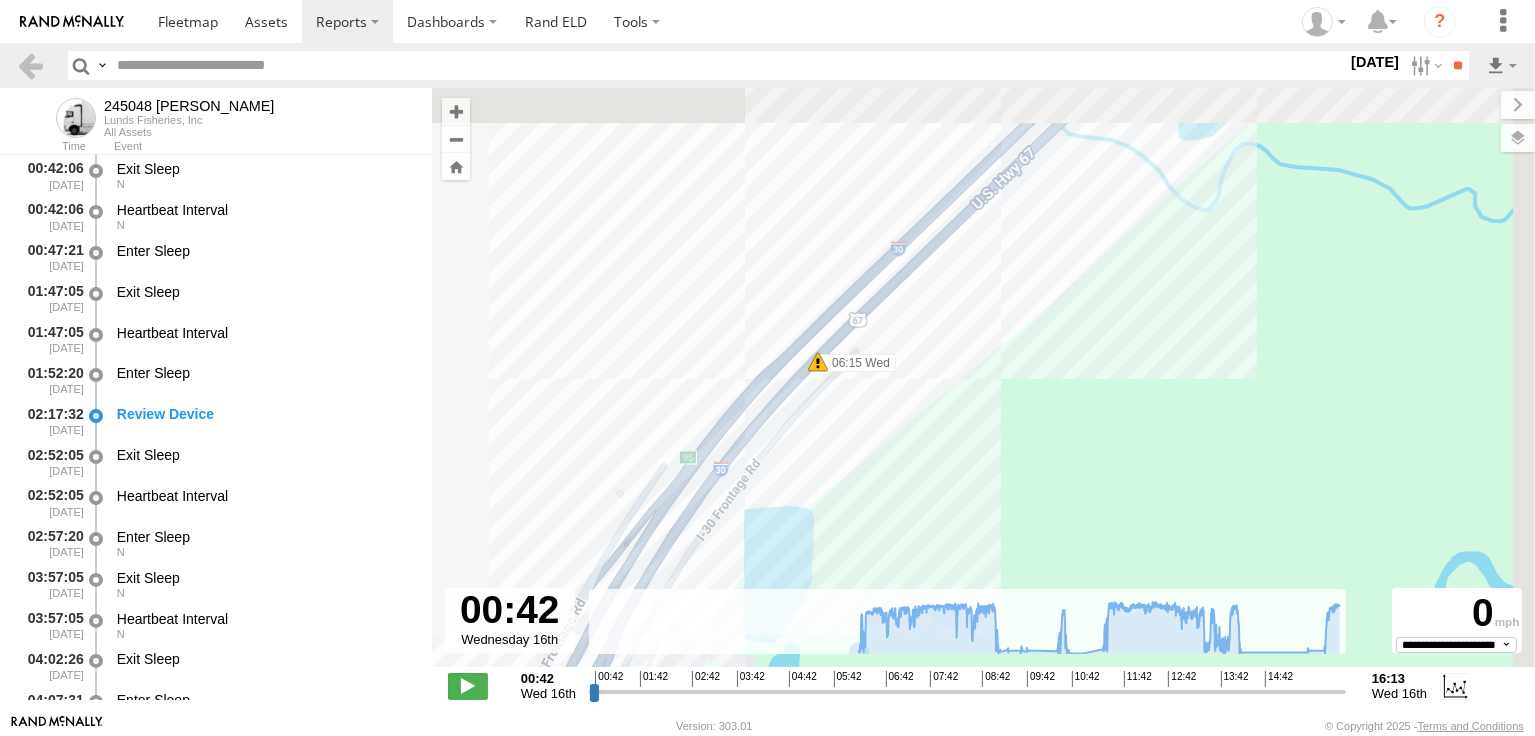 drag, startPoint x: 1020, startPoint y: 310, endPoint x: 878, endPoint y: 519, distance: 252.67567 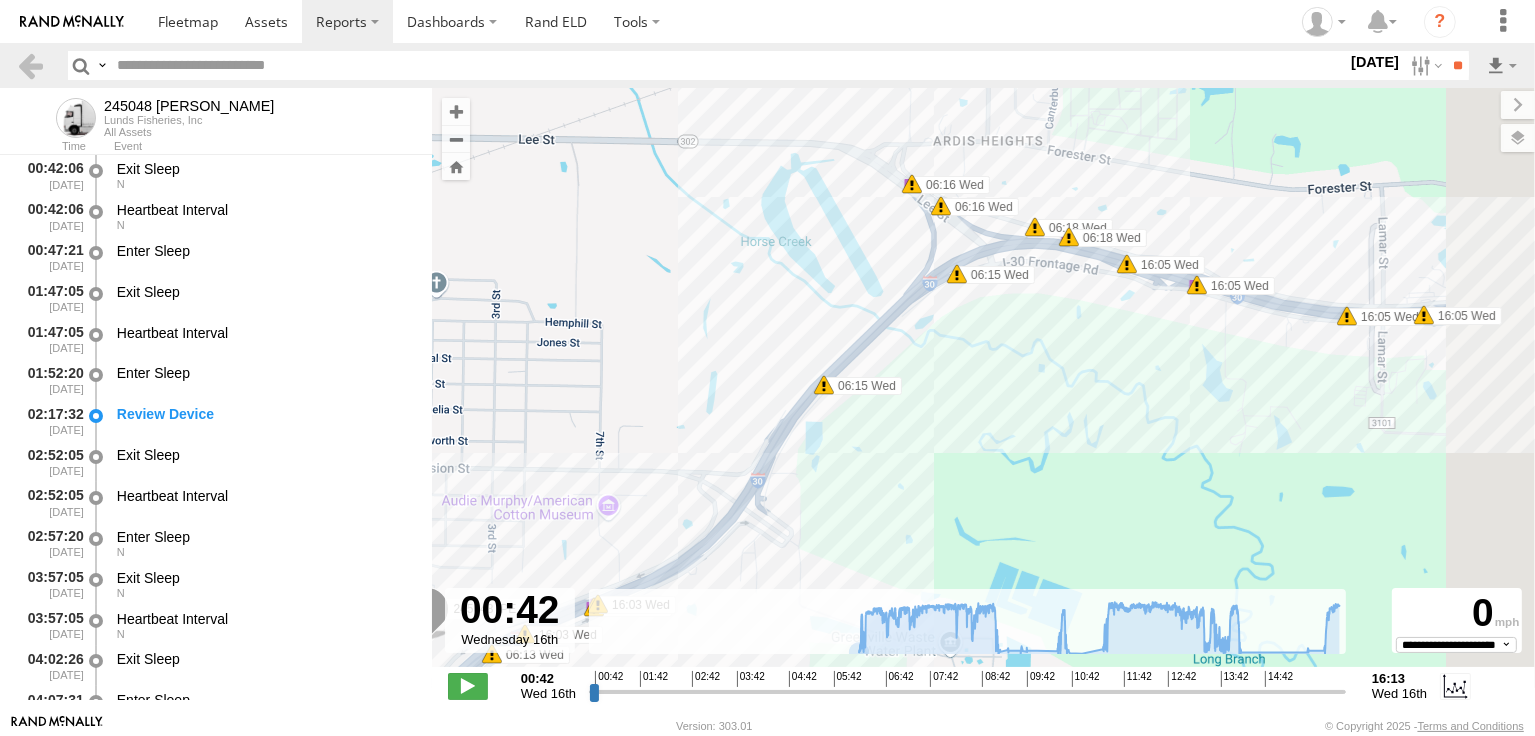 drag, startPoint x: 1107, startPoint y: 410, endPoint x: 959, endPoint y: 419, distance: 148.27339 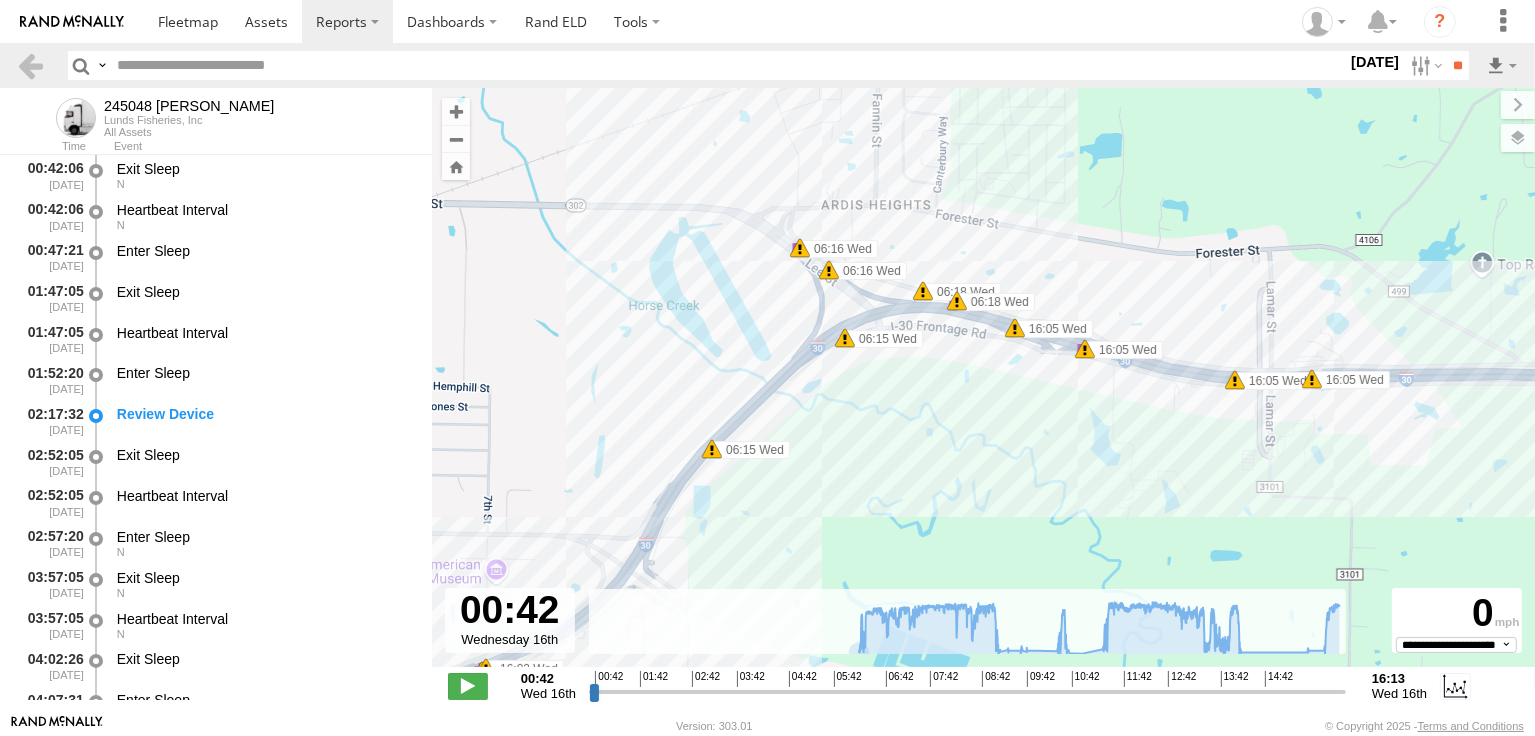 drag, startPoint x: 970, startPoint y: 406, endPoint x: 931, endPoint y: 432, distance: 46.872166 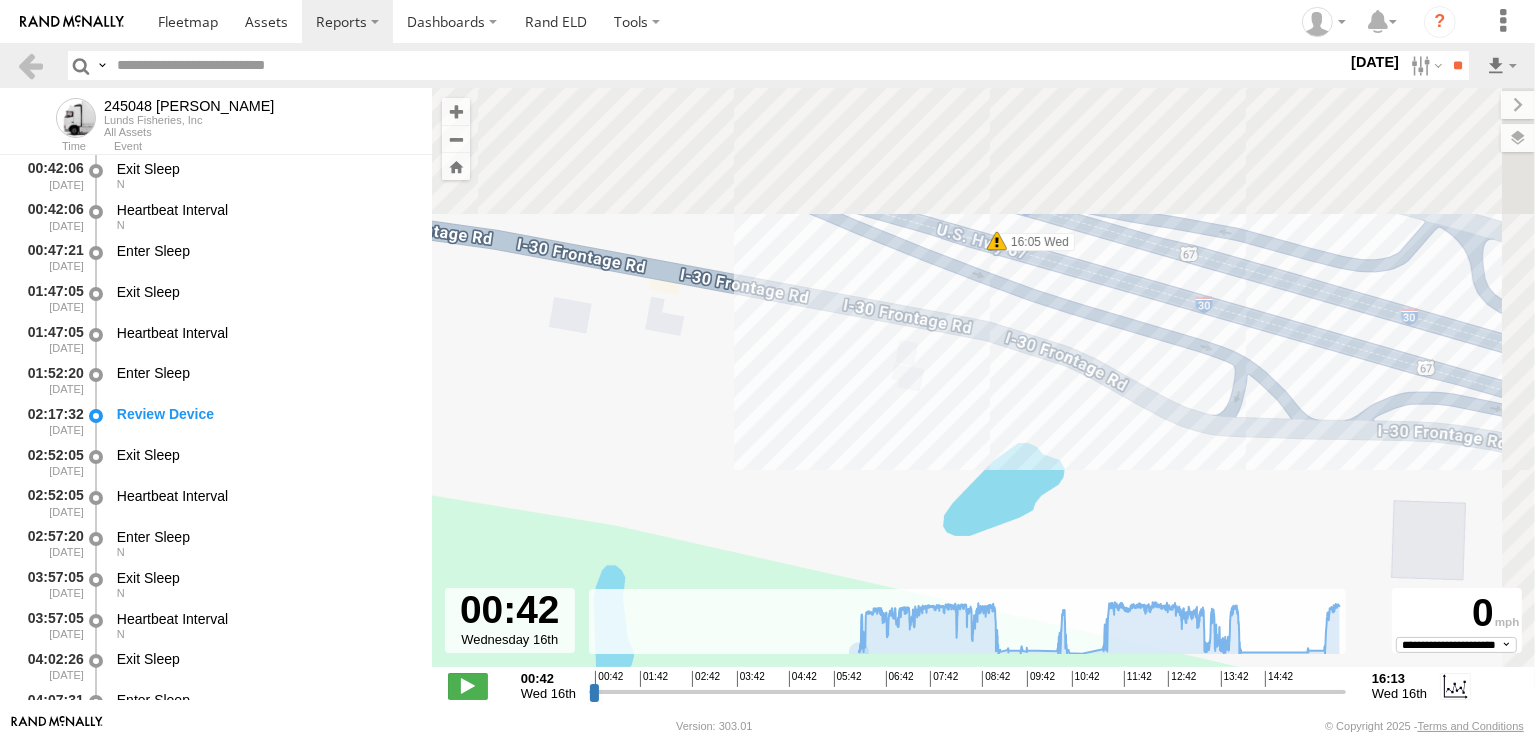 drag, startPoint x: 1002, startPoint y: 248, endPoint x: 852, endPoint y: 531, distance: 320.29517 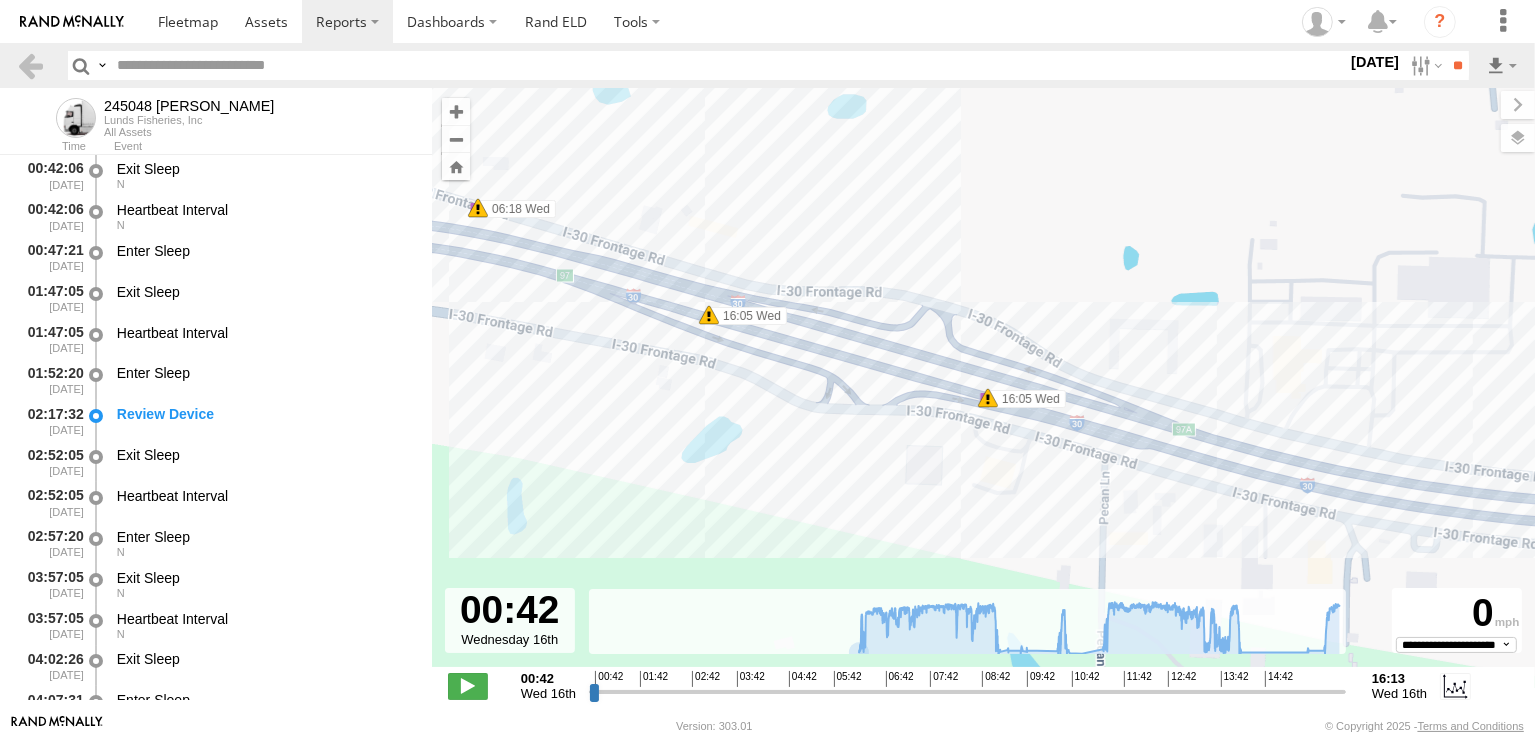 drag, startPoint x: 821, startPoint y: 532, endPoint x: 620, endPoint y: 439, distance: 221.47235 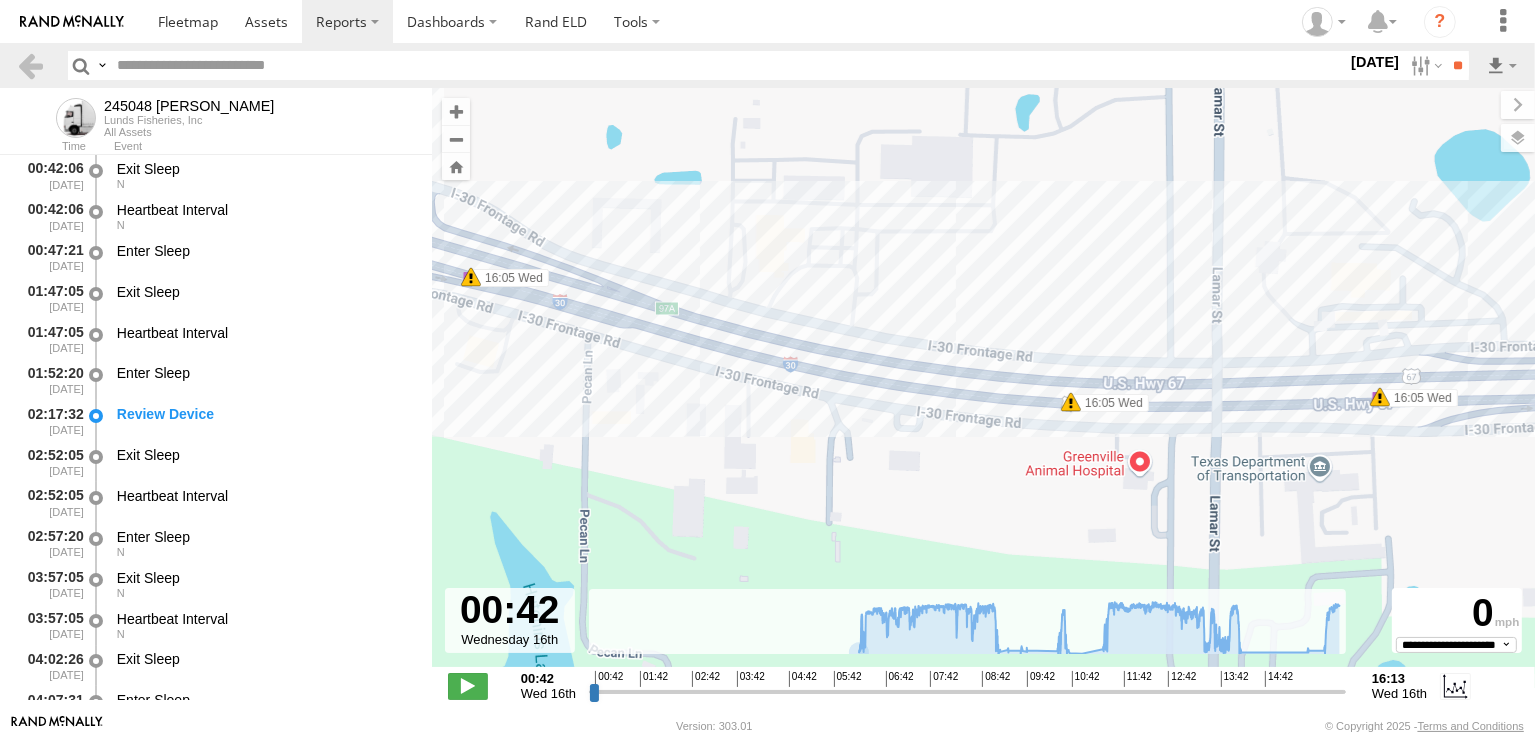 drag, startPoint x: 1062, startPoint y: 499, endPoint x: 540, endPoint y: 378, distance: 535.84045 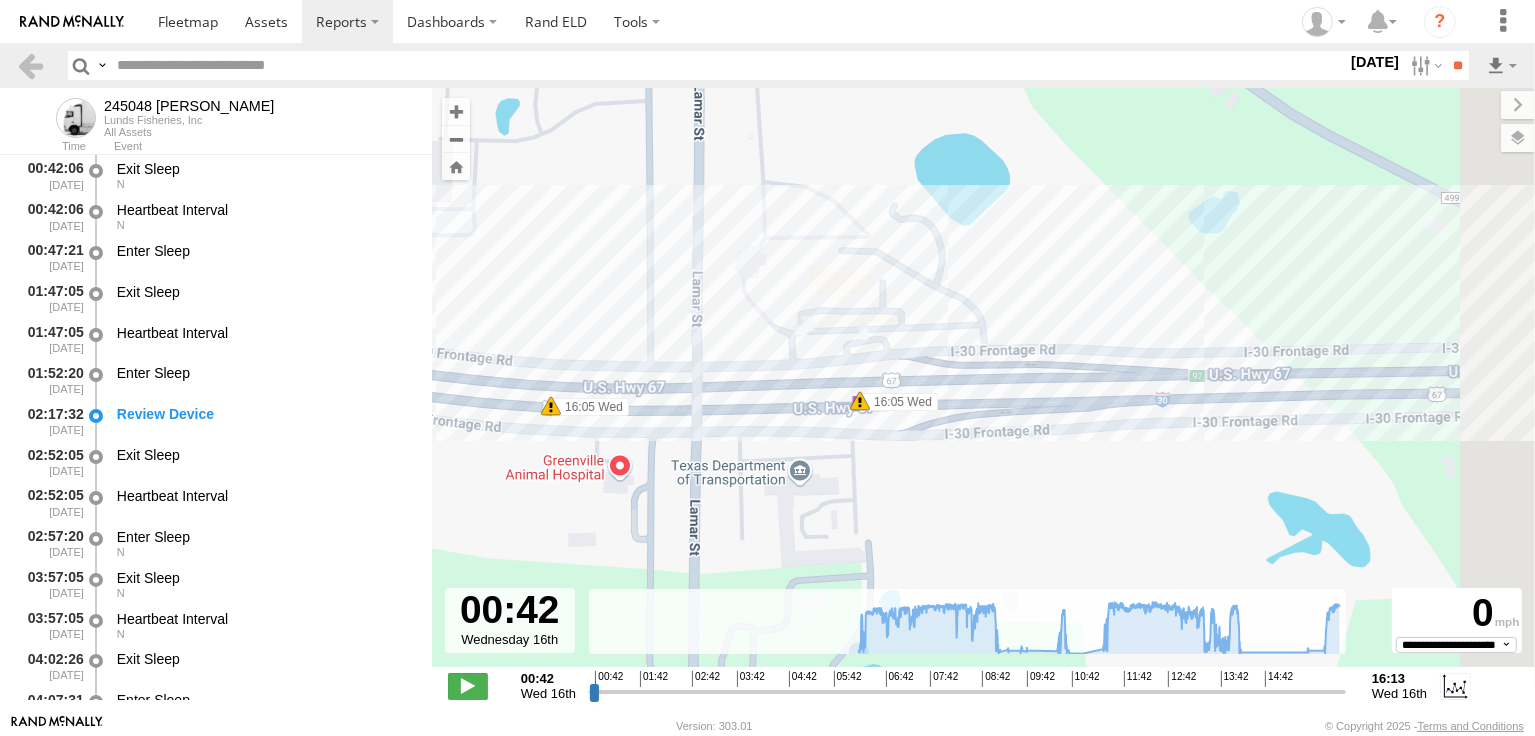 drag, startPoint x: 1029, startPoint y: 440, endPoint x: 507, endPoint y: 446, distance: 522.0345 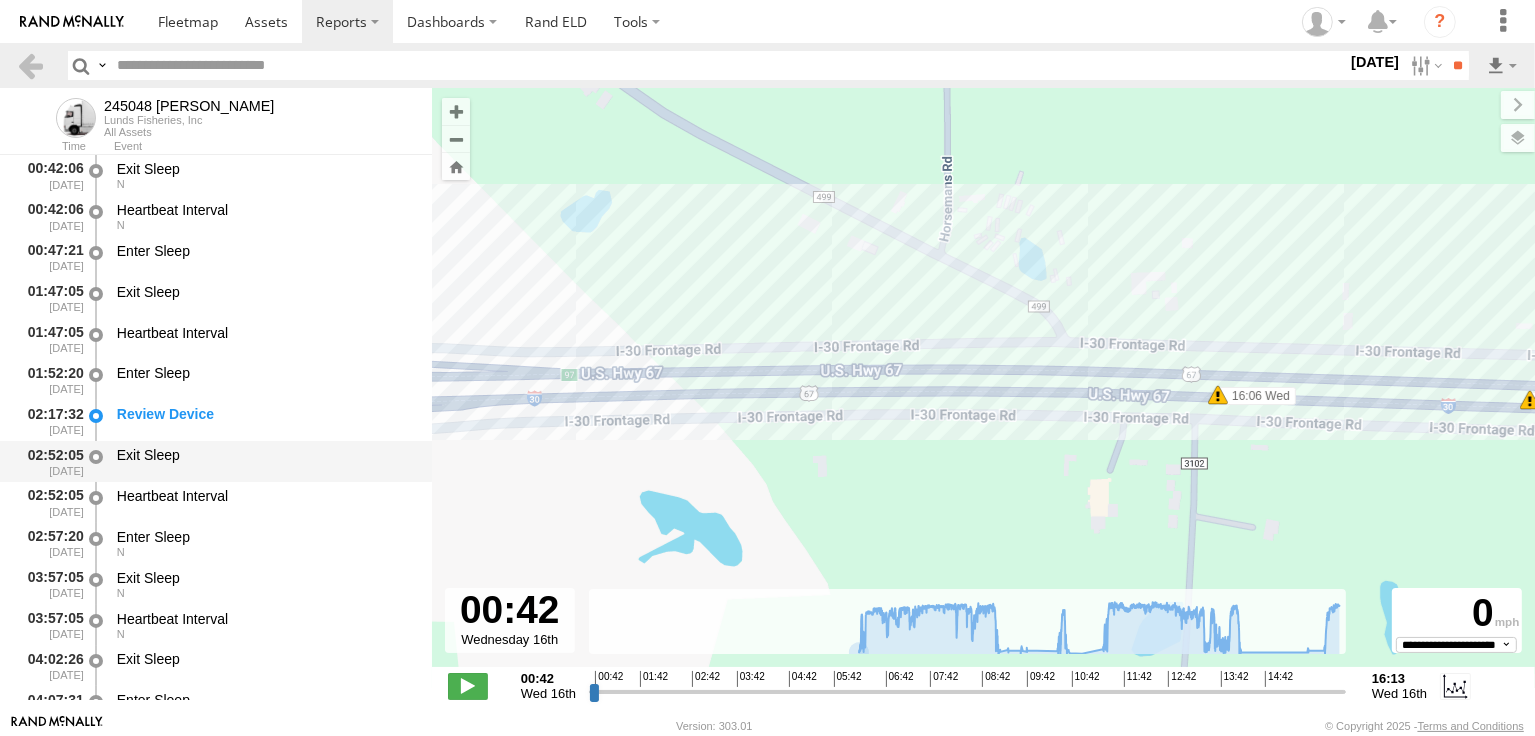 drag, startPoint x: 1021, startPoint y: 467, endPoint x: 389, endPoint y: 466, distance: 632.0008 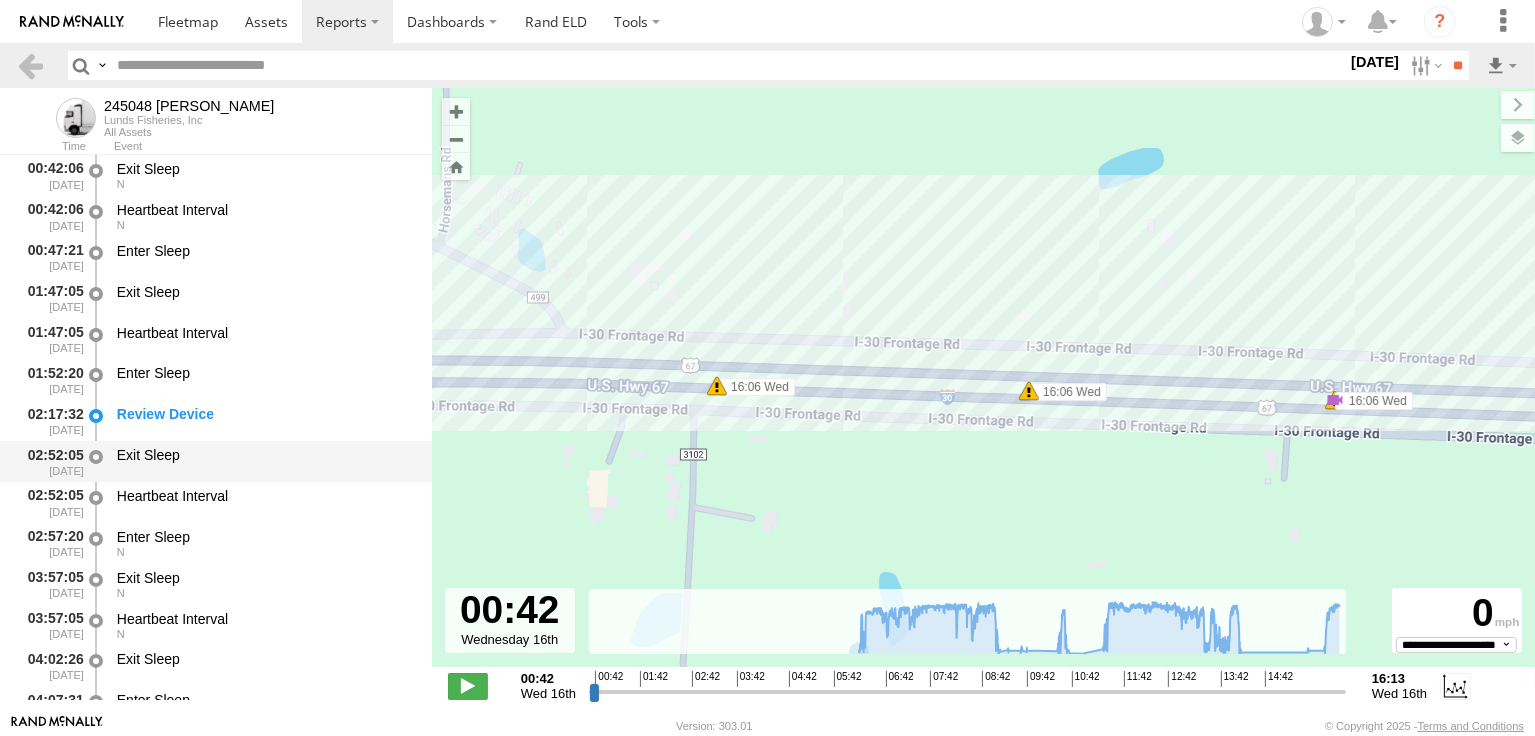 drag, startPoint x: 920, startPoint y: 477, endPoint x: 413, endPoint y: 468, distance: 507.07986 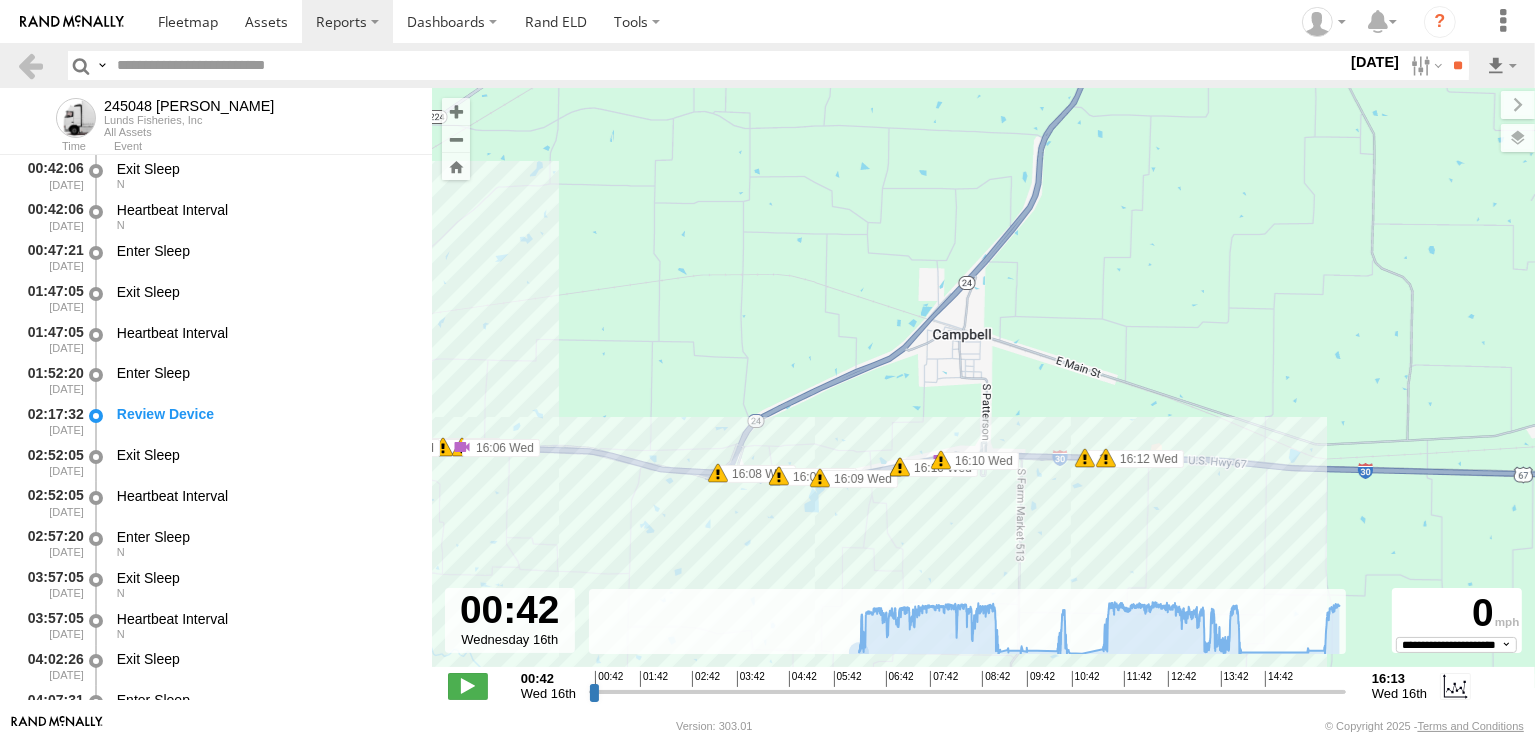 drag, startPoint x: 1035, startPoint y: 535, endPoint x: 952, endPoint y: 527, distance: 83.38465 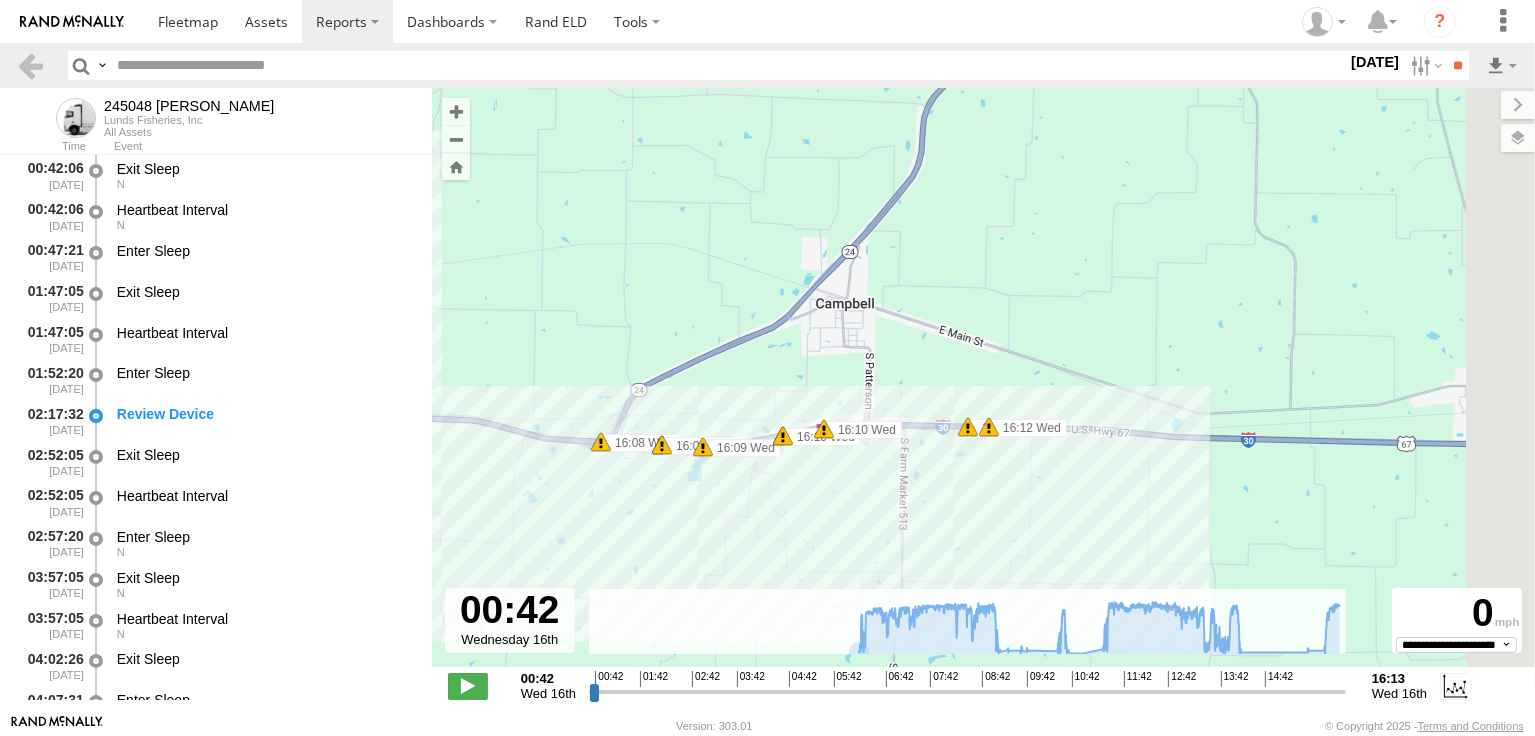 drag, startPoint x: 992, startPoint y: 547, endPoint x: 831, endPoint y: 498, distance: 168.29141 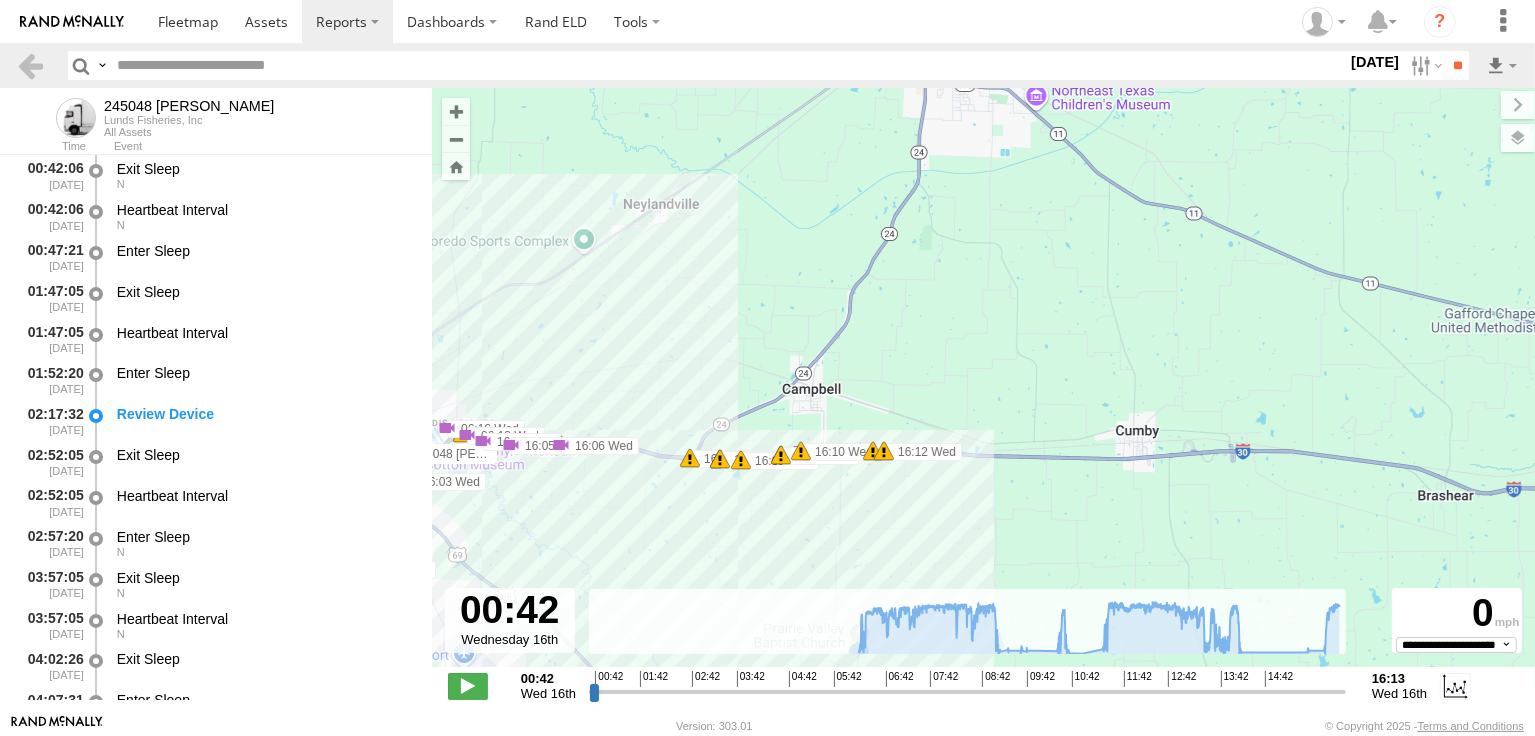 click at bounding box center [884, 451] 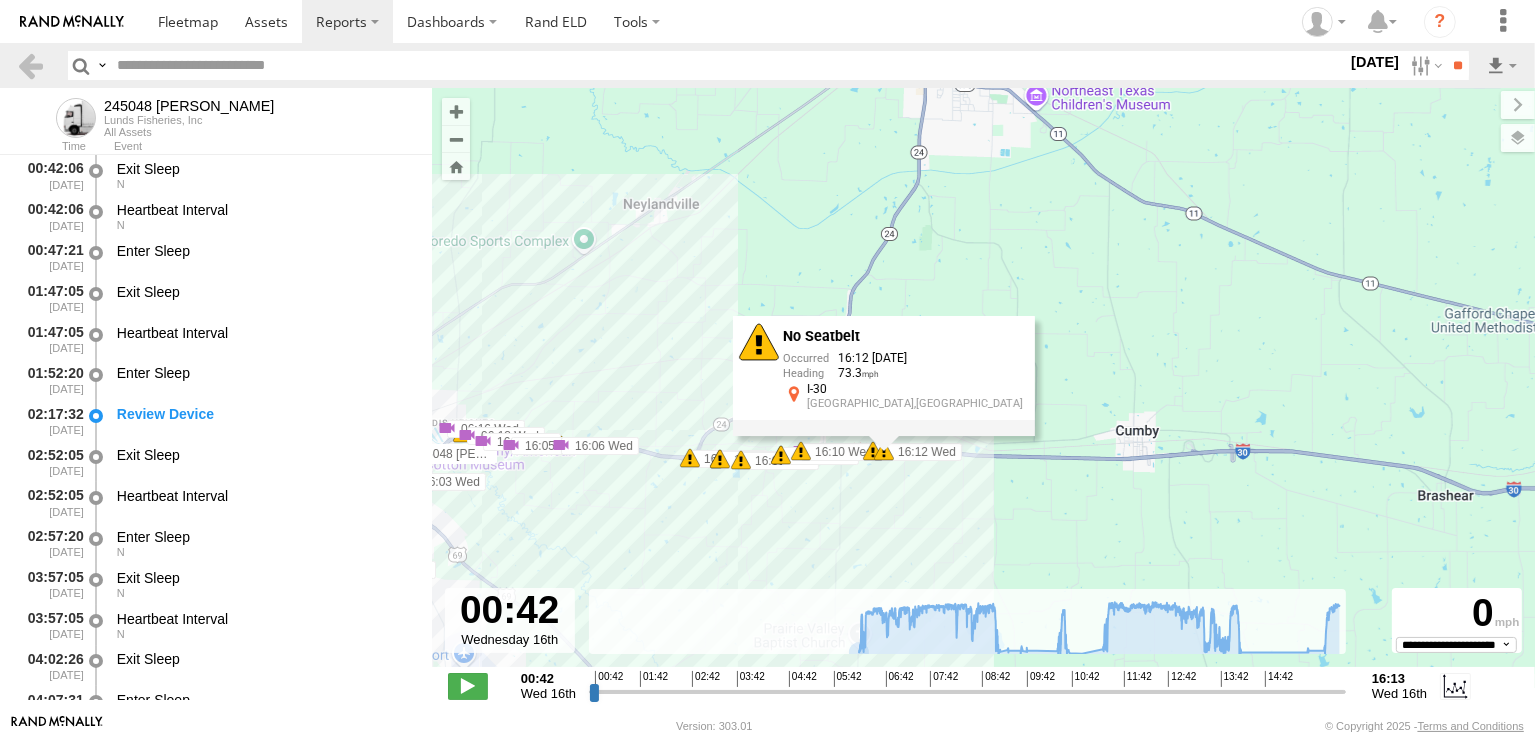 click at bounding box center (121, 792) 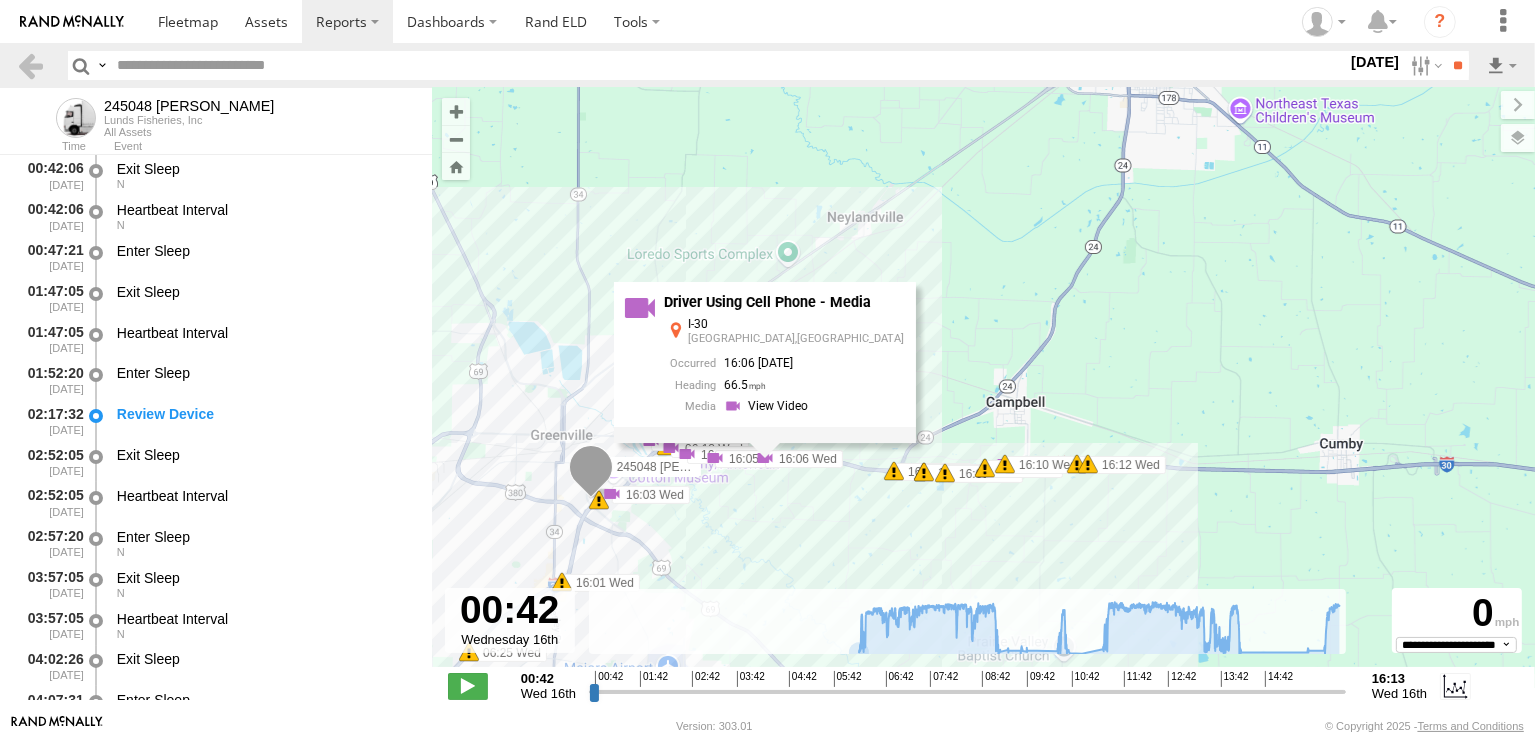 drag, startPoint x: 604, startPoint y: 511, endPoint x: 756, endPoint y: 516, distance: 152.08221 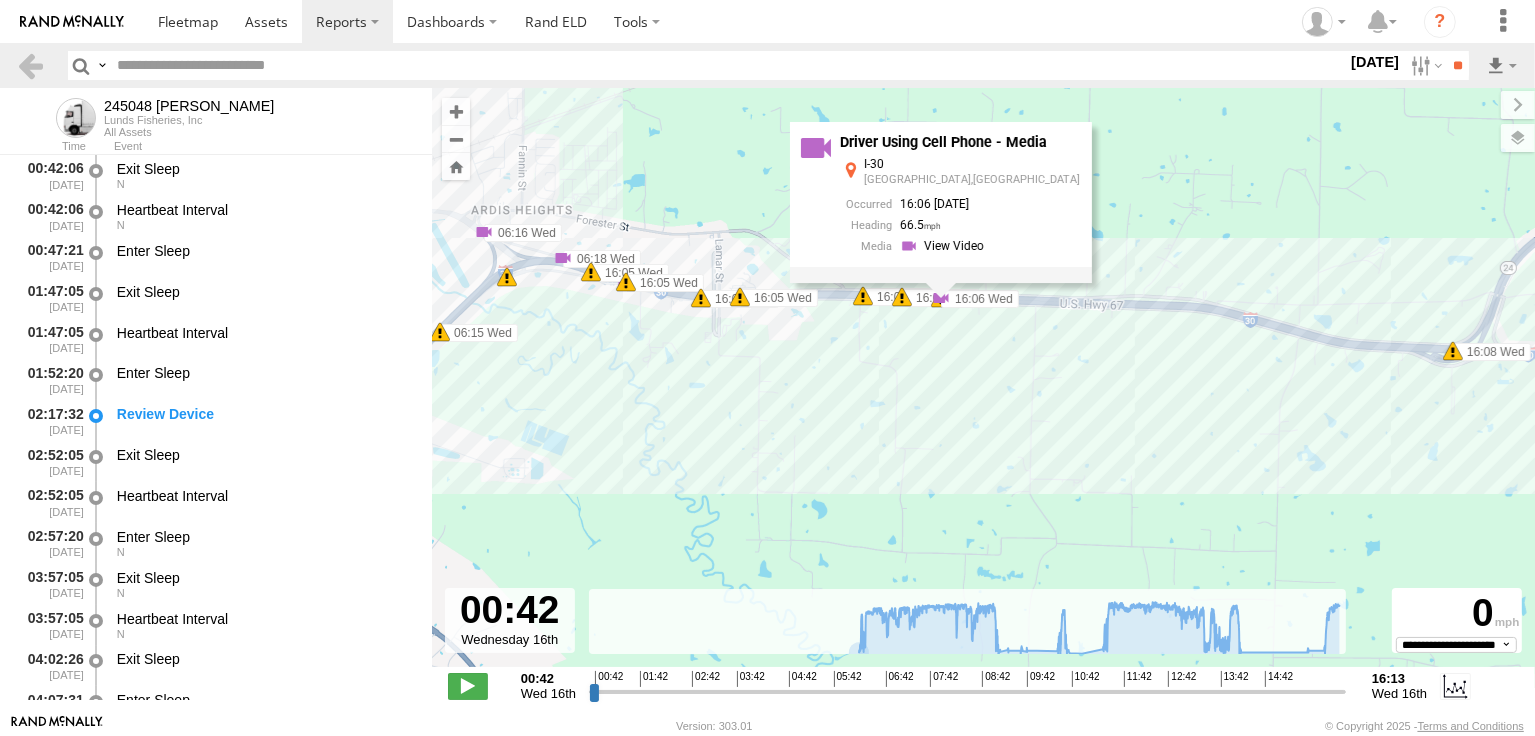 click at bounding box center [-819, 1688] 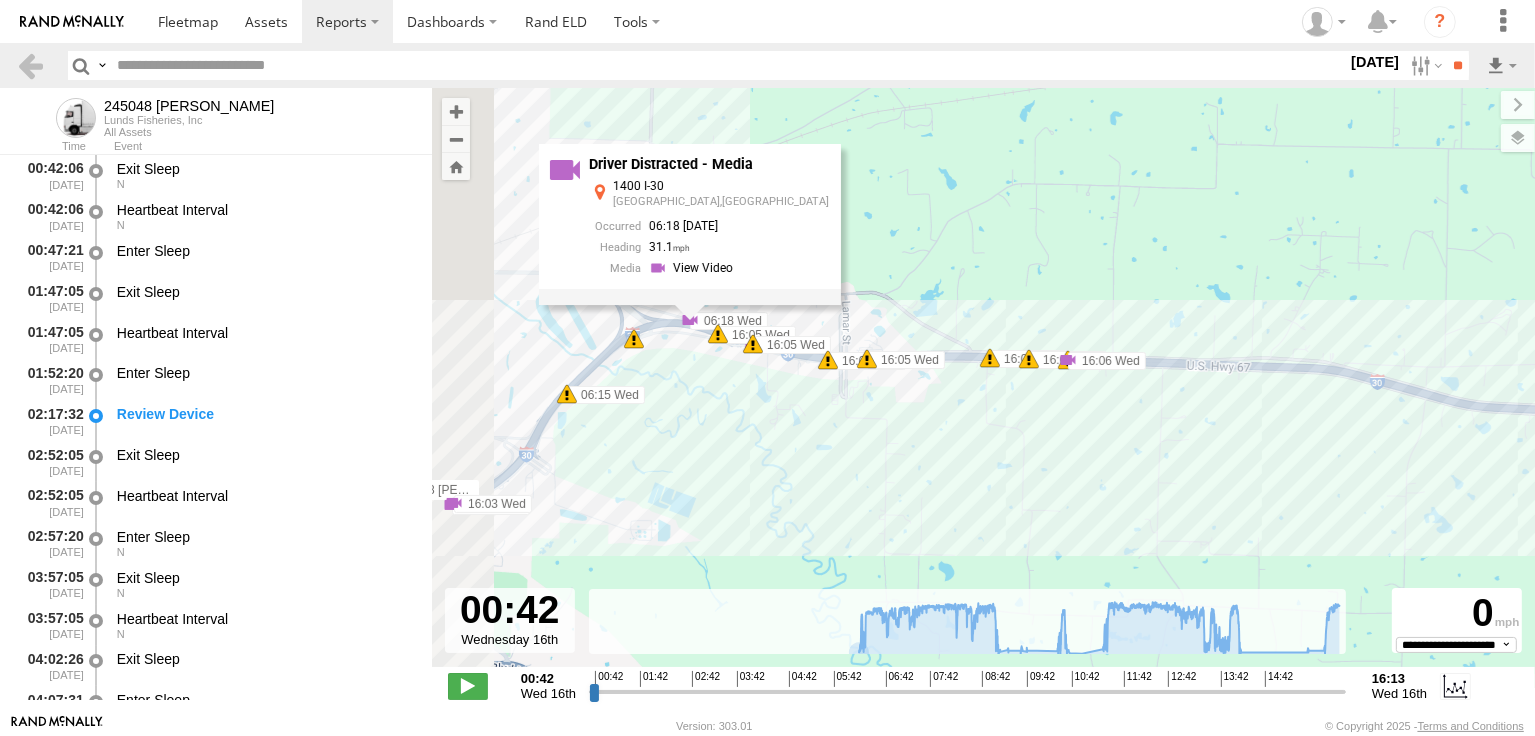 drag, startPoint x: 569, startPoint y: 363, endPoint x: 699, endPoint y: 427, distance: 144.89996 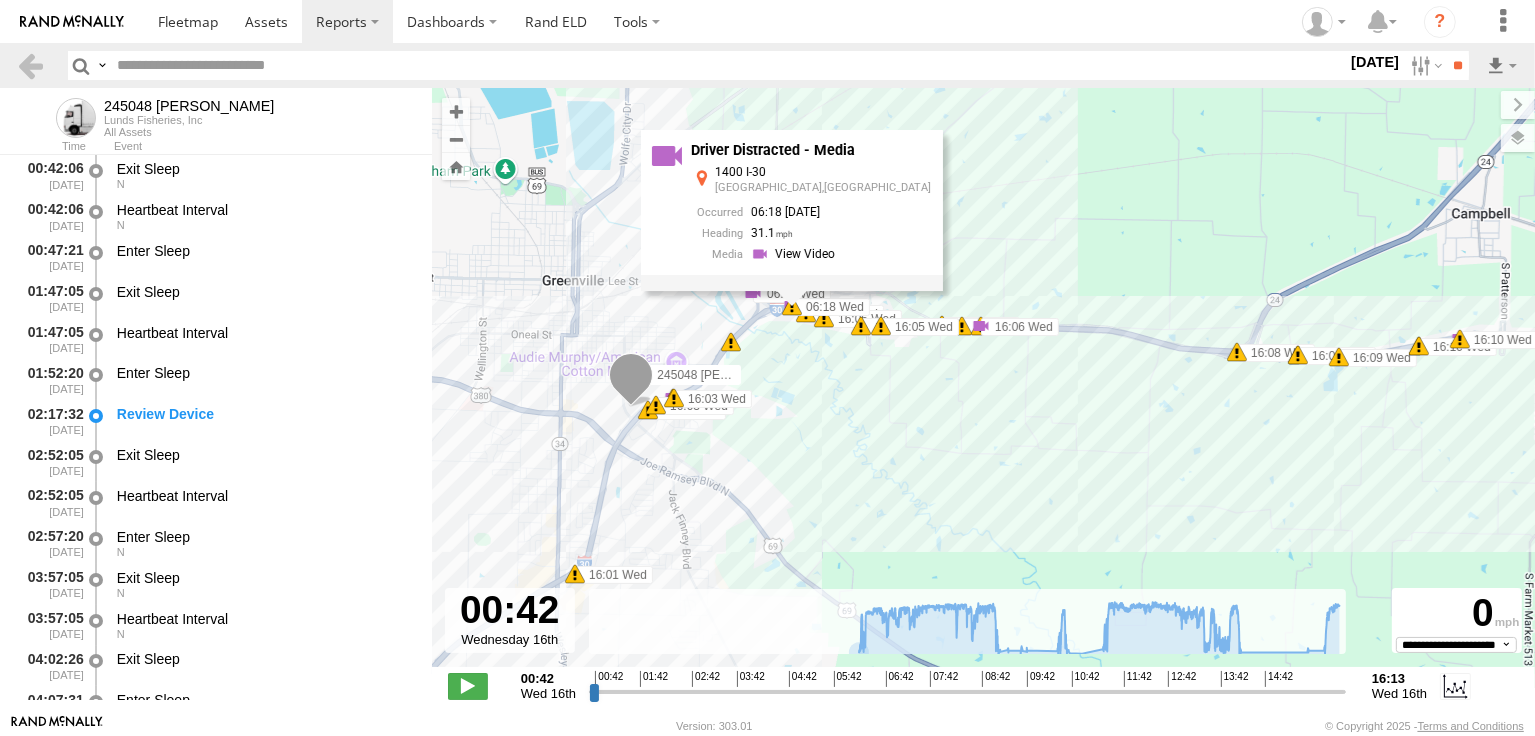 drag, startPoint x: 692, startPoint y: 522, endPoint x: 759, endPoint y: 357, distance: 178.08424 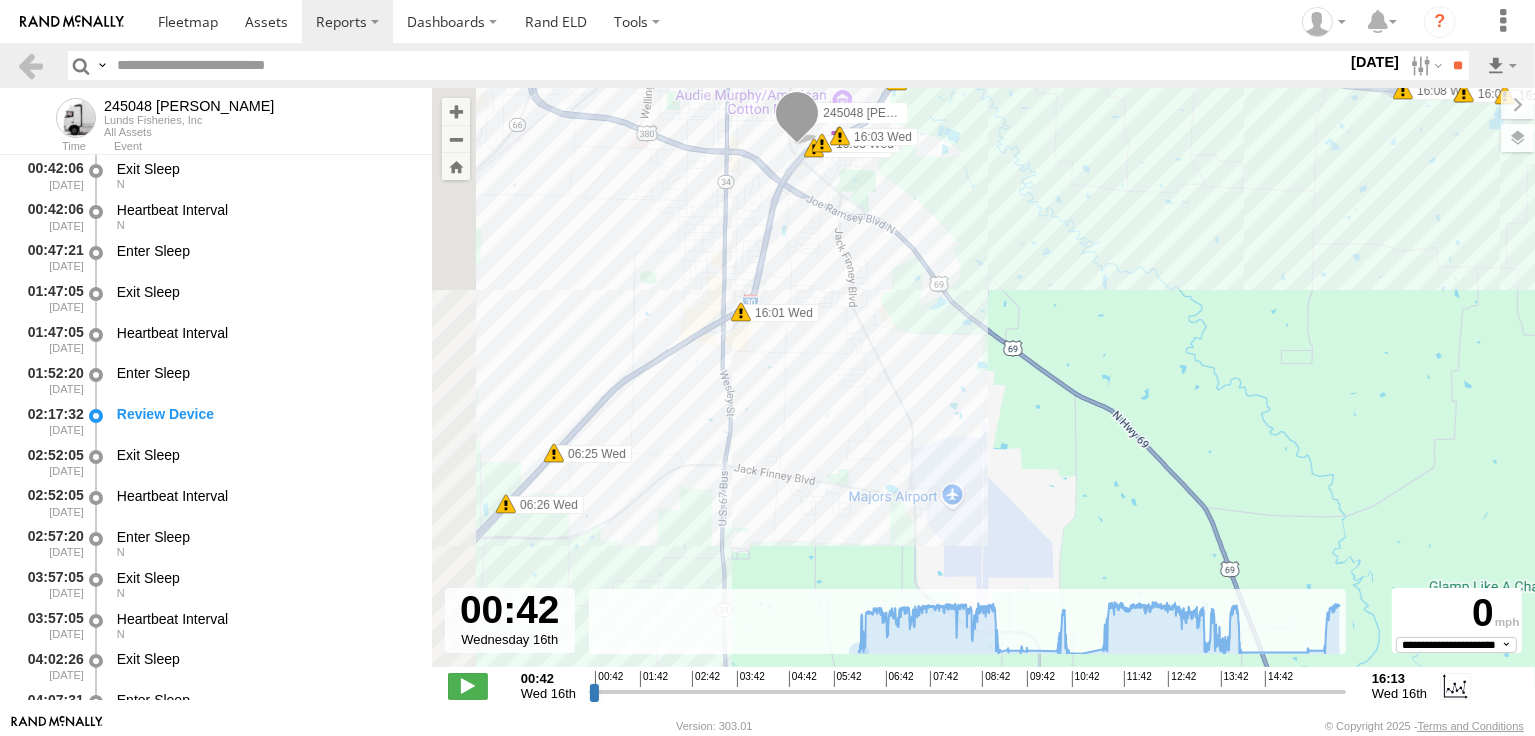 drag, startPoint x: 590, startPoint y: 528, endPoint x: 696, endPoint y: 439, distance: 138.40881 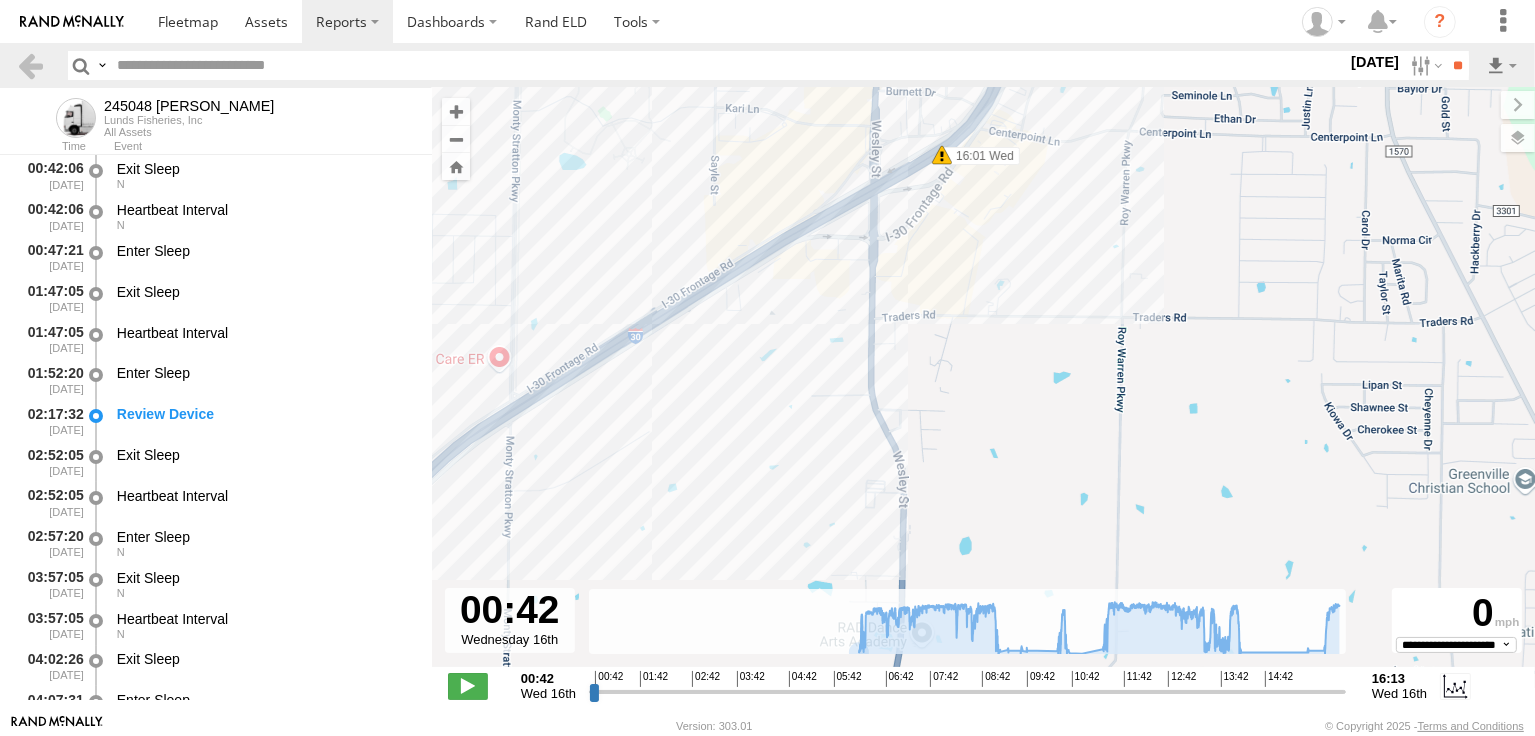 drag, startPoint x: 728, startPoint y: 297, endPoint x: 720, endPoint y: 520, distance: 223.14345 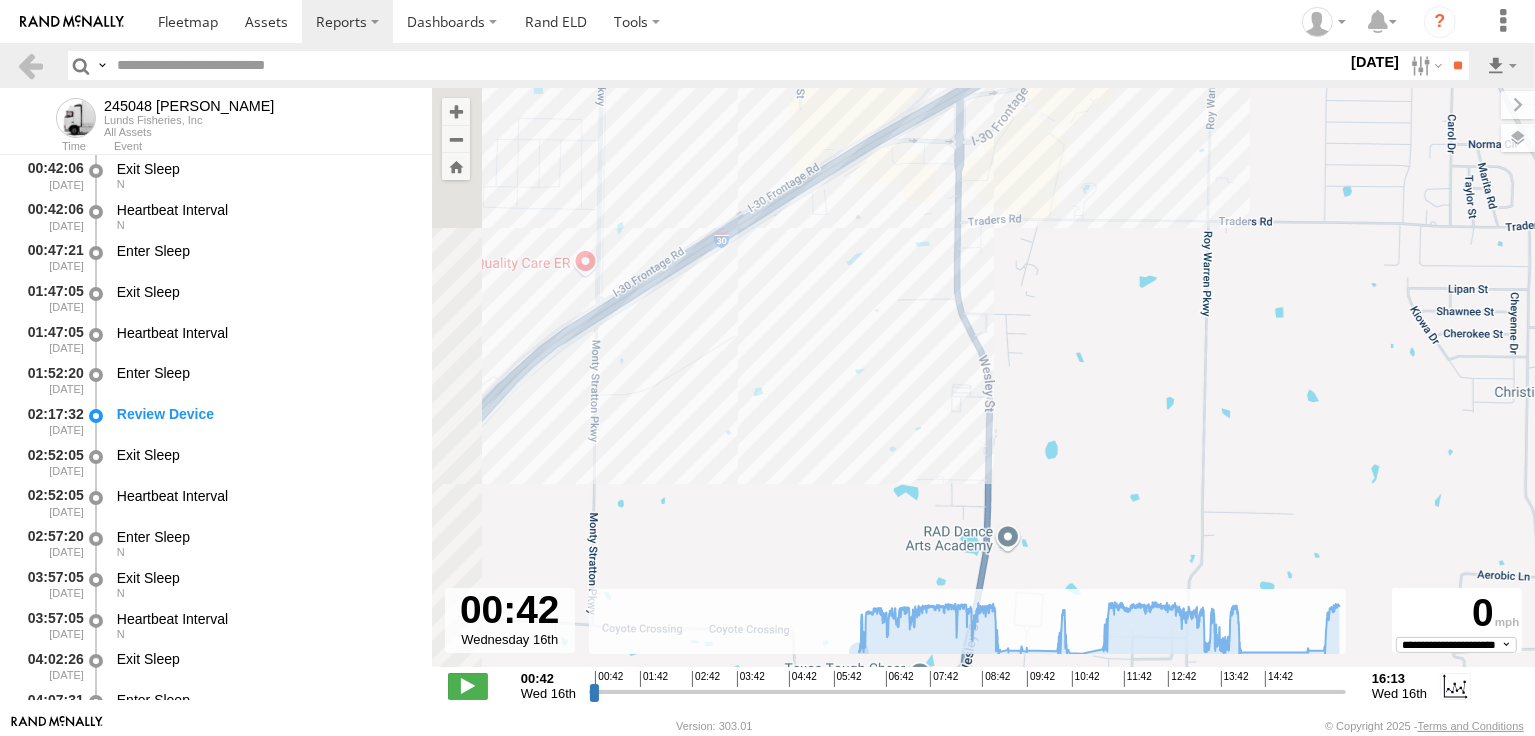 drag, startPoint x: 660, startPoint y: 527, endPoint x: 805, endPoint y: 362, distance: 219.65883 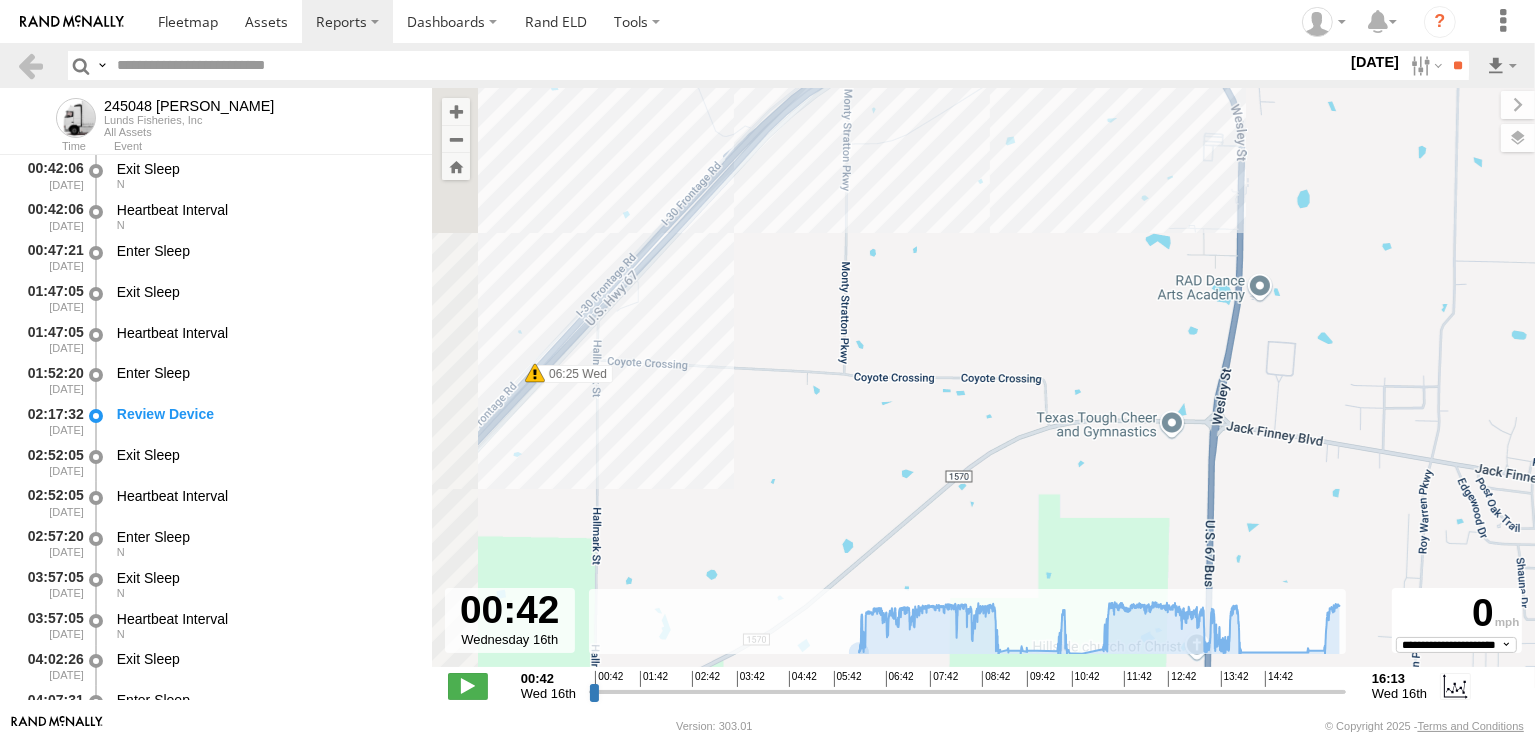 drag, startPoint x: 604, startPoint y: 475, endPoint x: 760, endPoint y: 309, distance: 227.79816 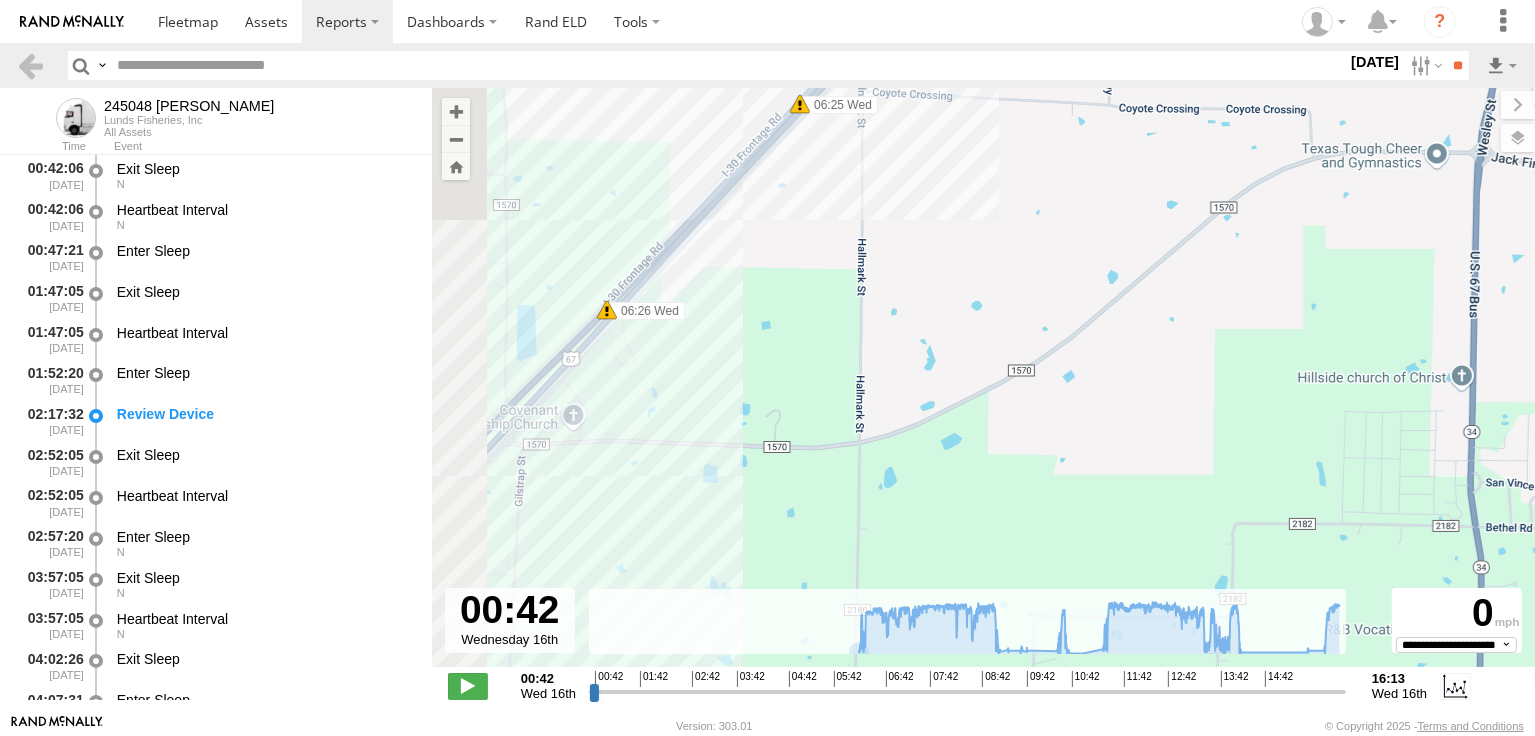 drag, startPoint x: 565, startPoint y: 505, endPoint x: 728, endPoint y: 359, distance: 218.82642 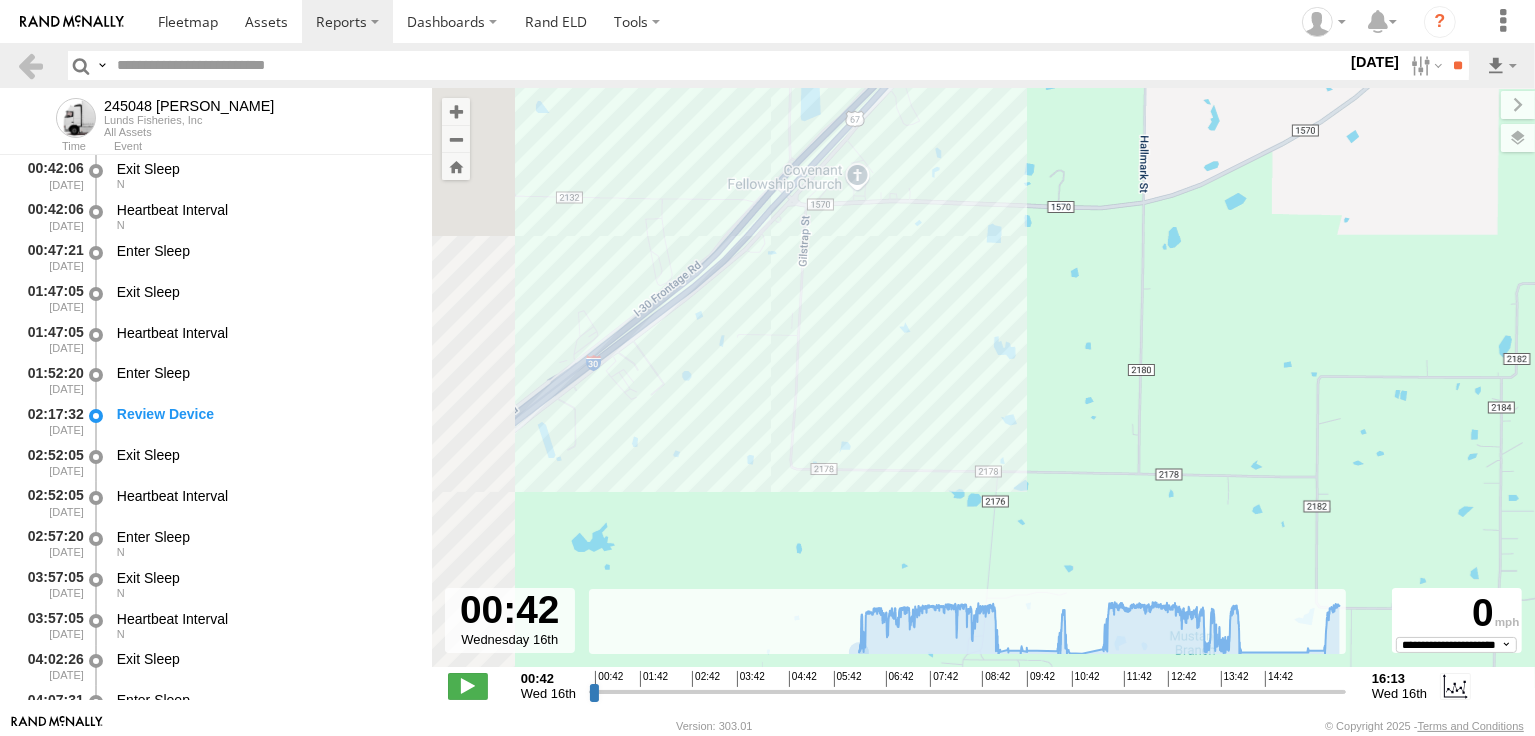 drag, startPoint x: 581, startPoint y: 463, endPoint x: 759, endPoint y: 331, distance: 221.60326 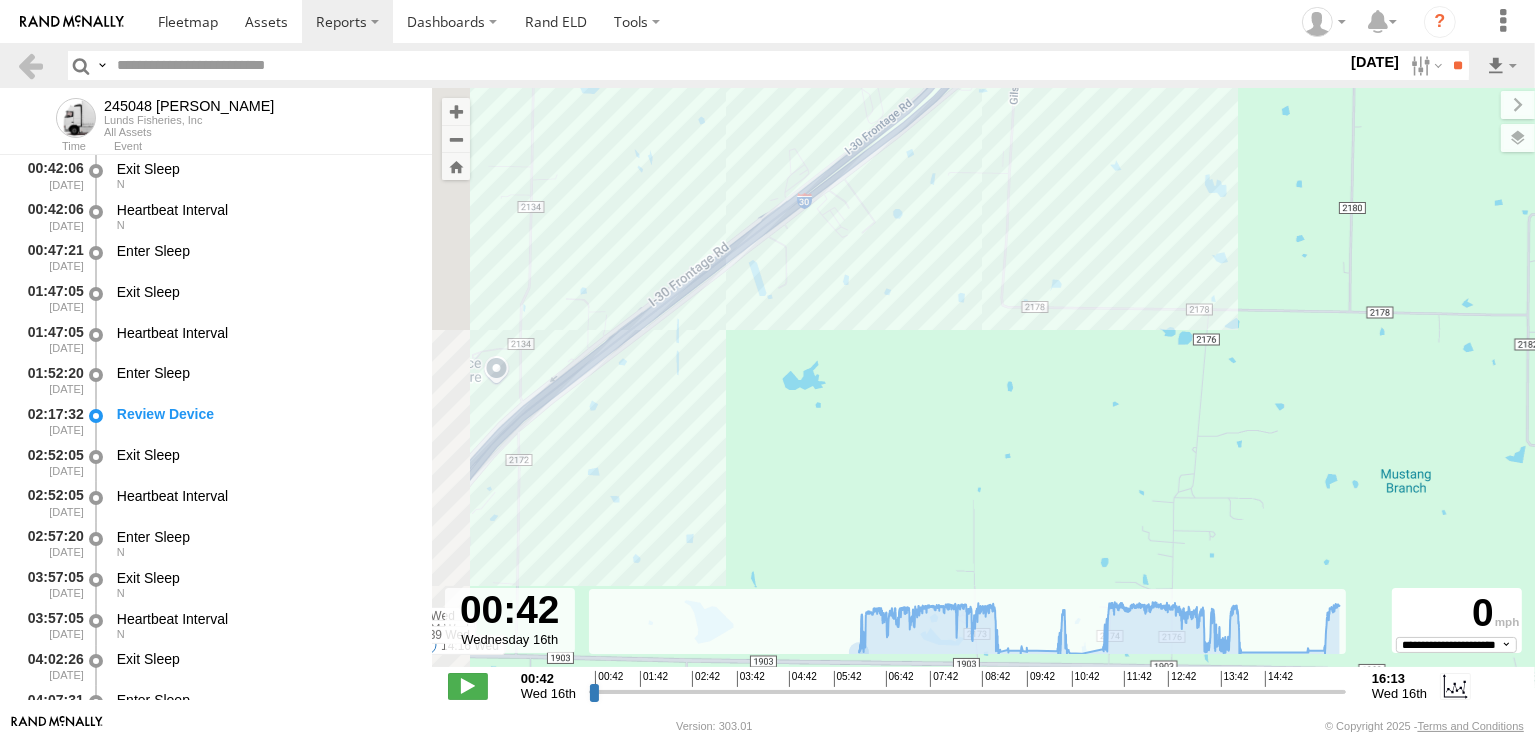 drag, startPoint x: 590, startPoint y: 492, endPoint x: 717, endPoint y: 341, distance: 197.30687 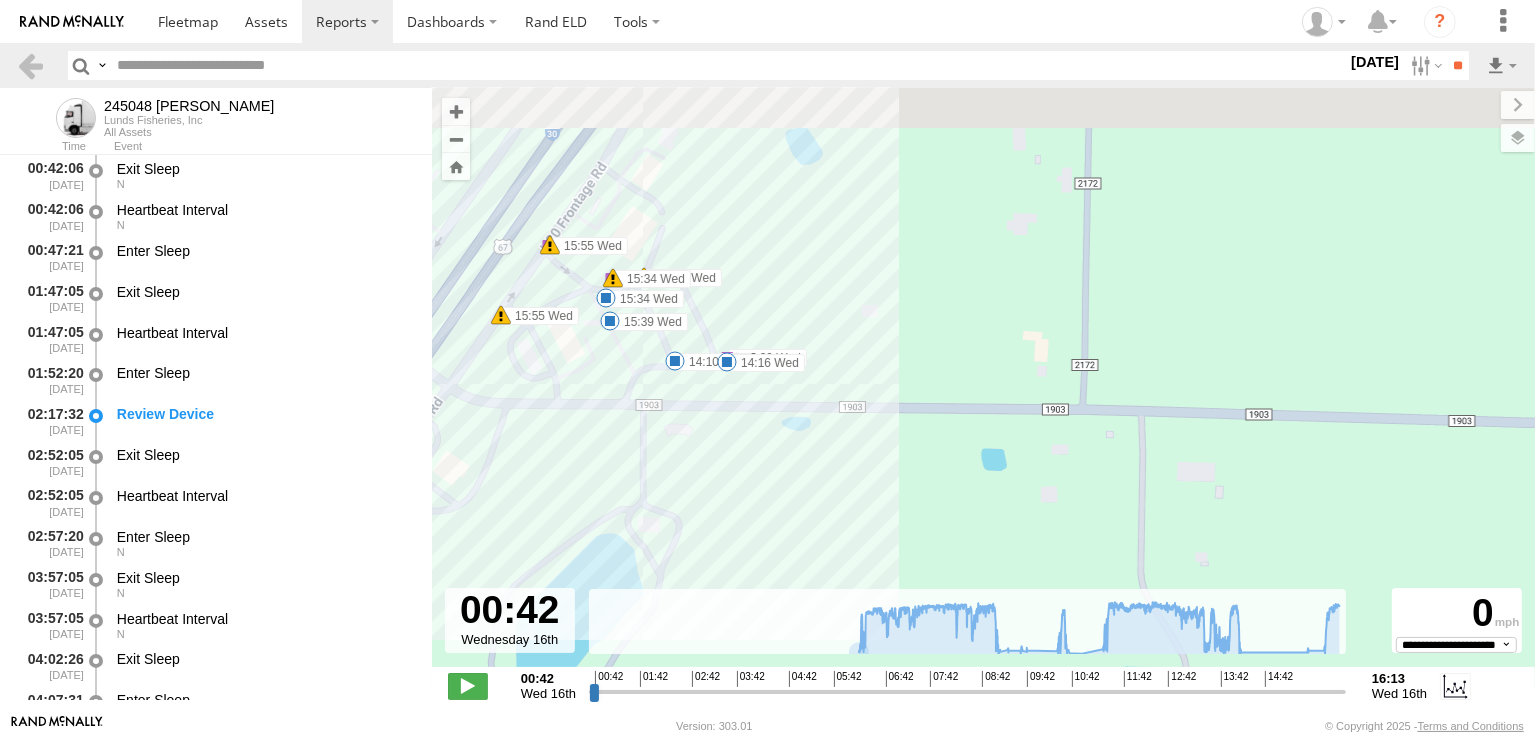 drag, startPoint x: 514, startPoint y: 395, endPoint x: 740, endPoint y: 520, distance: 258.26538 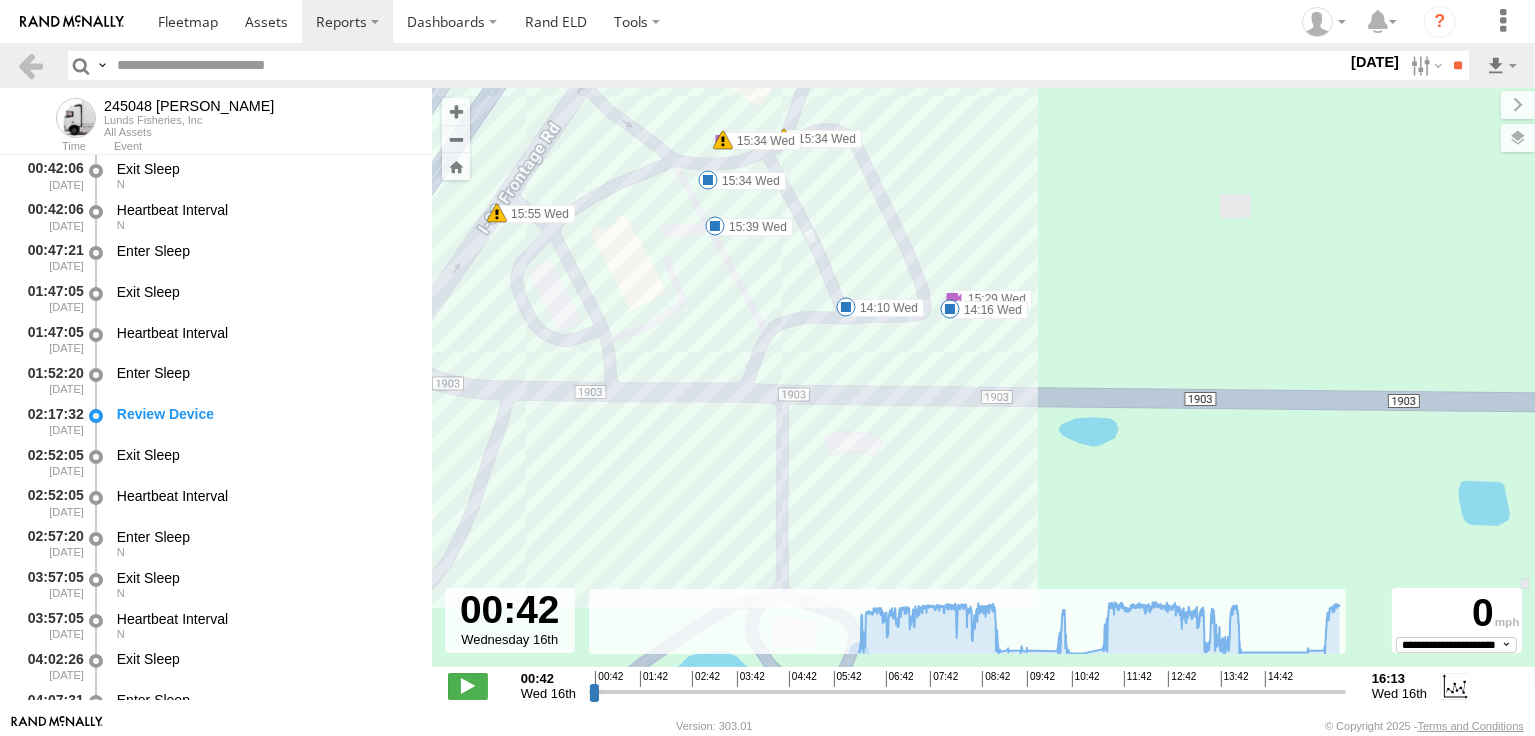 click at bounding box center (846, 307) 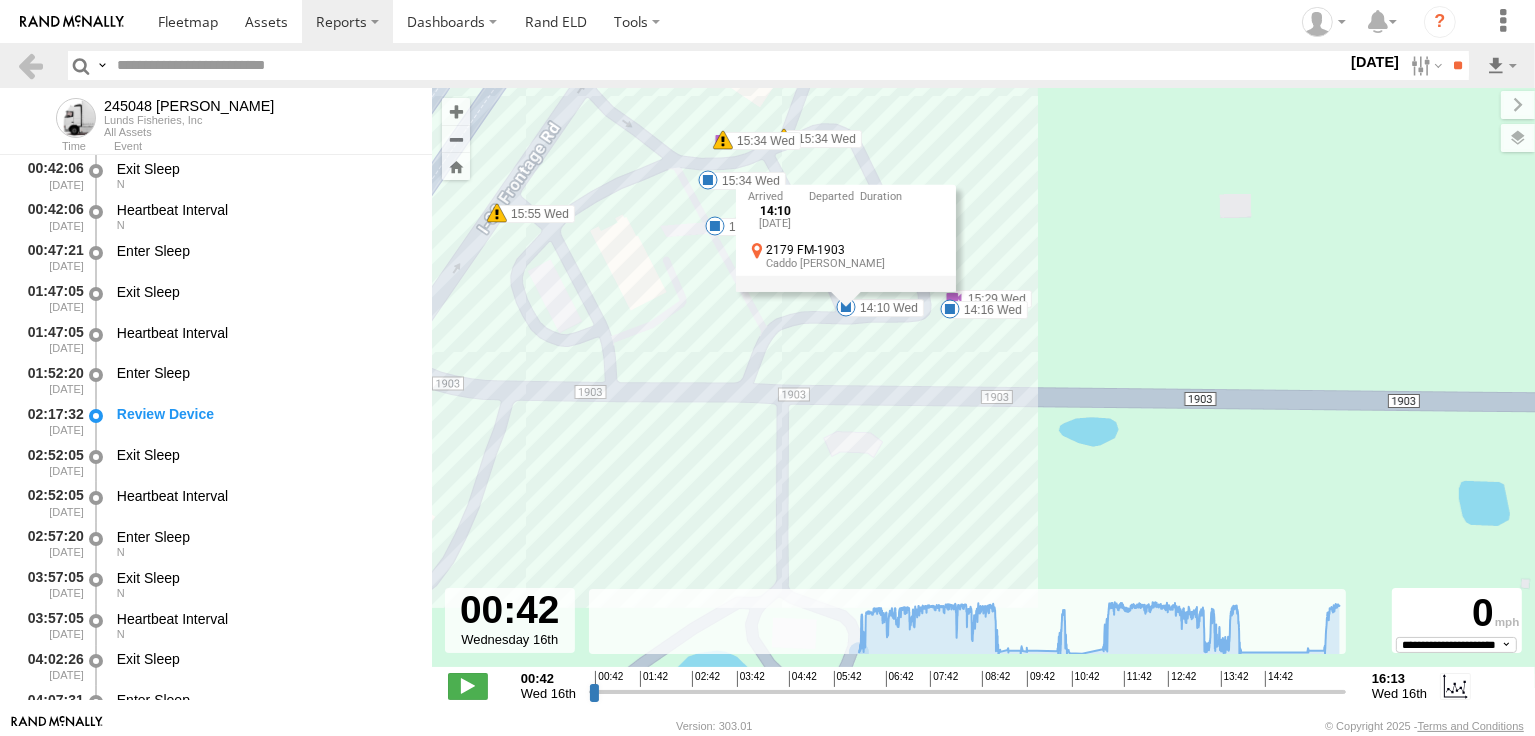 click on "245048 Charles 14:10 Wed 14:16 Wed 15:34 Wed 15:39 Wed 06:29 Wed 13:26 Wed 13:27 Wed 15:29 Wed 15:34 Wed 15:55 Wed 16:09 Wed 16:10 Wed 16:12 Wed 06:25 Wed 06:26 Wed 16:01 Wed 16:06 Wed 16:06 Wed 16:06 Wed 16:08 Wed 16:09 Wed 16:09 Wed 16:09 Wed 16:10 Wed 16:10 Wed 16:10 Wed 16:11 Wed 16:12 Wed 06:14 Wed 06:16 Wed 06:18 Wed 16:03 Wed 16:05 Wed 16:05 Wed 16:06 Wed 16:05 Wed 16:05 Wed 16:05 Wed 16:05 Wed 06:13 Wed 06:14 Wed 16:03 Wed 16:03 Wed 06:18 Wed 06:29 Wed 15:34 Wed 15:34 Wed 15:55 Wed 15:55 Wed 14:10 Wed 16th Jul 2179 FM-1903 Caddo Mills" at bounding box center (983, 388) 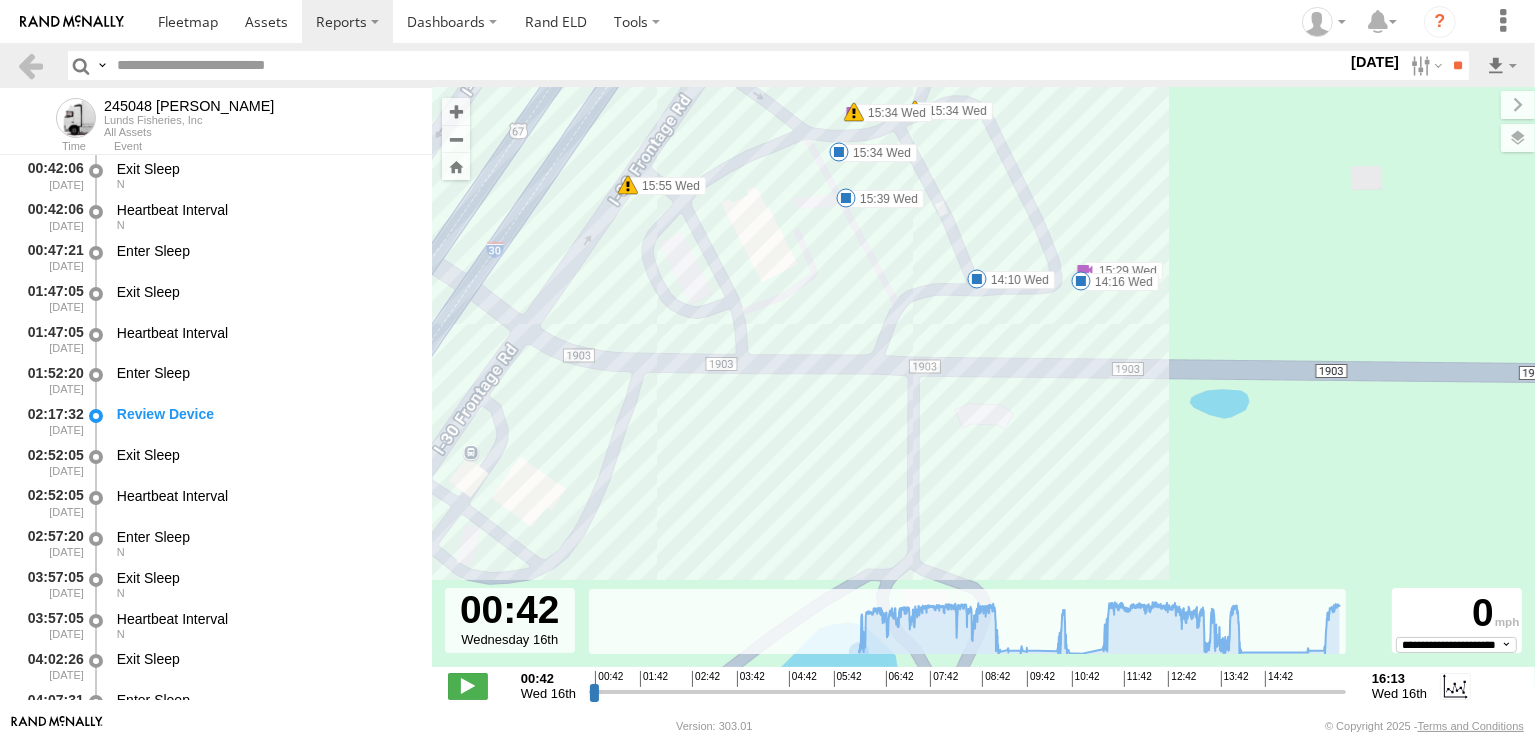 drag, startPoint x: 608, startPoint y: 309, endPoint x: 742, endPoint y: 281, distance: 136.89412 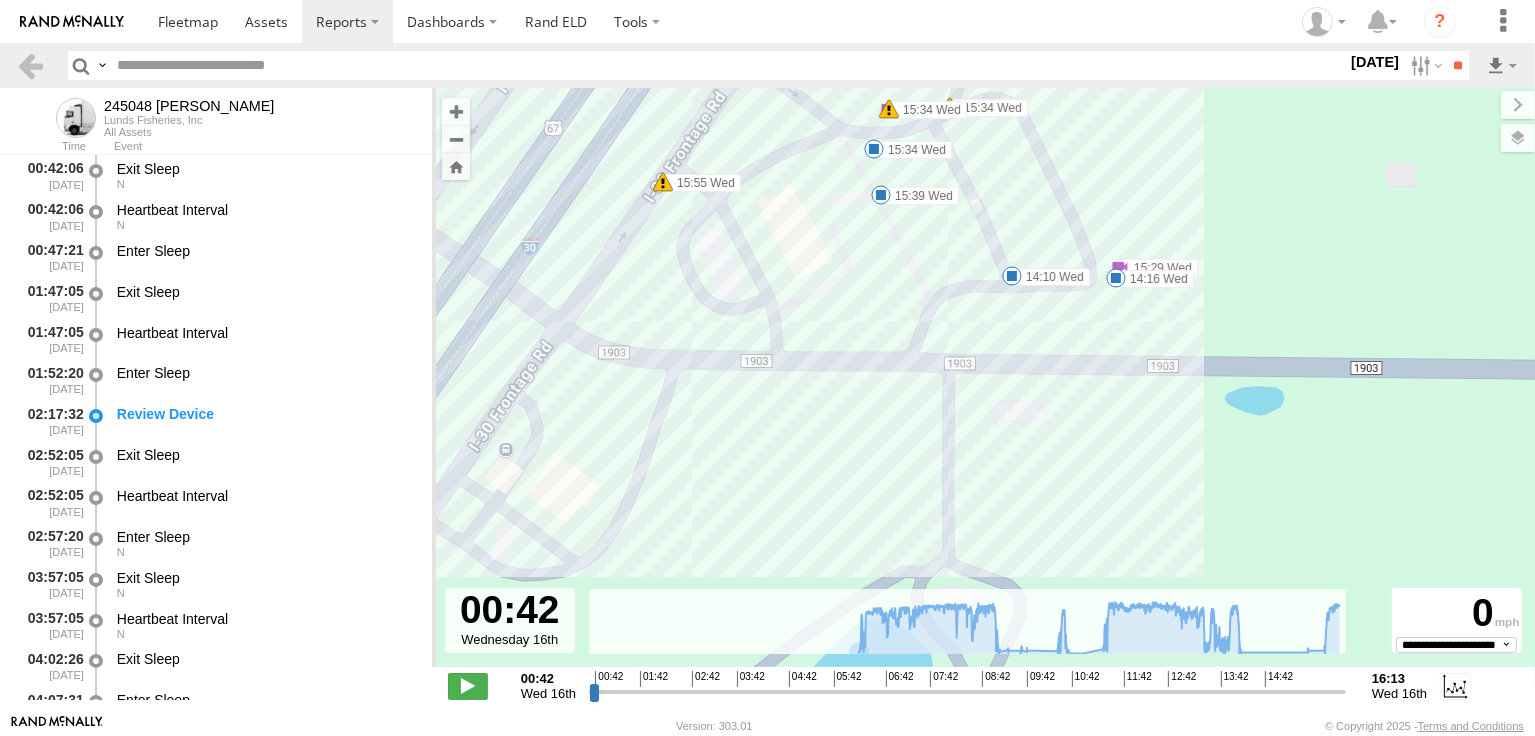 drag, startPoint x: 630, startPoint y: 303, endPoint x: 793, endPoint y: 263, distance: 167.83623 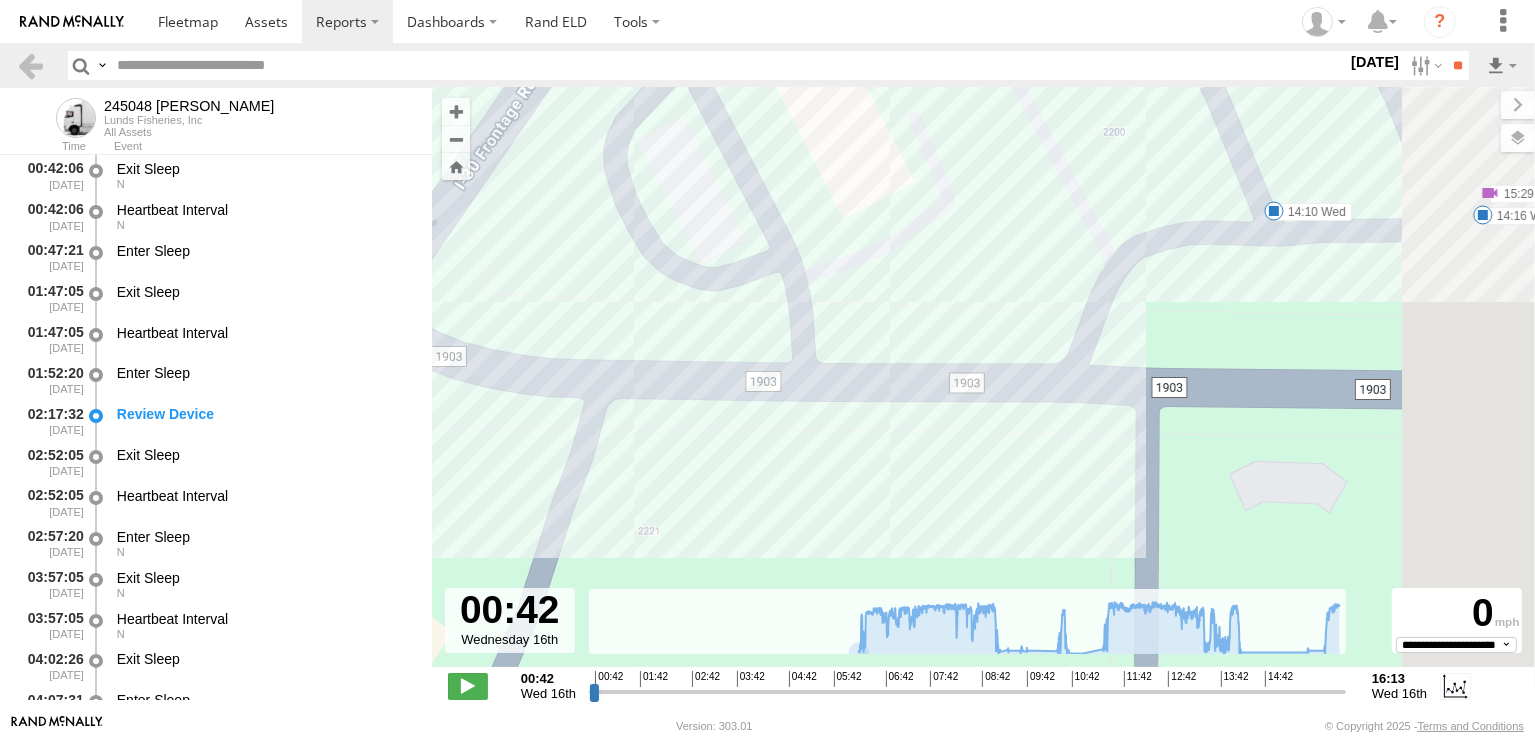 drag, startPoint x: 1005, startPoint y: 322, endPoint x: 691, endPoint y: 511, distance: 366.49283 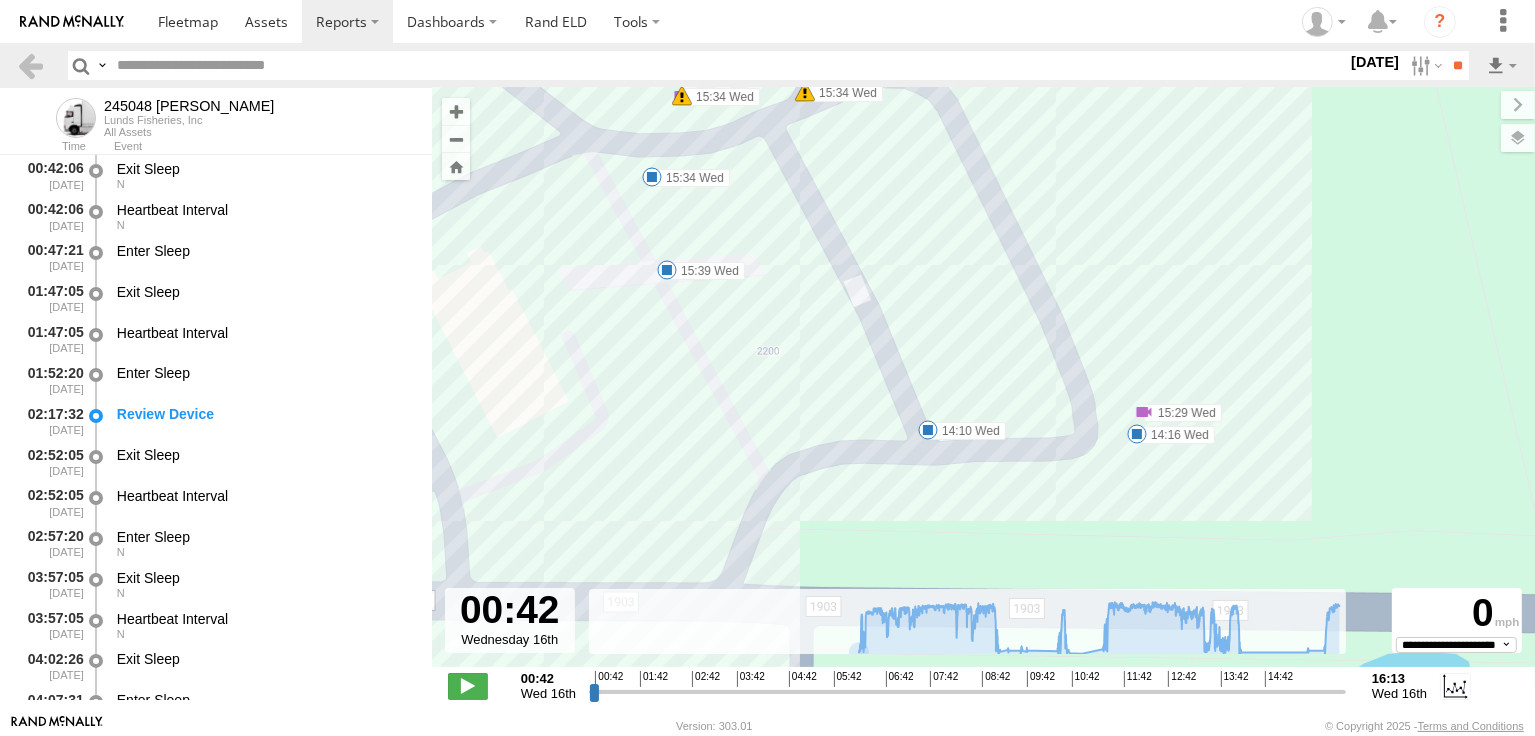 drag, startPoint x: 698, startPoint y: 392, endPoint x: 839, endPoint y: 399, distance: 141.17365 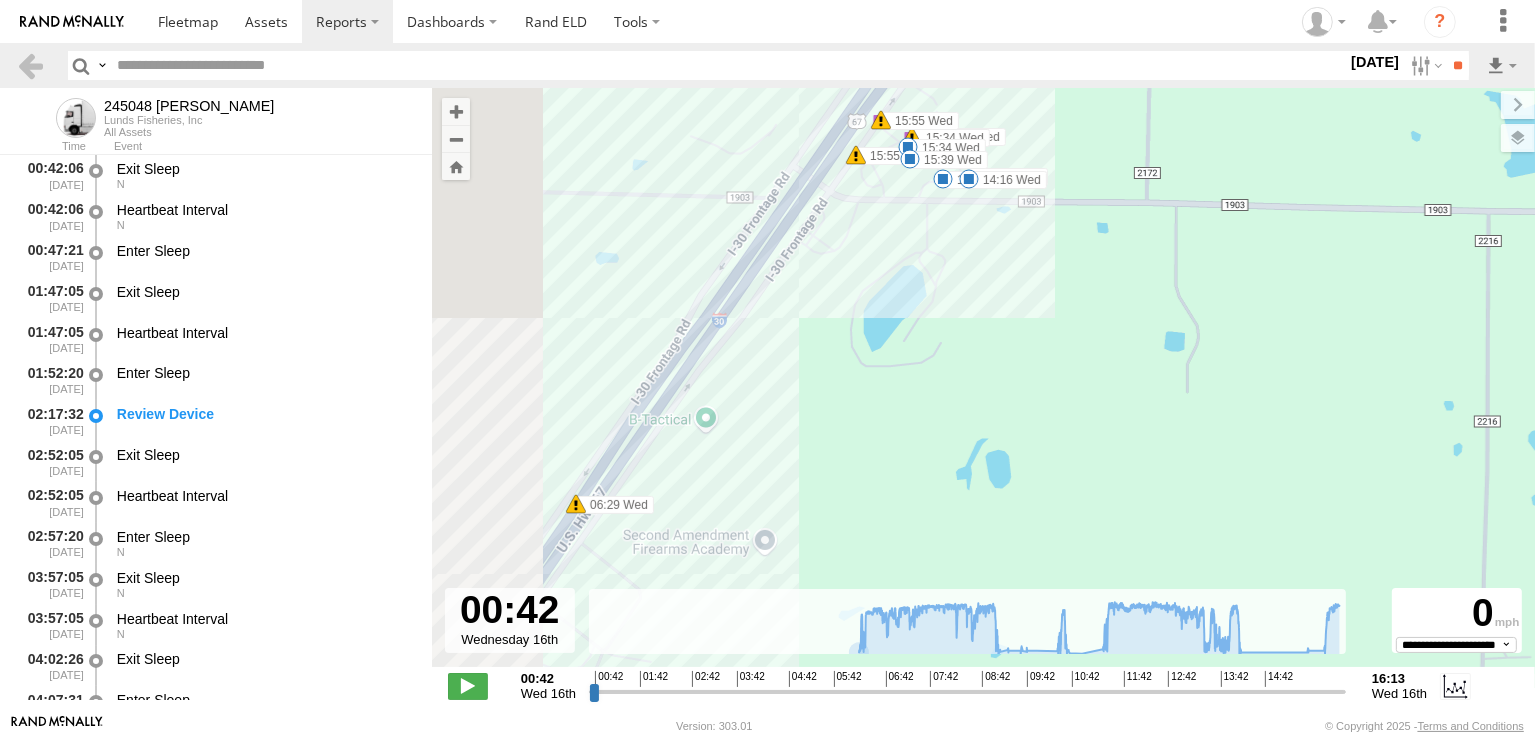 drag, startPoint x: 757, startPoint y: 431, endPoint x: 920, endPoint y: 409, distance: 164.47797 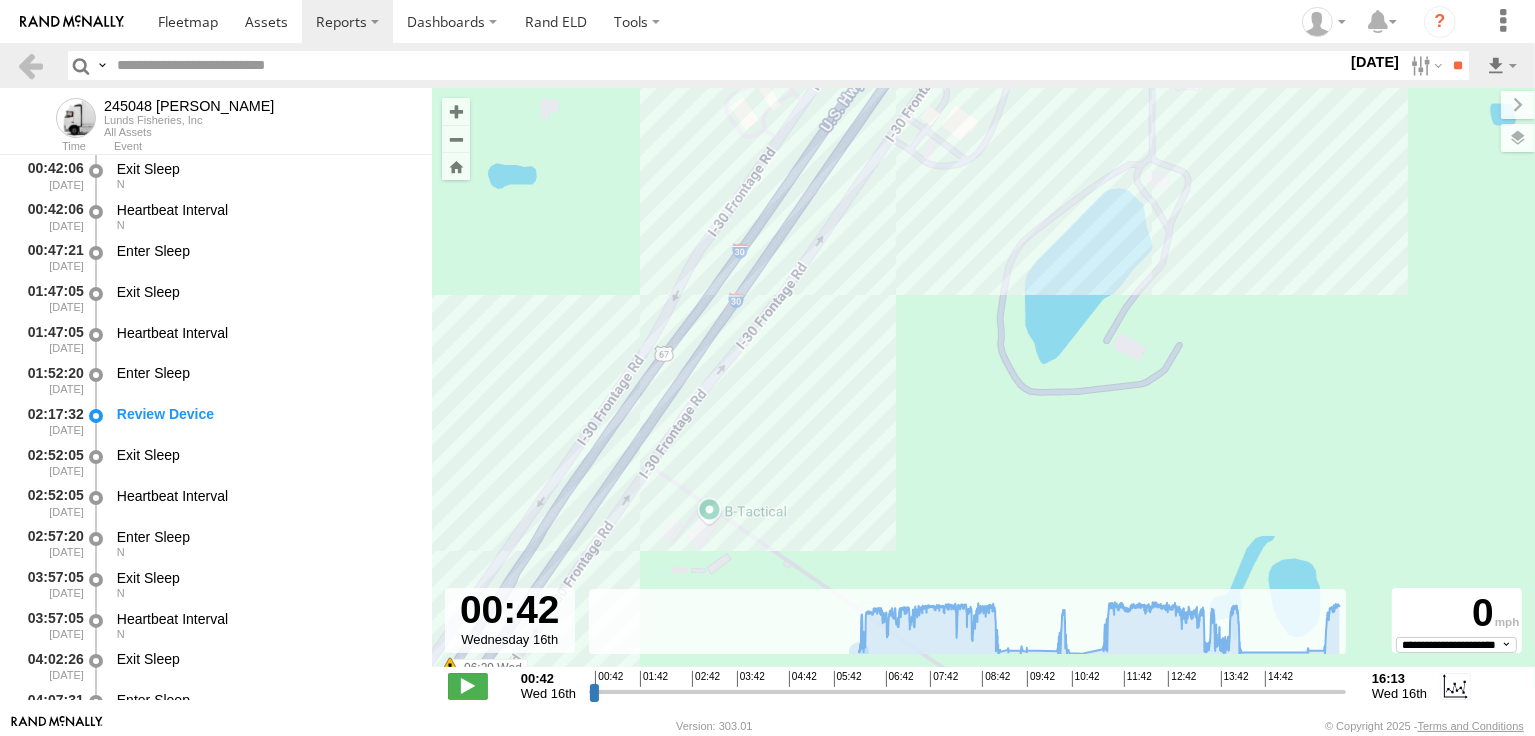 drag, startPoint x: 877, startPoint y: 387, endPoint x: 836, endPoint y: 469, distance: 91.67879 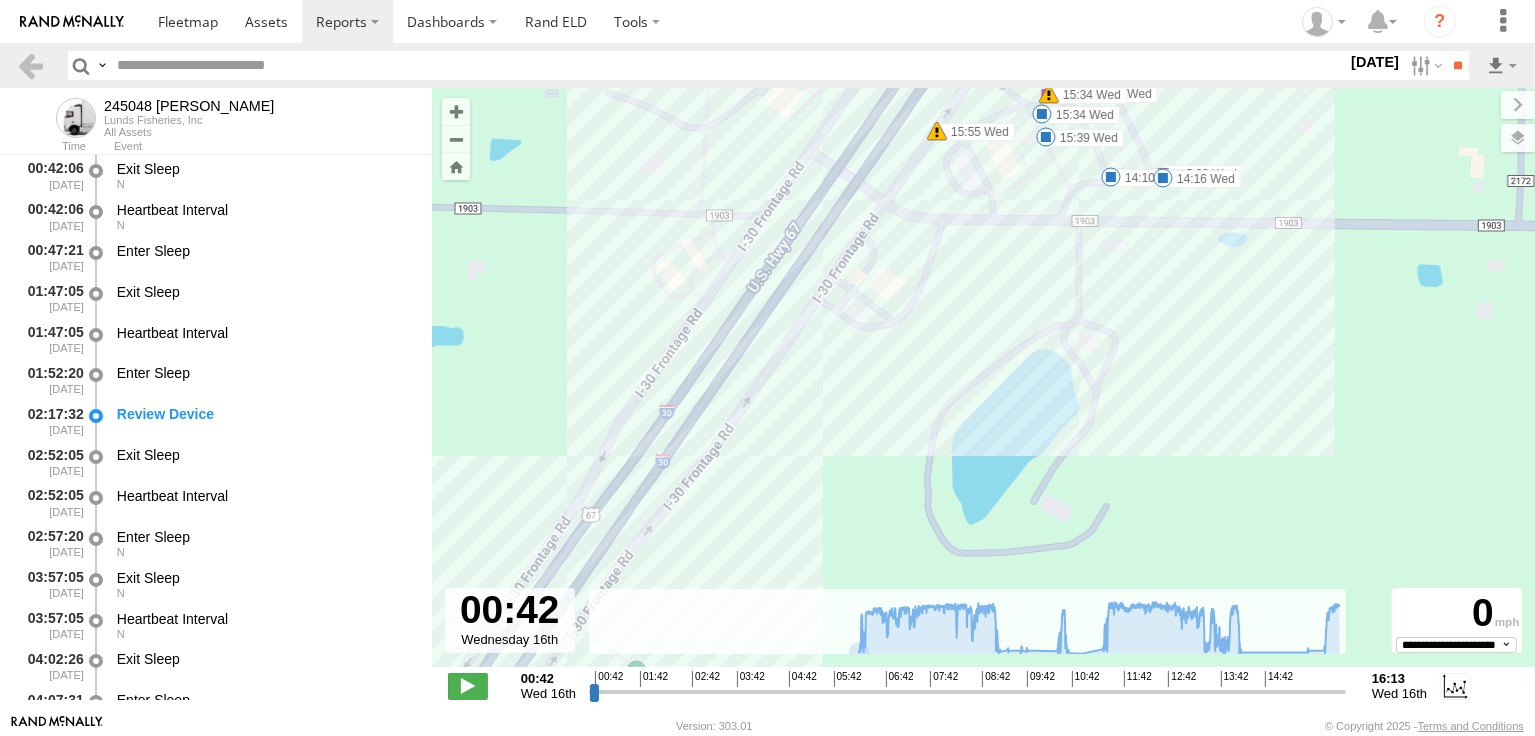 drag, startPoint x: 840, startPoint y: 430, endPoint x: 928, endPoint y: 278, distance: 175.63599 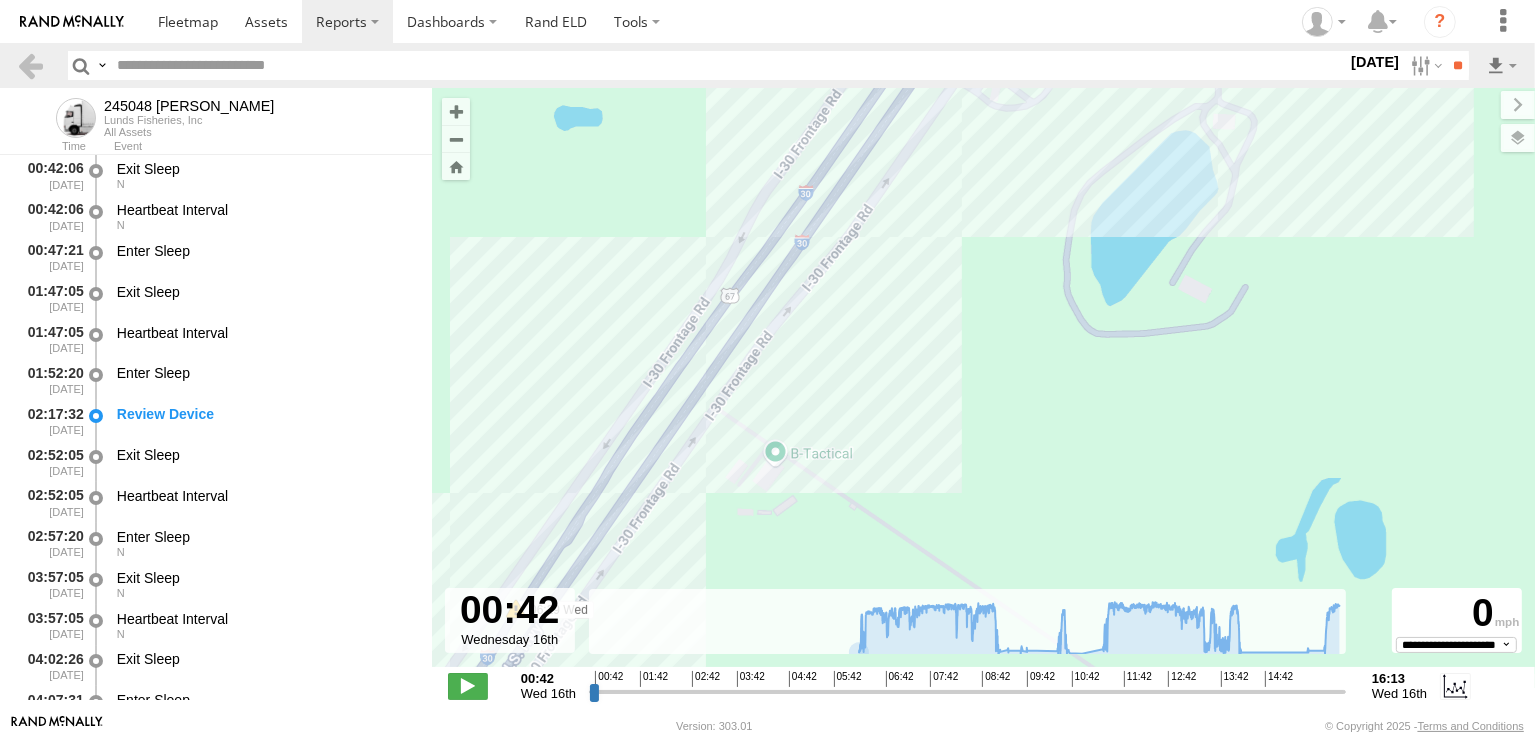 drag, startPoint x: 776, startPoint y: 497, endPoint x: 875, endPoint y: 327, distance: 196.7257 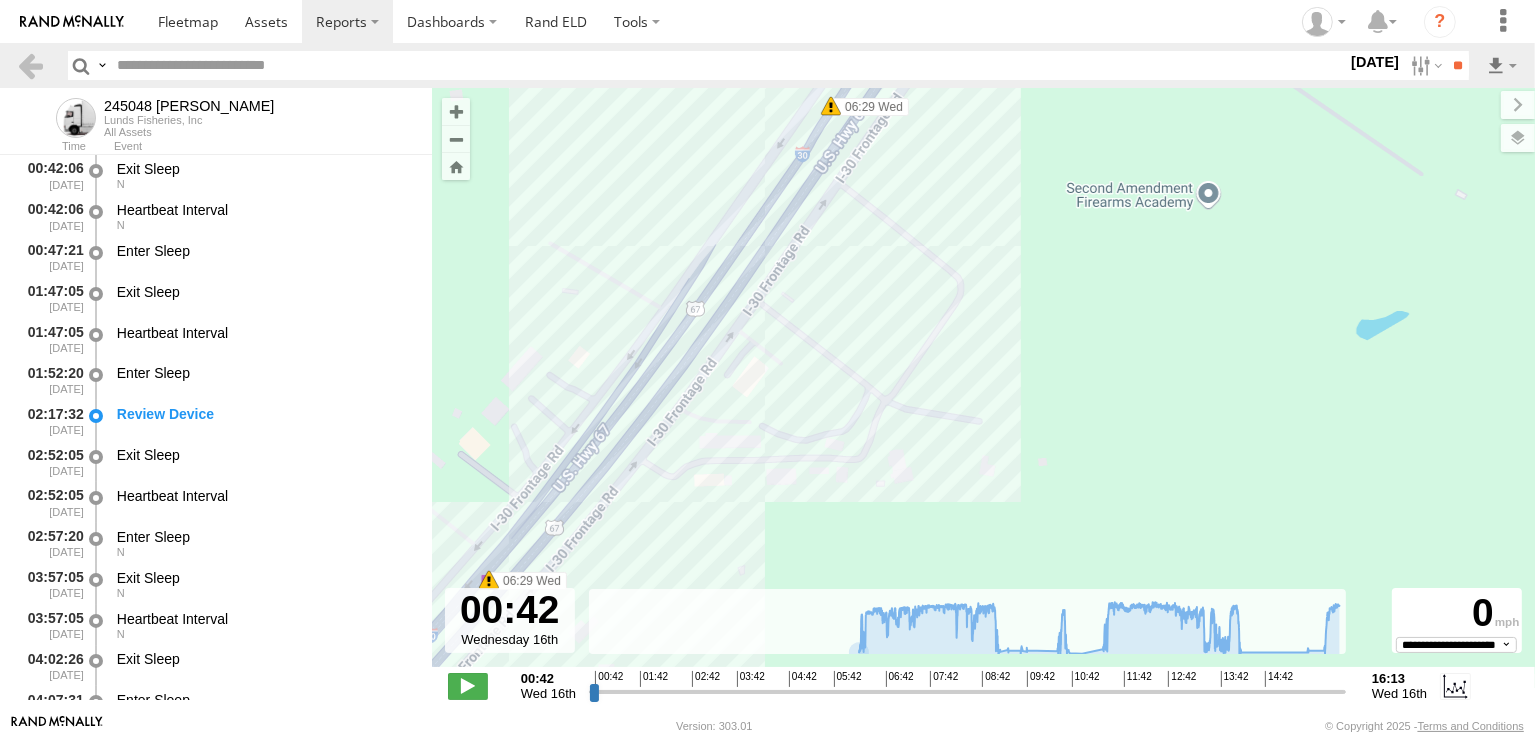 drag, startPoint x: 745, startPoint y: 462, endPoint x: 884, endPoint y: 283, distance: 226.63187 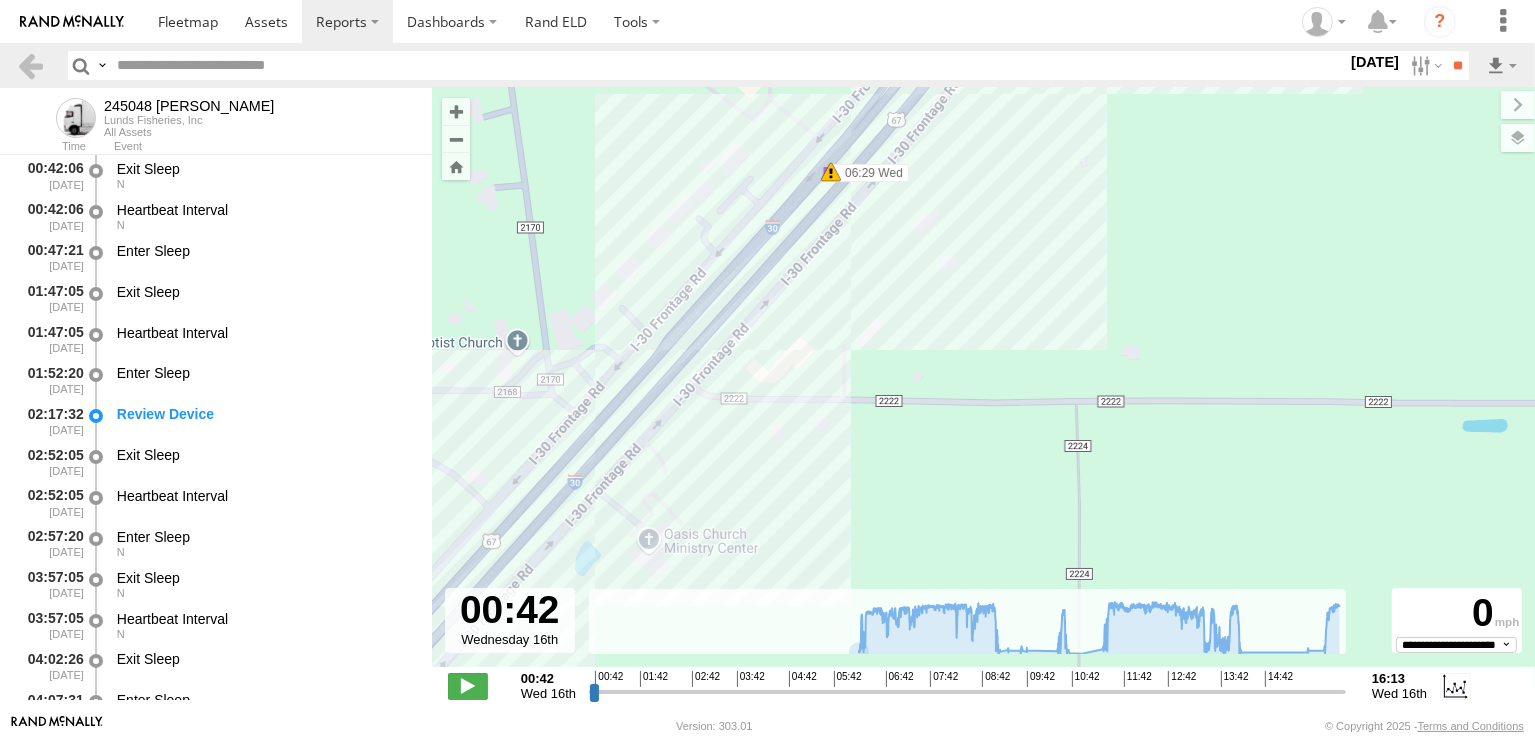 drag, startPoint x: 750, startPoint y: 403, endPoint x: 951, endPoint y: 195, distance: 289.24902 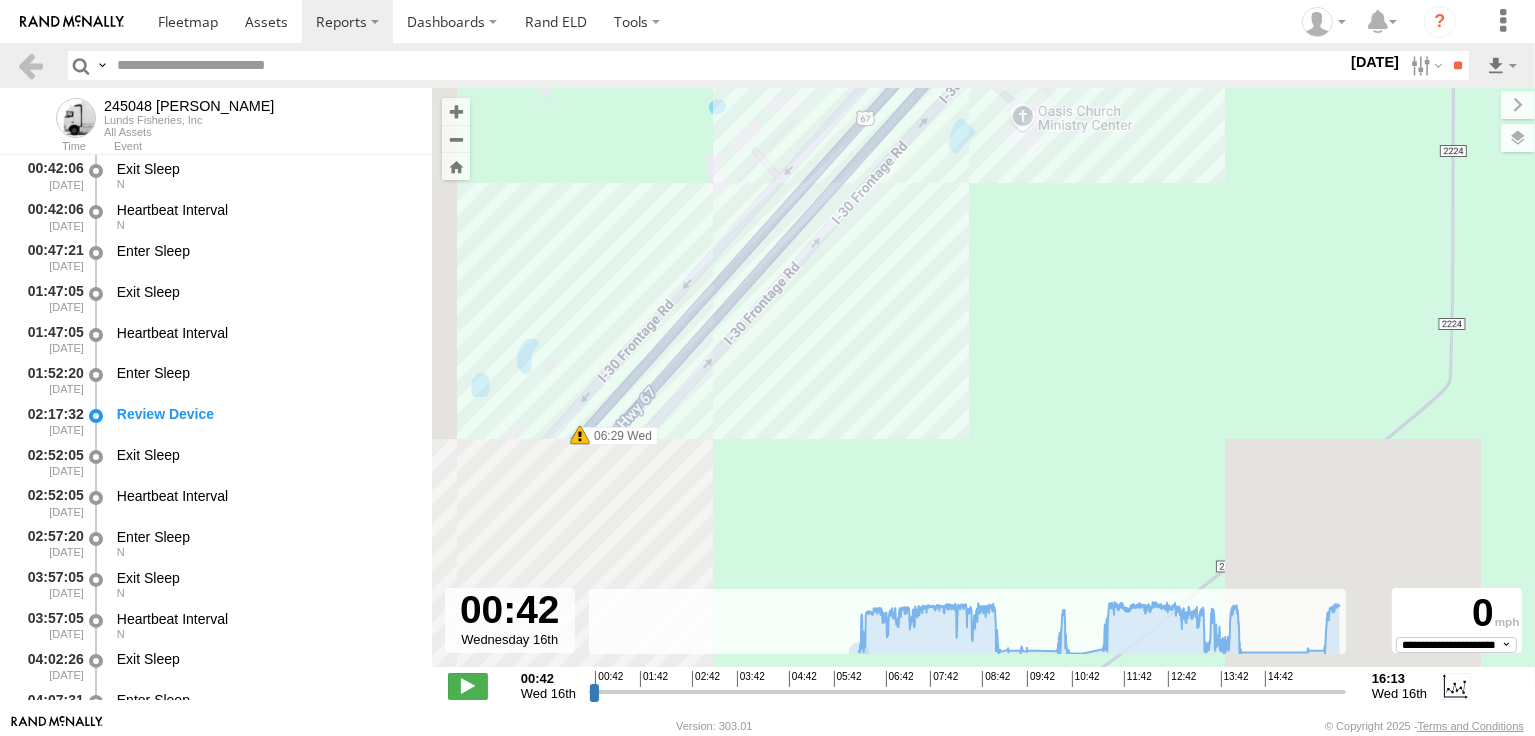 drag, startPoint x: 635, startPoint y: 503, endPoint x: 873, endPoint y: 209, distance: 378.25916 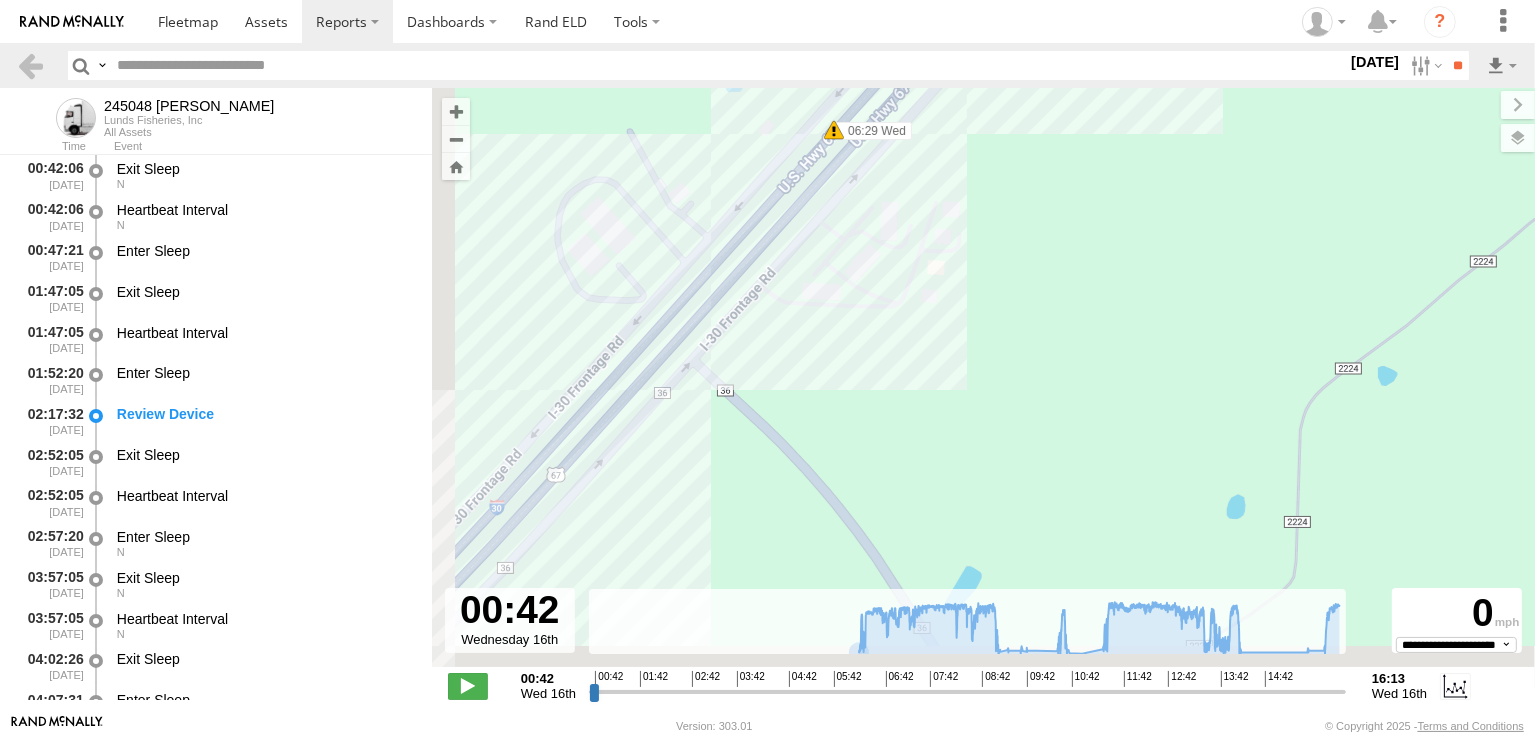 drag, startPoint x: 696, startPoint y: 405, endPoint x: 947, endPoint y: 129, distance: 373.06433 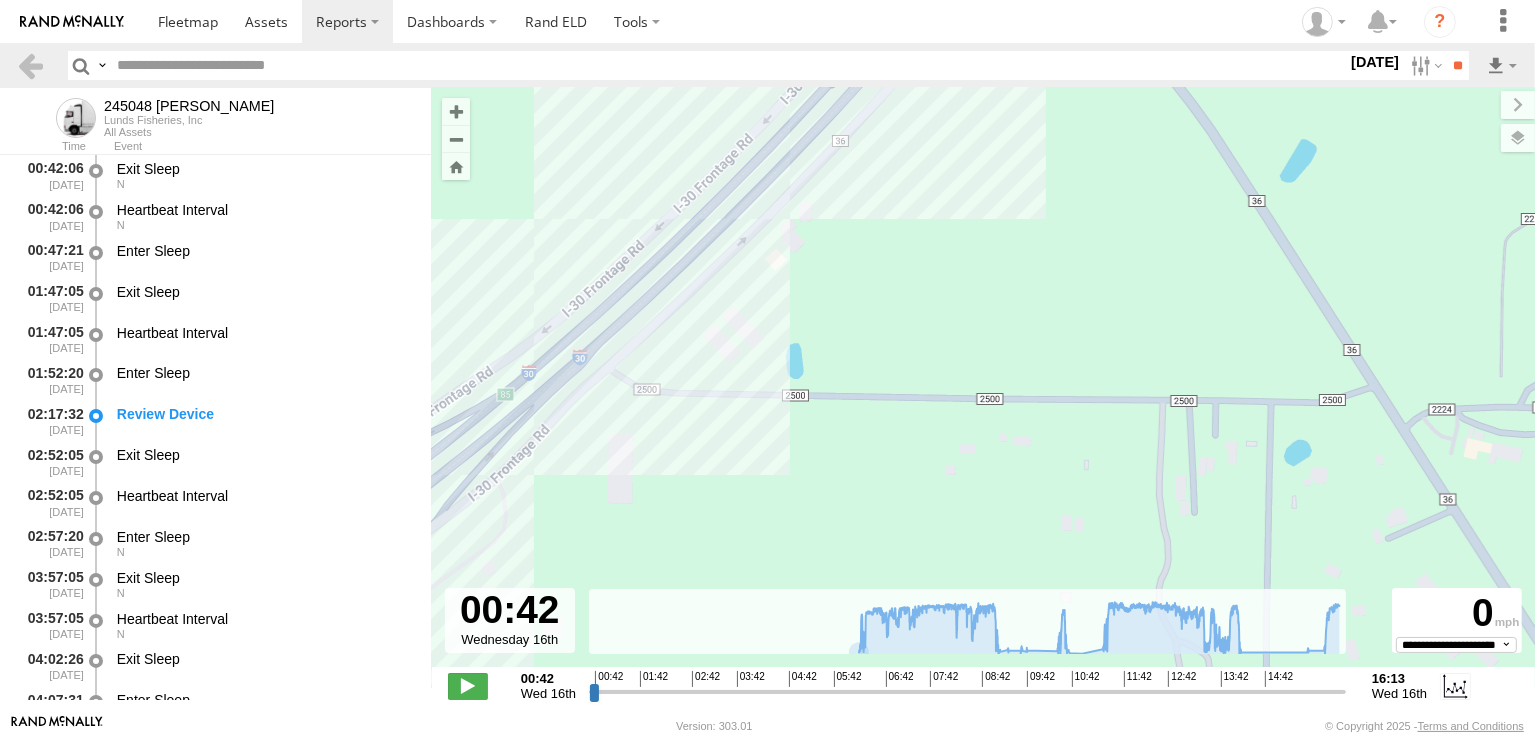 drag, startPoint x: 649, startPoint y: 402, endPoint x: 916, endPoint y: 196, distance: 337.23138 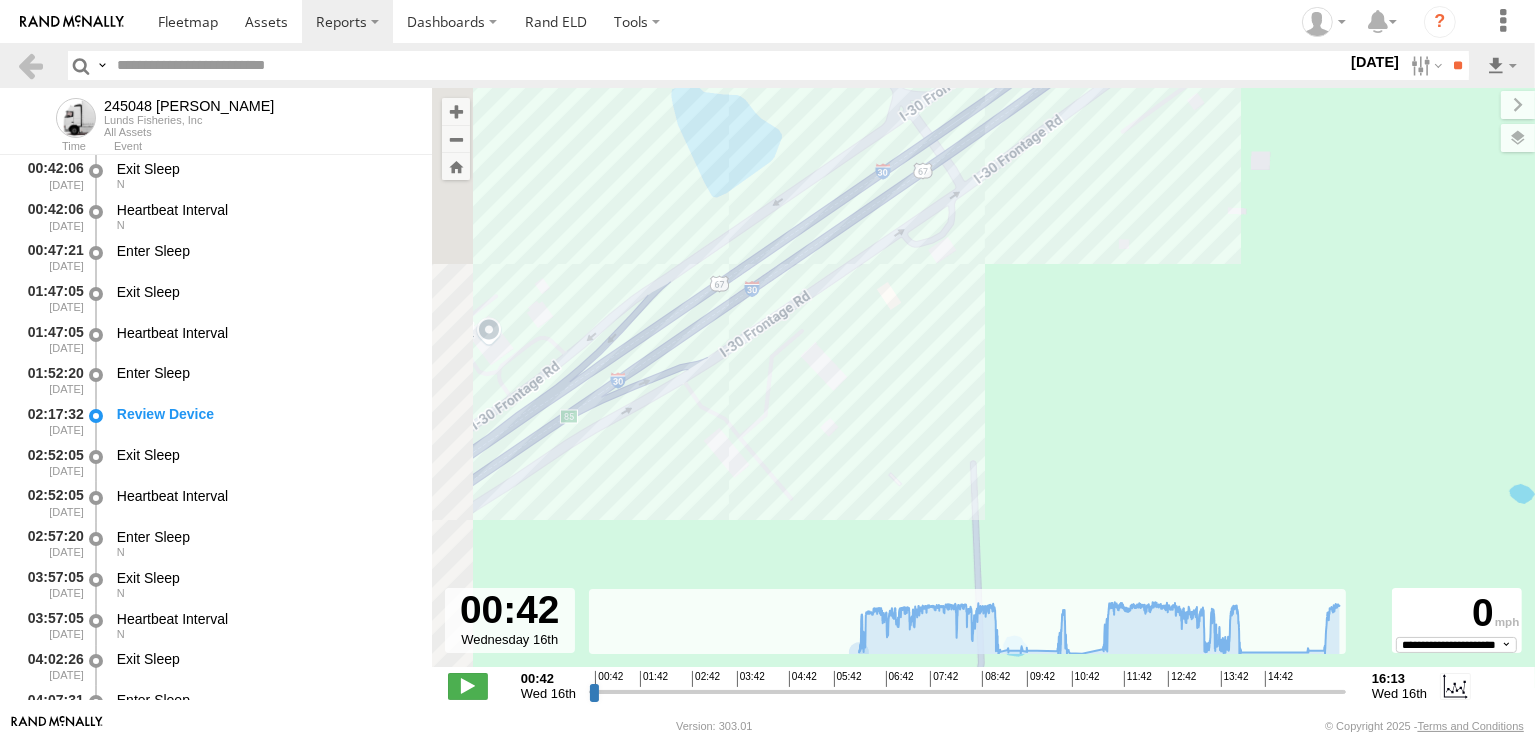 drag, startPoint x: 622, startPoint y: 394, endPoint x: 959, endPoint y: 228, distance: 375.66608 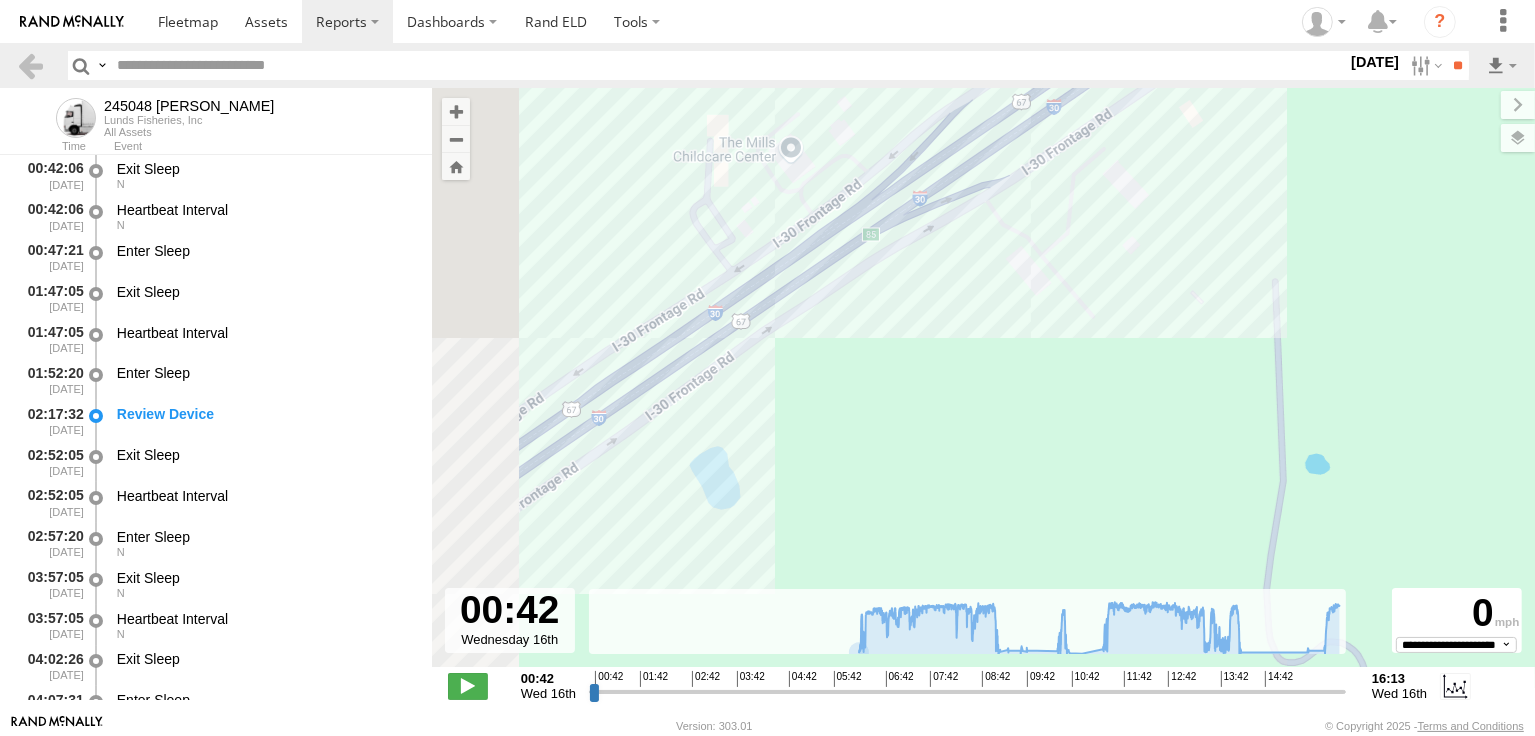 drag, startPoint x: 710, startPoint y: 437, endPoint x: 984, endPoint y: 246, distance: 334.0015 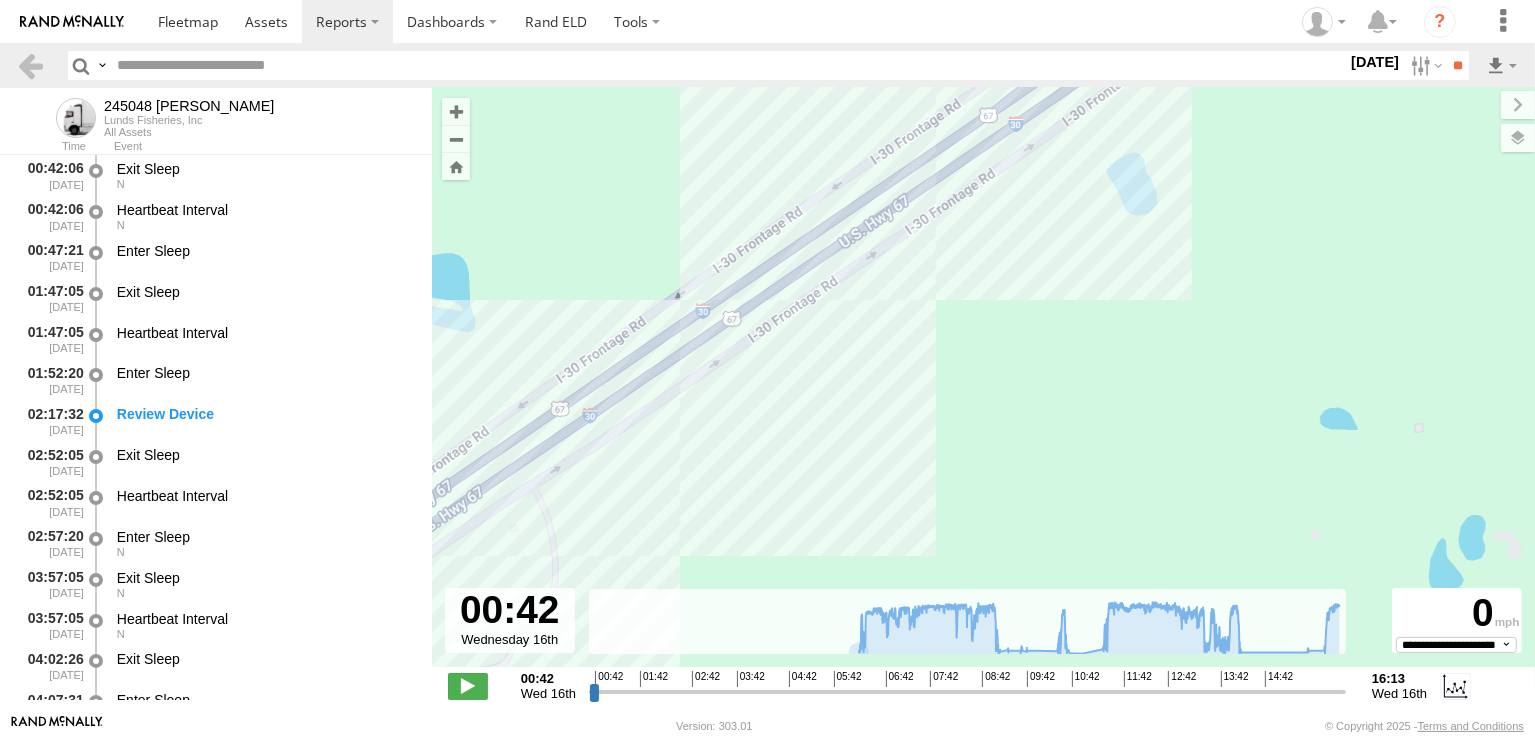drag, startPoint x: 743, startPoint y: 413, endPoint x: 1031, endPoint y: 211, distance: 351.77835 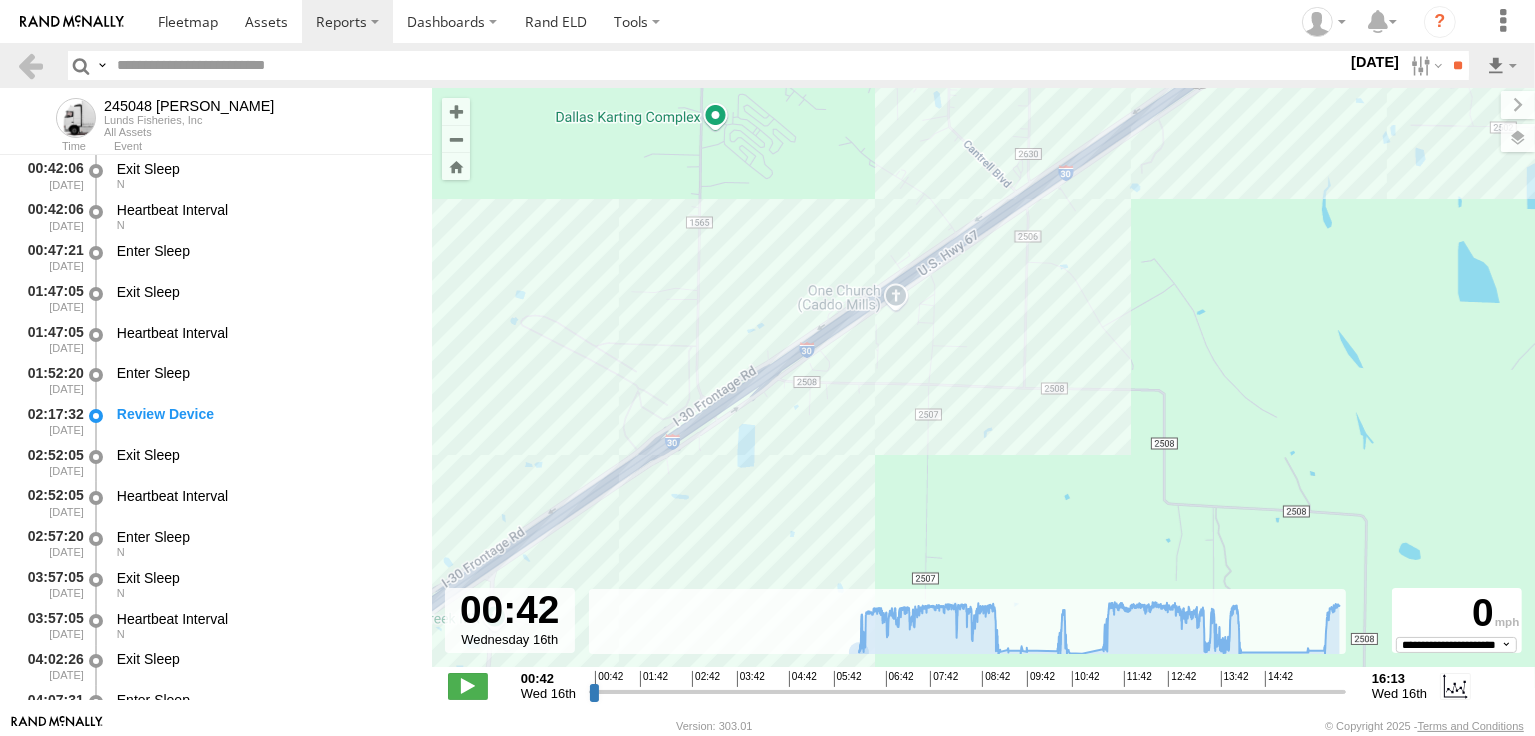 drag, startPoint x: 825, startPoint y: 491, endPoint x: 1047, endPoint y: 263, distance: 318.22635 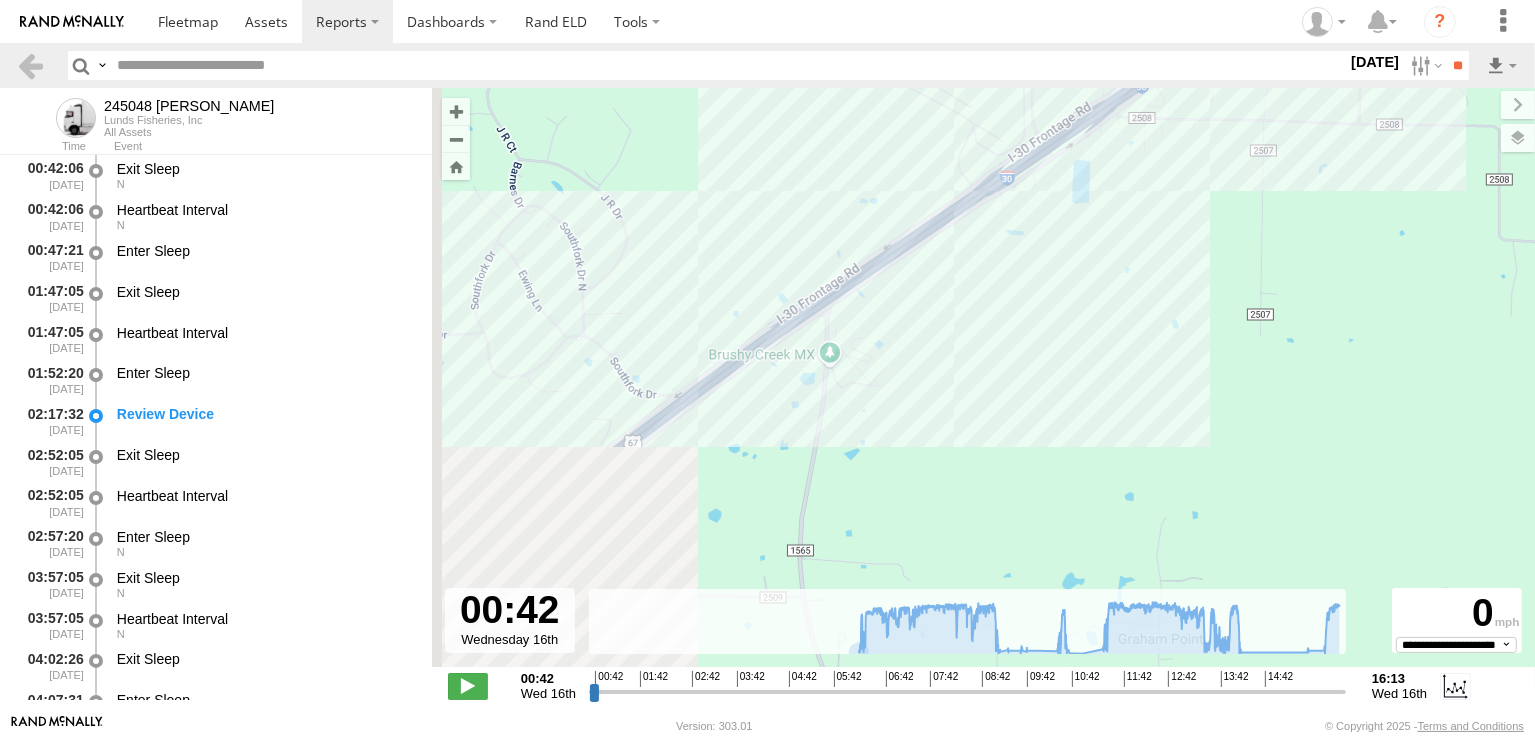 drag, startPoint x: 673, startPoint y: 496, endPoint x: 988, endPoint y: 291, distance: 375.8324 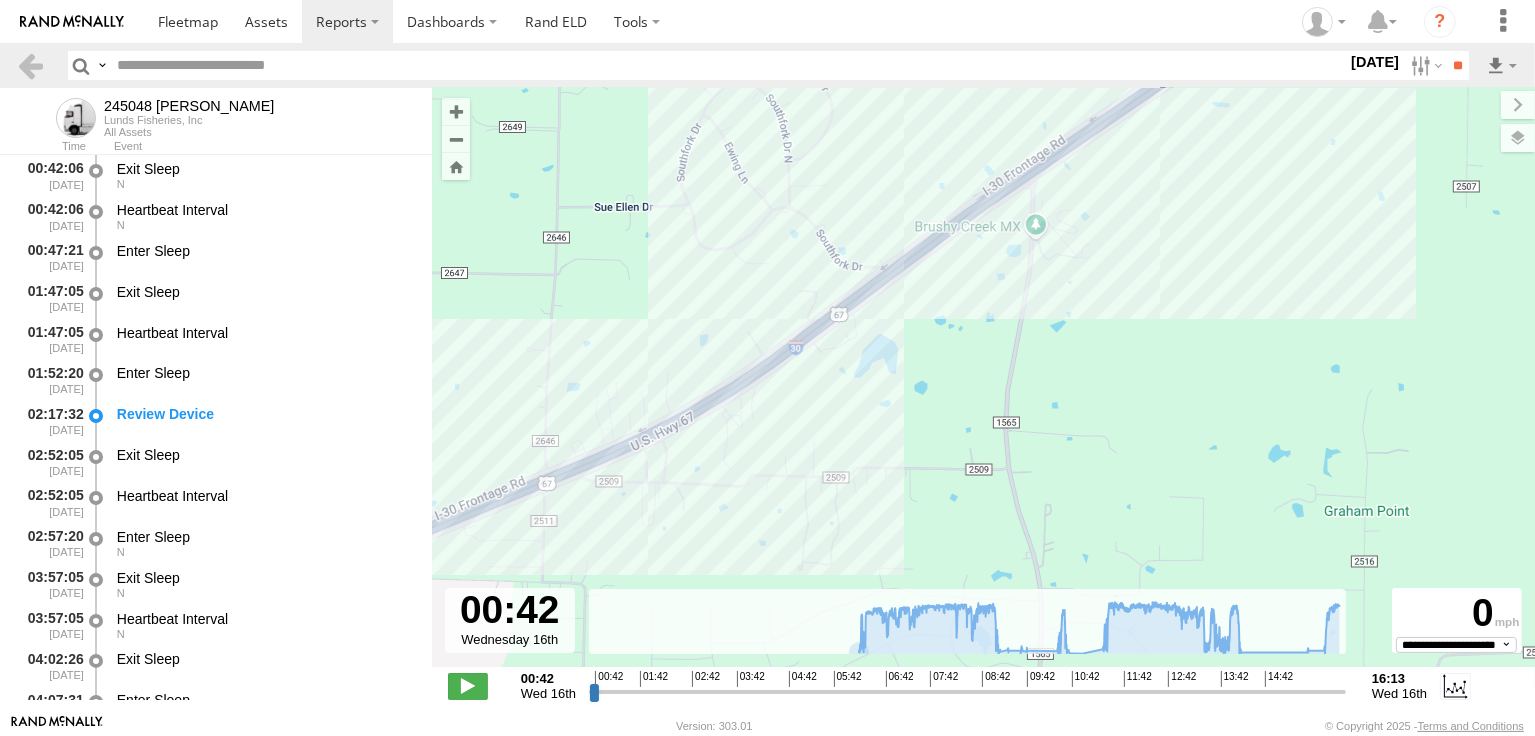 drag, startPoint x: 675, startPoint y: 485, endPoint x: 880, endPoint y: 384, distance: 228.53009 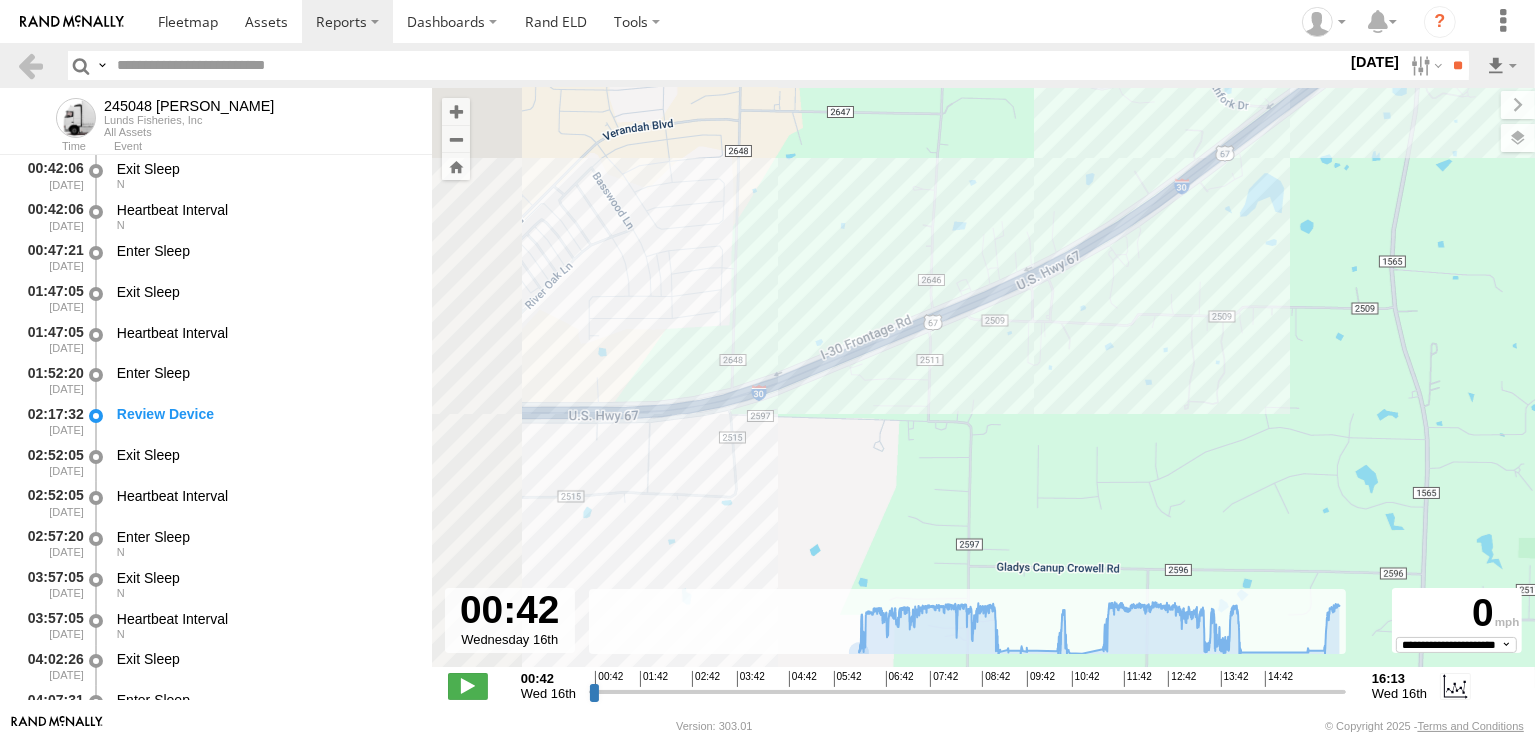 drag, startPoint x: 680, startPoint y: 442, endPoint x: 923, endPoint y: 371, distance: 253.16003 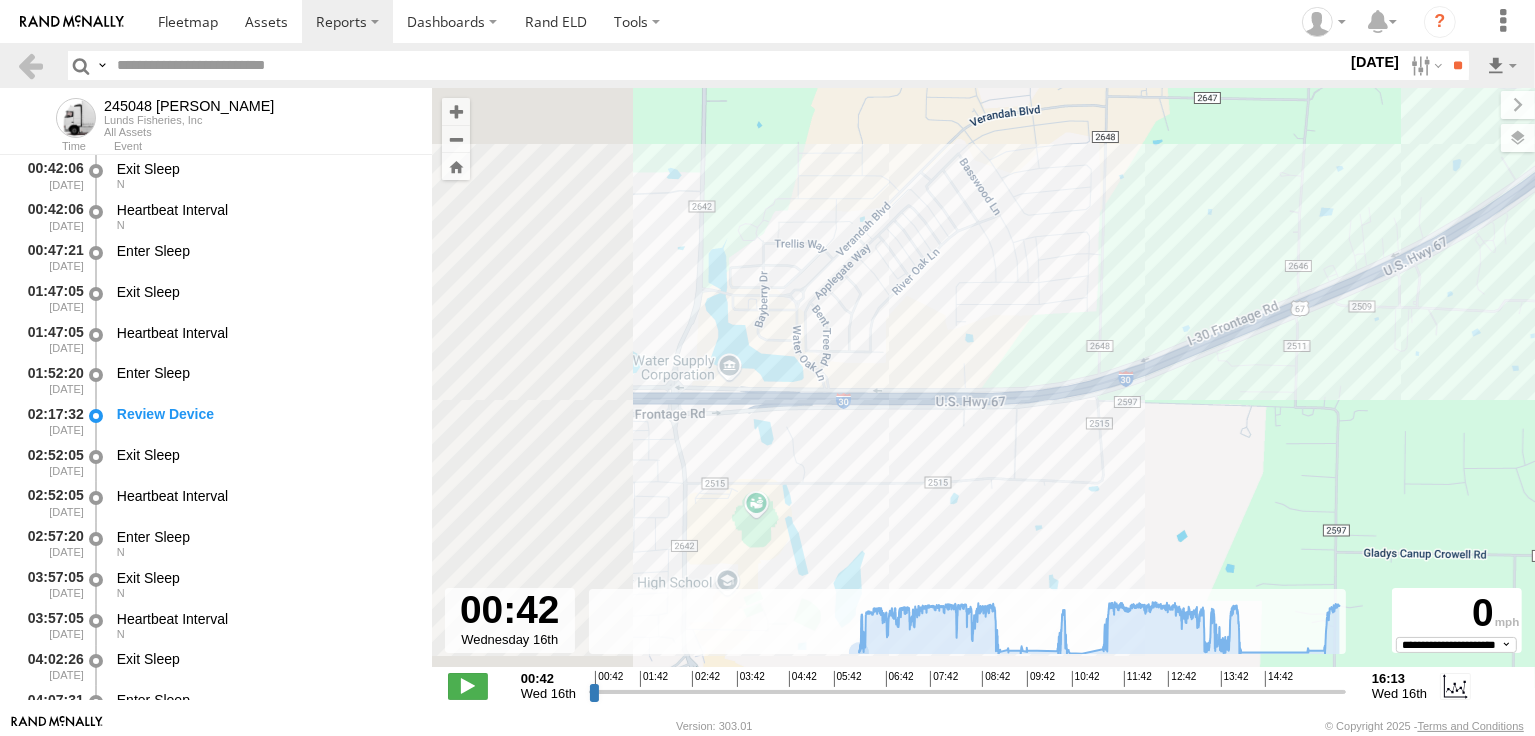 drag, startPoint x: 588, startPoint y: 416, endPoint x: 1018, endPoint y: 430, distance: 430.22784 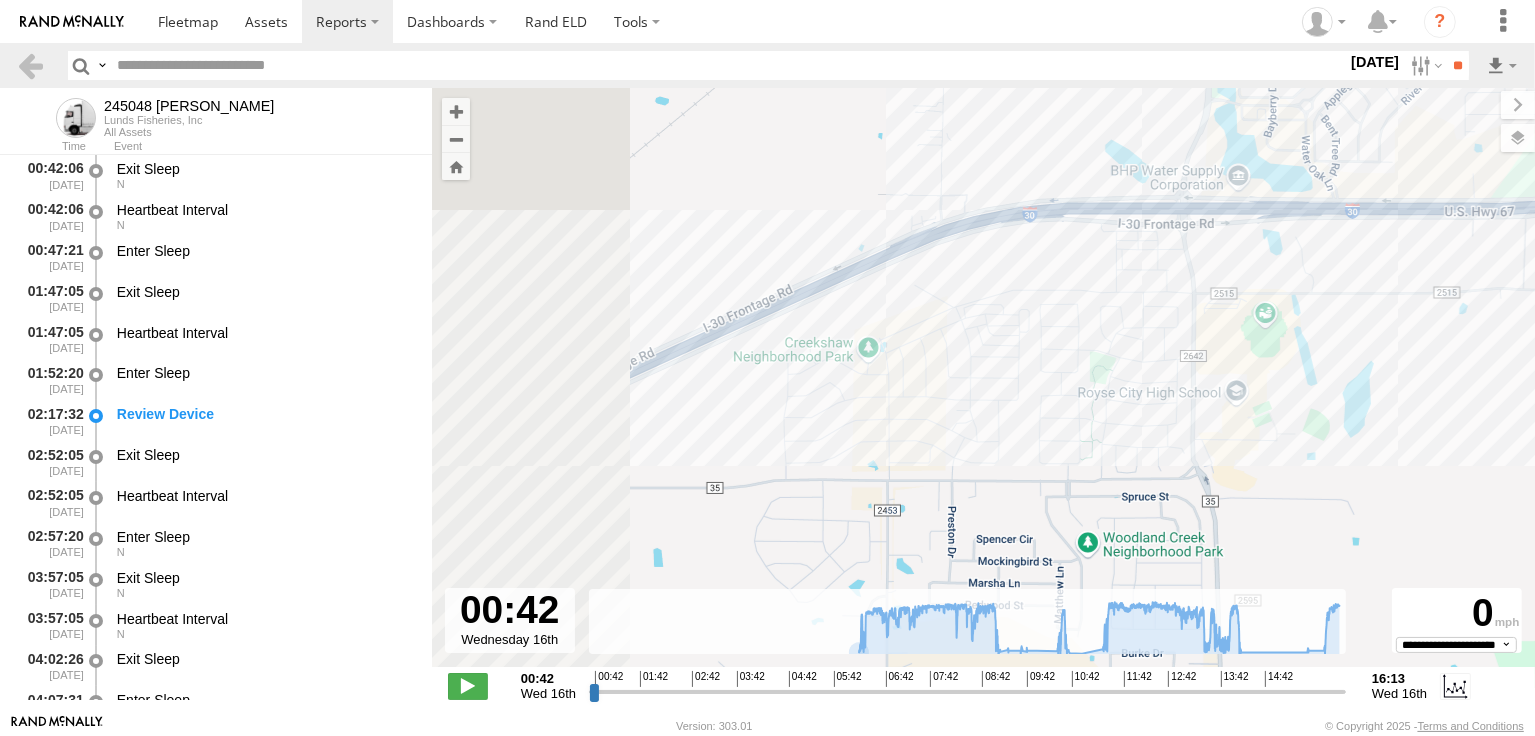 drag, startPoint x: 664, startPoint y: 477, endPoint x: 1059, endPoint y: 284, distance: 439.6294 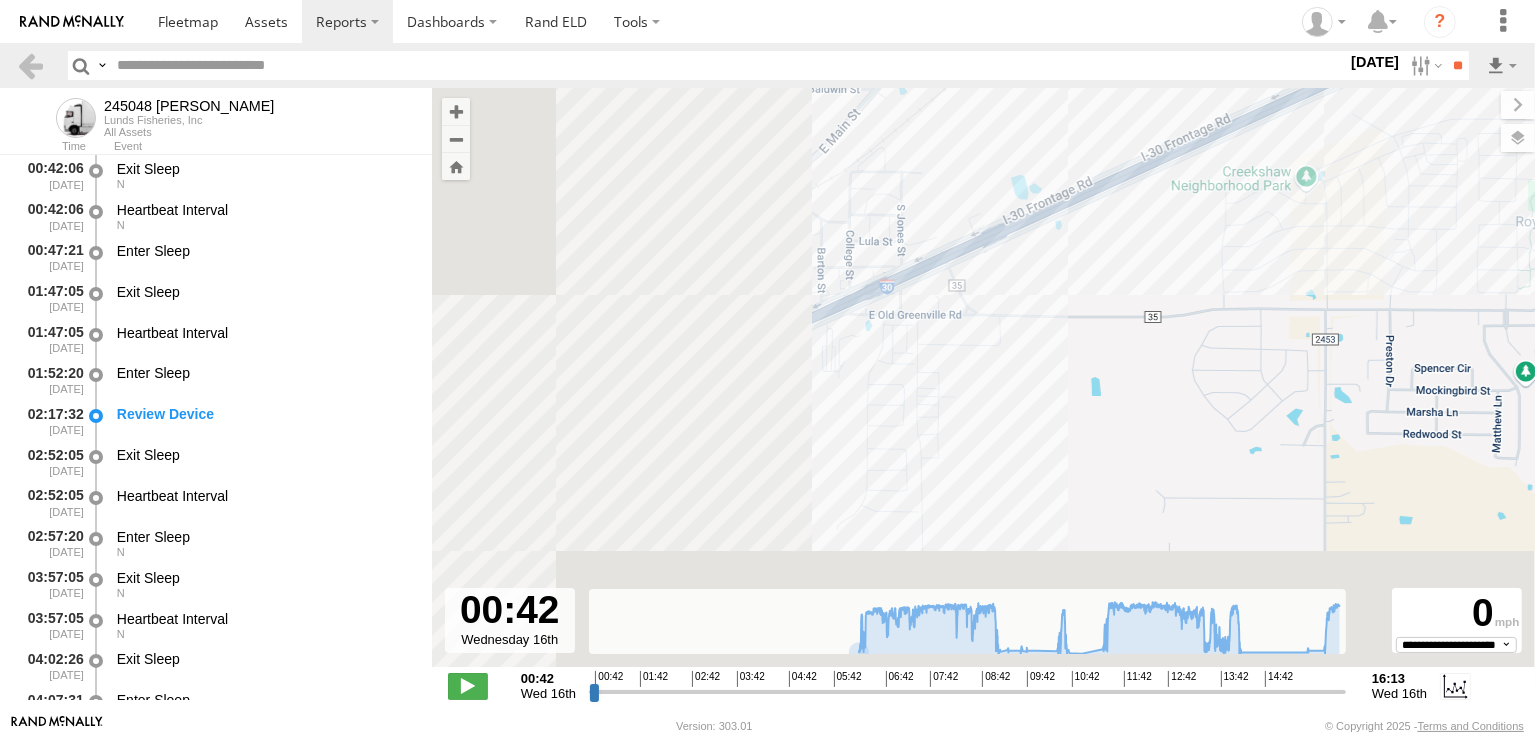 drag, startPoint x: 736, startPoint y: 429, endPoint x: 1155, endPoint y: 265, distance: 449.9522 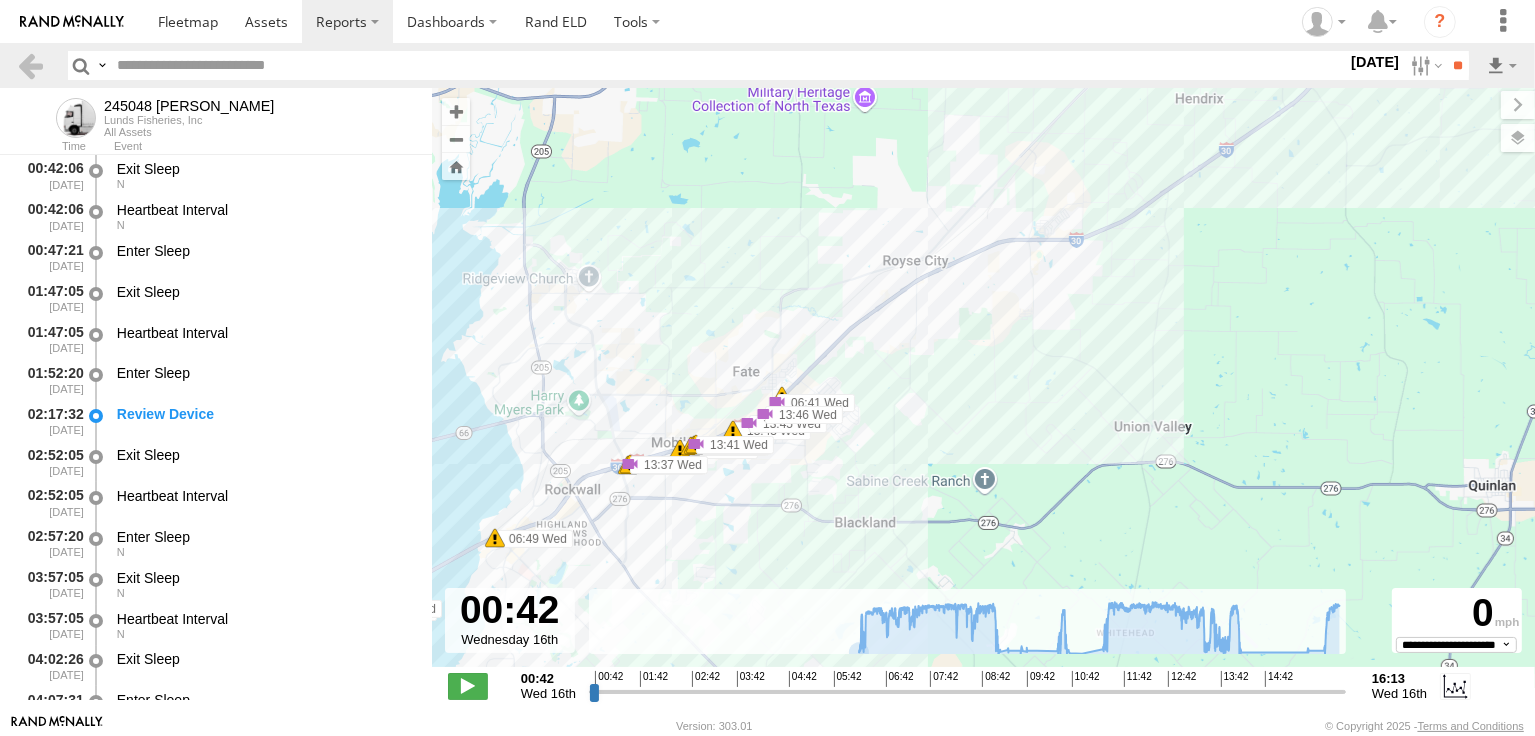 drag, startPoint x: 778, startPoint y: 461, endPoint x: 873, endPoint y: 378, distance: 126.1507 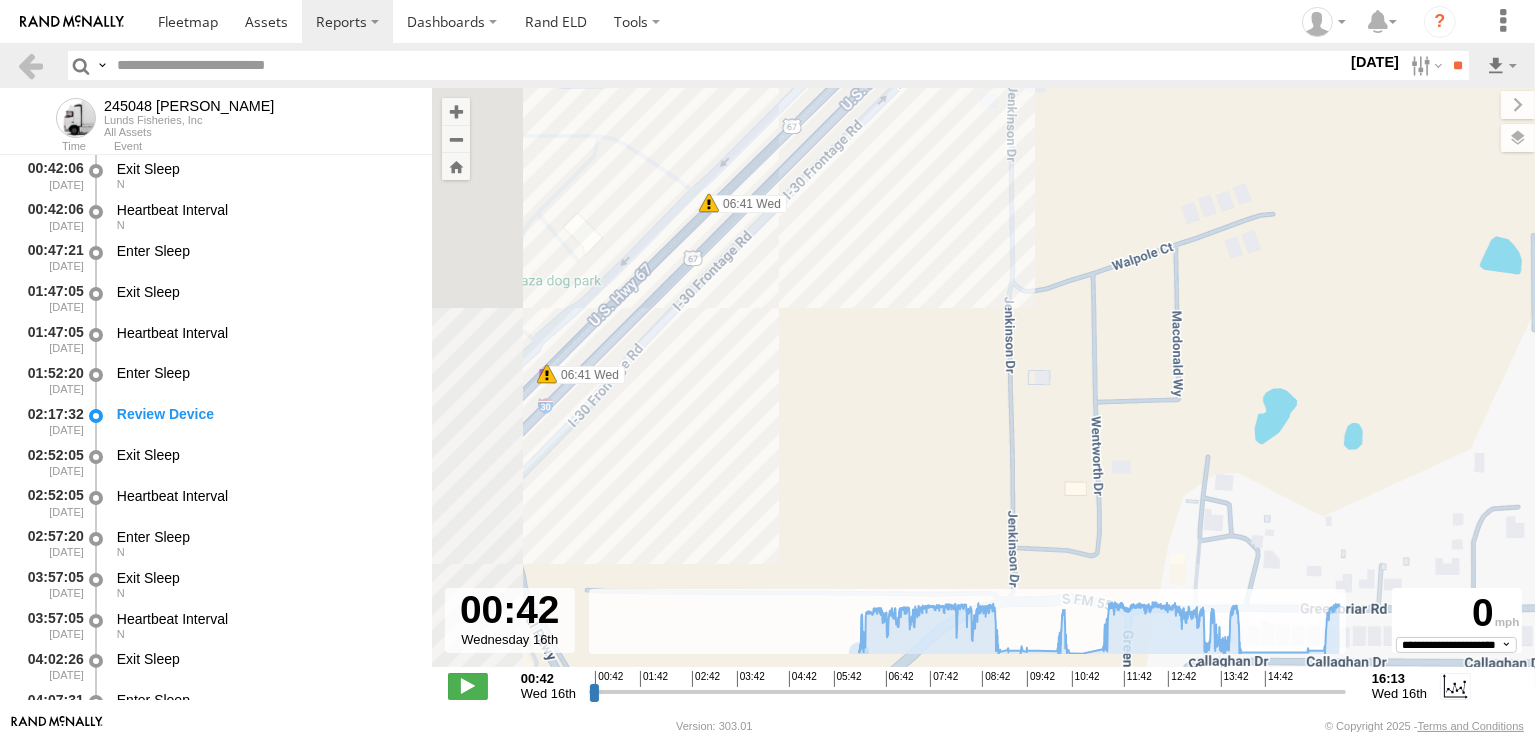 drag, startPoint x: 508, startPoint y: 409, endPoint x: 796, endPoint y: 286, distance: 313.16608 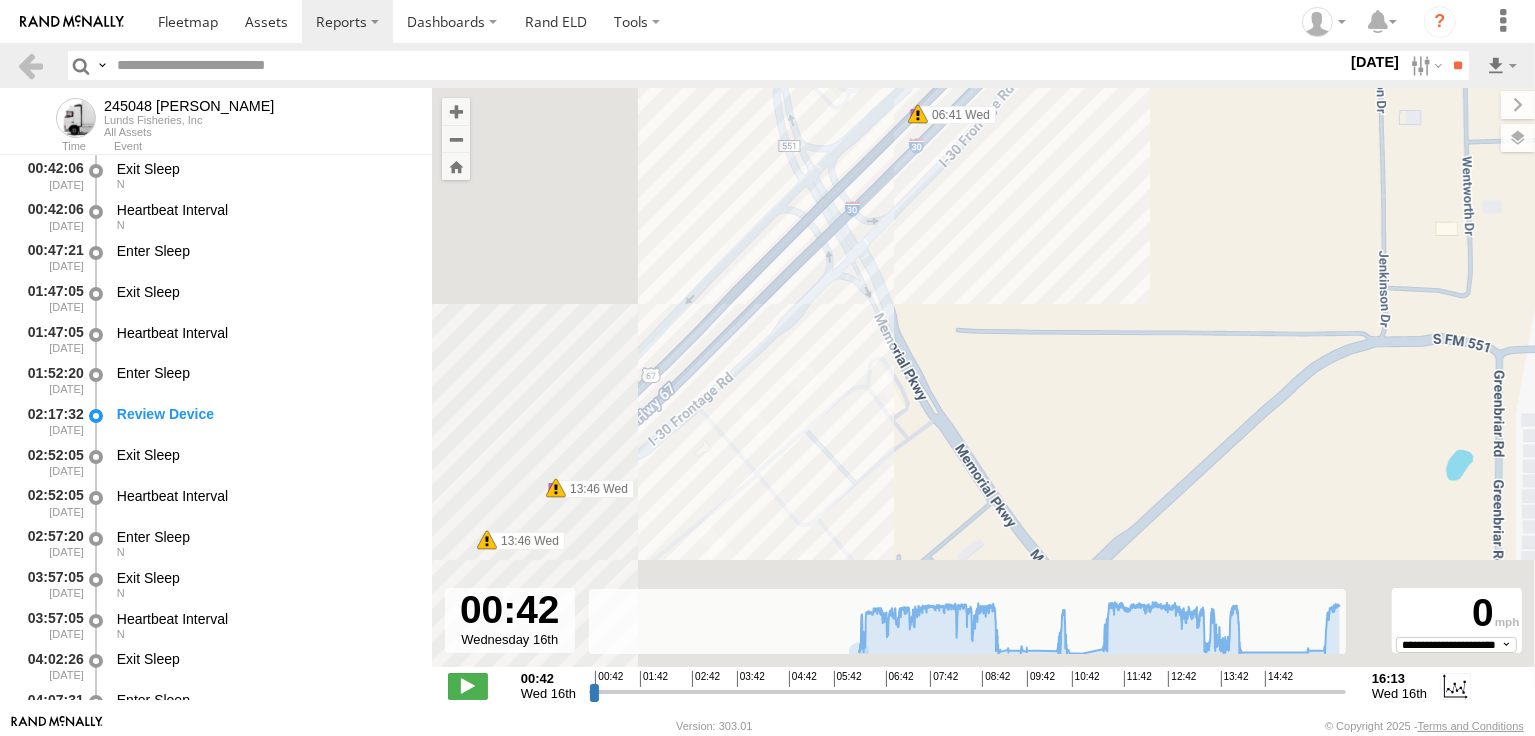 drag, startPoint x: 645, startPoint y: 433, endPoint x: 956, endPoint y: 203, distance: 386.80875 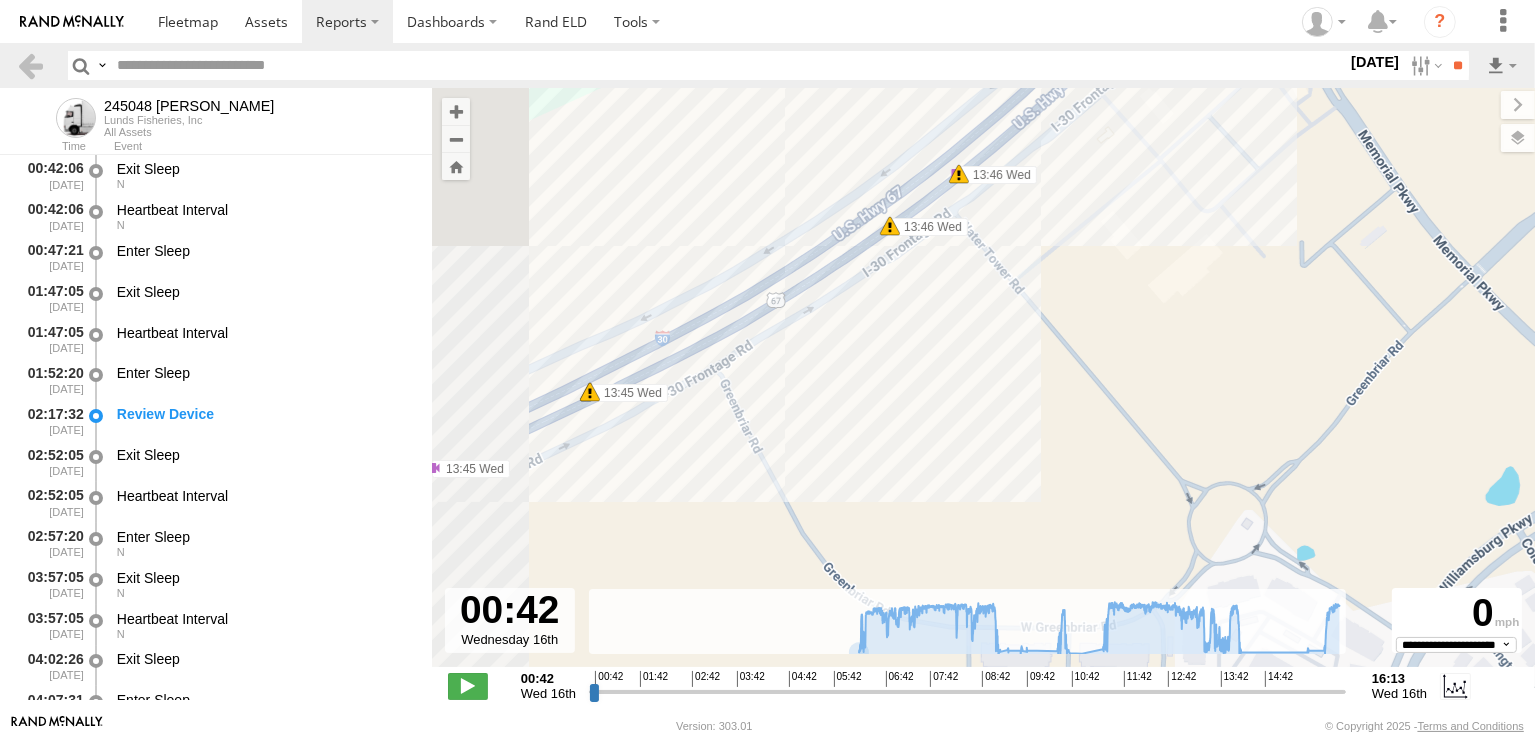 drag, startPoint x: 696, startPoint y: 463, endPoint x: 1016, endPoint y: 242, distance: 388.89716 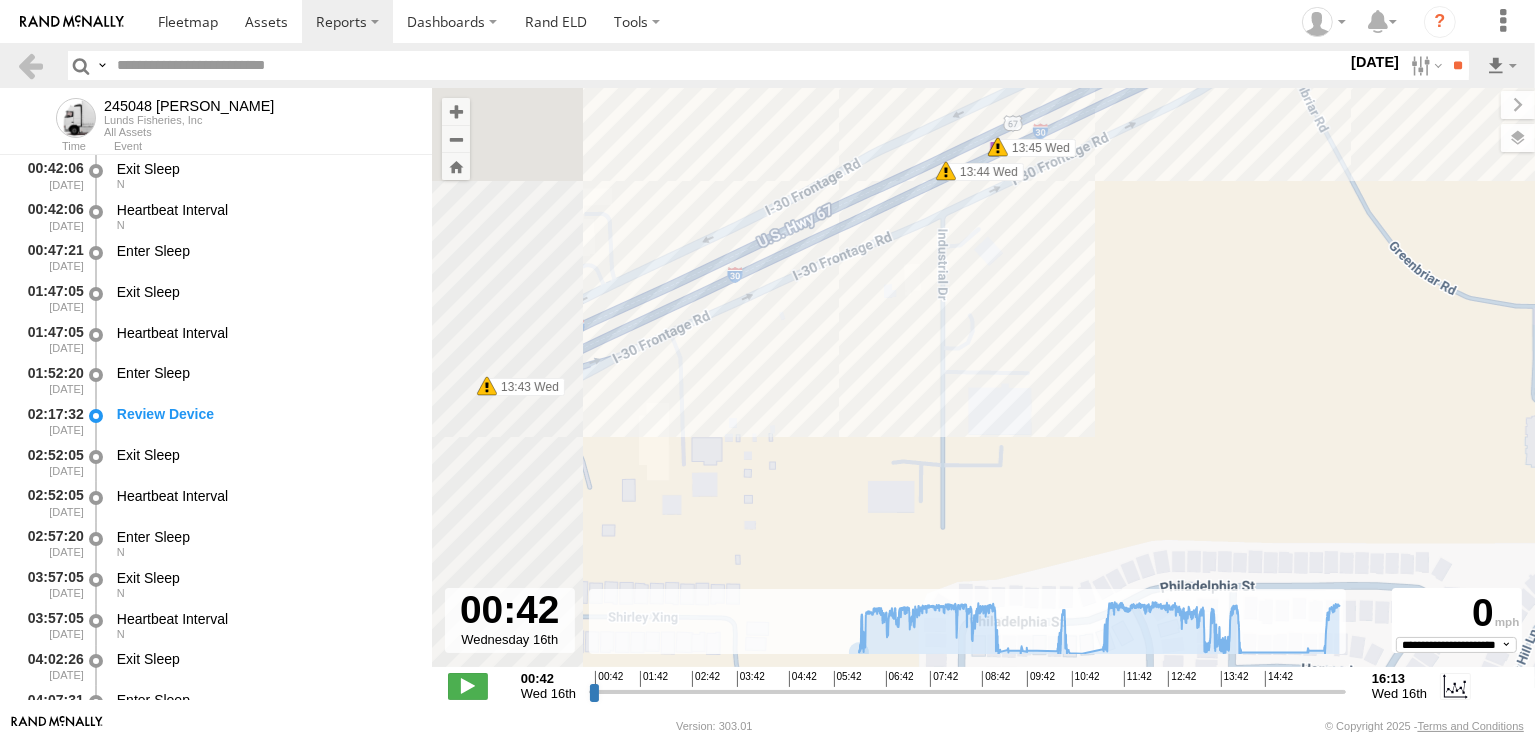 drag, startPoint x: 682, startPoint y: 386, endPoint x: 1078, endPoint y: 175, distance: 448.7059 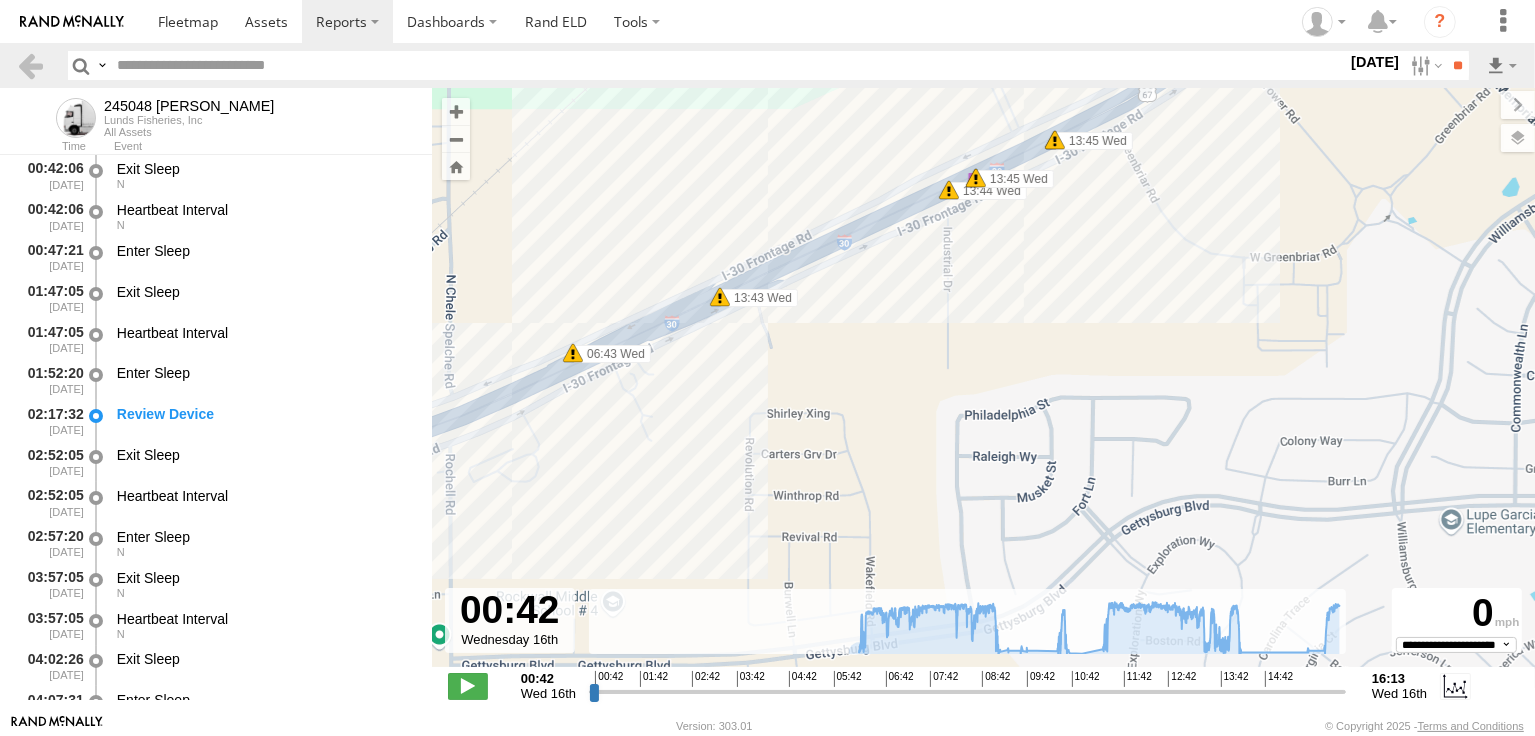drag, startPoint x: 1154, startPoint y: 274, endPoint x: 755, endPoint y: 641, distance: 542.1162 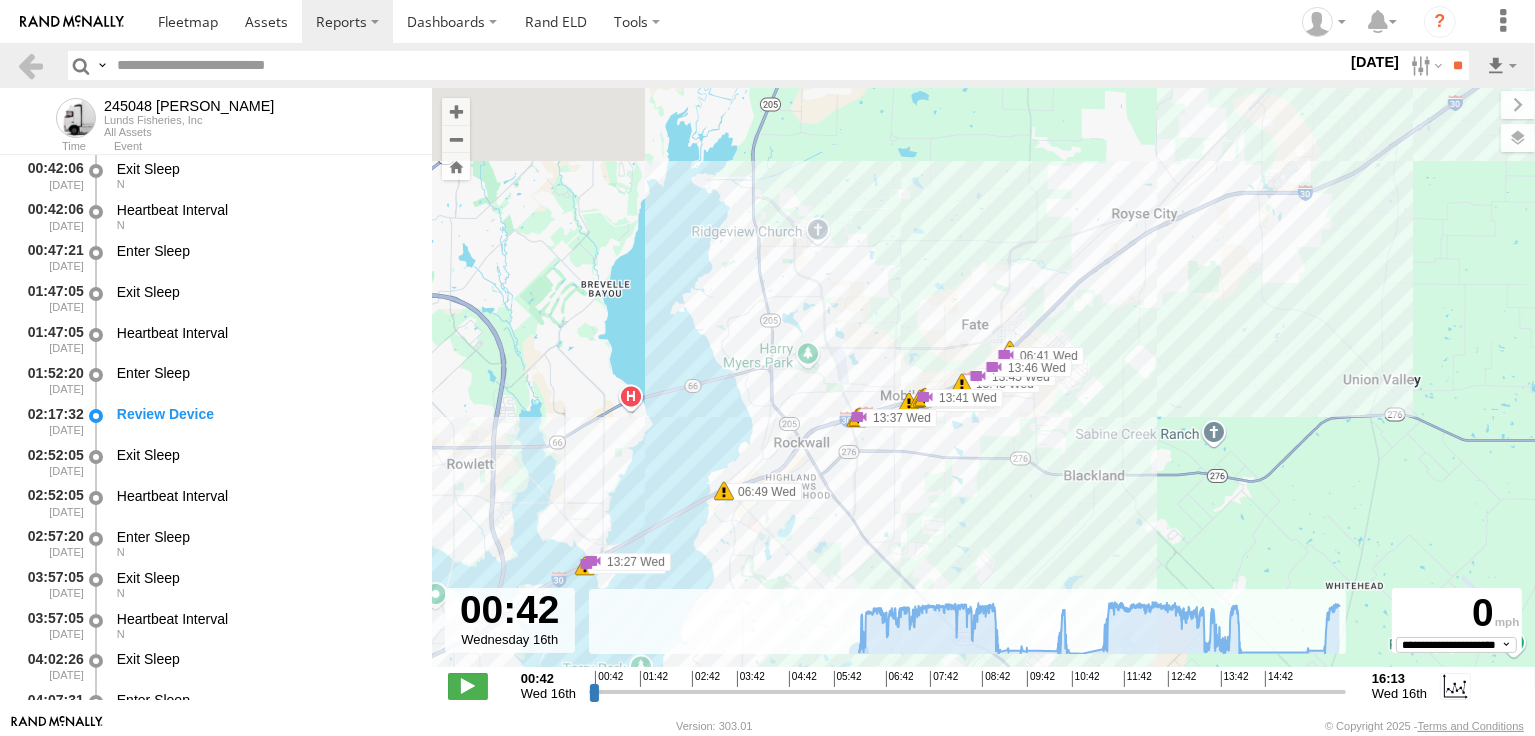 drag, startPoint x: 1117, startPoint y: 295, endPoint x: 750, endPoint y: 519, distance: 429.9593 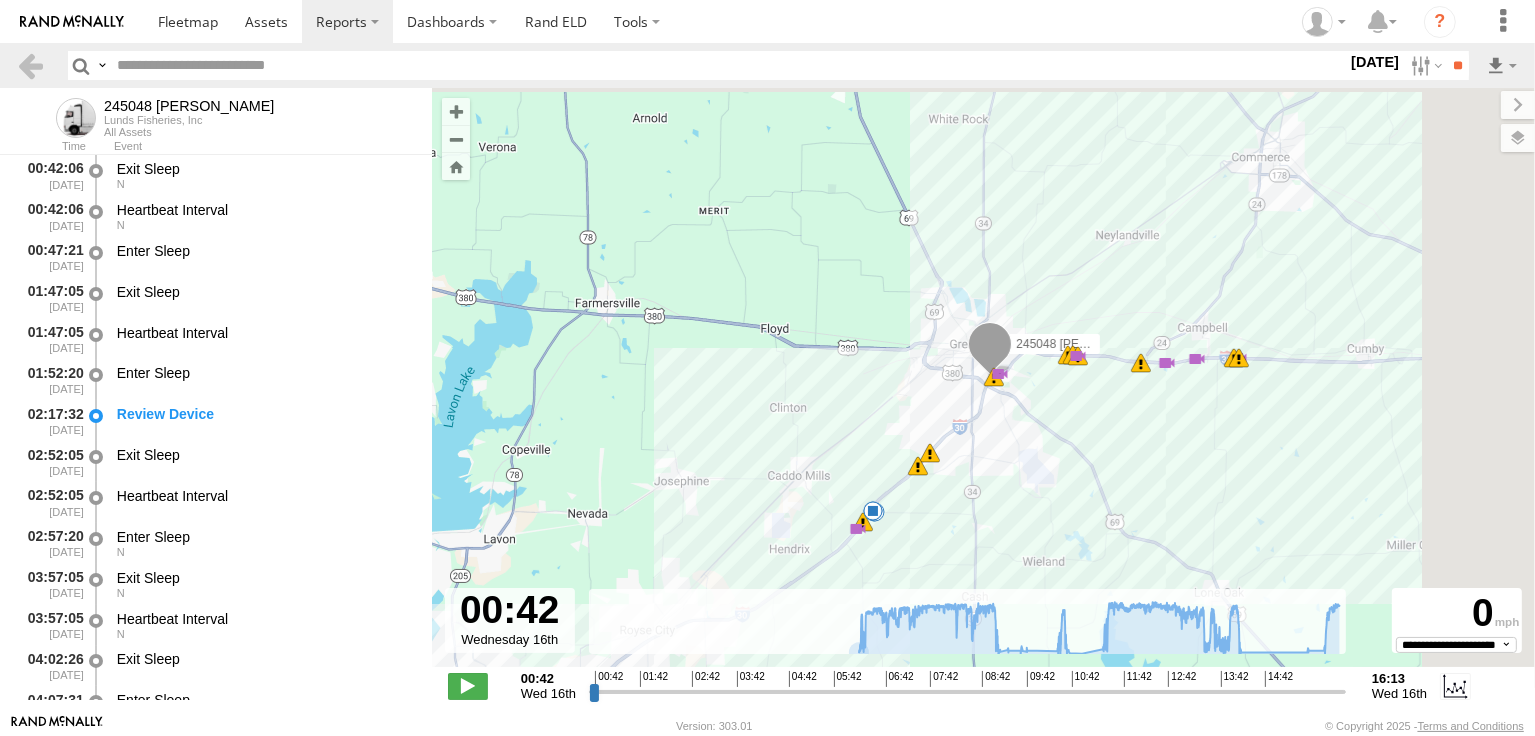 drag, startPoint x: 1128, startPoint y: 341, endPoint x: 934, endPoint y: 501, distance: 251.4677 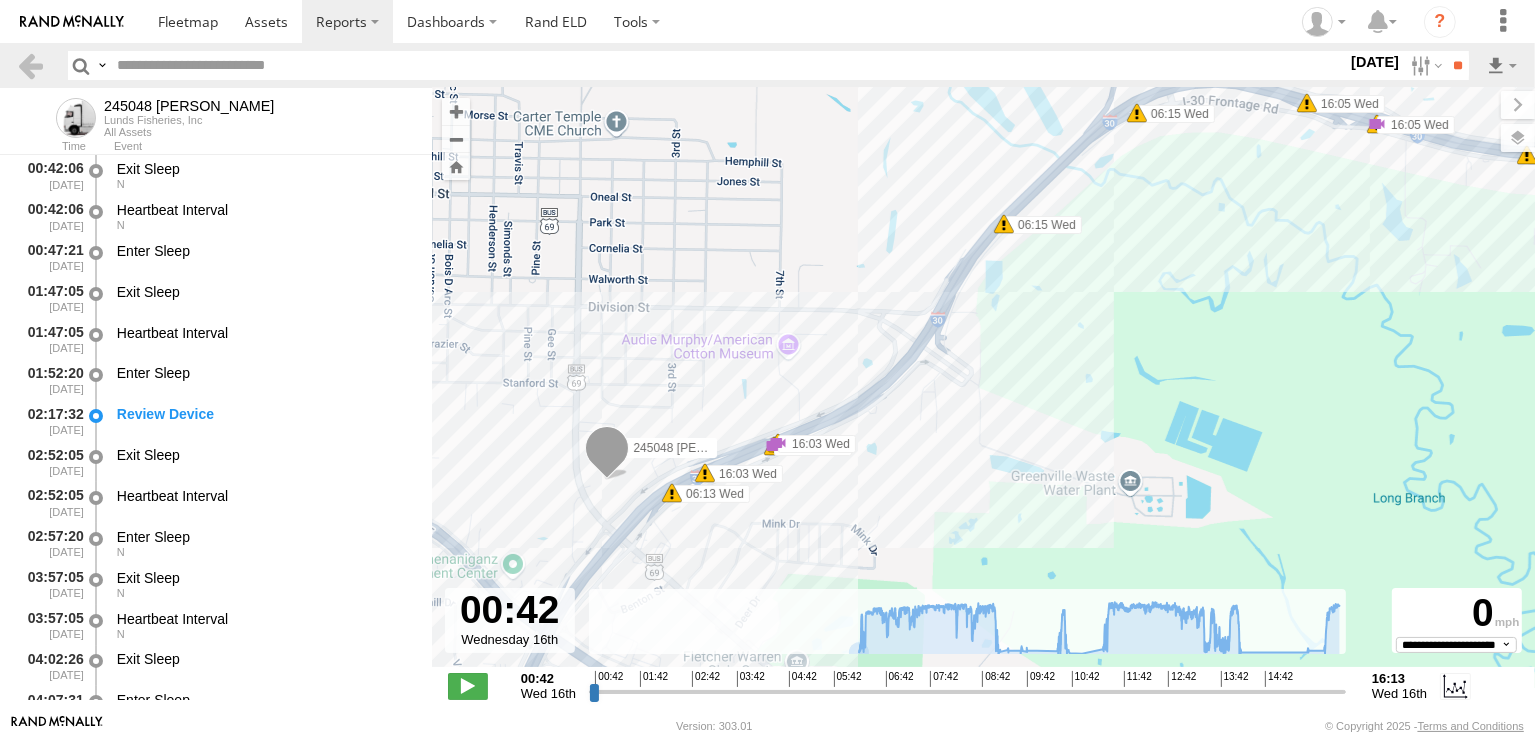 drag, startPoint x: 684, startPoint y: 531, endPoint x: 904, endPoint y: 471, distance: 228.03508 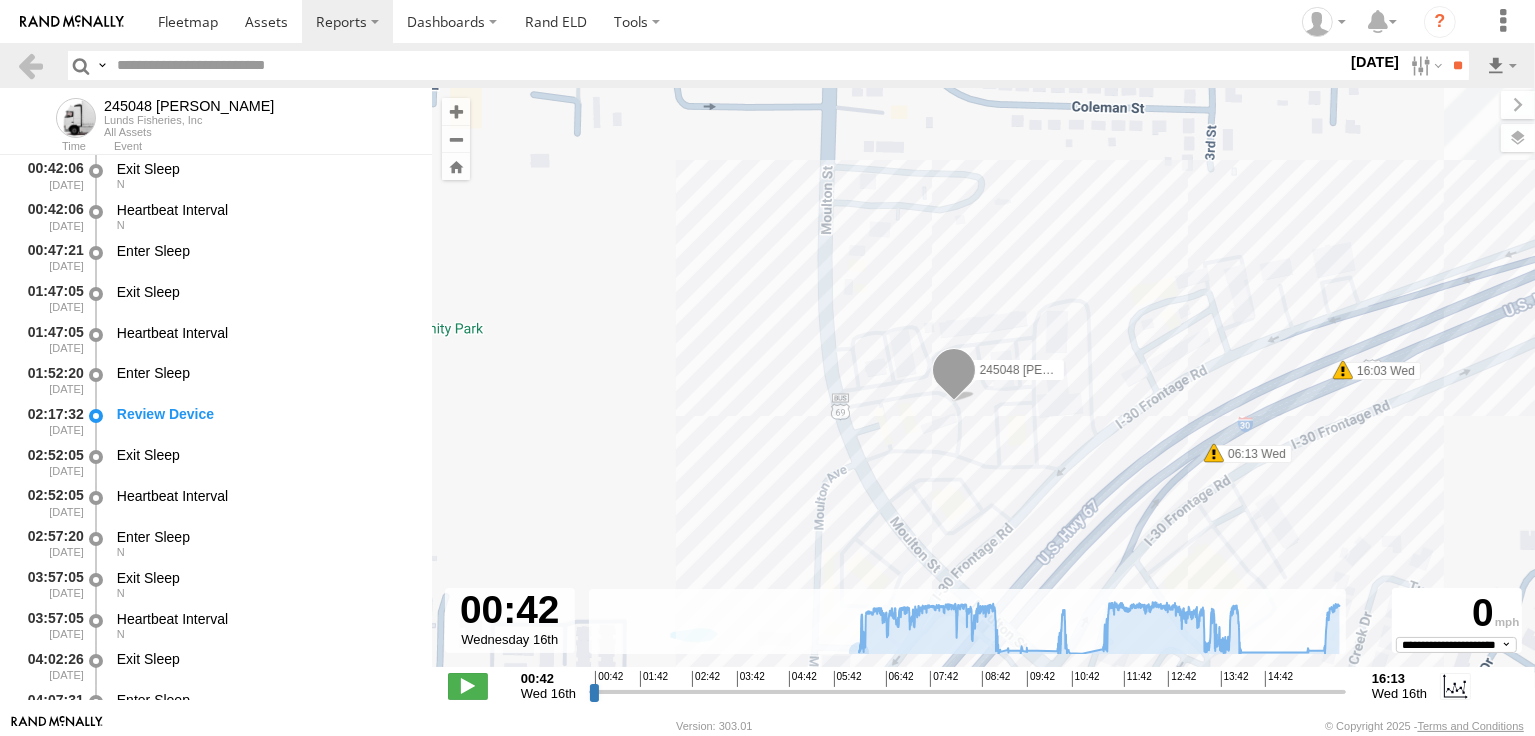click at bounding box center (953, 375) 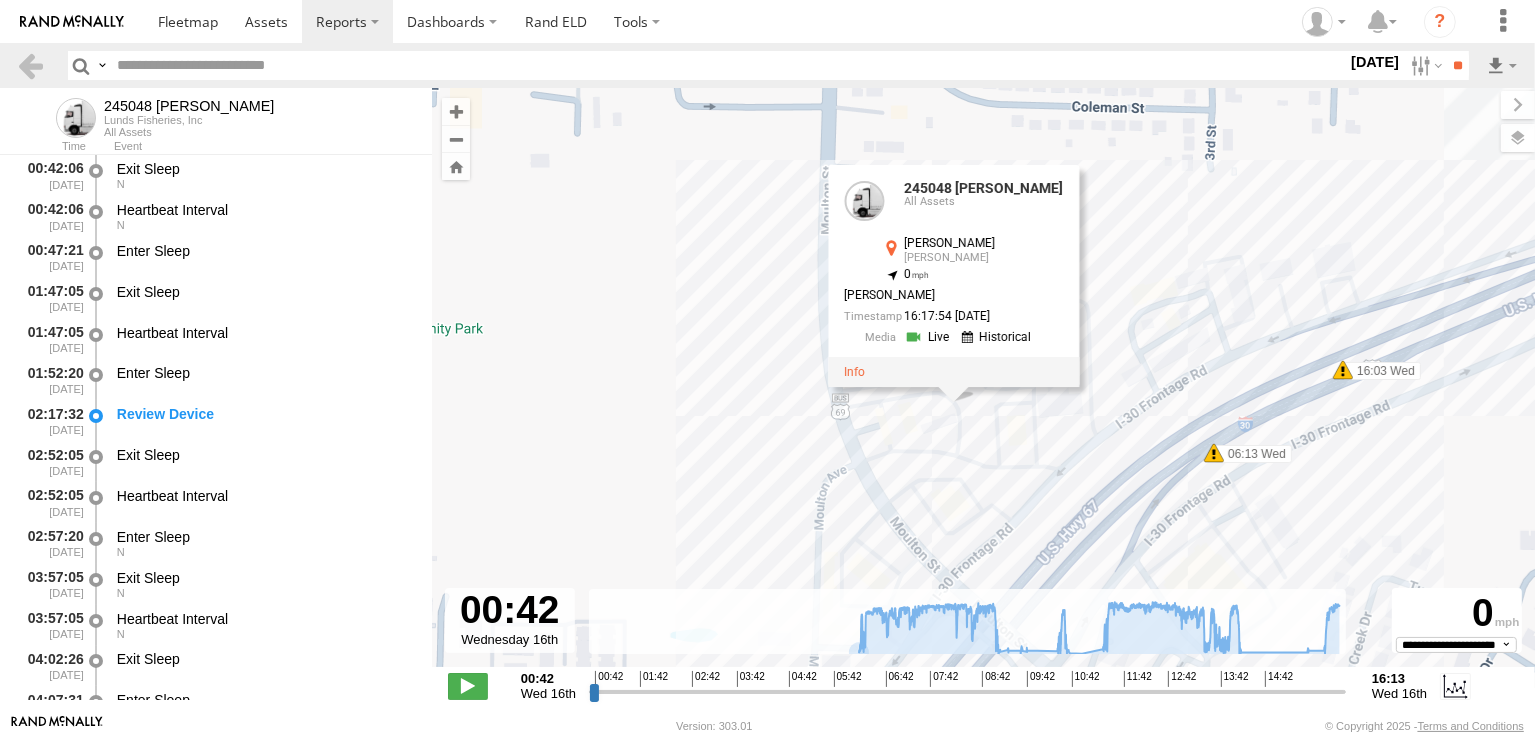 click at bounding box center [953, 372] 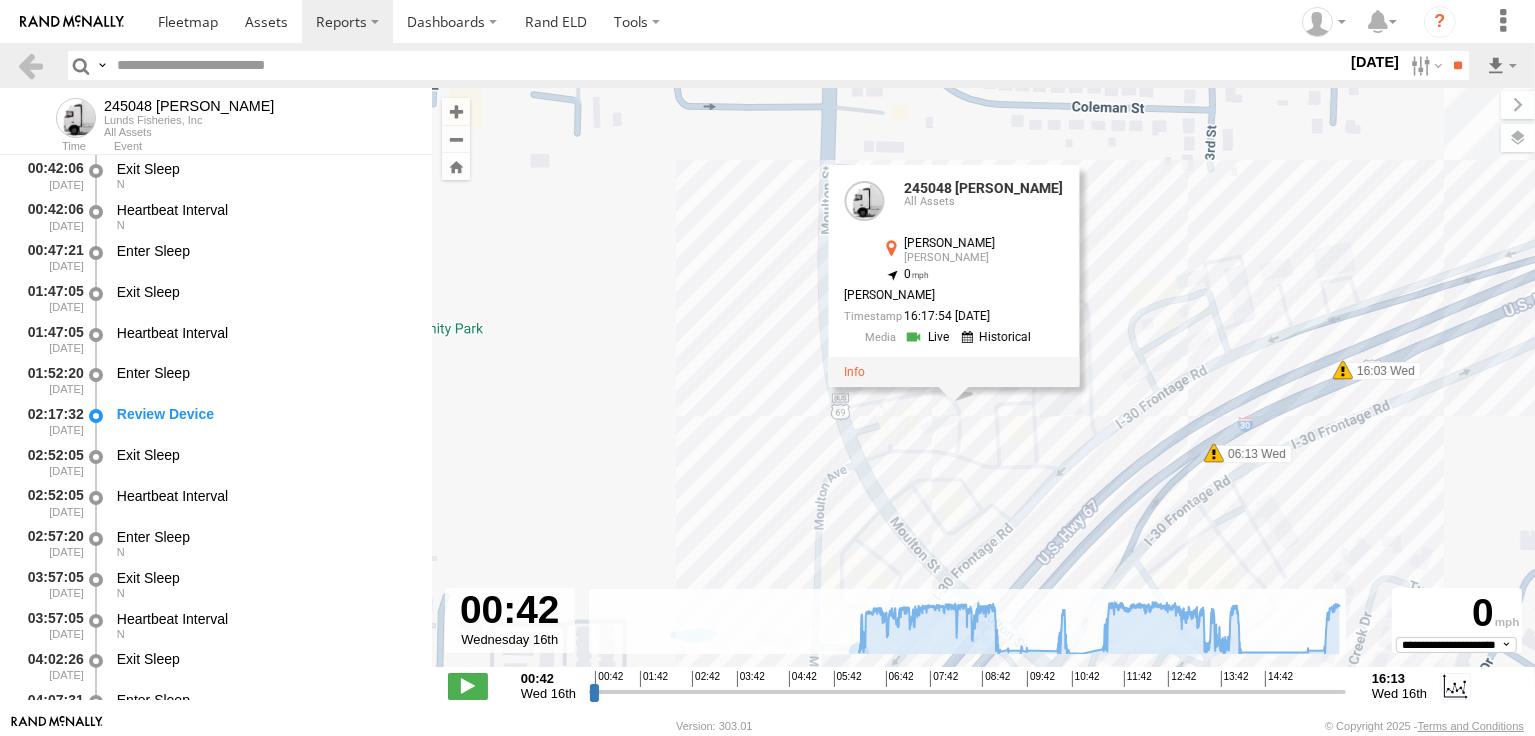 click on "245048 Charles 14:10 Wed 14:16 Wed 15:34 Wed 15:39 Wed 06:29 Wed 13:26 Wed 13:27 Wed 15:29 Wed 15:34 Wed 15:55 Wed 16:09 Wed 16:10 Wed 16:12 Wed 06:25 Wed 06:26 Wed 16:06 Wed 16:06 Wed 16:06 Wed 16:11 Wed 16:12 Wed 16:06 Wed 06:49 Wed 06:41 Wed 13:37 Wed 13:41 Wed 13:45 Wed 13:46 Wed 13:14 Wed 13:14 Wed 13:14 Wed 13:14 Wed 06:13 Wed 06:14 Wed 06:18 Wed 16:01 Wed 16:03 Wed 16:03 Wed 16:05 Wed 16:05 Wed 16:05 Wed 16:05 Wed 16:08 Wed 16:09 Wed 16:09 Wed 16:09 Wed 06:14 Wed 06:16 Wed 06:18 Wed 16:03 Wed 16:05 Wed 16:05 Wed 06:15 Wed 06:15 Wed 06:16 Wed 06:16 Wed 06:18 Wed 245048 Charles All Assets Cumby Cumby 33.12158 ,  -96.09718 0 Charles Romeo 16:17:54 07/16/2025" at bounding box center (983, 388) 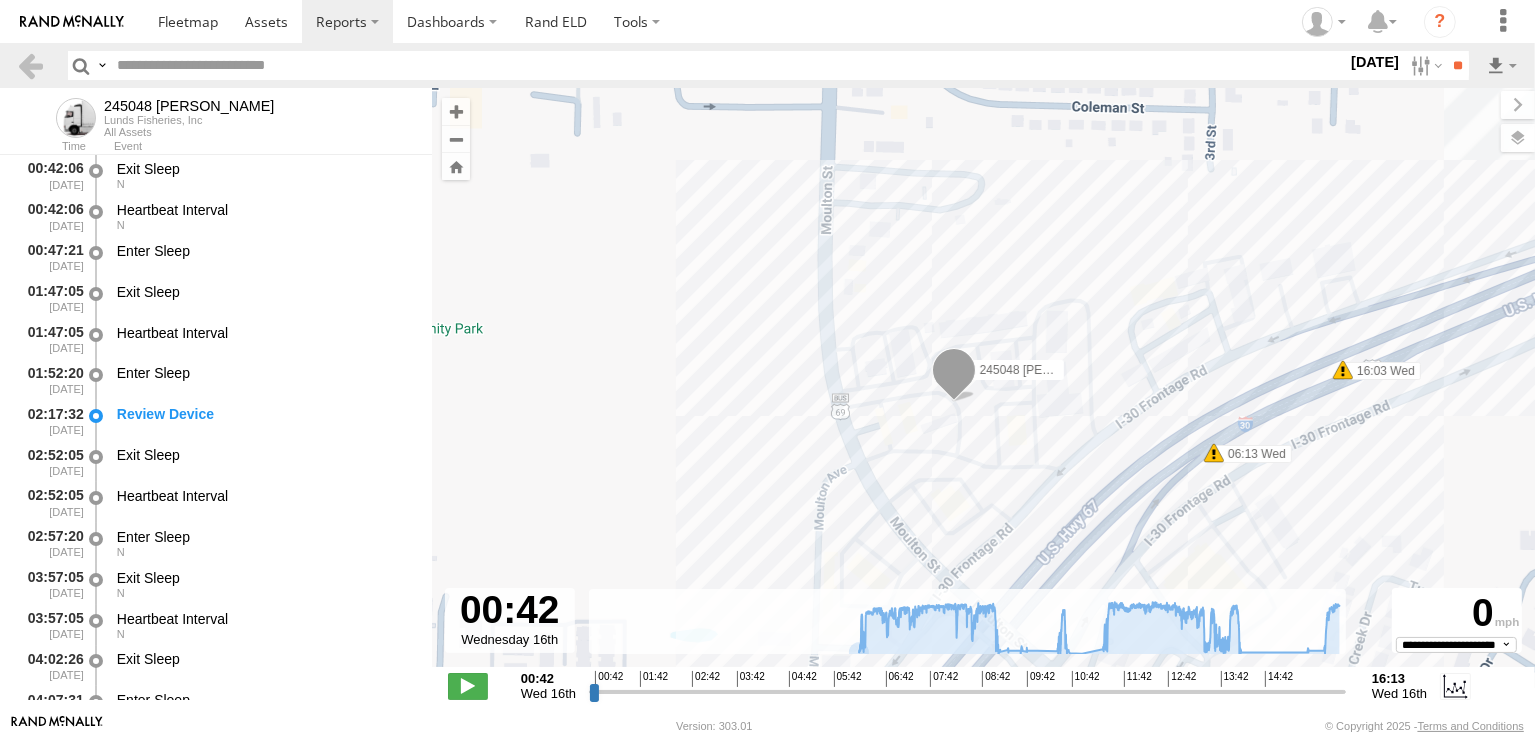 click at bounding box center (953, 375) 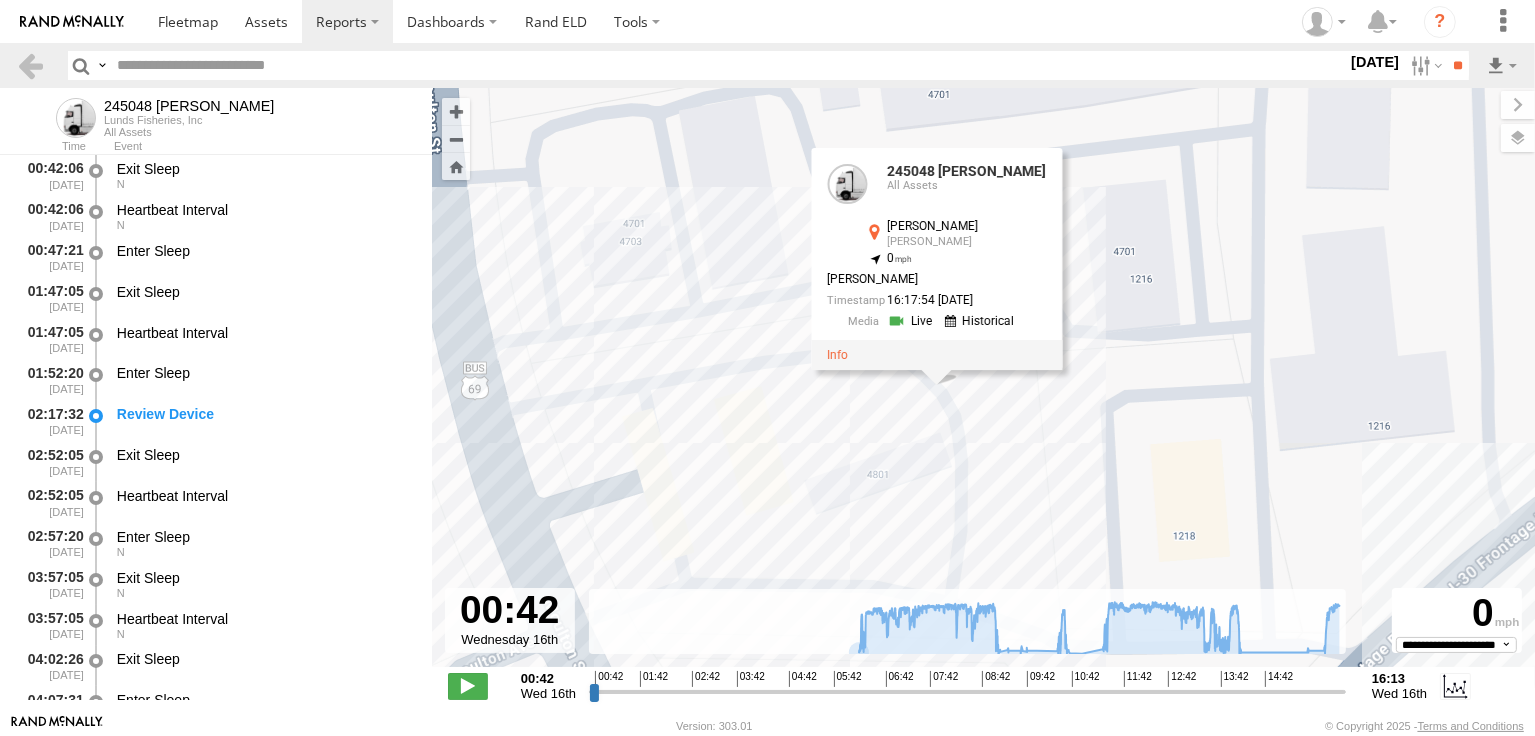 drag, startPoint x: 834, startPoint y: 576, endPoint x: 854, endPoint y: 431, distance: 146.37282 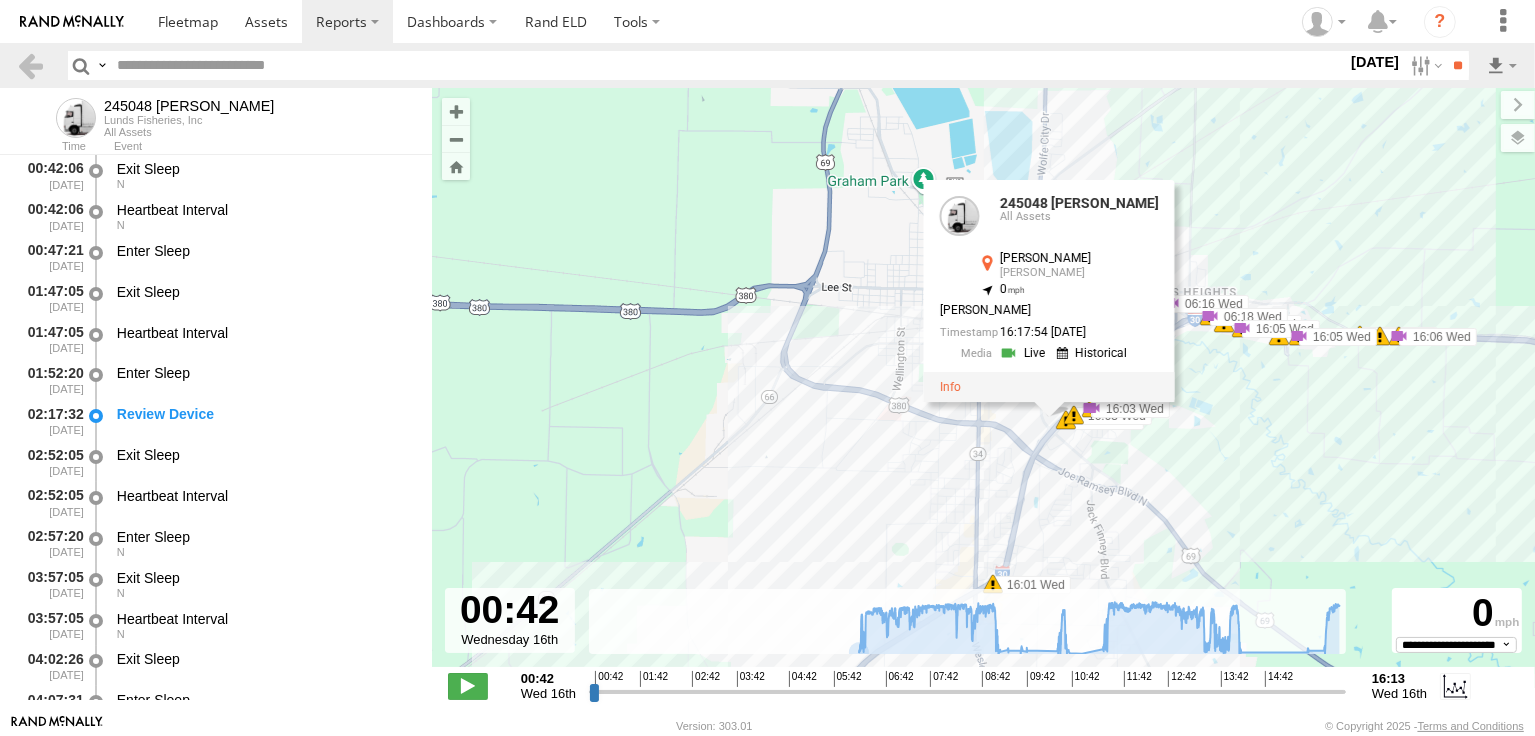 click on "245048 Charles 14:10 Wed 14:16 Wed 15:34 Wed 15:39 Wed 06:29 Wed 13:26 Wed 13:27 Wed 15:29 Wed 15:34 Wed 15:55 Wed 16:09 Wed 16:10 Wed 16:12 Wed 06:25 Wed 06:26 Wed 16:06 Wed 16:06 Wed 16:06 Wed 16:11 Wed 16:12 Wed 16:06 Wed 06:49 Wed 06:41 Wed 13:37 Wed 13:41 Wed 13:45 Wed 13:46 Wed 13:14 Wed 13:14 Wed 13:14 Wed 13:14 Wed 06:13 Wed 06:14 Wed 06:18 Wed 16:01 Wed 16:03 Wed 16:03 Wed 16:05 Wed 16:05 Wed 16:05 Wed 16:05 Wed 16:08 Wed 16:09 Wed 16:09 Wed 16:09 Wed 06:14 Wed 06:16 Wed 06:18 Wed 16:03 Wed 16:05 Wed 16:05 Wed 245048 Charles All Assets Cumby Cumby 33.12158 ,  -96.09718 0 Charles Romeo 16:17:54 07/16/2025 5" at bounding box center [983, 388] 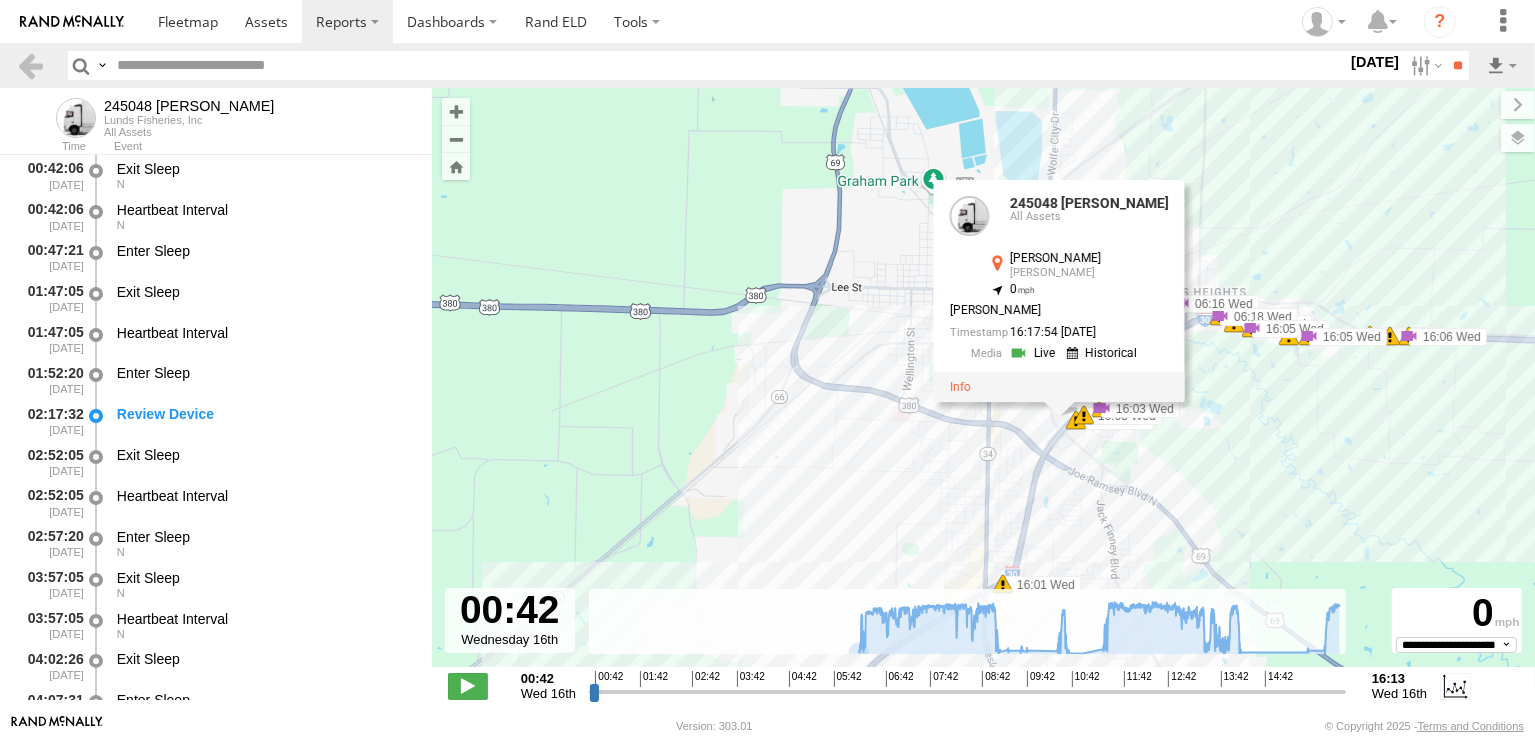 click on "245048 Charles 14:10 Wed 14:16 Wed 15:34 Wed 15:39 Wed 06:29 Wed 13:26 Wed 13:27 Wed 15:29 Wed 15:34 Wed 15:55 Wed 16:09 Wed 16:10 Wed 16:12 Wed 06:25 Wed 06:26 Wed 16:06 Wed 16:06 Wed 16:06 Wed 16:11 Wed 16:12 Wed 16:06 Wed 06:49 Wed 06:41 Wed 13:37 Wed 13:41 Wed 13:45 Wed 13:46 Wed 13:14 Wed 13:14 Wed 13:14 Wed 13:14 Wed 06:13 Wed 06:14 Wed 06:18 Wed 16:01 Wed 16:03 Wed 16:03 Wed 16:05 Wed 16:05 Wed 16:05 Wed 16:05 Wed 16:08 Wed 16:09 Wed 16:09 Wed 16:09 Wed 06:14 Wed 06:16 Wed 06:18 Wed 16:03 Wed 16:05 Wed 16:05 Wed 245048 Charles All Assets Cumby Cumby 33.12158 ,  -96.09718 0 Charles Romeo 16:17:54 07/16/2025 5" at bounding box center (983, 388) 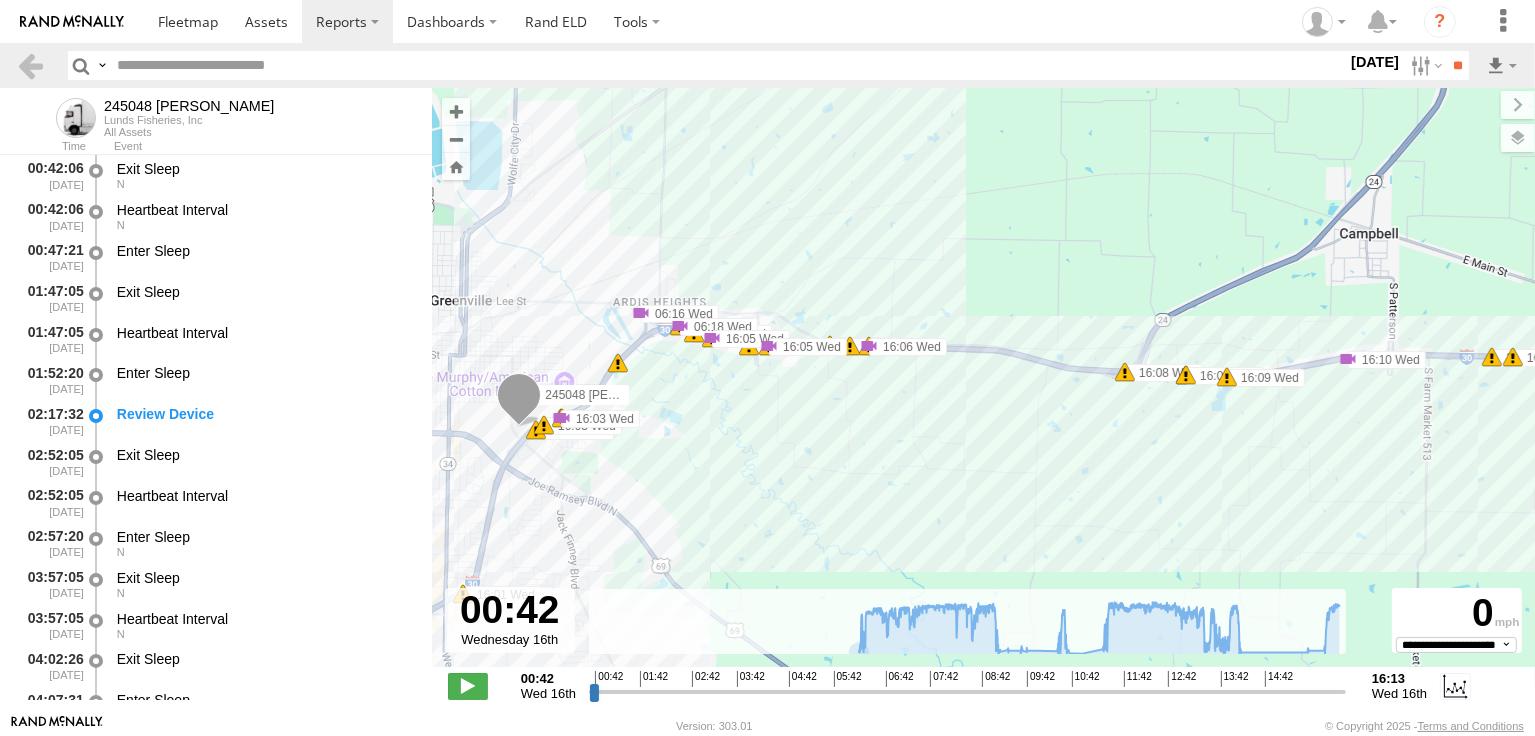 drag, startPoint x: 1201, startPoint y: 467, endPoint x: 657, endPoint y: 478, distance: 544.1112 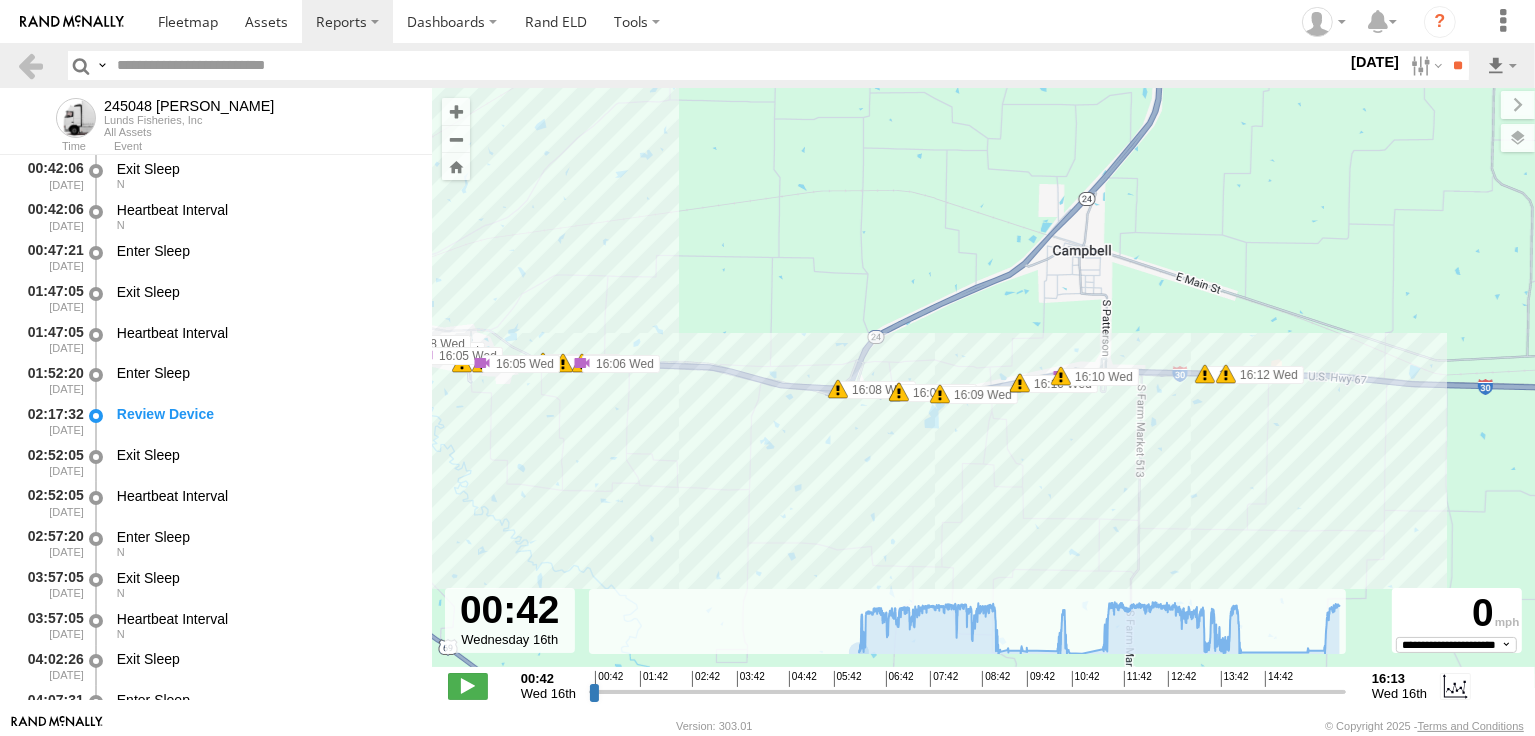 drag, startPoint x: 1040, startPoint y: 474, endPoint x: 774, endPoint y: 491, distance: 266.5427 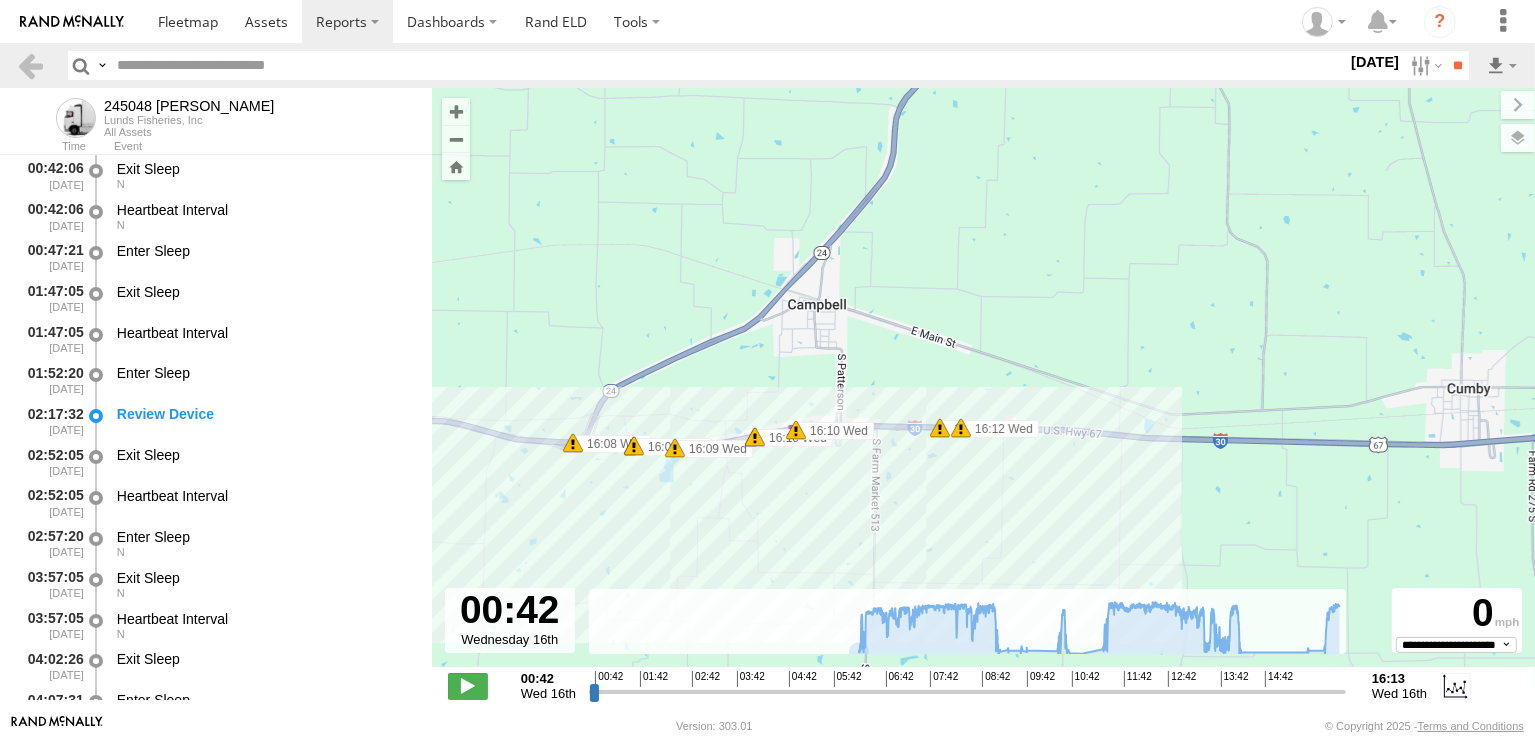 drag, startPoint x: 985, startPoint y: 460, endPoint x: 835, endPoint y: 481, distance: 151.46286 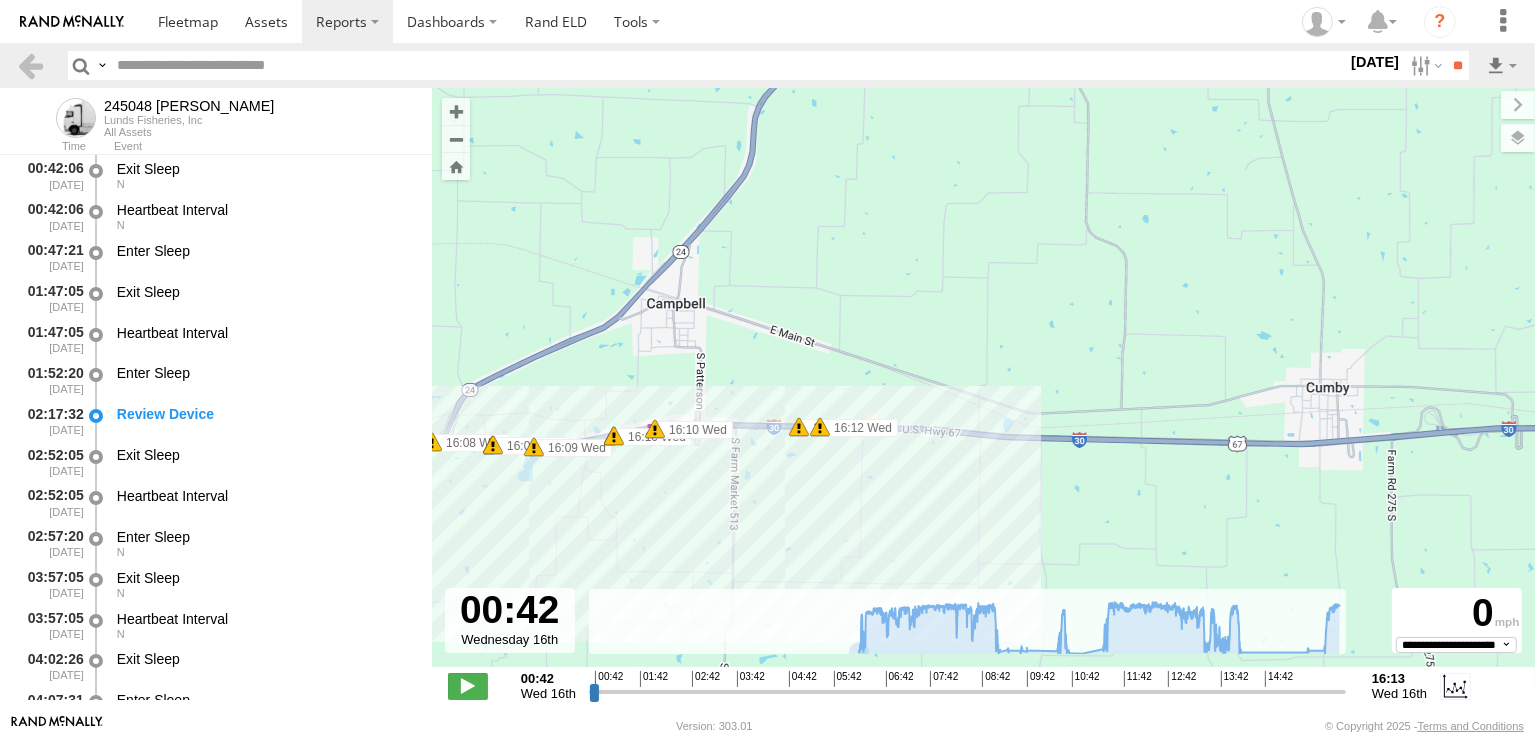 drag, startPoint x: 1092, startPoint y: 482, endPoint x: 946, endPoint y: 482, distance: 146 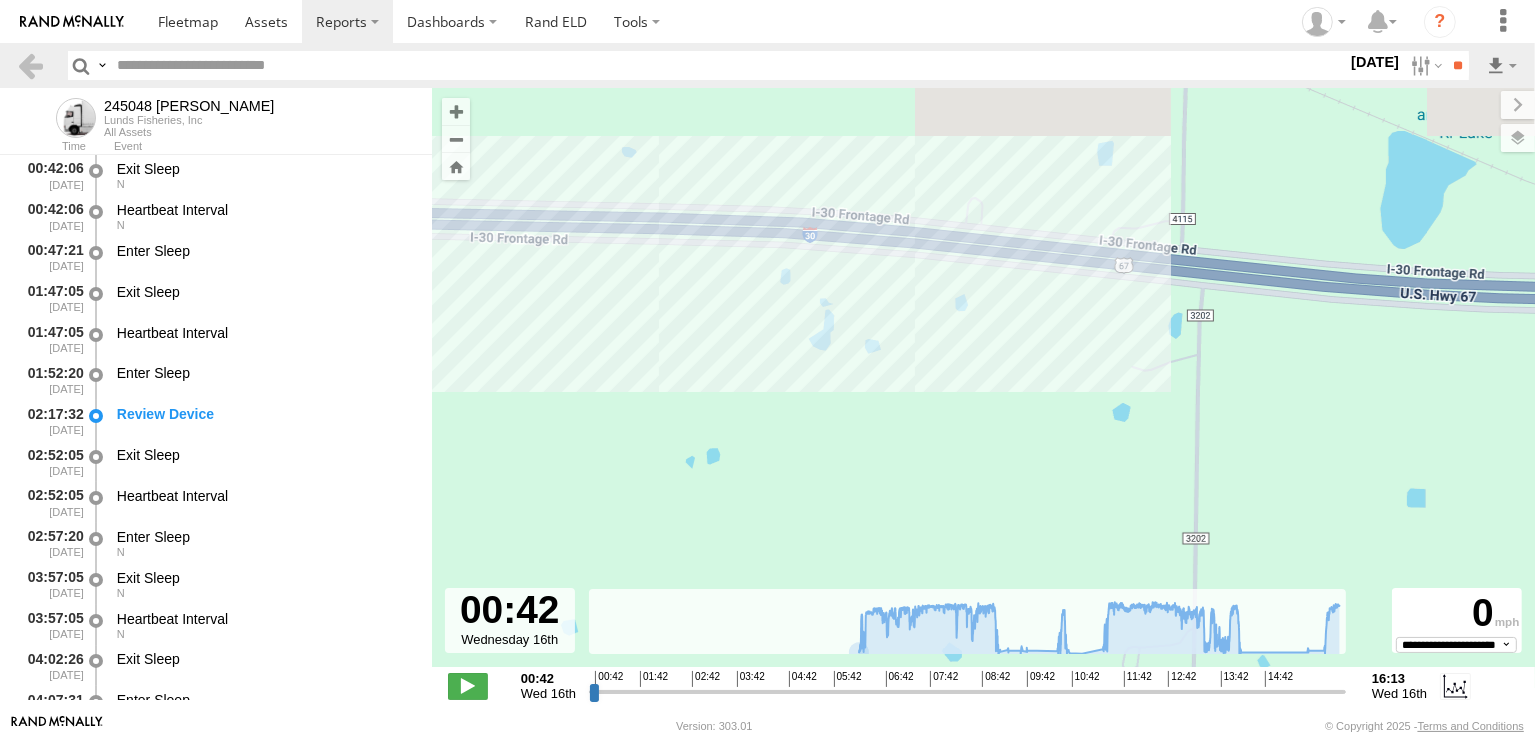 drag, startPoint x: 1000, startPoint y: 263, endPoint x: 997, endPoint y: 414, distance: 151.0298 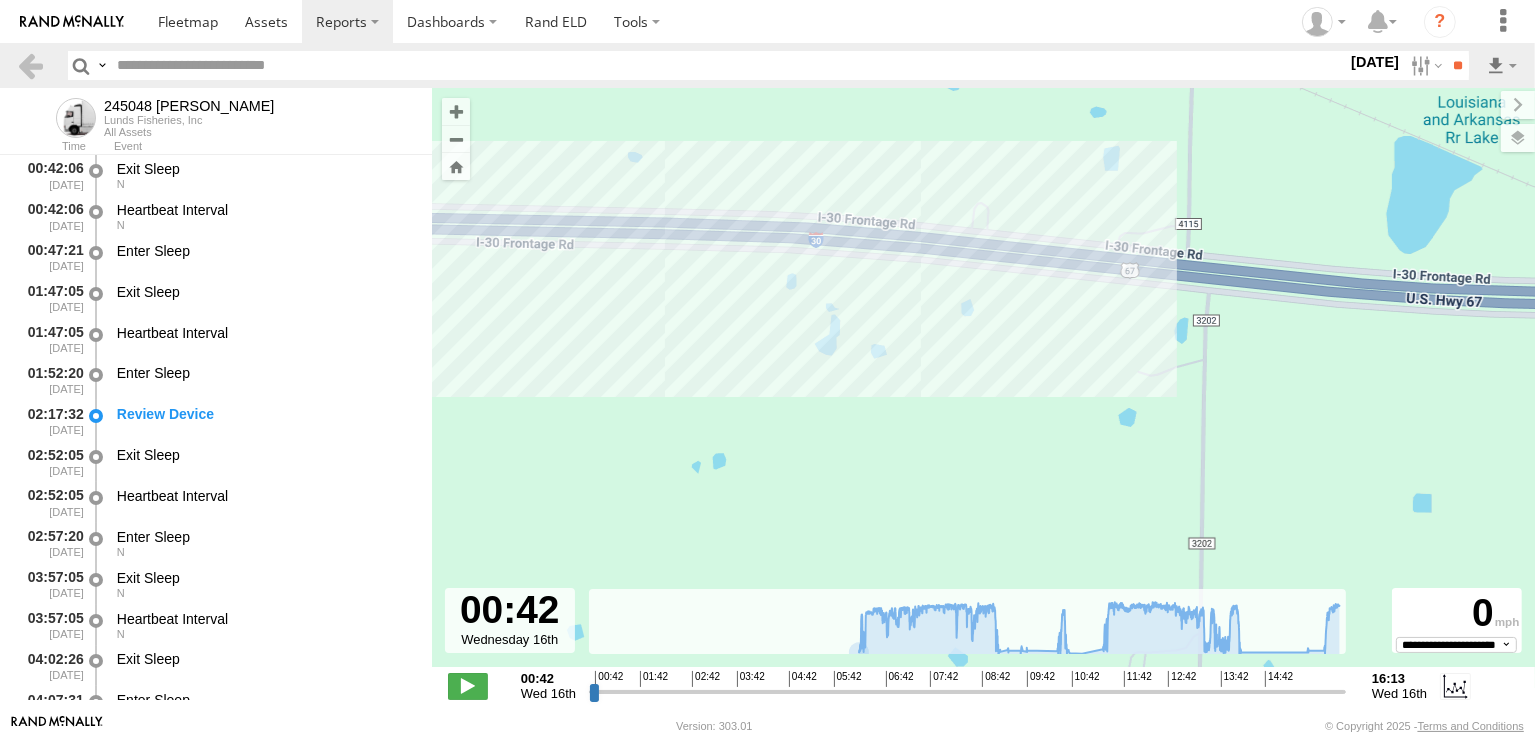 drag, startPoint x: 783, startPoint y: 406, endPoint x: 1086, endPoint y: 428, distance: 303.79764 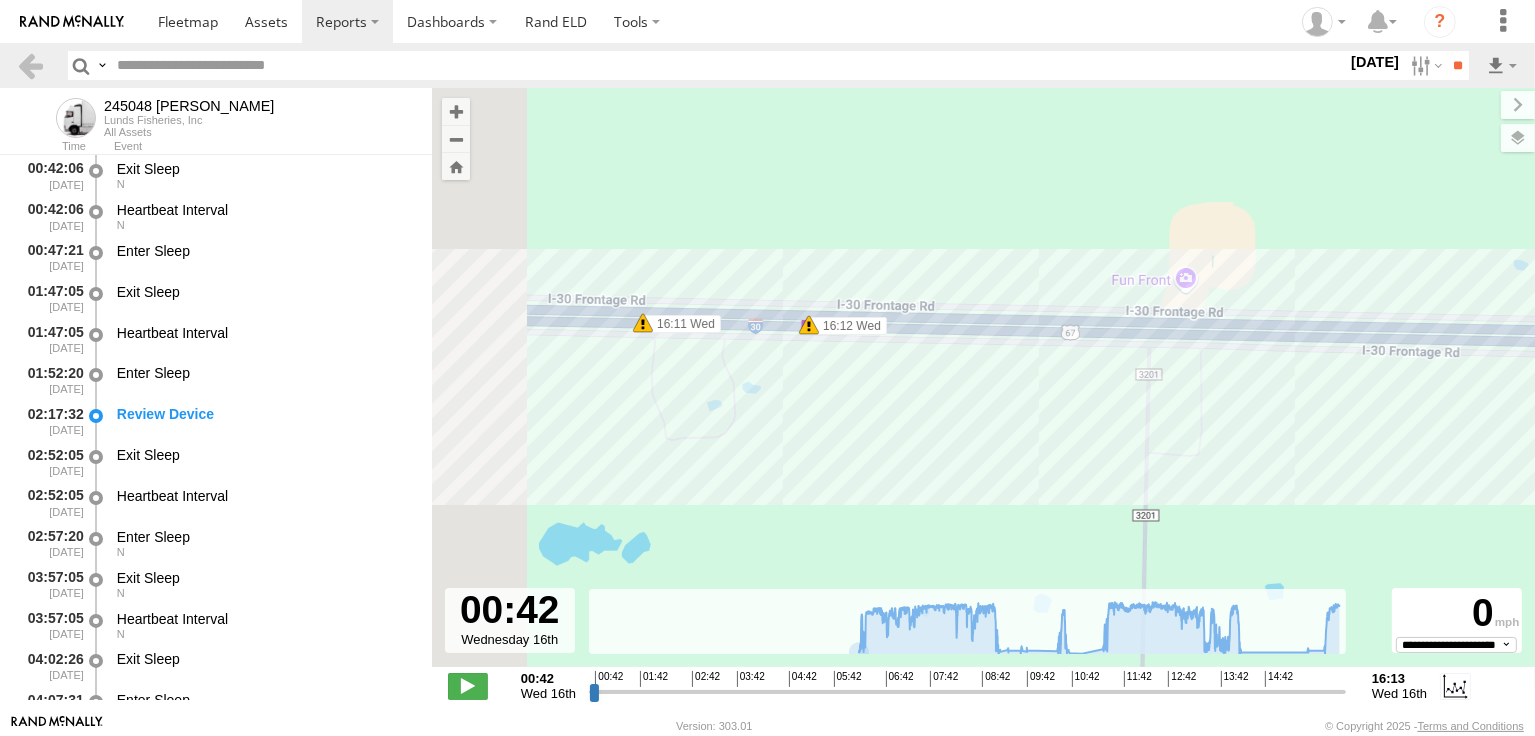 drag, startPoint x: 647, startPoint y: 400, endPoint x: 960, endPoint y: 479, distance: 322.81573 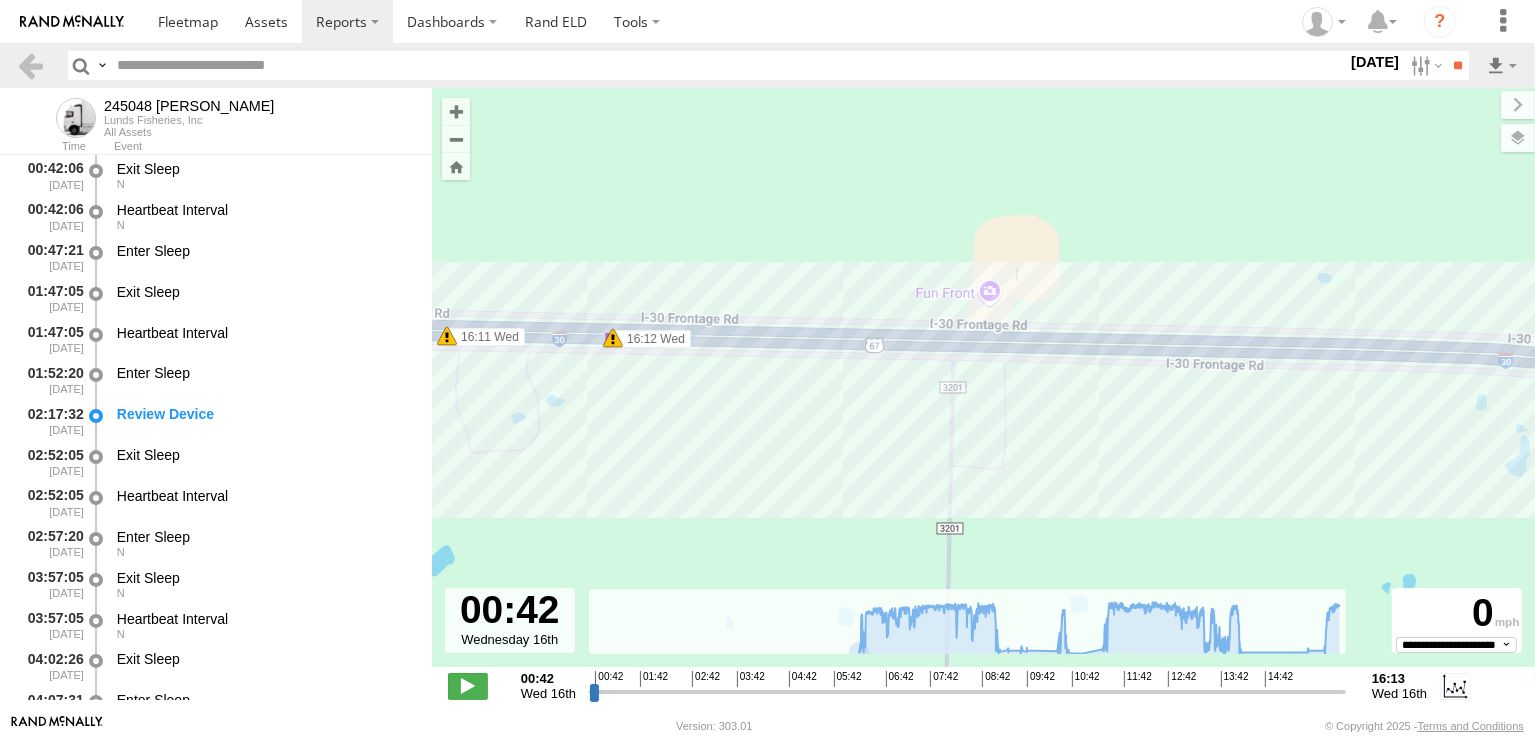 drag, startPoint x: 905, startPoint y: 410, endPoint x: 961, endPoint y: 367, distance: 70.60453 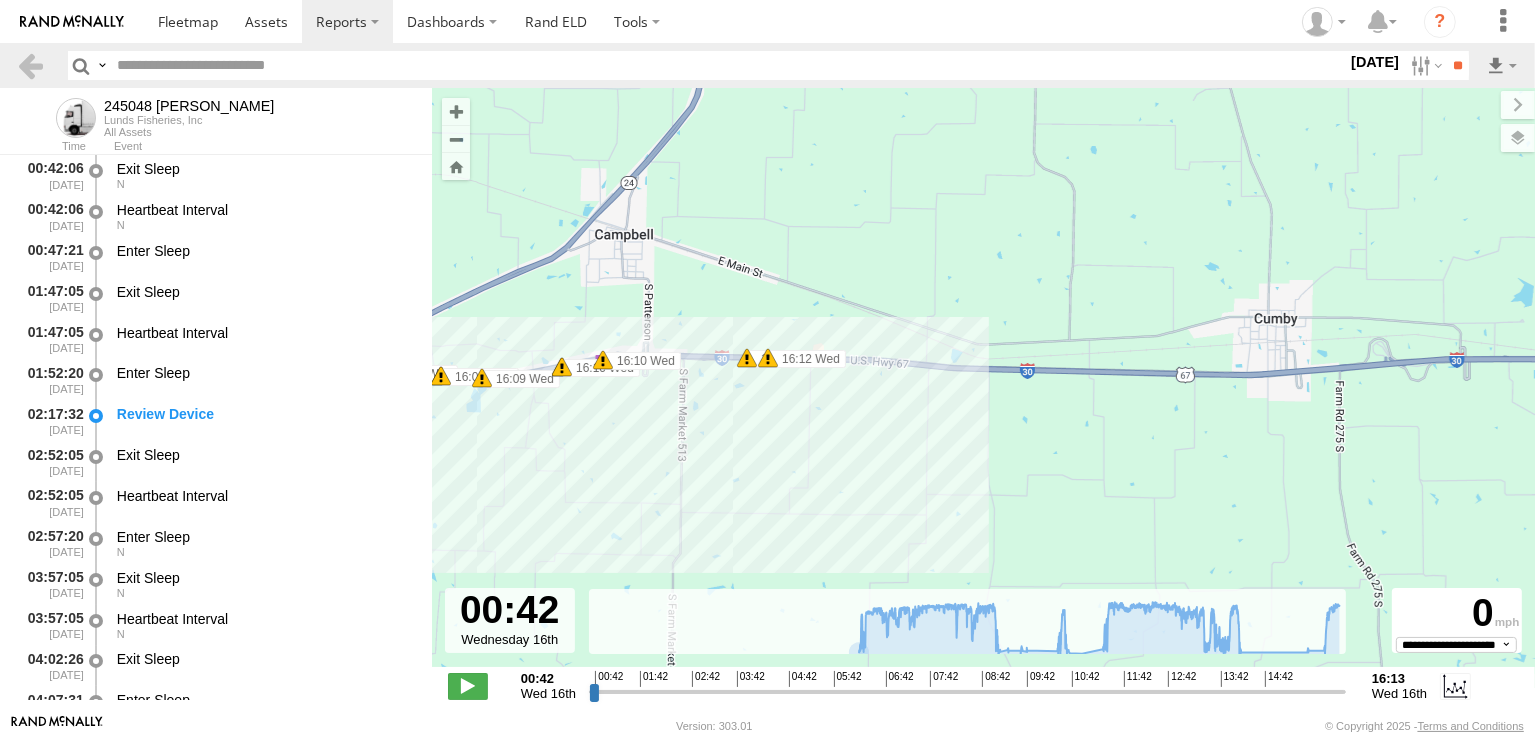 drag, startPoint x: 608, startPoint y: 458, endPoint x: 930, endPoint y: 392, distance: 328.6944 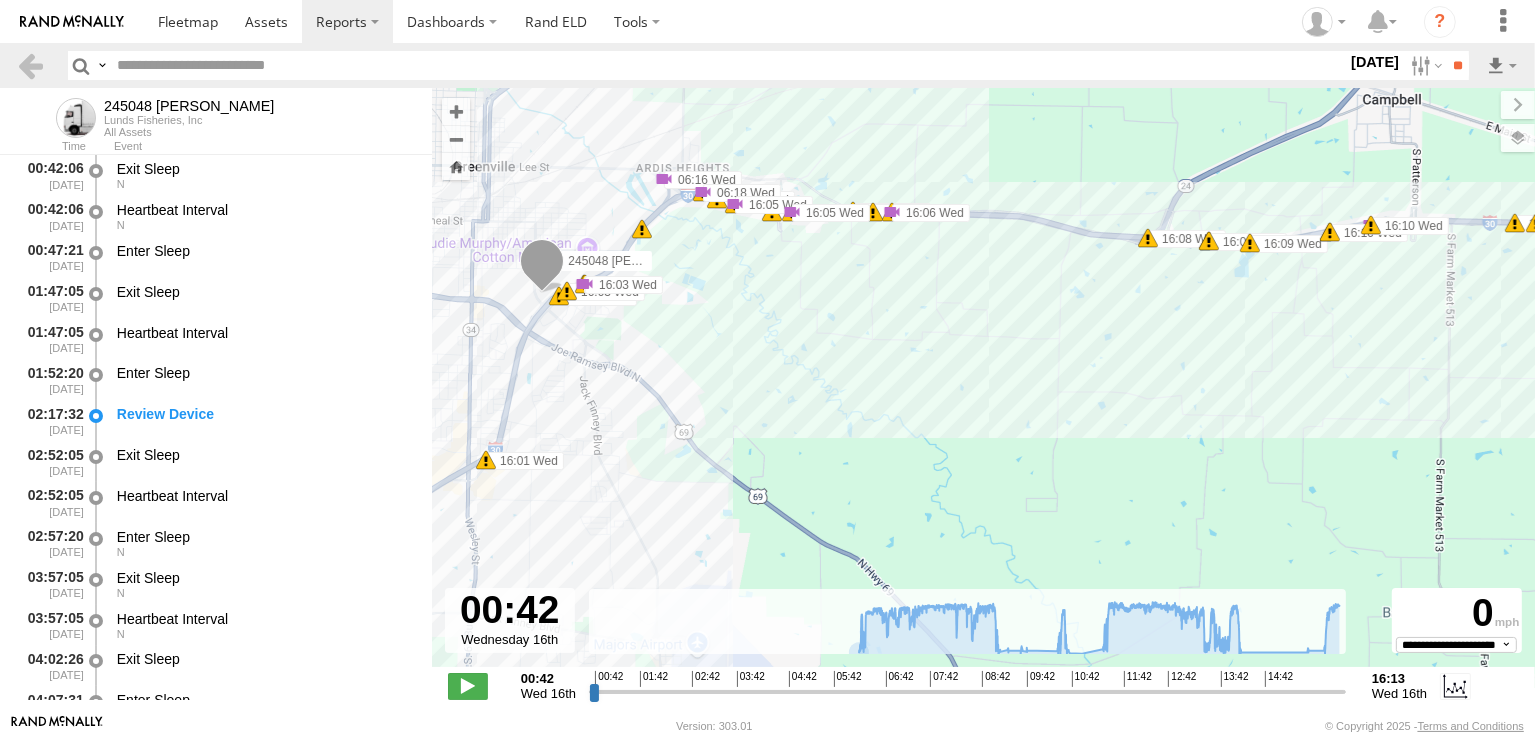 drag, startPoint x: 640, startPoint y: 399, endPoint x: 812, endPoint y: 437, distance: 176.14766 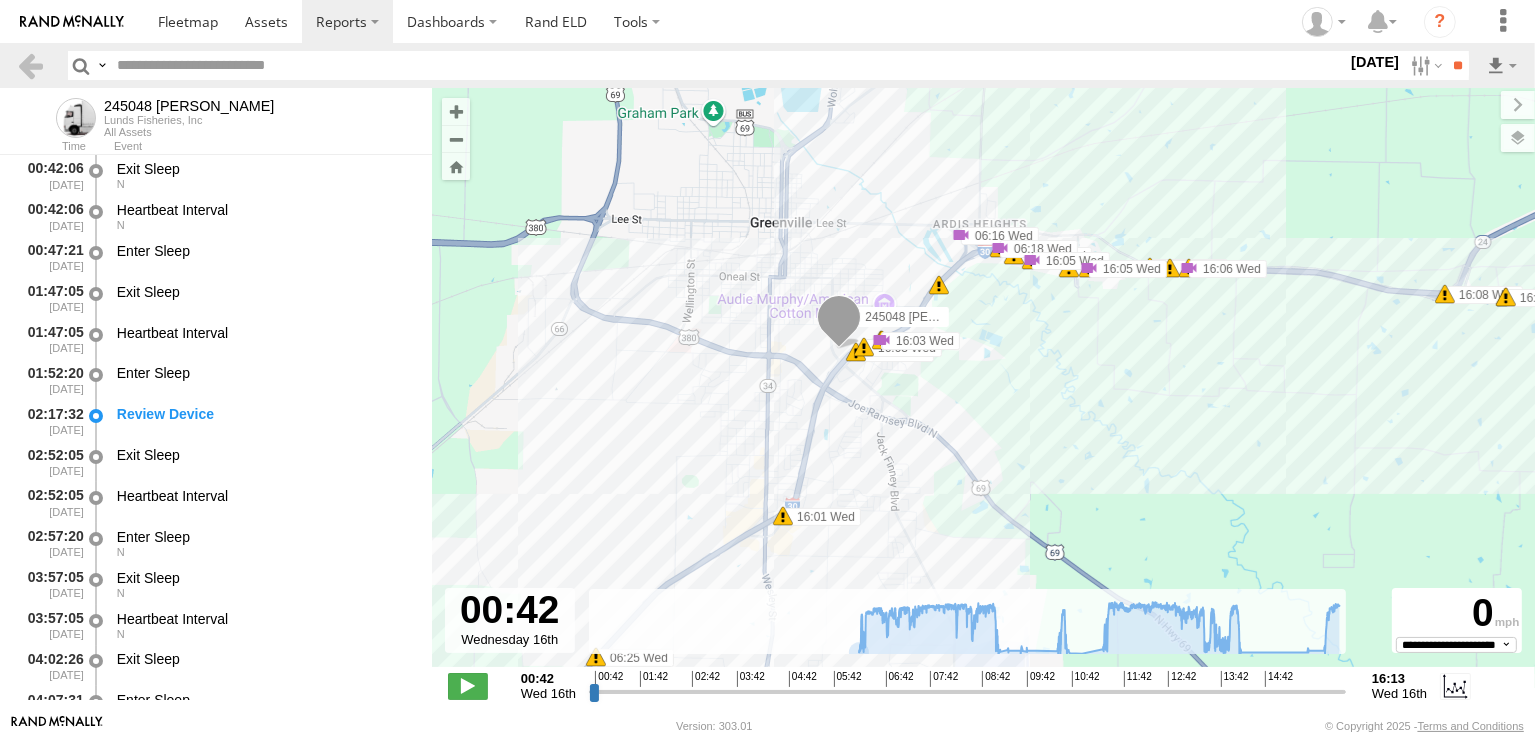 click at bounding box center [839, 322] 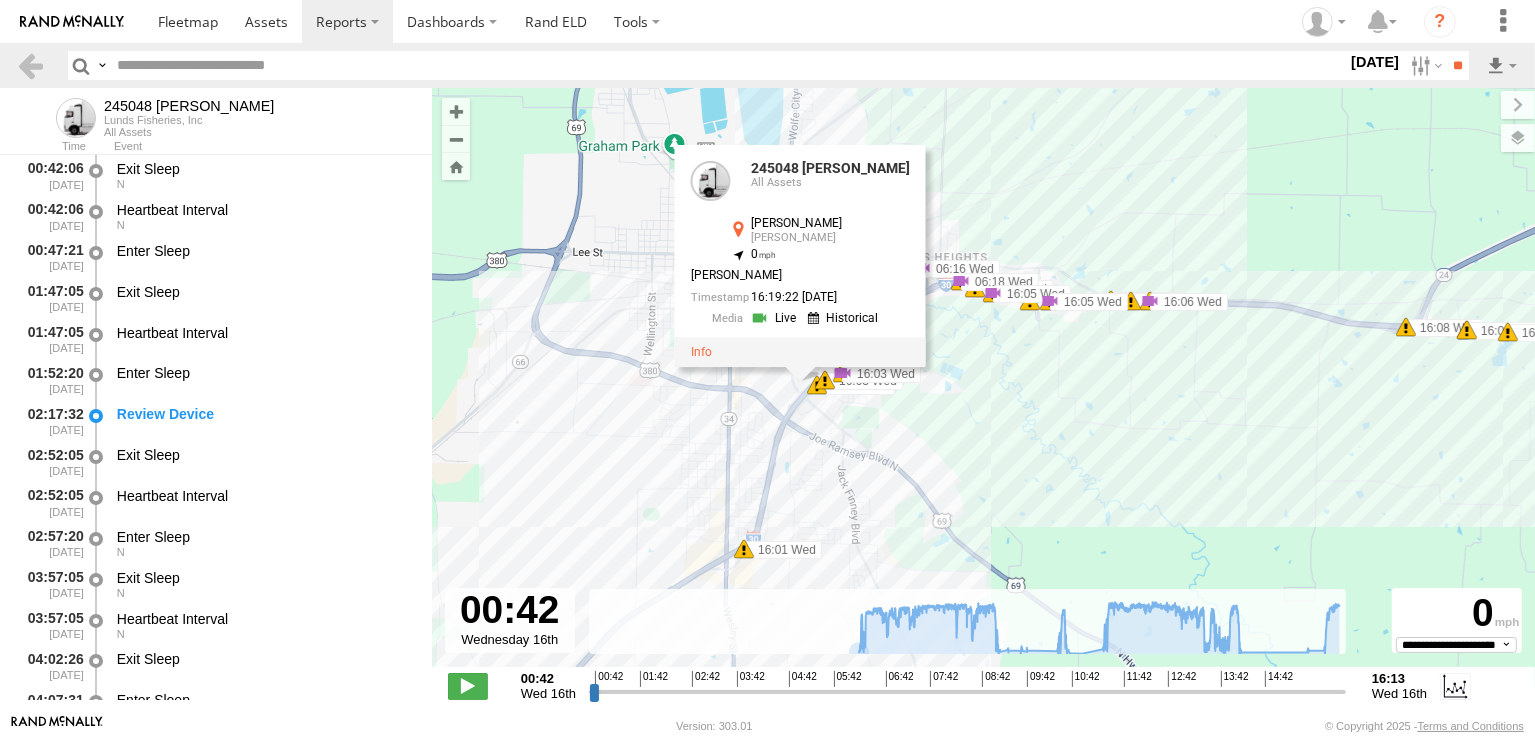 drag, startPoint x: 1071, startPoint y: 362, endPoint x: 1027, endPoint y: 400, distance: 58.137768 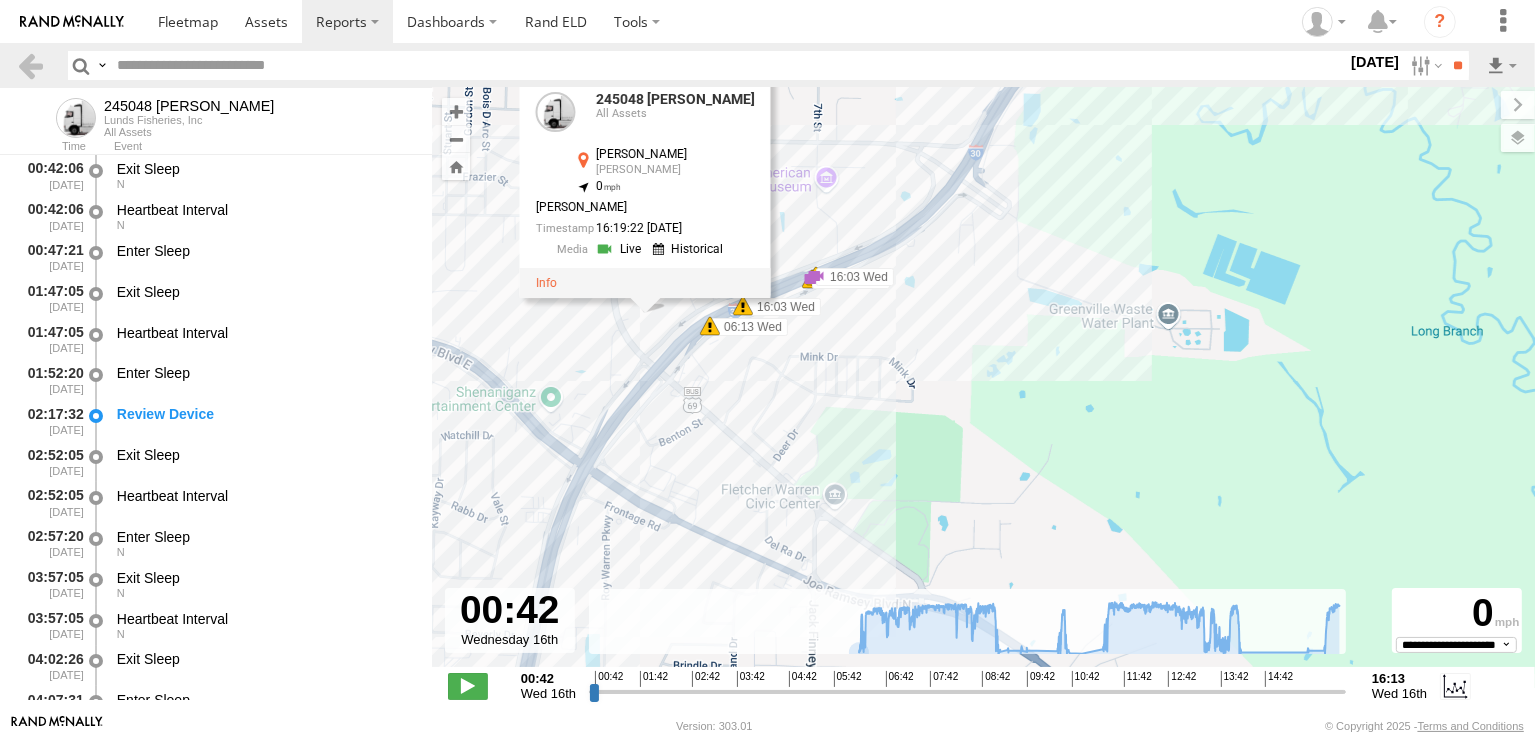drag, startPoint x: 744, startPoint y: 378, endPoint x: 831, endPoint y: 436, distance: 104.56099 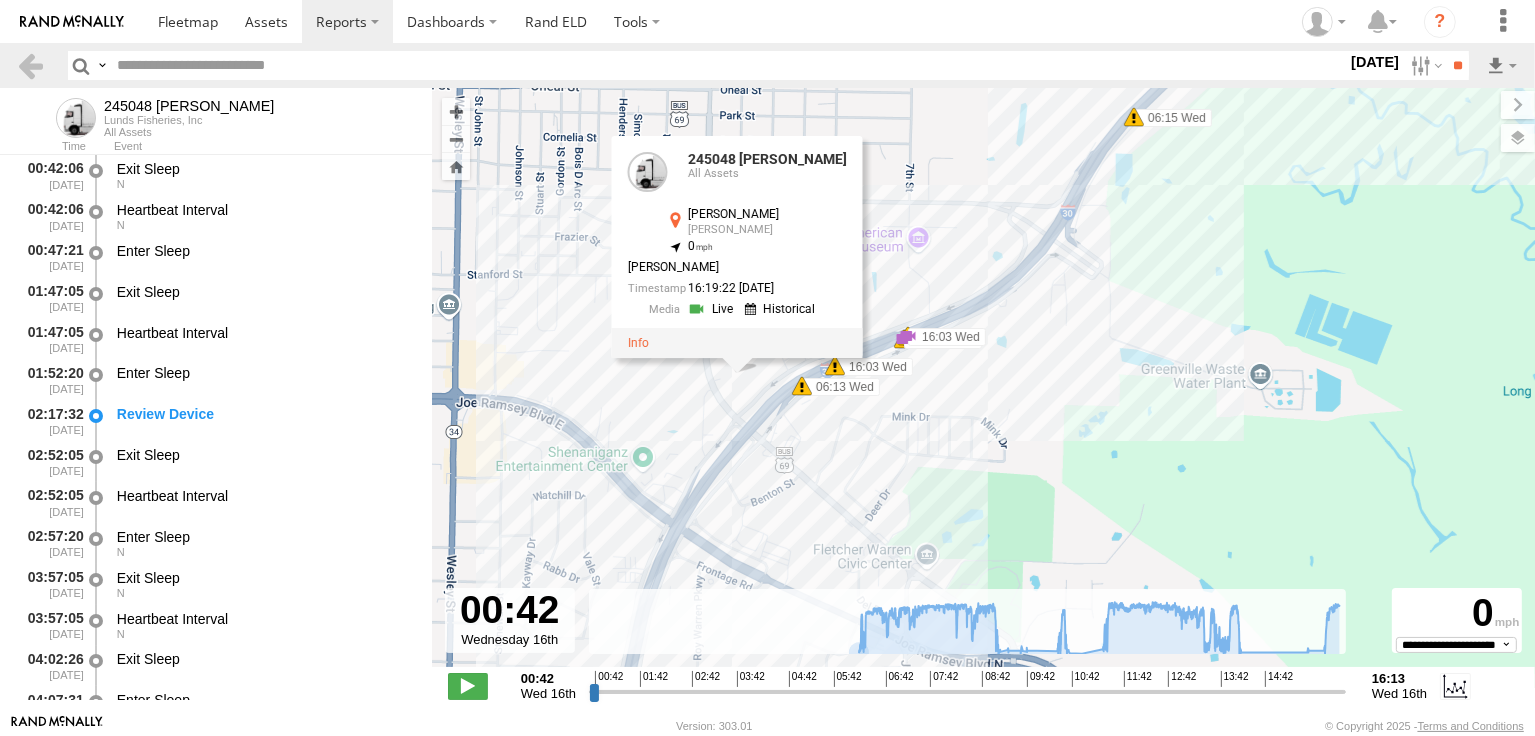 click at bounding box center (712, 309) 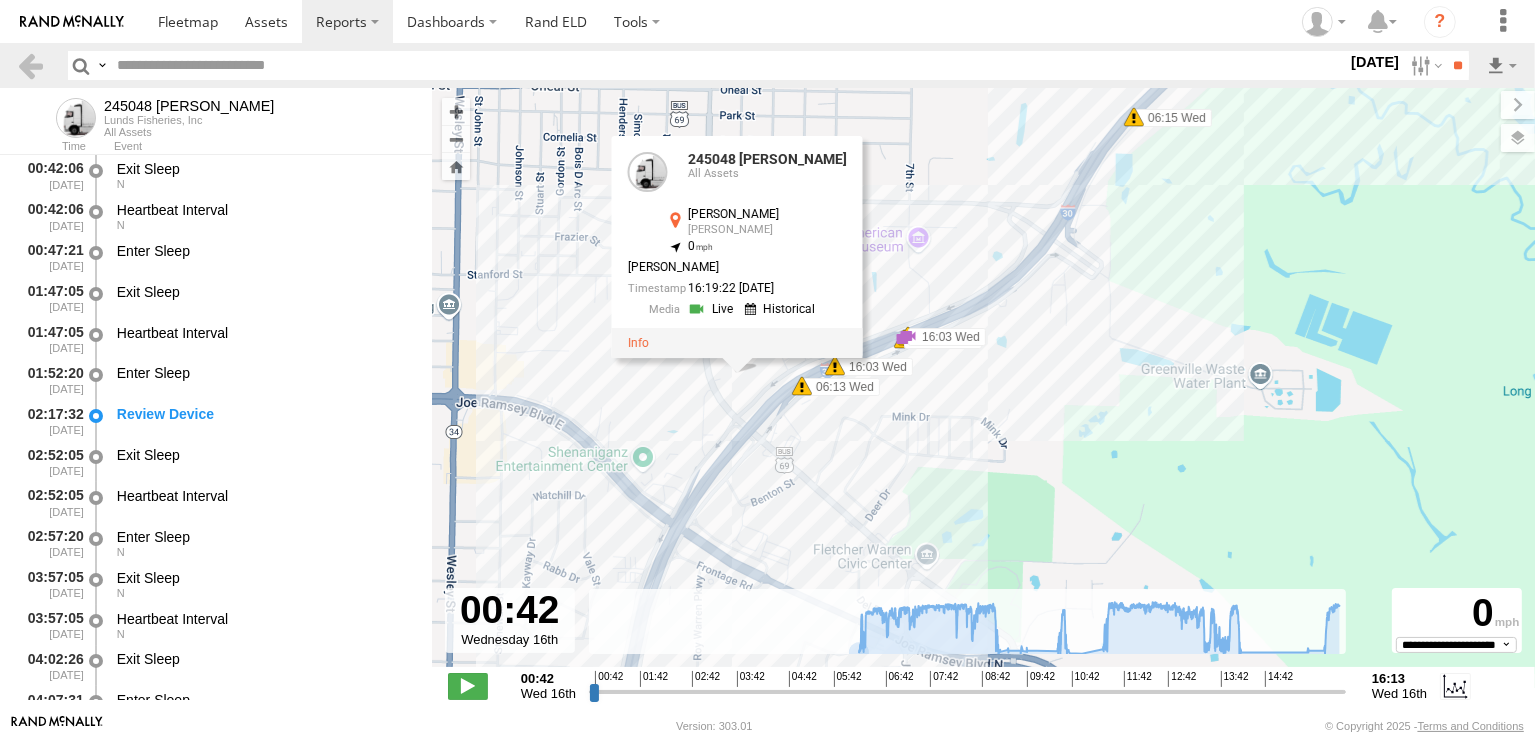 click on "245048 Charles 14:10 Wed 14:16 Wed 15:34 Wed 15:39 Wed 06:29 Wed 13:26 Wed 13:27 Wed 15:29 Wed 15:34 Wed 15:55 Wed 16:09 Wed 16:10 Wed 16:12 Wed 06:25 Wed 06:26 Wed 16:06 Wed 16:06 Wed 16:06 Wed 16:11 Wed 16:12 Wed 16:06 Wed 06:49 Wed 06:41 Wed 13:37 Wed 13:41 Wed 13:45 Wed 13:46 Wed 13:14 Wed 13:14 Wed 13:14 Wed 13:14 Wed 06:13 Wed 06:14 Wed 06:18 Wed 16:01 Wed 16:03 Wed 16:03 Wed 16:05 Wed 16:05 Wed 16:05 Wed 16:05 Wed 16:08 Wed 16:09 Wed 16:09 Wed 16:09 Wed 06:14 Wed 06:16 Wed 06:18 Wed 16:03 Wed 16:05 Wed 16:05 Wed 16:10 Wed 16:10 Wed 16:10 Wed 245048 Charles All Assets Cumby Cumby 33.12158 ,  -96.09718 0 Charles Romeo 16:19:22 07/16/2025 06:15 Wed" at bounding box center [983, 388] 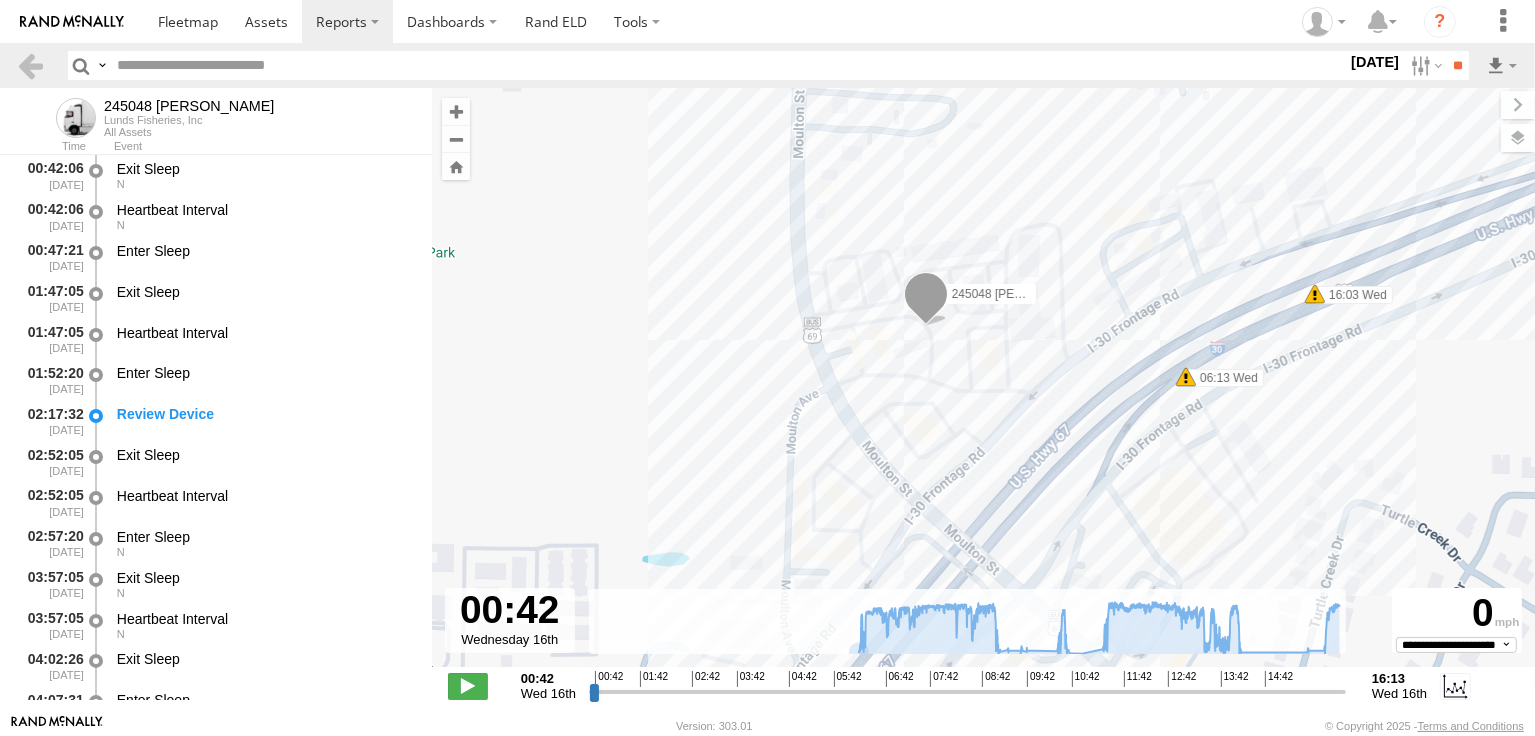 drag, startPoint x: 652, startPoint y: 372, endPoint x: 589, endPoint y: 295, distance: 99.48869 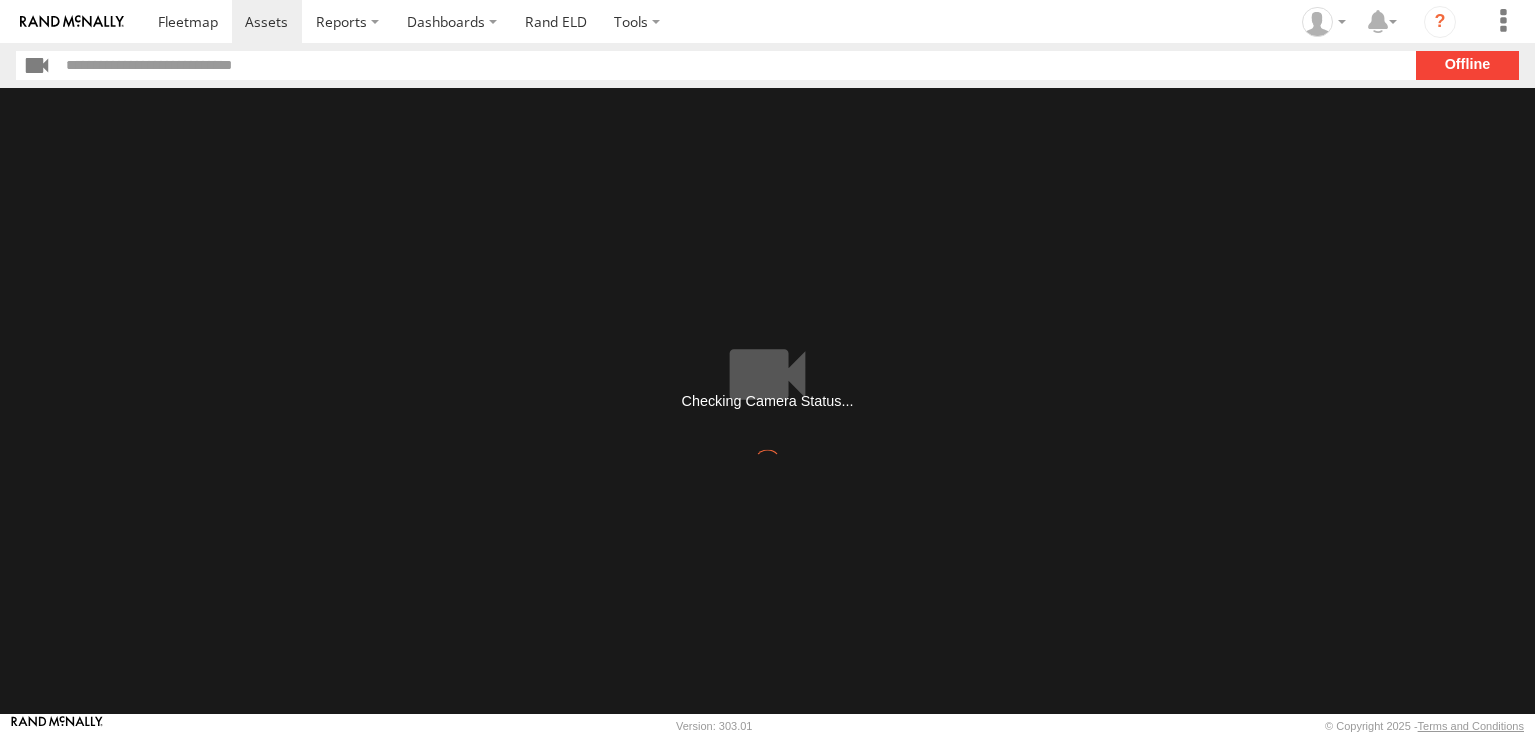 scroll, scrollTop: 0, scrollLeft: 0, axis: both 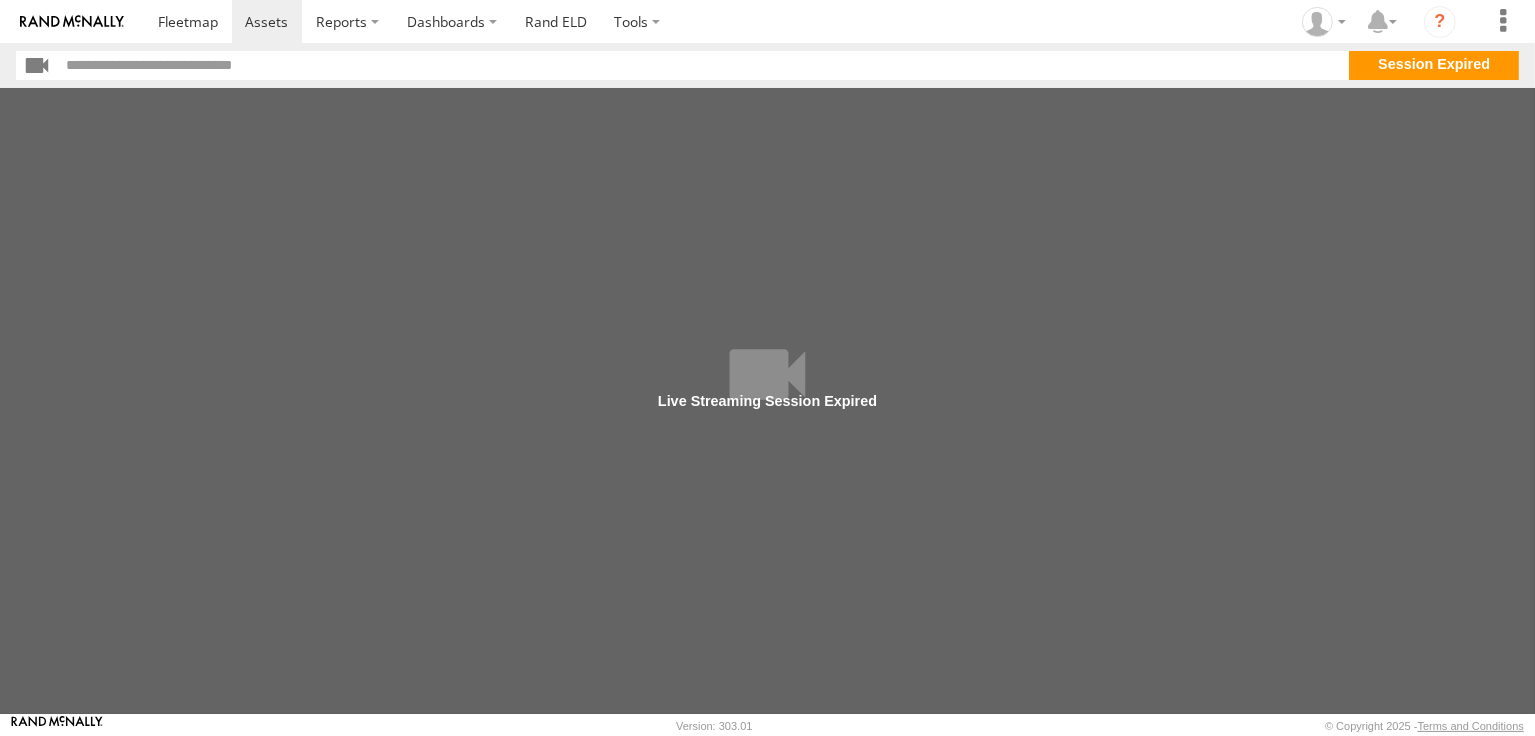 click at bounding box center [704, 65] 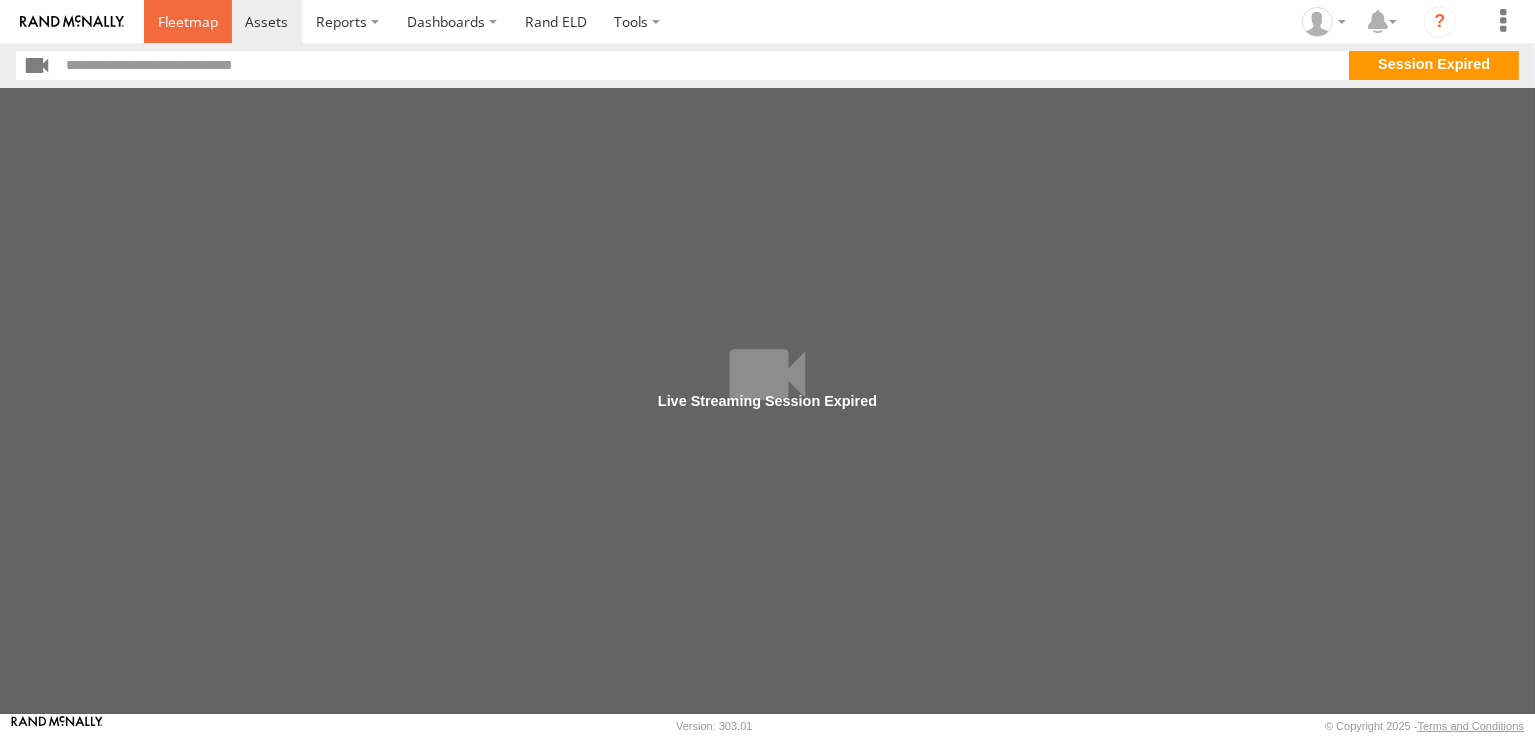 click at bounding box center [188, 21] 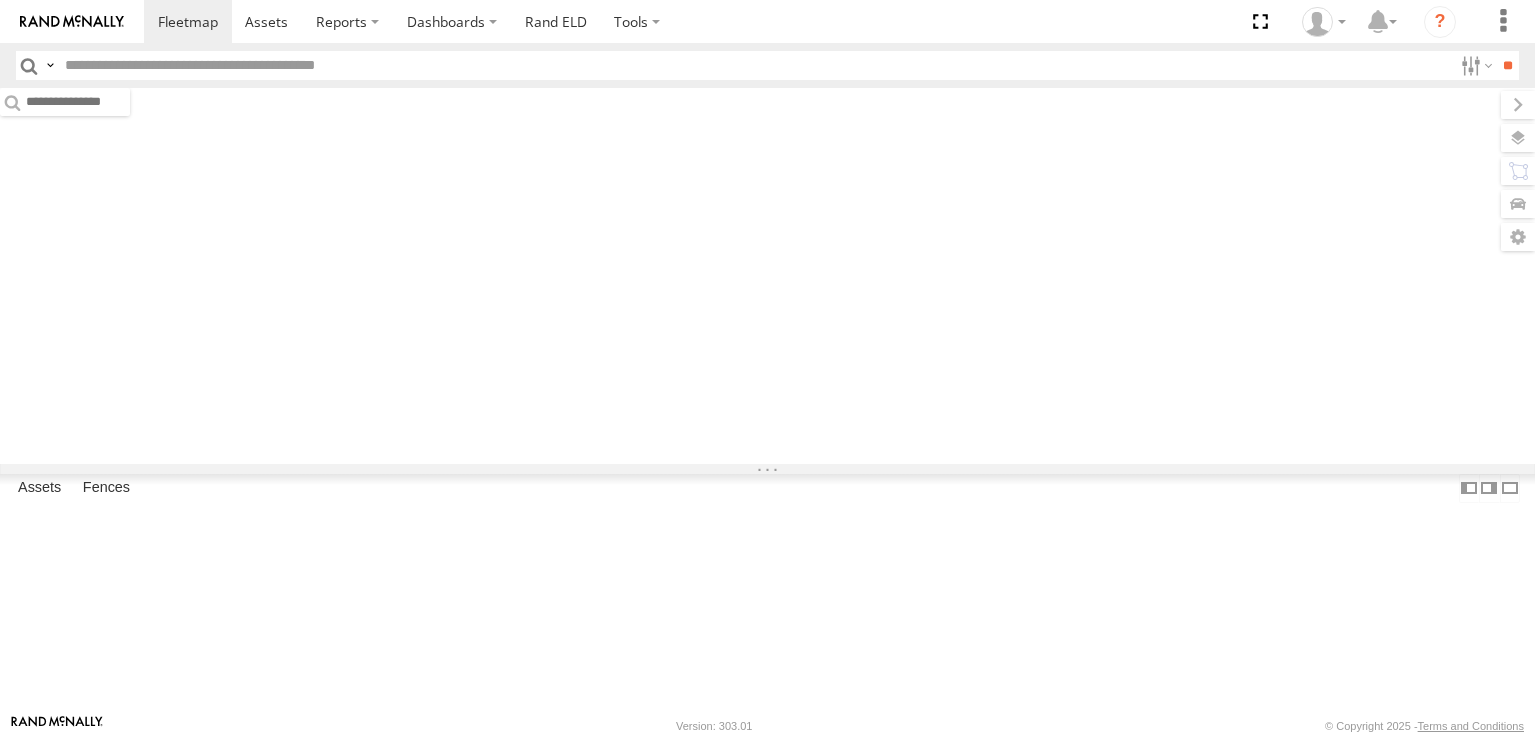 scroll, scrollTop: 0, scrollLeft: 0, axis: both 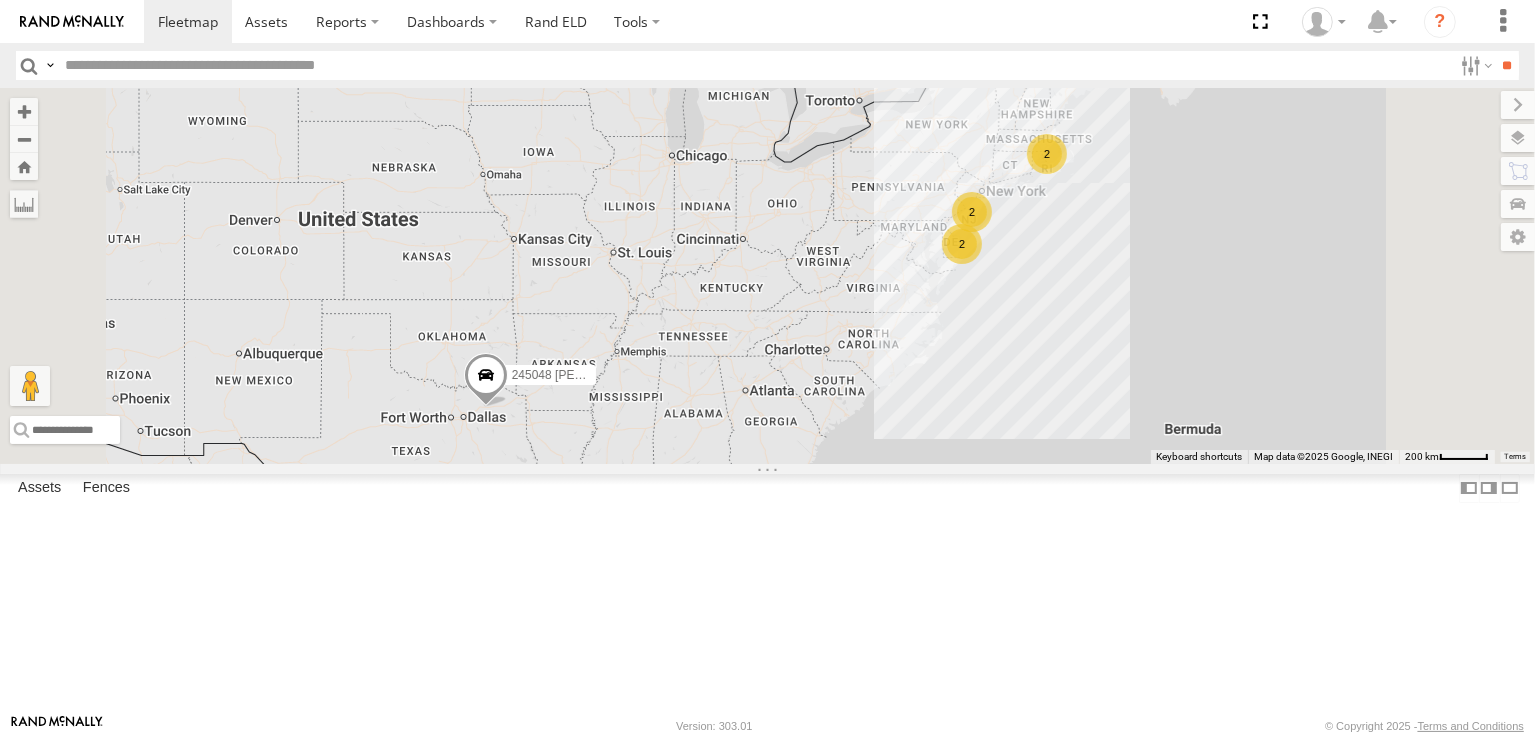 click at bounding box center (0, 0) 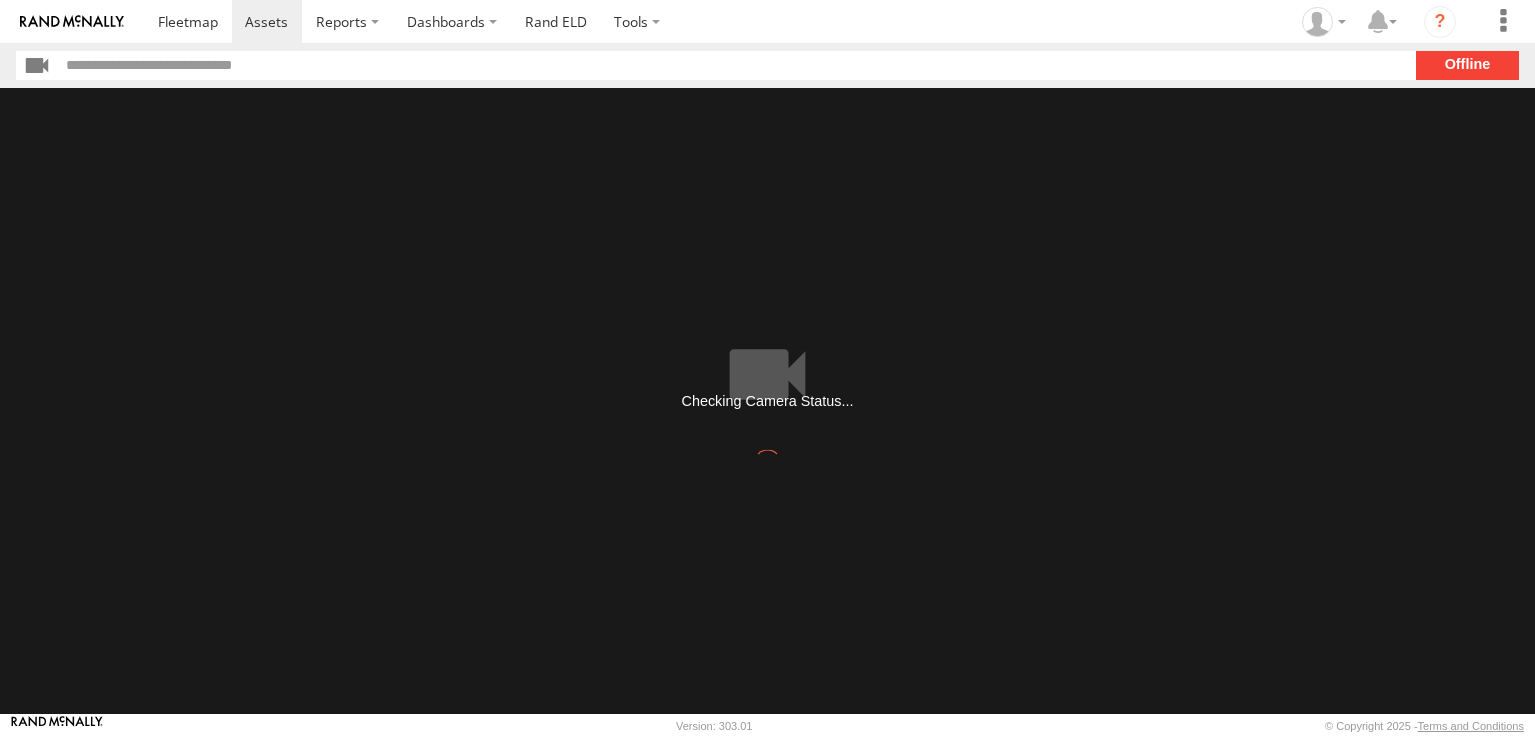 scroll, scrollTop: 0, scrollLeft: 0, axis: both 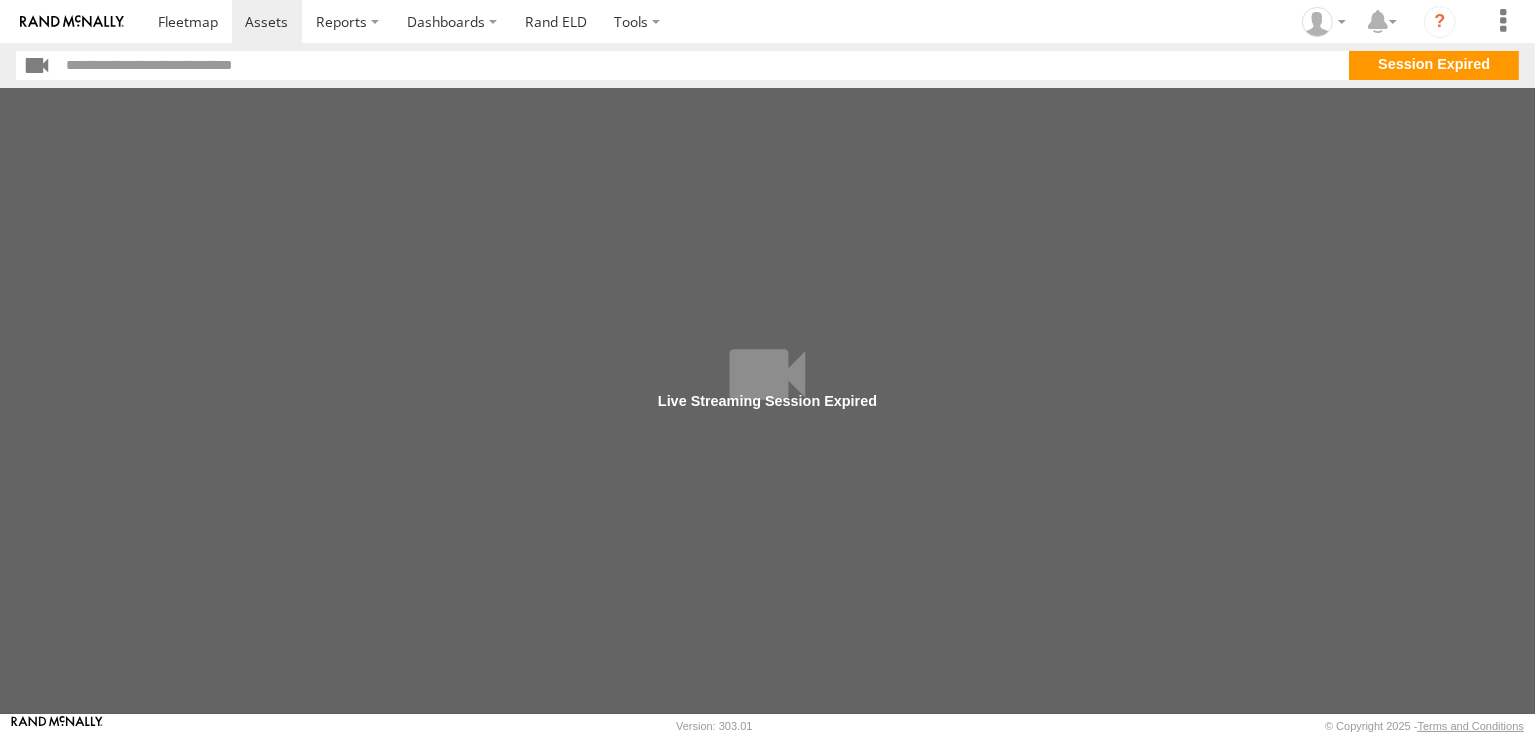 click at bounding box center [704, 65] 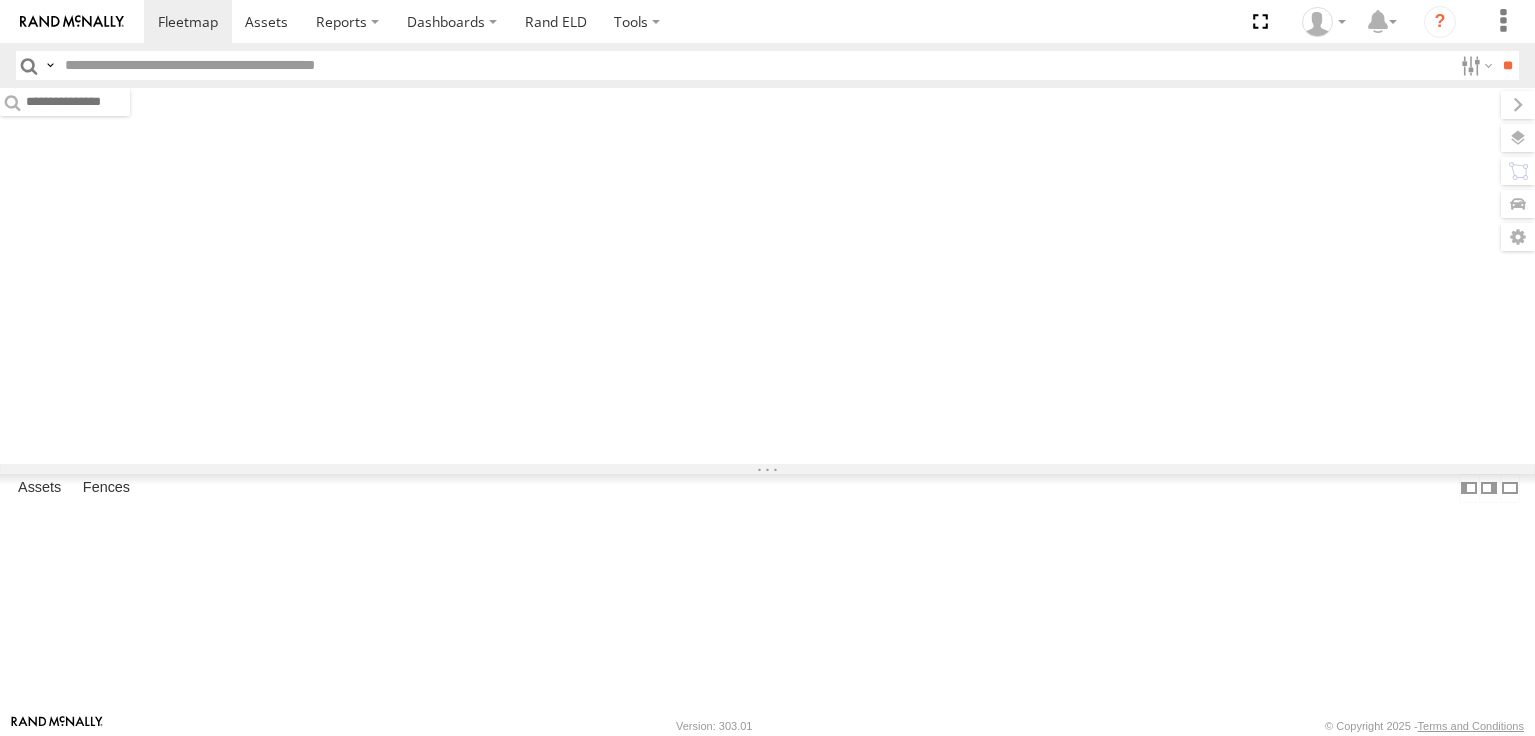 scroll, scrollTop: 0, scrollLeft: 0, axis: both 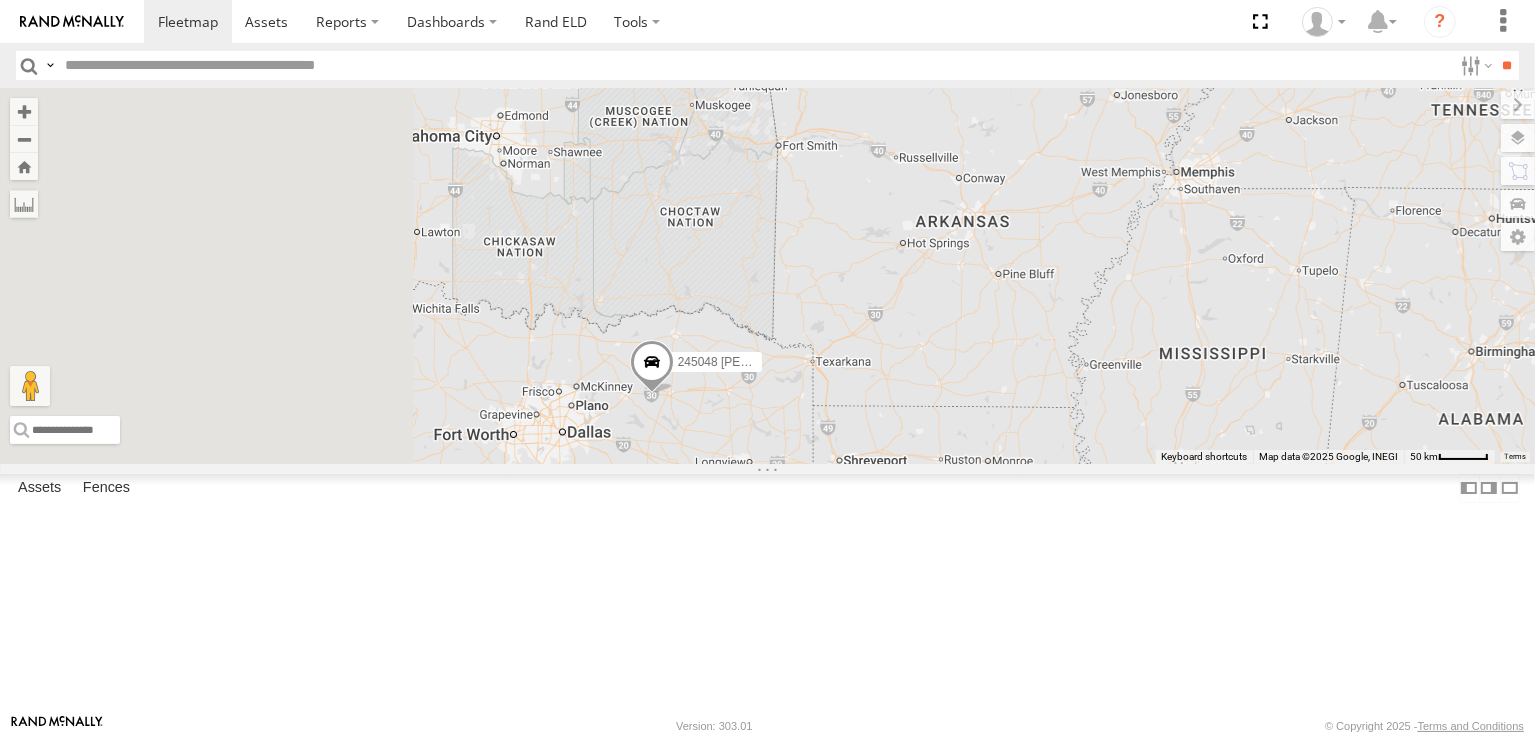 drag, startPoint x: 907, startPoint y: 619, endPoint x: 1110, endPoint y: 703, distance: 219.69296 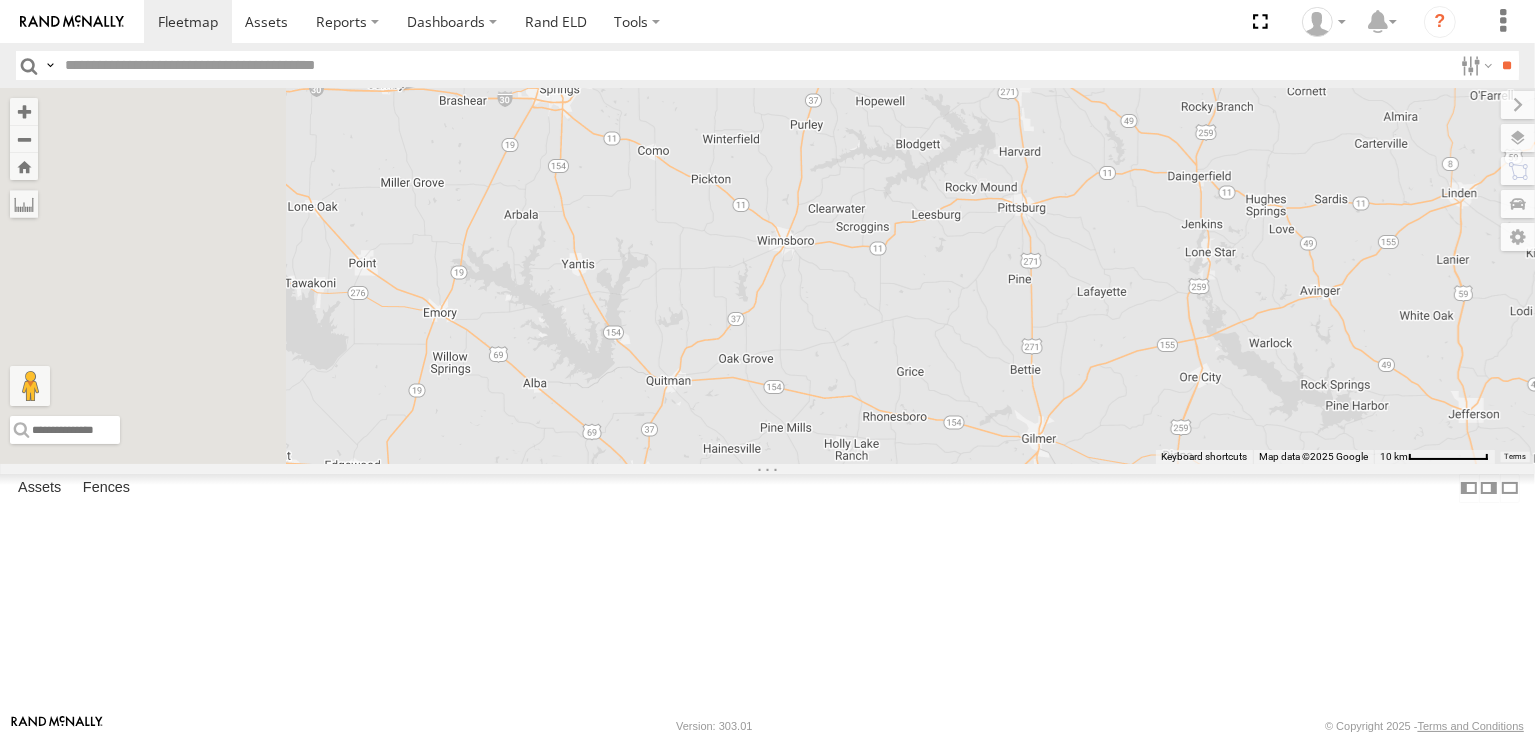 drag, startPoint x: 764, startPoint y: 383, endPoint x: 1076, endPoint y: 616, distance: 389.40082 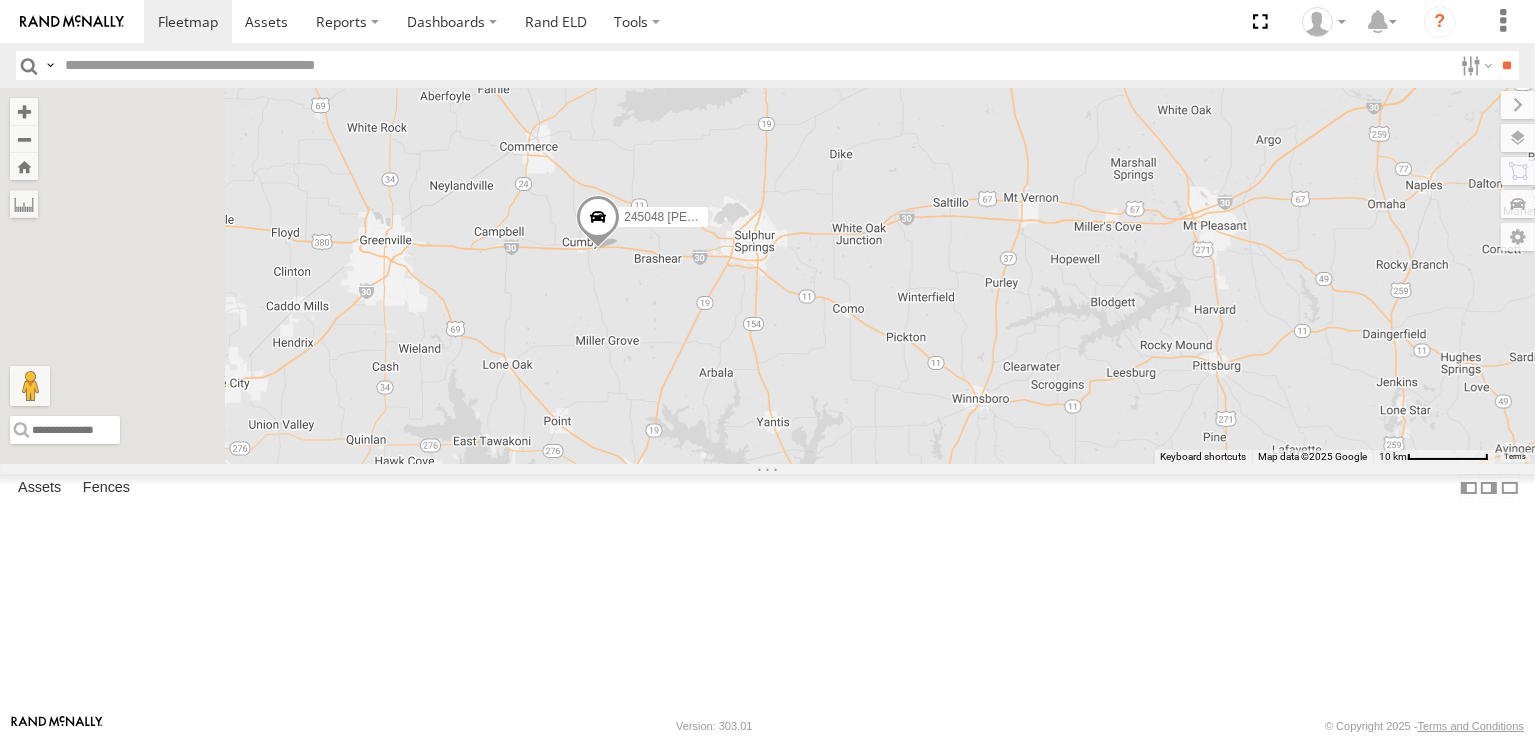 drag, startPoint x: 820, startPoint y: 403, endPoint x: 862, endPoint y: 507, distance: 112.1606 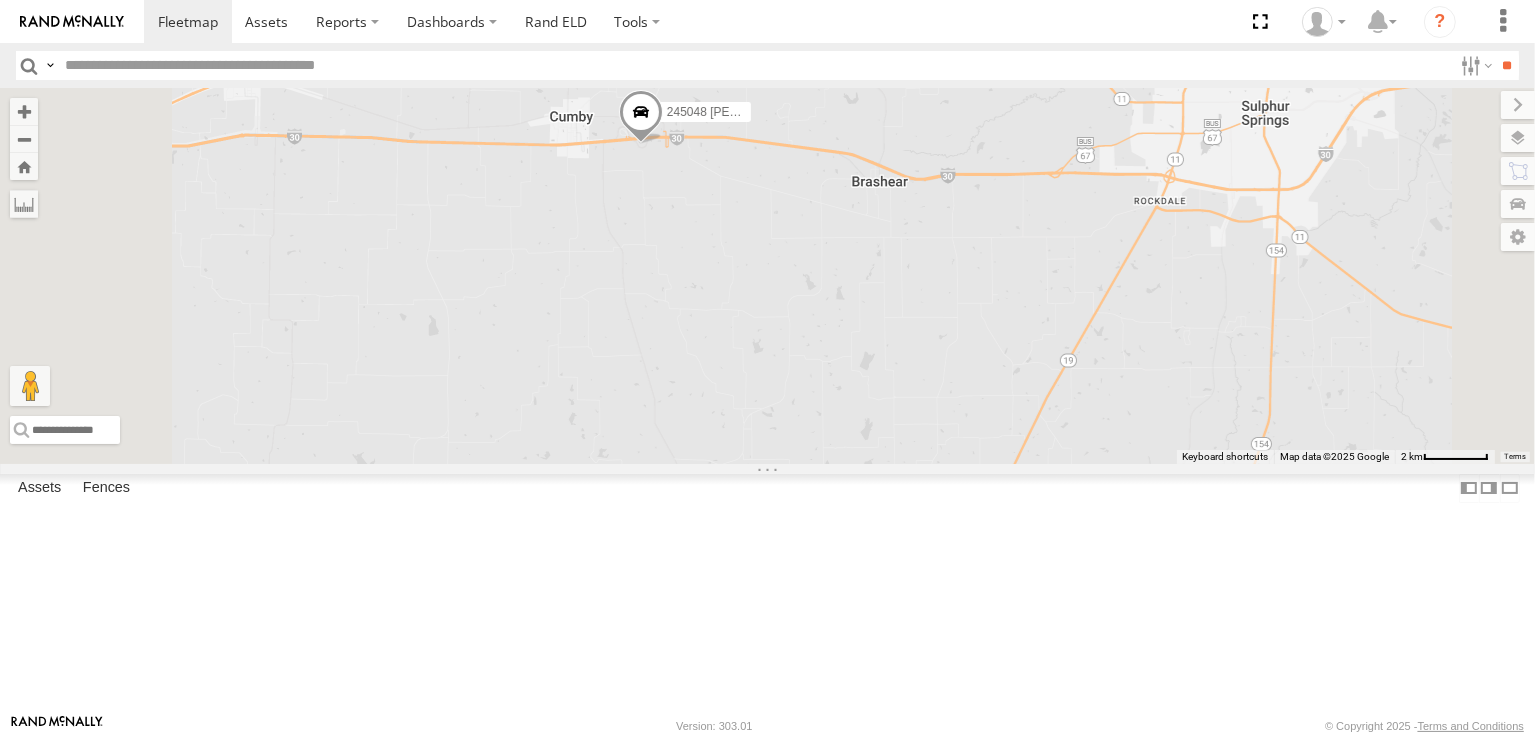 click at bounding box center [640, 117] 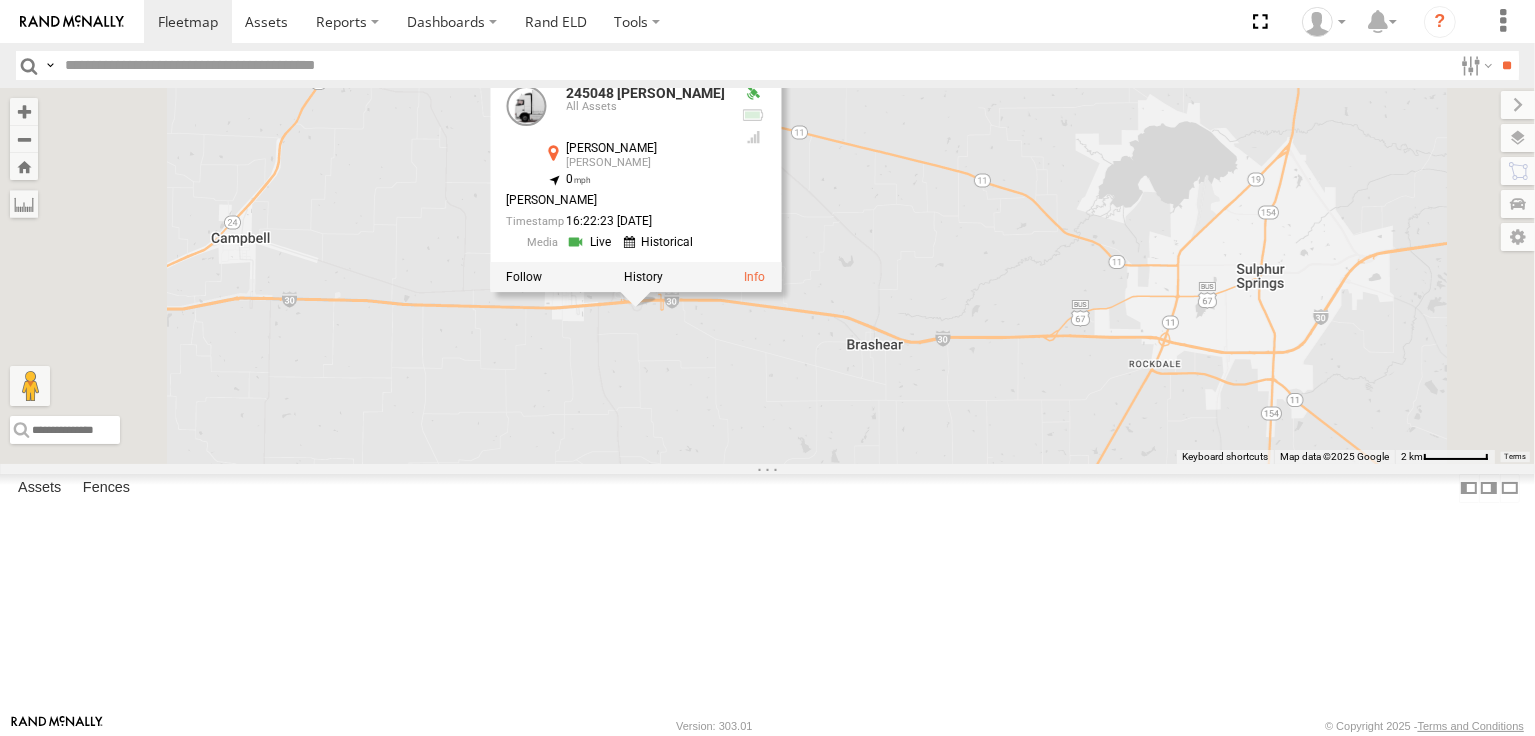 drag, startPoint x: 892, startPoint y: 351, endPoint x: 887, endPoint y: 515, distance: 164.0762 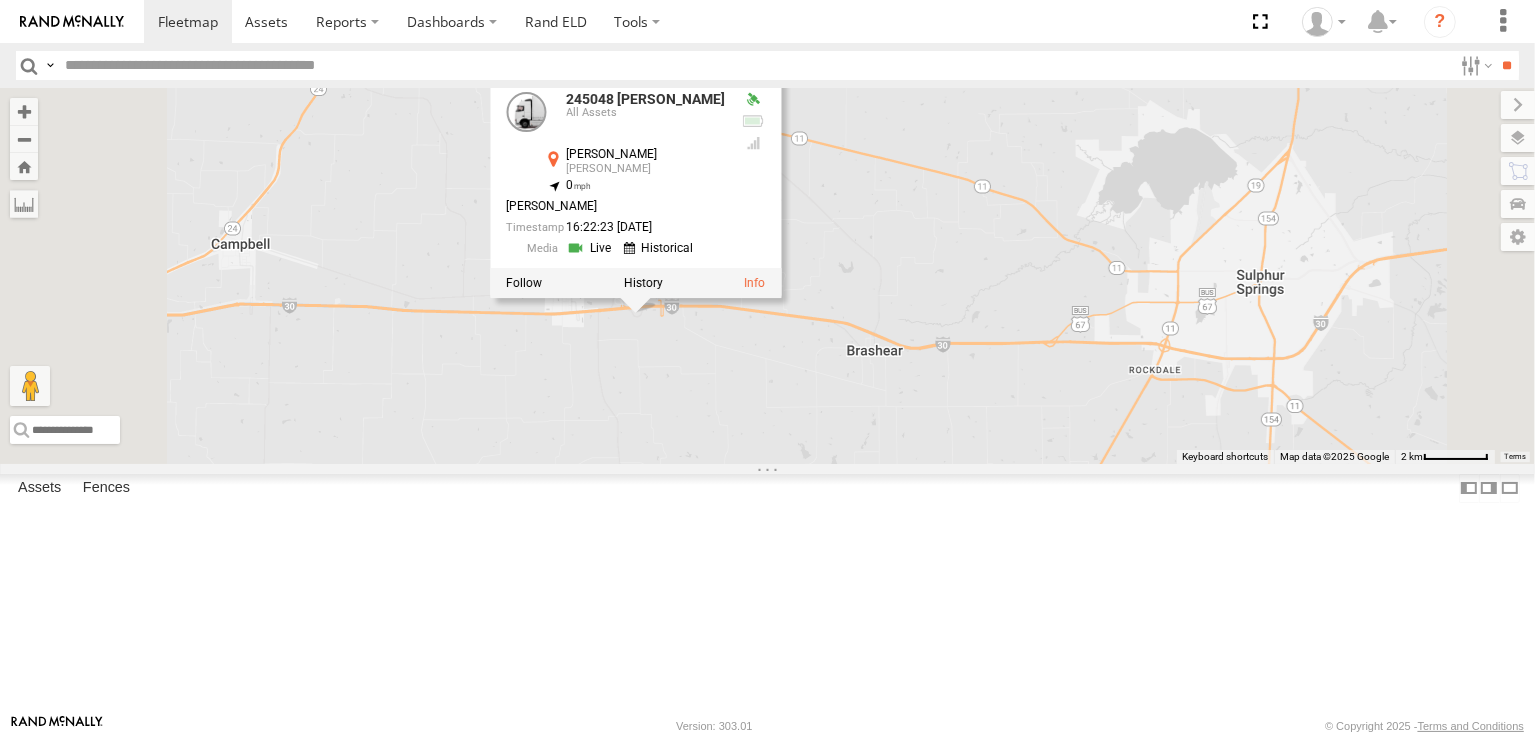 click on "245048 [PERSON_NAME] 245048 [PERSON_NAME] All Assets [PERSON_NAME] [PERSON_NAME] 33.12958 ,  -95.81561 0 [PERSON_NAME] 16:22:23 [DATE]" at bounding box center (767, 275) 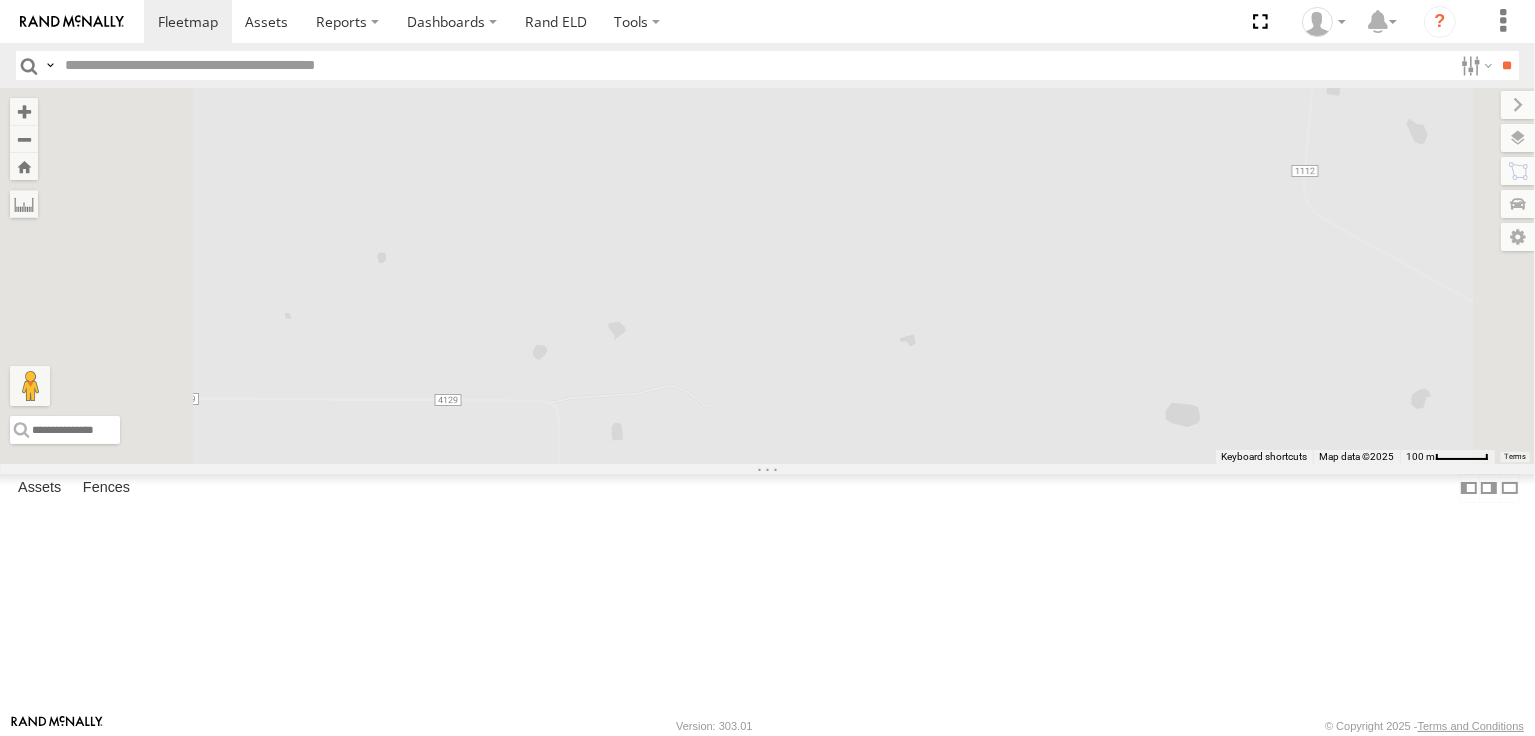 drag, startPoint x: 797, startPoint y: 310, endPoint x: 859, endPoint y: 550, distance: 247.879 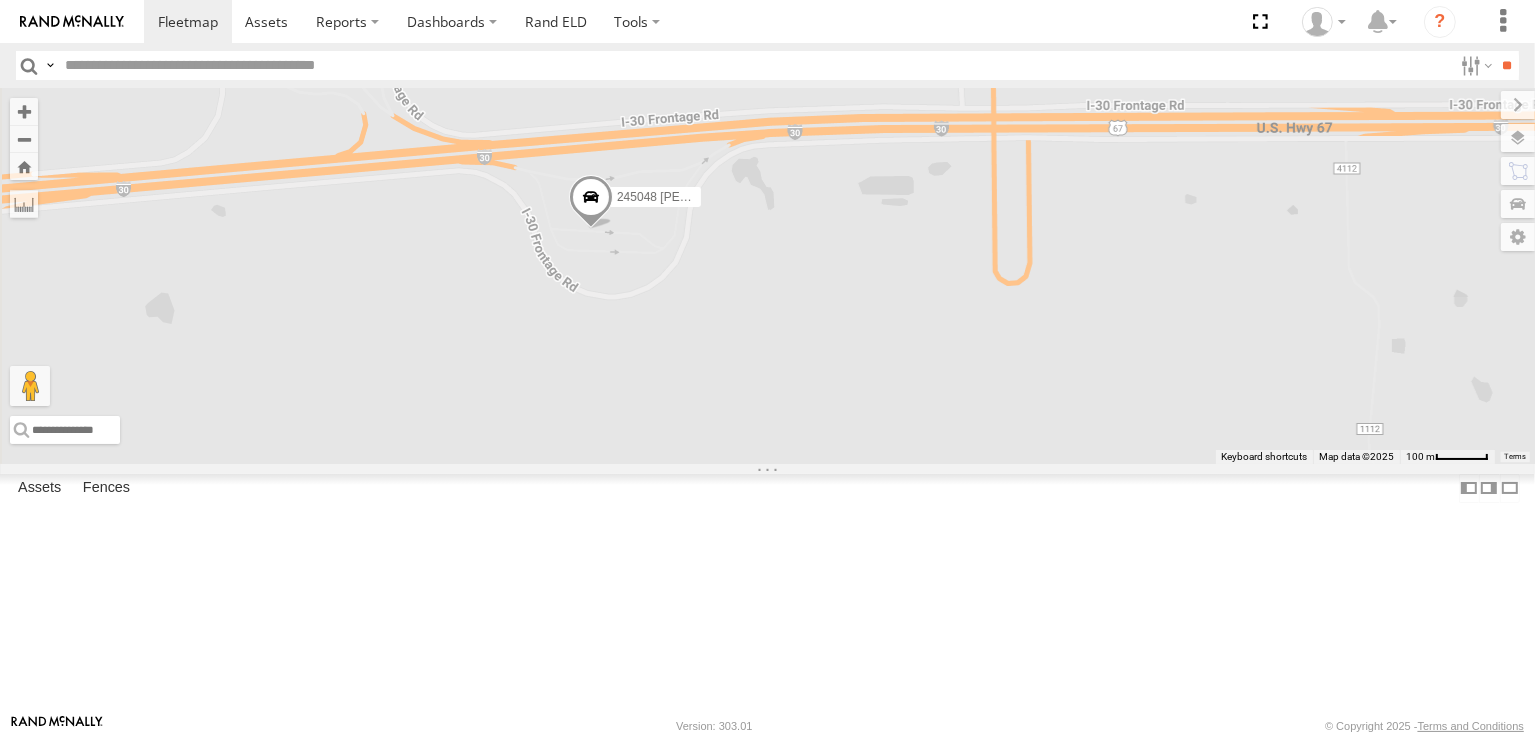 click at bounding box center [590, 202] 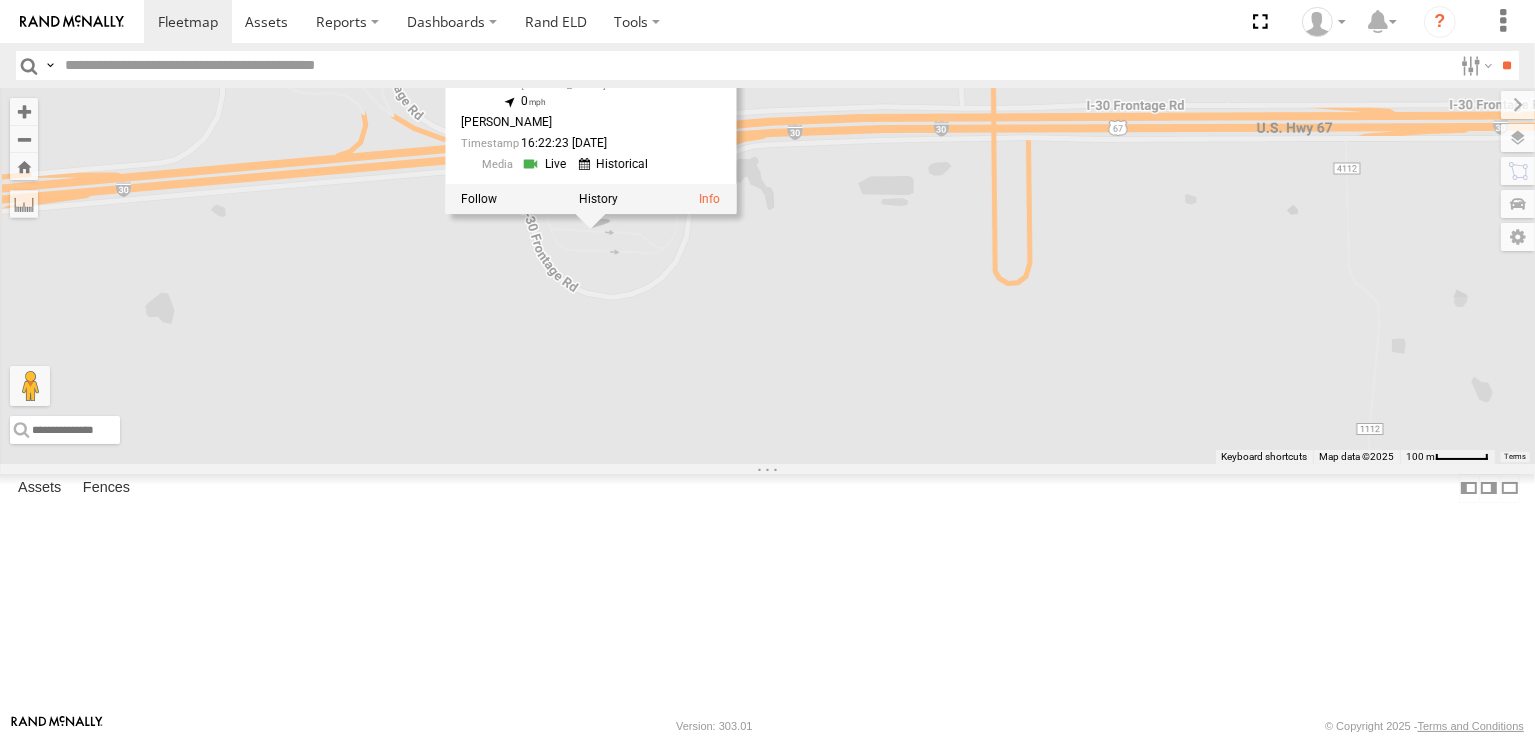 click at bounding box center (546, 164) 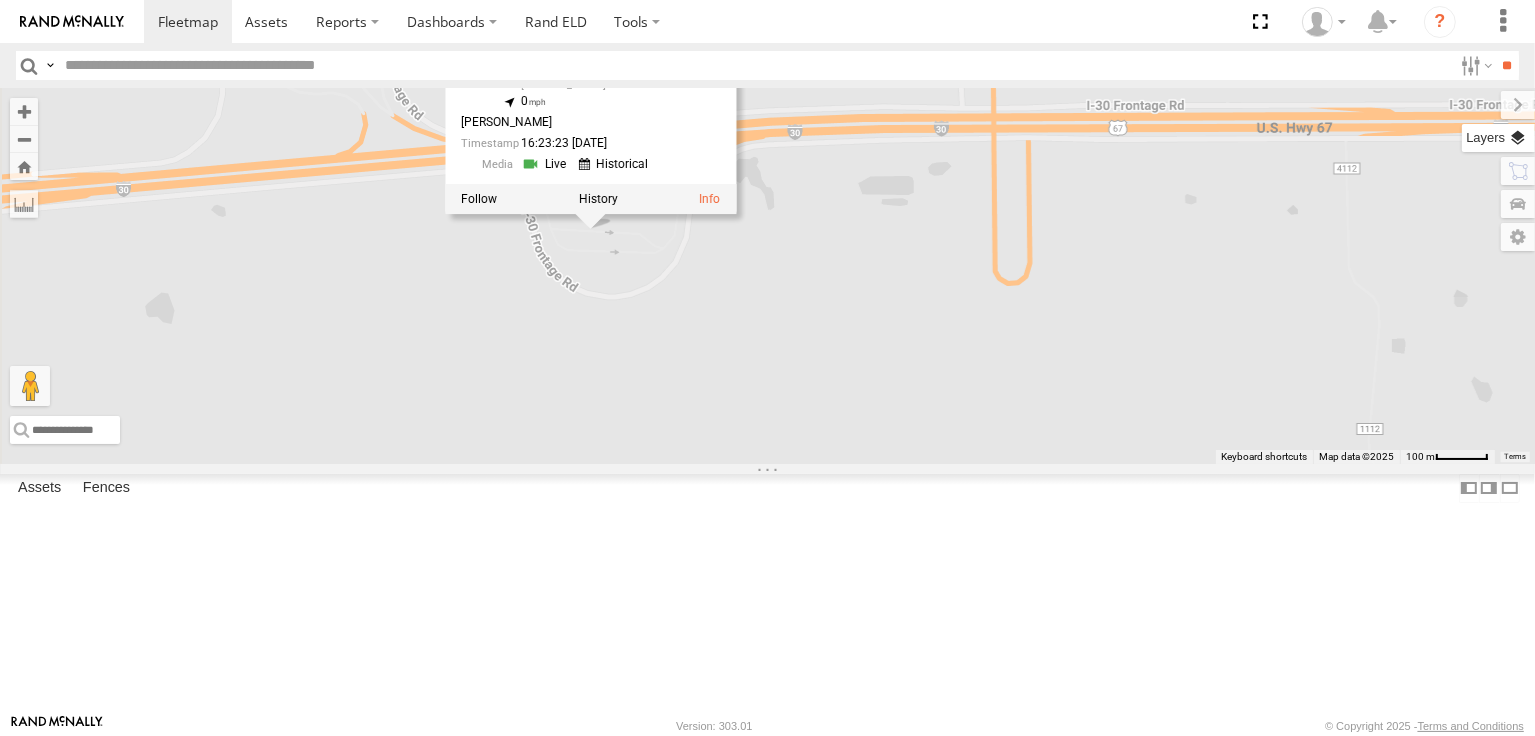 click at bounding box center (1498, 138) 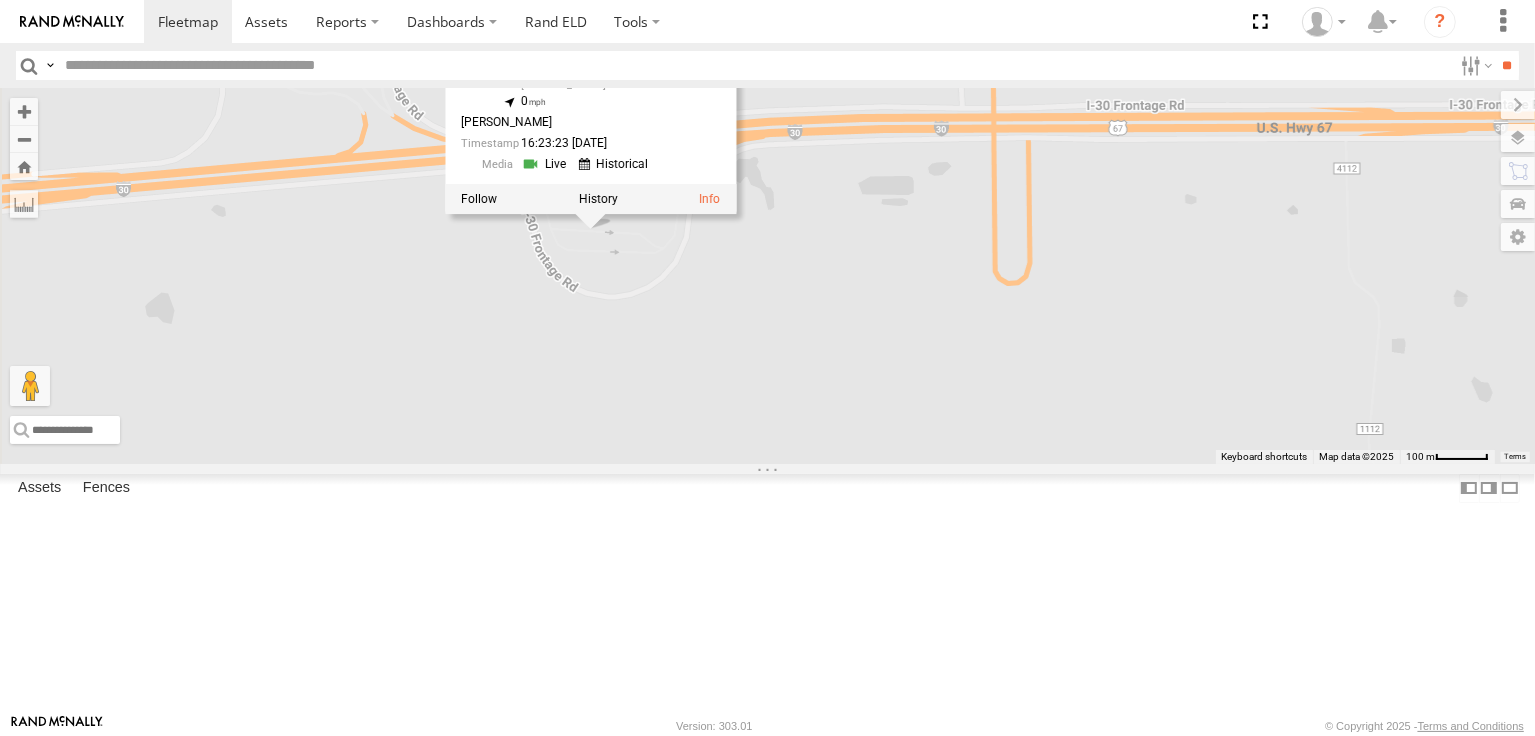 click at bounding box center [0, 0] 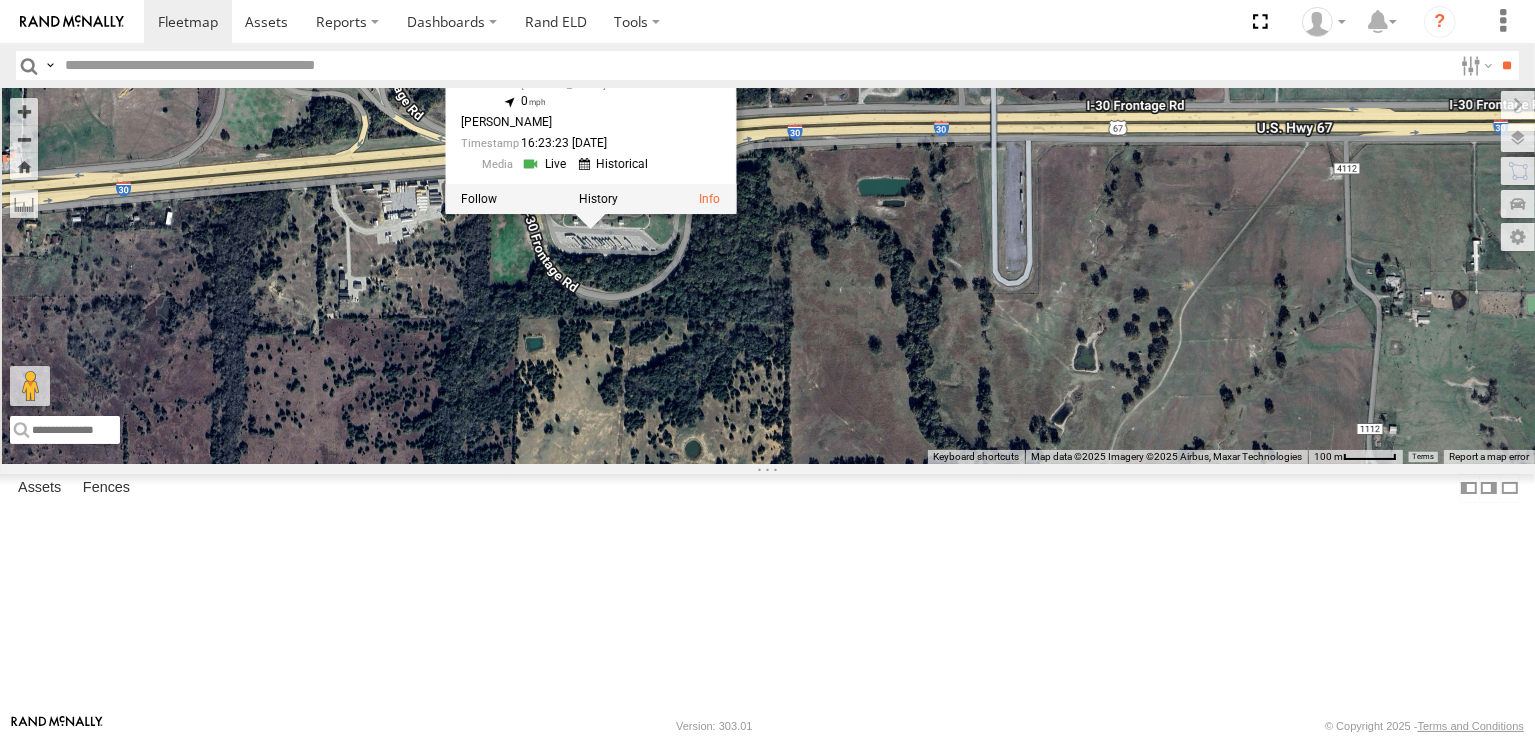 click on "245048 [PERSON_NAME] 245048 [PERSON_NAME] All Assets [PERSON_NAME] [PERSON_NAME] 33.12958 ,  -95.81561 0 [PERSON_NAME] 16:23:23 [DATE]" at bounding box center [767, 275] 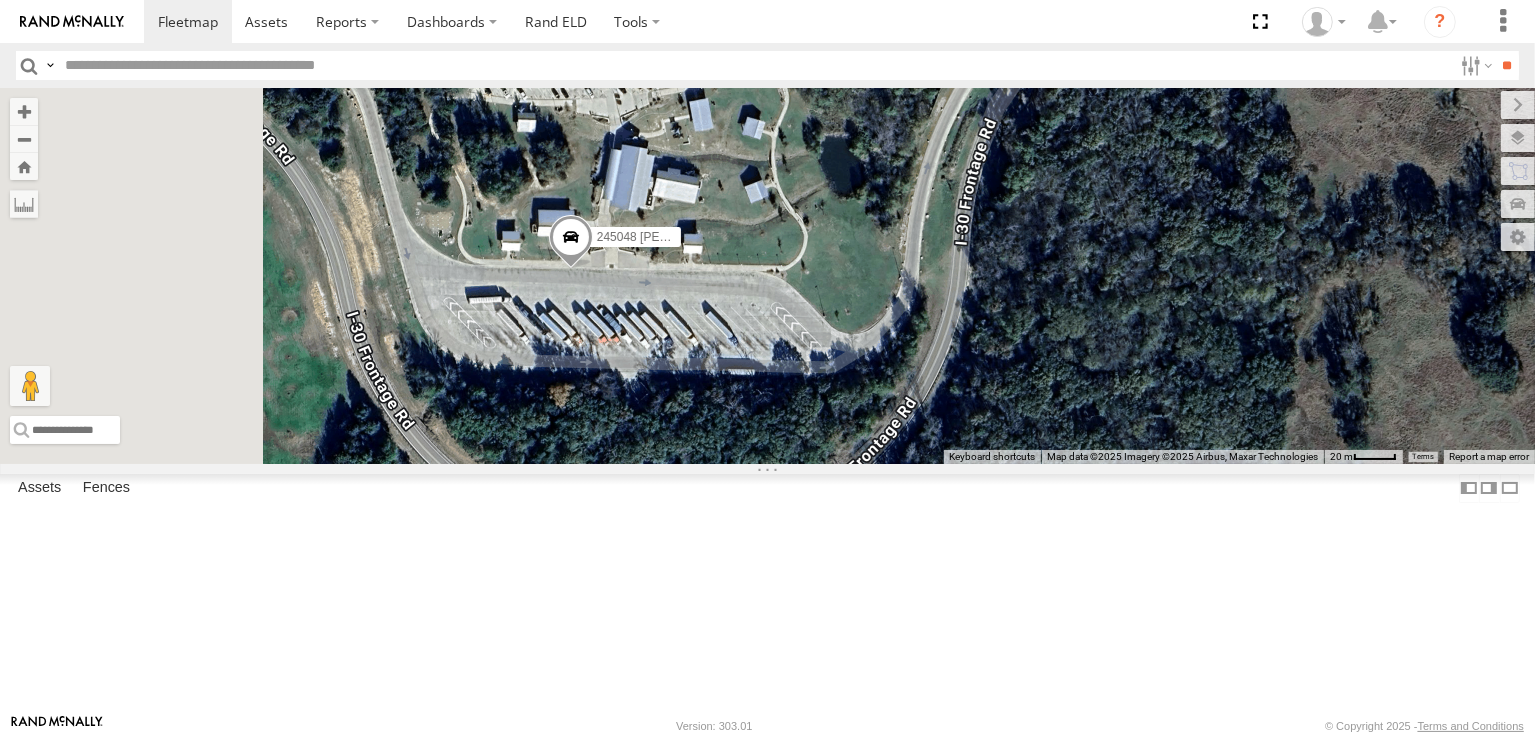 drag, startPoint x: 746, startPoint y: 288, endPoint x: 972, endPoint y: 648, distance: 425.06 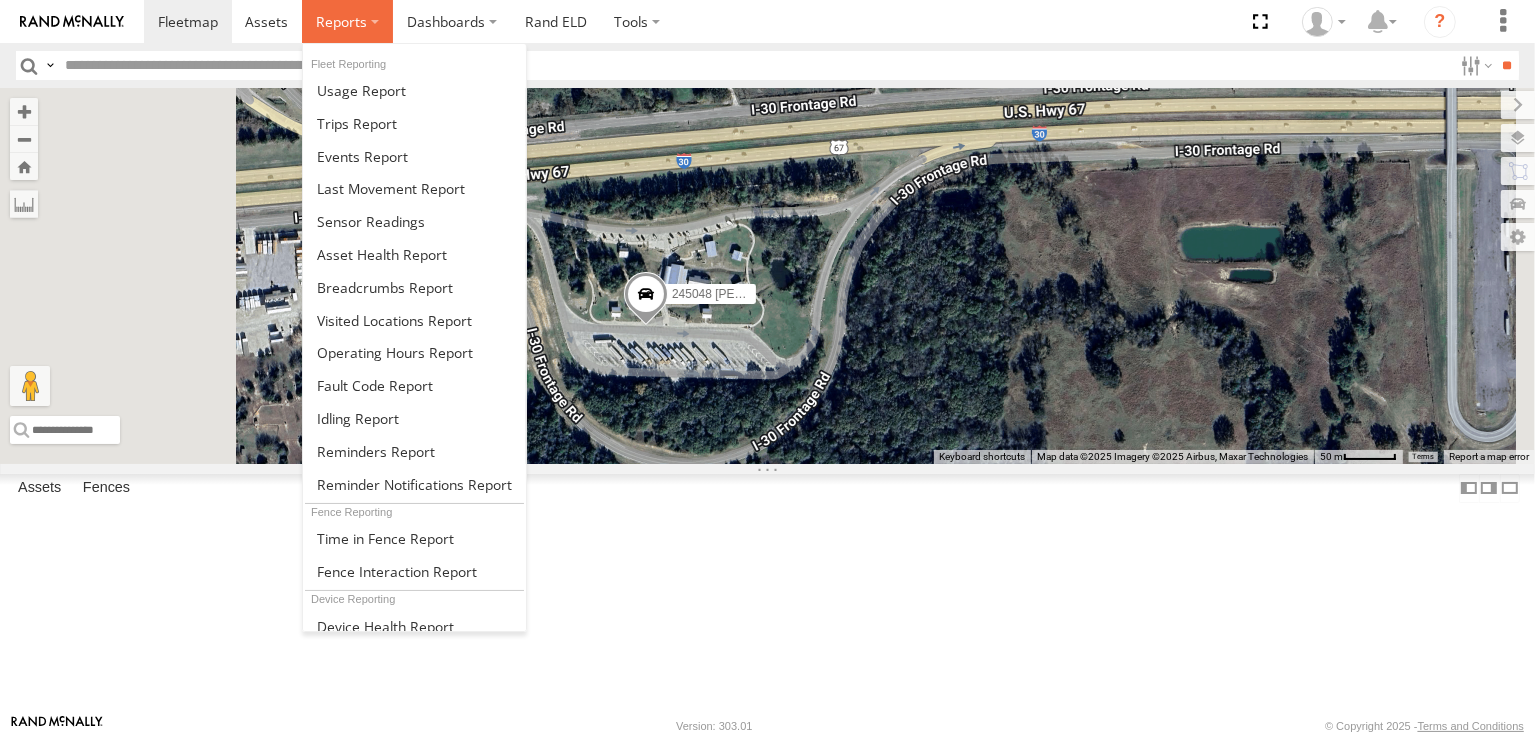 click at bounding box center [341, 21] 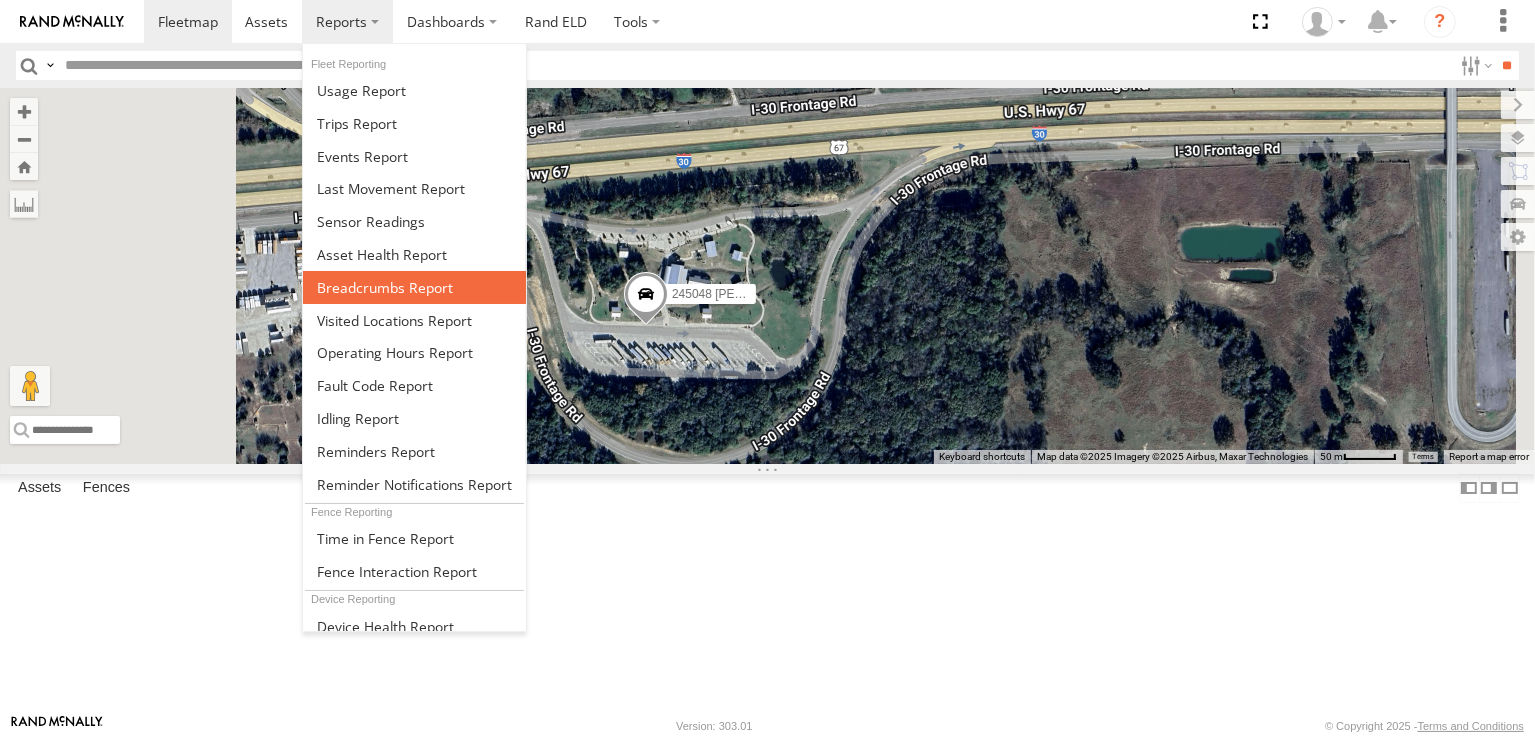 click at bounding box center [385, 287] 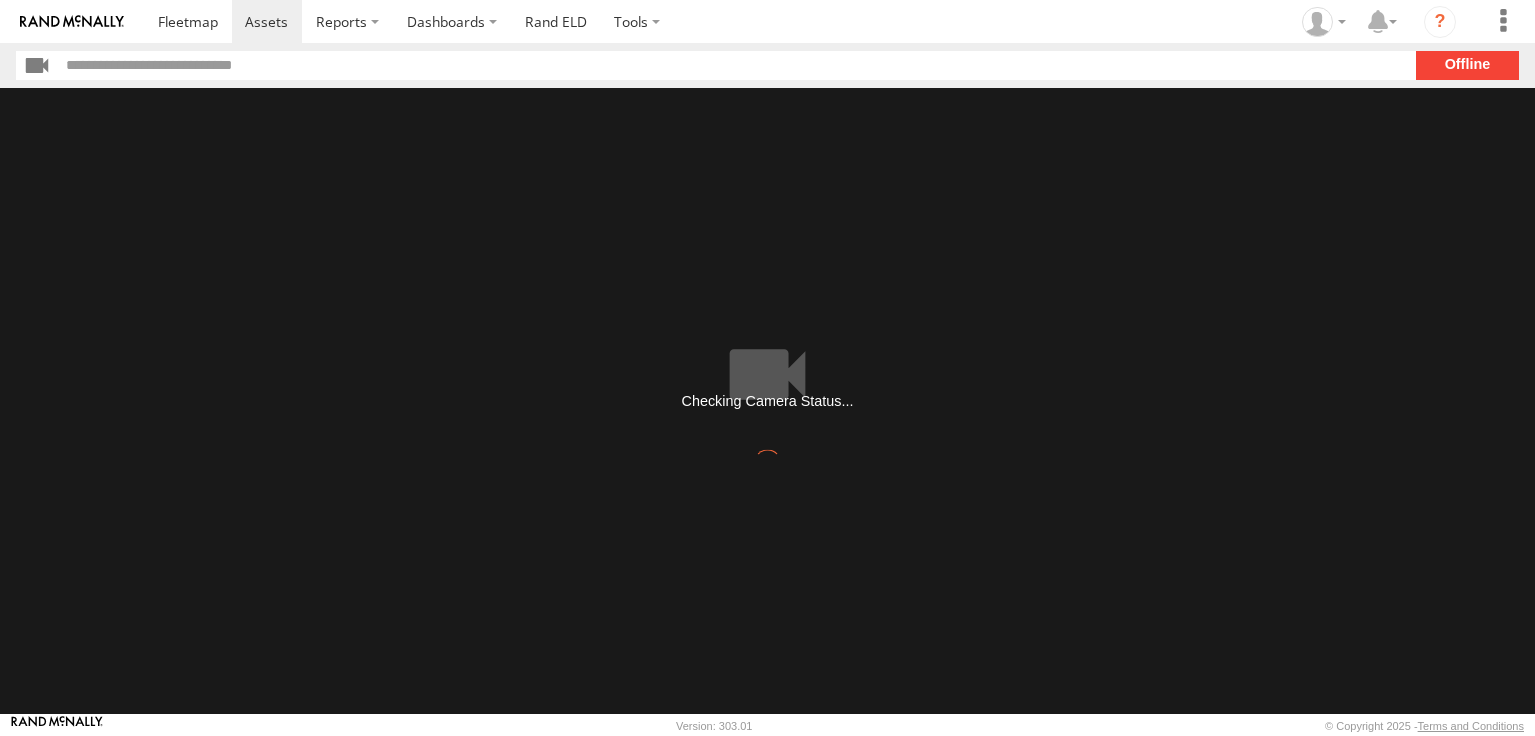 scroll, scrollTop: 0, scrollLeft: 0, axis: both 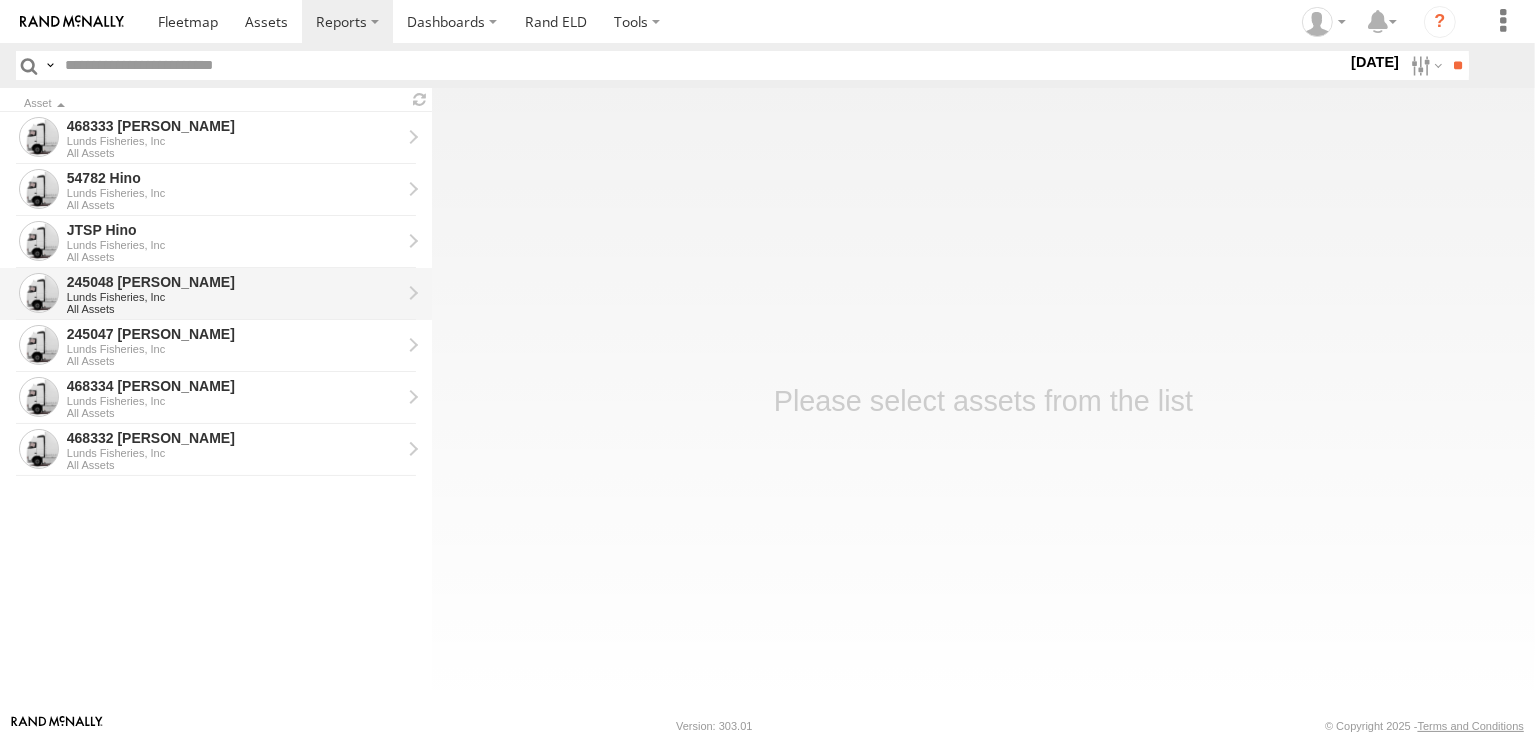click on "245048 [PERSON_NAME]" at bounding box center (234, 282) 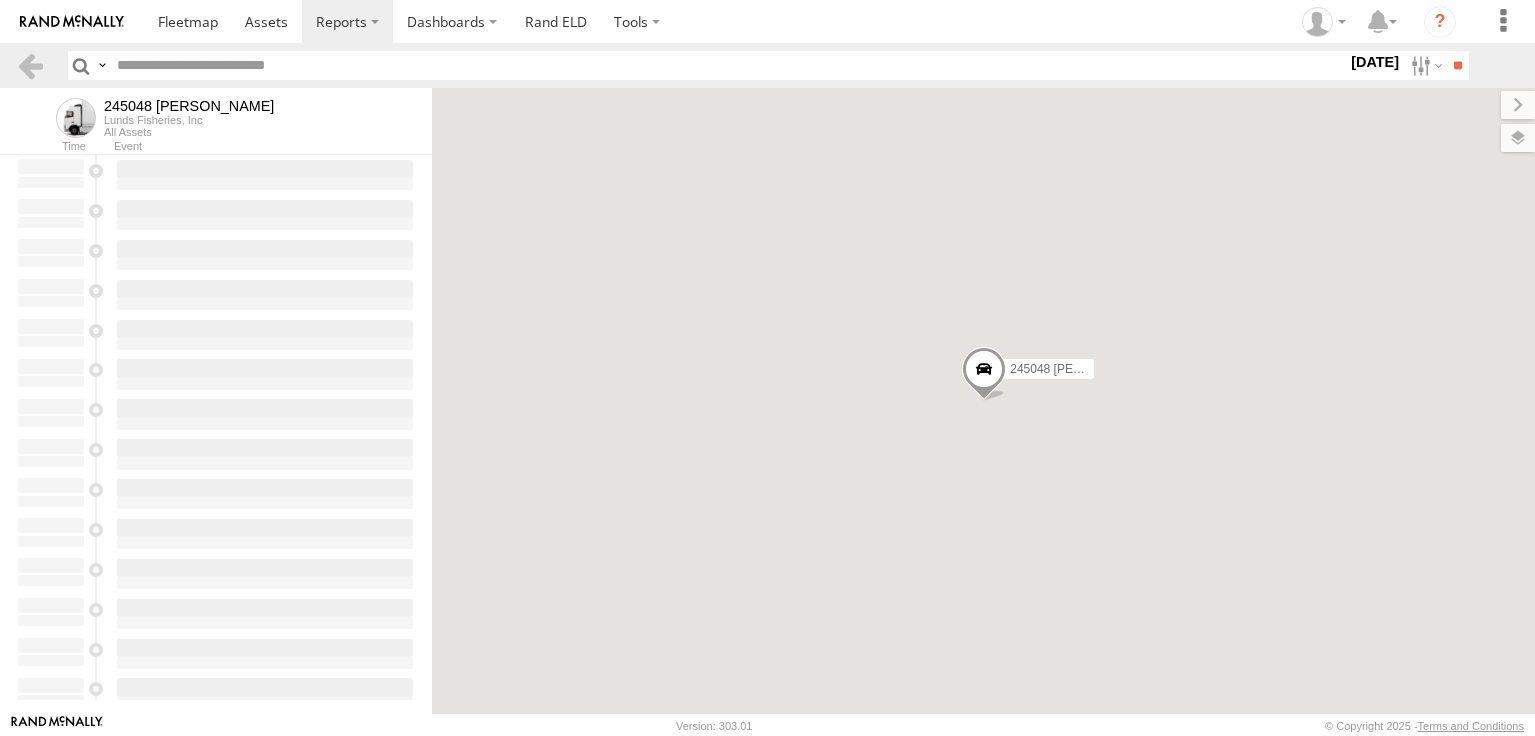 scroll, scrollTop: 0, scrollLeft: 0, axis: both 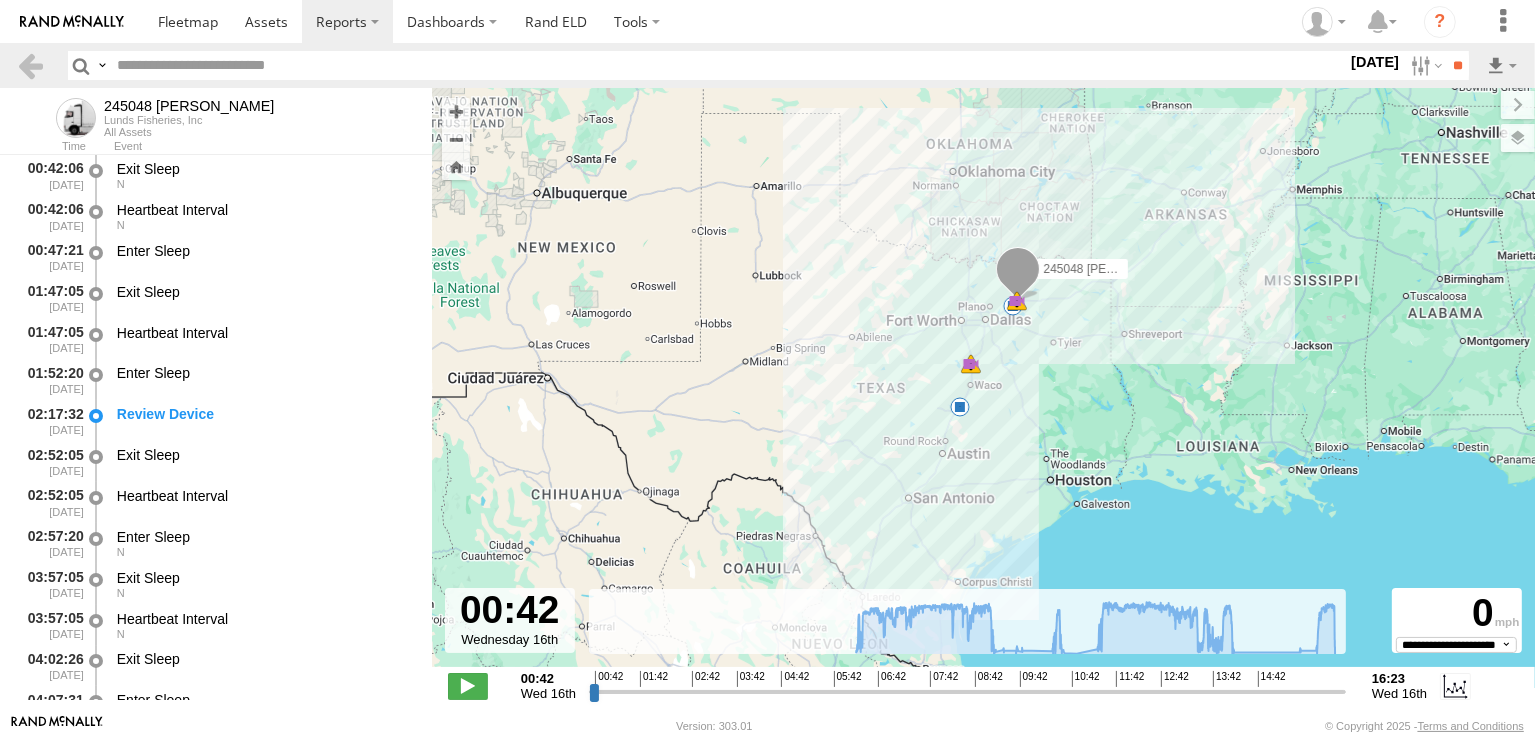 drag, startPoint x: 1040, startPoint y: 439, endPoint x: 1017, endPoint y: 436, distance: 23.194826 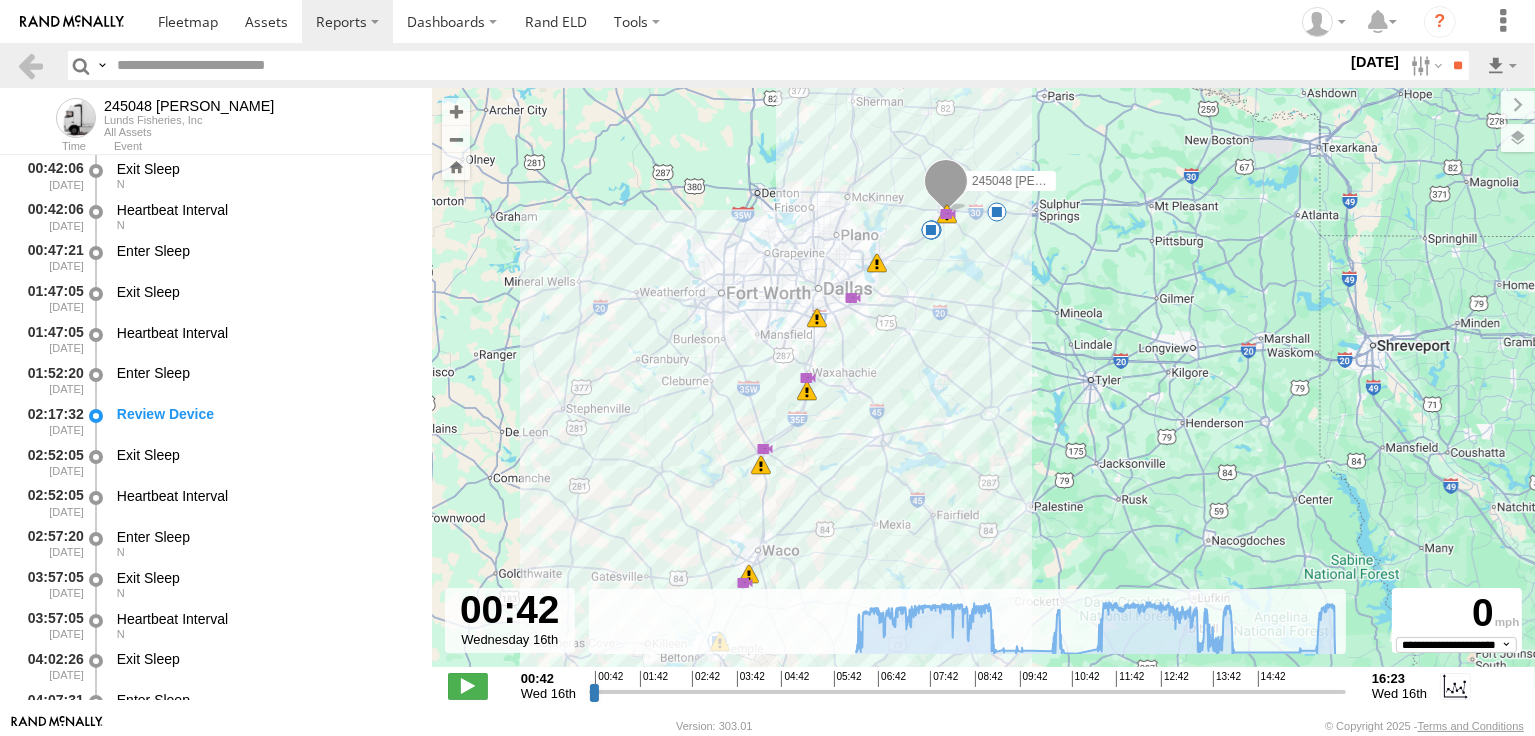drag, startPoint x: 1003, startPoint y: 379, endPoint x: 1003, endPoint y: 486, distance: 107 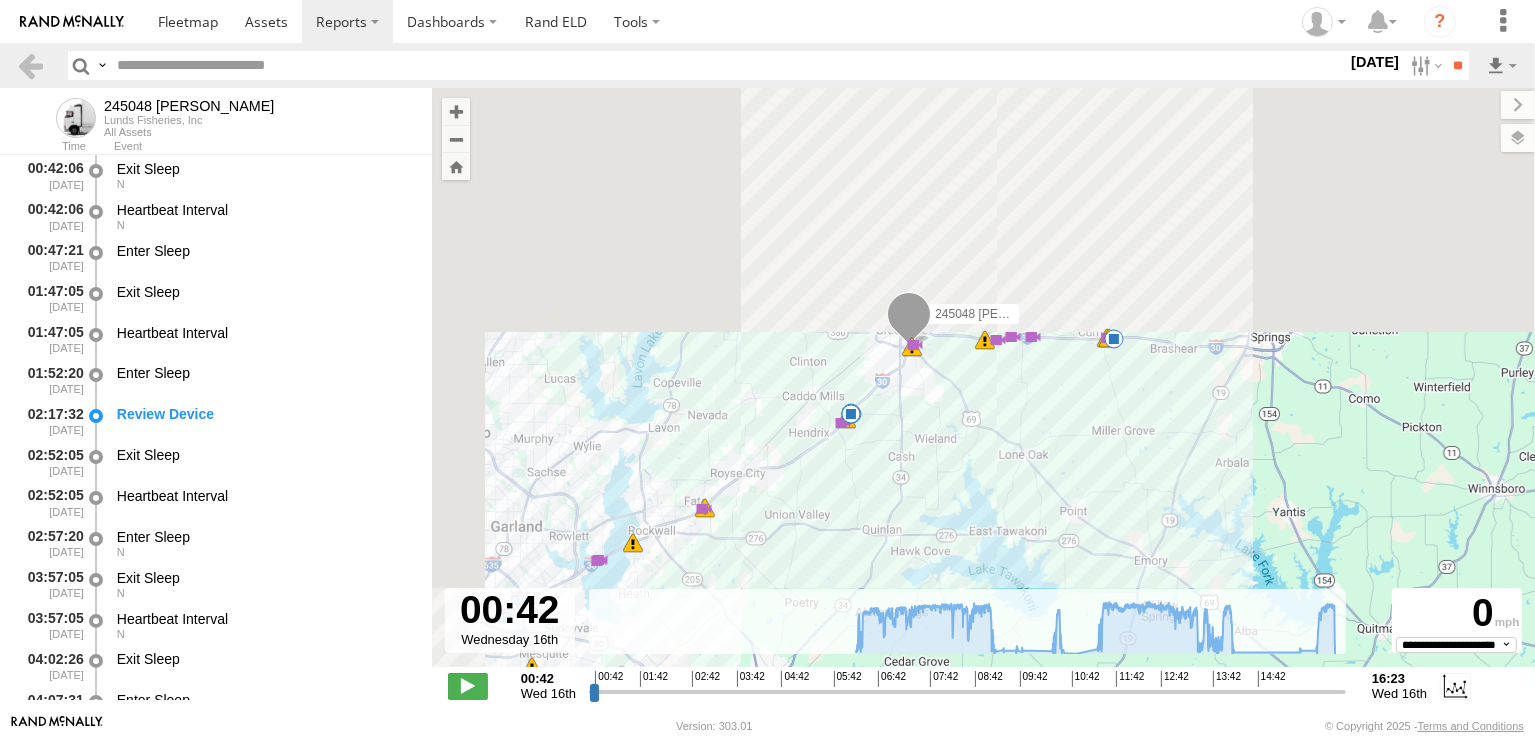 drag, startPoint x: 992, startPoint y: 483, endPoint x: 1012, endPoint y: 559, distance: 78.58753 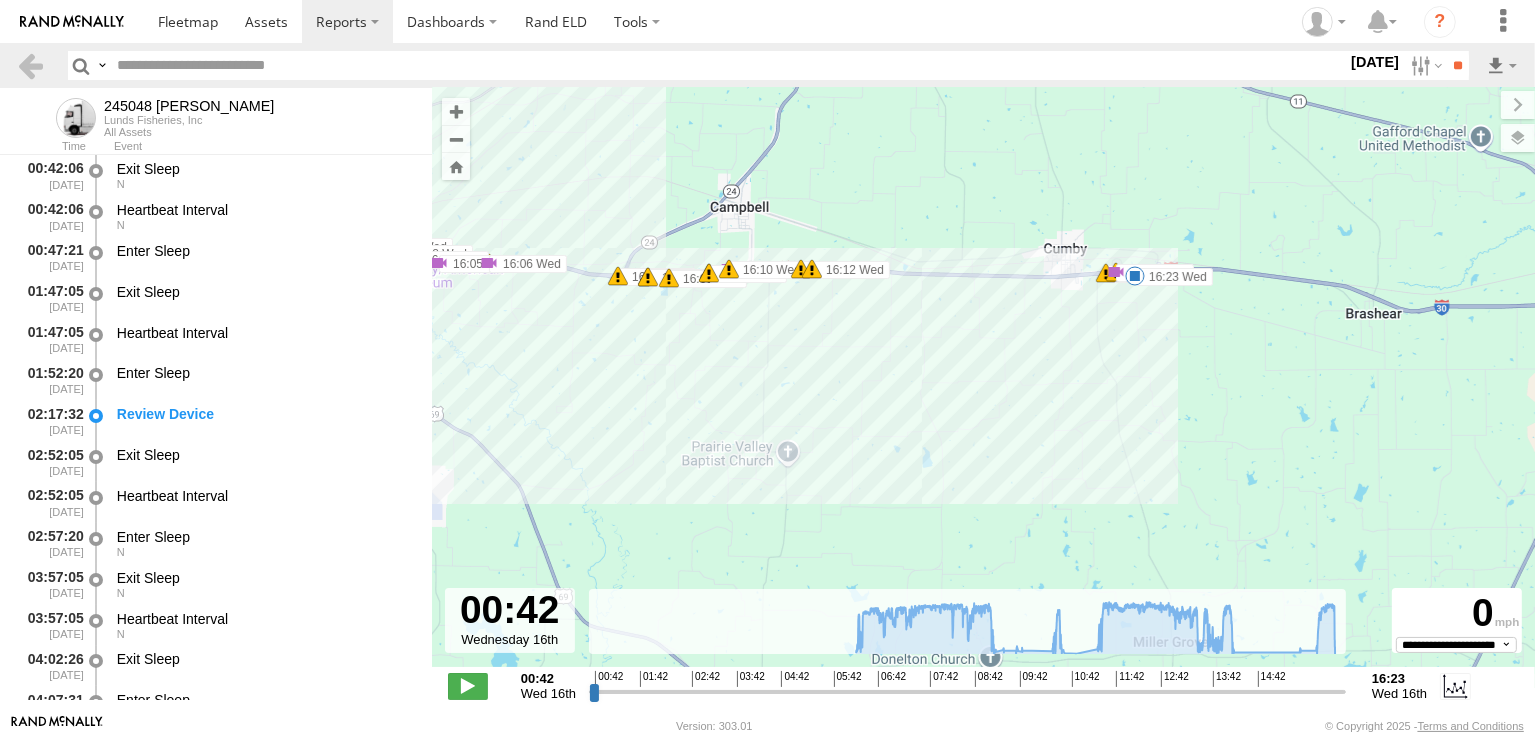 drag, startPoint x: 1252, startPoint y: 356, endPoint x: 912, endPoint y: 487, distance: 364.36383 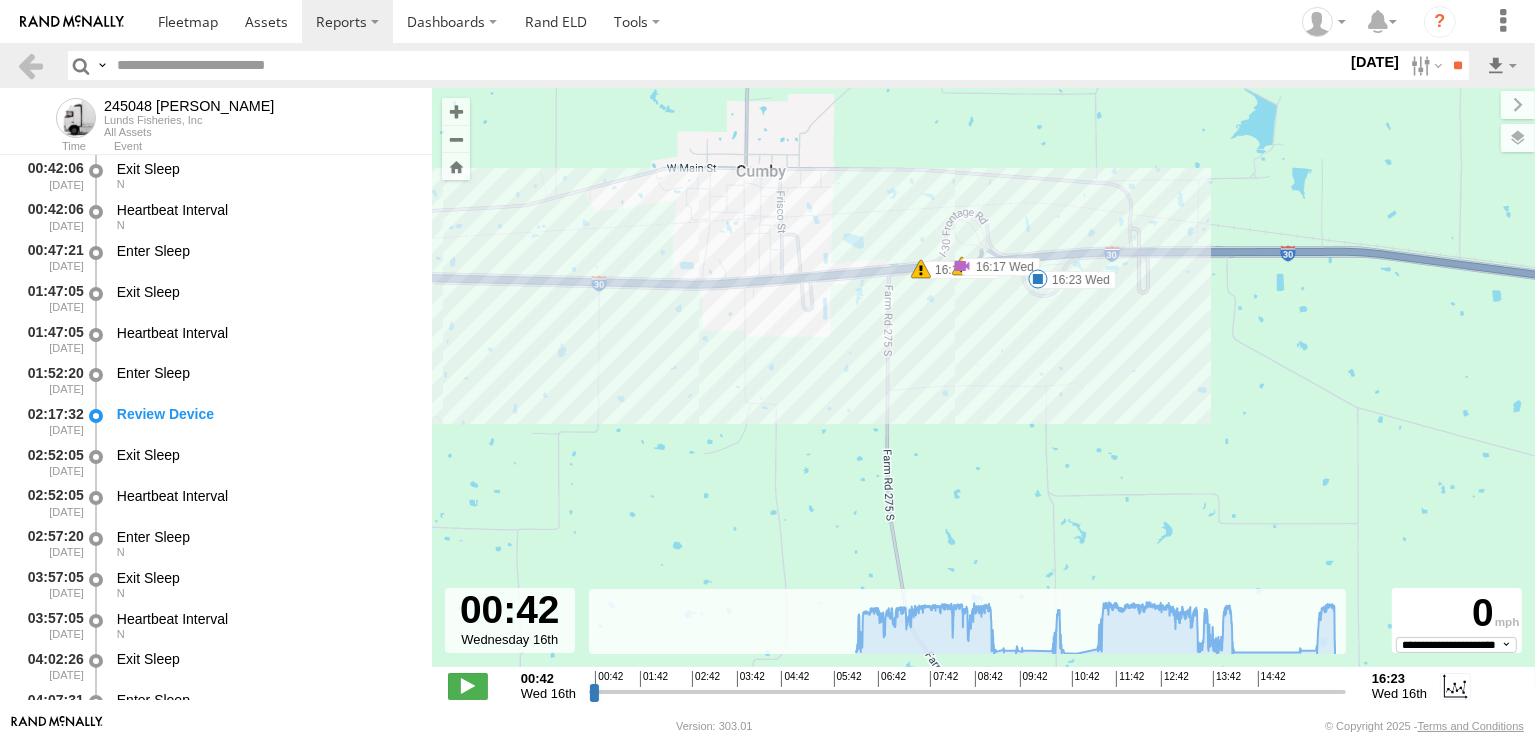 drag, startPoint x: 1127, startPoint y: 231, endPoint x: 1089, endPoint y: 509, distance: 280.5851 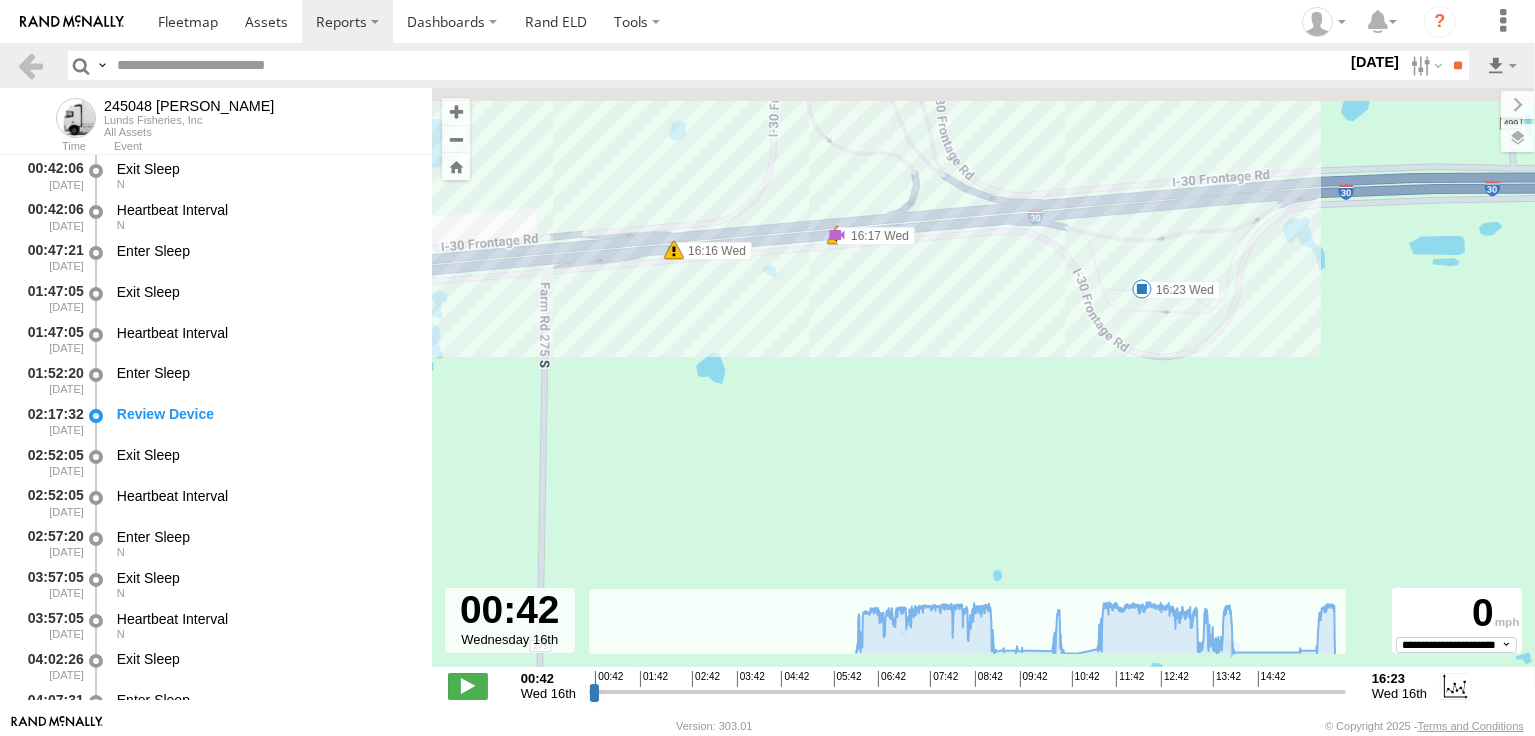 drag, startPoint x: 1141, startPoint y: 288, endPoint x: 1047, endPoint y: 399, distance: 145.45447 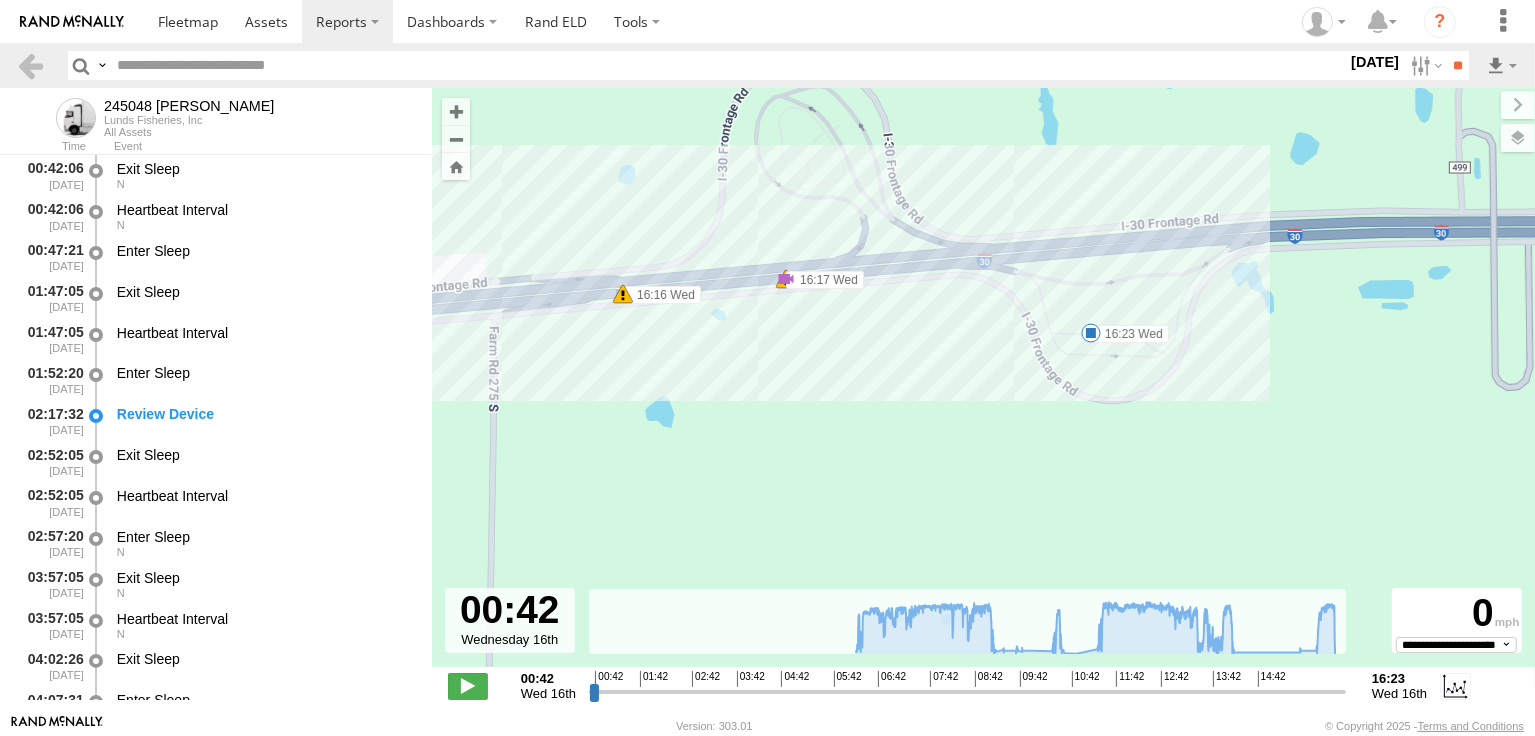 click at bounding box center [1091, 333] 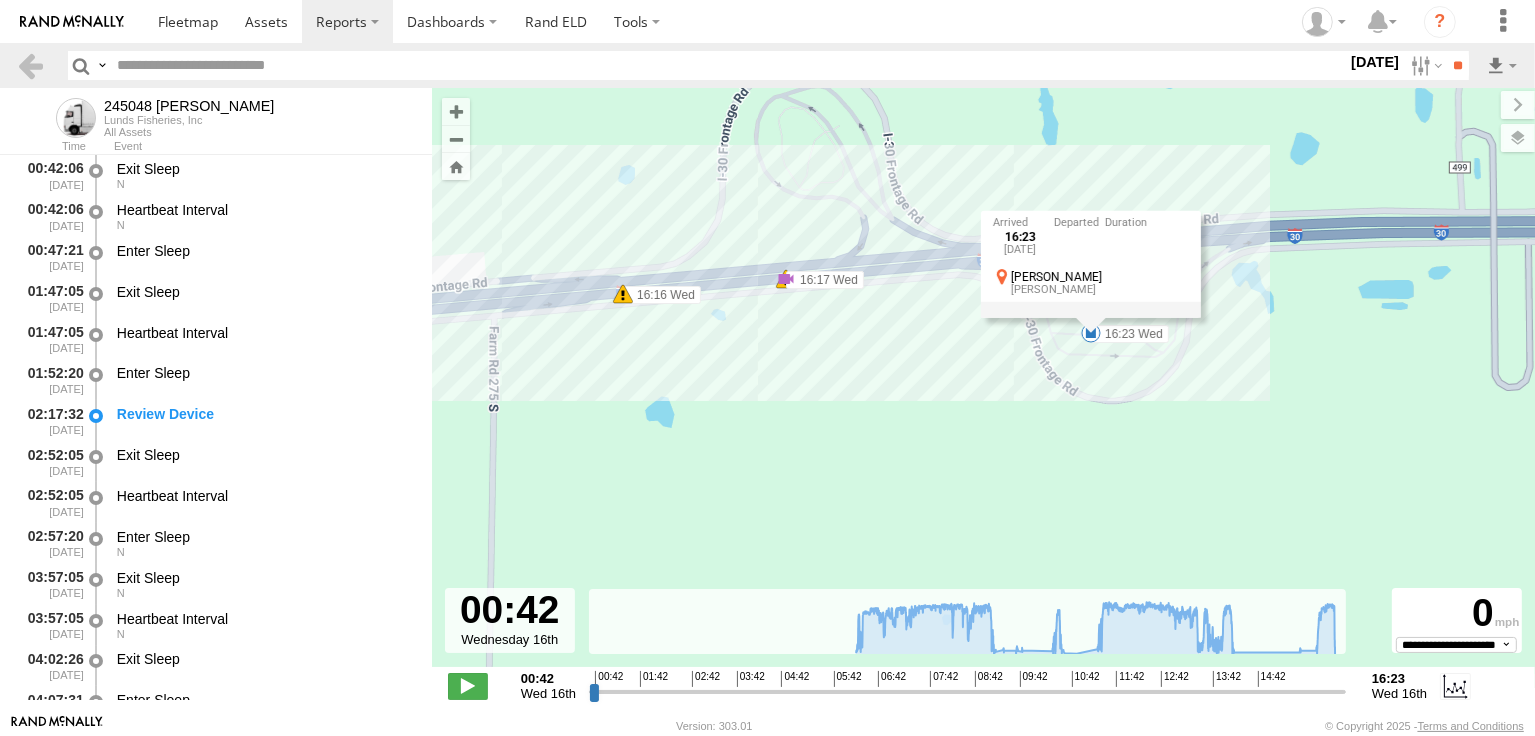 click on "245048 [PERSON_NAME] 14:10 Wed 14:16 Wed 15:34 Wed 15:39 Wed 16:23 Wed 16:16 Wed 16:17 Wed 06:29 Wed 13:26 Wed 13:27 Wed 15:29 Wed 15:34 Wed 15:55 Wed 16:09 Wed 16:10 Wed 16:12 Wed 16:17 Wed 06:25 Wed 06:26 Wed 16:01 Wed 16:06 Wed 16:06 Wed 16:06 Wed 16:08 Wed 16:09 Wed 16:09 Wed 16:09 Wed 16:10 Wed 16:10 Wed 16:10 Wed 16:11 Wed 16:12 Wed 06:14 Wed 06:16 Wed 06:18 Wed 16:03 Wed 16:05 Wed 16:05 Wed 16:06 Wed 16:23 [DATE] [PERSON_NAME] [PERSON_NAME]" at bounding box center (983, 388) 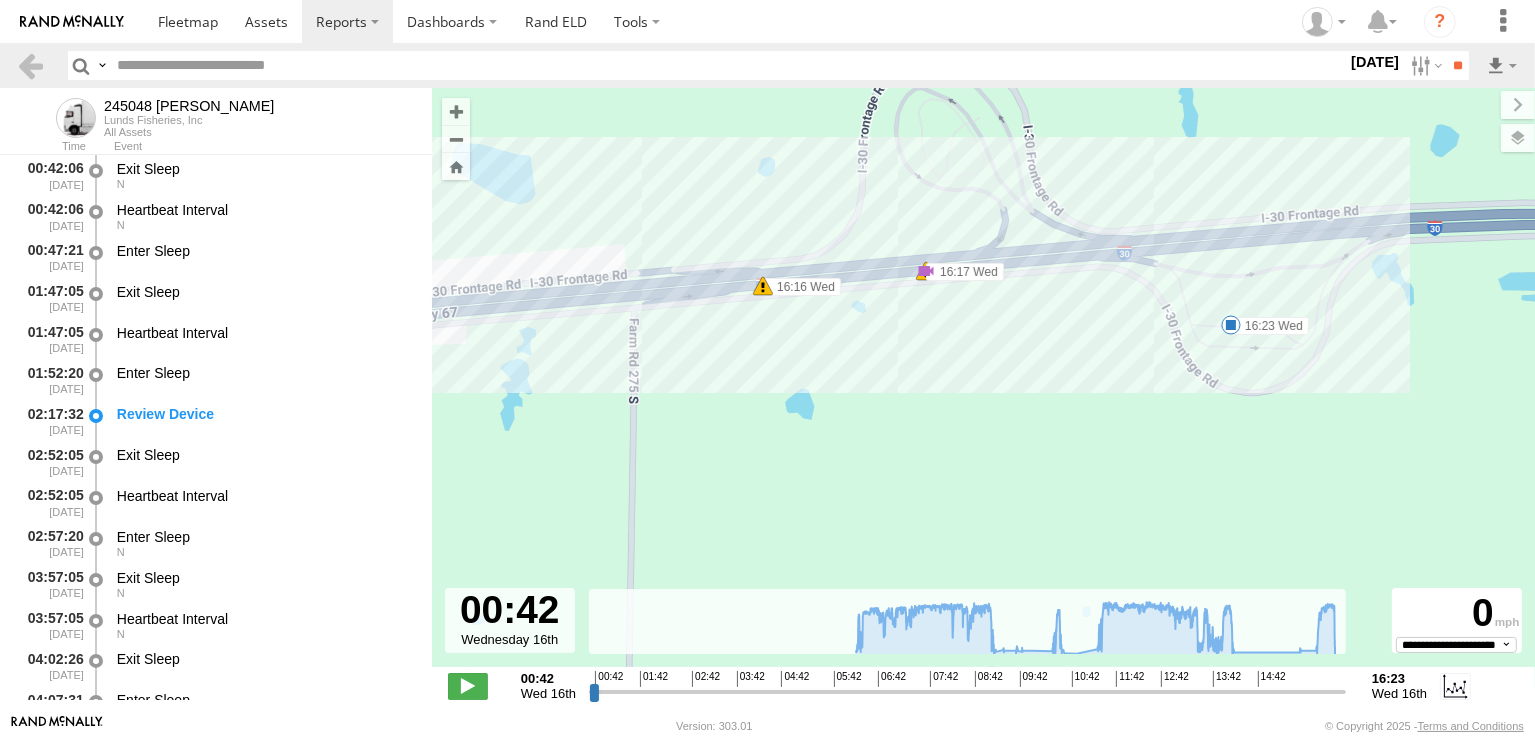 drag, startPoint x: 802, startPoint y: 431, endPoint x: 1315, endPoint y: 329, distance: 523.04205 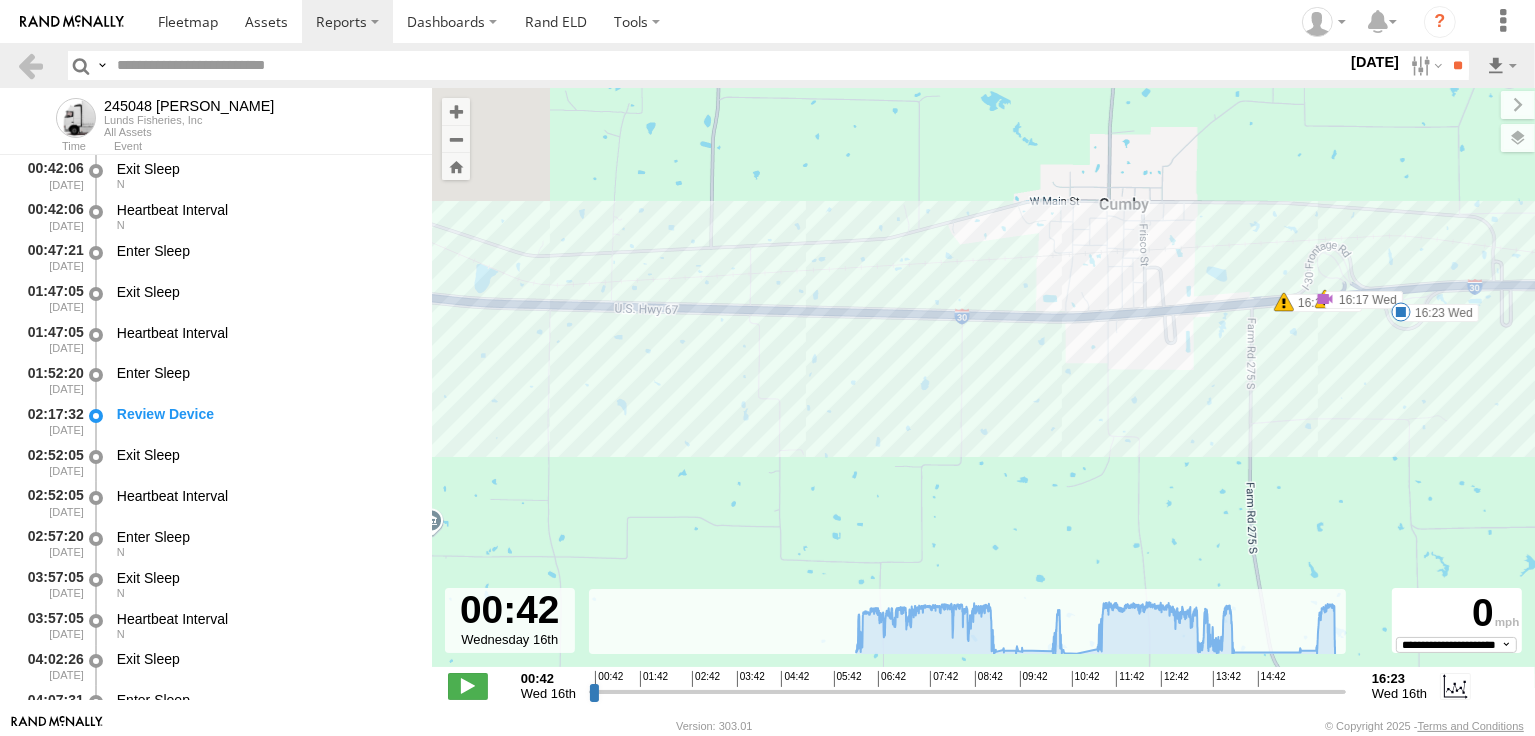 drag, startPoint x: 824, startPoint y: 444, endPoint x: 998, endPoint y: 419, distance: 175.7868 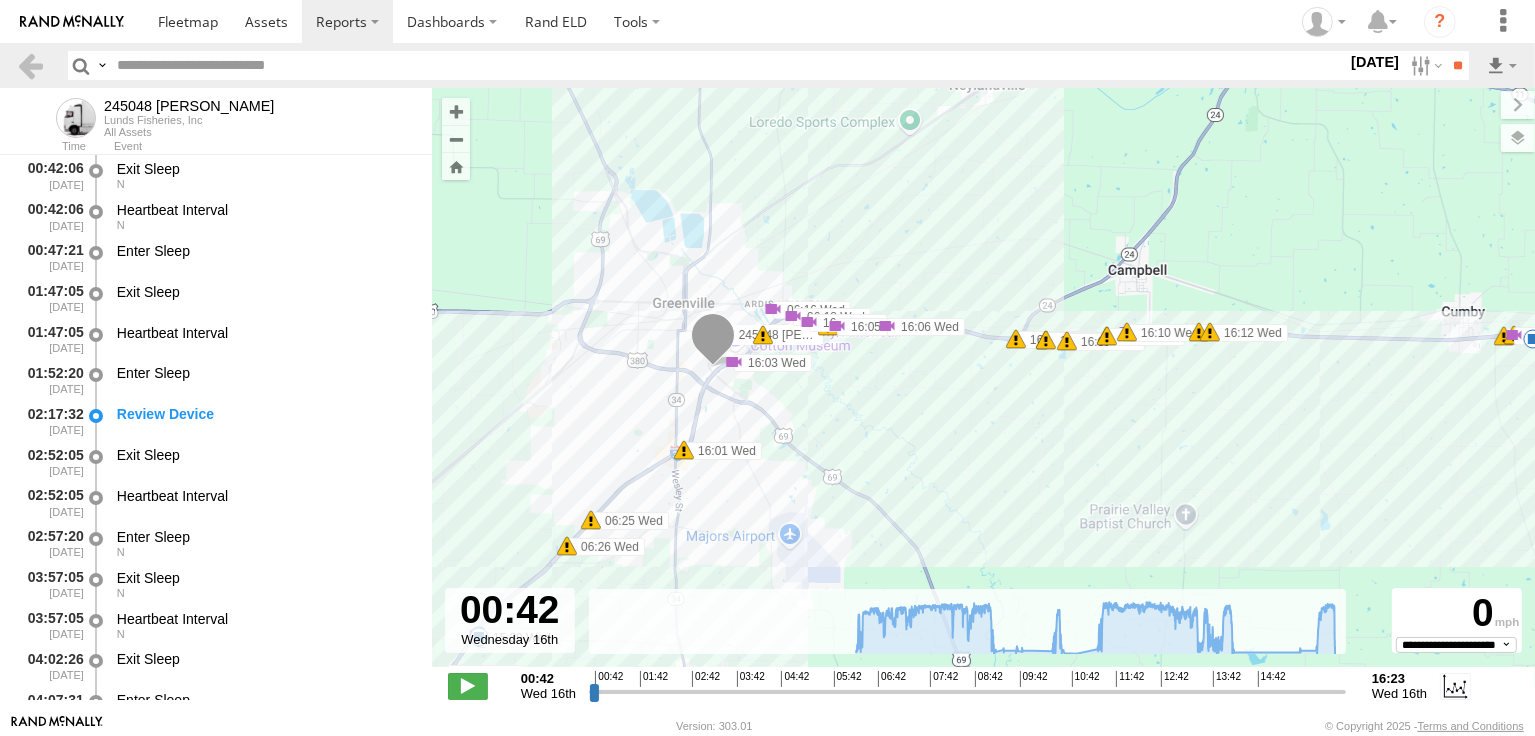 drag, startPoint x: 697, startPoint y: 478, endPoint x: 1096, endPoint y: 419, distance: 403.33856 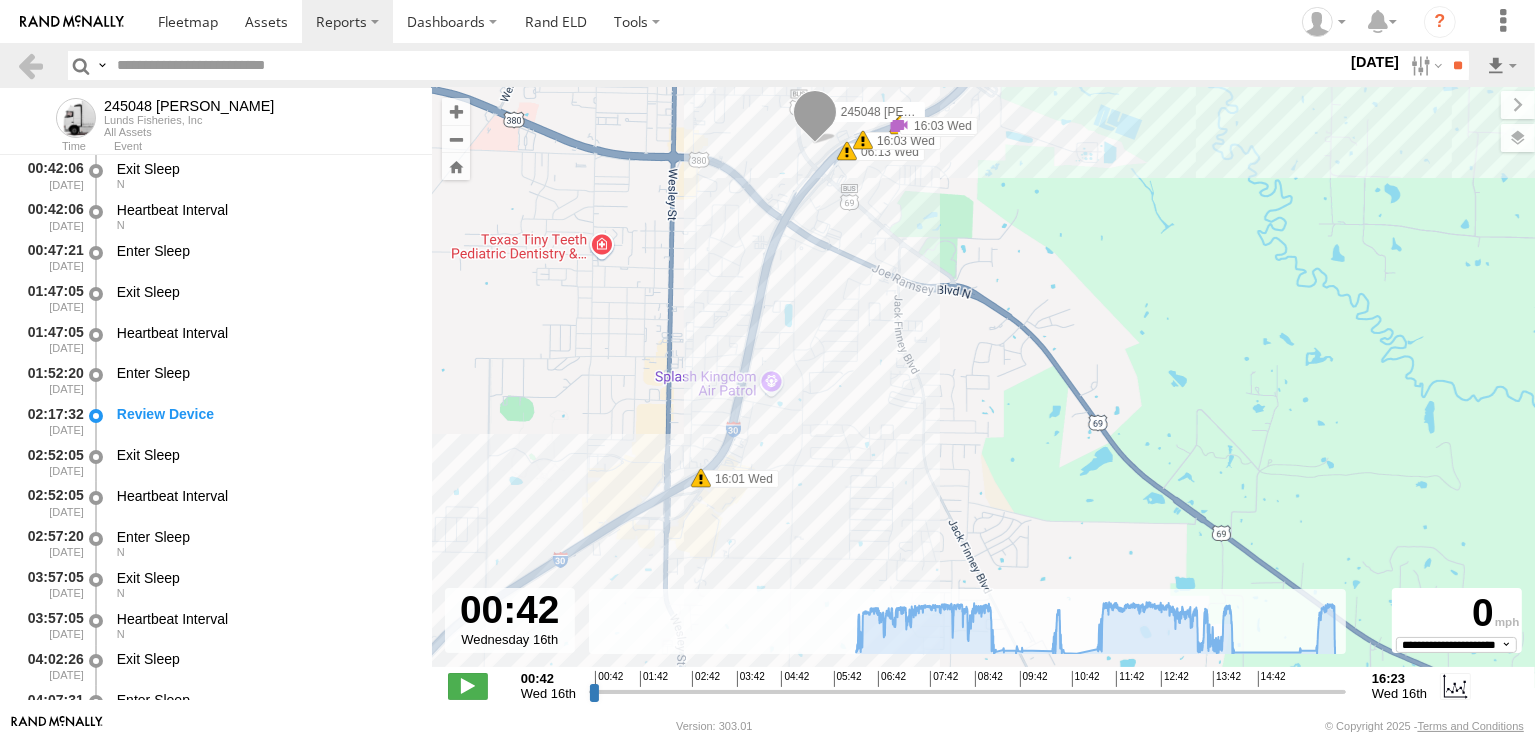 drag, startPoint x: 906, startPoint y: 374, endPoint x: 968, endPoint y: 663, distance: 295.5757 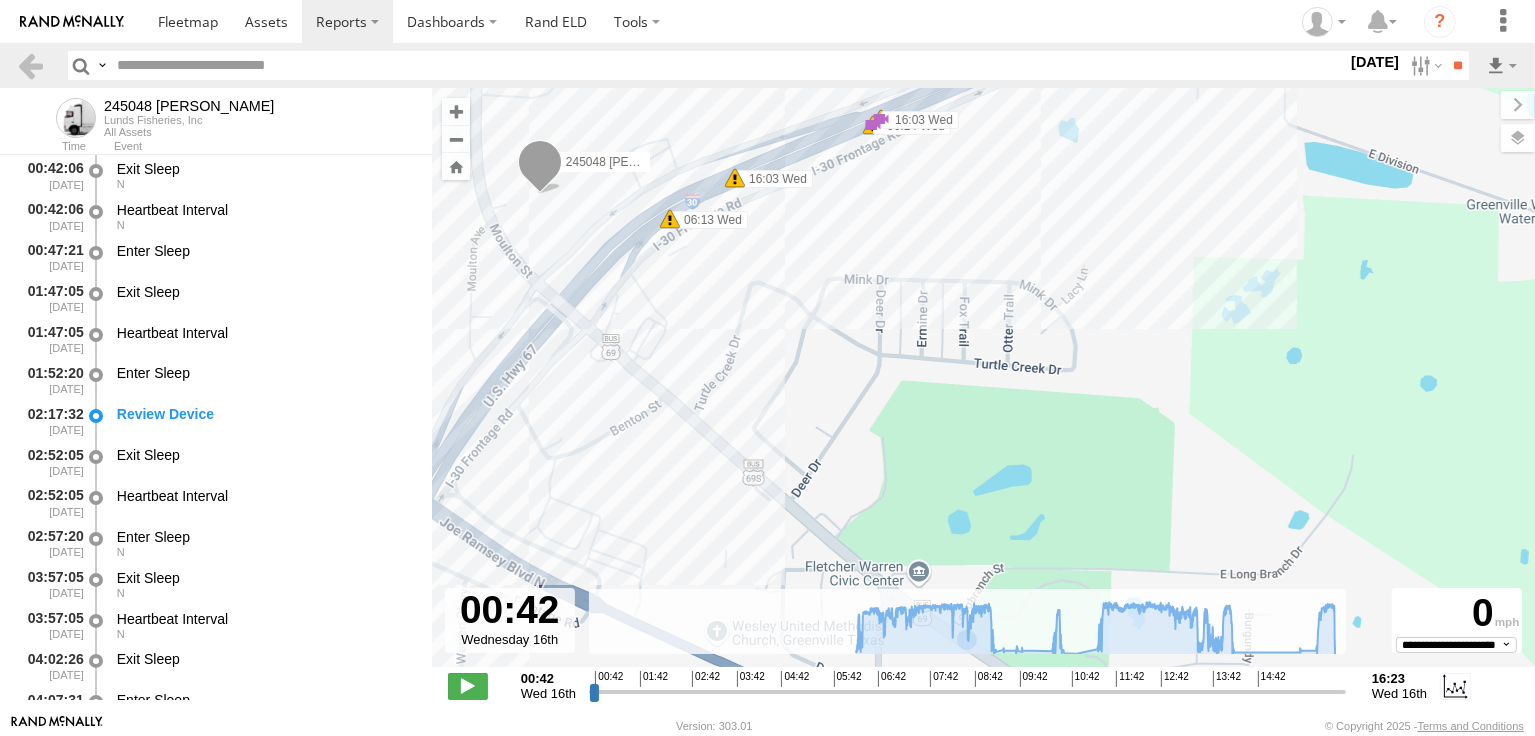 click at bounding box center (539, 167) 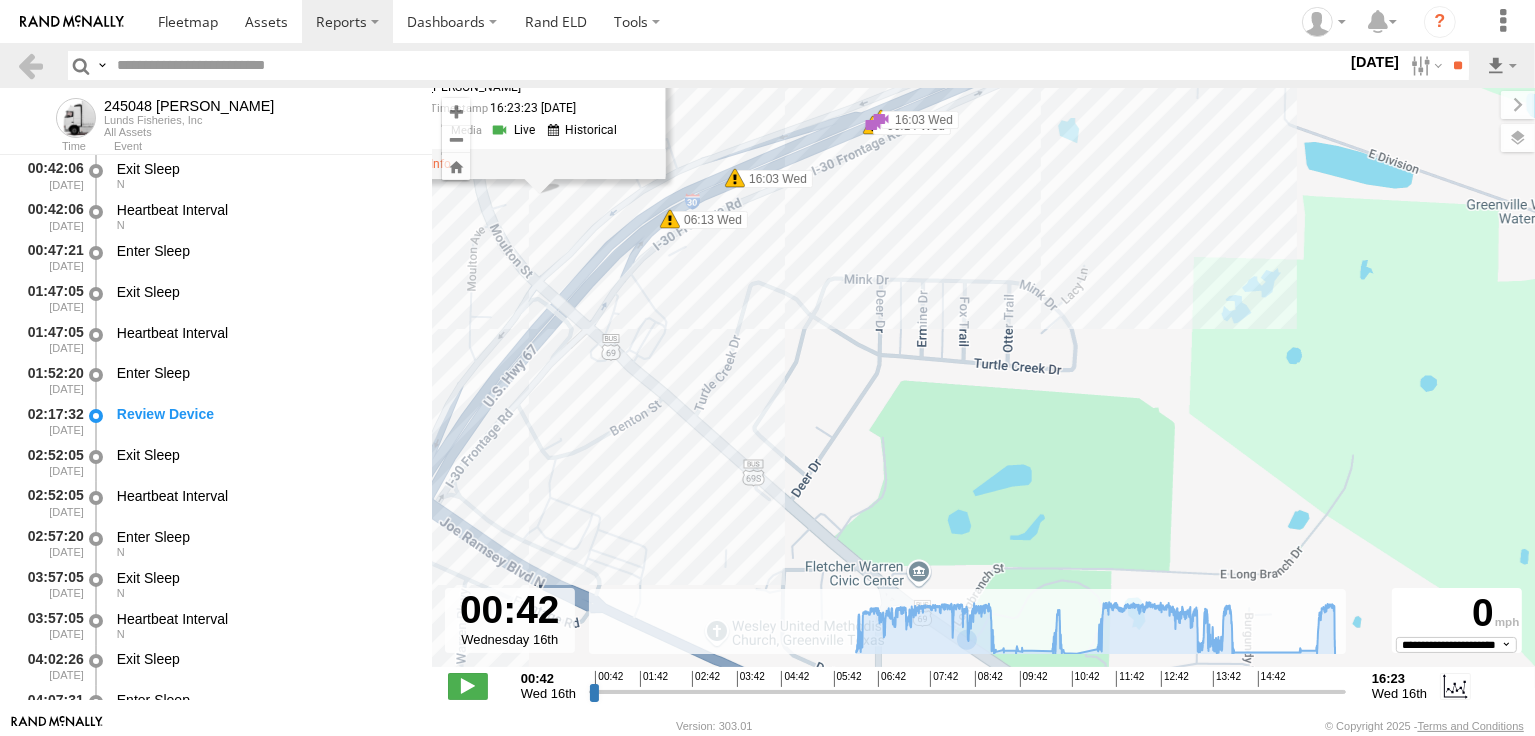 drag, startPoint x: 481, startPoint y: 300, endPoint x: 506, endPoint y: 339, distance: 46.32494 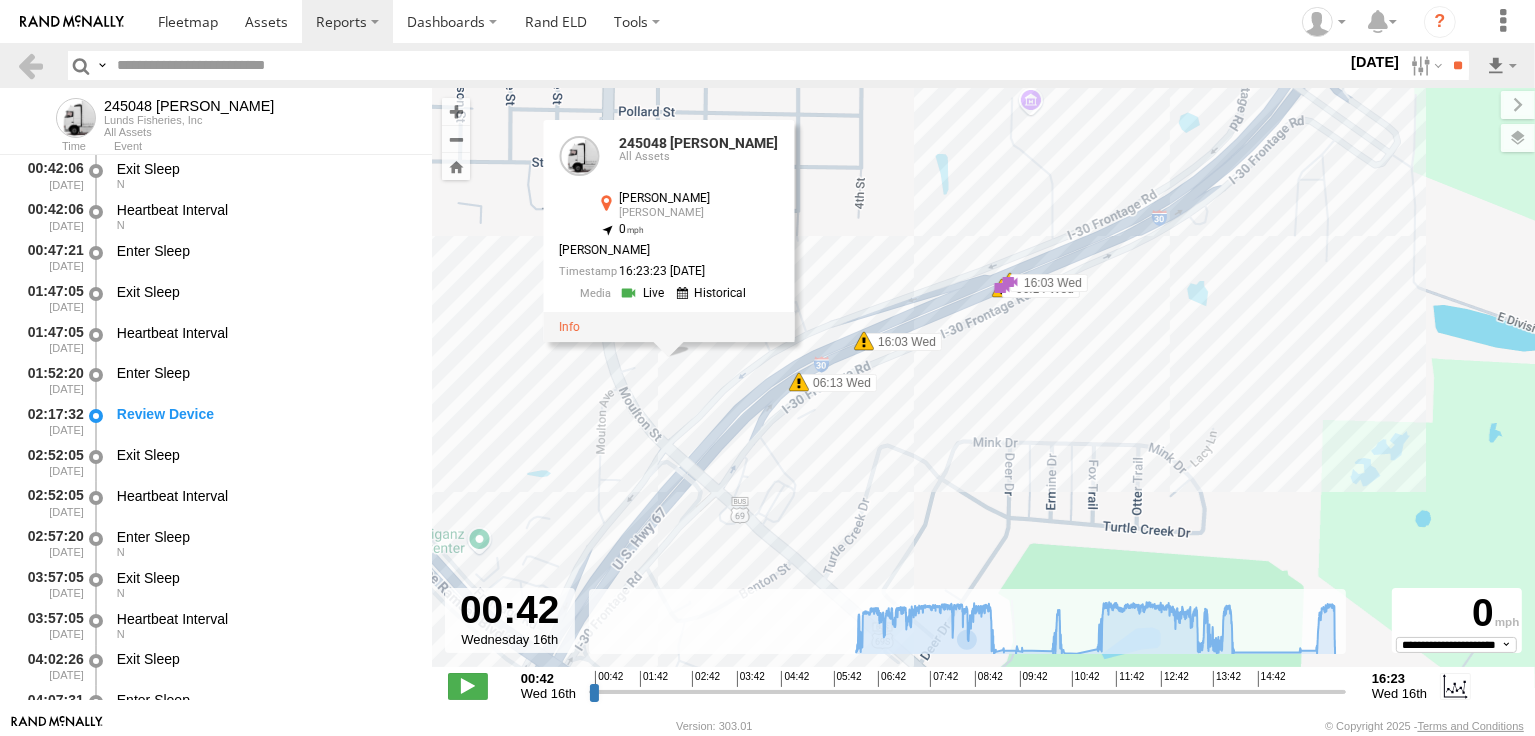 drag, startPoint x: 774, startPoint y: 479, endPoint x: 842, endPoint y: 547, distance: 96.16652 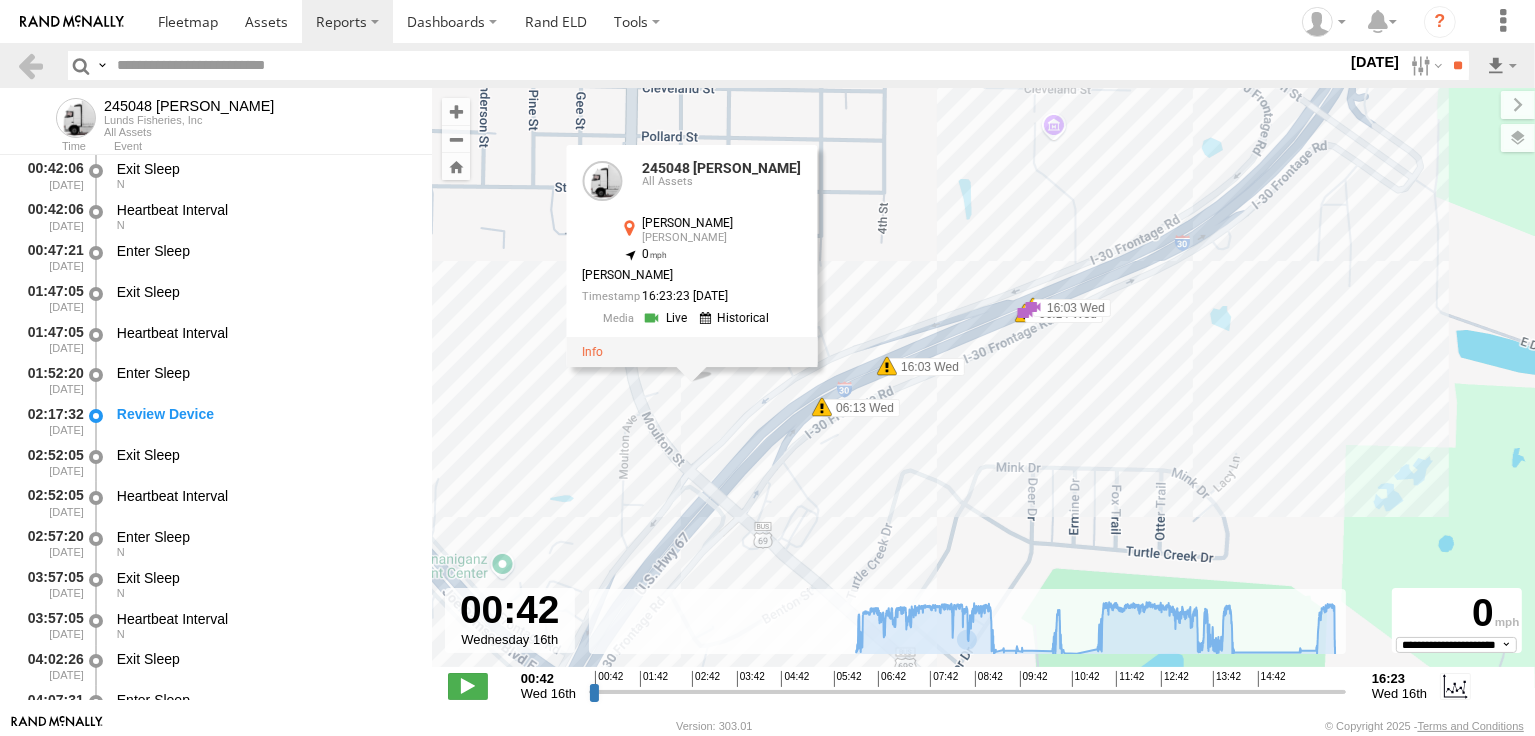 click on "245048 [PERSON_NAME] 14:10 Wed 14:16 Wed 15:34 Wed 15:39 Wed 16:23 Wed 16:16 Wed 16:17 Wed 06:29 Wed 13:26 Wed 13:27 Wed 15:29 Wed 15:34 Wed 15:55 Wed 16:09 Wed 16:10 Wed 16:12 Wed 16:17 Wed 06:25 Wed 06:26 Wed 16:01 Wed 16:08 Wed 16:09 Wed 16:09 Wed 16:09 Wed 16:10 Wed 16:10 Wed 16:10 Wed 16:11 Wed 16:12 Wed 16:05 Wed 16:06 Wed 06:13 Wed 06:14 Wed 16:03 Wed 16:03 Wed 06:14 Wed 16:03 Wed 06:15 Wed 16:05 Wed 16:05 Wed 16:05 Wed 16:05 Wed 16:06 Wed 16:06 Wed 16:06 Wed 06:16 Wed 06:18 Wed 16:05 Wed 245048 [PERSON_NAME] All Assets [PERSON_NAME] [PERSON_NAME] 33.12158 ,  -96.09718 0 [PERSON_NAME] 16:23:23 [DATE]" at bounding box center [983, 388] 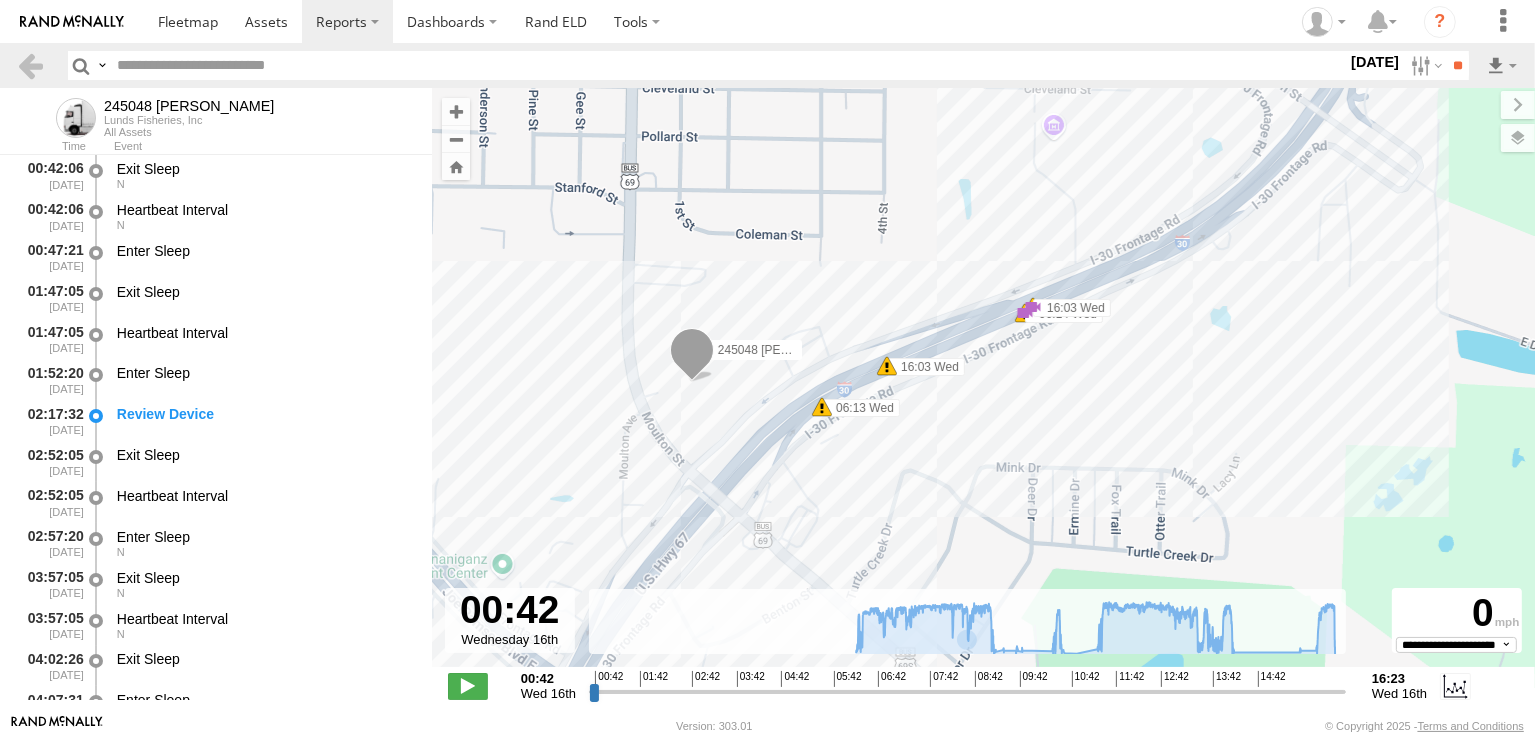 click at bounding box center (691, 355) 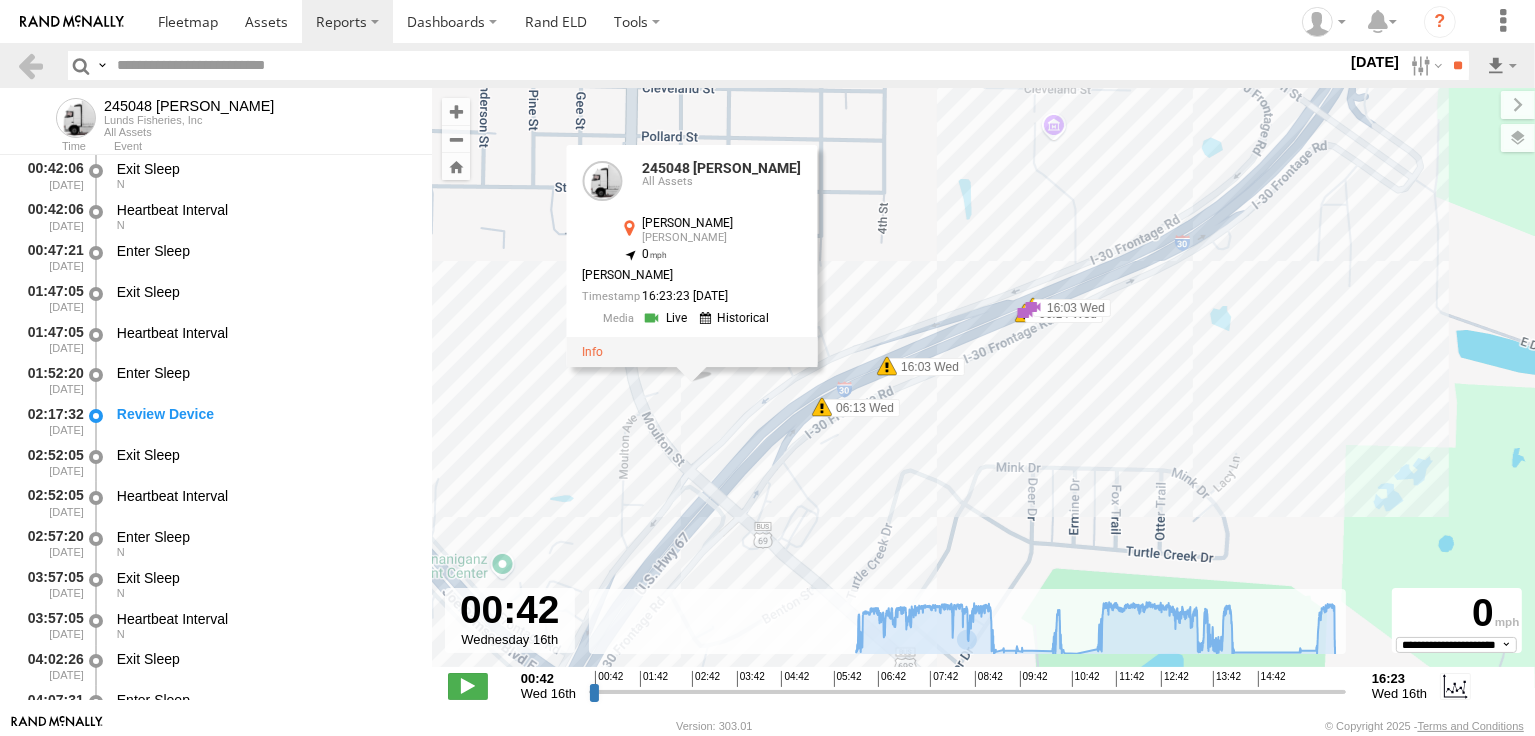 click on "245048 [PERSON_NAME] 14:10 Wed 14:16 Wed 15:34 Wed 15:39 Wed 16:23 Wed 16:16 Wed 16:17 Wed 06:29 Wed 13:26 Wed 13:27 Wed 15:29 Wed 15:34 Wed 15:55 Wed 16:09 Wed 16:10 Wed 16:12 Wed 16:17 Wed 06:25 Wed 06:26 Wed 16:01 Wed 16:08 Wed 16:09 Wed 16:09 Wed 16:09 Wed 16:10 Wed 16:10 Wed 16:10 Wed 16:11 Wed 16:12 Wed 16:05 Wed 16:06 Wed 06:13 Wed 06:14 Wed 16:03 Wed 16:03 Wed 06:14 Wed 16:03 Wed 06:15 Wed 16:05 Wed 16:05 Wed 16:05 Wed 16:05 Wed 16:06 Wed 16:06 Wed 16:06 Wed 06:16 Wed 06:18 Wed 16:05 Wed 245048 [PERSON_NAME] All Assets [PERSON_NAME] [PERSON_NAME] 33.12158 ,  -96.09718 0 [PERSON_NAME] 16:23:23 [DATE]" at bounding box center [983, 388] 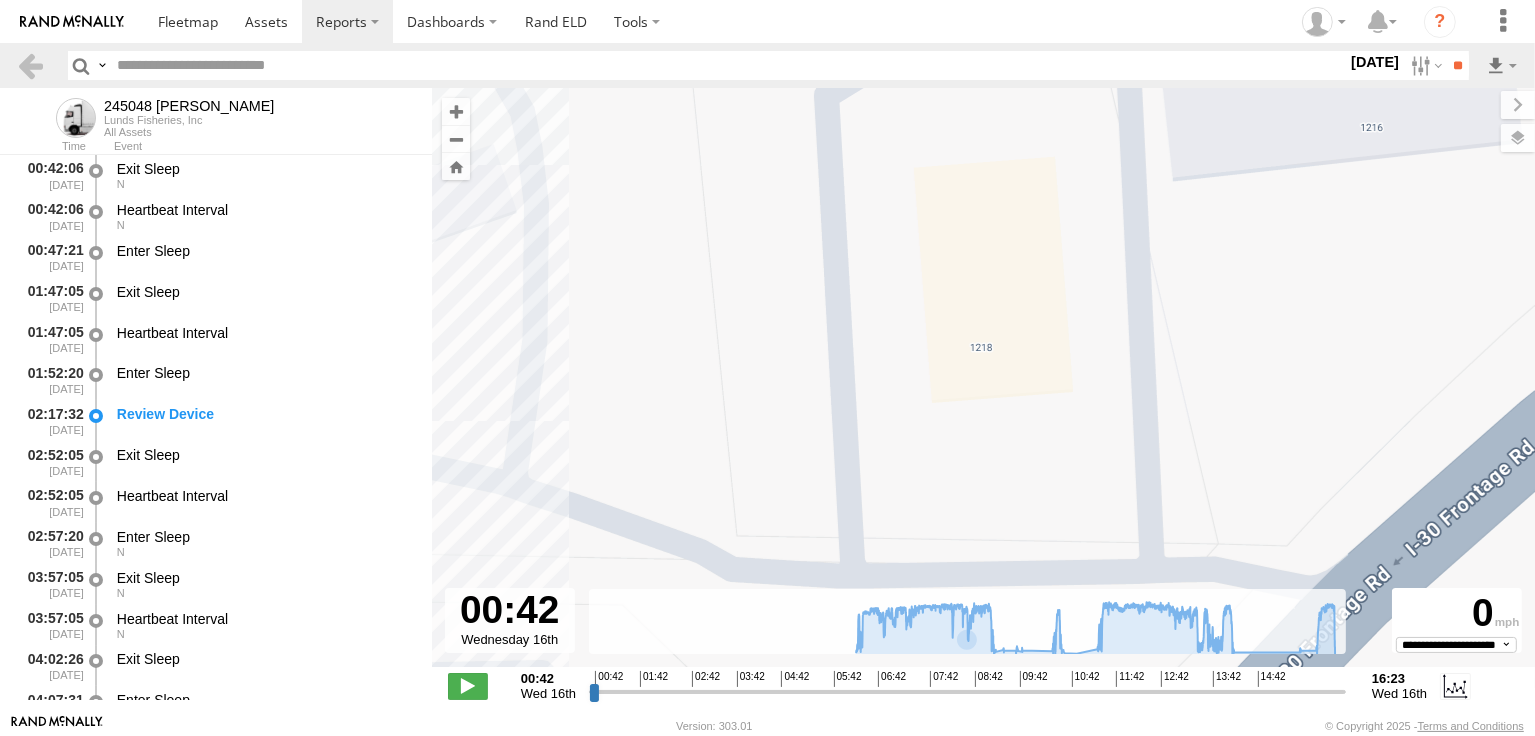 drag, startPoint x: 621, startPoint y: 310, endPoint x: 799, endPoint y: 560, distance: 306.8941 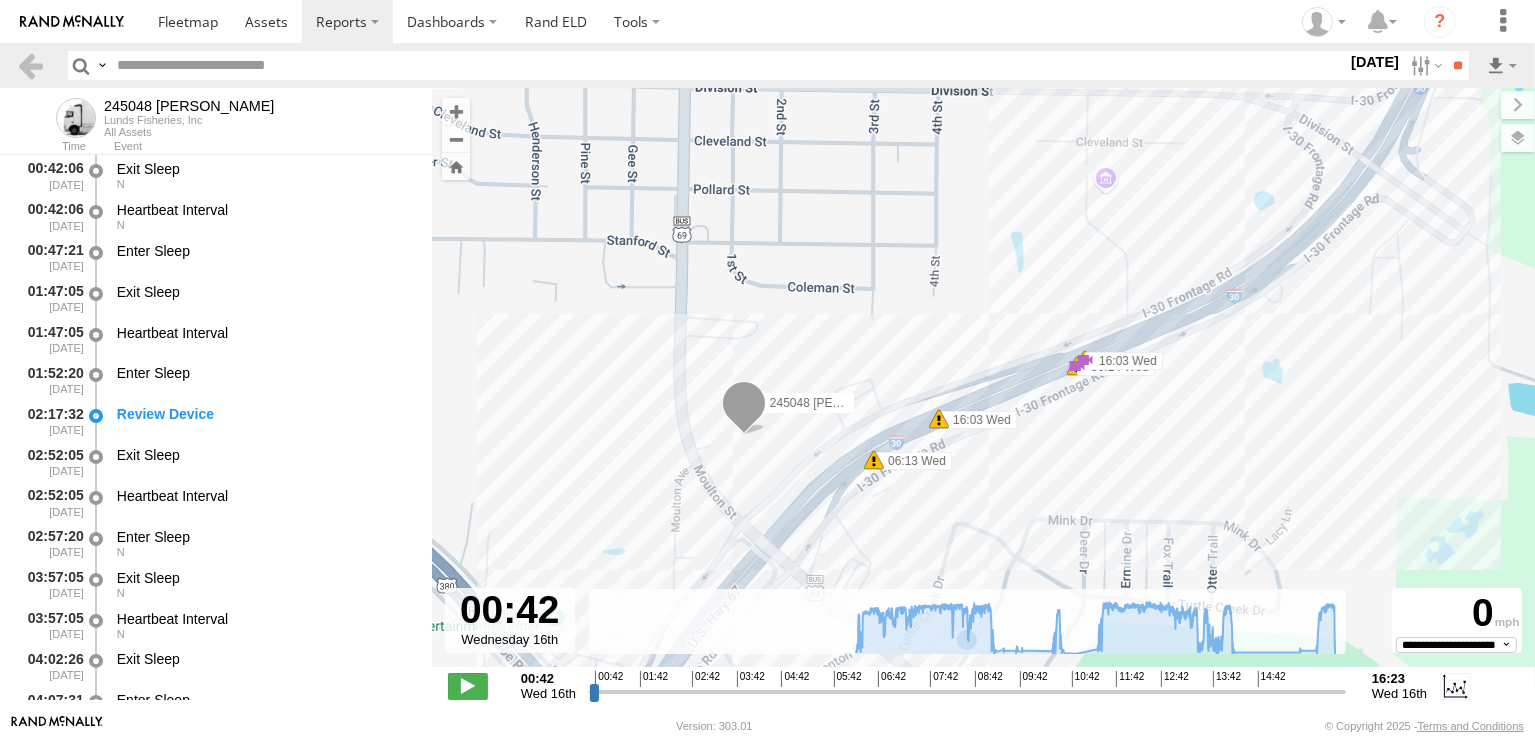 drag, startPoint x: 937, startPoint y: 514, endPoint x: 882, endPoint y: 525, distance: 56.089214 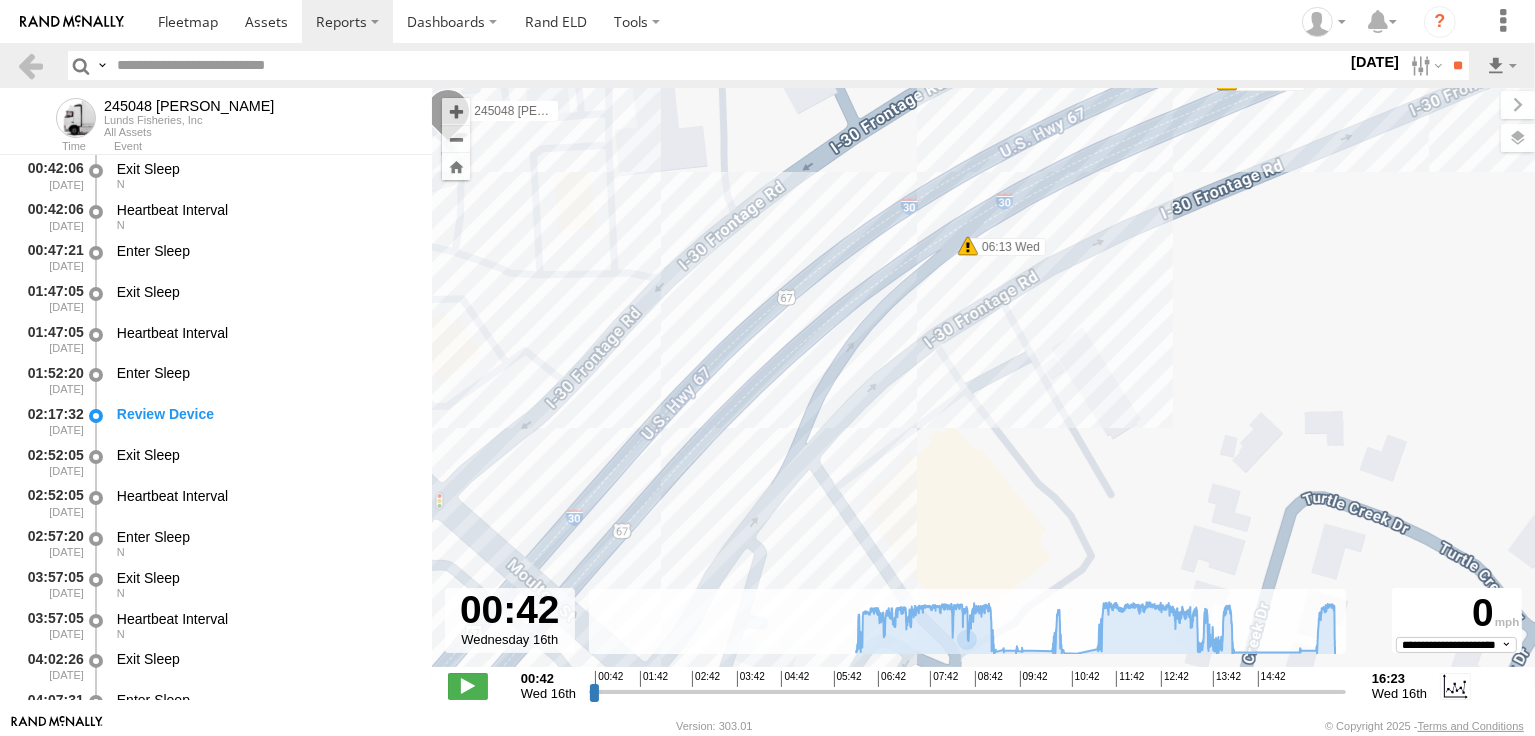 drag, startPoint x: 761, startPoint y: 453, endPoint x: 1045, endPoint y: 358, distance: 299.46786 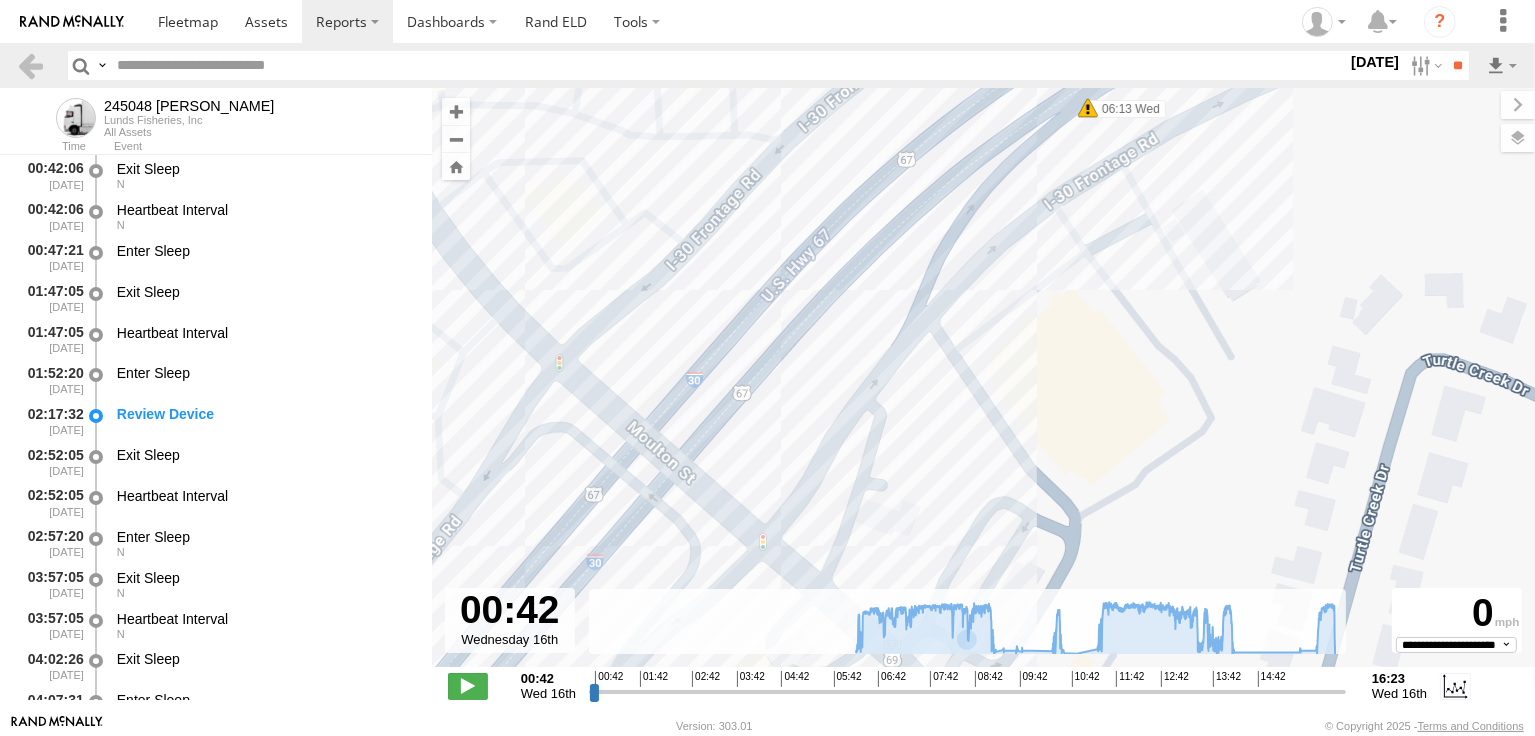 drag, startPoint x: 906, startPoint y: 519, endPoint x: 996, endPoint y: 395, distance: 153.2188 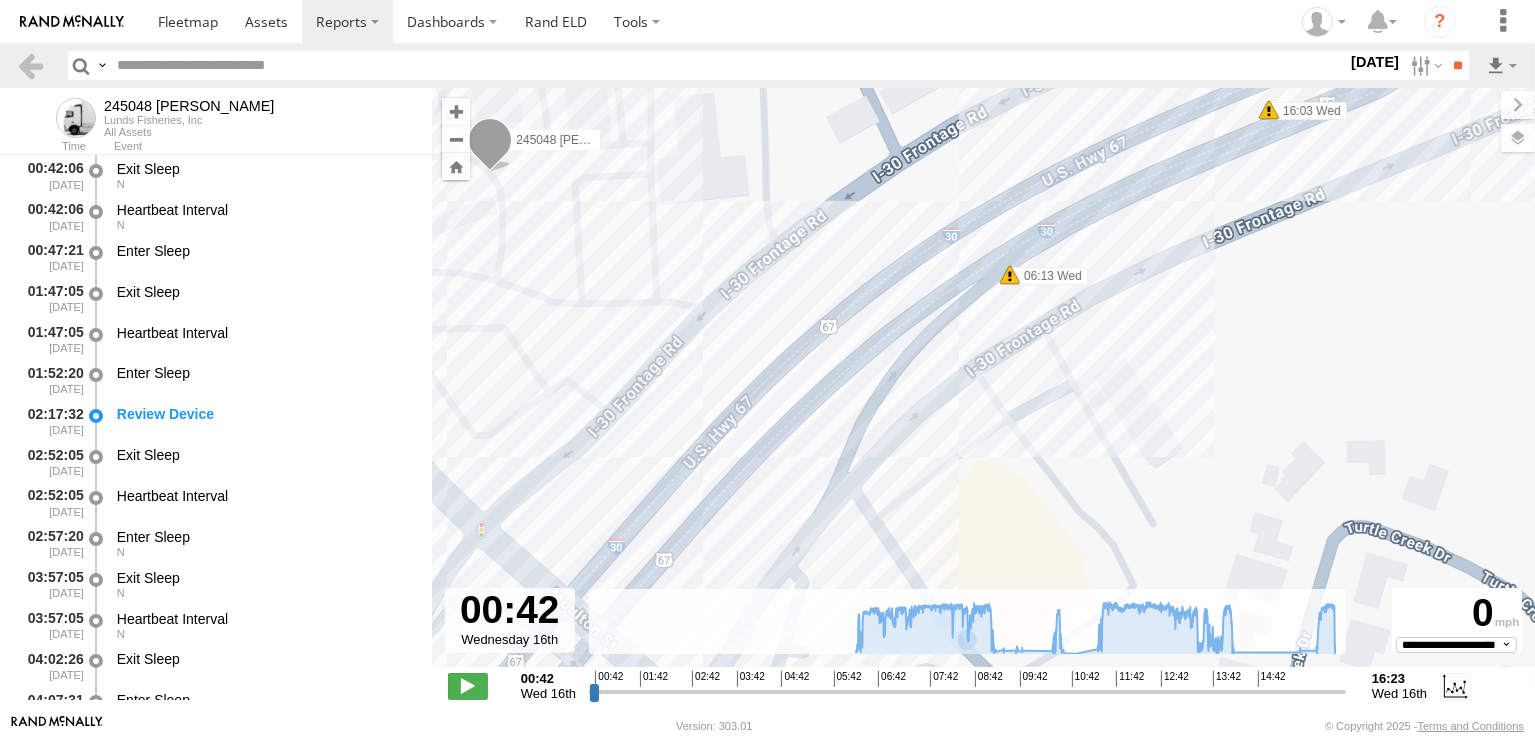 drag, startPoint x: 991, startPoint y: 428, endPoint x: 899, endPoint y: 594, distance: 189.78935 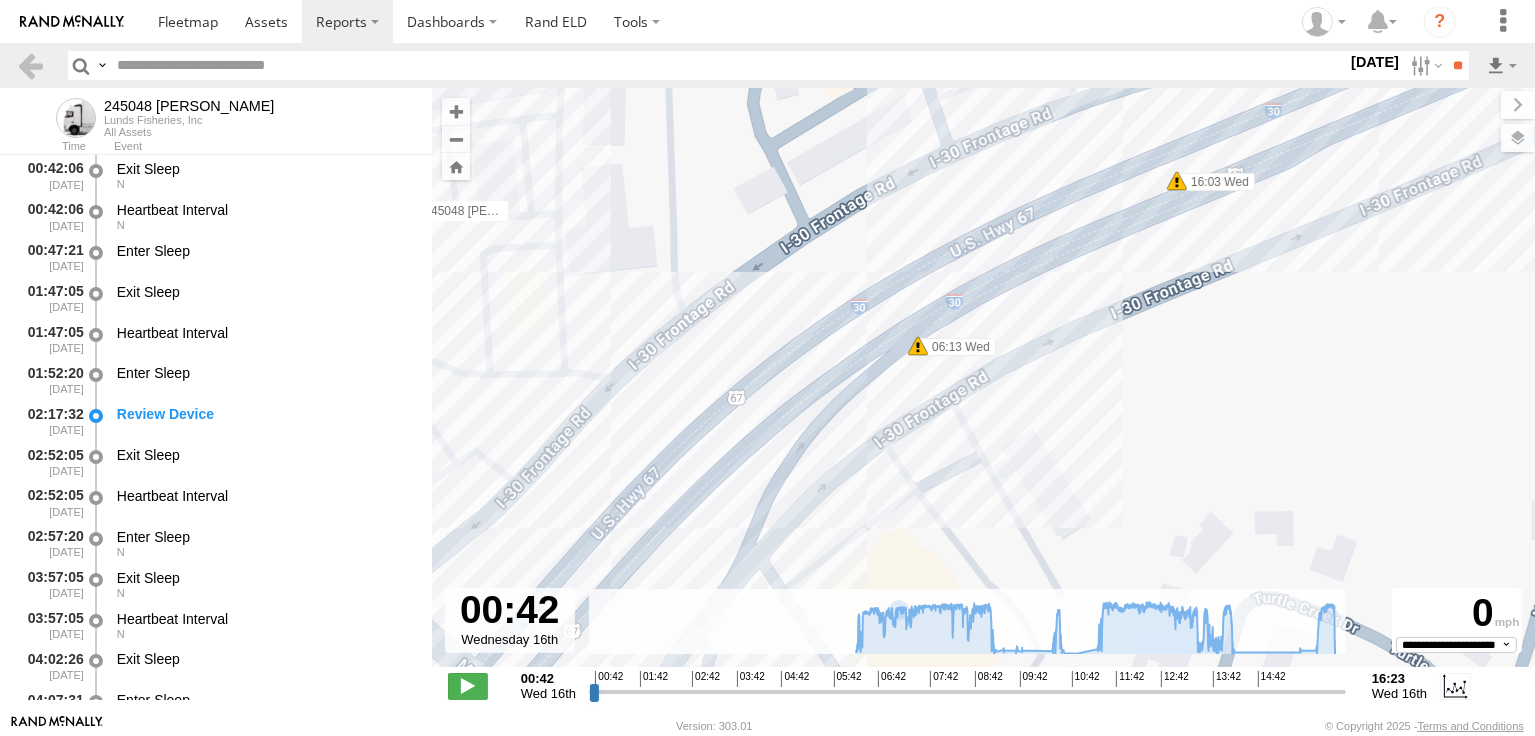 drag, startPoint x: 1052, startPoint y: 503, endPoint x: 1012, endPoint y: 529, distance: 47.707443 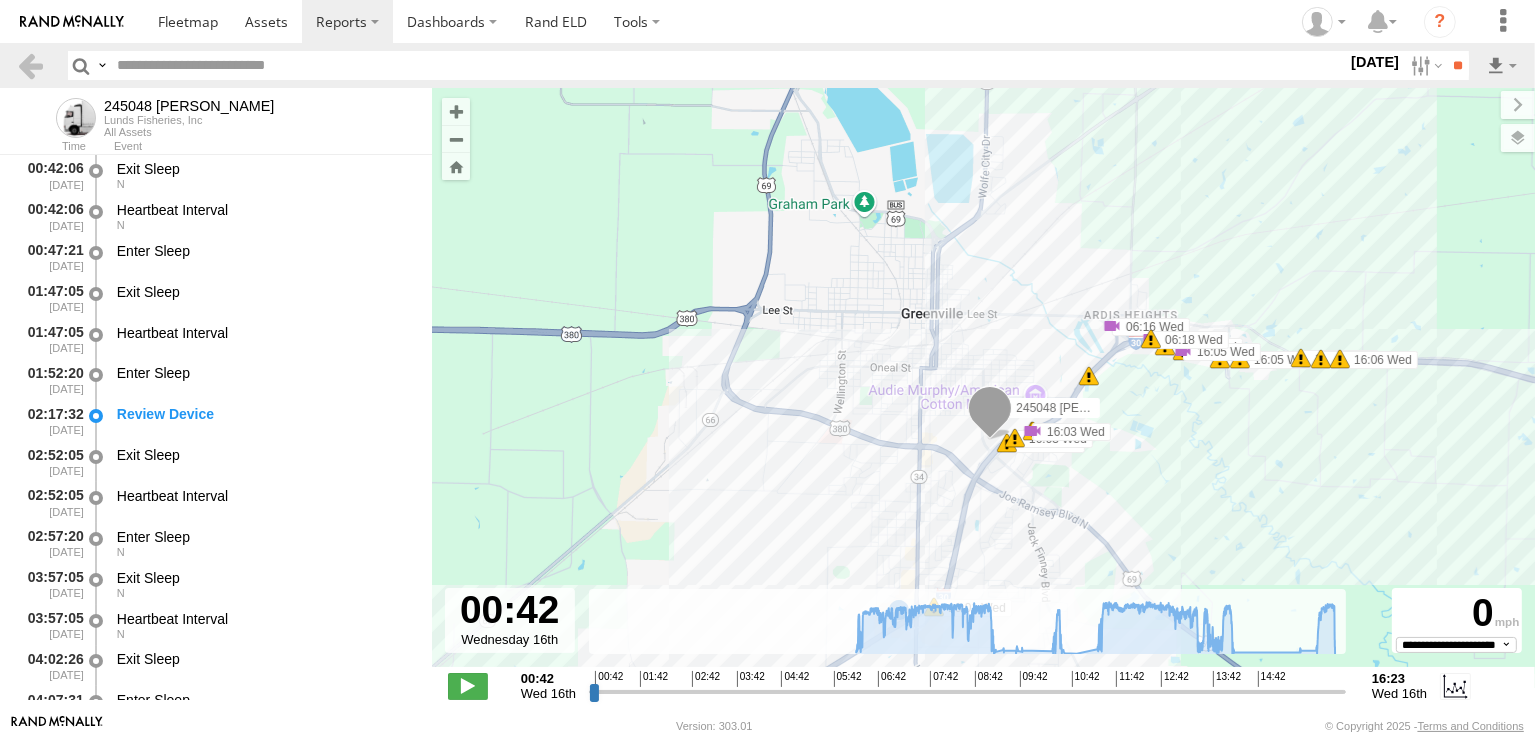 drag, startPoint x: 1177, startPoint y: 428, endPoint x: 1030, endPoint y: 431, distance: 147.03061 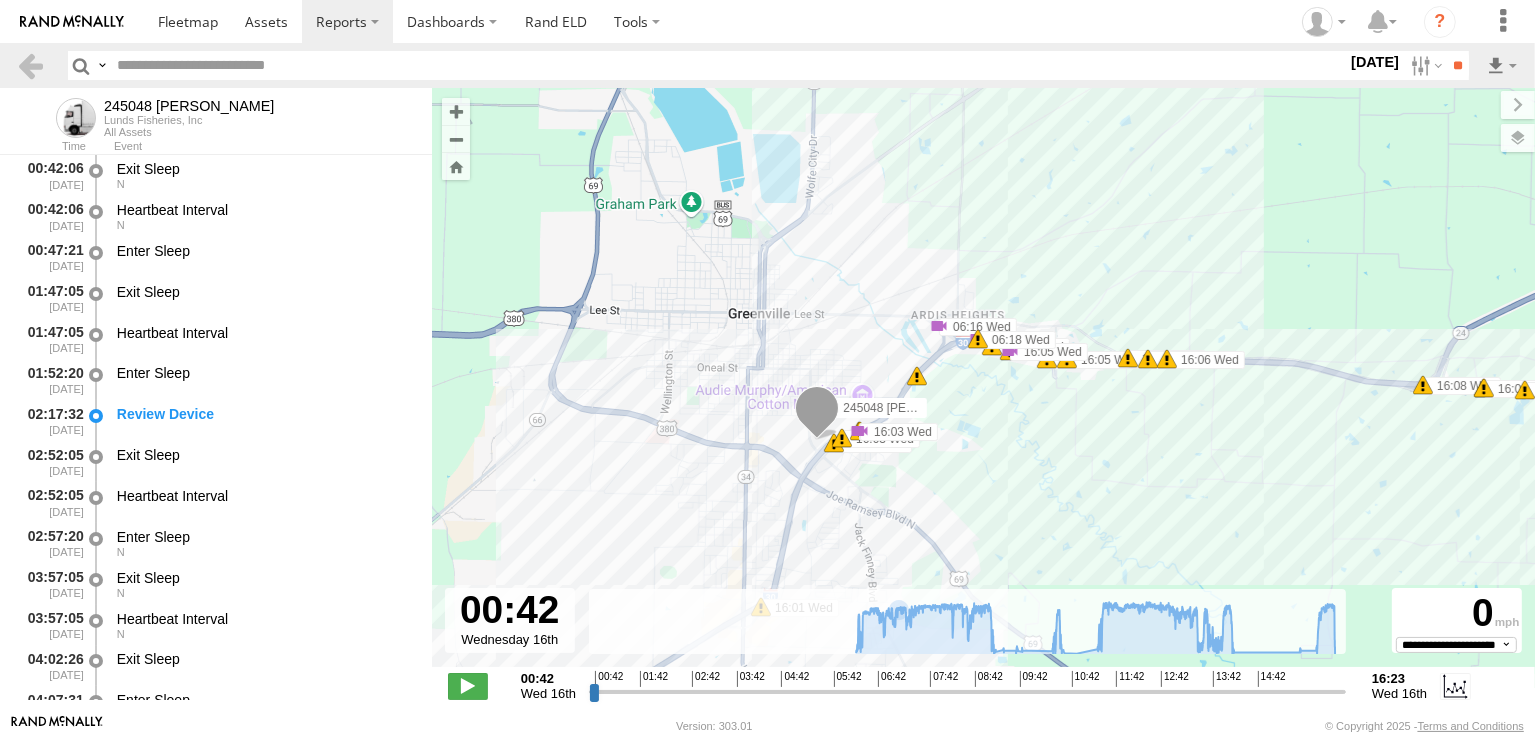 click on "[DATE]" at bounding box center (1375, 62) 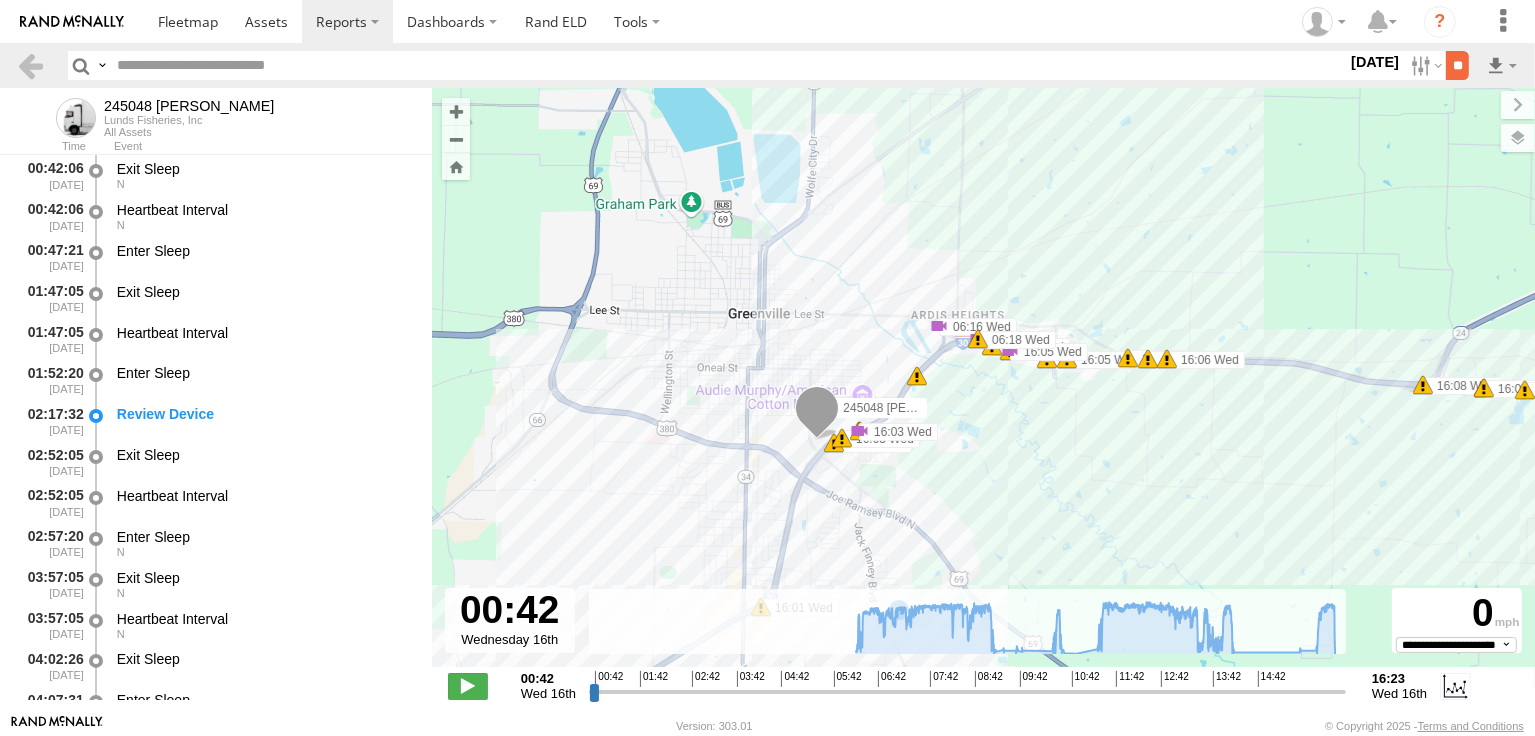 click on "**" at bounding box center [1457, 65] 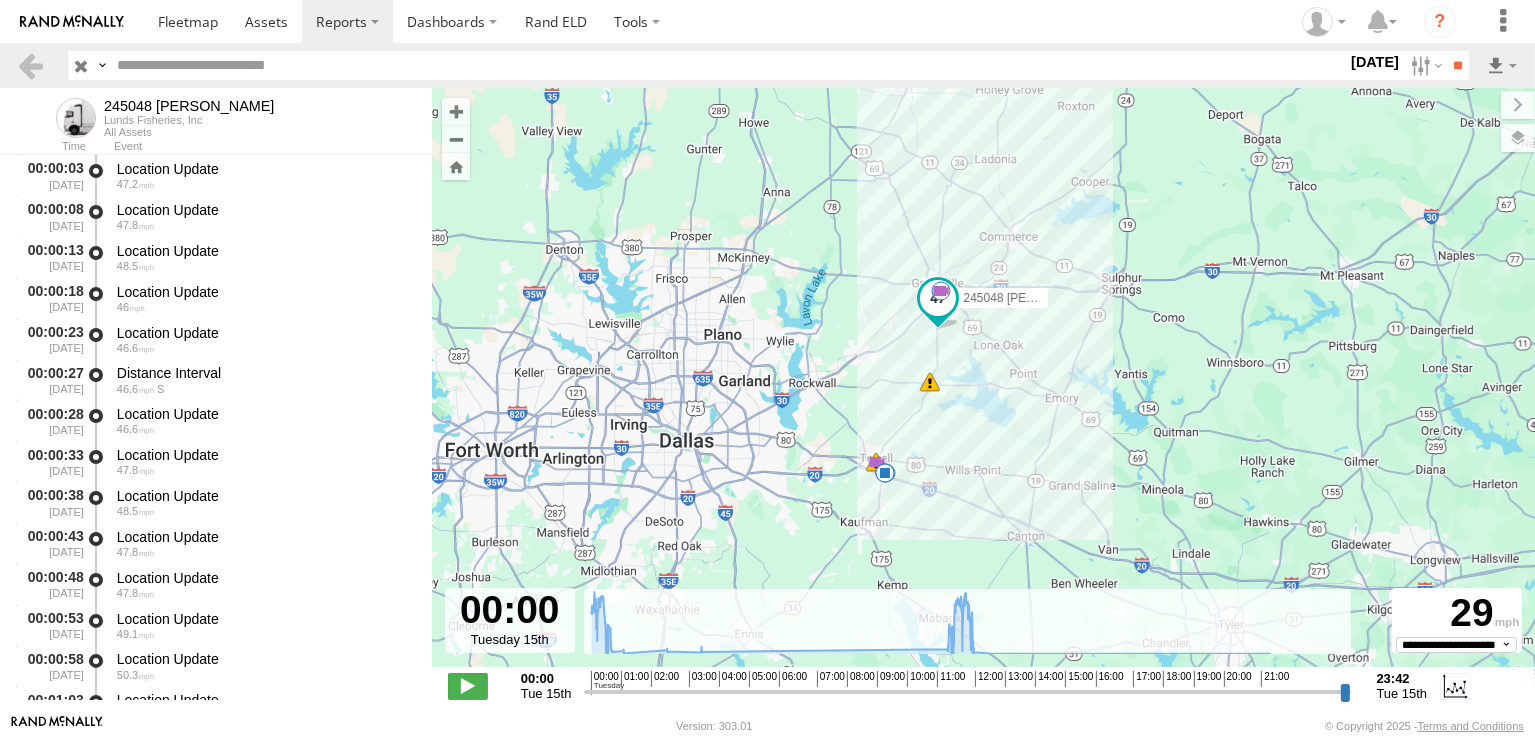 drag, startPoint x: 936, startPoint y: 502, endPoint x: 942, endPoint y: 483, distance: 19.924858 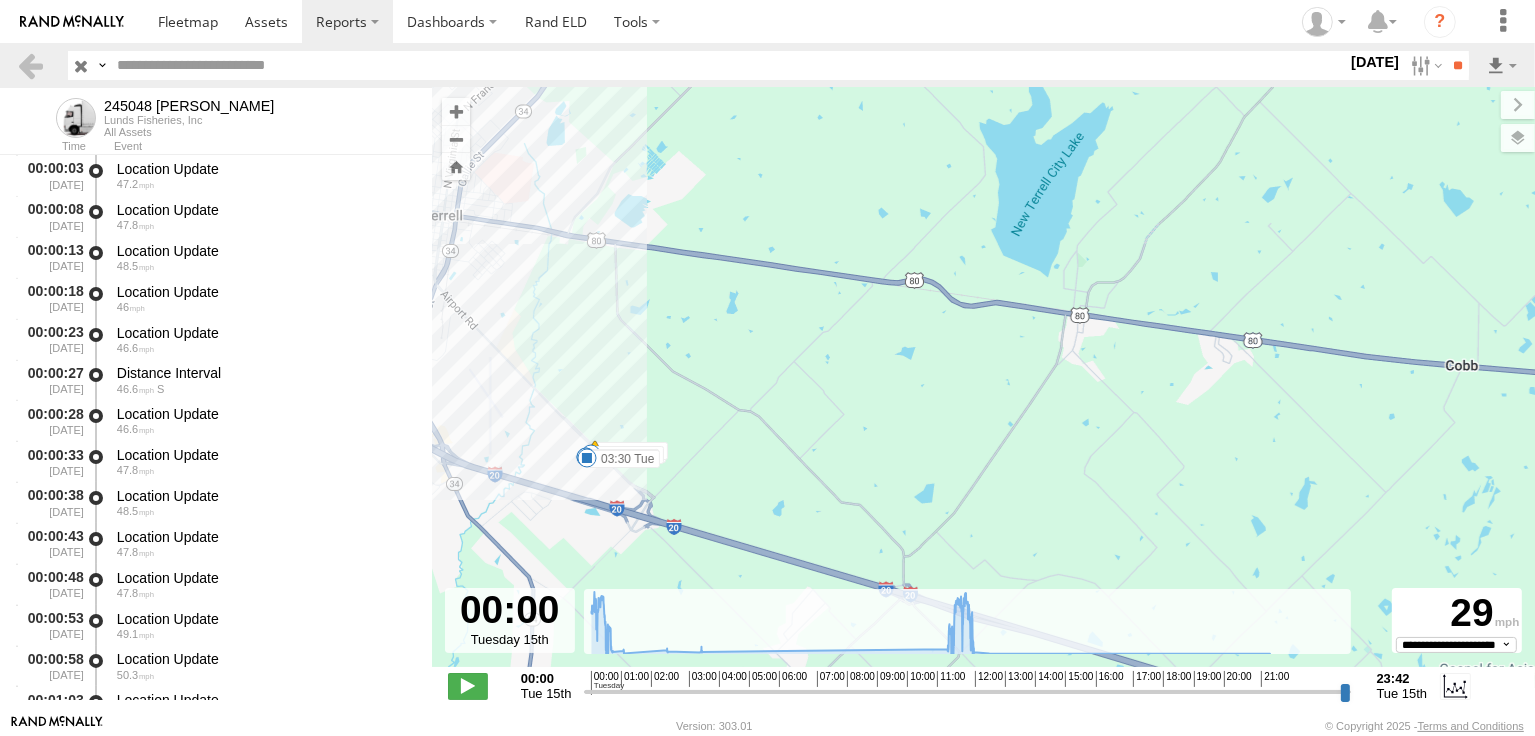 drag, startPoint x: 765, startPoint y: 477, endPoint x: 984, endPoint y: 449, distance: 220.7827 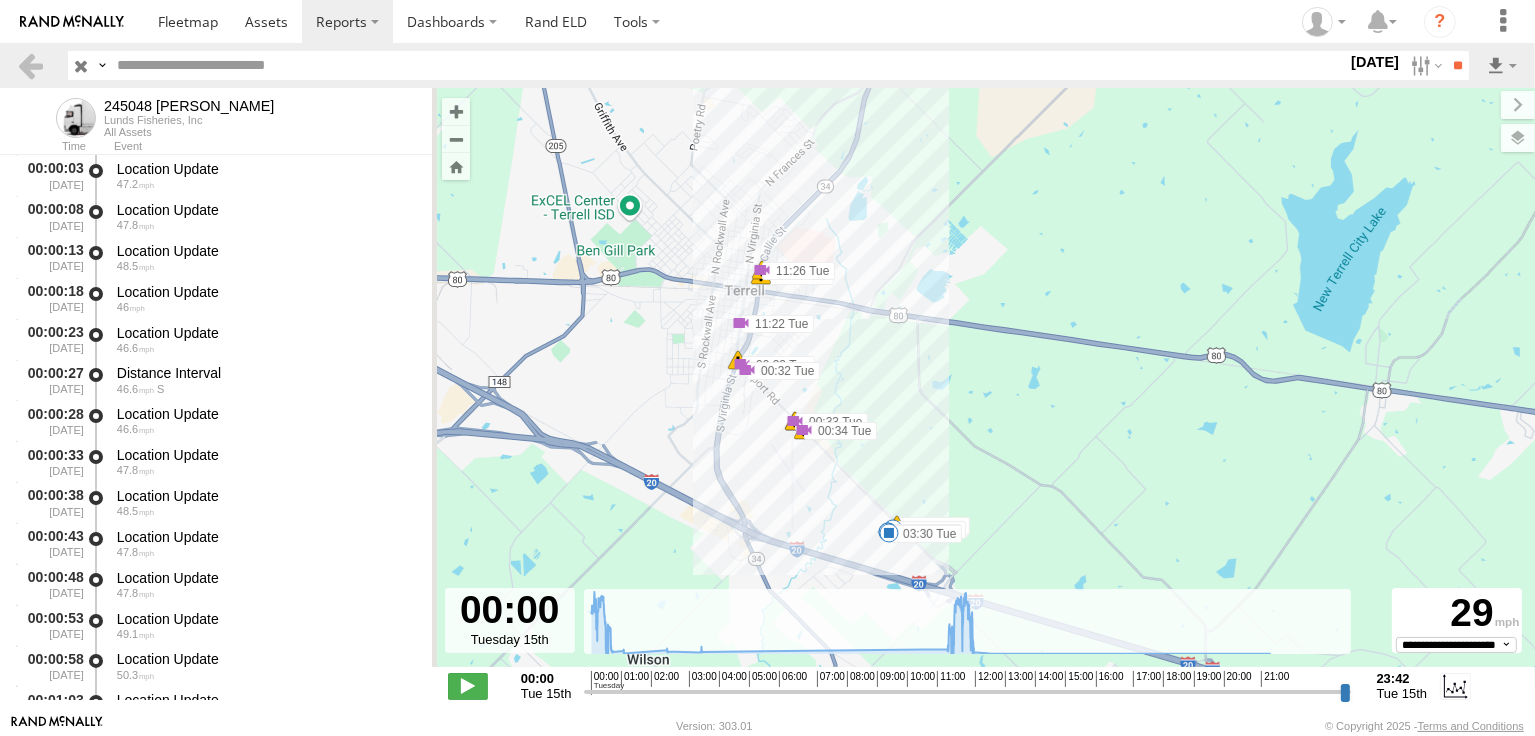 drag, startPoint x: 722, startPoint y: 381, endPoint x: 798, endPoint y: 498, distance: 139.51703 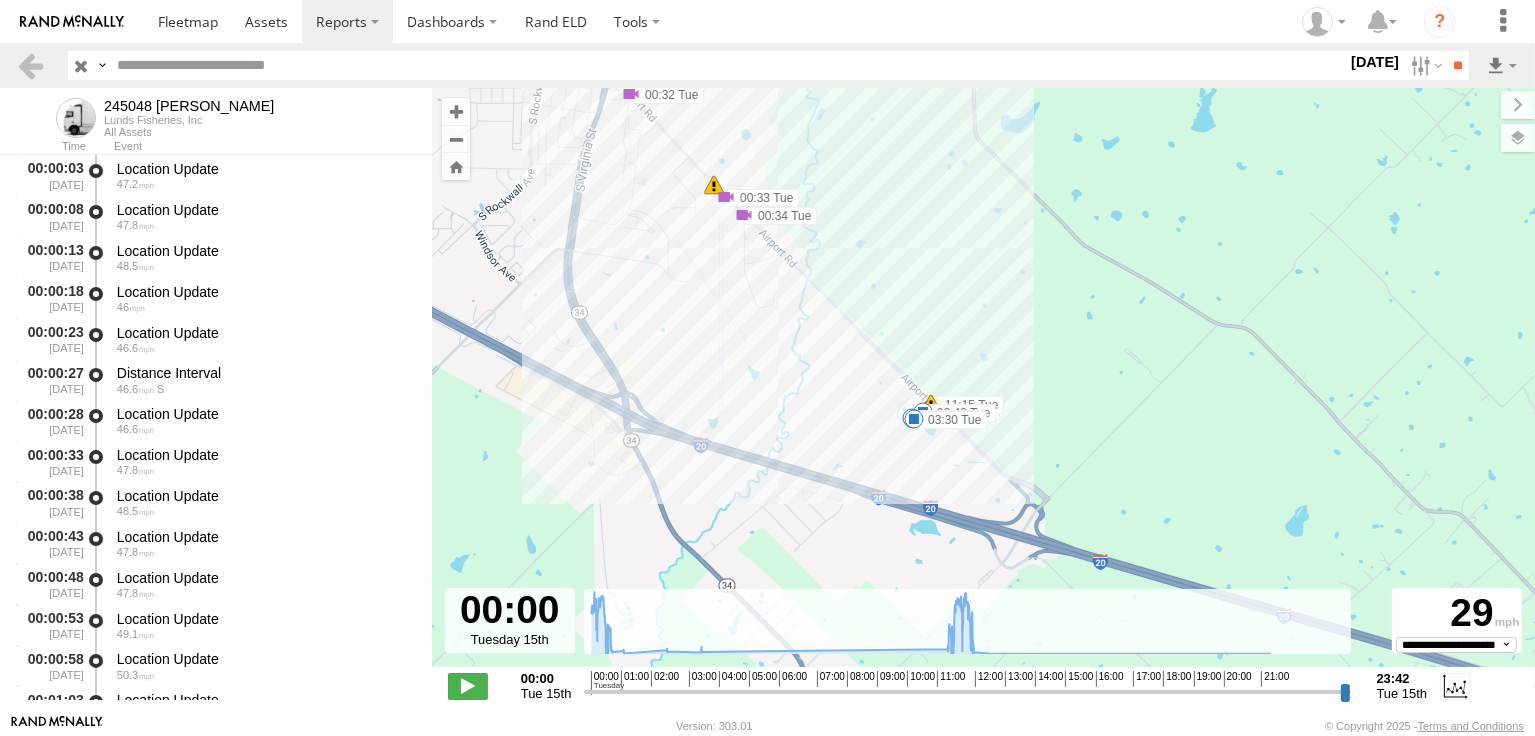 drag, startPoint x: 790, startPoint y: 523, endPoint x: 705, endPoint y: 312, distance: 227.47748 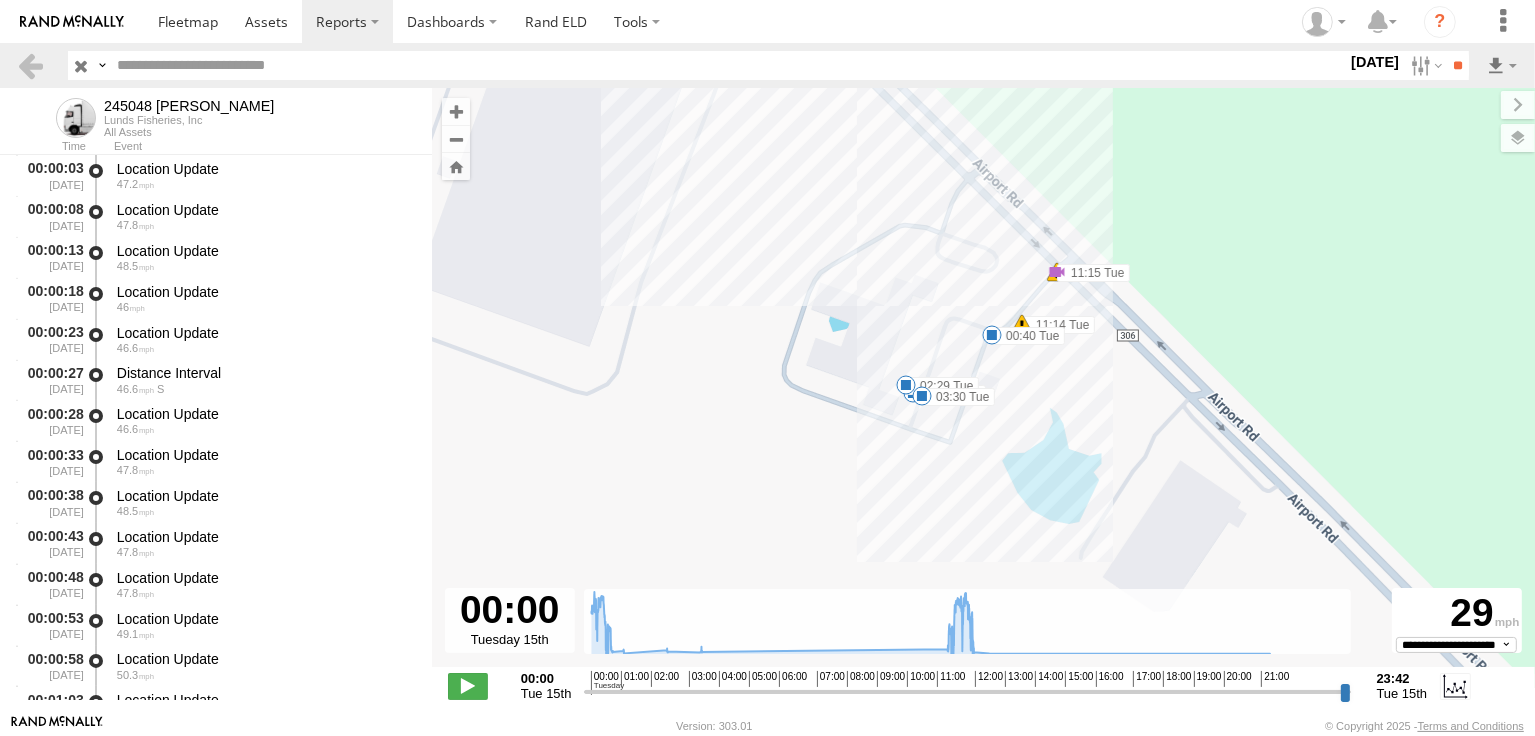 drag, startPoint x: 1112, startPoint y: 308, endPoint x: 1029, endPoint y: 498, distance: 207.33789 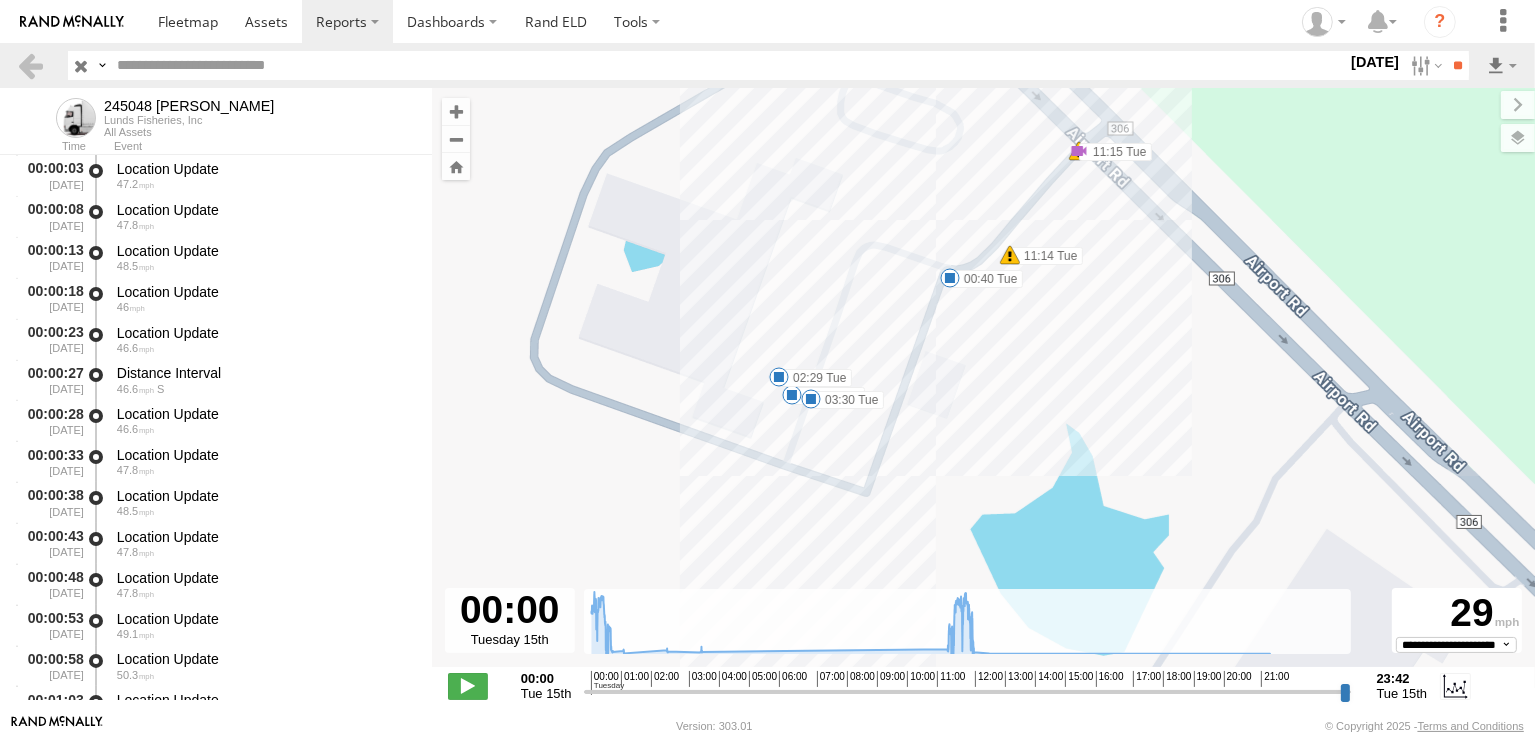 click on "245048 [PERSON_NAME] 00:40 Tue 01:07 Tue 02:29 Tue 03:30 Tue 00:10 Tue 13:15 Tue 18:19 Tue 11:14 Tue 11:15 Tue 11:25 Tue 11:26 Tue 00:32 Tue 00:32 Tue 00:33 Tue 00:34 Tue 11:22 Tue 11:26 Tue 11:22 Tue 11:15 Tue 6" at bounding box center (983, 388) 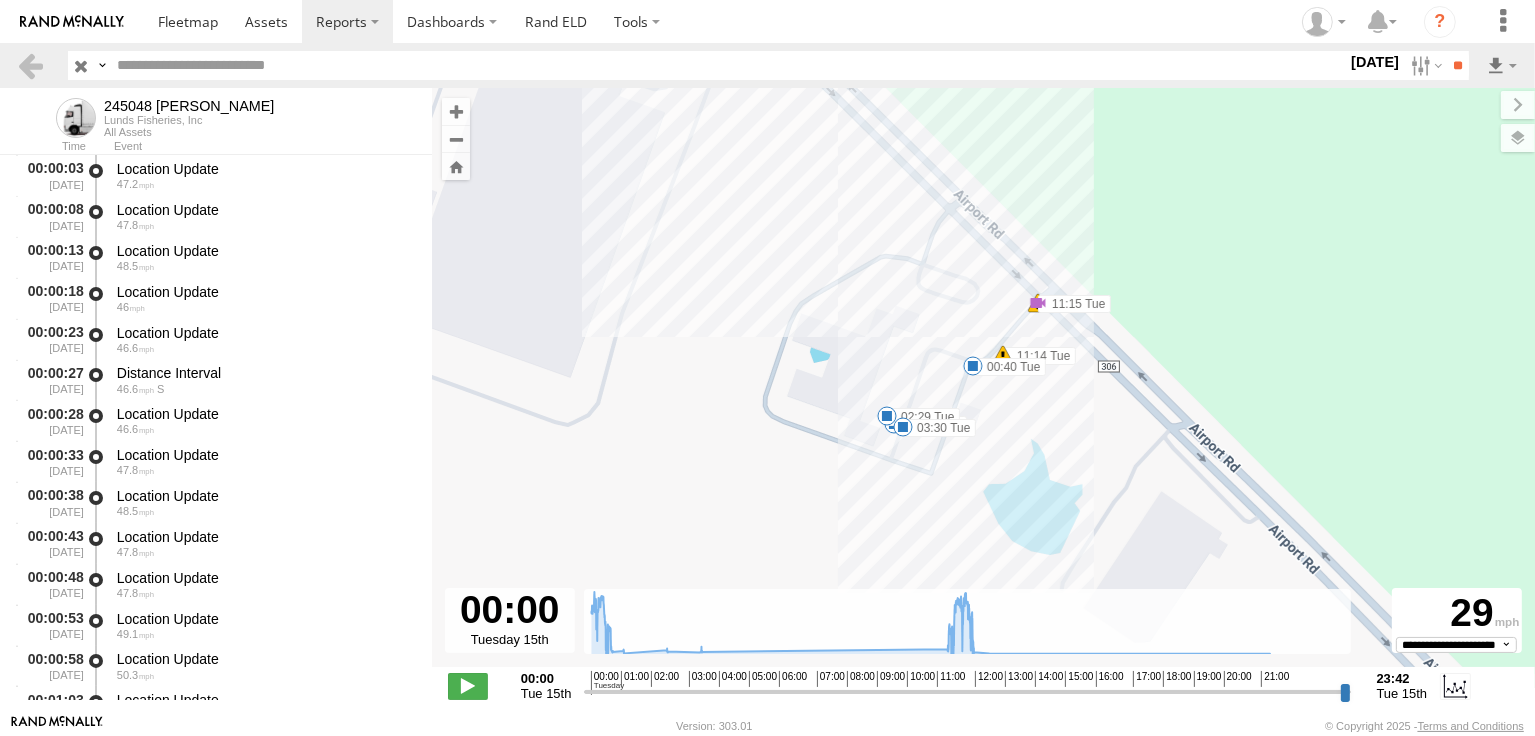 click on "245048 [PERSON_NAME] 00:40 Tue 01:07 Tue 02:29 Tue 03:30 Tue 00:10 Tue 13:15 Tue 18:19 Tue 11:14 Tue 11:15 Tue 11:25 Tue 11:26 Tue 00:32 Tue 00:32 Tue 00:33 Tue 00:34 Tue 11:22 Tue 11:26 Tue 11:22 Tue 11:15 Tue 6" at bounding box center (983, 388) 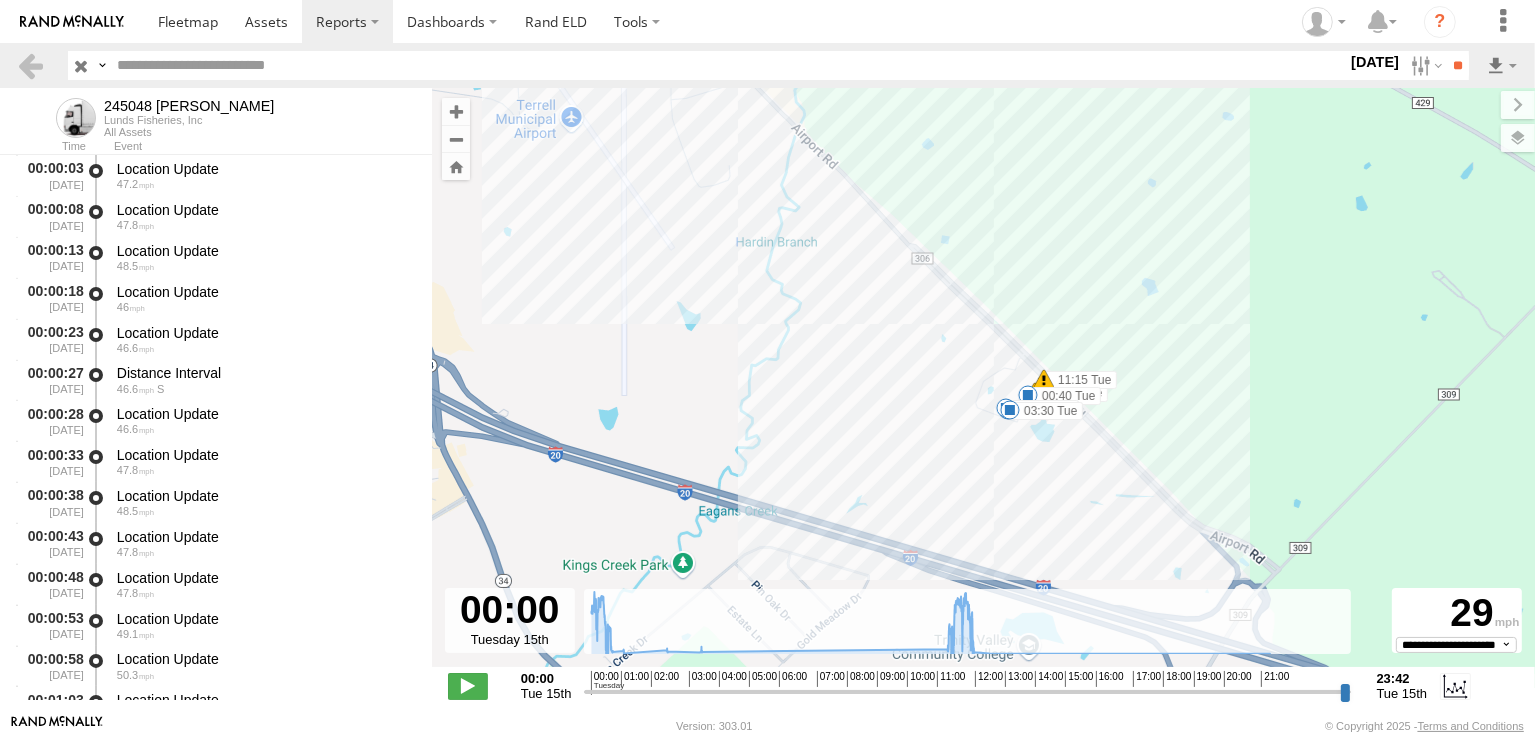 click on "245048 [PERSON_NAME] 00:40 Tue 01:07 Tue 02:29 Tue 03:30 Tue 00:10 Tue 13:15 Tue 18:19 Tue 11:14 Tue 11:15 Tue 11:25 Tue 11:26 Tue 00:32 Tue 00:32 Tue 00:33 Tue 00:34 Tue 11:22 Tue 11:26 Tue 11:22 Tue 7" at bounding box center [983, 388] 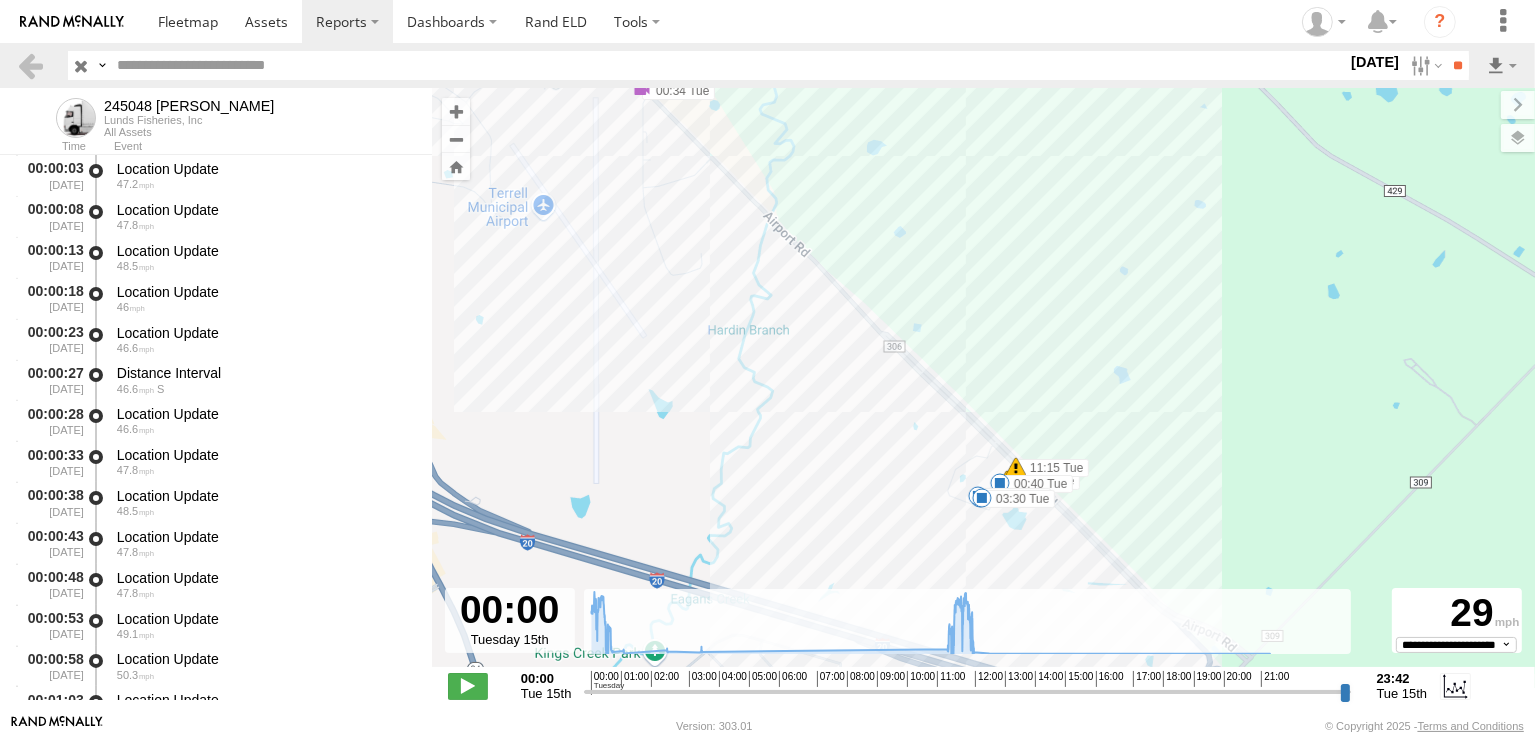 drag, startPoint x: 916, startPoint y: 394, endPoint x: 888, endPoint y: 491, distance: 100.96039 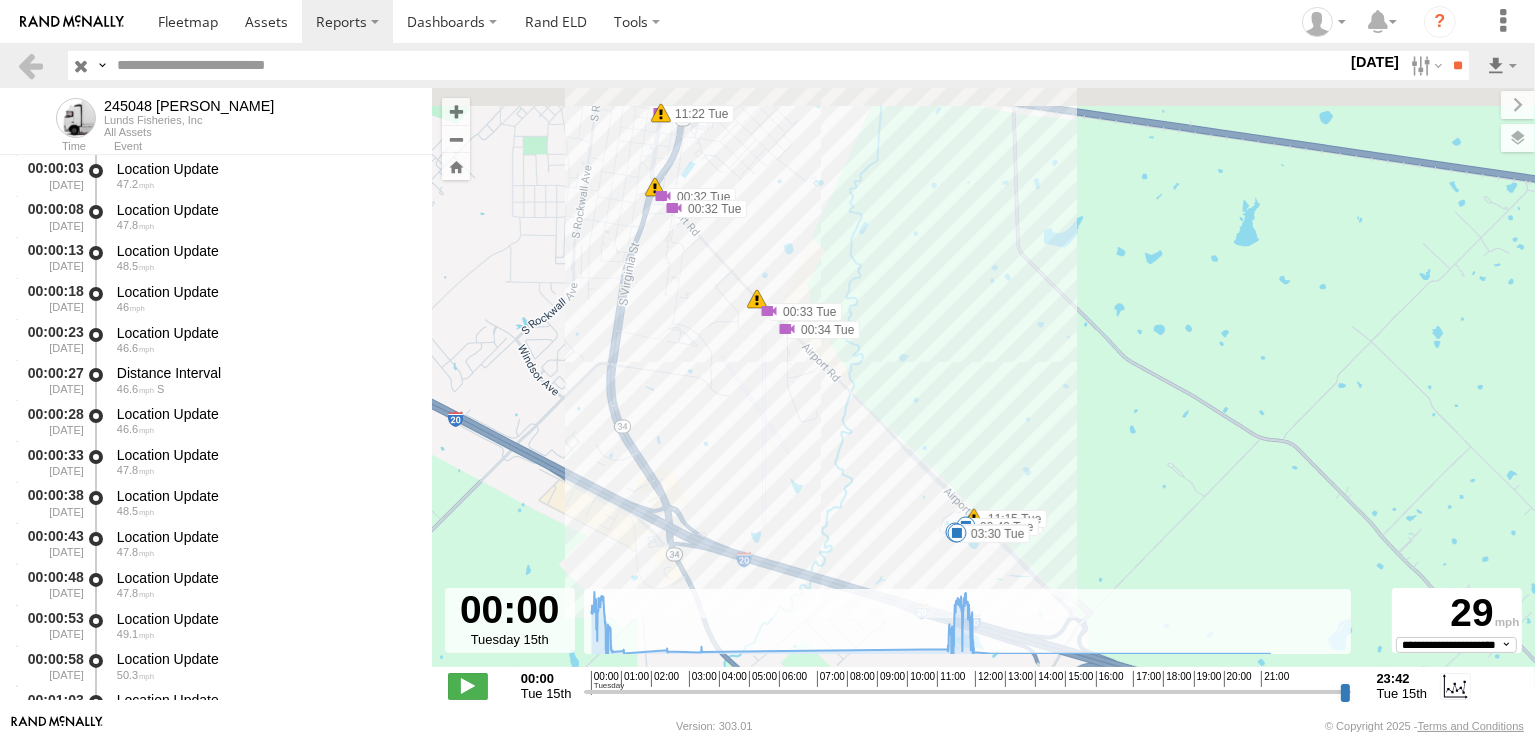 drag, startPoint x: 680, startPoint y: 267, endPoint x: 774, endPoint y: 429, distance: 187.29655 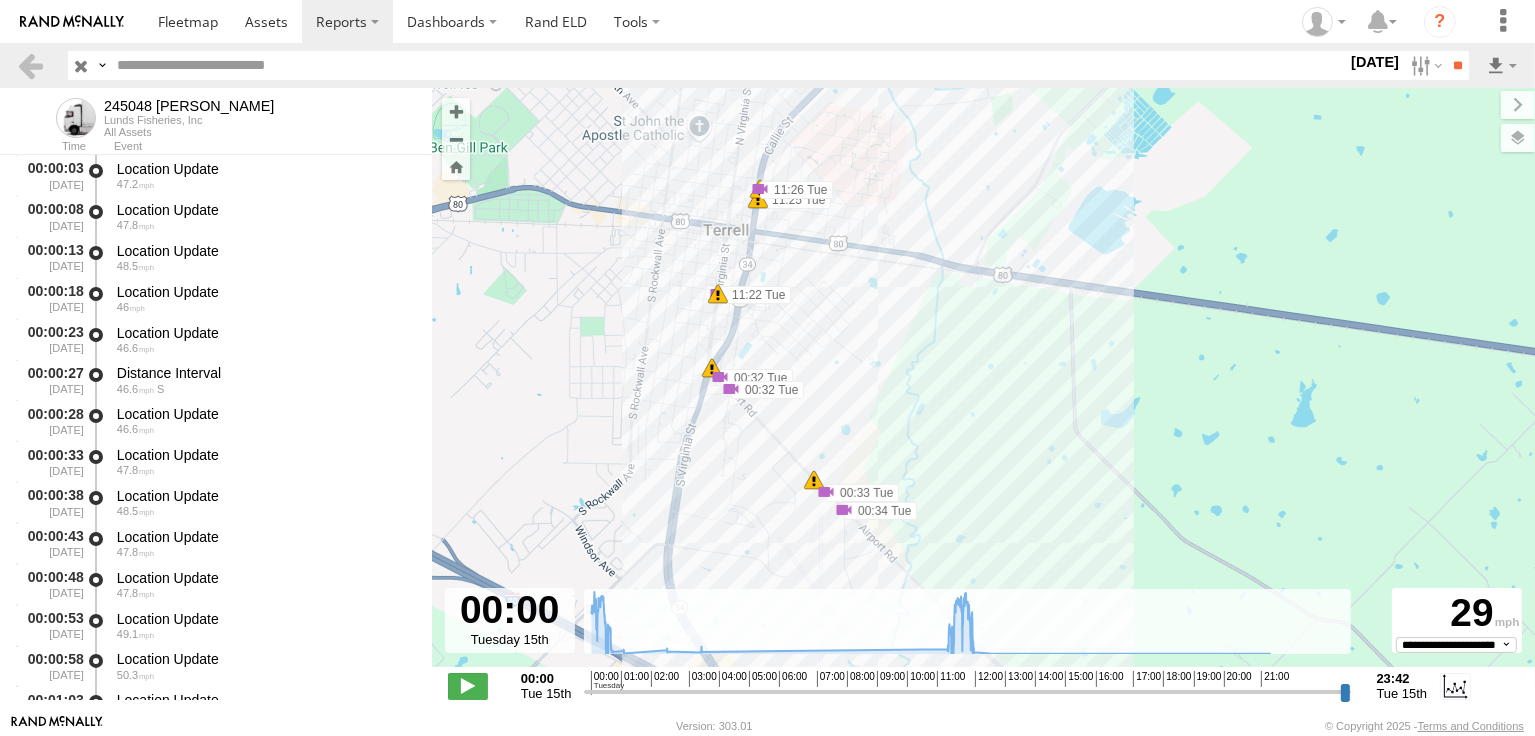 drag, startPoint x: 701, startPoint y: 347, endPoint x: 716, endPoint y: 444, distance: 98.15294 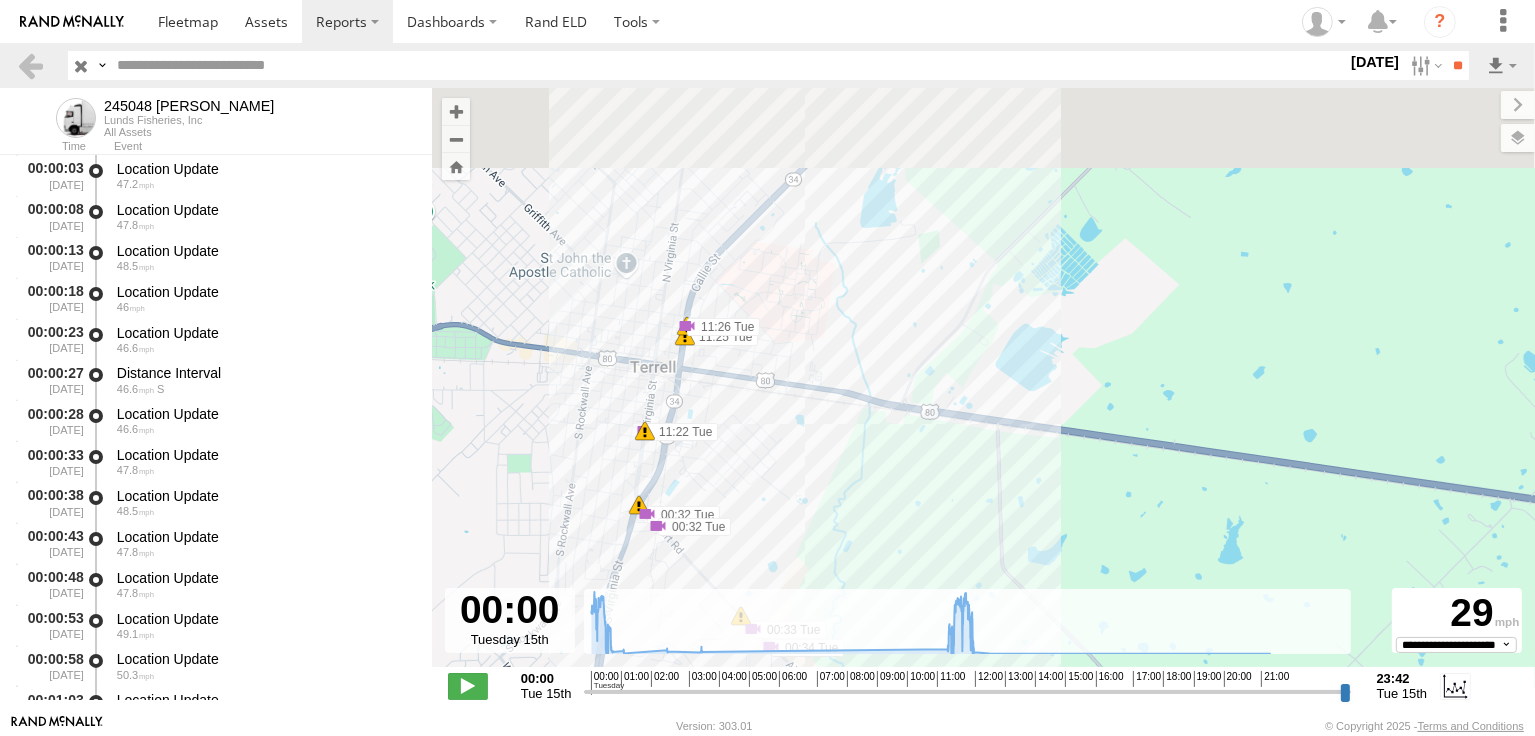 drag, startPoint x: 901, startPoint y: 421, endPoint x: 869, endPoint y: 483, distance: 69.77106 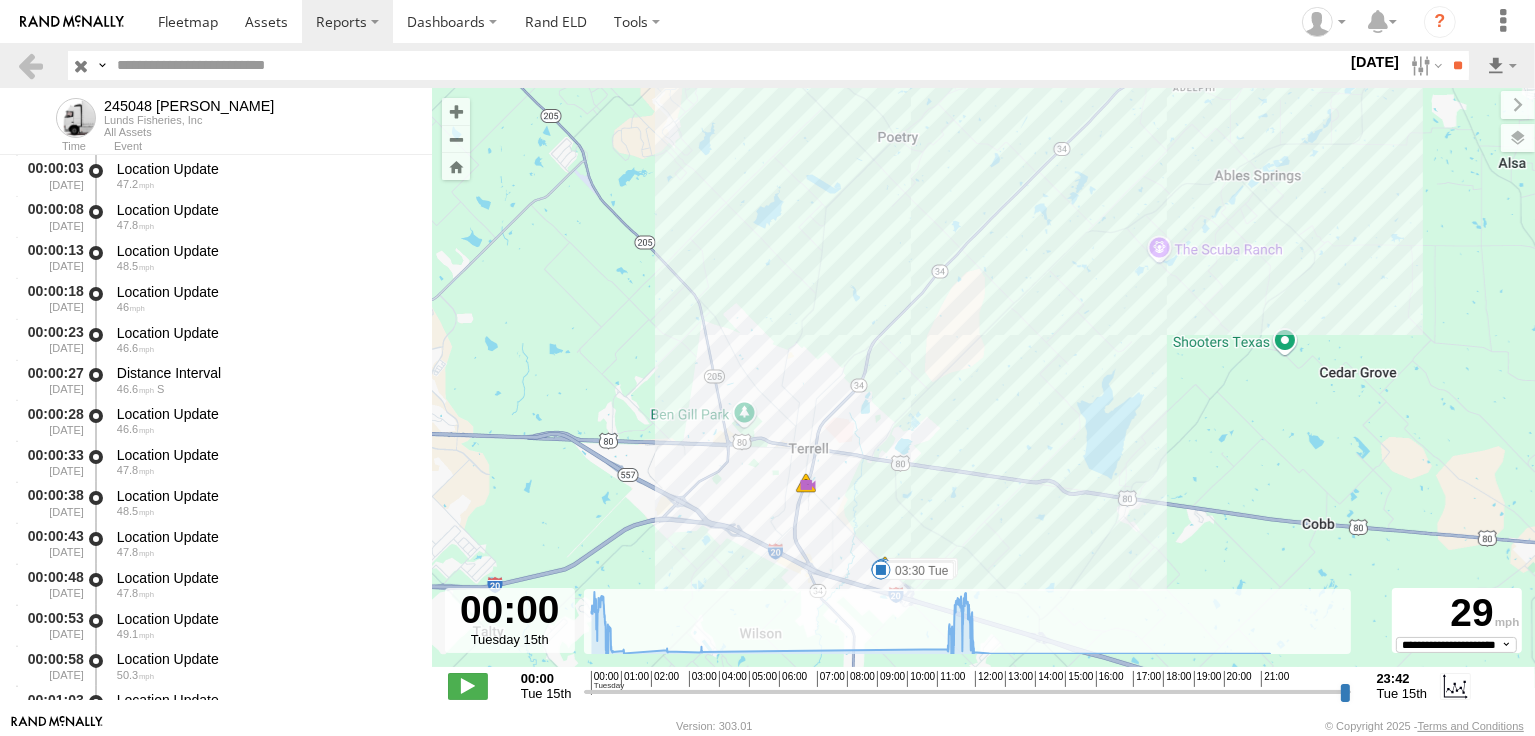 drag, startPoint x: 1013, startPoint y: 334, endPoint x: 898, endPoint y: 535, distance: 231.57288 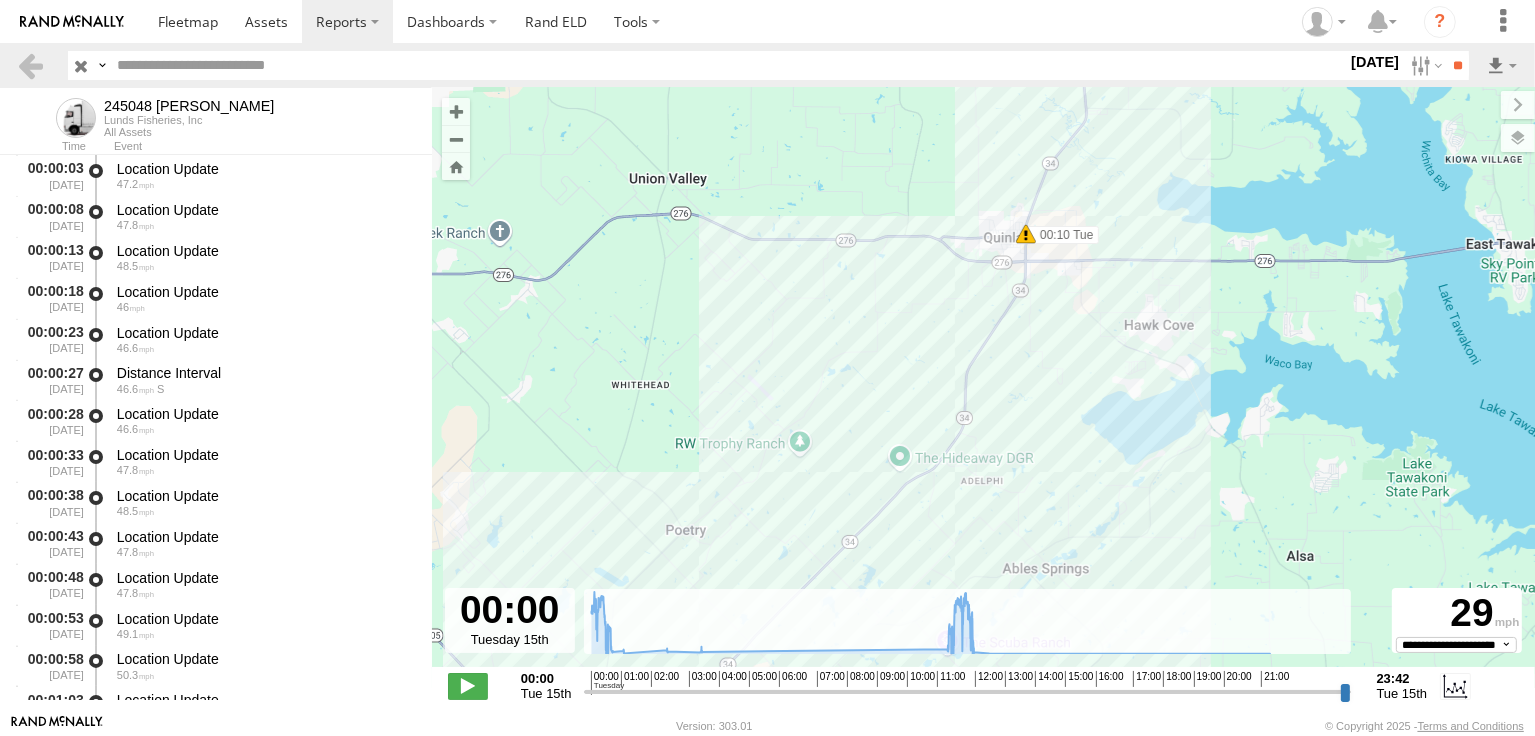 drag, startPoint x: 1076, startPoint y: 427, endPoint x: 1039, endPoint y: 531, distance: 110.38569 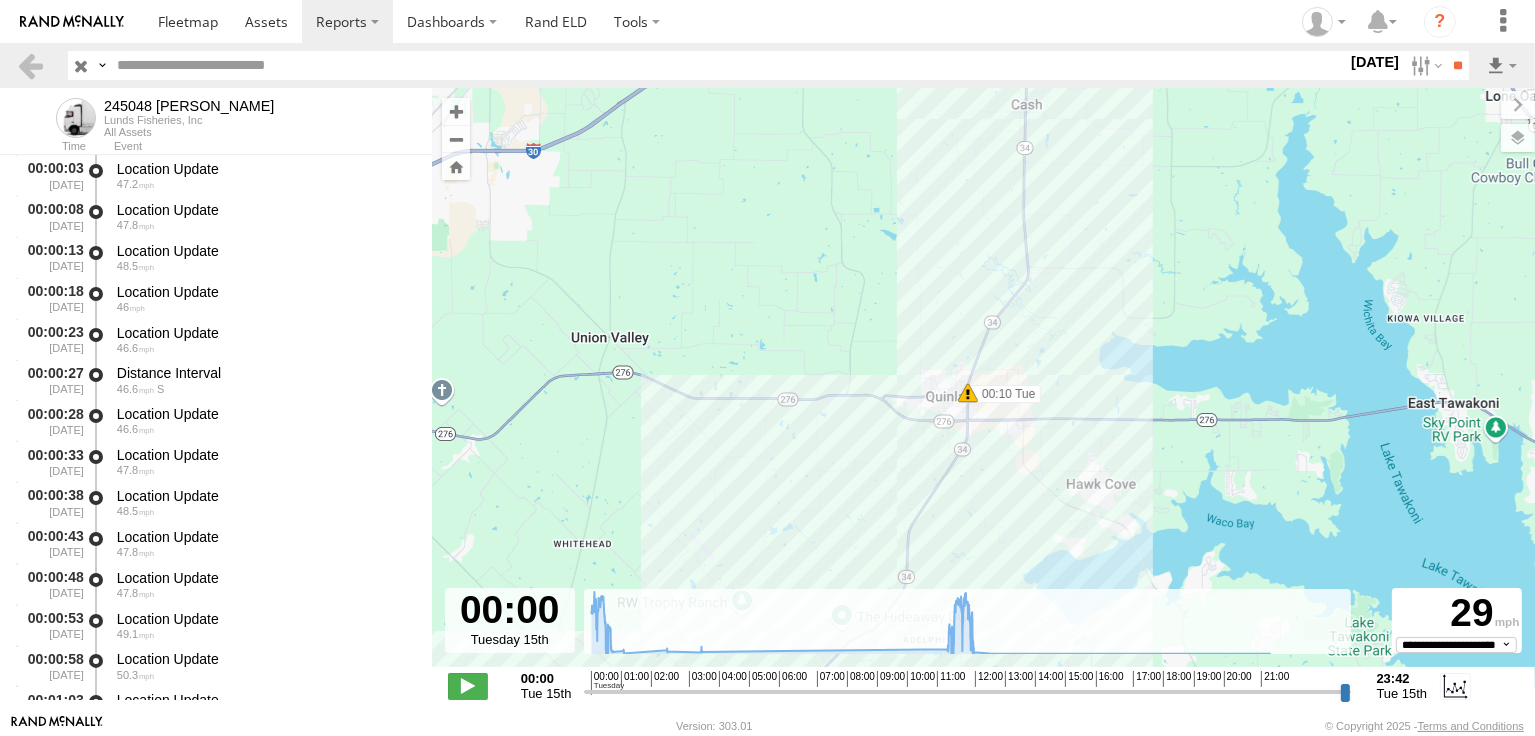 drag, startPoint x: 1081, startPoint y: 395, endPoint x: 1044, endPoint y: 566, distance: 174.95714 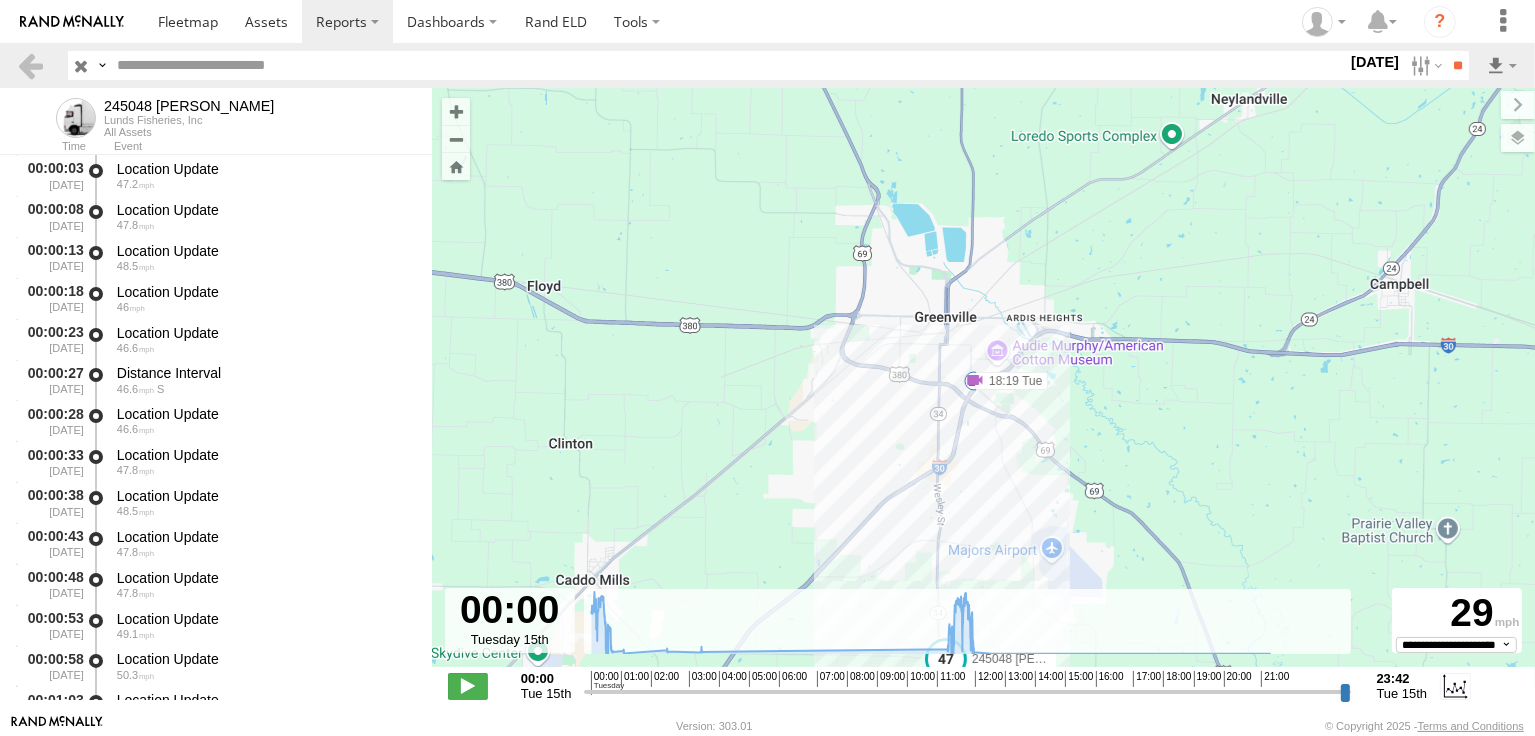 drag, startPoint x: 1031, startPoint y: 427, endPoint x: 1028, endPoint y: 569, distance: 142.0317 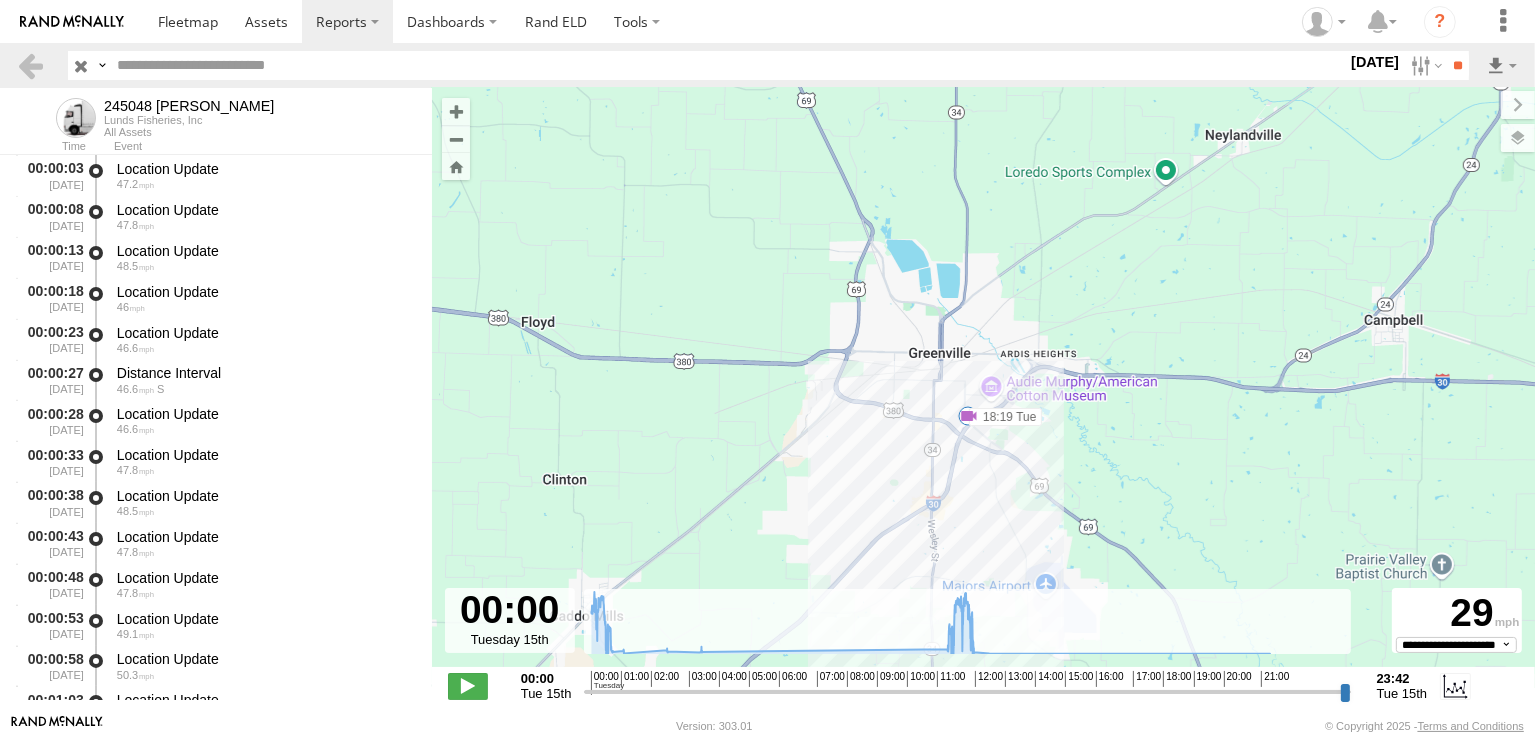 drag, startPoint x: 991, startPoint y: 486, endPoint x: 965, endPoint y: 518, distance: 41.231056 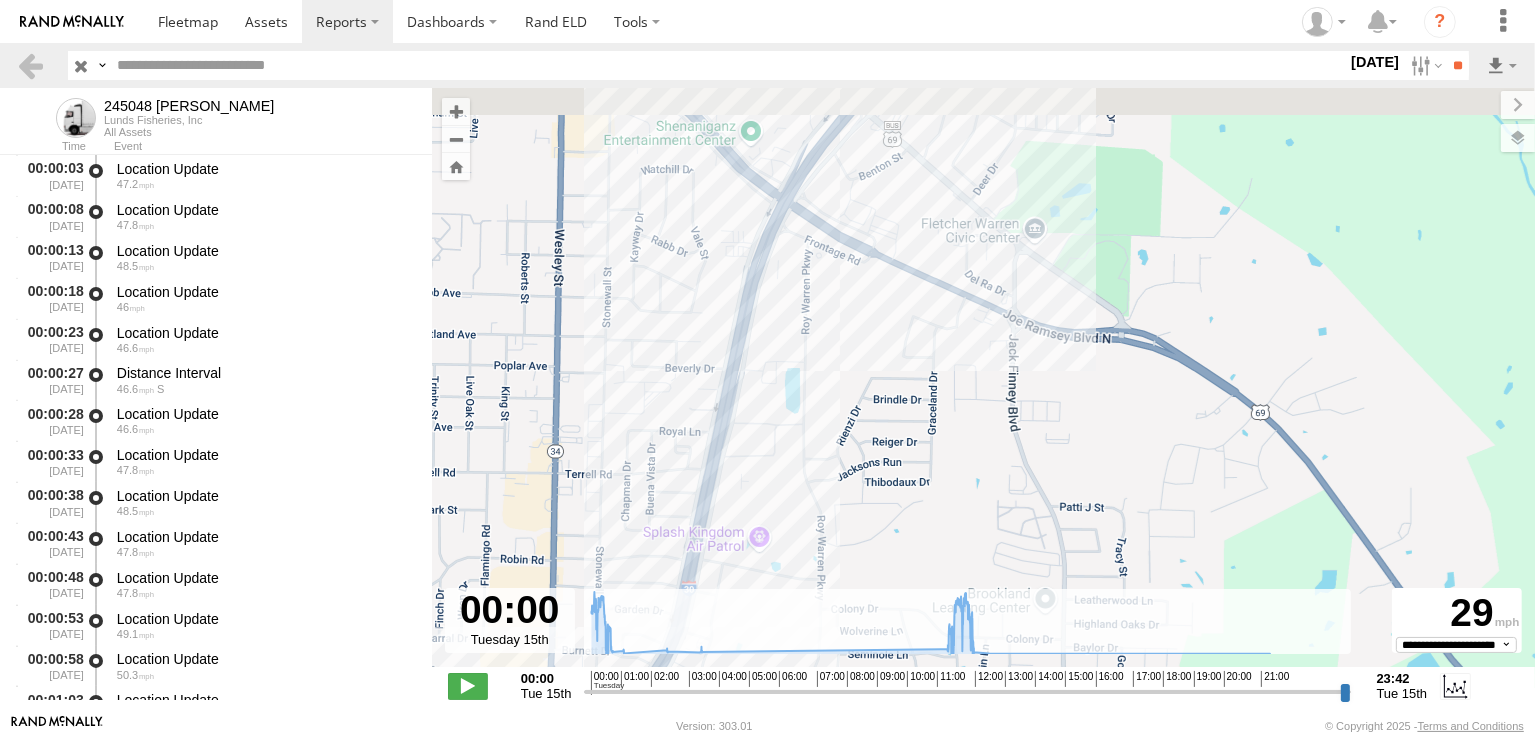 drag, startPoint x: 892, startPoint y: 284, endPoint x: 887, endPoint y: 621, distance: 337.03708 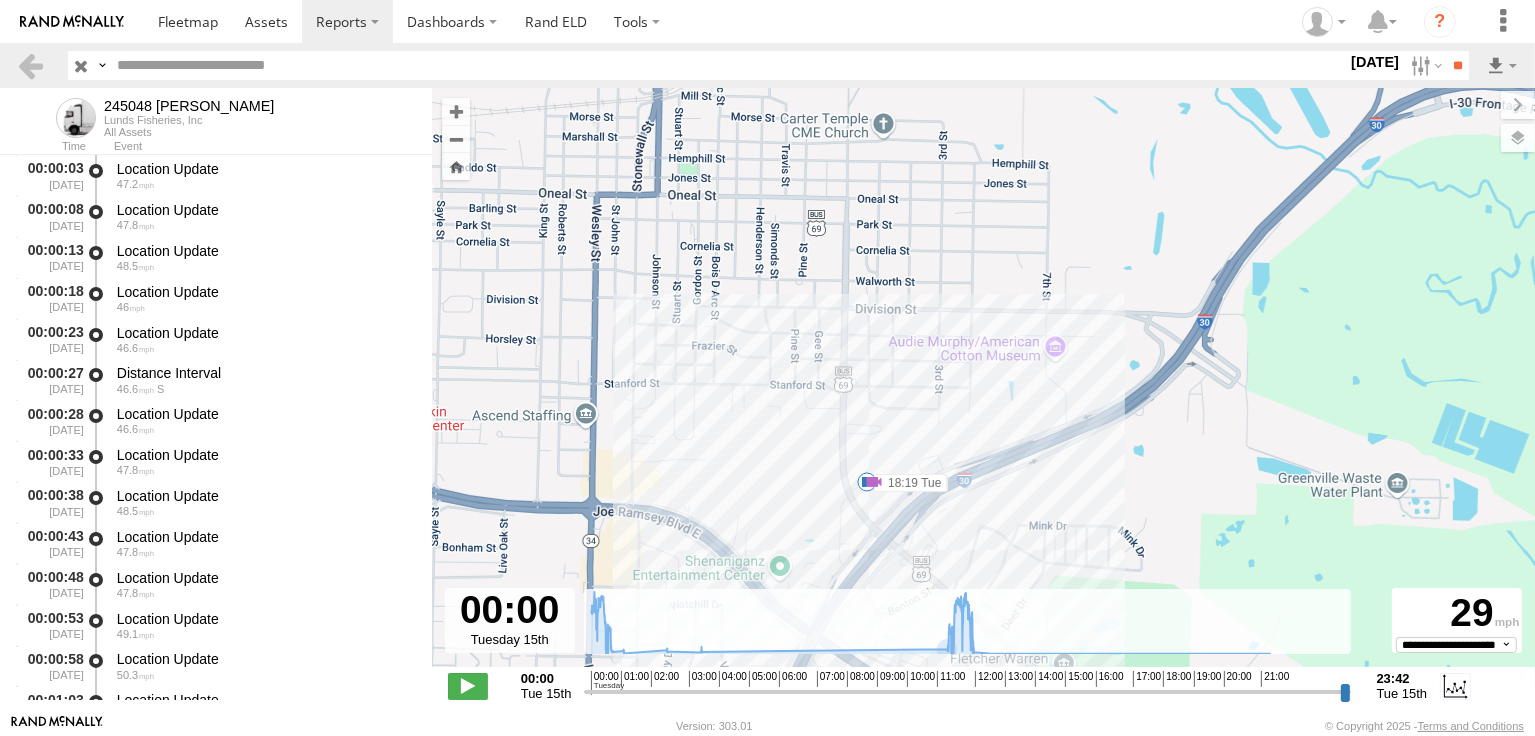 drag, startPoint x: 927, startPoint y: 547, endPoint x: 949, endPoint y: 567, distance: 29.732138 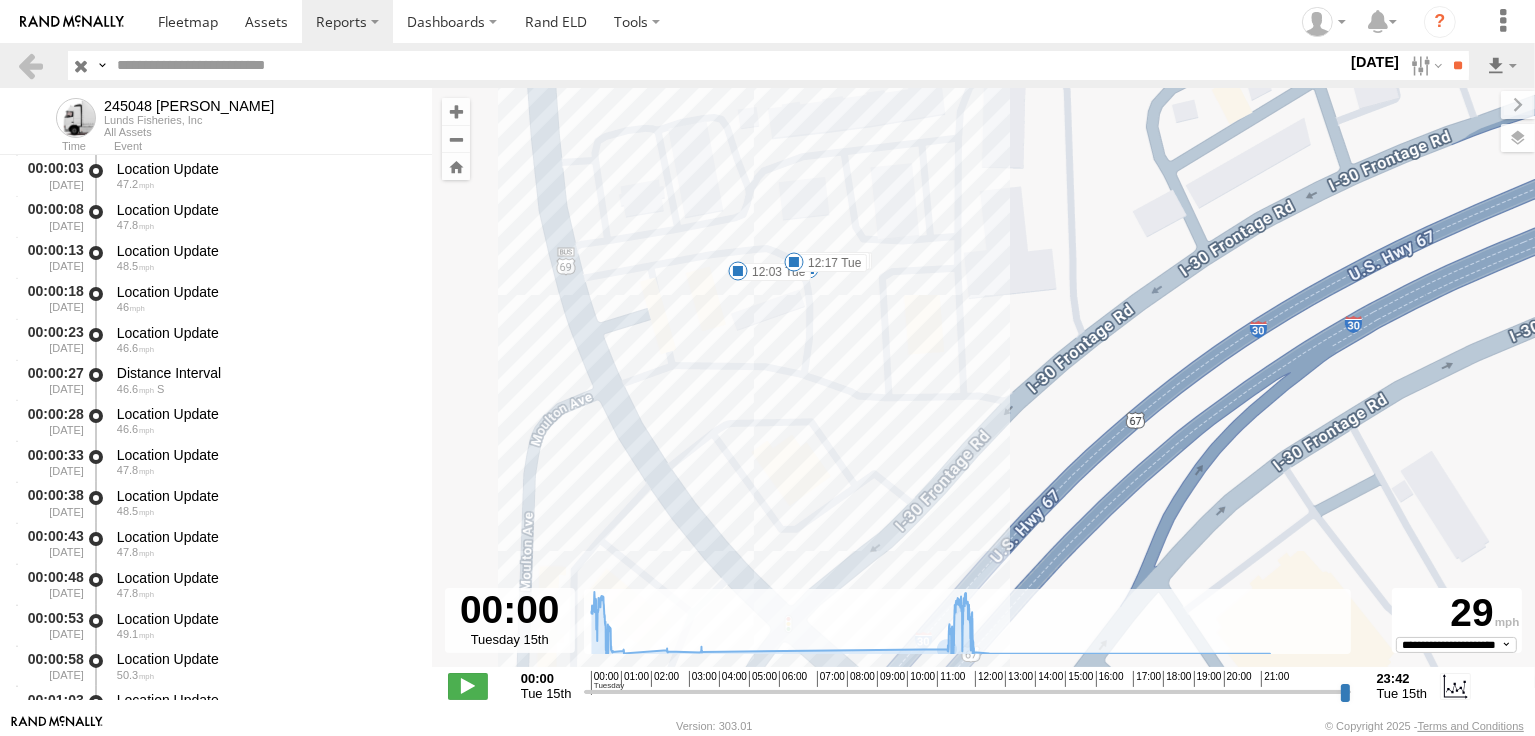 drag, startPoint x: 780, startPoint y: 440, endPoint x: 813, endPoint y: 506, distance: 73.790245 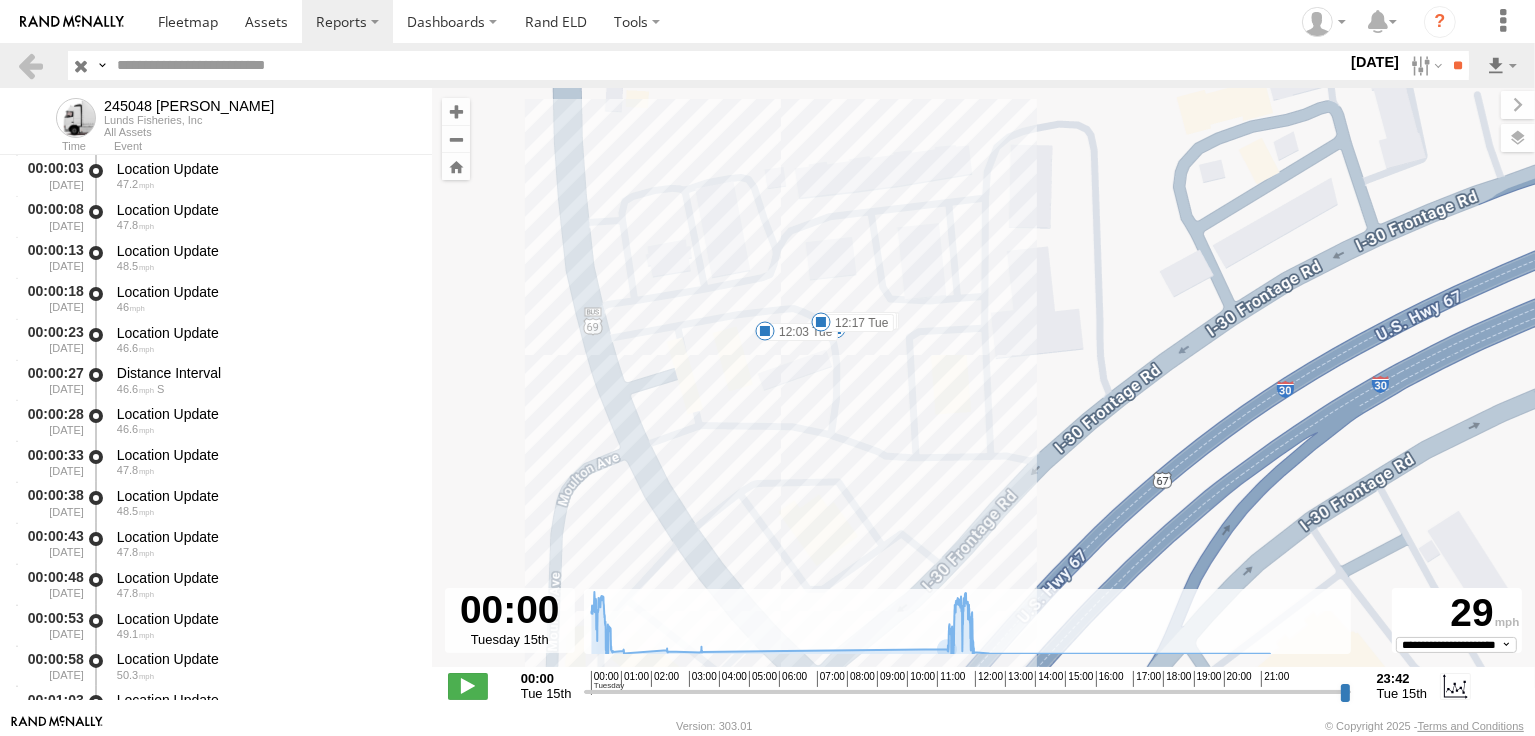 click at bounding box center (765, 331) 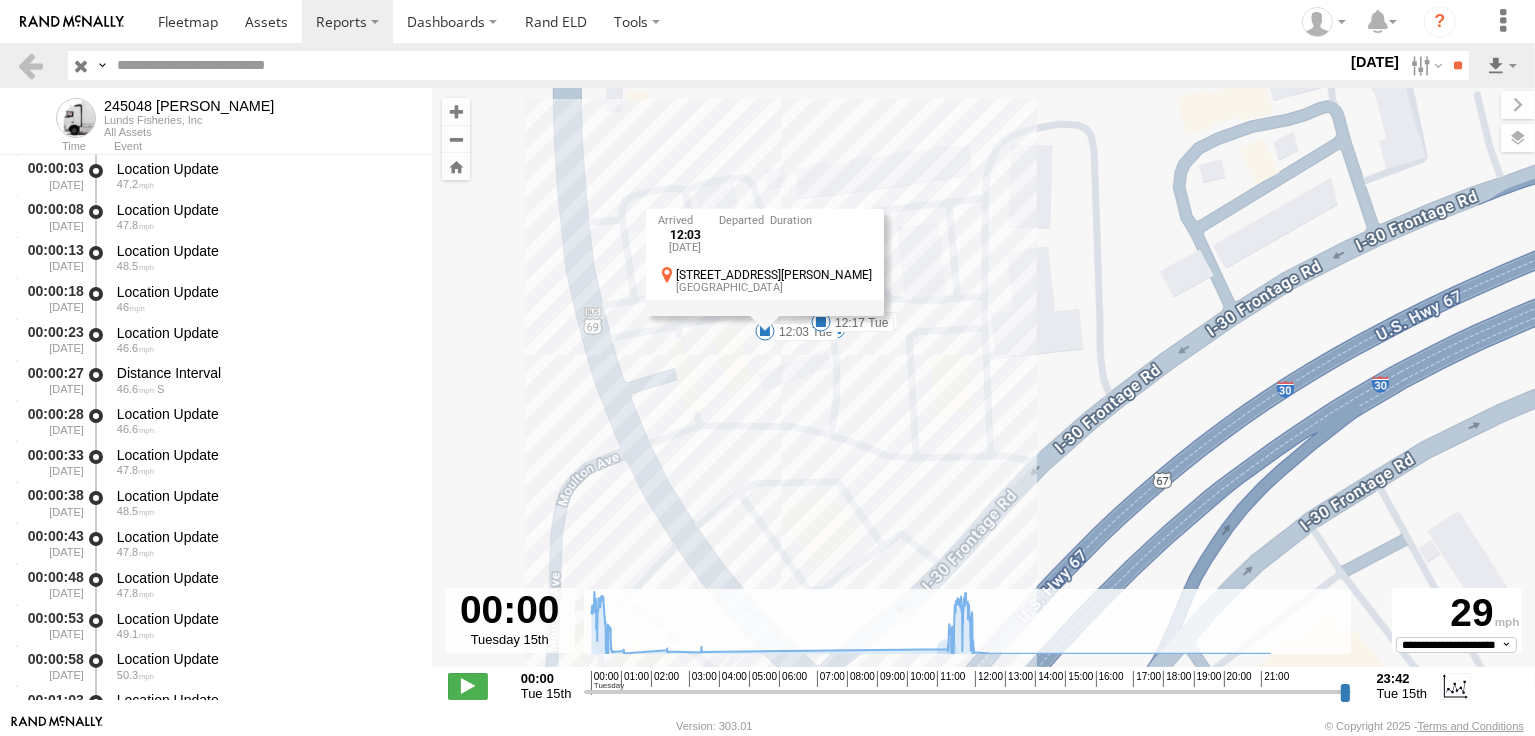 click on "12:03 [DATE] [STREET_ADDRESS][PERSON_NAME]" at bounding box center (764, 262) 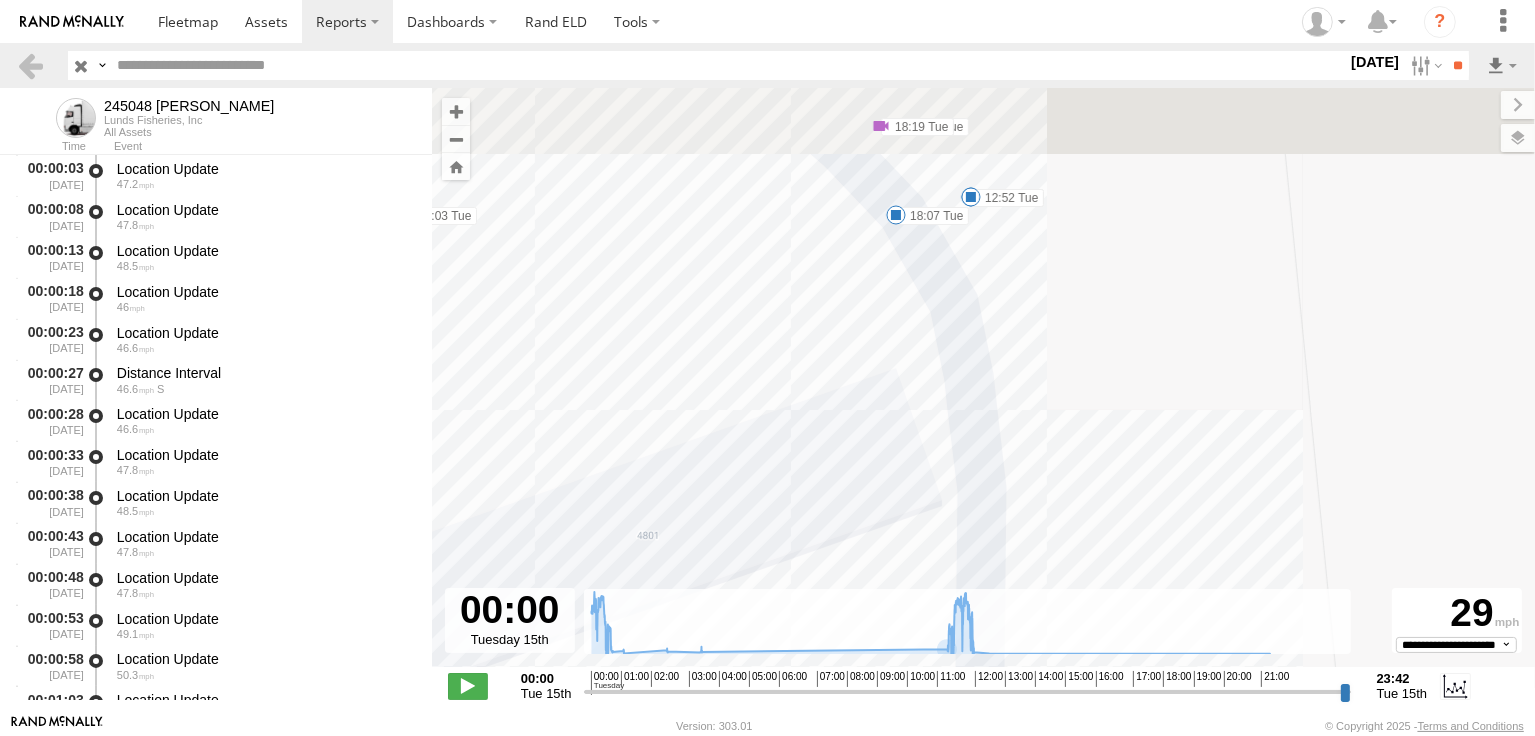drag, startPoint x: 864, startPoint y: 408, endPoint x: 810, endPoint y: 485, distance: 94.04786 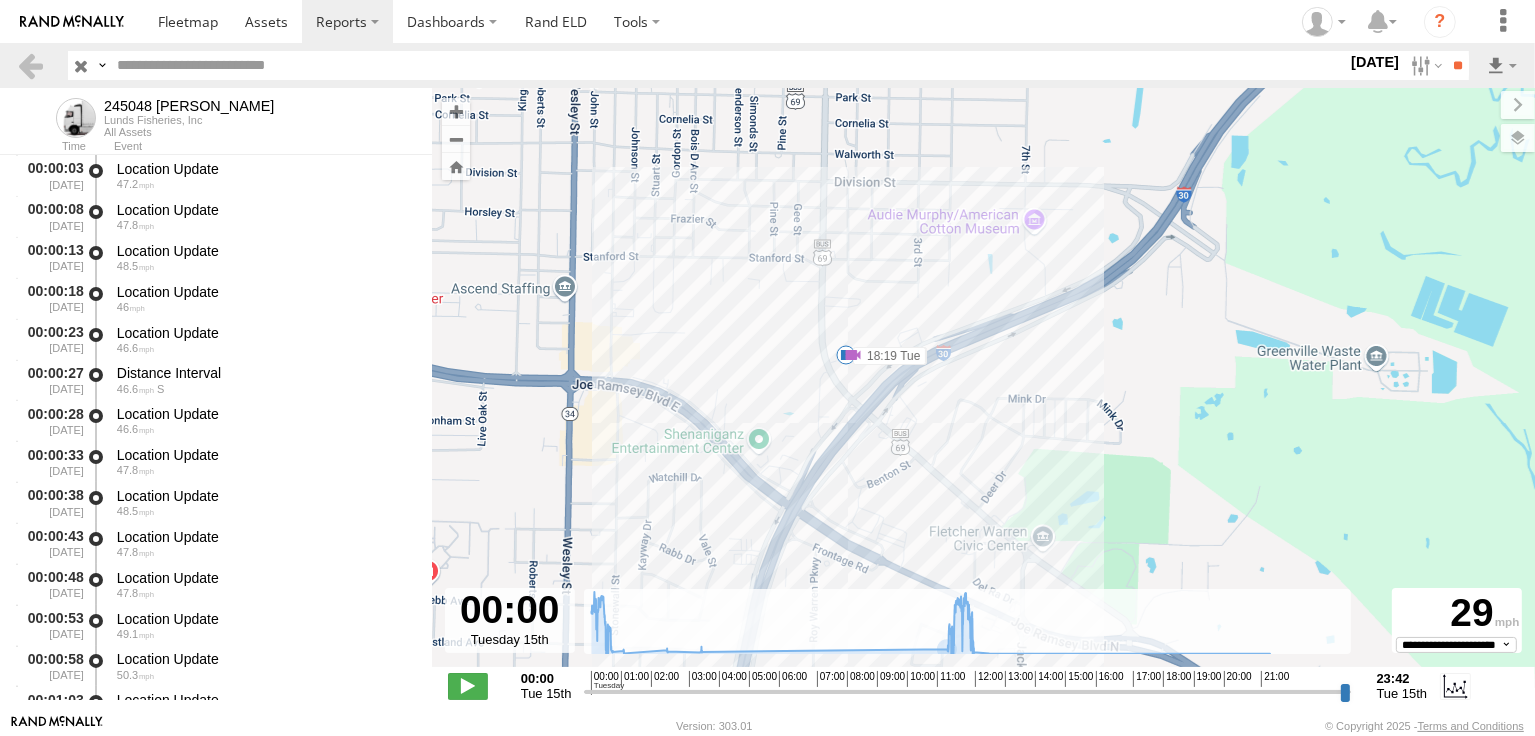 drag, startPoint x: 1007, startPoint y: 499, endPoint x: 996, endPoint y: 399, distance: 100.60318 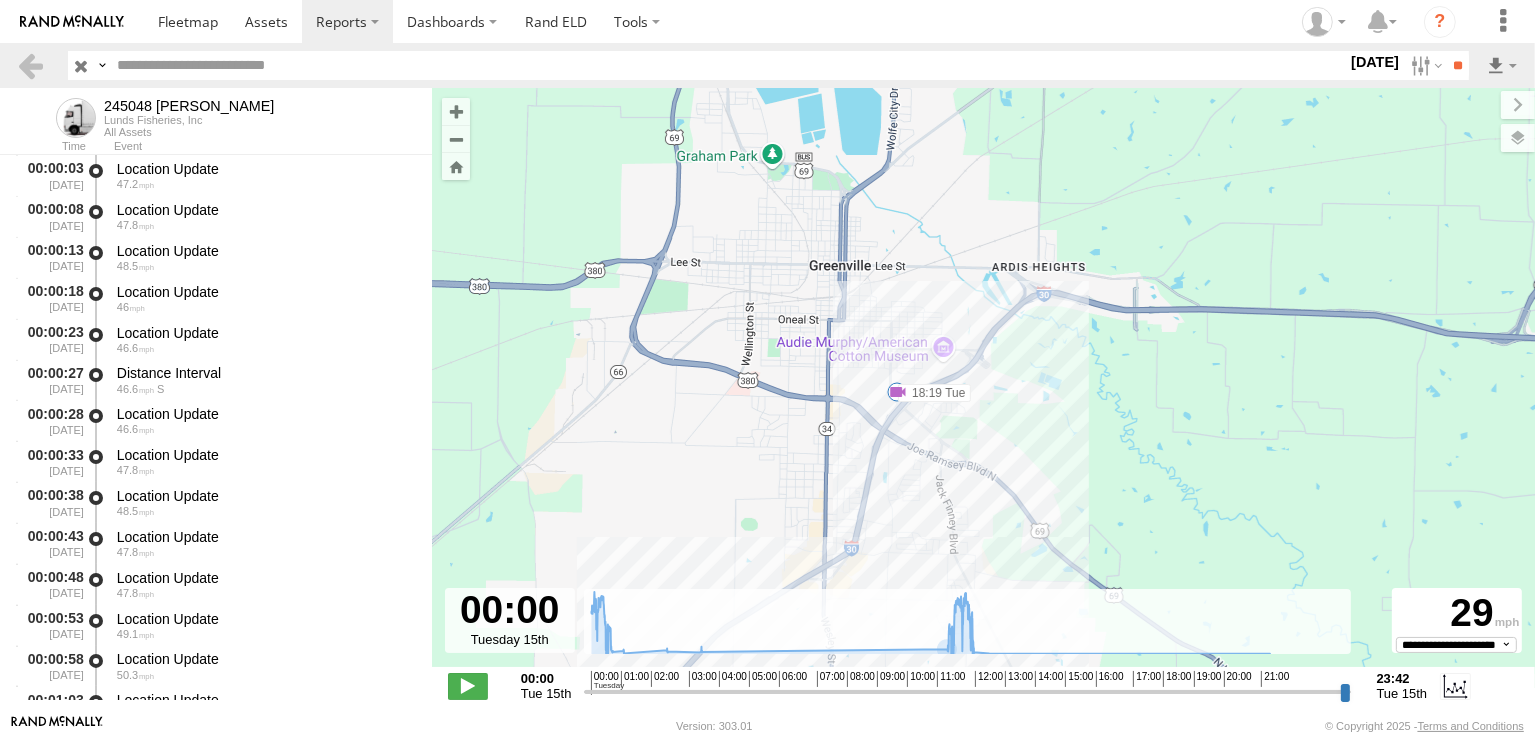 drag, startPoint x: 884, startPoint y: 507, endPoint x: 950, endPoint y: 371, distance: 151.16878 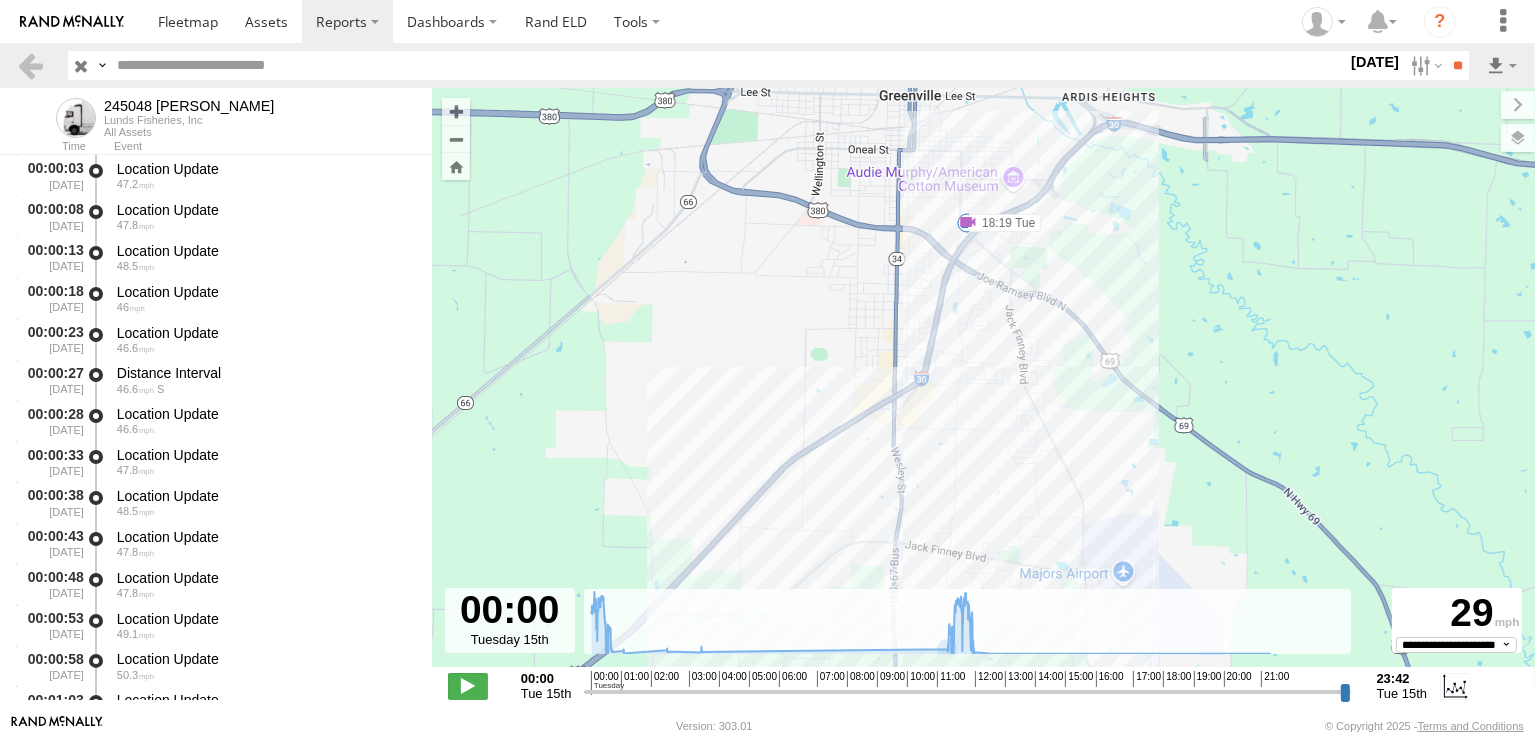 drag, startPoint x: 937, startPoint y: 391, endPoint x: 935, endPoint y: 338, distance: 53.037724 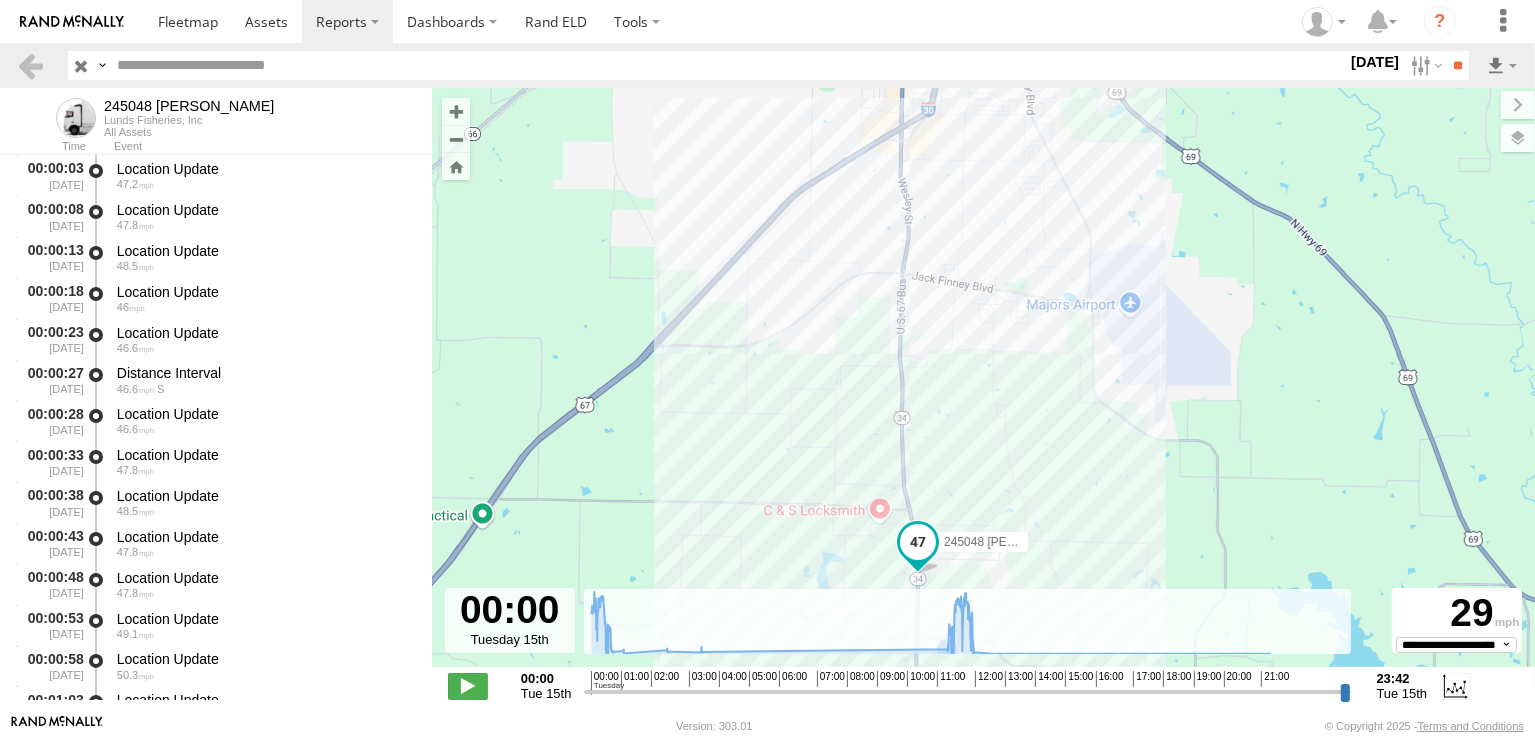 drag, startPoint x: 956, startPoint y: 516, endPoint x: 936, endPoint y: 355, distance: 162.23749 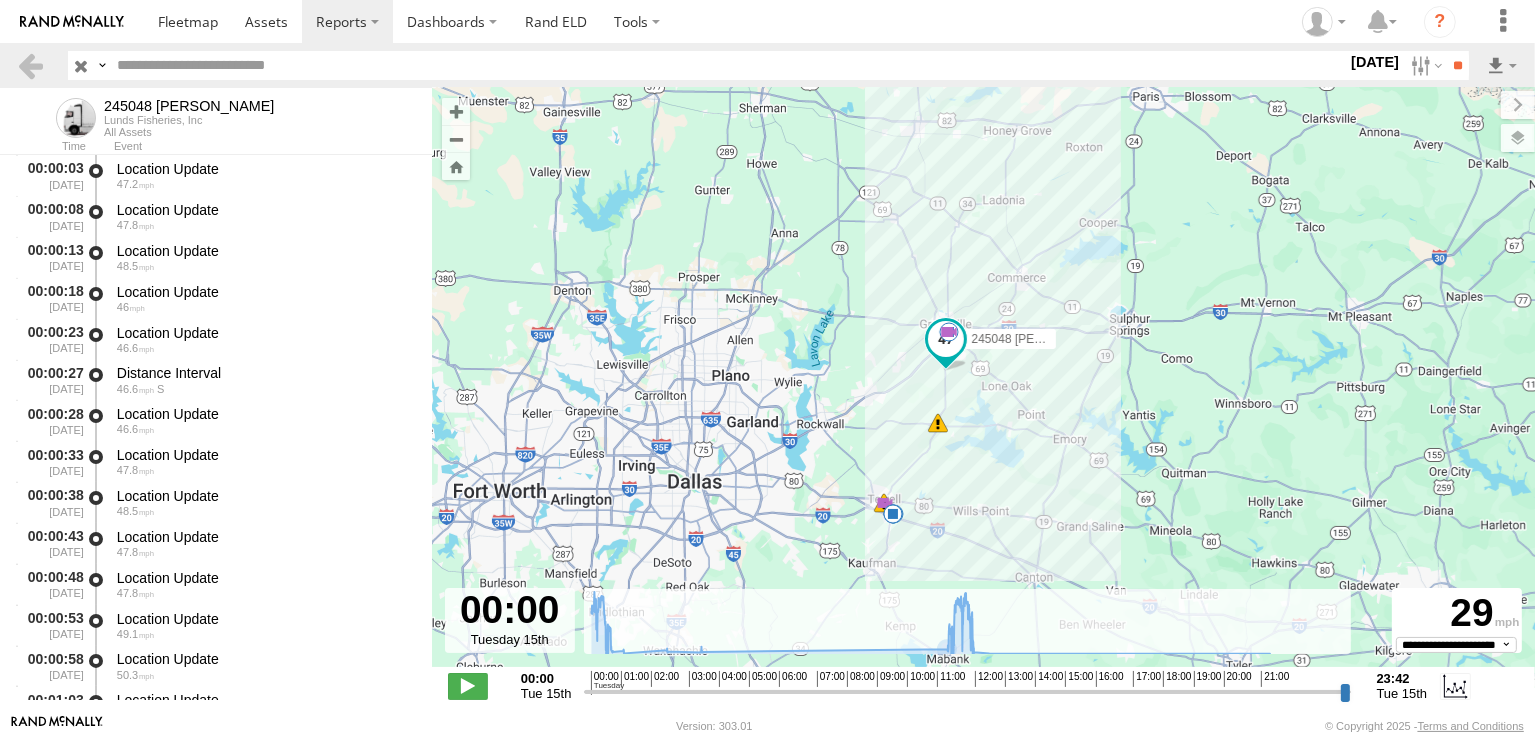 drag, startPoint x: 937, startPoint y: 522, endPoint x: 970, endPoint y: 448, distance: 81.02469 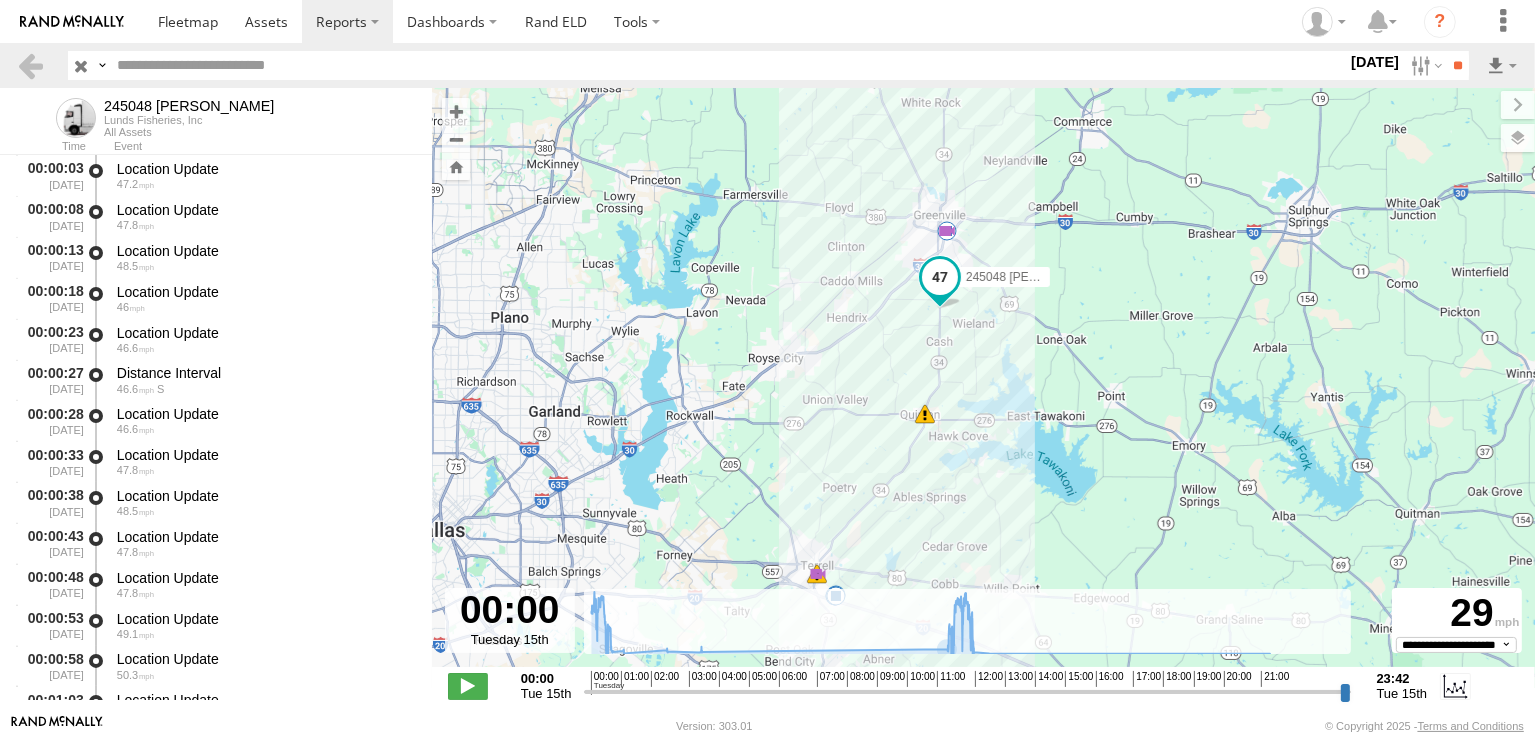 drag, startPoint x: 1010, startPoint y: 391, endPoint x: 985, endPoint y: 531, distance: 142.21463 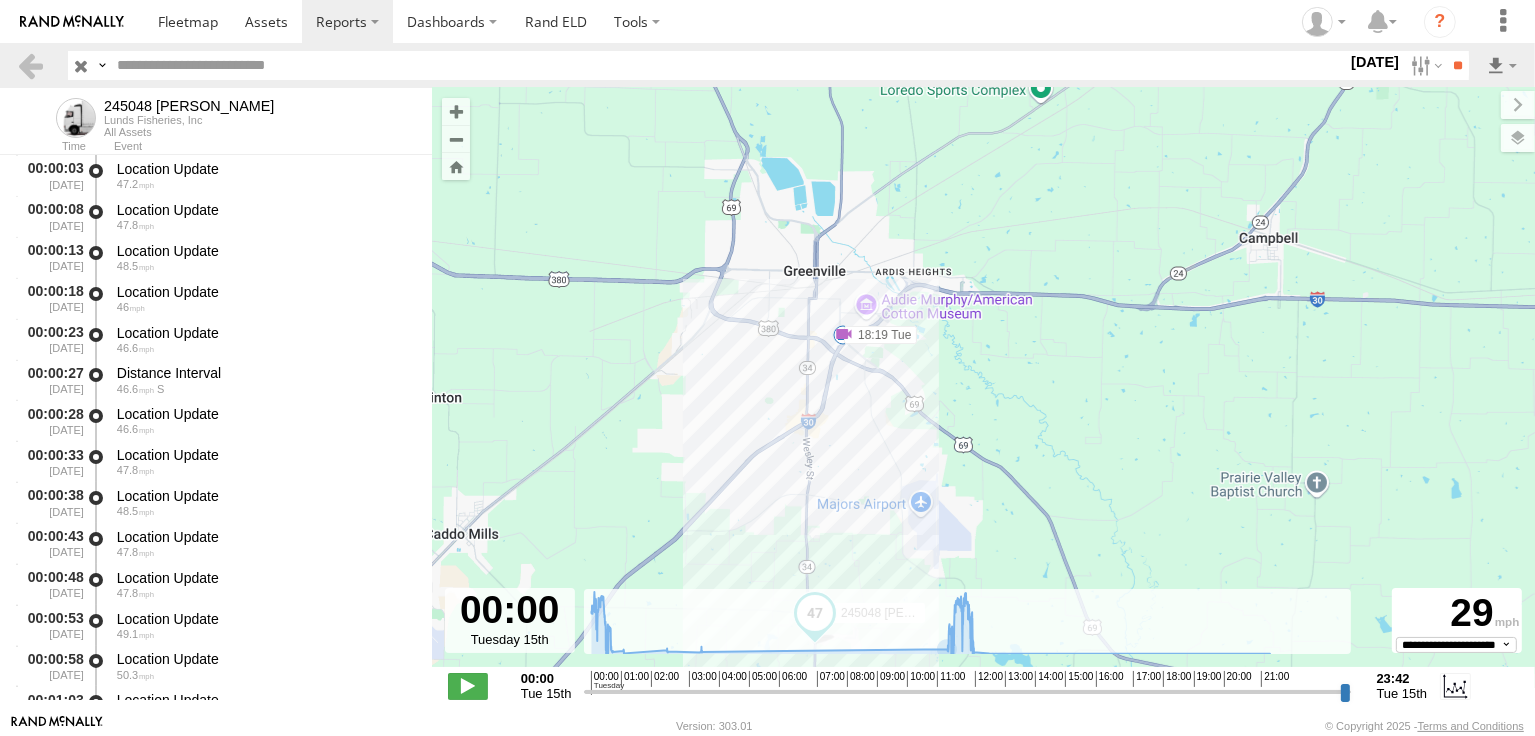 drag, startPoint x: 924, startPoint y: 394, endPoint x: 947, endPoint y: 511, distance: 119.23926 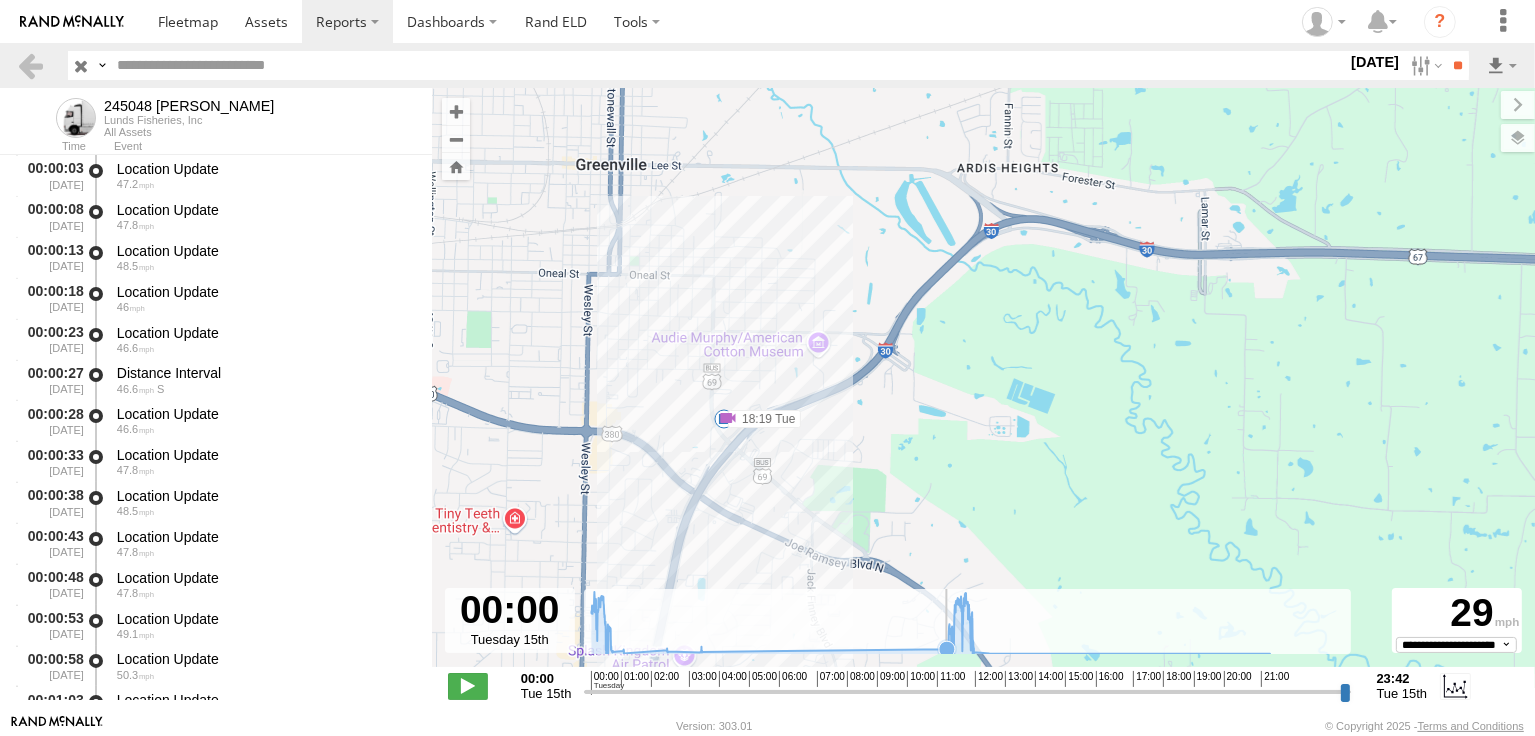 drag, startPoint x: 789, startPoint y: 384, endPoint x: 852, endPoint y: 653, distance: 276.27884 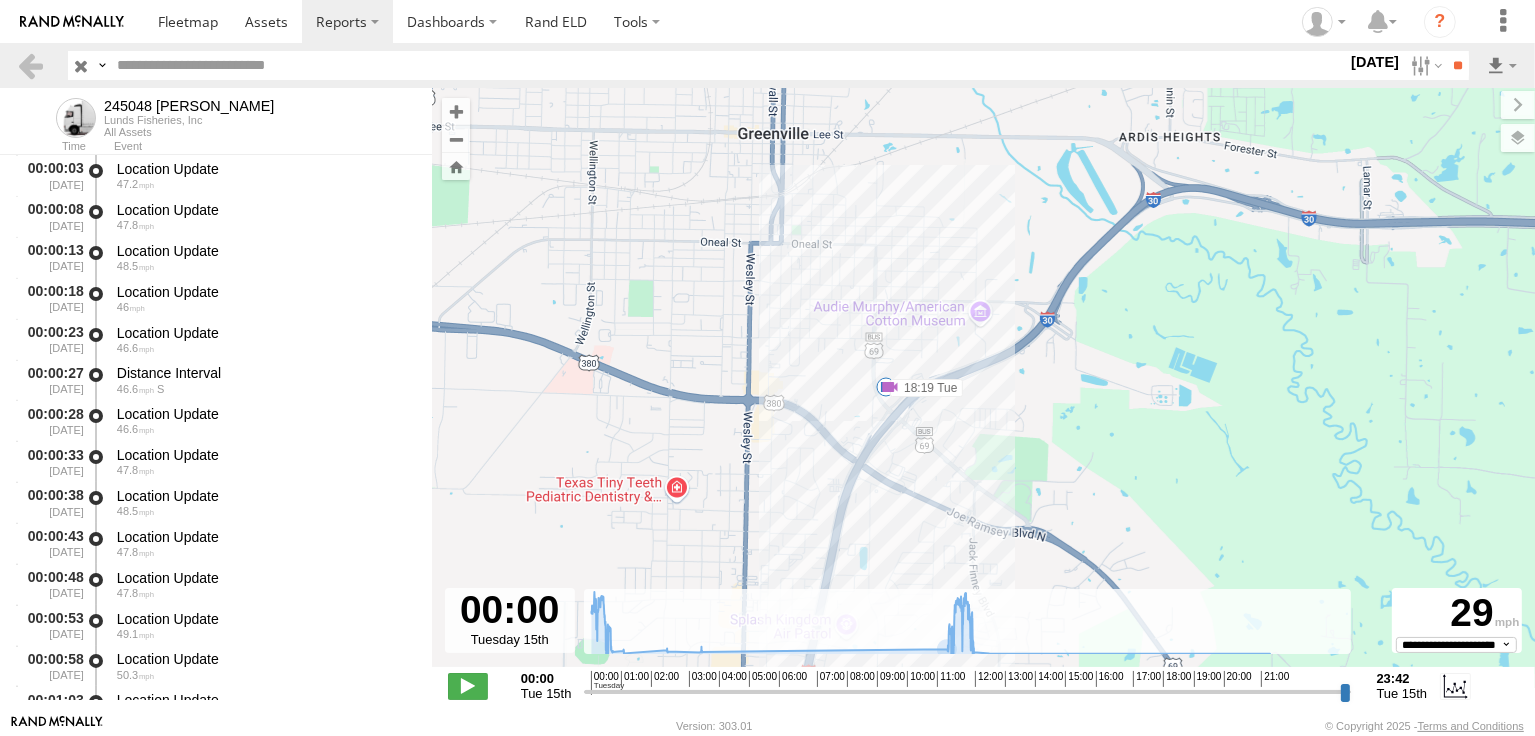drag, startPoint x: 829, startPoint y: 512, endPoint x: 998, endPoint y: 475, distance: 173.00288 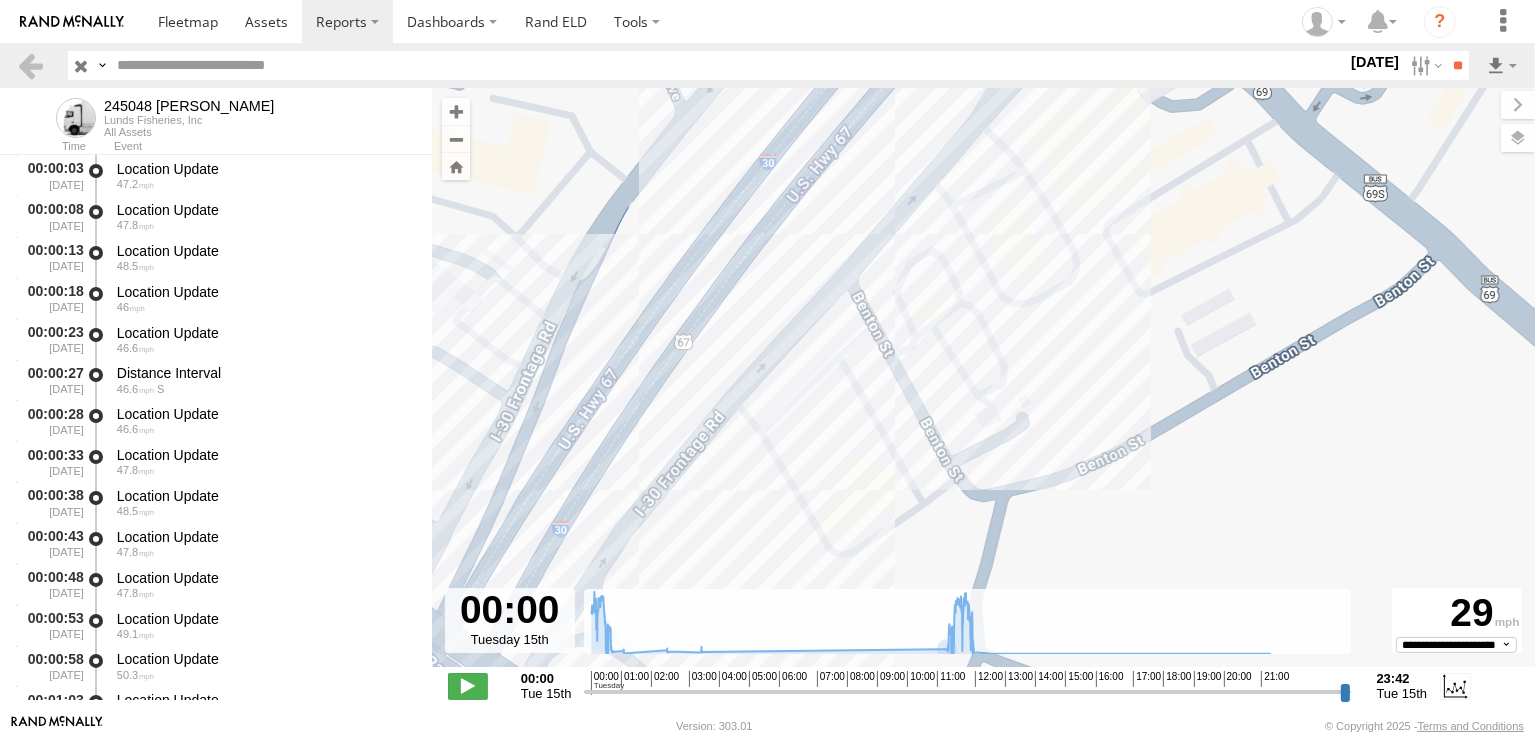 drag, startPoint x: 1001, startPoint y: 311, endPoint x: 976, endPoint y: 656, distance: 345.9046 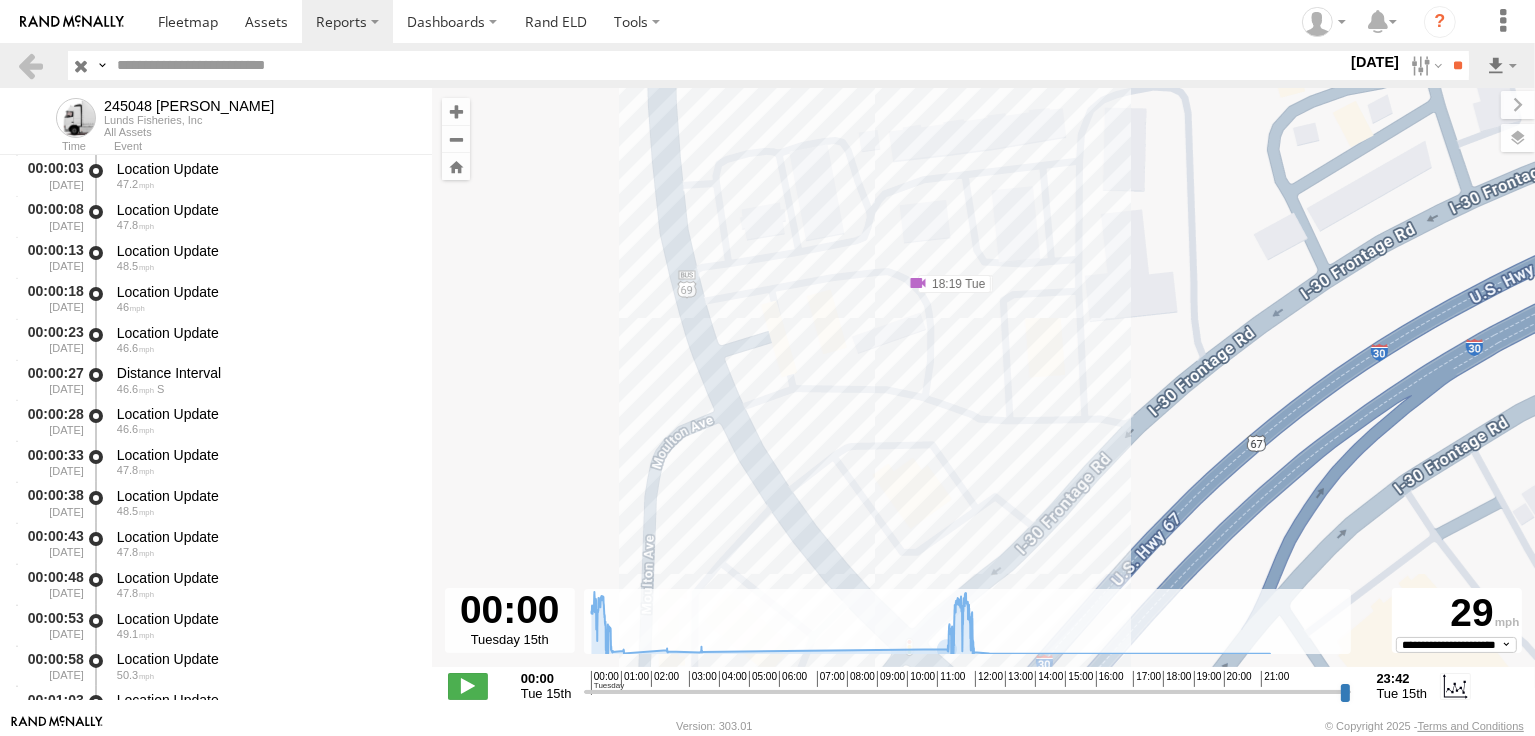 drag, startPoint x: 884, startPoint y: 368, endPoint x: 905, endPoint y: 690, distance: 322.68405 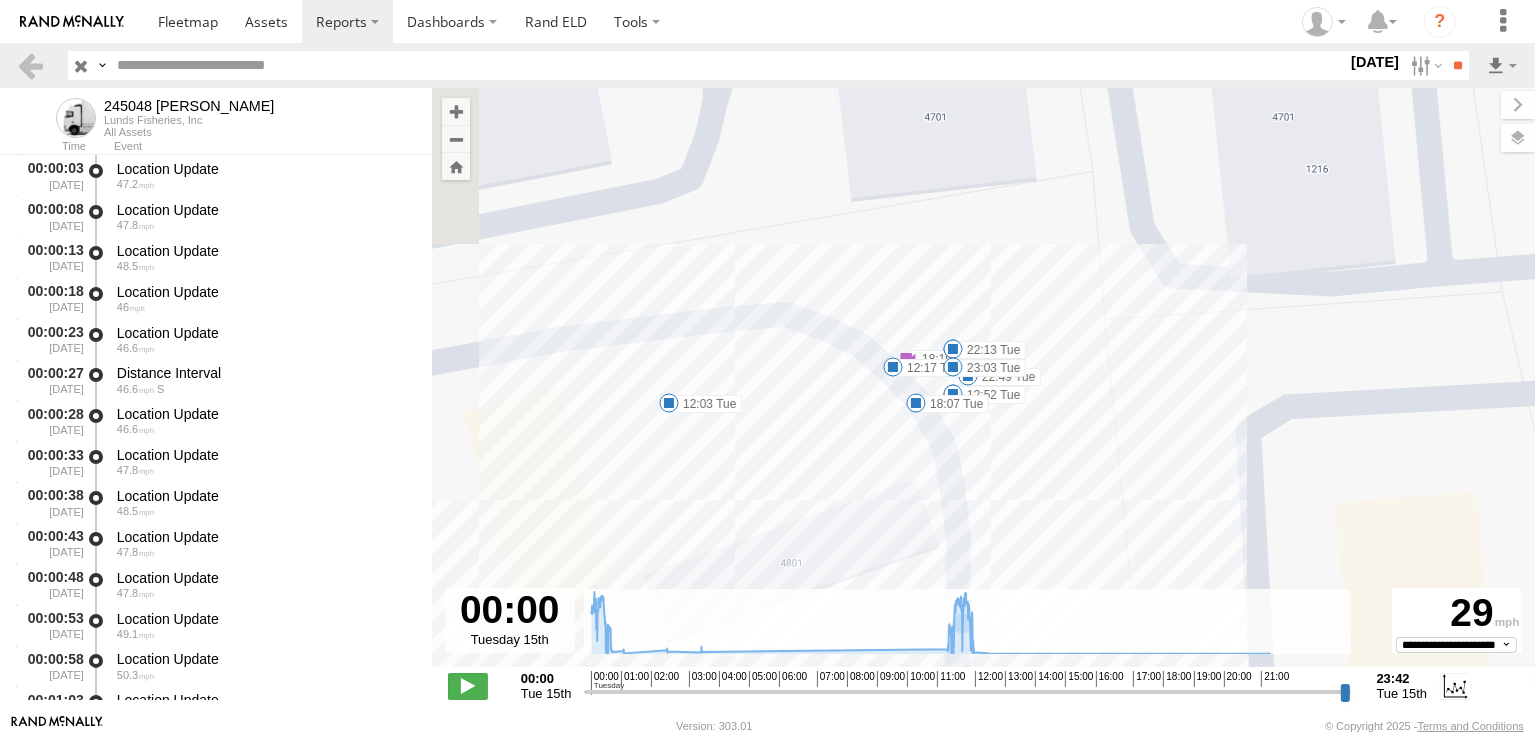 drag, startPoint x: 828, startPoint y: 553, endPoint x: 928, endPoint y: 427, distance: 160.86018 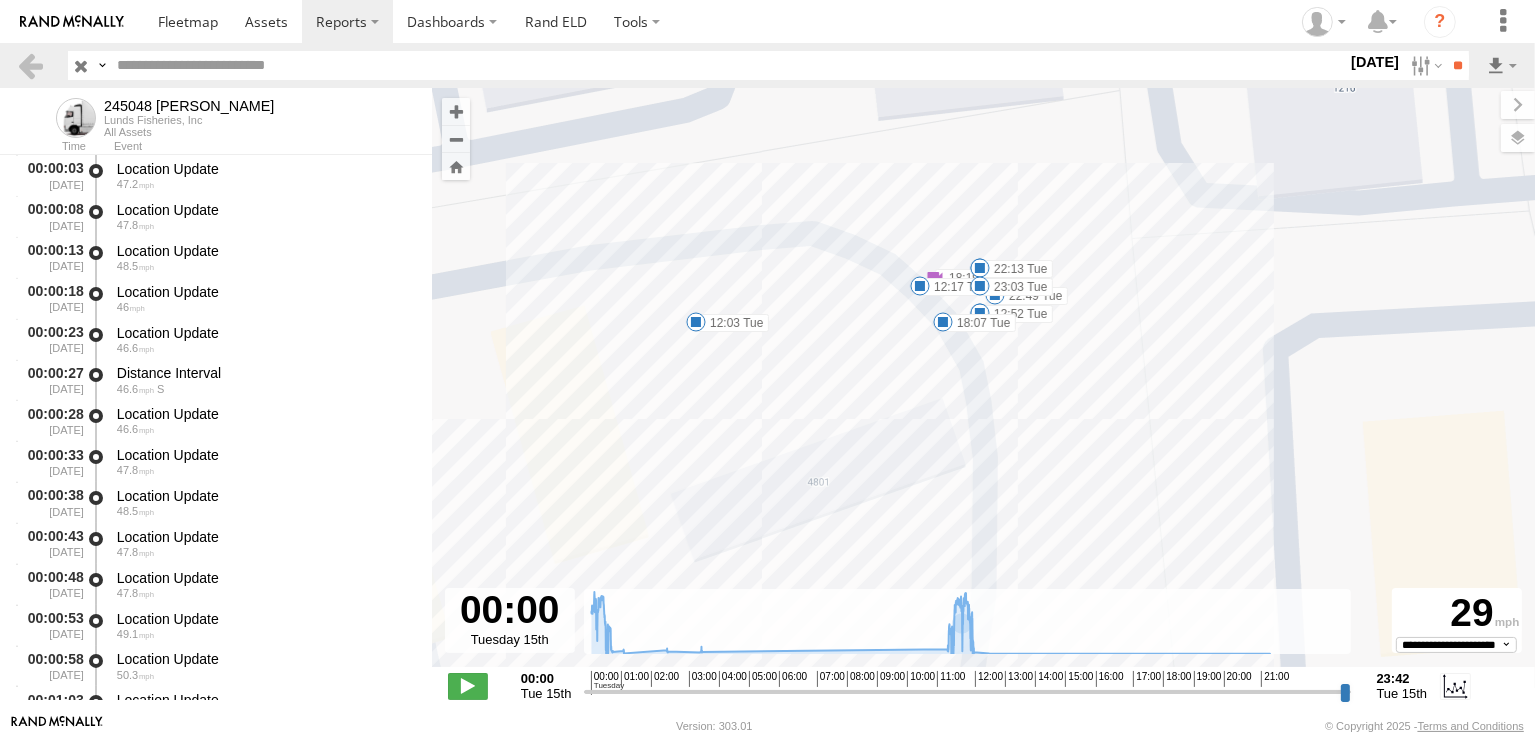 click on "245048 [PERSON_NAME] 00:40 Tue 01:07 Tue 02:29 Tue 03:30 Tue 00:10 Tue 13:15 Tue 18:19 Tue 12:03 Tue 12:17 Tue 12:43 Tue 12:52 Tue 18:07 Tue 22:10 Tue 22:13 Tue 22:49 Tue 23:03 Tue" at bounding box center [983, 388] 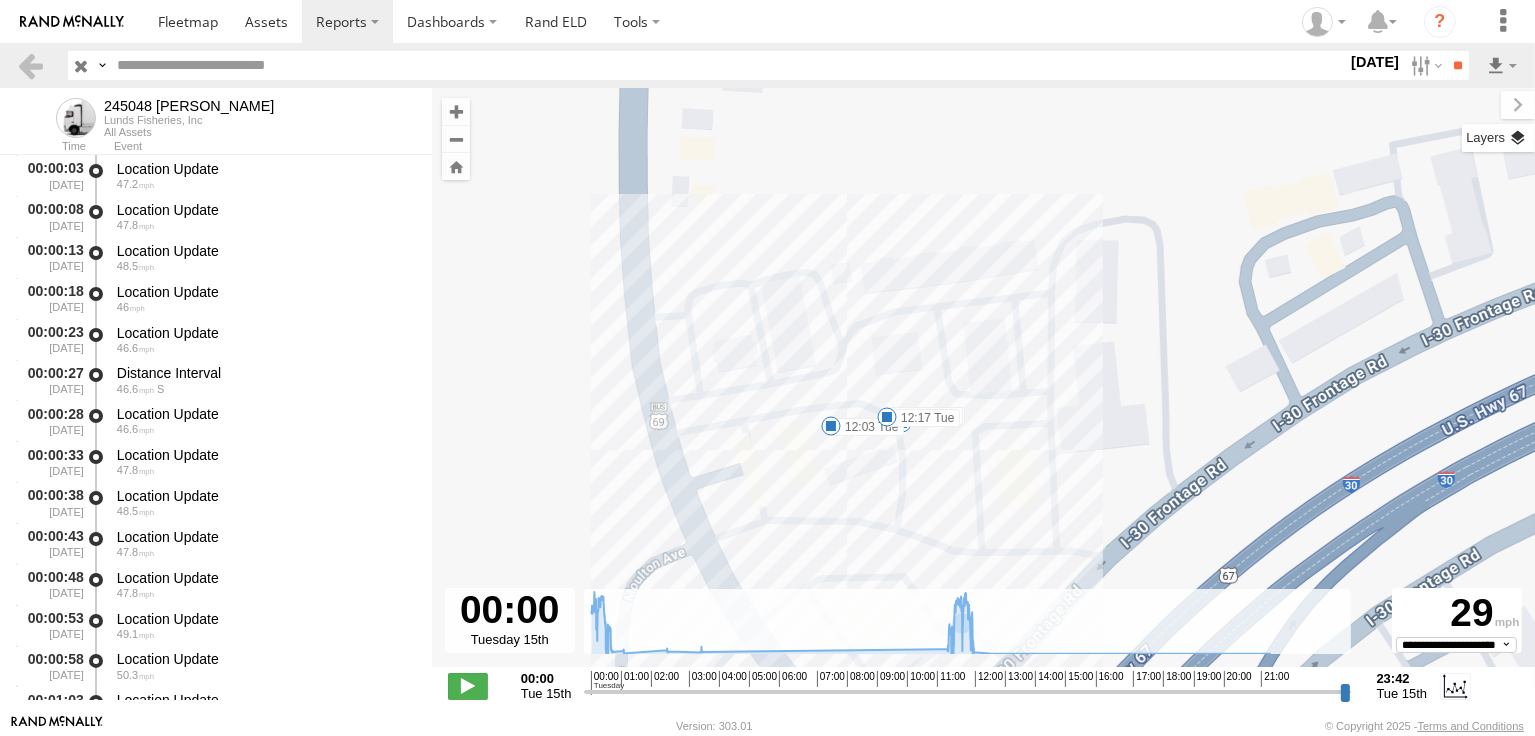 click at bounding box center (1498, 138) 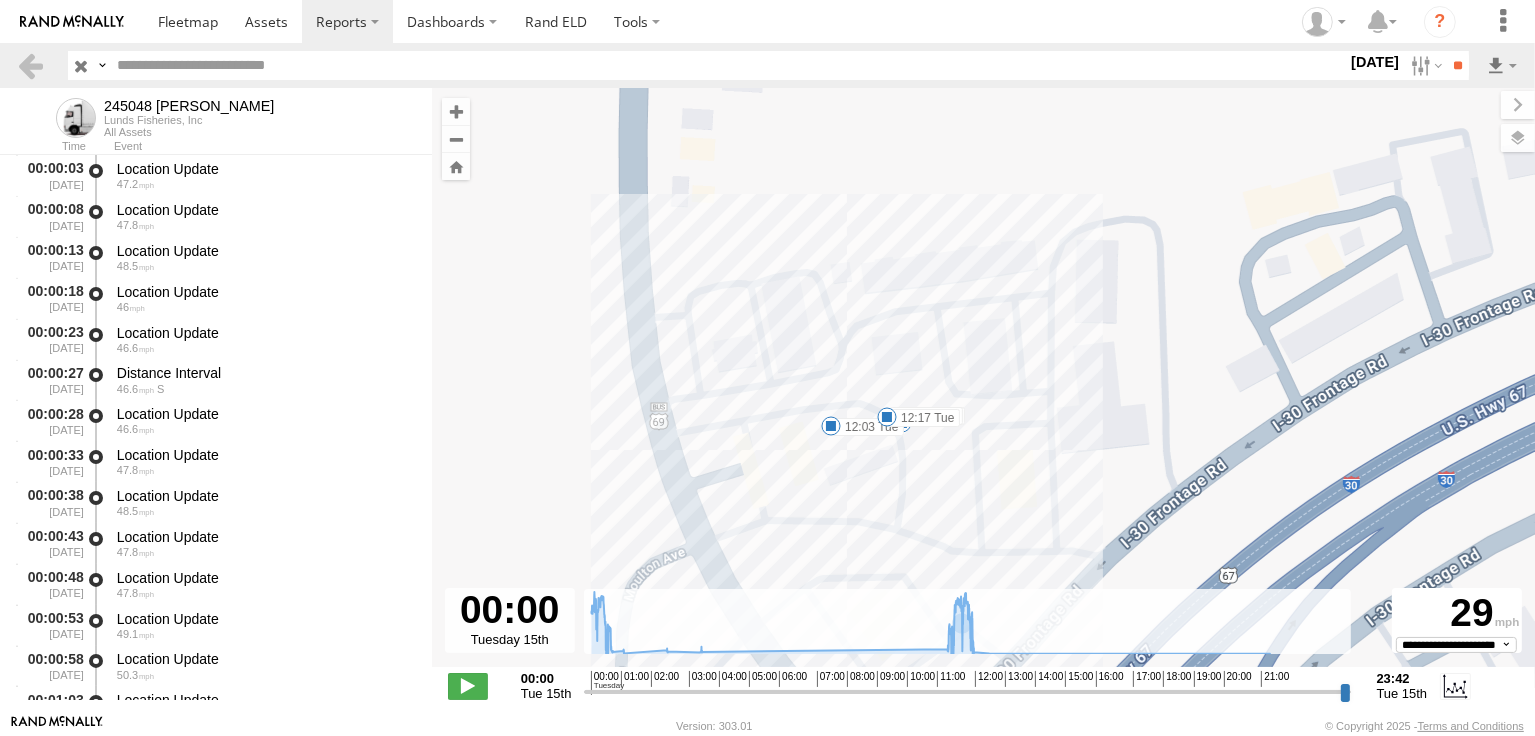 click at bounding box center (0, 0) 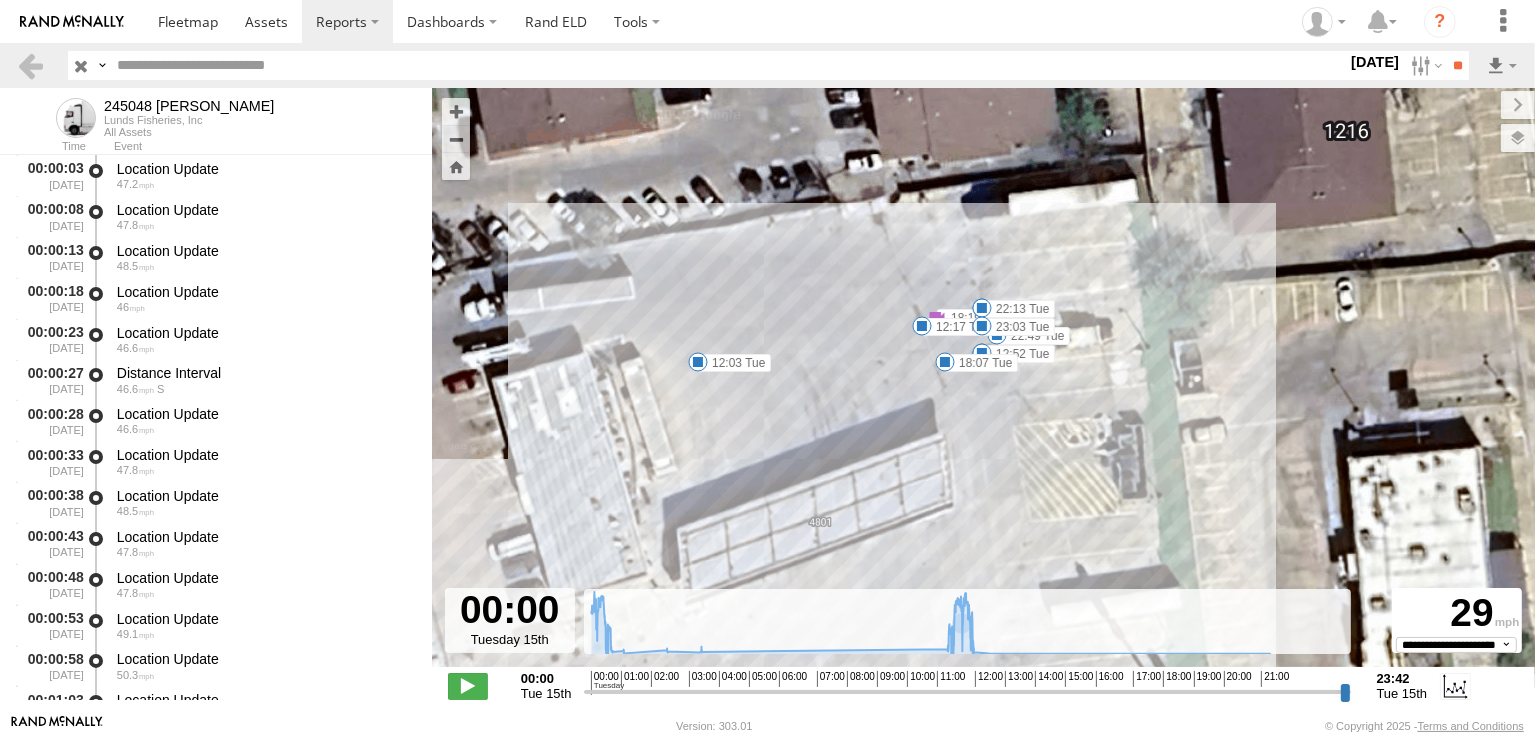 drag, startPoint x: 997, startPoint y: 255, endPoint x: 968, endPoint y: 458, distance: 205.06097 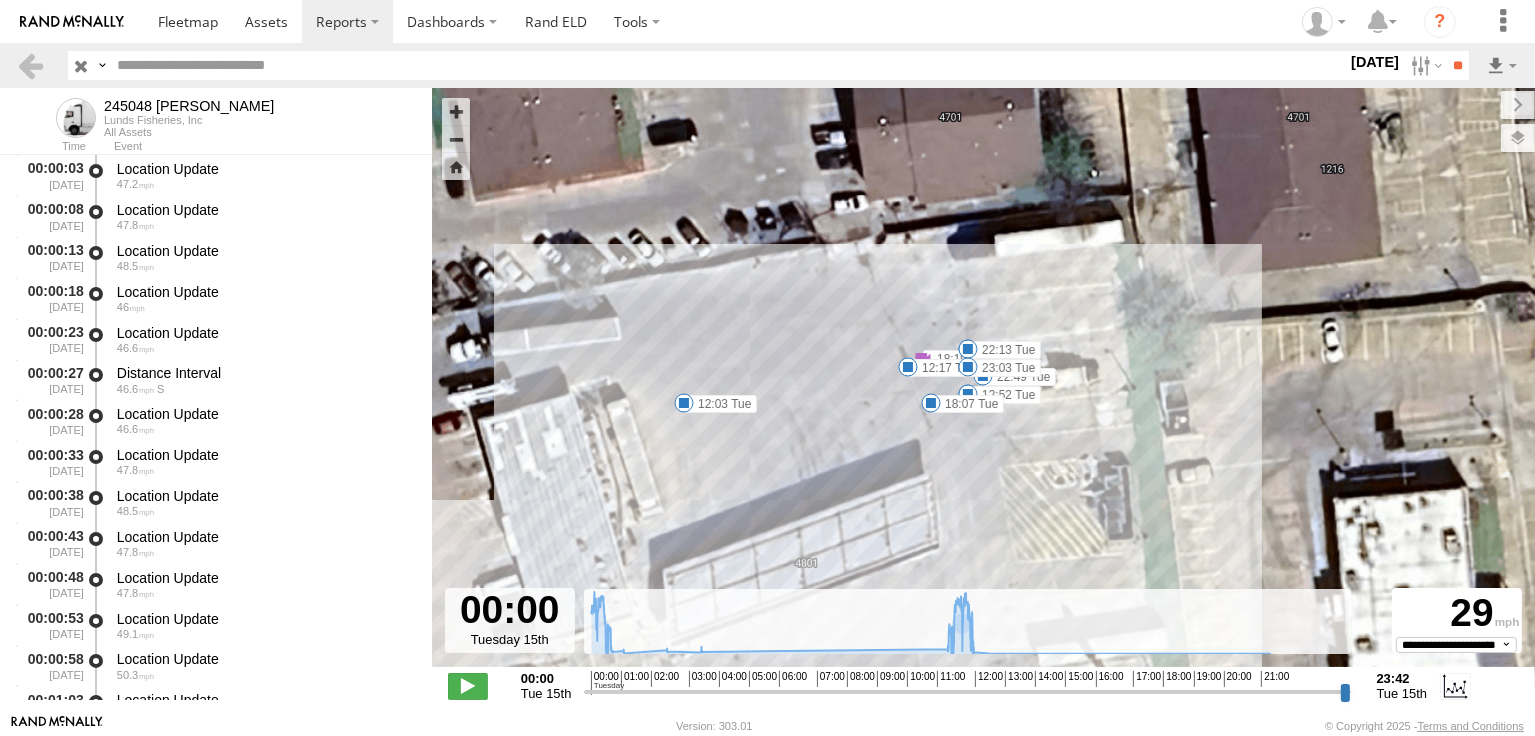 click at bounding box center [908, 367] 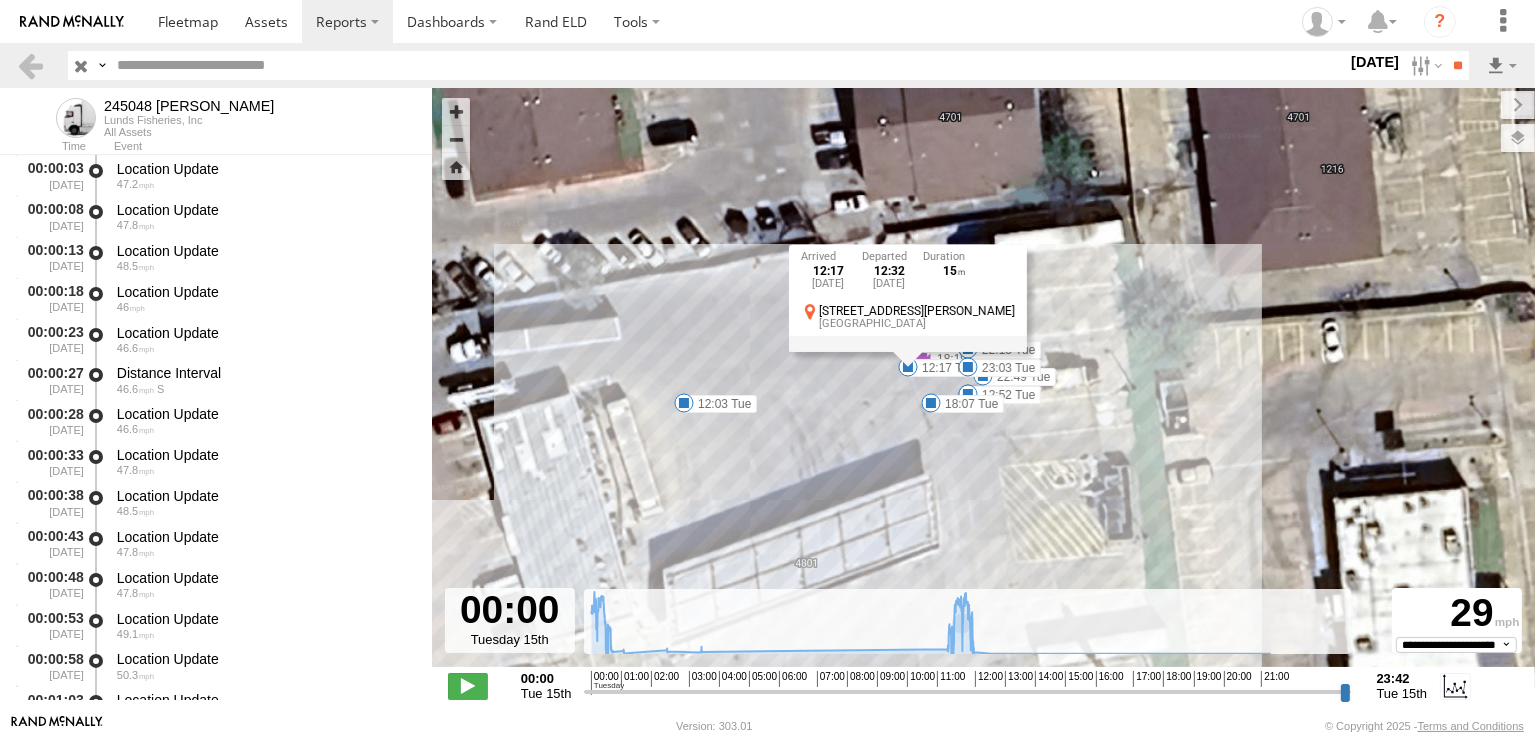 click at bounding box center [968, 367] 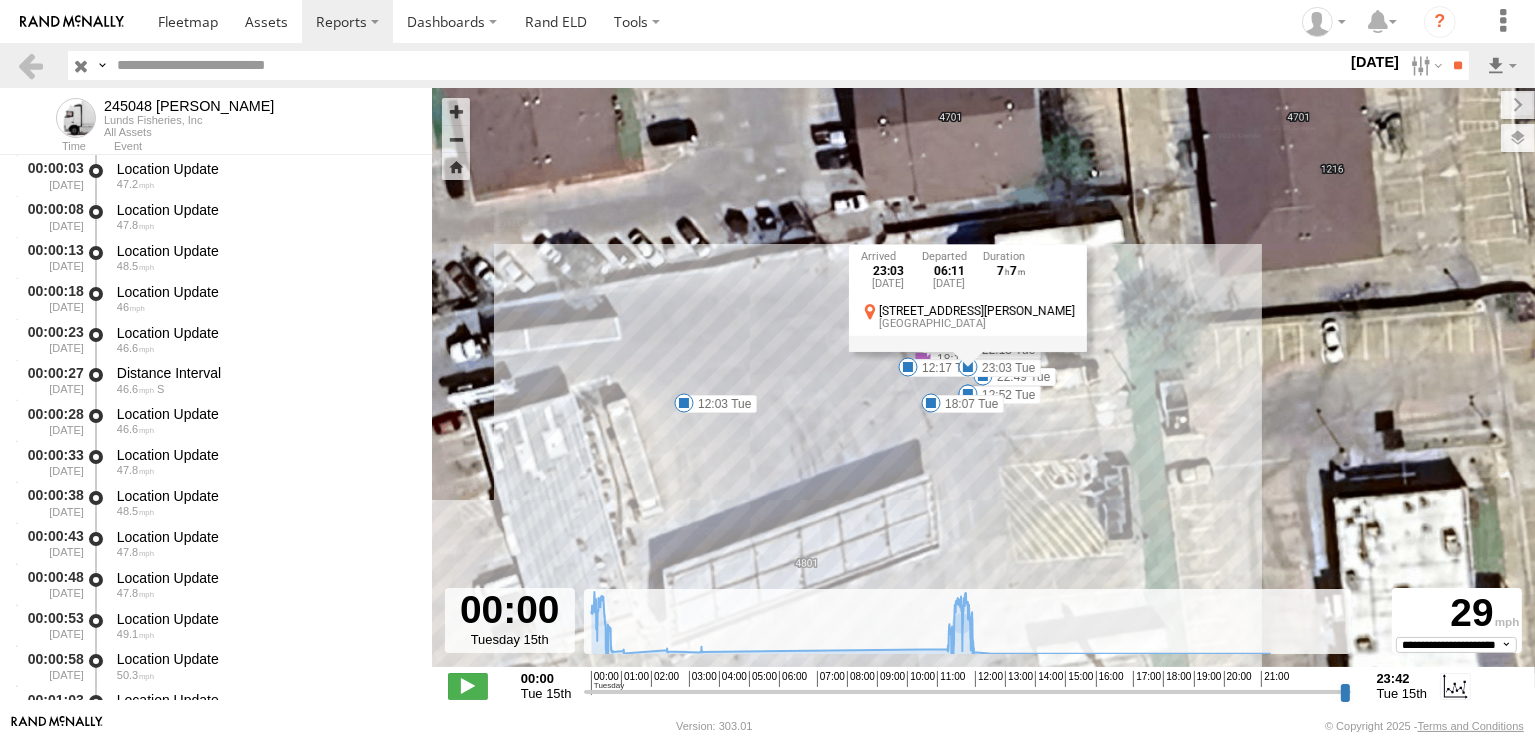 click on "245048 [PERSON_NAME] 00:40 Tue 01:07 Tue 02:29 Tue 03:30 Tue 00:10 Tue 13:15 Tue 18:19 Tue 12:03 Tue 12:17 Tue 12:43 Tue 12:52 Tue 18:07 Tue 22:10 Tue 22:13 Tue 22:49 Tue 23:03 Tue 23:03 [DATE] 06:11 [DATE] 7 7 [STREET_ADDRESS][PERSON_NAME]" at bounding box center [983, 388] 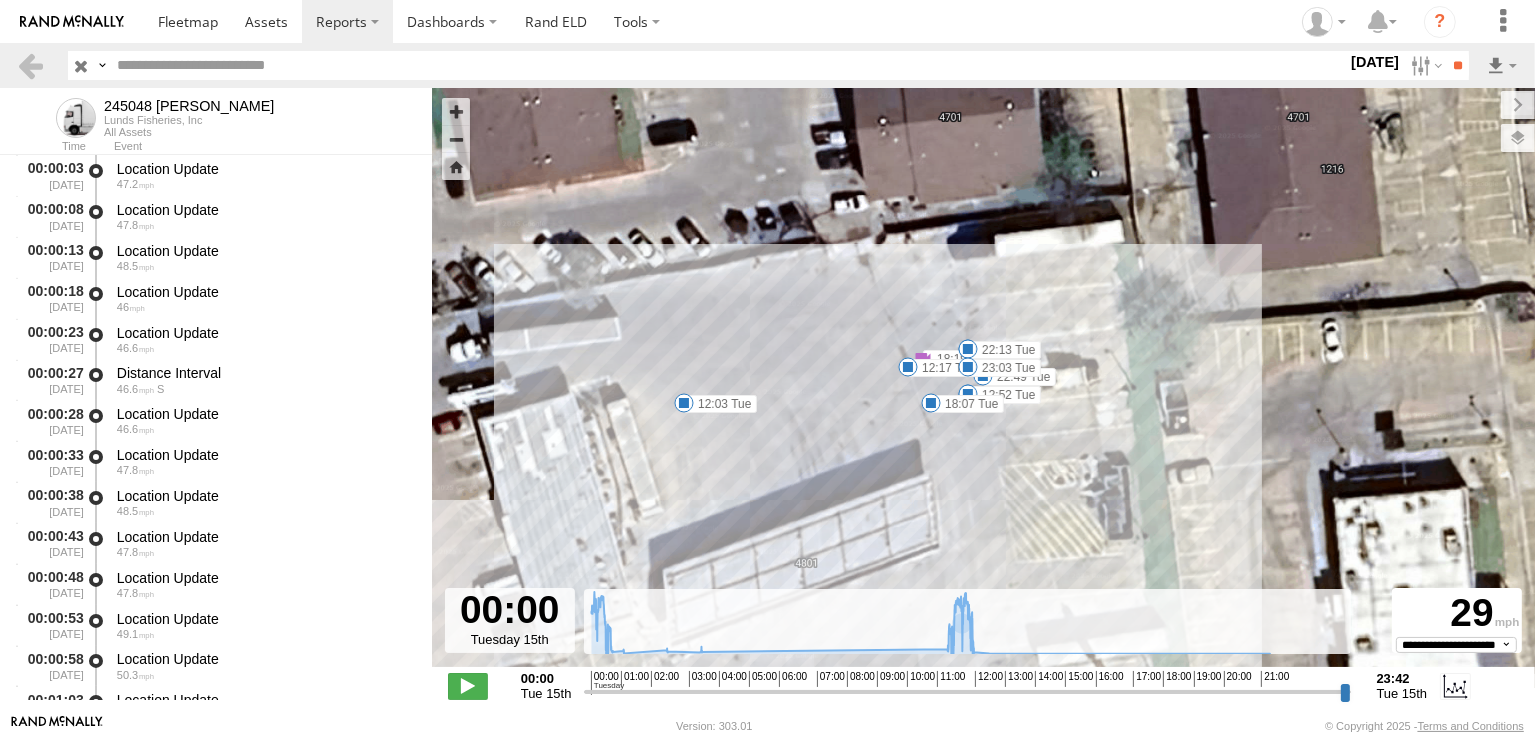 click at bounding box center [931, 358] 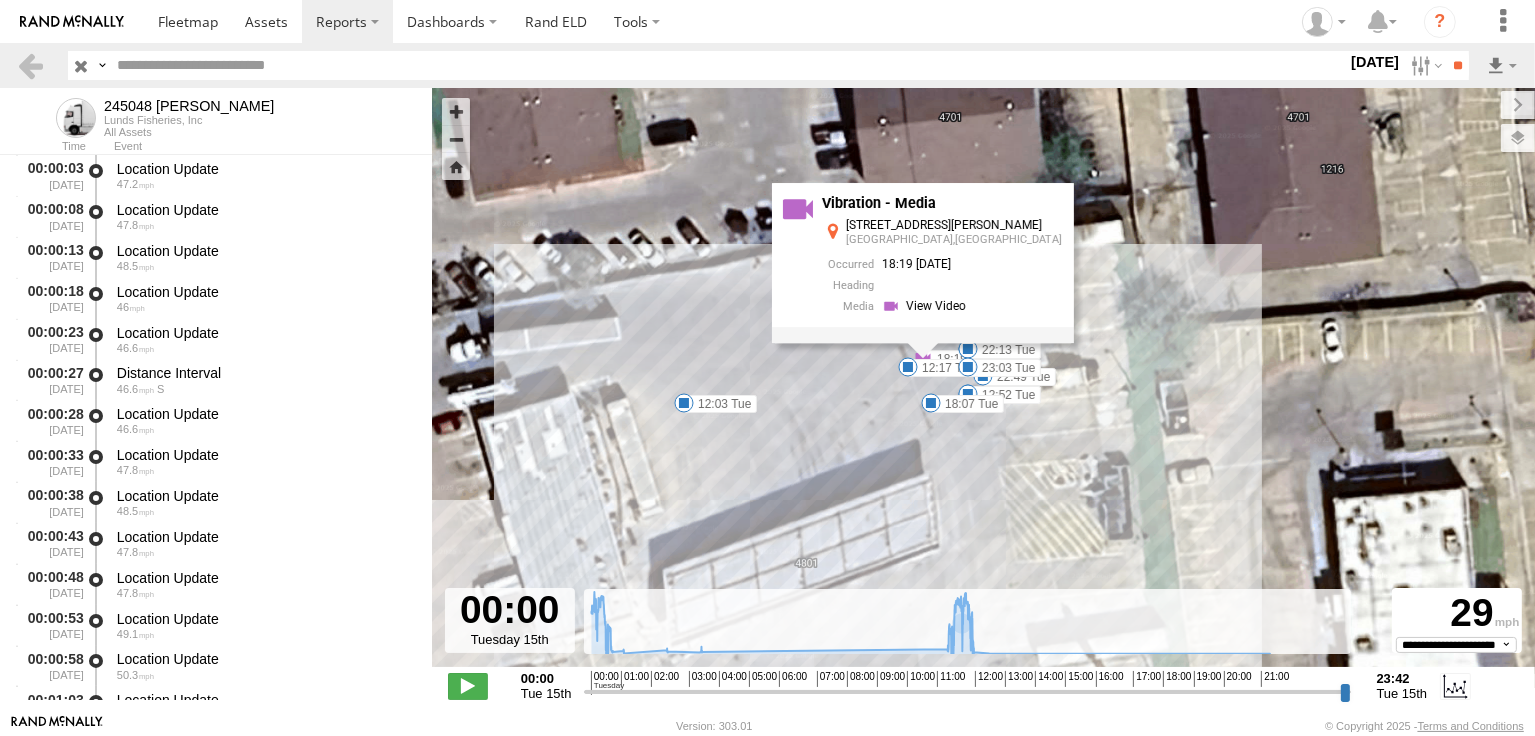 click on "245048 [PERSON_NAME] 00:40 Tue 01:07 Tue 02:29 Tue 03:30 Tue 00:10 Tue 13:15 Tue 18:19 Tue 12:03 Tue 12:17 Tue 12:43 Tue 12:52 Tue 18:07 Tue 22:10 Tue 22:13 Tue 22:49 Tue 23:03 Tue Vibration - Media [STREET_ADDRESS][PERSON_NAME] 18:19 [DATE]" at bounding box center (983, 388) 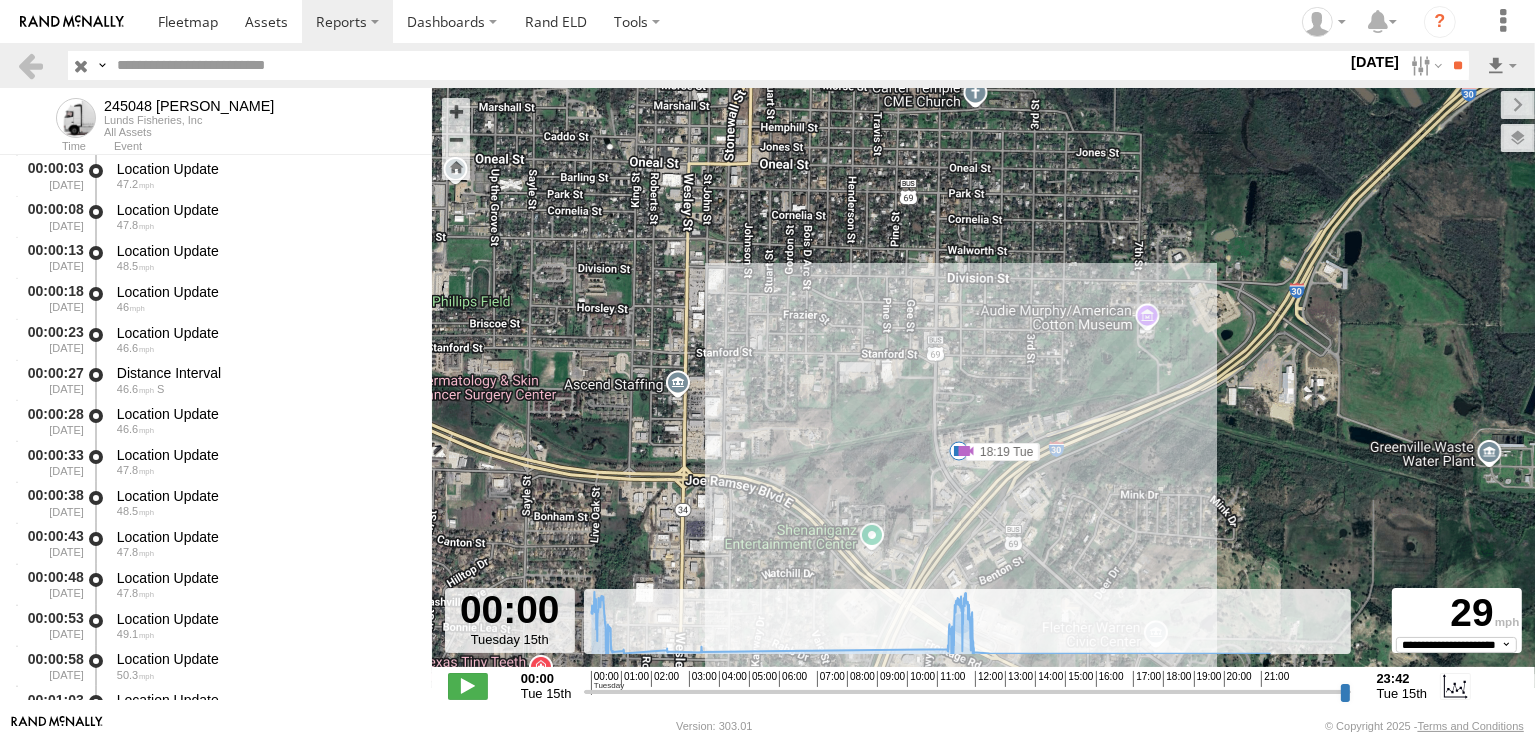 drag, startPoint x: 1046, startPoint y: 540, endPoint x: 1023, endPoint y: 385, distance: 156.69716 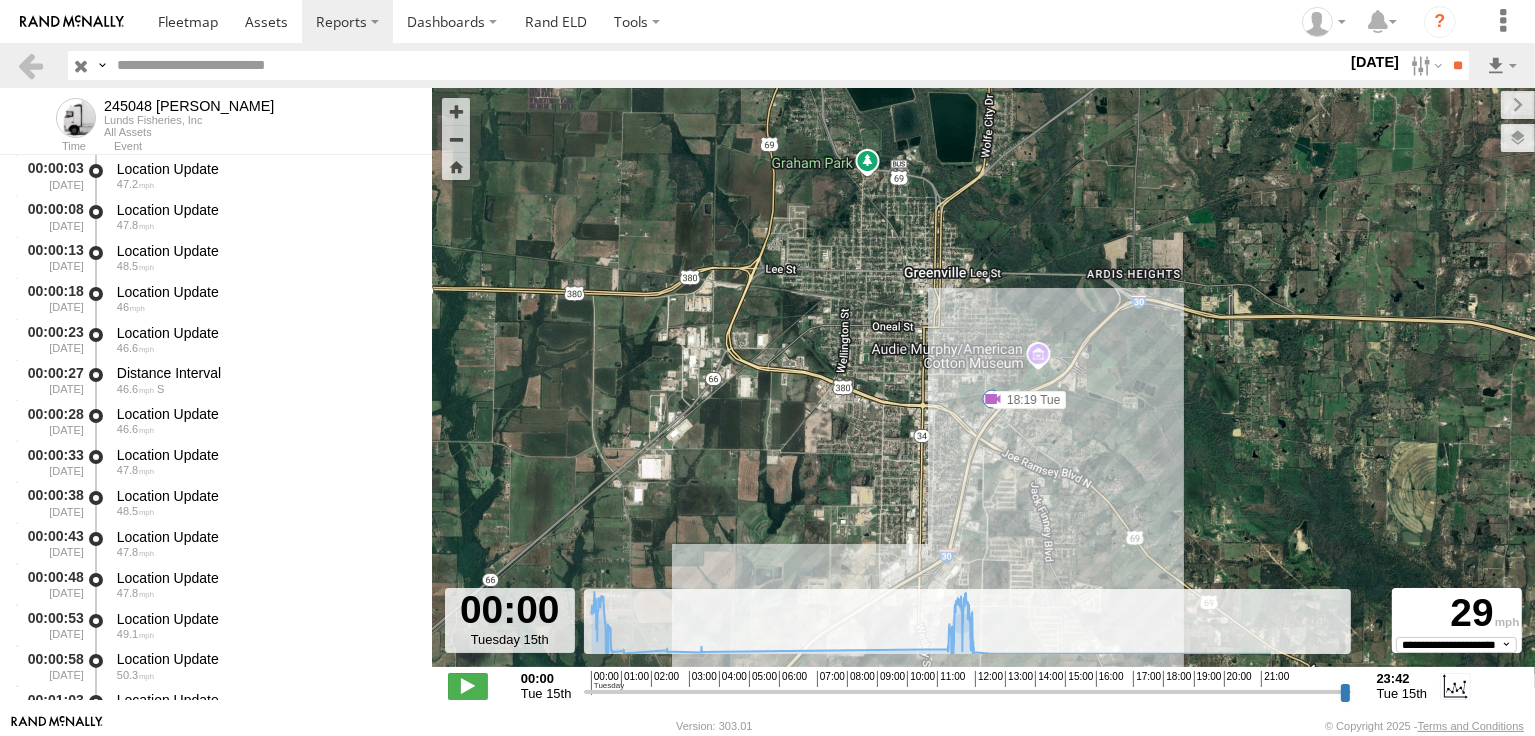 drag, startPoint x: 1016, startPoint y: 502, endPoint x: 1033, endPoint y: 363, distance: 140.0357 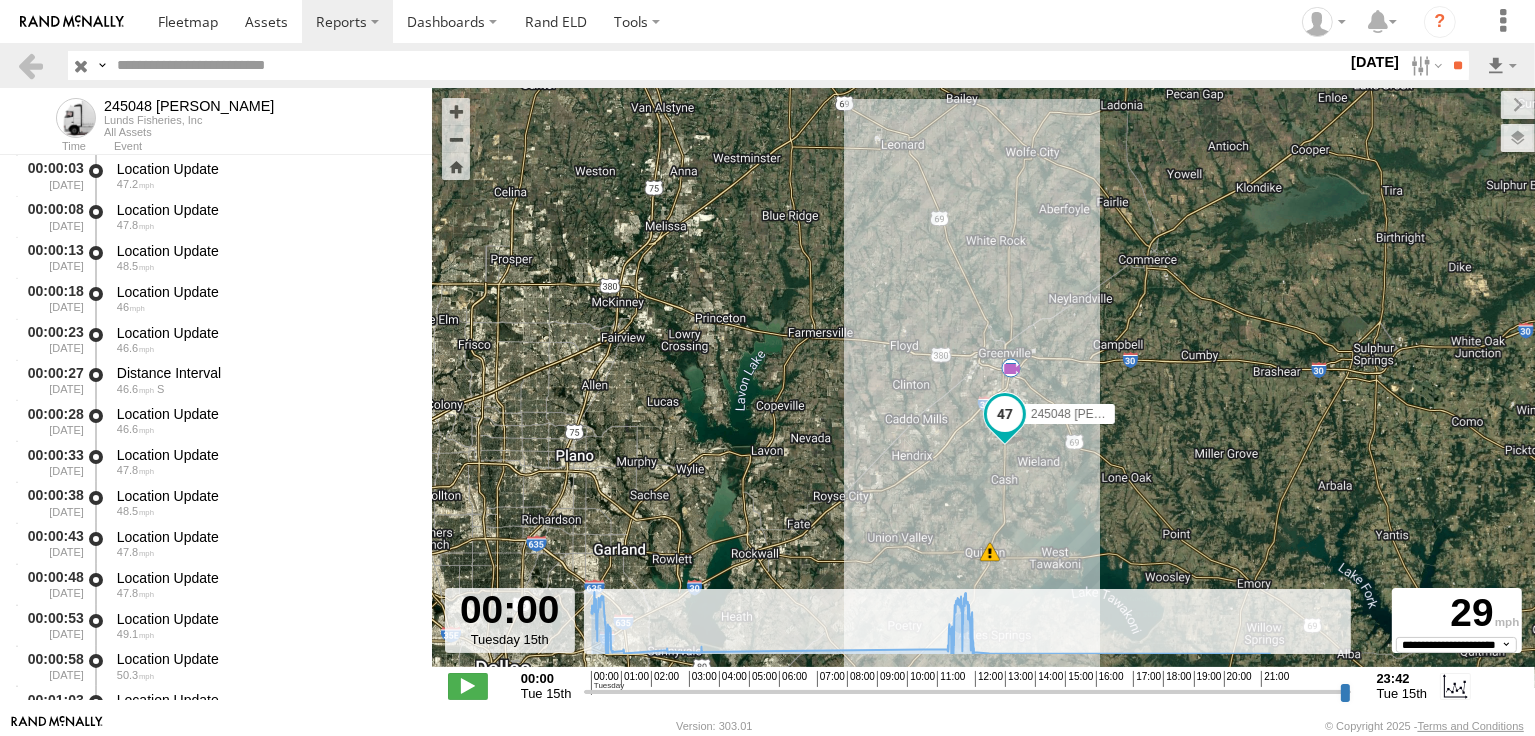 drag, startPoint x: 1025, startPoint y: 467, endPoint x: 1024, endPoint y: 351, distance: 116.00431 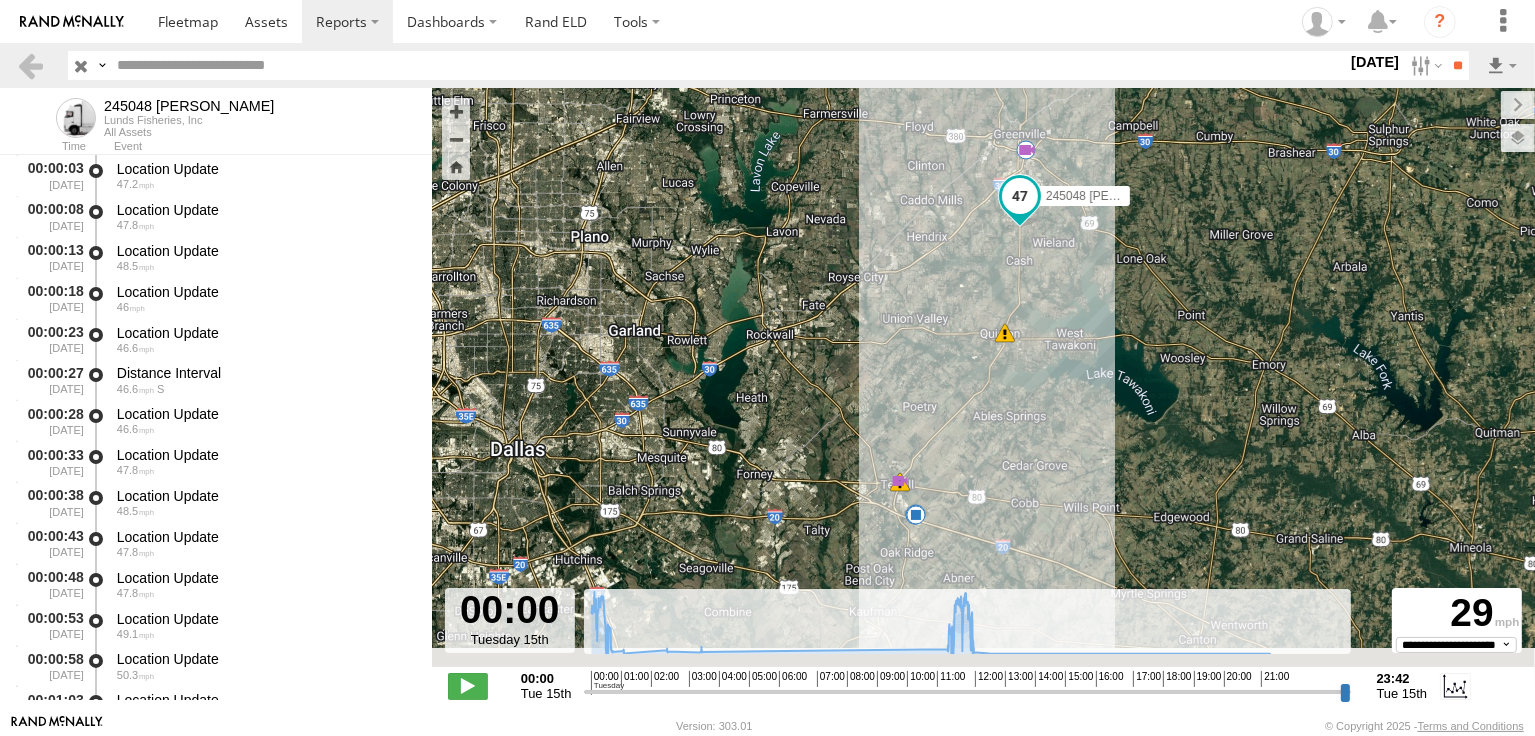 drag, startPoint x: 1002, startPoint y: 487, endPoint x: 1039, endPoint y: 355, distance: 137.08757 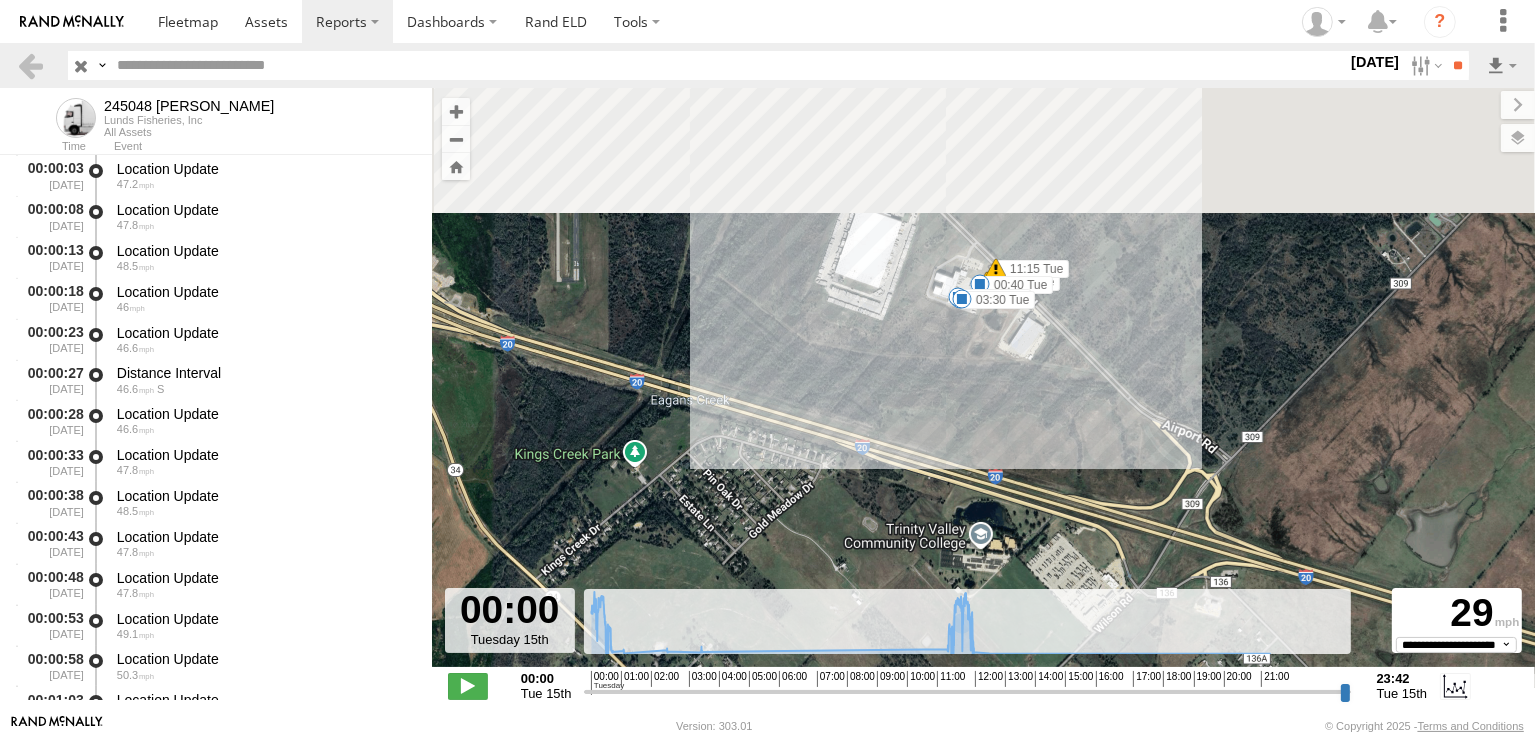 drag, startPoint x: 1042, startPoint y: 328, endPoint x: 1031, endPoint y: 388, distance: 61 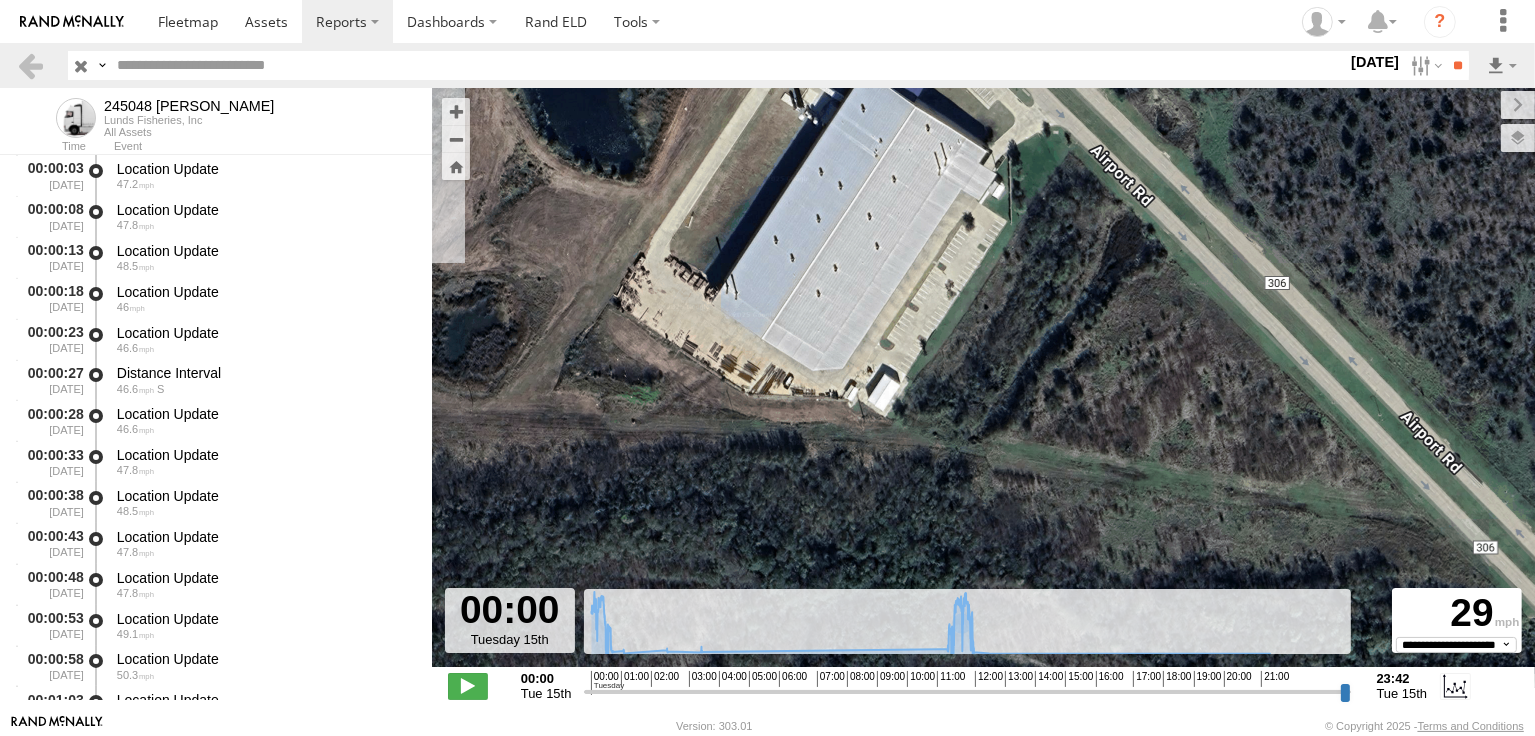 drag, startPoint x: 694, startPoint y: 246, endPoint x: 949, endPoint y: 551, distance: 397.55502 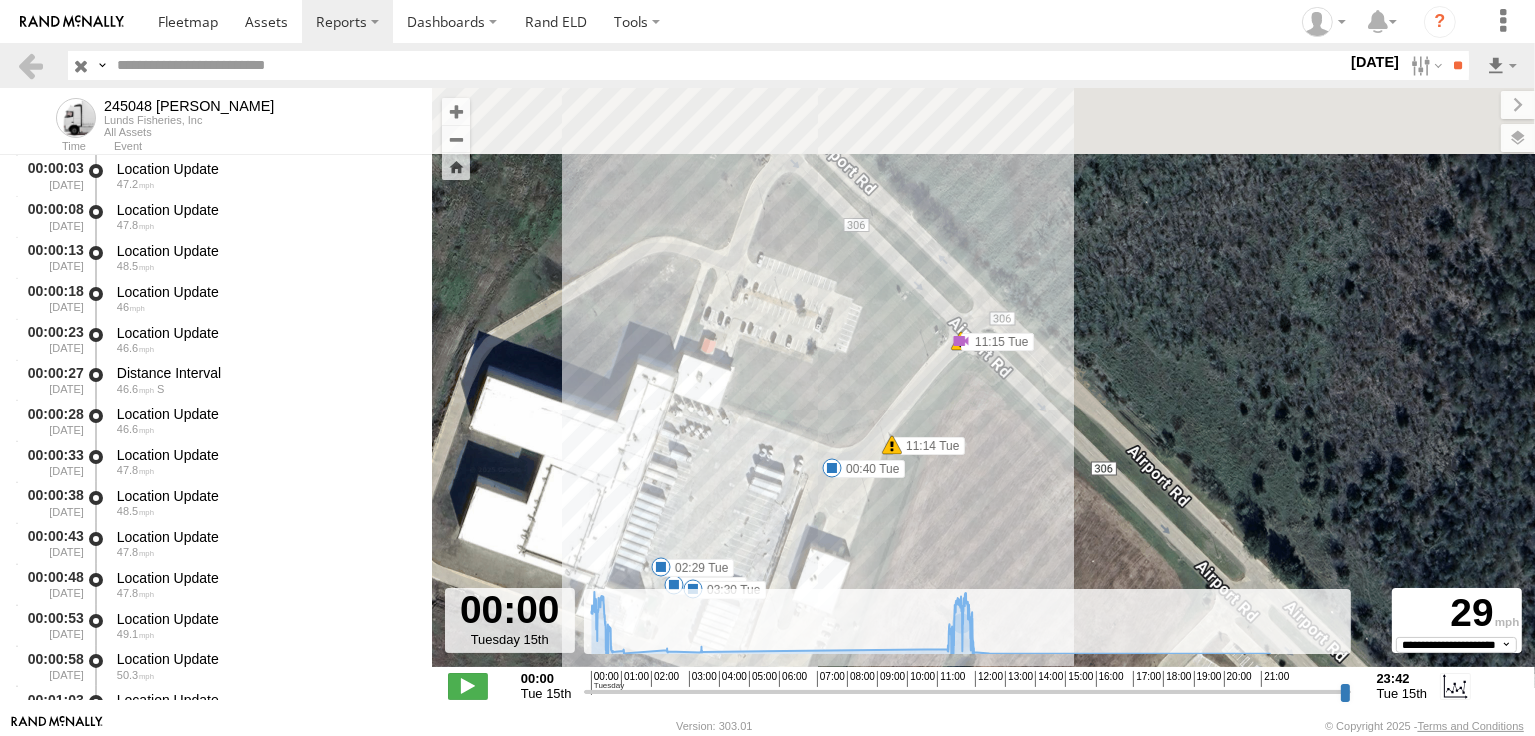 drag, startPoint x: 980, startPoint y: 444, endPoint x: 942, endPoint y: 540, distance: 103.24728 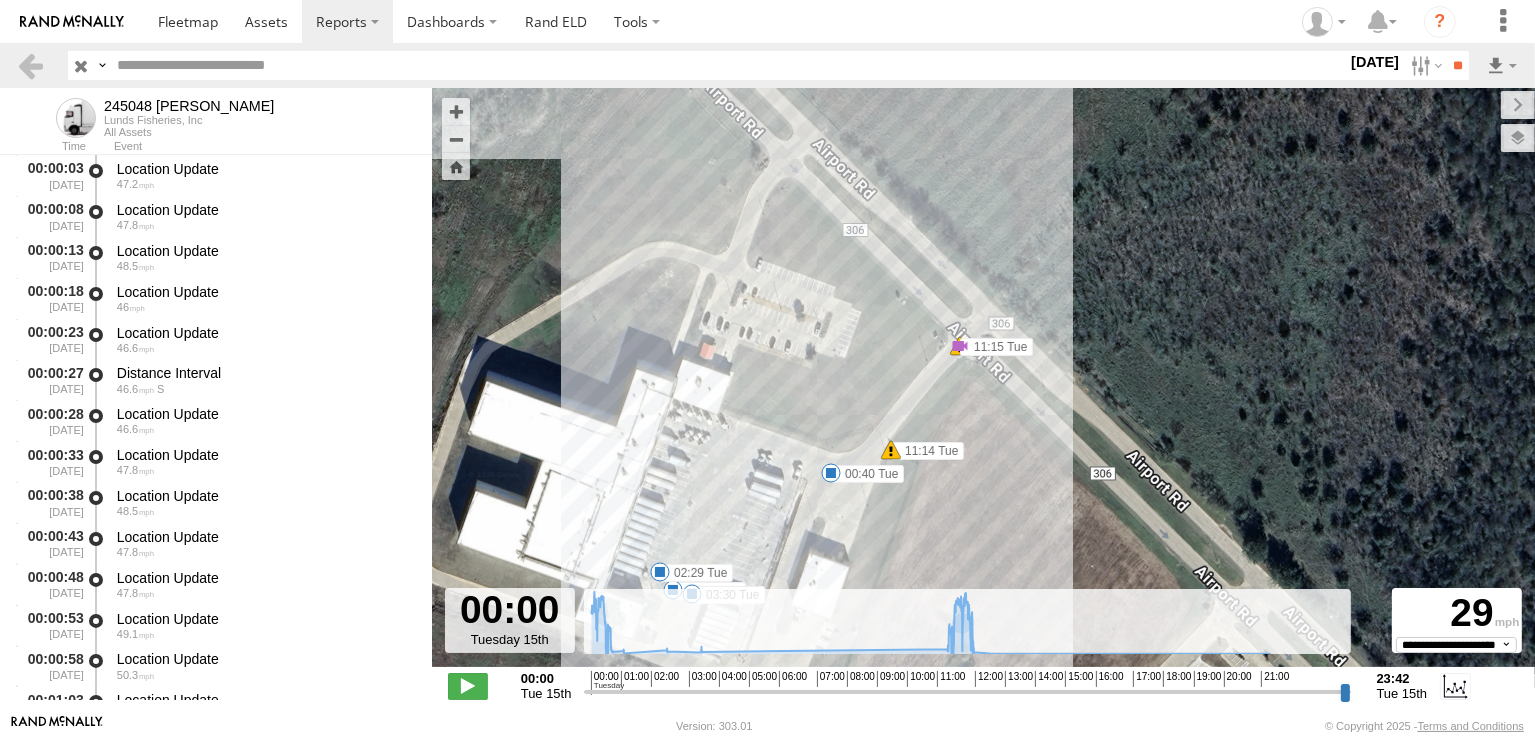 click at bounding box center [29278, -92804] 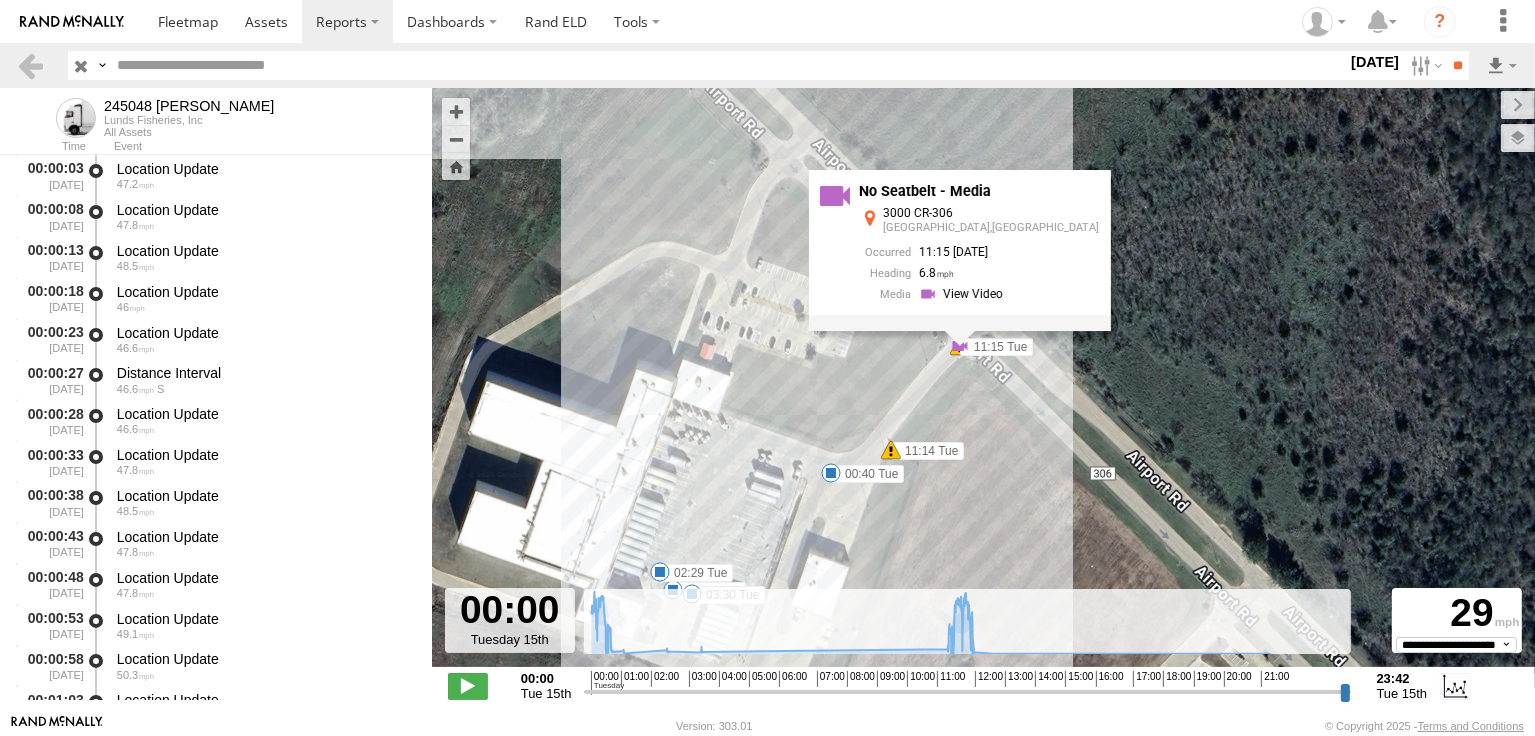 click on "245048 [PERSON_NAME] 00:40 Tue 01:07 Tue 02:29 Tue 03:30 Tue 00:10 Tue 13:15 Tue 18:19 Tue 00:33 Tue 00:33 Tue 00:34 Tue 11:14 Tue 11:15 Tue 11:25 Tue 11:26 Tue 00:32 Tue 00:32 Tue 00:33 Tue 00:34 Tue 11:22 Tue 11:26 Tue 6 11:15 Tue No Seatbelt - Media [STREET_ADDRESS] 11:15 [DATE] 6.8" at bounding box center (983, 388) 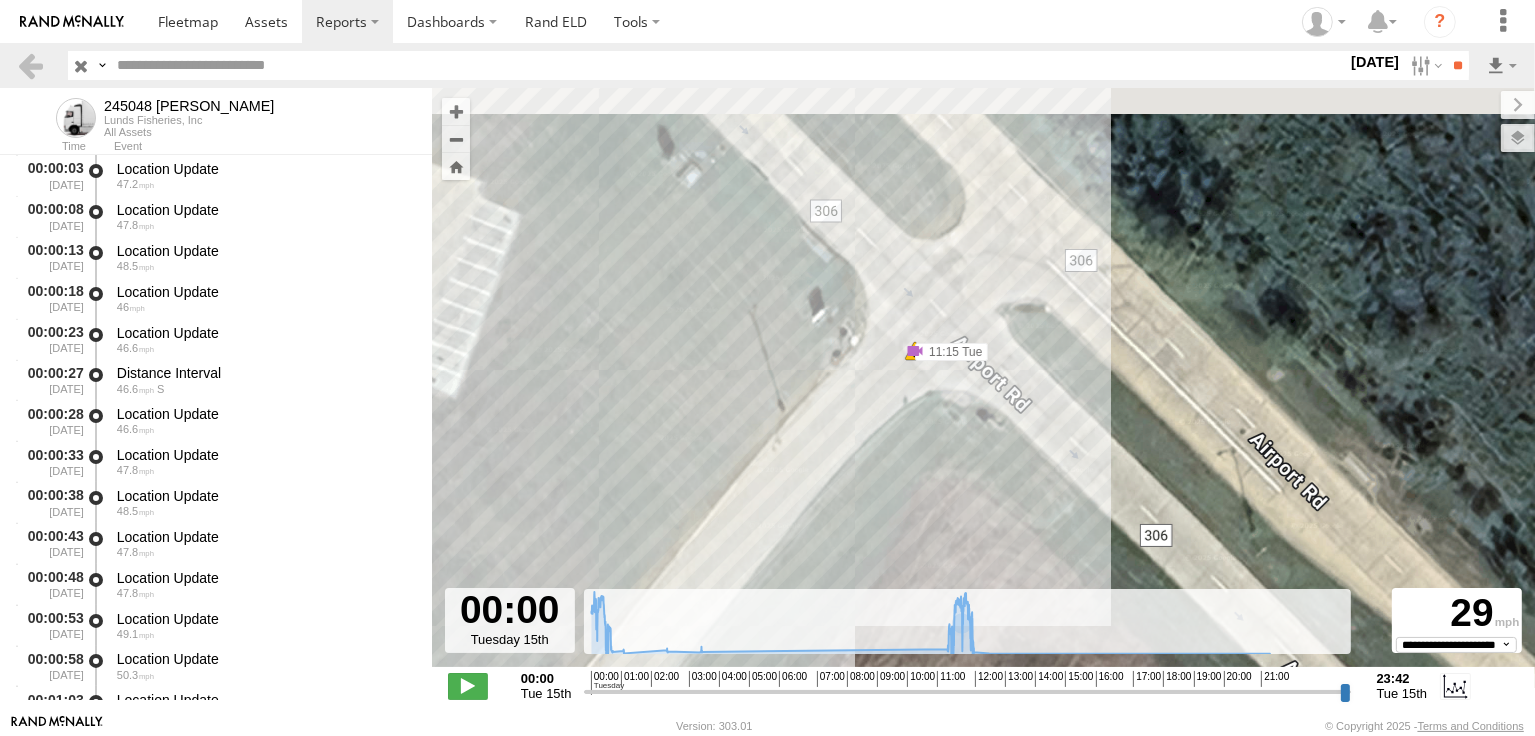drag, startPoint x: 900, startPoint y: 495, endPoint x: 883, endPoint y: 586, distance: 92.574295 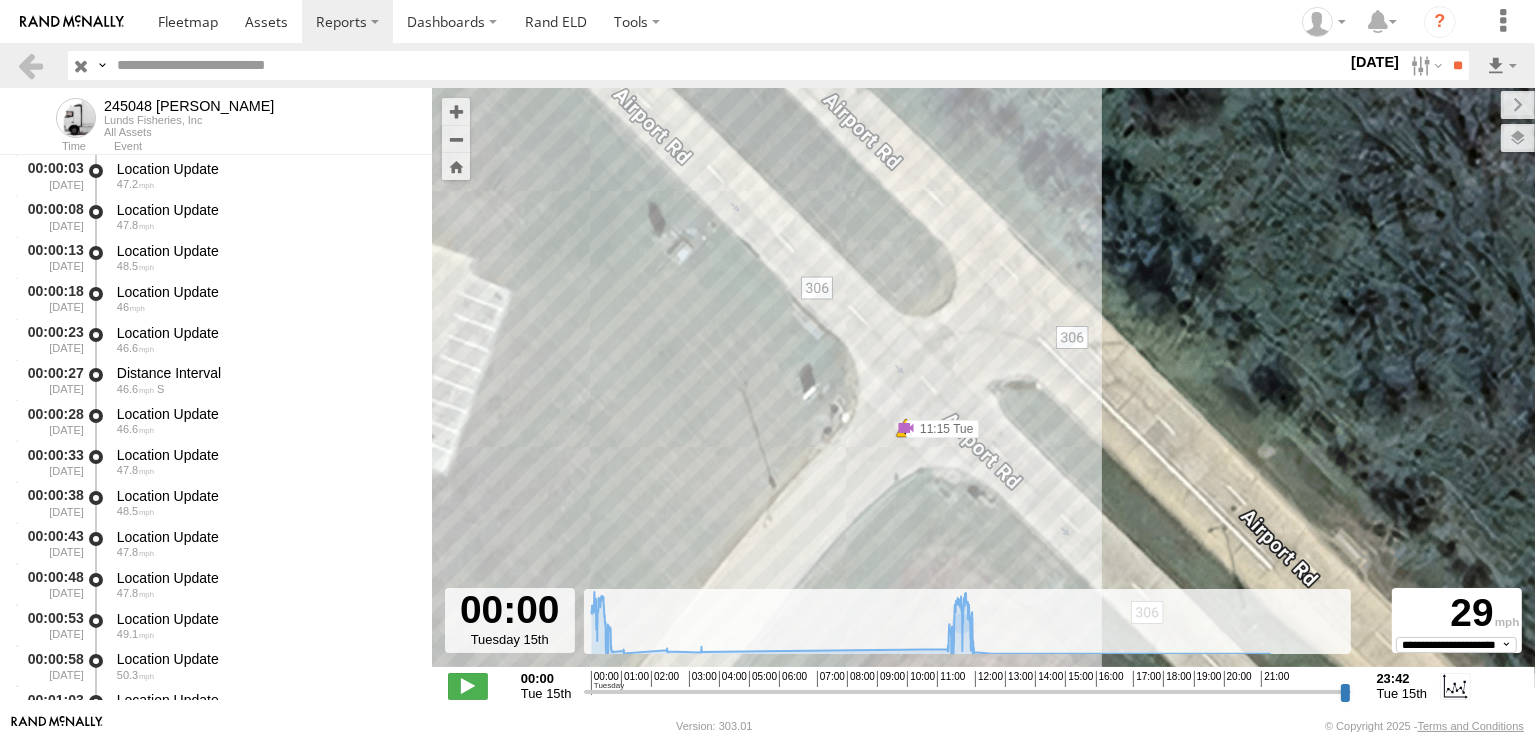 drag, startPoint x: 968, startPoint y: 479, endPoint x: 958, endPoint y: 561, distance: 82.607506 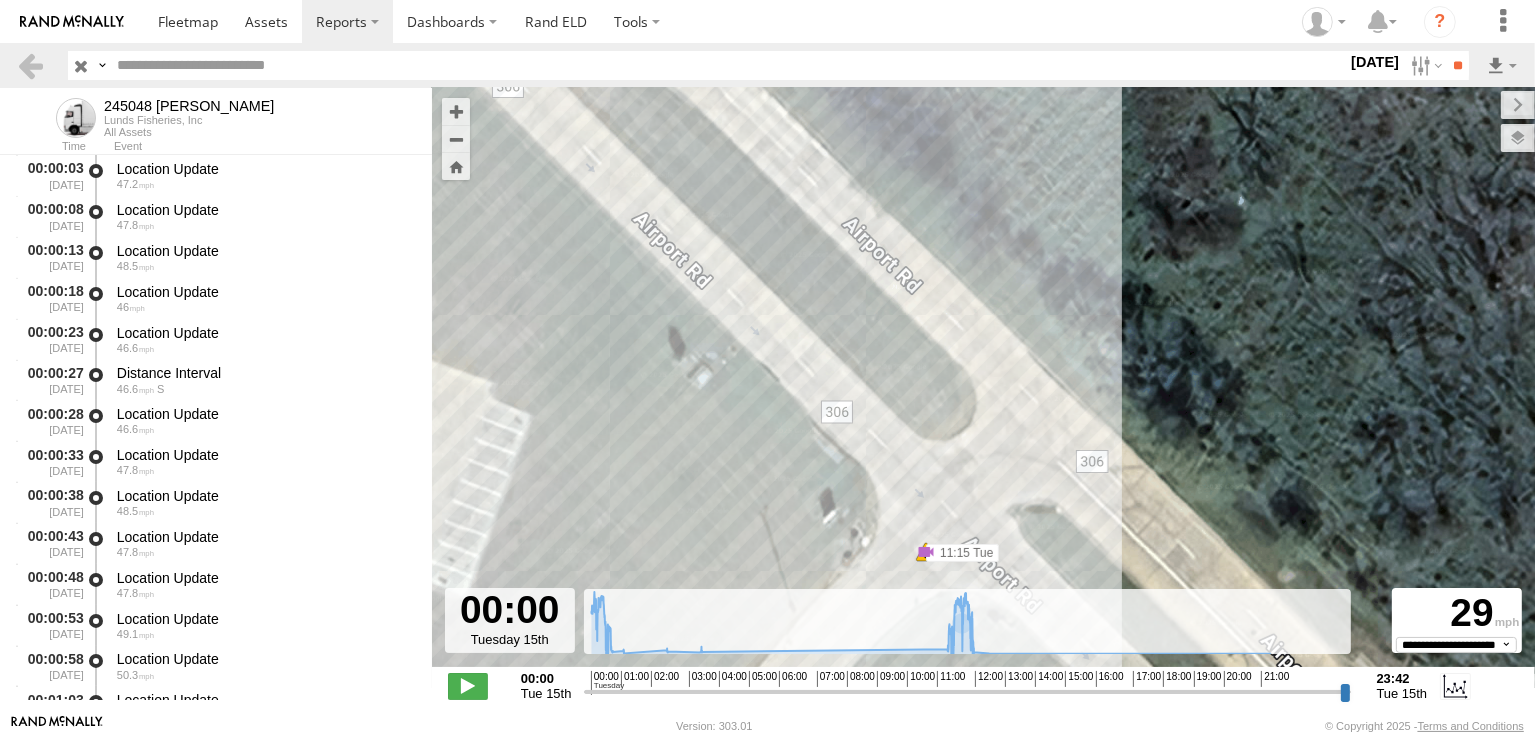 drag, startPoint x: 925, startPoint y: 491, endPoint x: 952, endPoint y: 554, distance: 68.54196 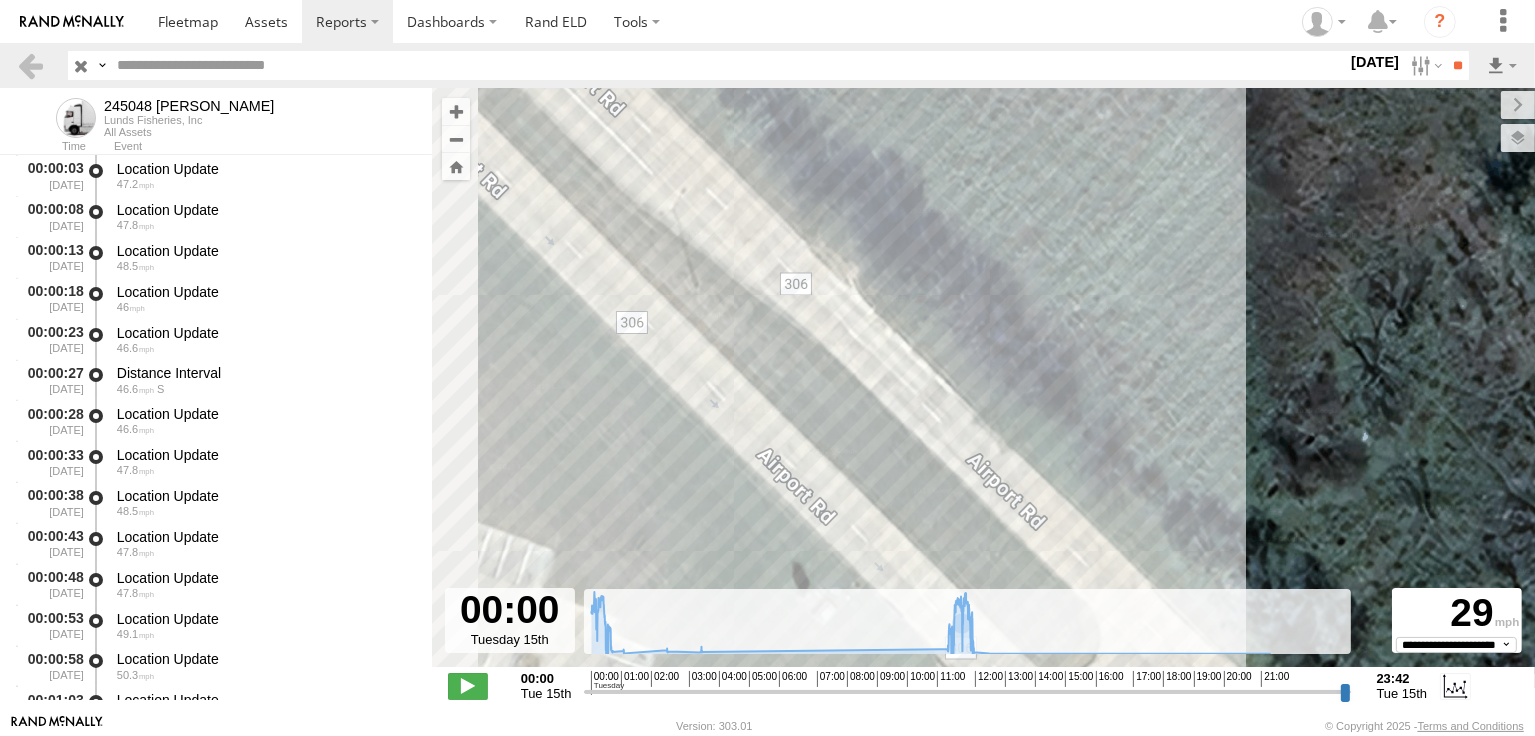 drag, startPoint x: 895, startPoint y: 435, endPoint x: 980, endPoint y: 575, distance: 163.78339 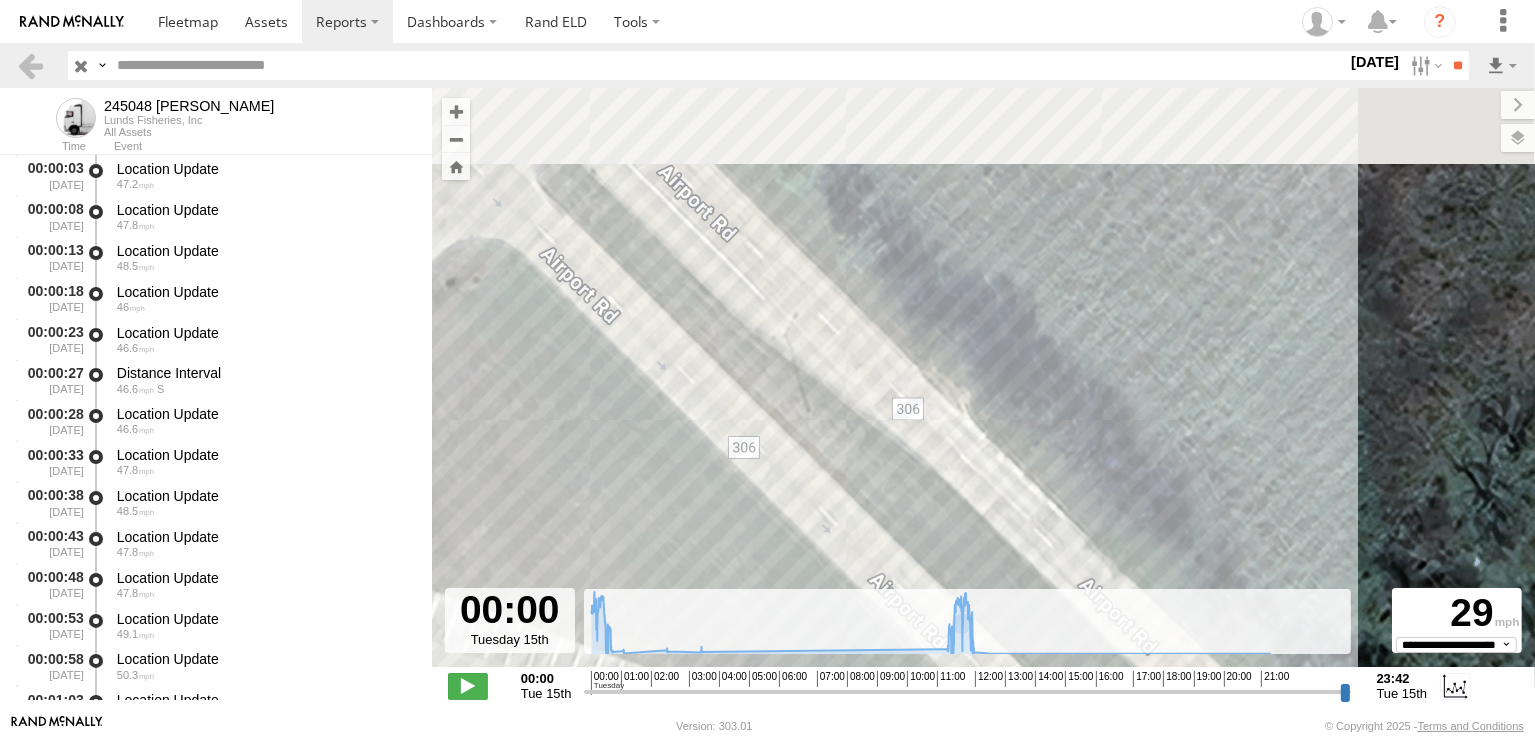 drag, startPoint x: 792, startPoint y: 390, endPoint x: 943, endPoint y: 567, distance: 232.65855 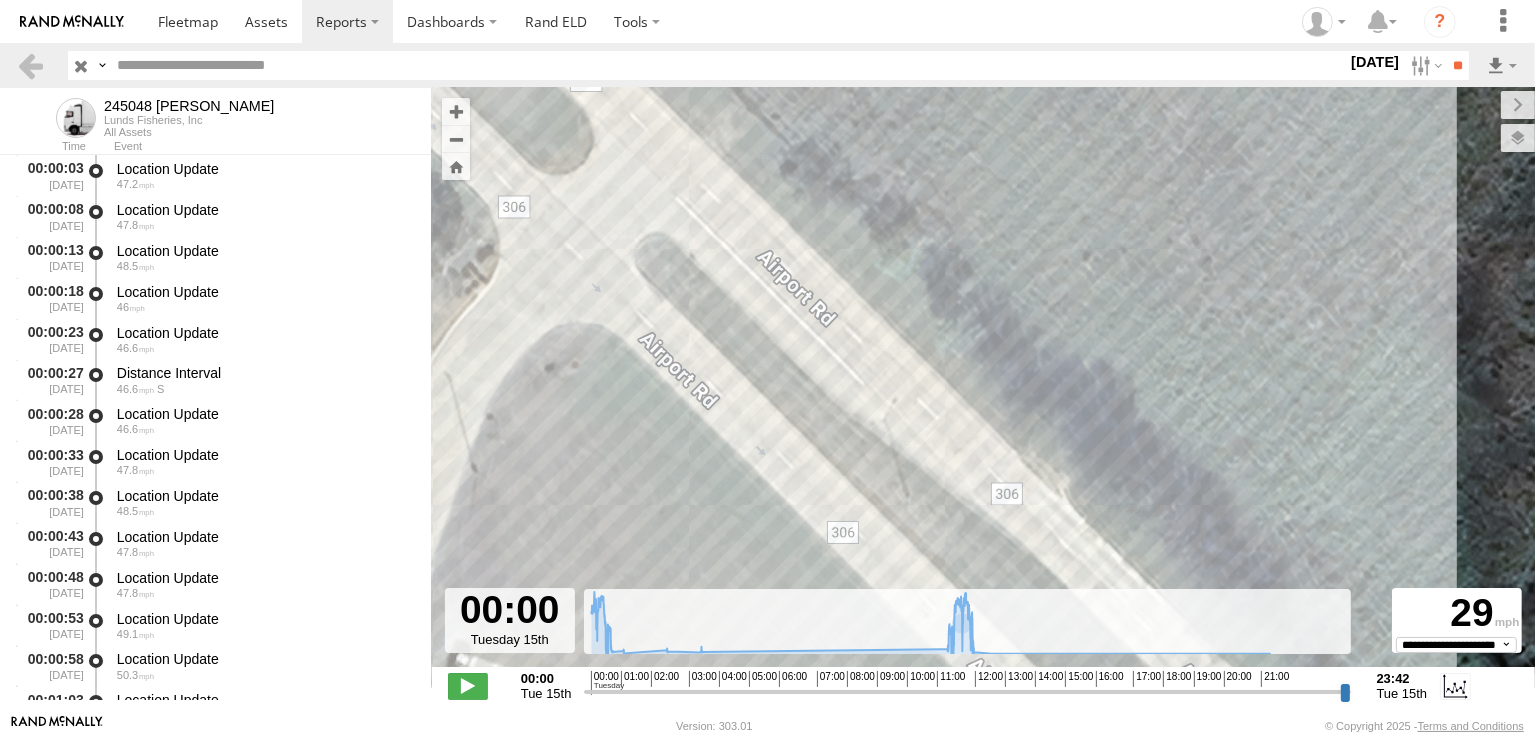 drag, startPoint x: 889, startPoint y: 449, endPoint x: 836, endPoint y: 325, distance: 134.85178 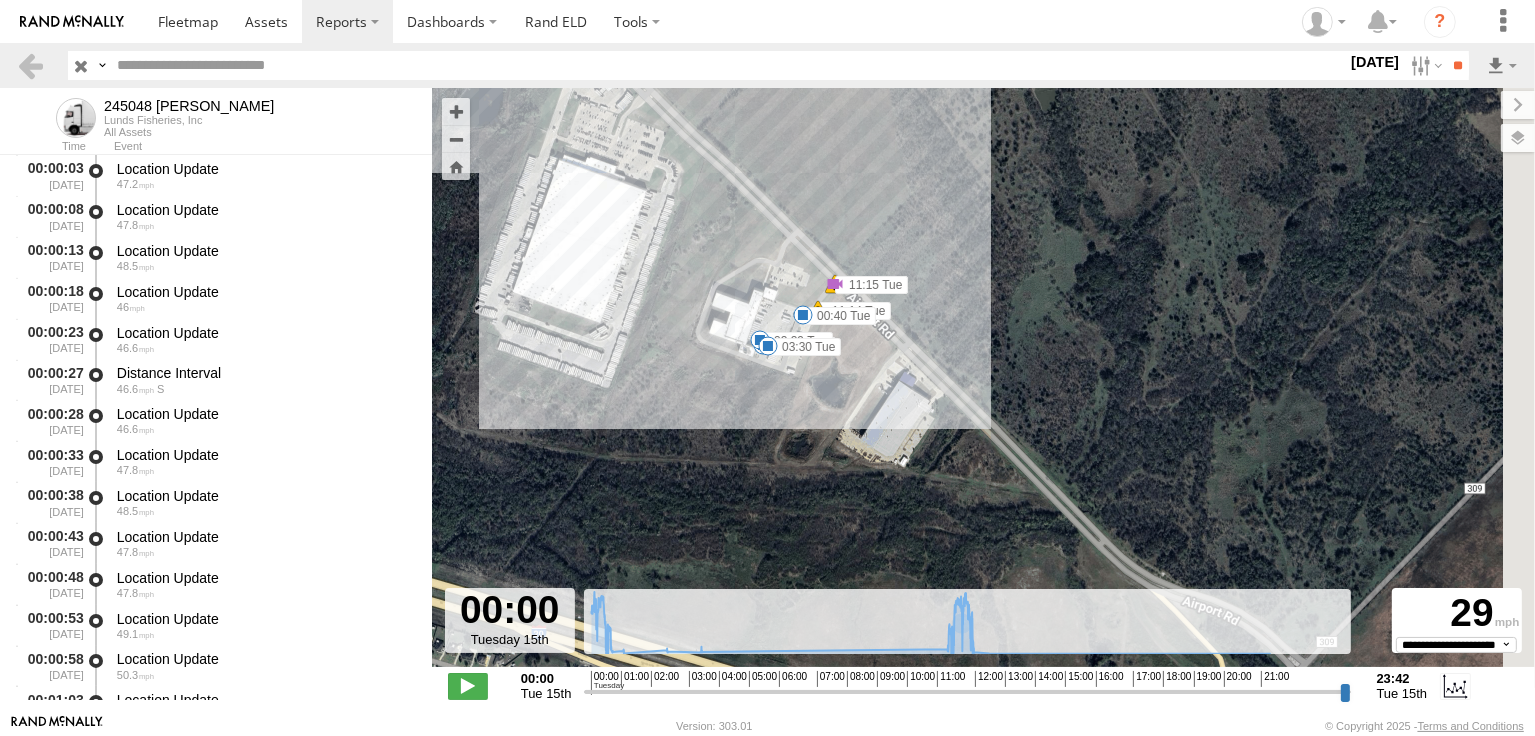 drag, startPoint x: 929, startPoint y: 509, endPoint x: 860, endPoint y: 355, distance: 168.7513 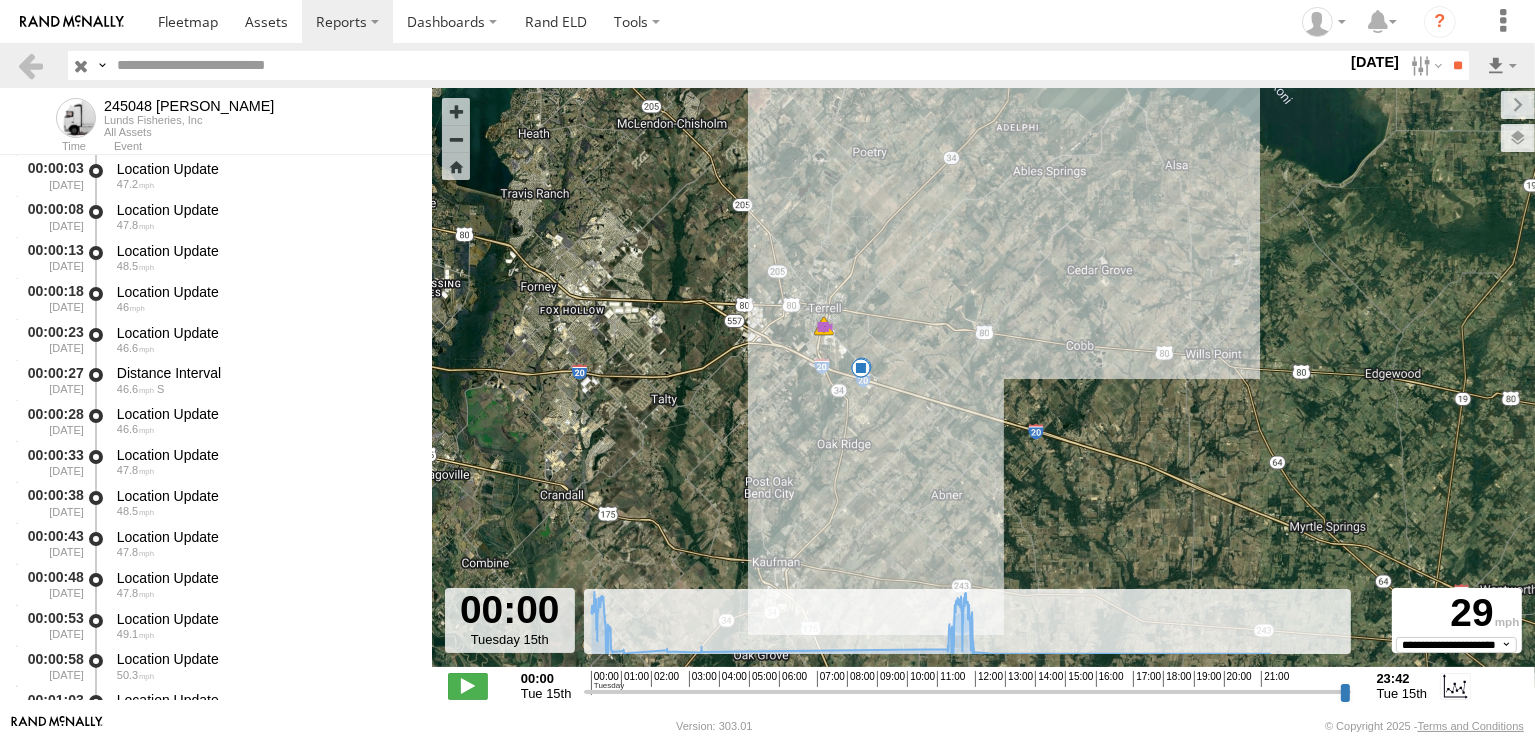 drag, startPoint x: 1088, startPoint y: 303, endPoint x: 968, endPoint y: 431, distance: 175.4537 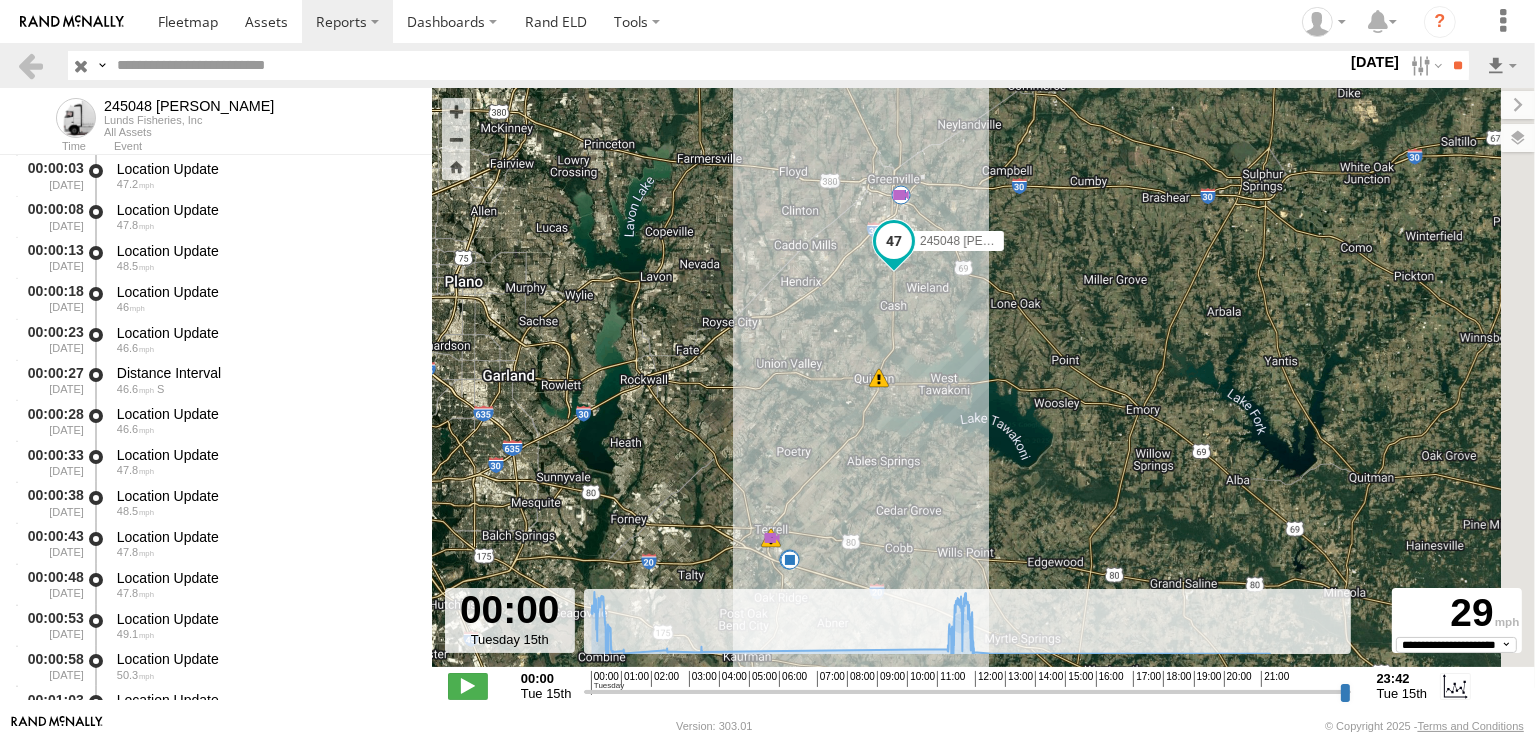 drag, startPoint x: 1024, startPoint y: 344, endPoint x: 974, endPoint y: 427, distance: 96.89685 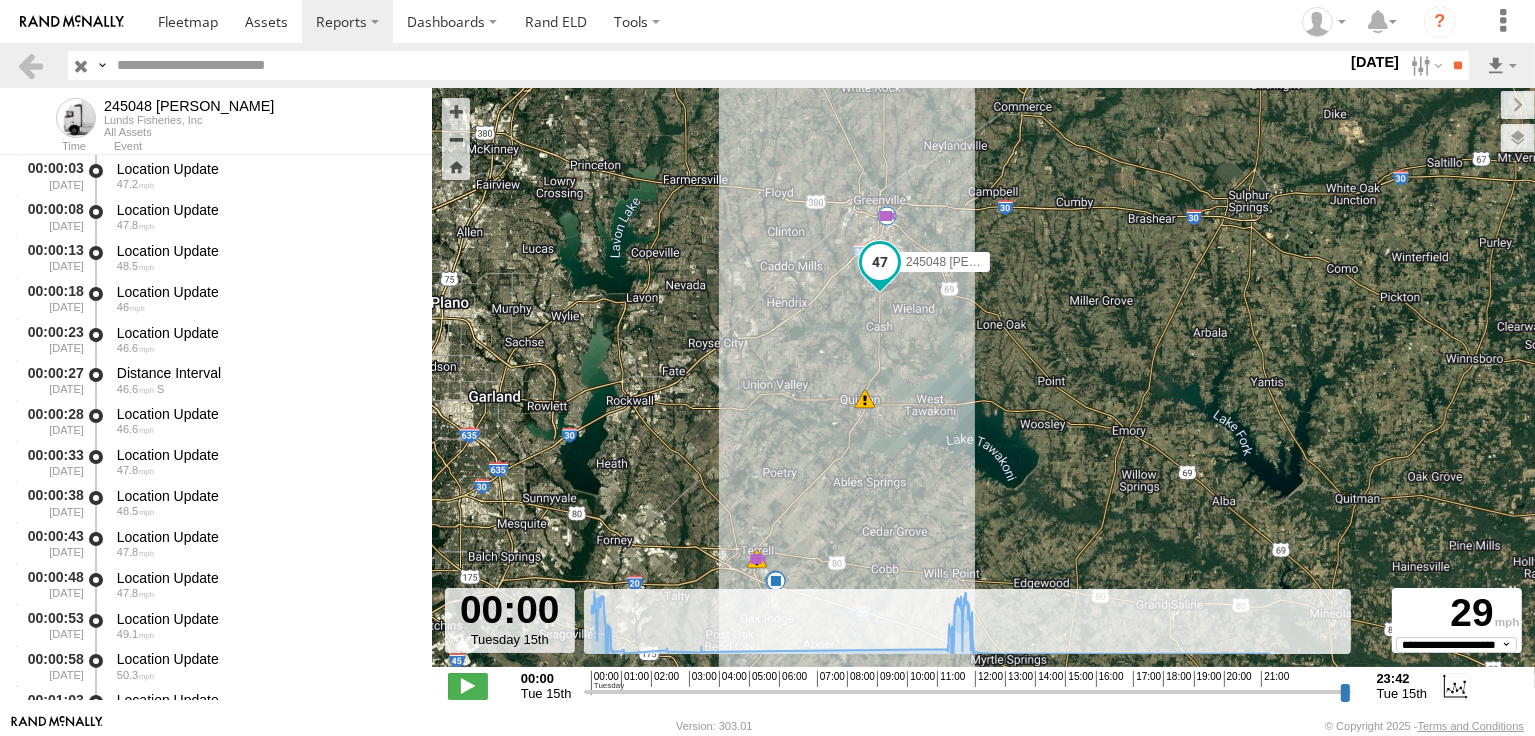 click on "[DATE]" at bounding box center [1375, 62] 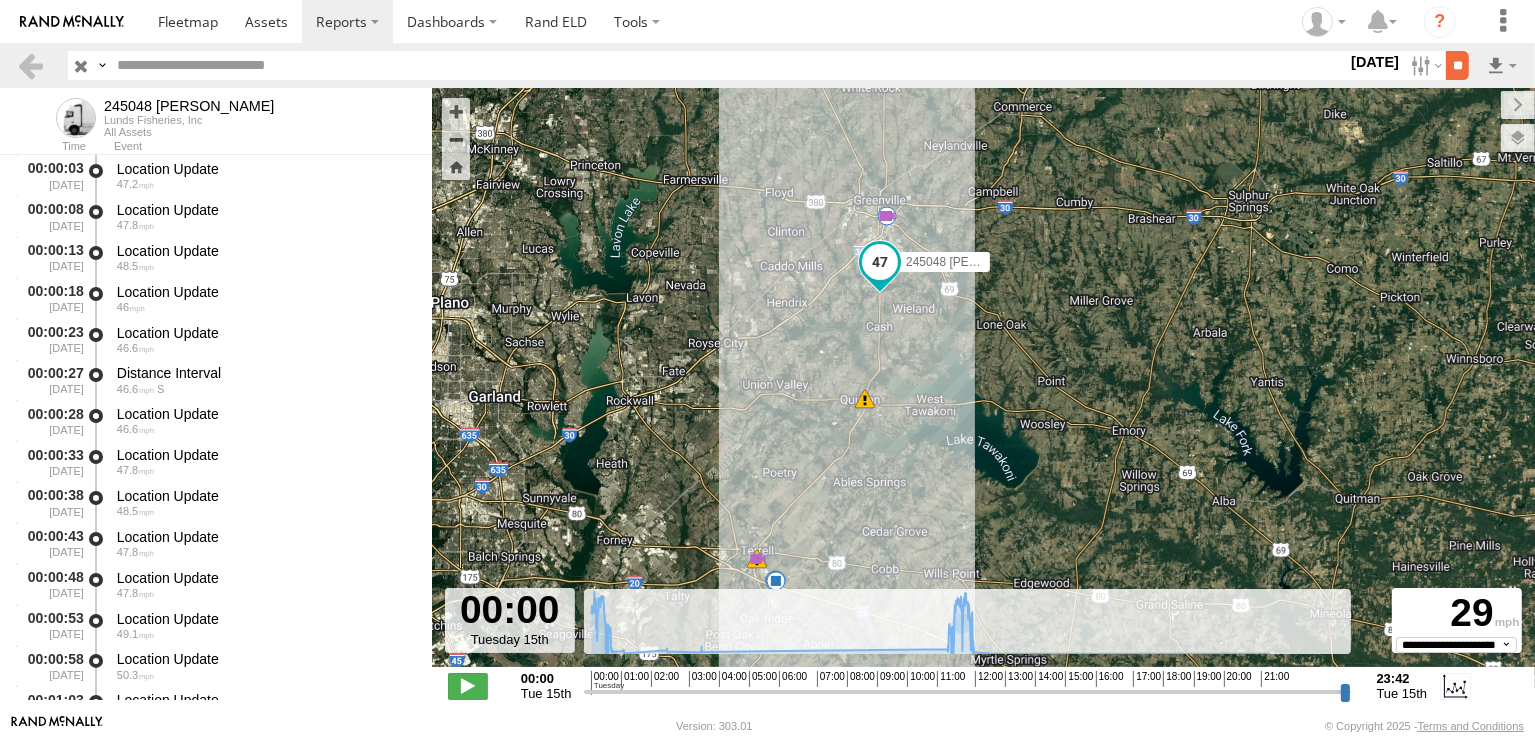 click on "**" at bounding box center [1457, 65] 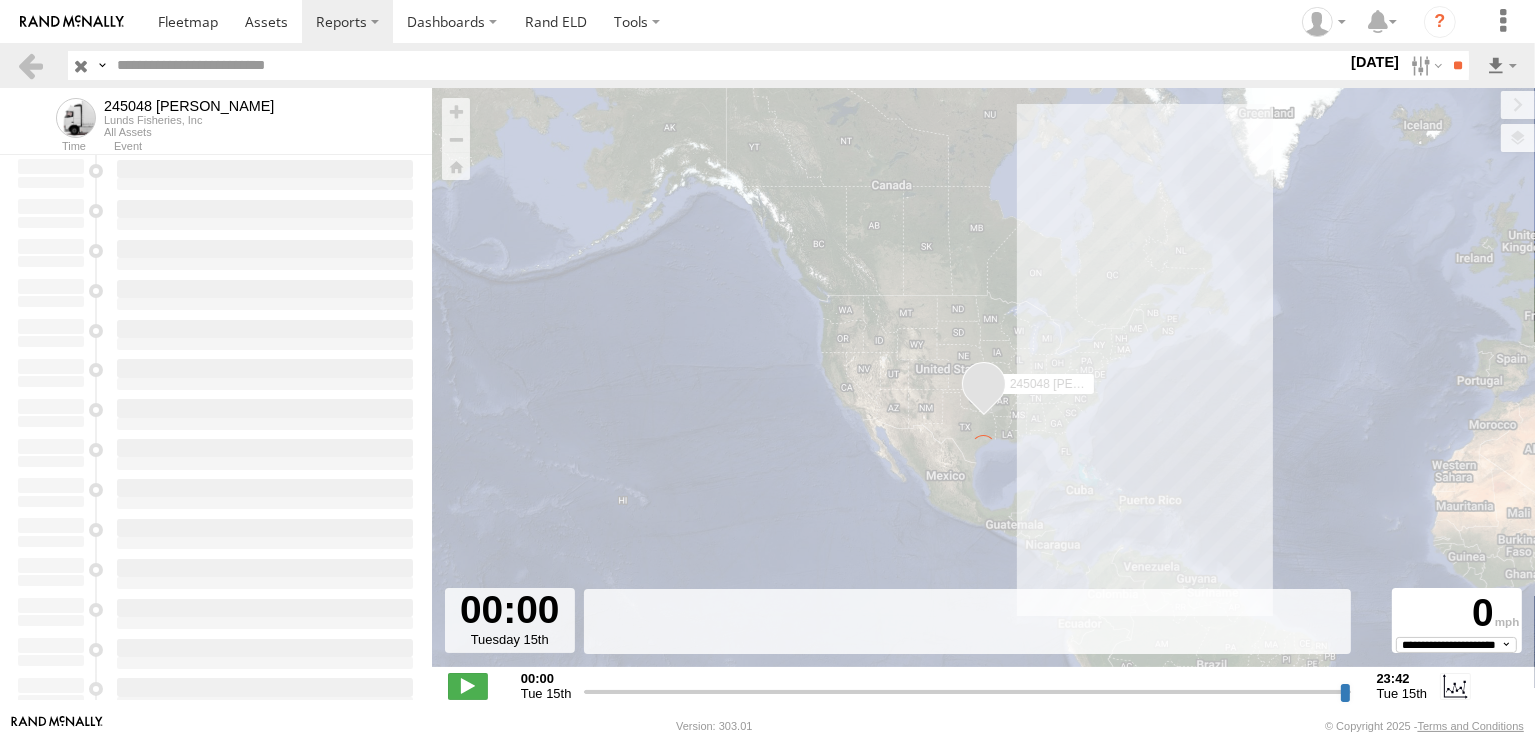 type on "**********" 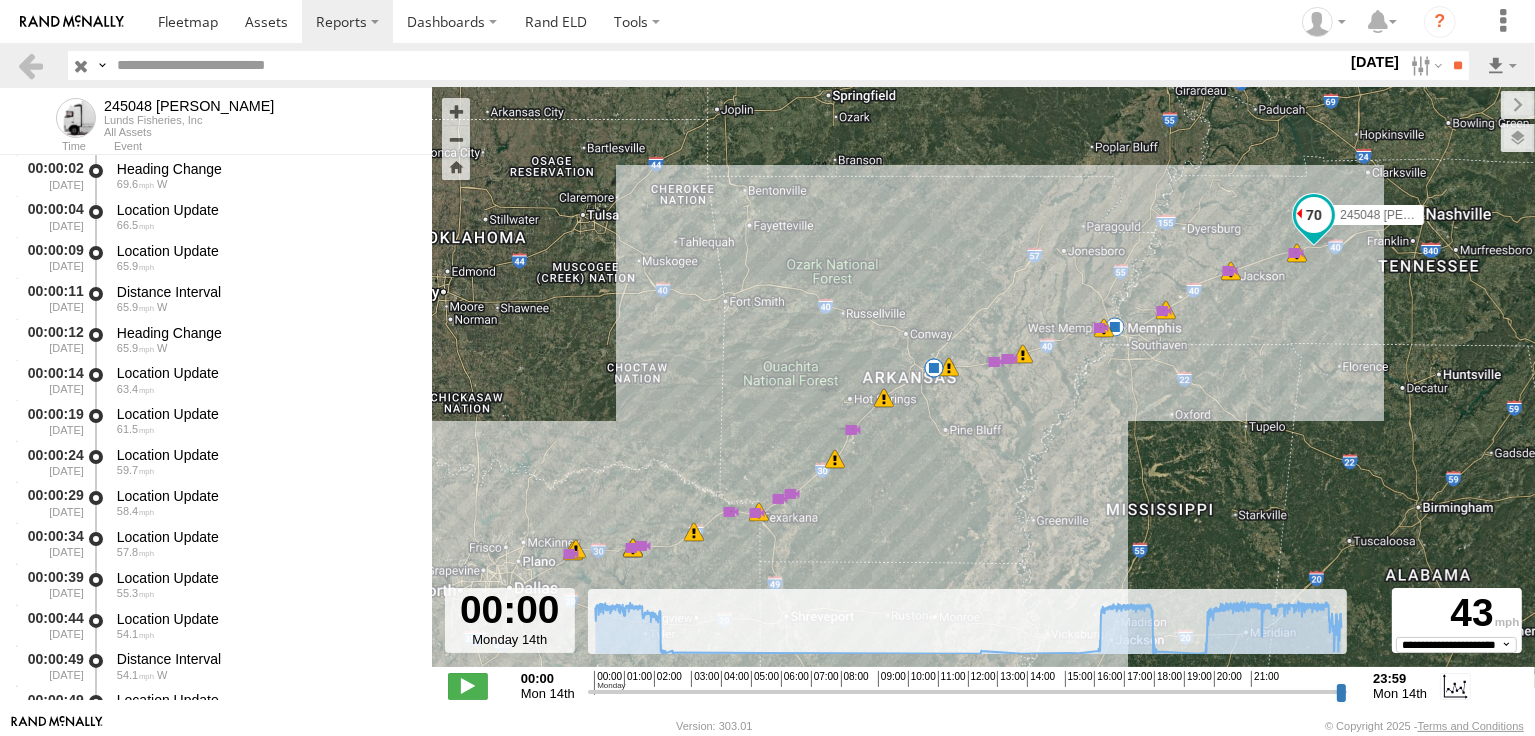 drag, startPoint x: 1198, startPoint y: 369, endPoint x: 948, endPoint y: 451, distance: 263.10455 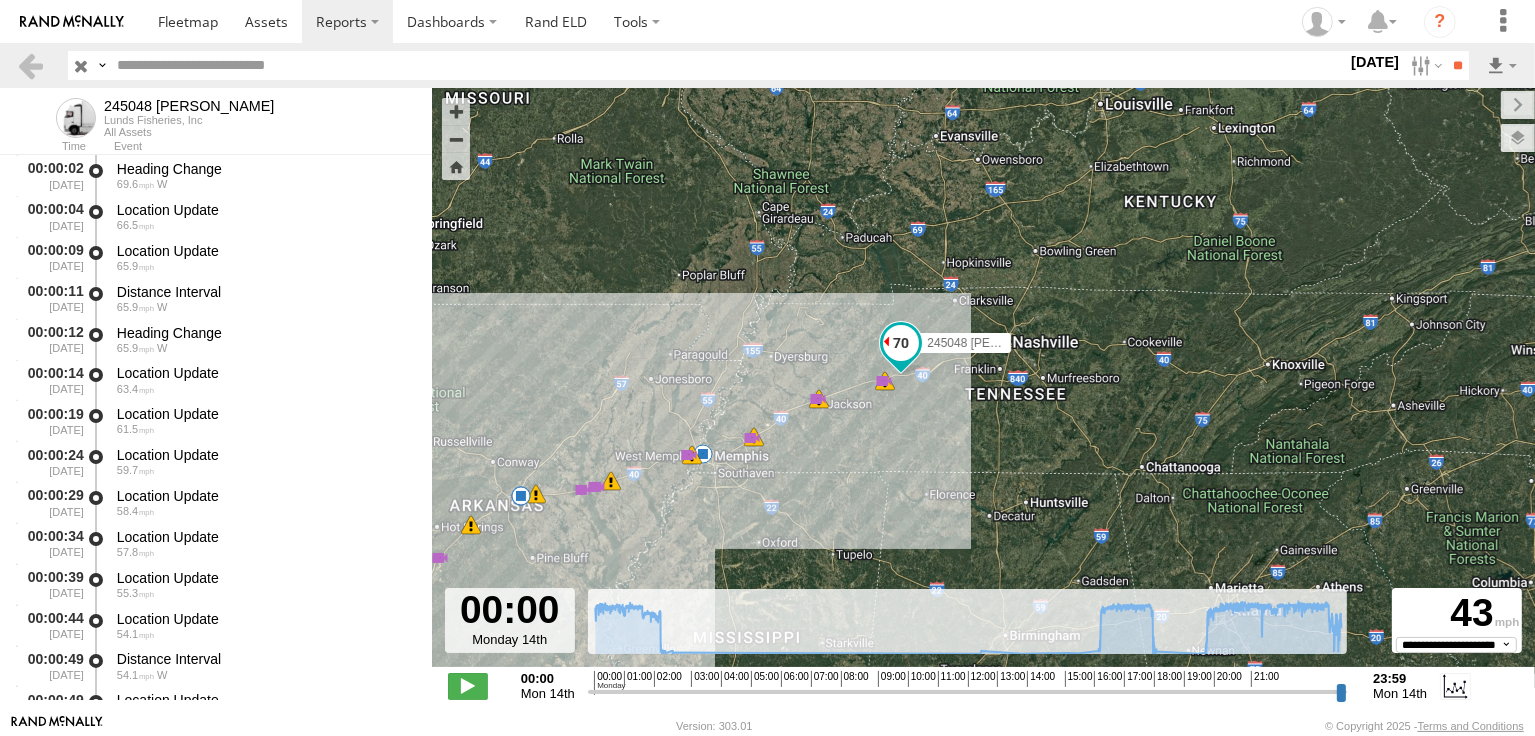 click on "245048 [PERSON_NAME] 9 18:02 Mon 18:09 Mon 19:29 Mon 16 22 20 18 9 14 9 17 22 10 23:03 Mon 23:03 Mon 23:34 Mon 8 5 6 8 6 17:15 Mon 17:15 Mon 17:23 Mon 7 7 21:28 Mon 21:35 Mon 21:50 Mon 6 22:58 Mon 23:03 Mon 23:53 Mon" at bounding box center (983, 388) 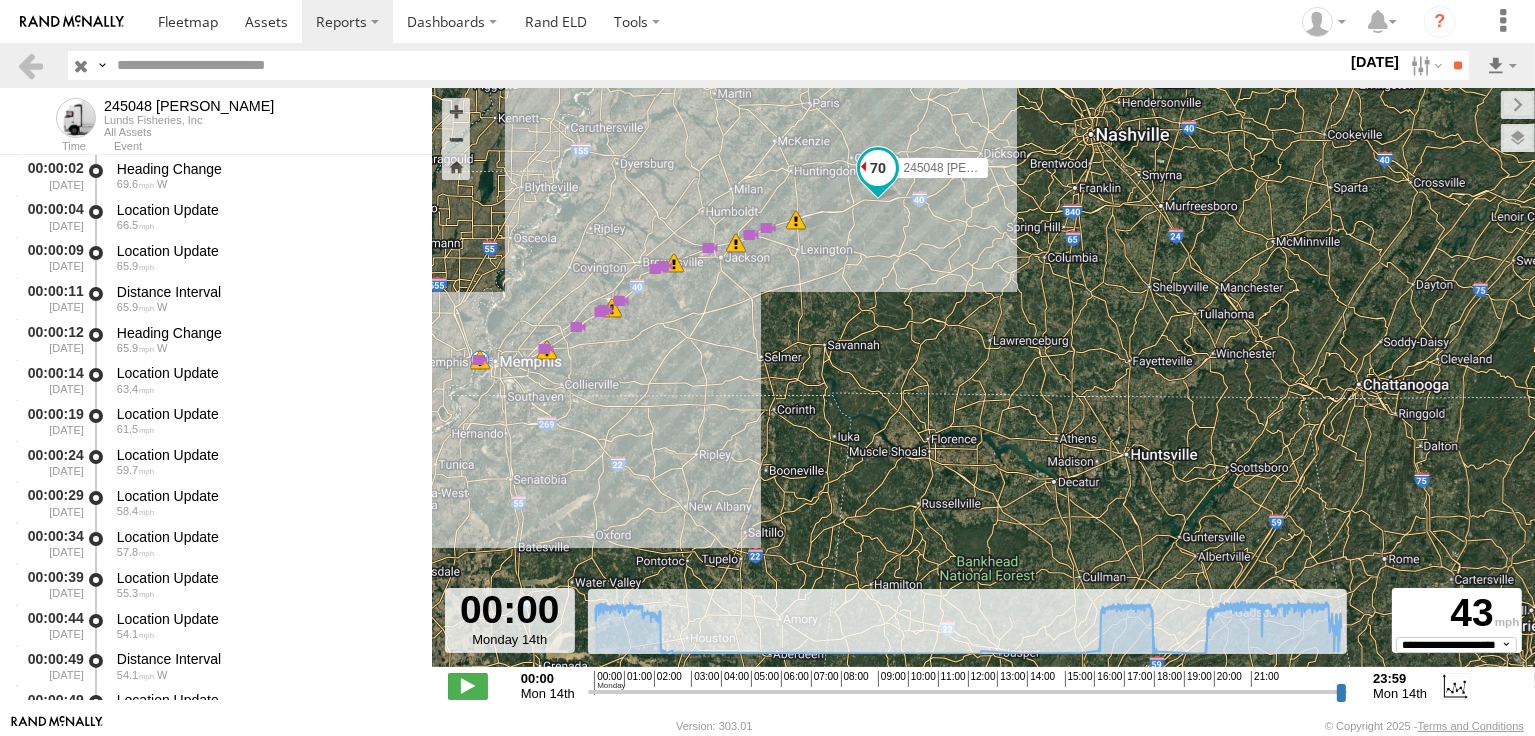 drag, startPoint x: 912, startPoint y: 222, endPoint x: 923, endPoint y: 472, distance: 250.24188 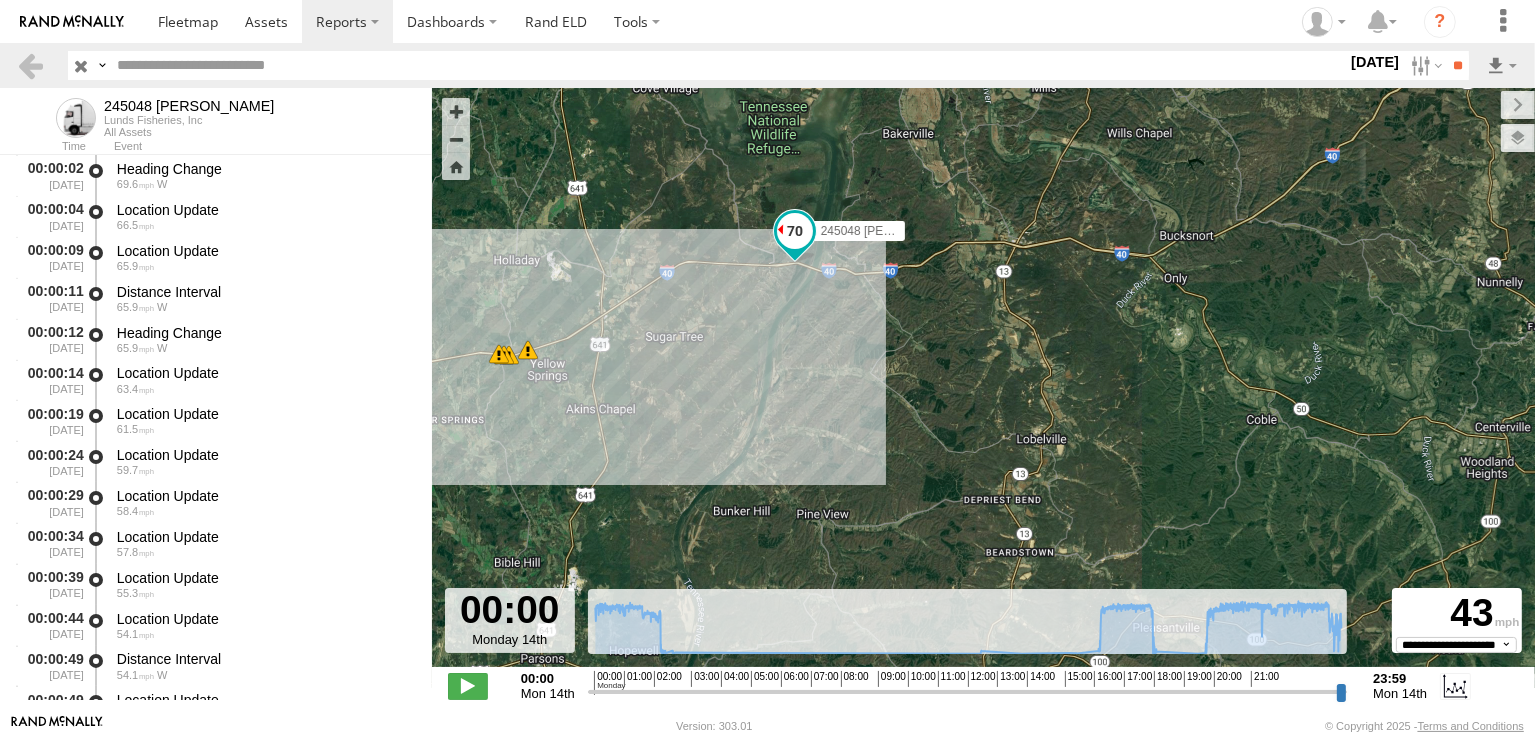 drag, startPoint x: 654, startPoint y: 393, endPoint x: 947, endPoint y: 333, distance: 299.08026 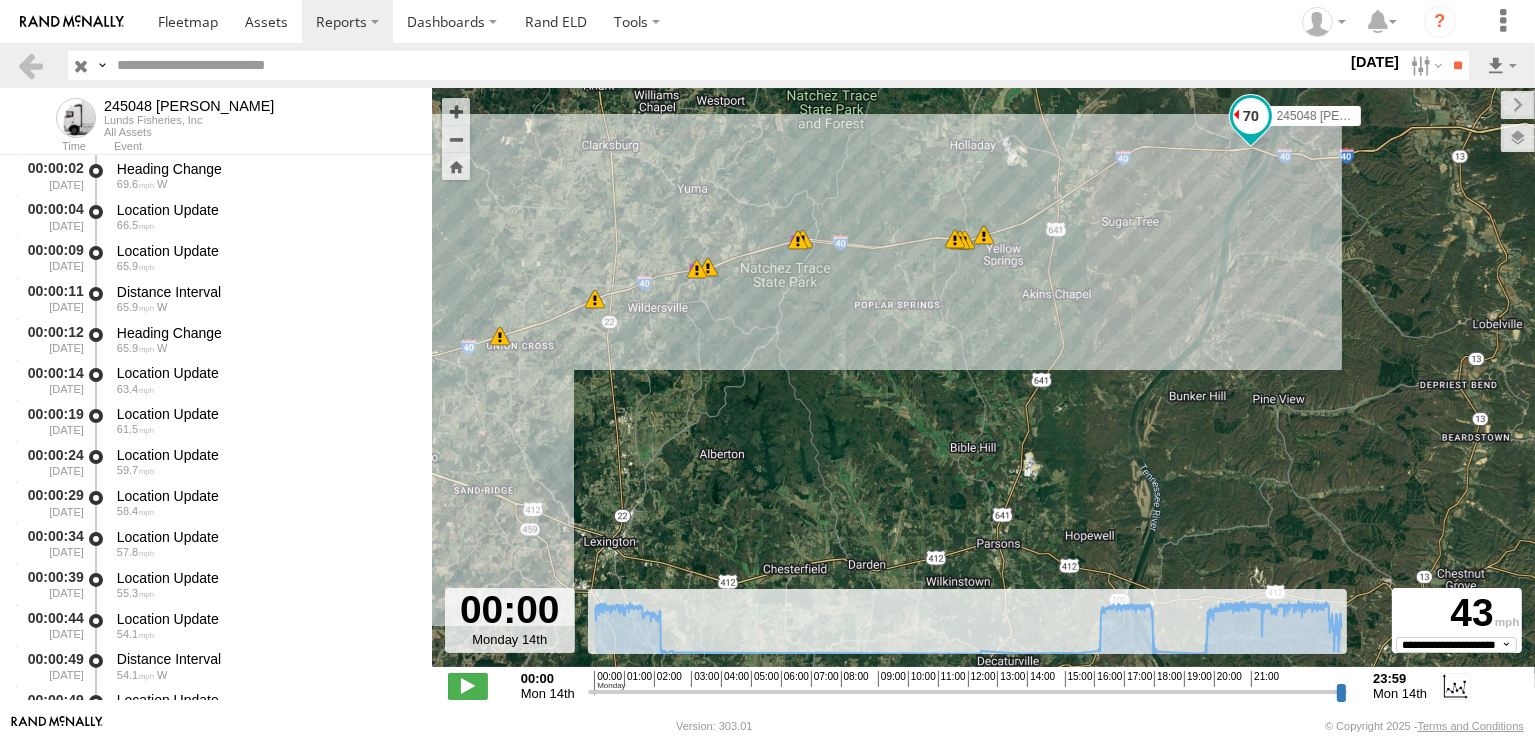 click at bounding box center [984, 235] 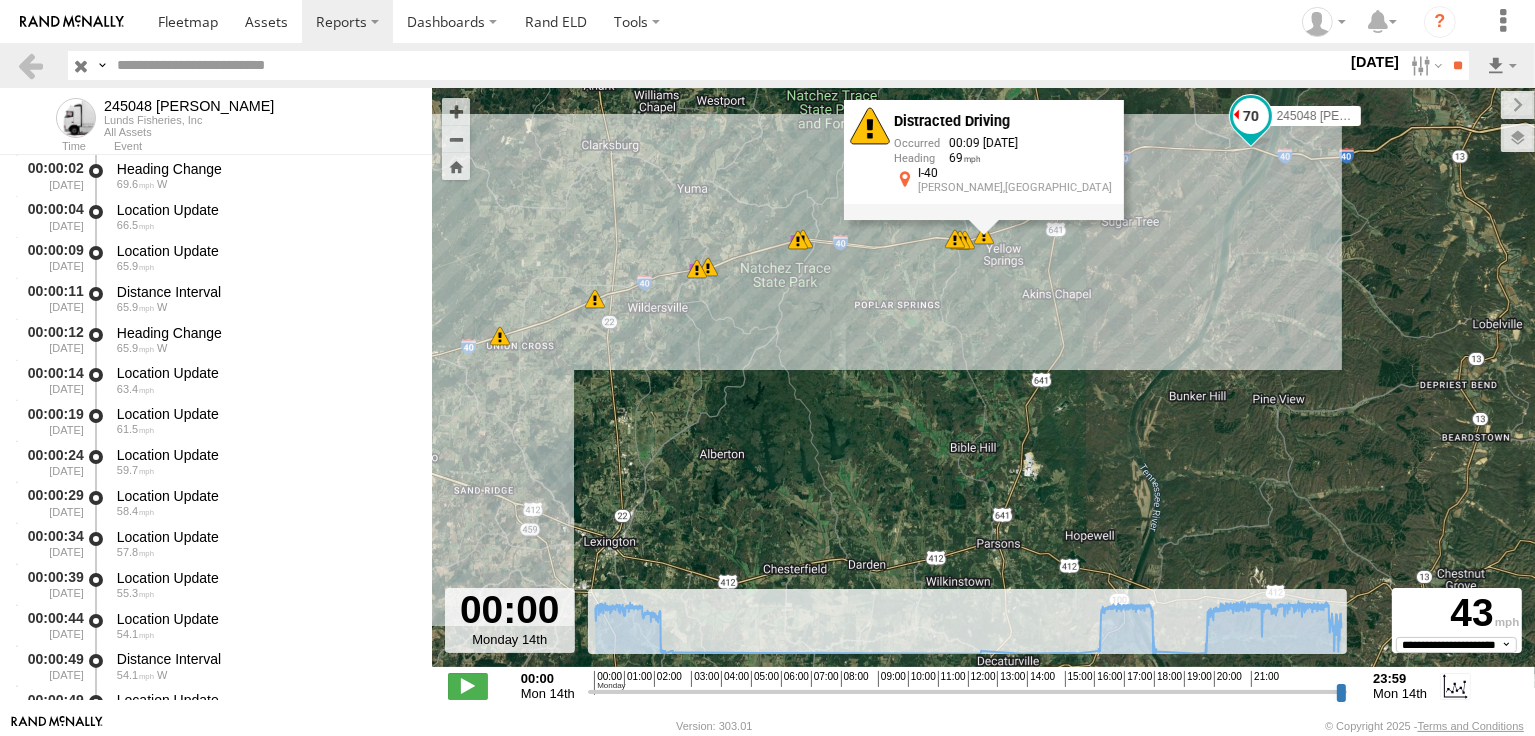 click on "245048 [PERSON_NAME] 16:36 Mon 16:36 Mon 16:37 Mon 00:30 Mon 00:35 Mon 00:46 Mon 00:59 Mon 01:01 Mon 01:15 Mon 01:20 Mon 01:21 Mon 01:28 Mon 01:40 Mon 16:37 Mon 00:10 Mon 00:15 Mon 00:19 Mon 00:09 Mon 00:10 Mon 00:10 Mon 00:10 Mon 00:15 Mon 00:15 Mon 00:18 Mon 00:19 Mon 00:22 Mon 00:26 Mon 00:30 Mon 00:30 Mon" at bounding box center [1535, 388] 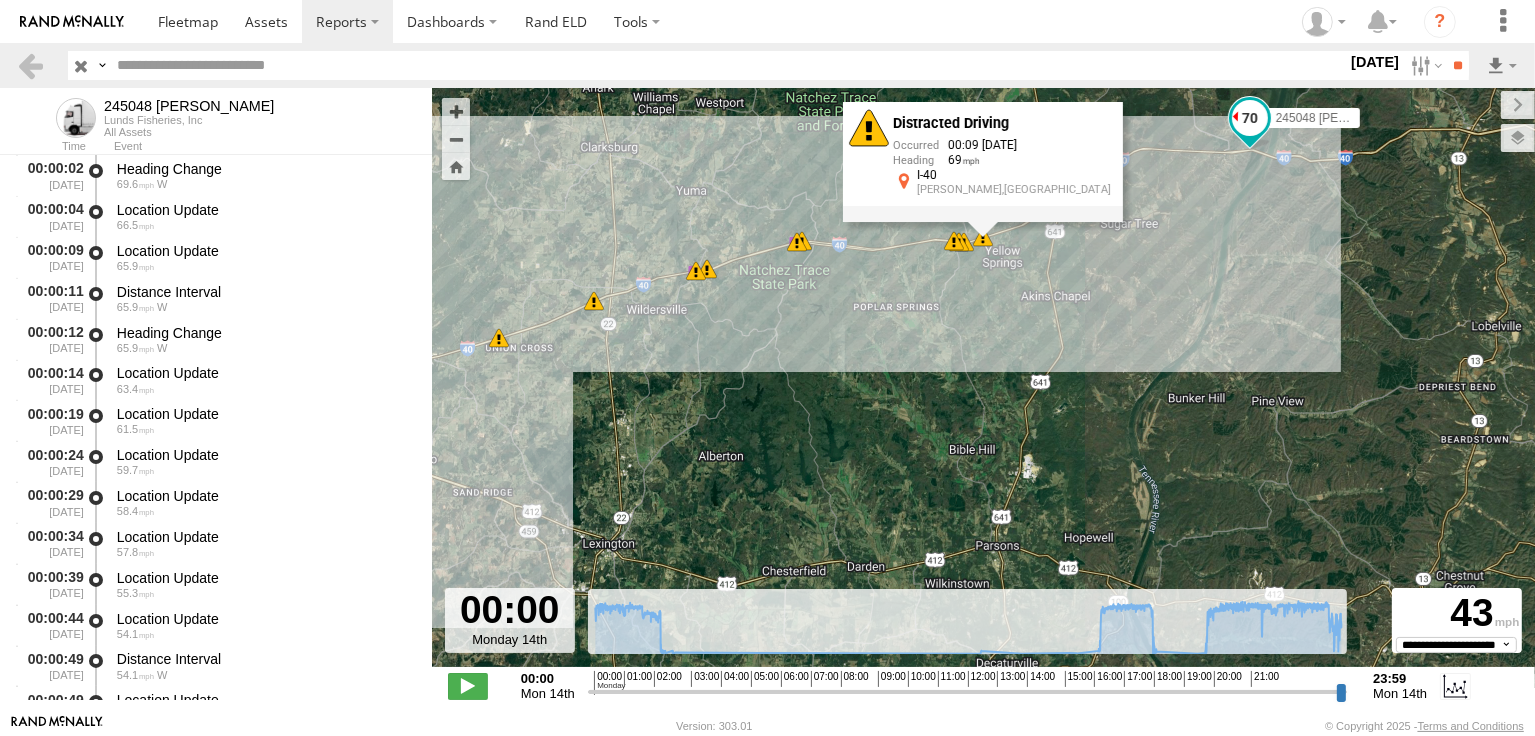 click at bounding box center (797, 242) 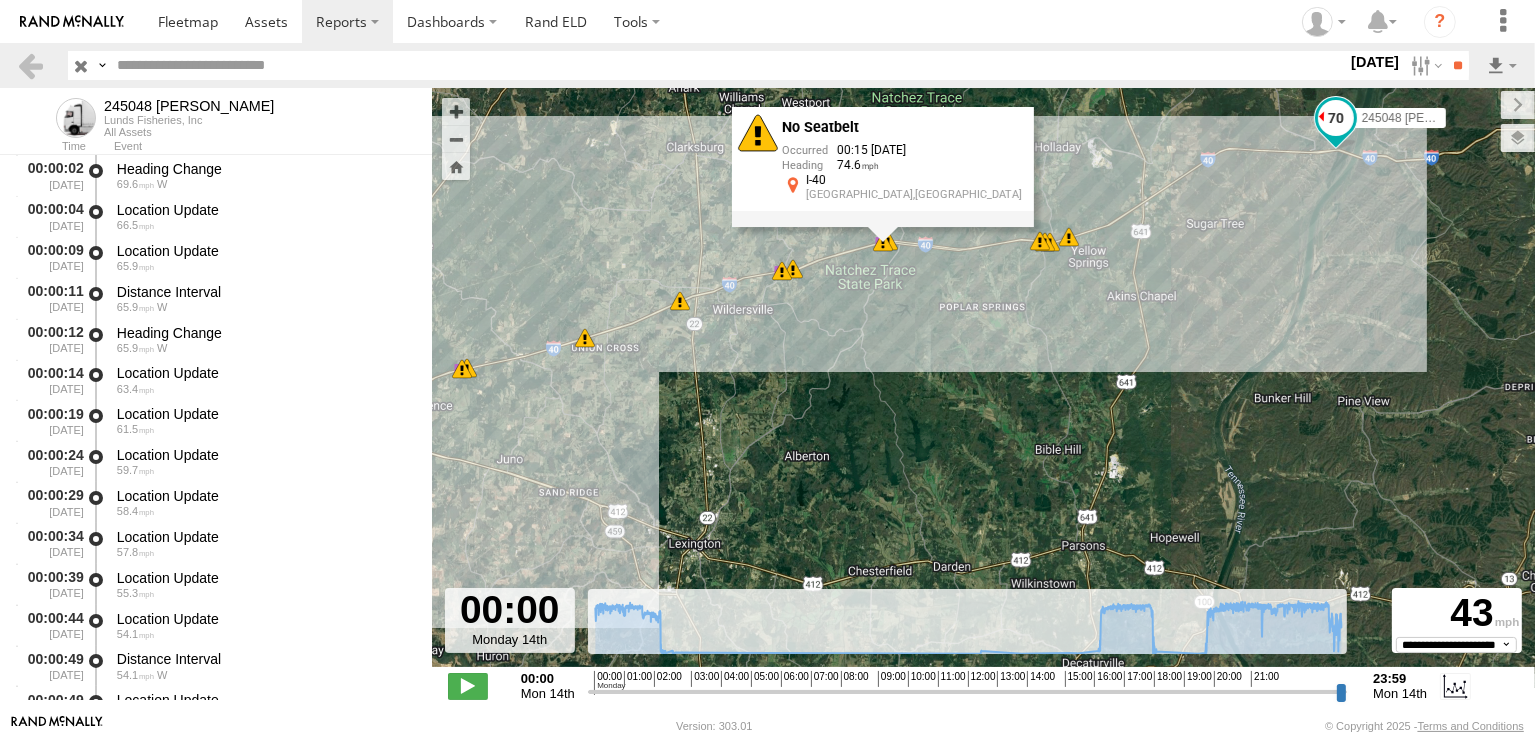 drag, startPoint x: 724, startPoint y: 355, endPoint x: 828, endPoint y: 353, distance: 104.019226 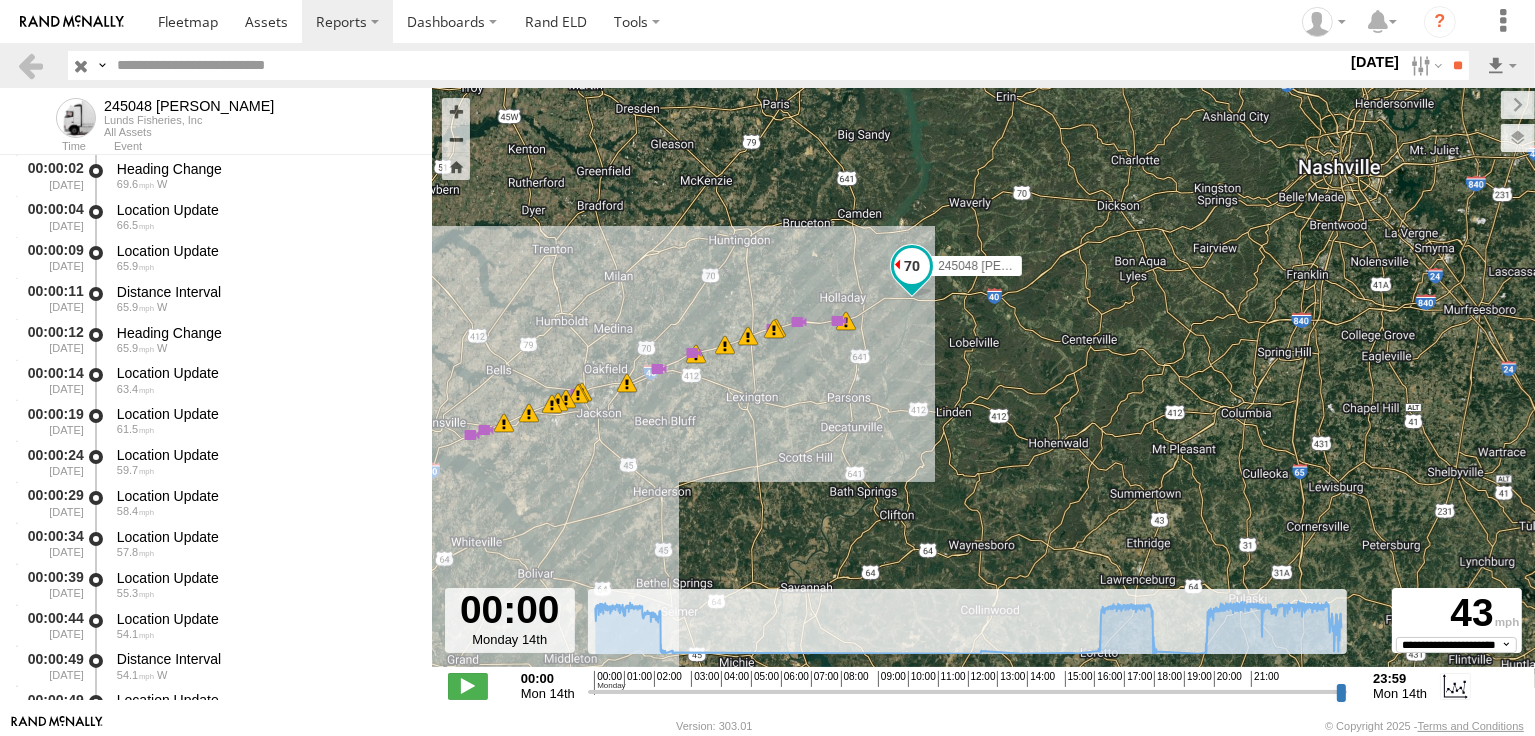 click at bounding box center (694, 353) 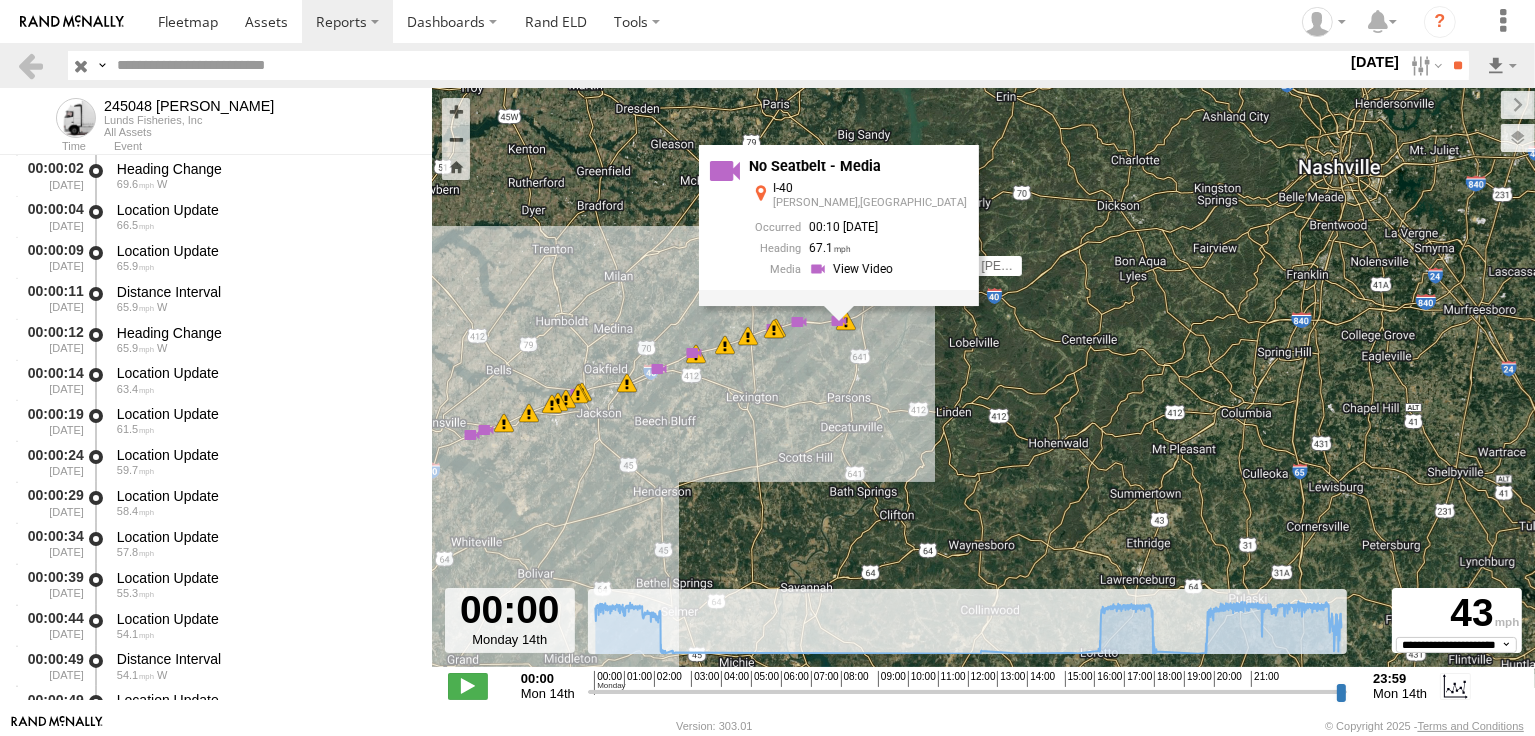 click at bounding box center [694, 353] 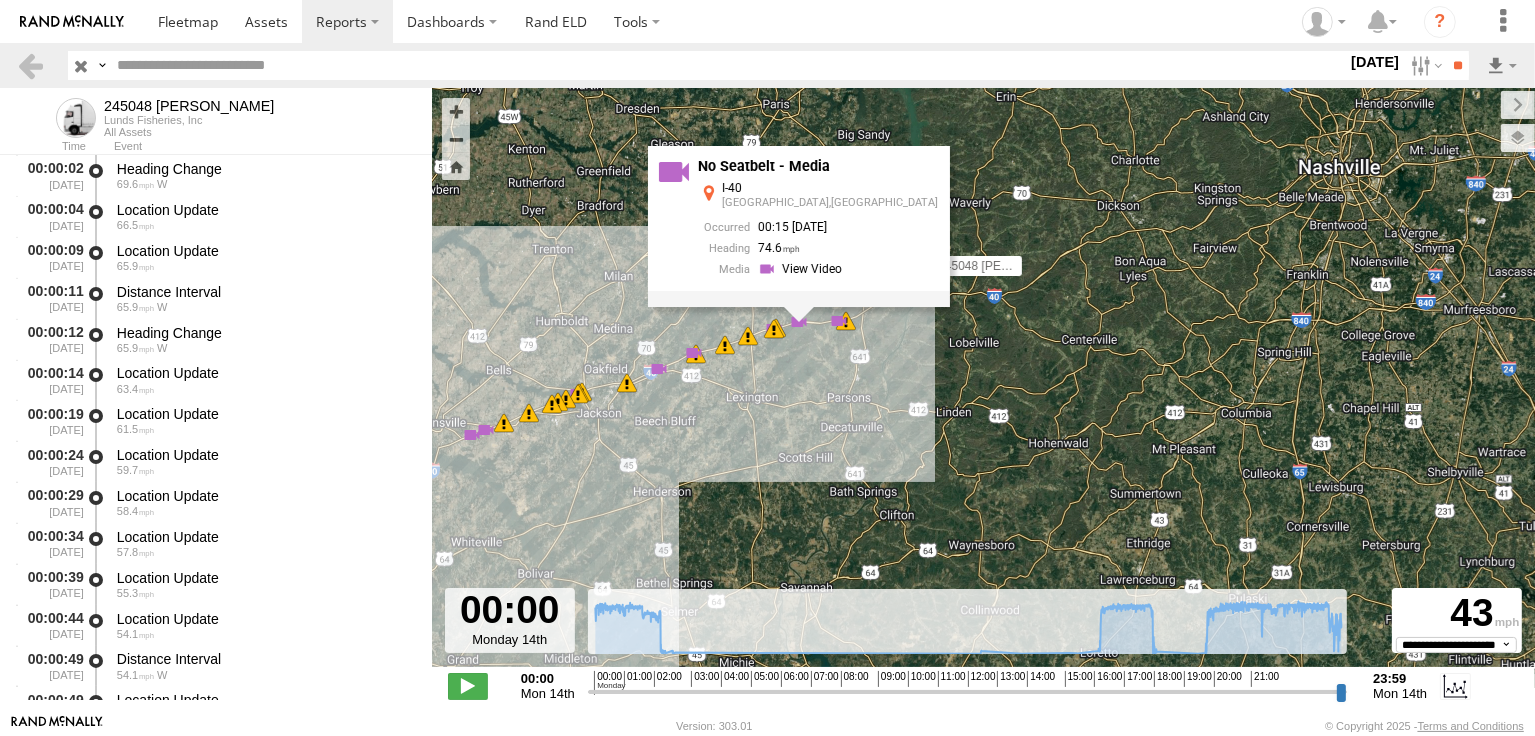 click on "245048 [PERSON_NAME] 16:36 Mon 16:36 Mon 16:37 Mon 00:30 Mon 00:35 Mon 00:46 Mon 00:59 Mon 01:01 Mon 01:15 Mon 01:20 Mon 01:21 Mon 01:28 Mon 01:40 Mon 16:37 Mon 00:10 Mon 00:15 Mon 00:19 Mon 00:18 Mon 00:19 Mon 00:22 Mon 00:26 Mon 6 5 00:39 Mon 00:45 Mon 00:46 Mon 00:46 Mon 00:48 Mon 00:49 Mon 00:50 Mon 00:53 Mon 5 01:11 Mon 01:14 Mon 01:15 Mon 01:18 Mon No Seatbelt - Media I-40 [GEOGRAPHIC_DATA],[GEOGRAPHIC_DATA] 00:15 [DATE] 74.6" at bounding box center [983, 388] 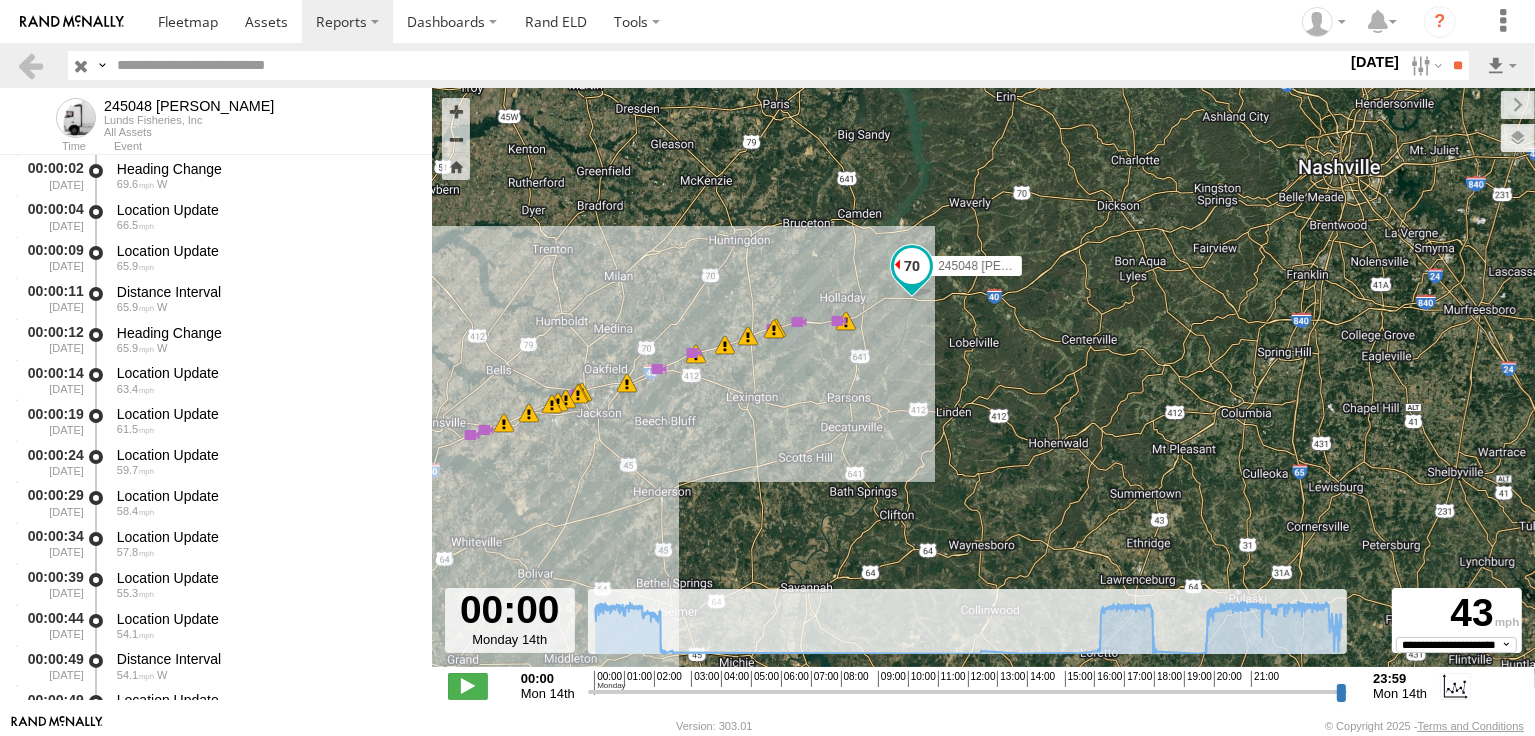 click at bounding box center [694, 353] 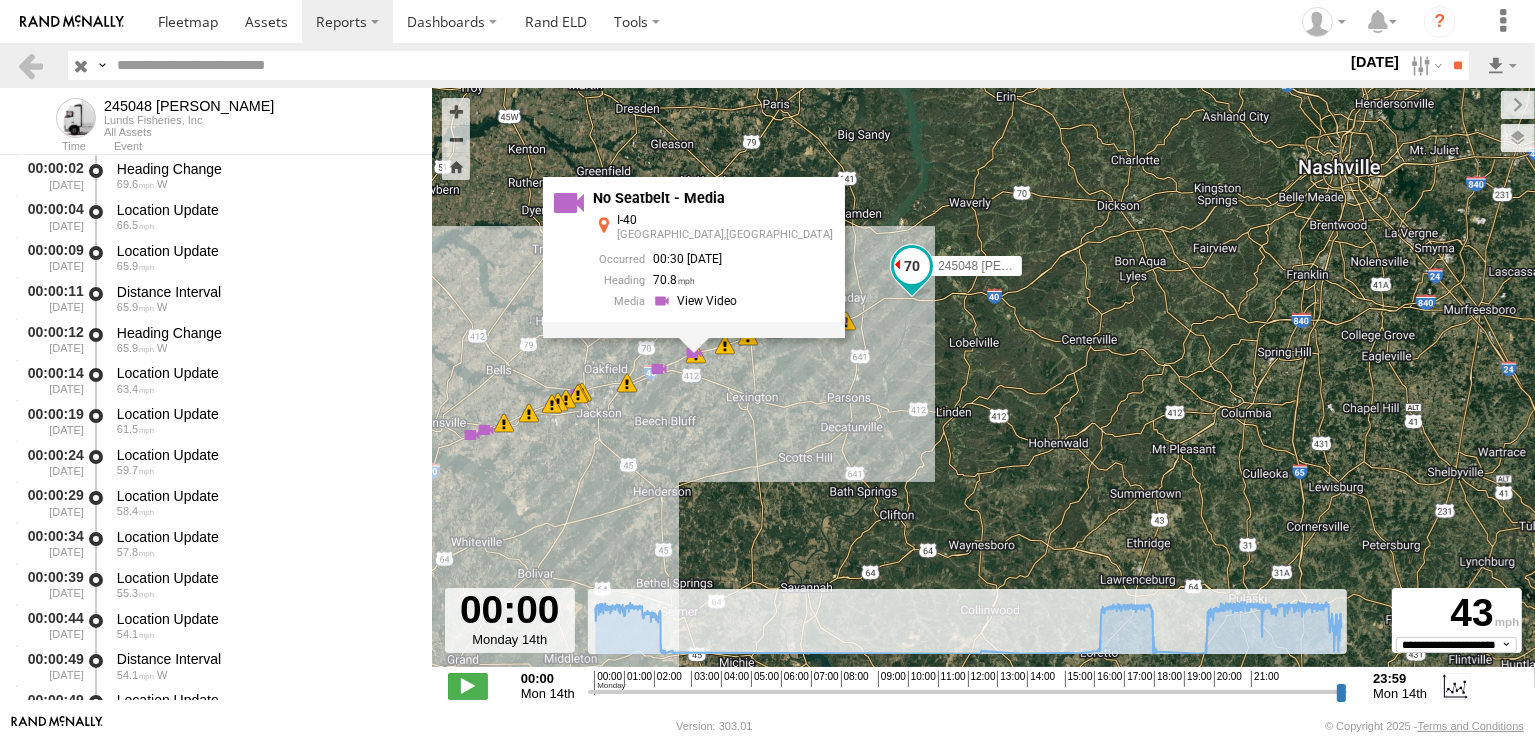 click at bounding box center (694, 353) 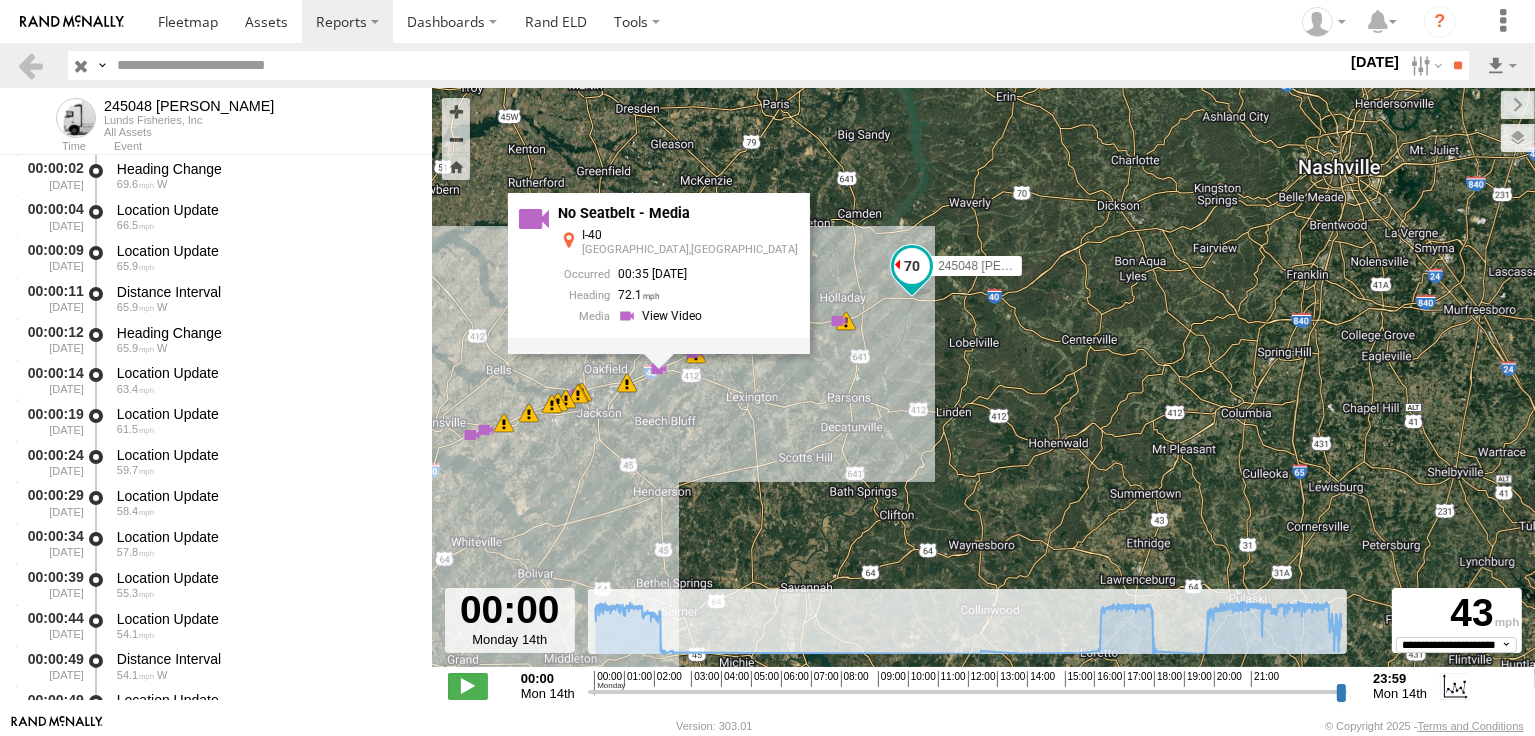 click at bounding box center (694, 353) 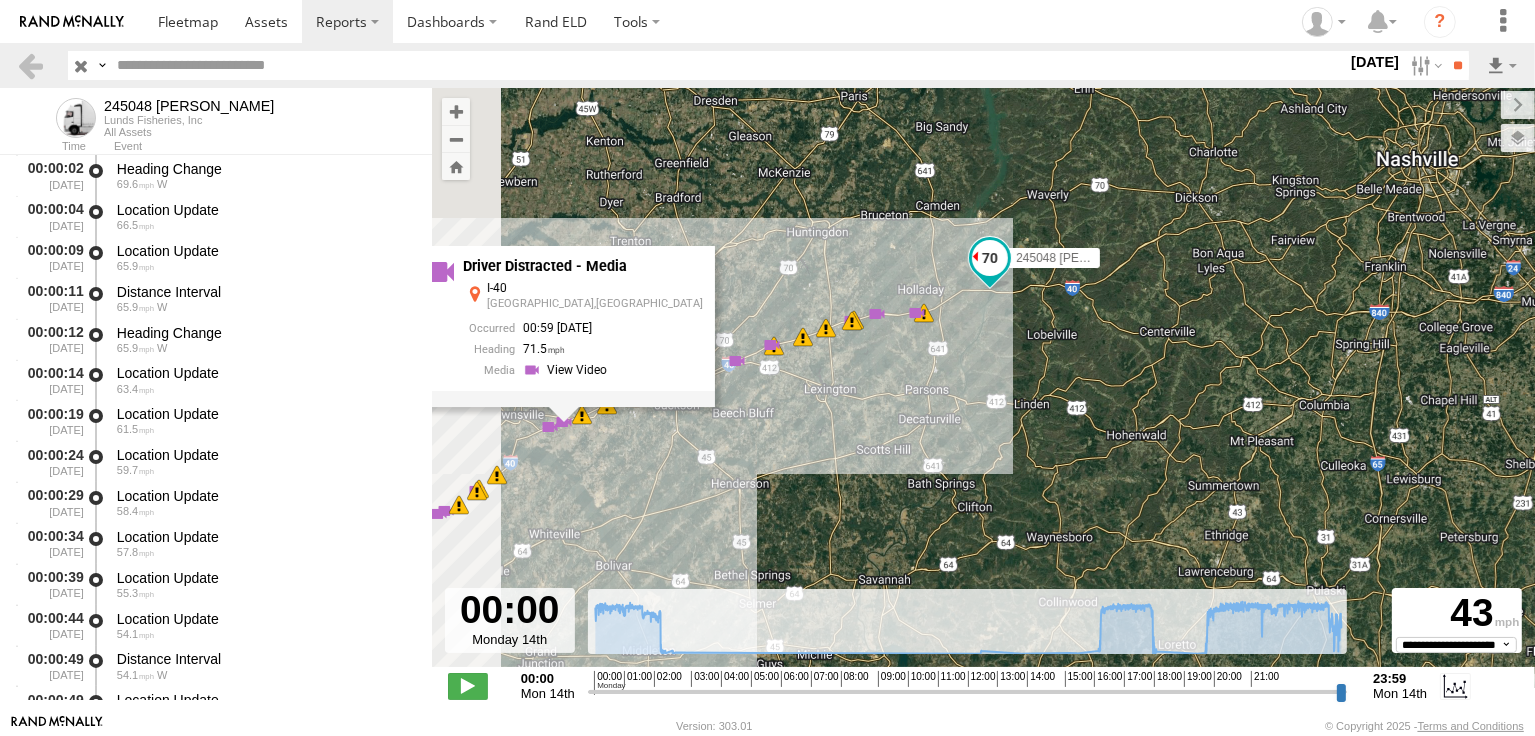 drag, startPoint x: 571, startPoint y: 487, endPoint x: 727, endPoint y: 460, distance: 158.31929 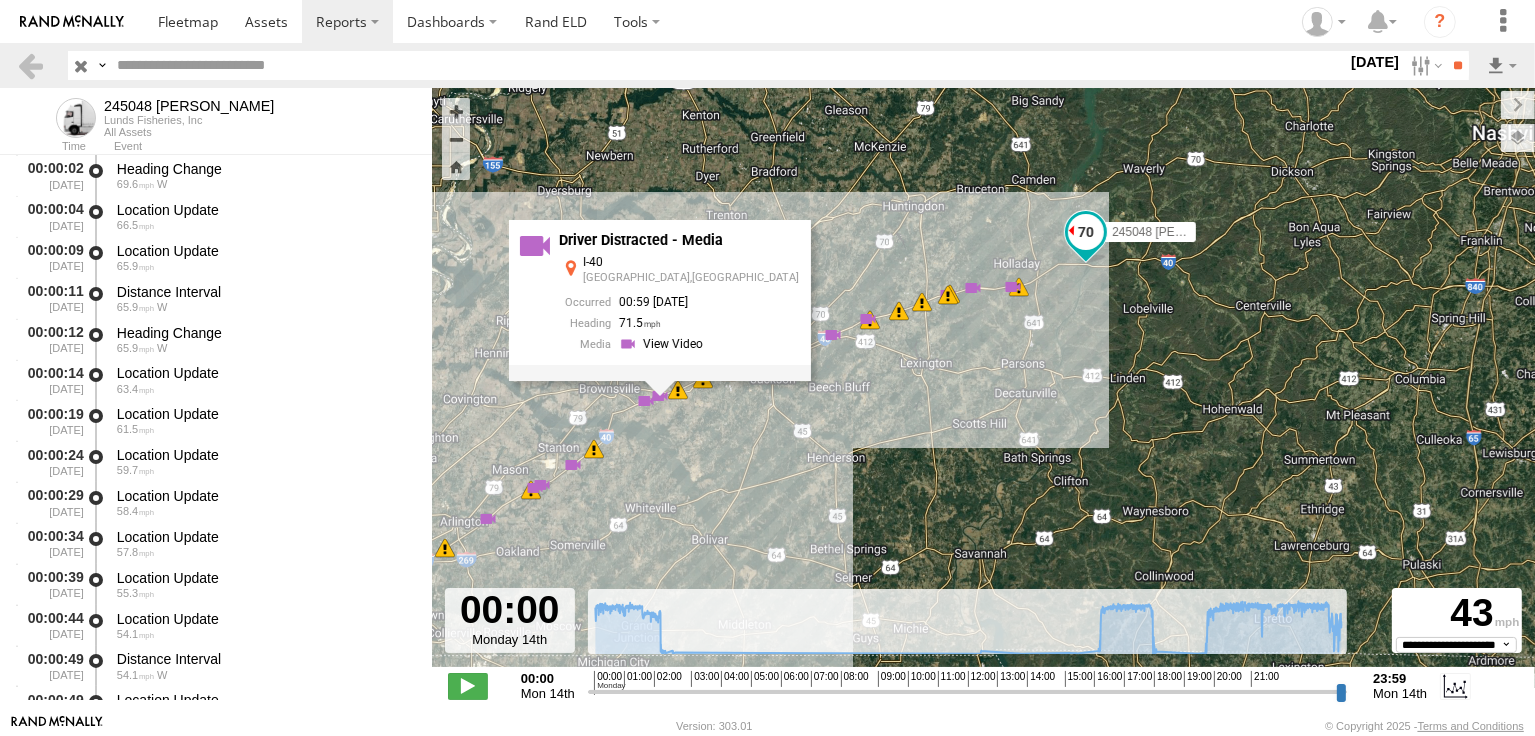 click on "Driver Distracted - Media I-40 [GEOGRAPHIC_DATA],[GEOGRAPHIC_DATA] 00:59 [DATE] 71.5" at bounding box center (660, 300) 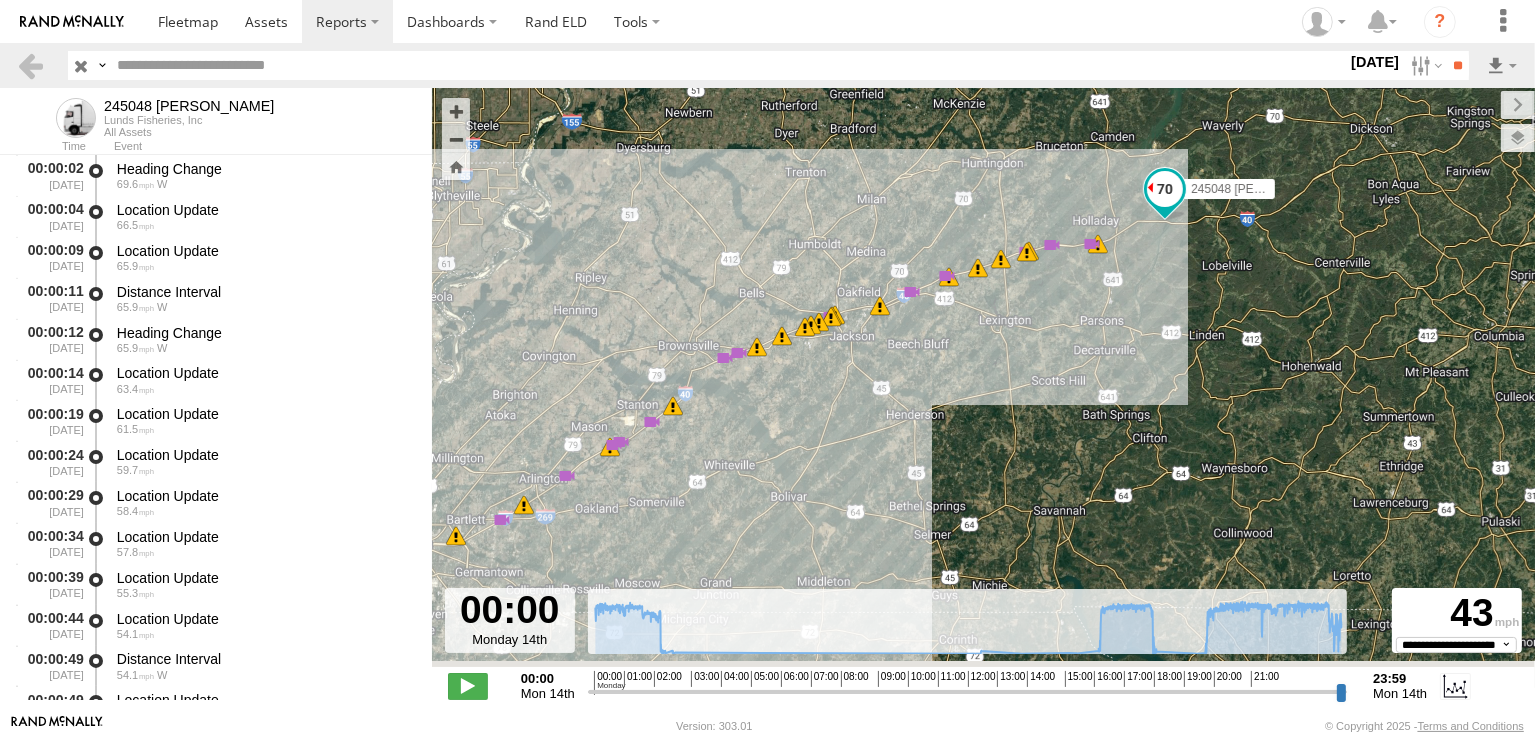 drag, startPoint x: 640, startPoint y: 472, endPoint x: 754, endPoint y: 411, distance: 129.29424 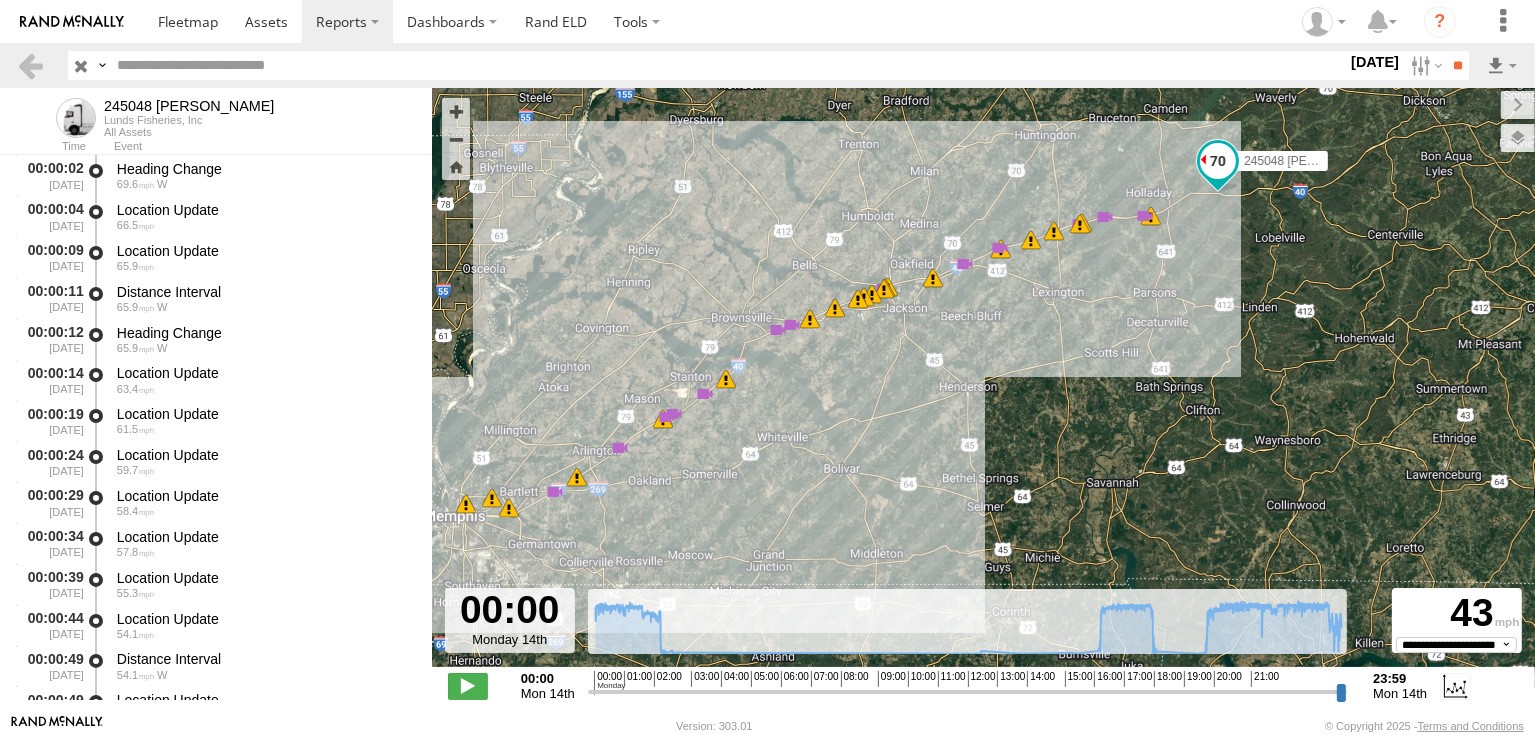 click at bounding box center (1000, 248) 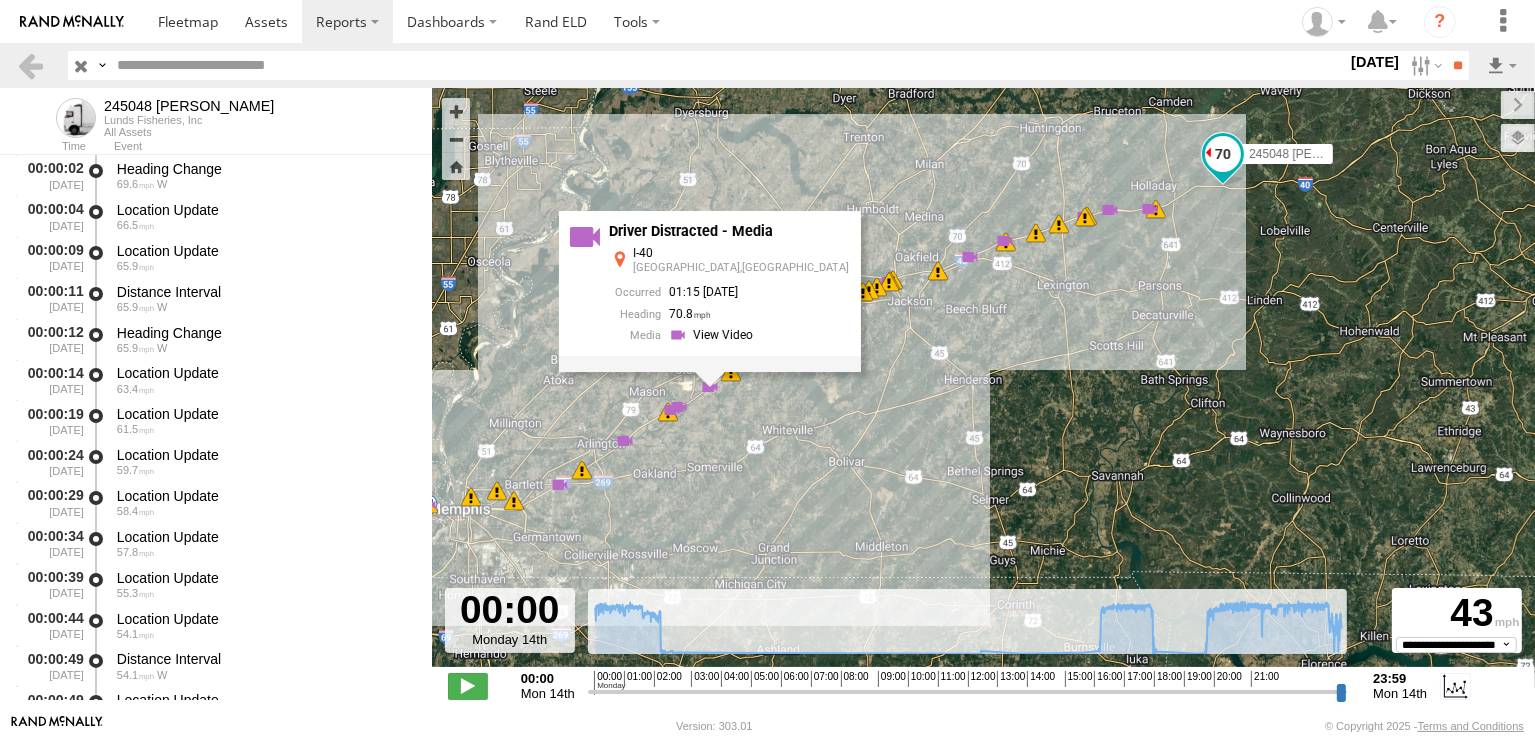 drag, startPoint x: 704, startPoint y: 438, endPoint x: 724, endPoint y: 419, distance: 27.58623 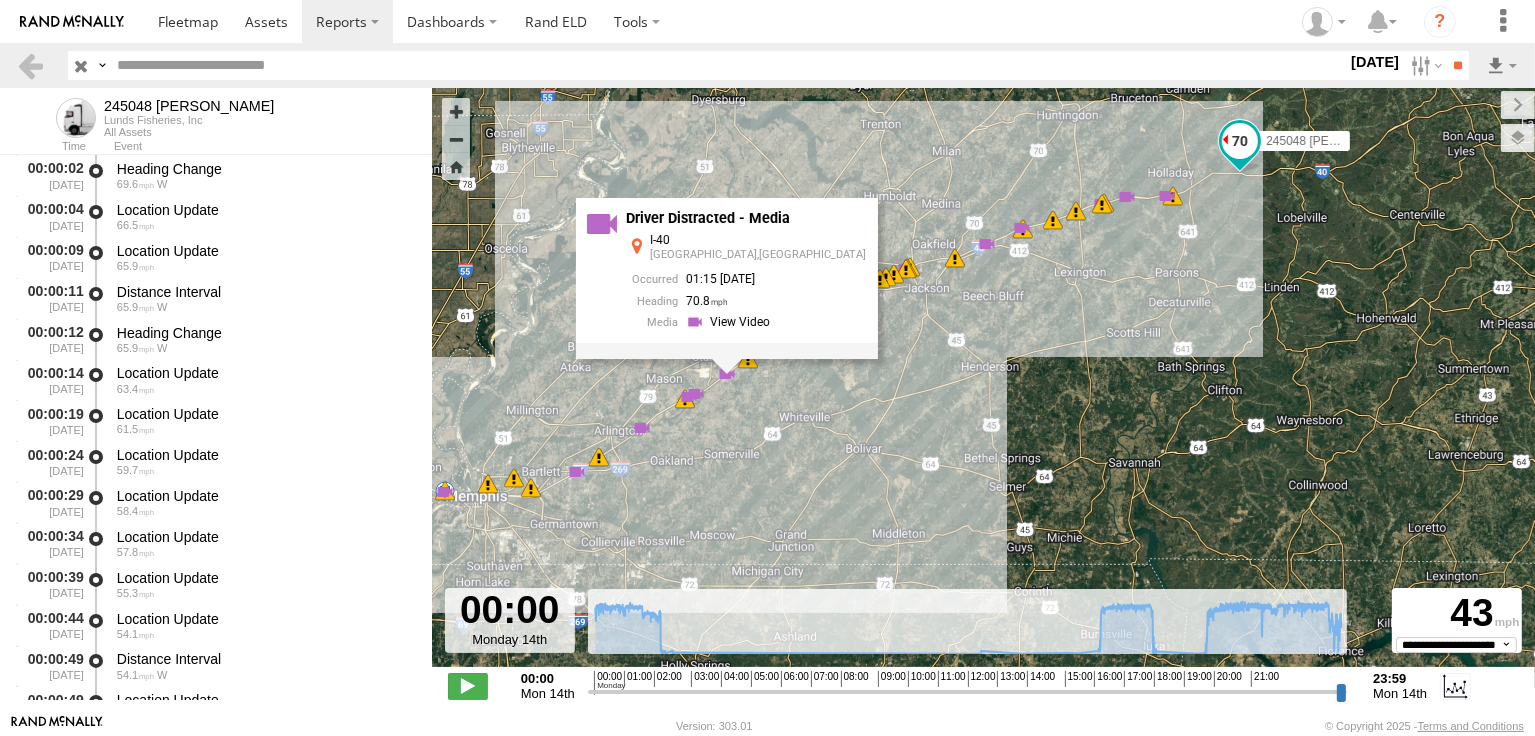 click at bounding box center [1022, 228] 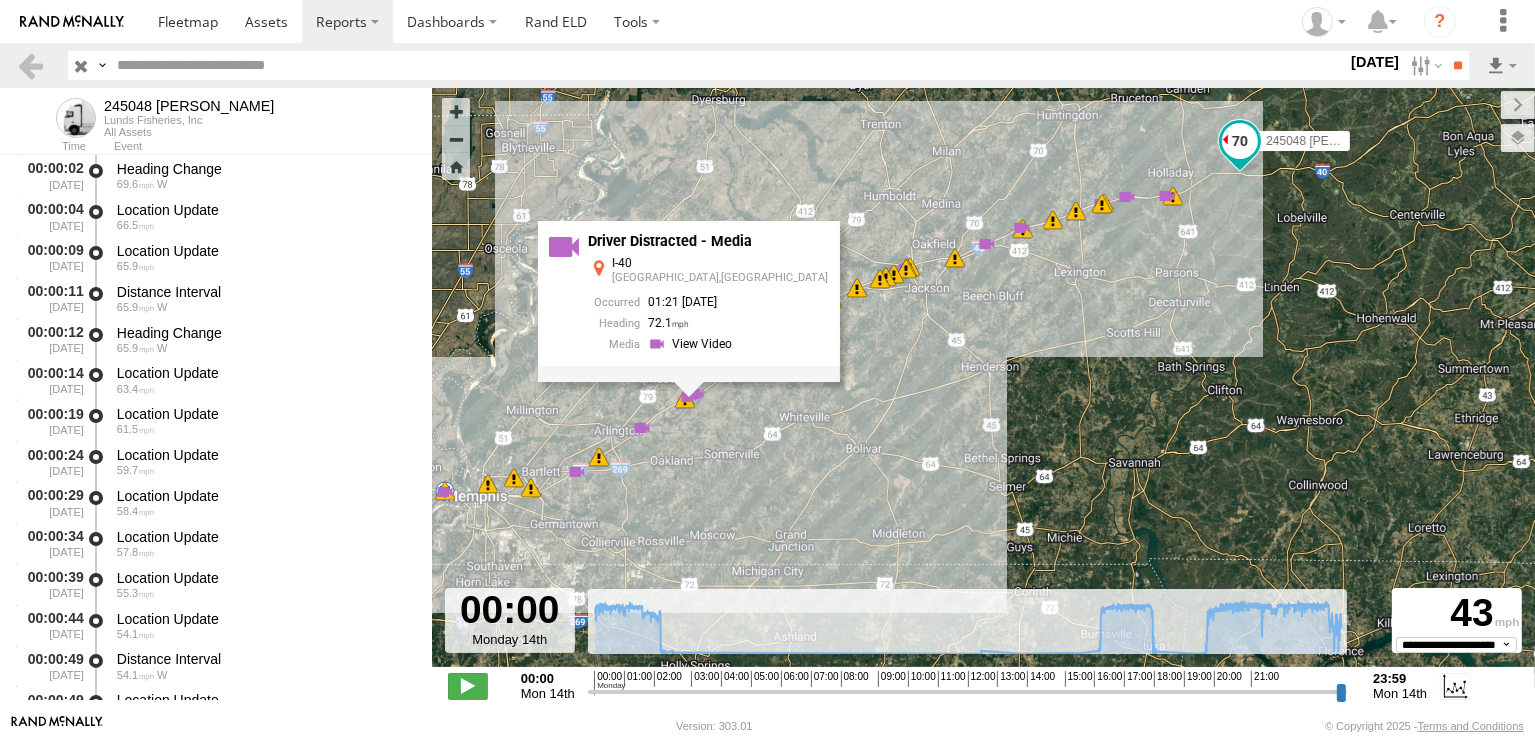 click at bounding box center [1022, 228] 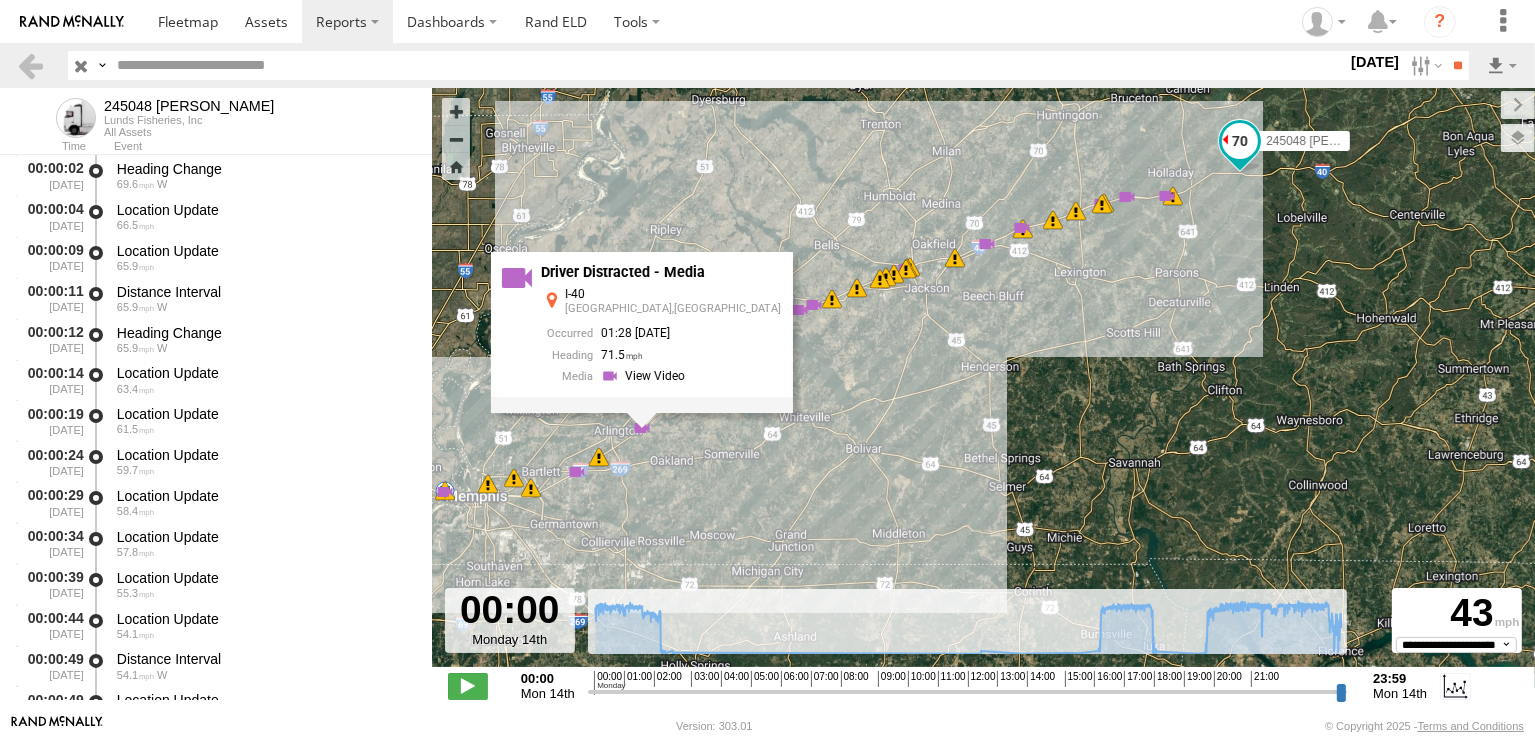 click at bounding box center (1022, 228) 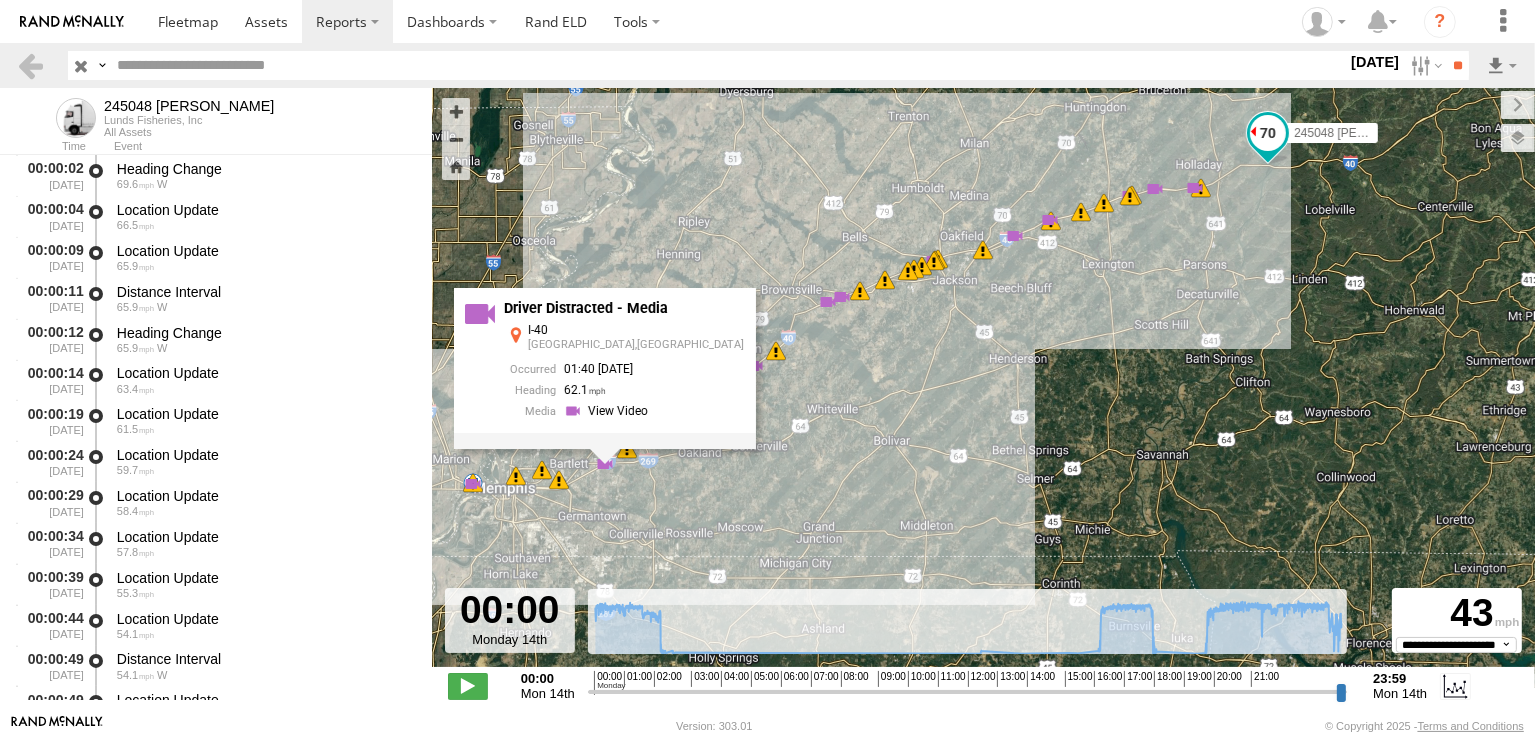 drag, startPoint x: 631, startPoint y: 505, endPoint x: 724, endPoint y: 456, distance: 105.11898 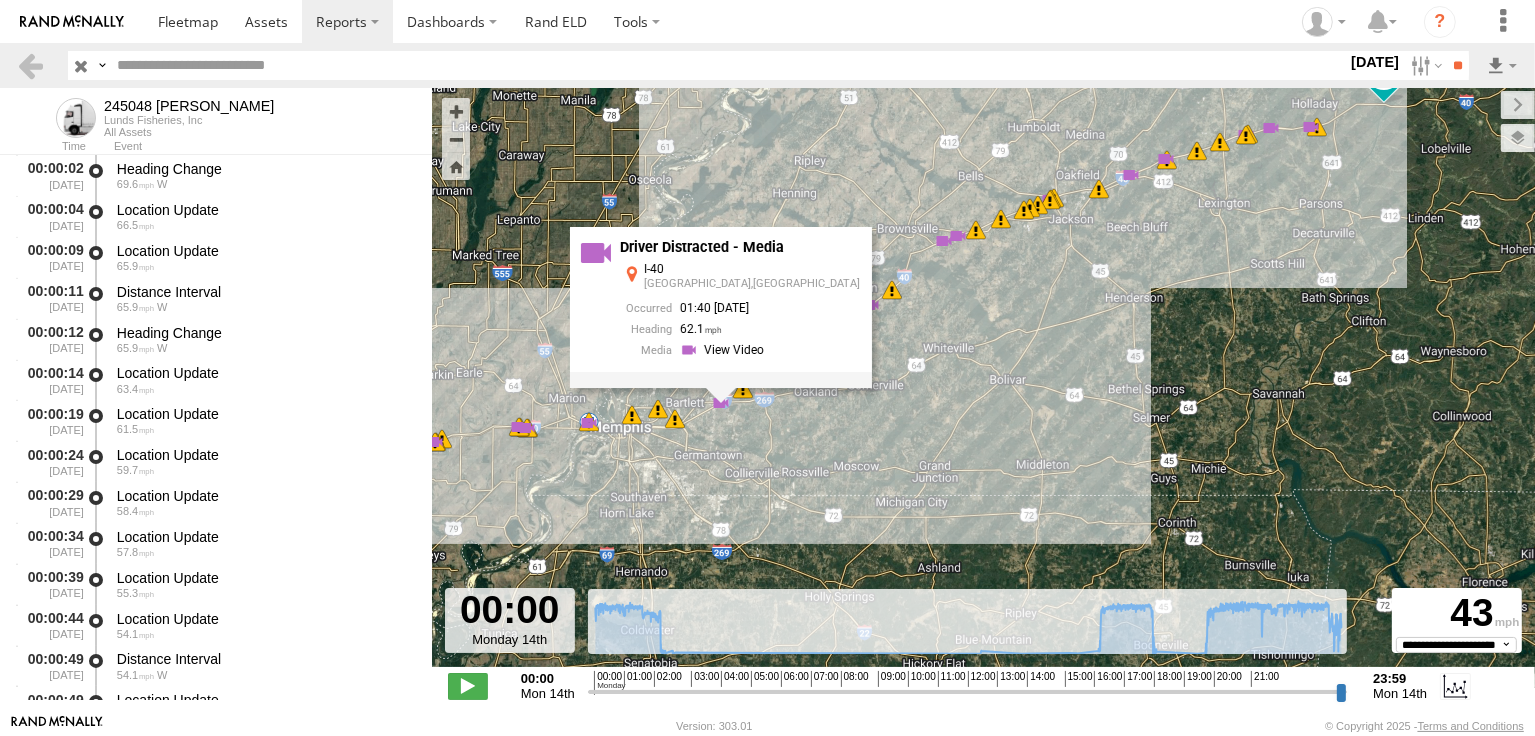 click on "7" at bounding box center [589, 423] 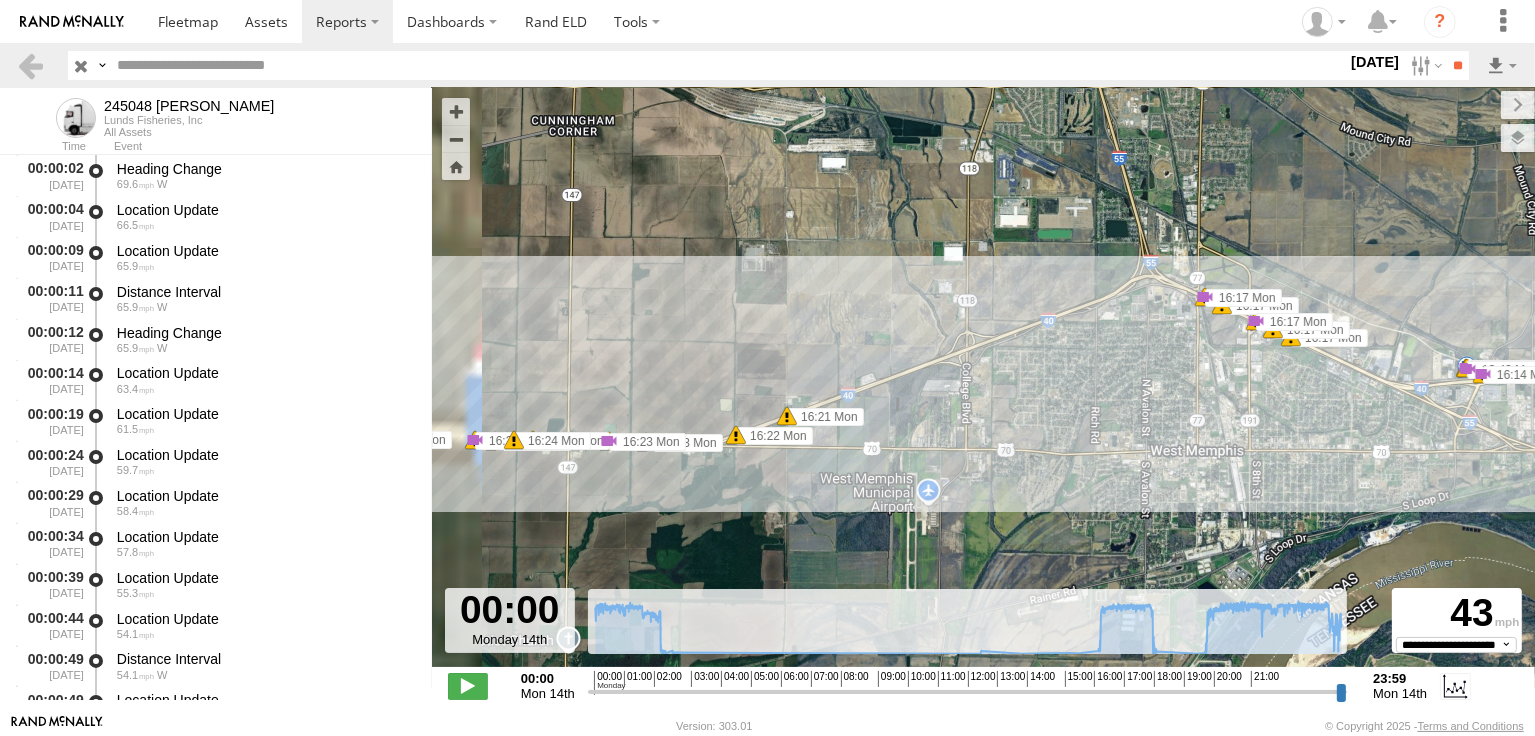 drag, startPoint x: 614, startPoint y: 496, endPoint x: 754, endPoint y: 436, distance: 152.31546 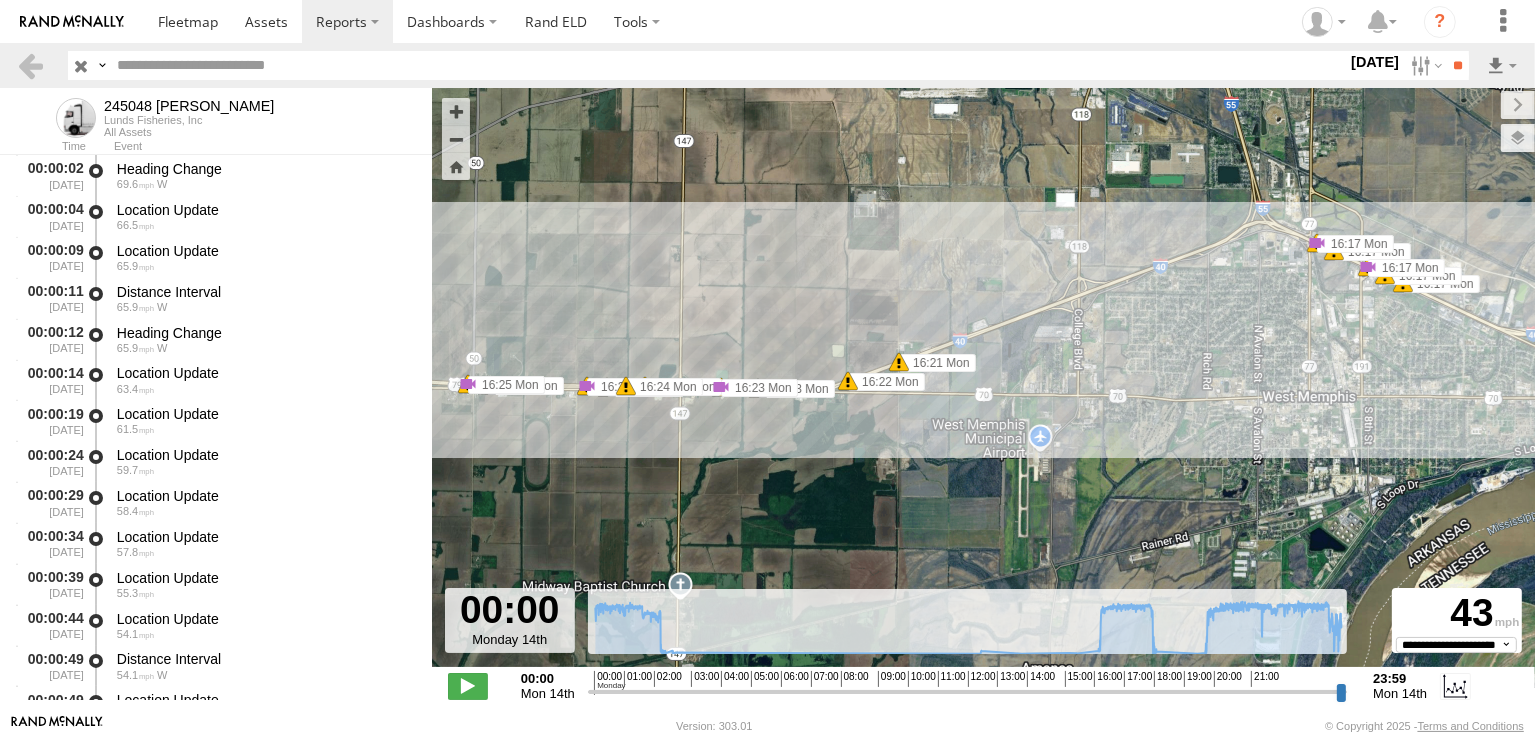 click at bounding box center [10816, -3904] 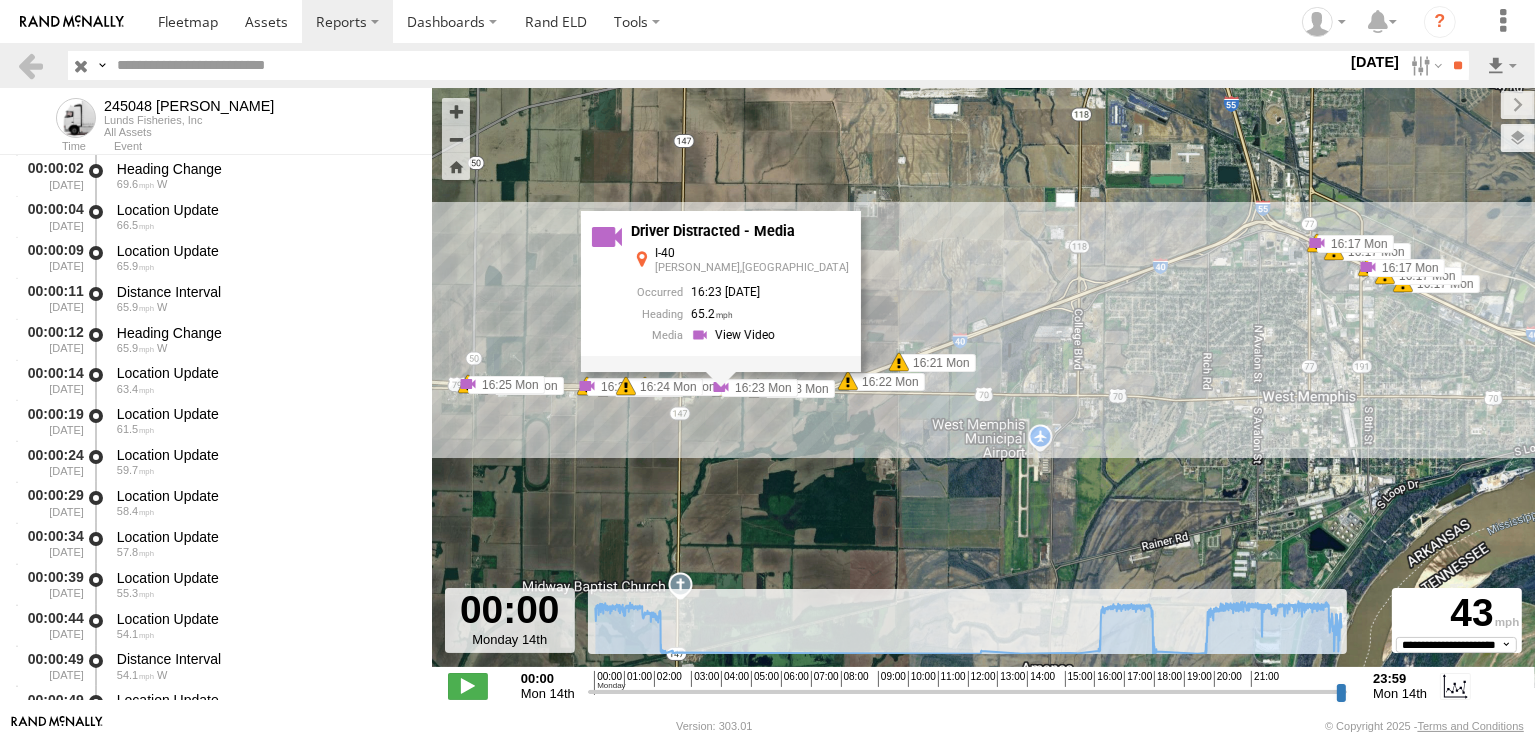 click at bounding box center (10816, -3904) 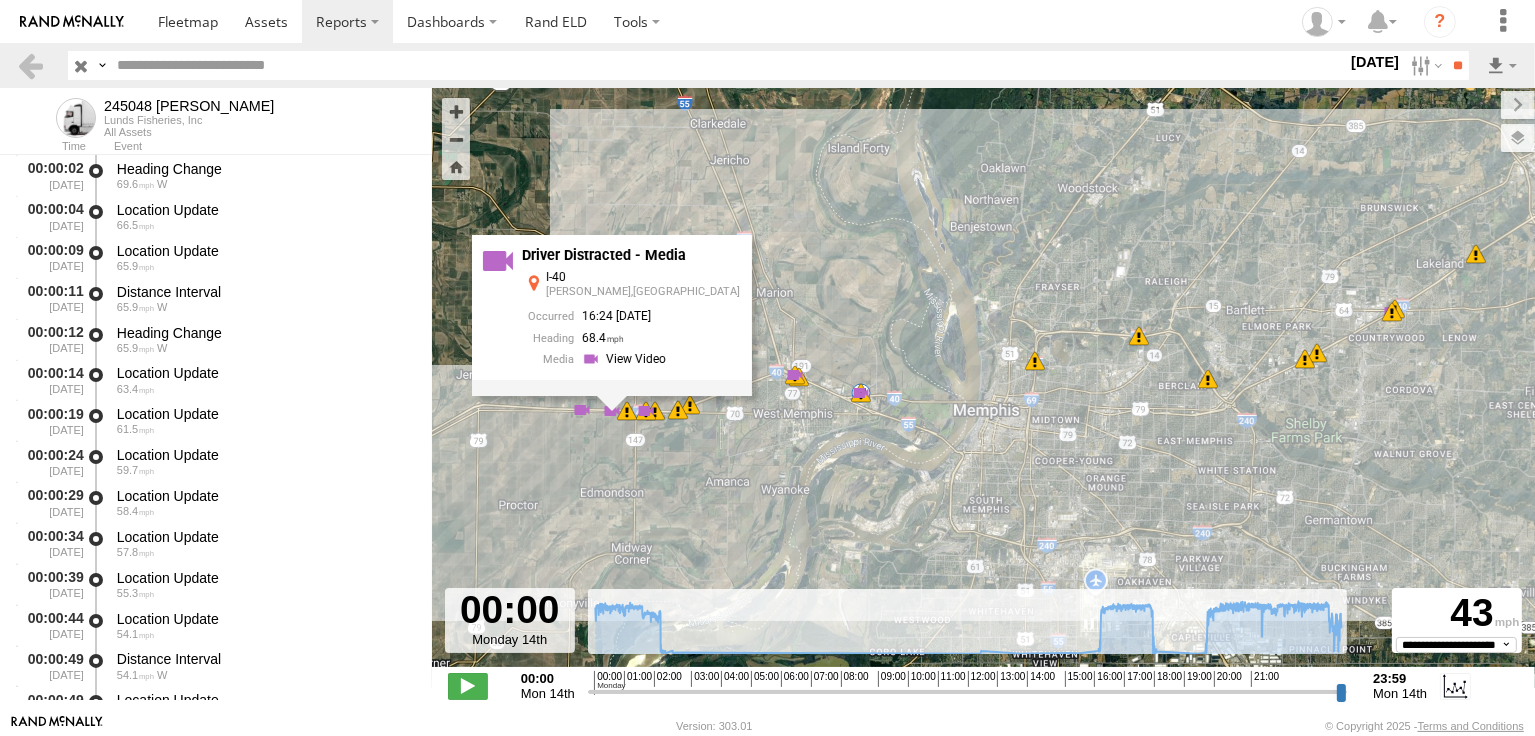 drag, startPoint x: 688, startPoint y: 468, endPoint x: 756, endPoint y: 438, distance: 74.323616 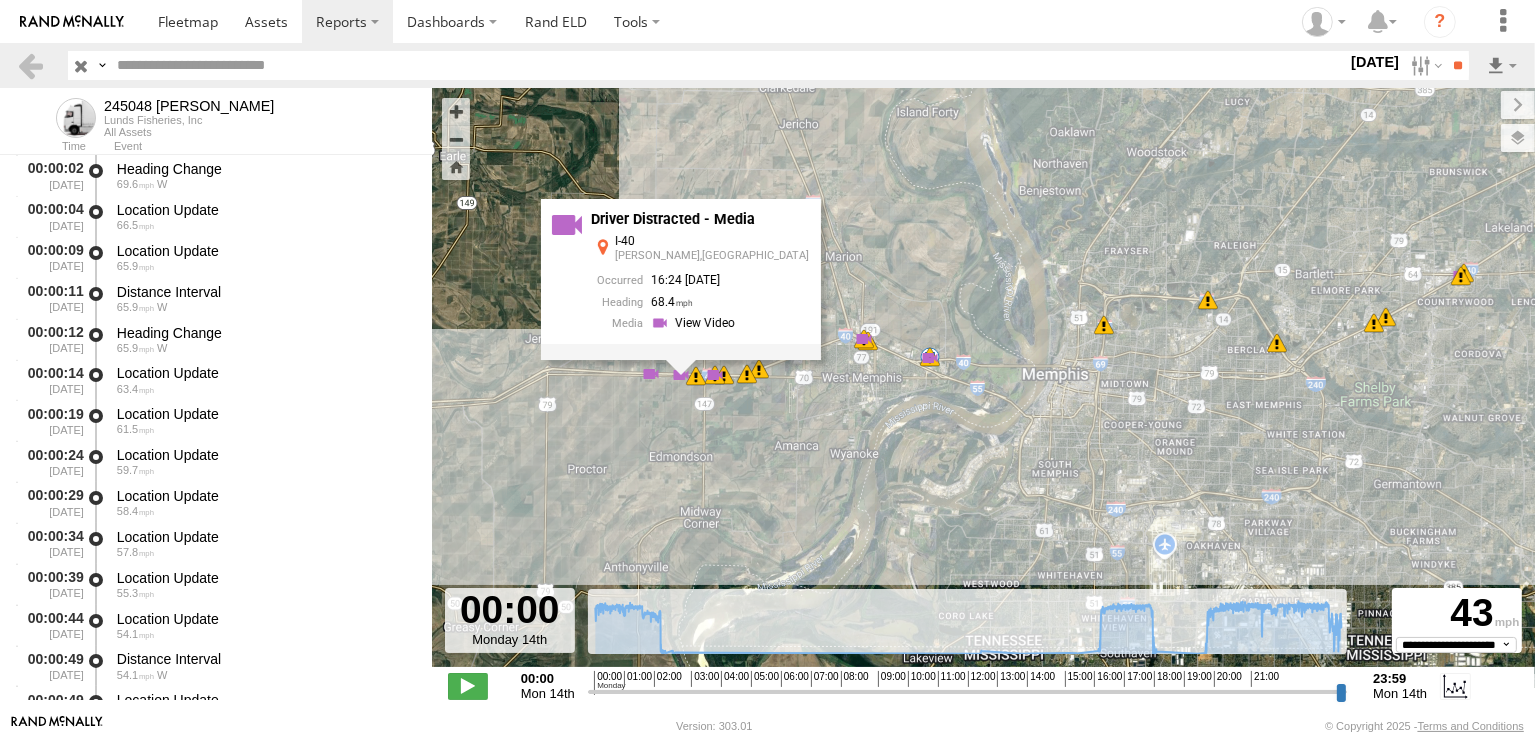 click on "245048 [PERSON_NAME] 16:36 Mon 16:36 Mon 16:37 Mon 00:30 Mon 00:35 Mon 00:46 Mon 00:59 Mon 01:01 Mon 01:15 Mon 01:20 Mon 01:21 Mon 01:28 Mon 01:40 Mon 16:37 Mon 00:10 Mon 00:15 Mon 00:19 Mon 00:18 Mon 00:19 Mon 00:22 Mon 00:26 Mon 00:39 Mon 00:45 Mon 00:46 Mon 00:46 Mon 00:48 Mon 00:49 Mon 00:50 Mon 00:53 Mon 01:48 Mon 01:52 Mon 01:57 Mon 16:24 Mon 16:25 Mon 16:46 Mon 16:46 Mon 16:46 Mon 16:17 Mon 16:17 Mon 16:21 Mon 16:22 Mon 16:23 Mon 16:23 Mon 16:17 Mon 16:23 Mon 9 01:36 Mon 01:39 Mon 01:40 Mon 01:43 Mon 01:43 Mon 7 6 5 Driver Distracted - Media I-40 [PERSON_NAME],[GEOGRAPHIC_DATA] 16:24 [DATE] 68.4" at bounding box center [983, 388] 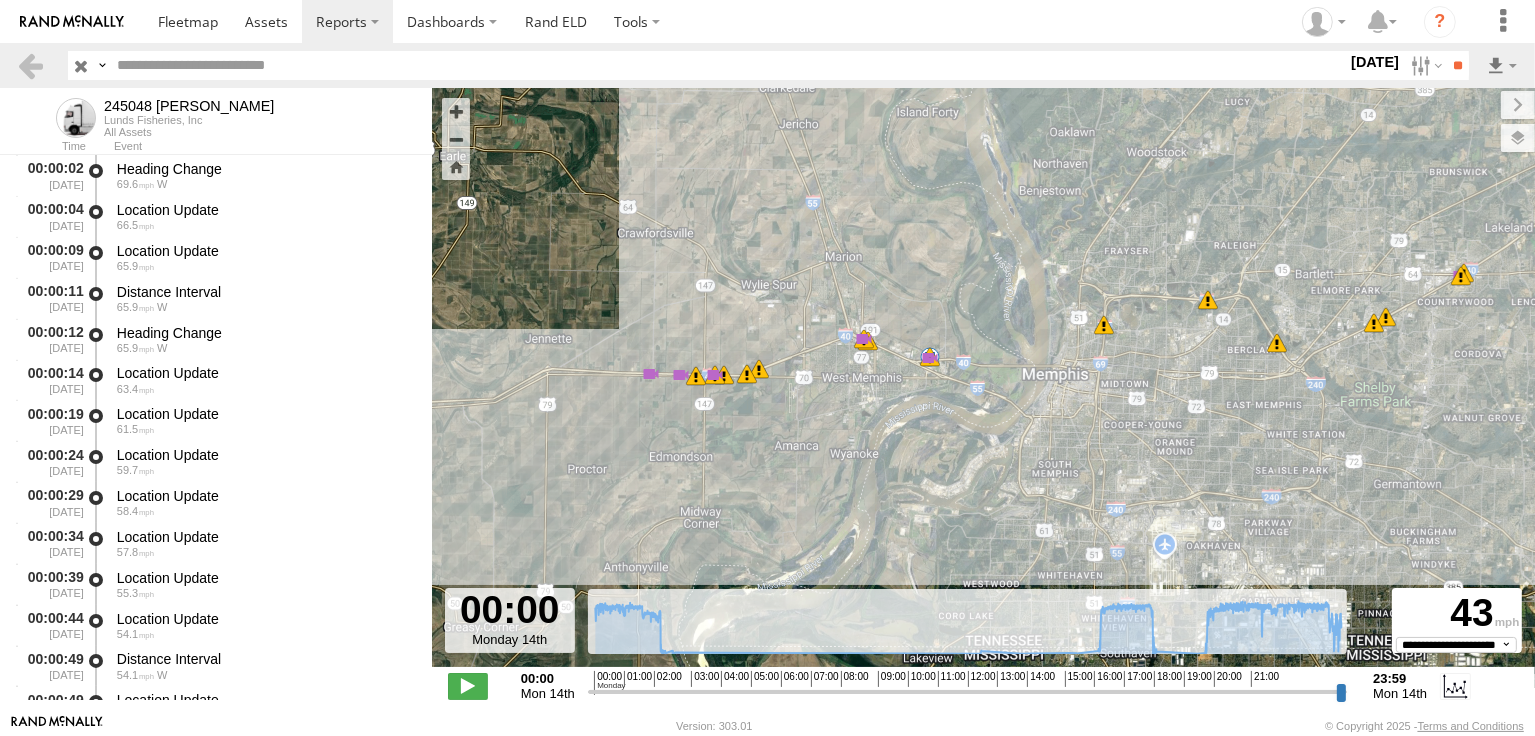 click at bounding box center [3238, -698] 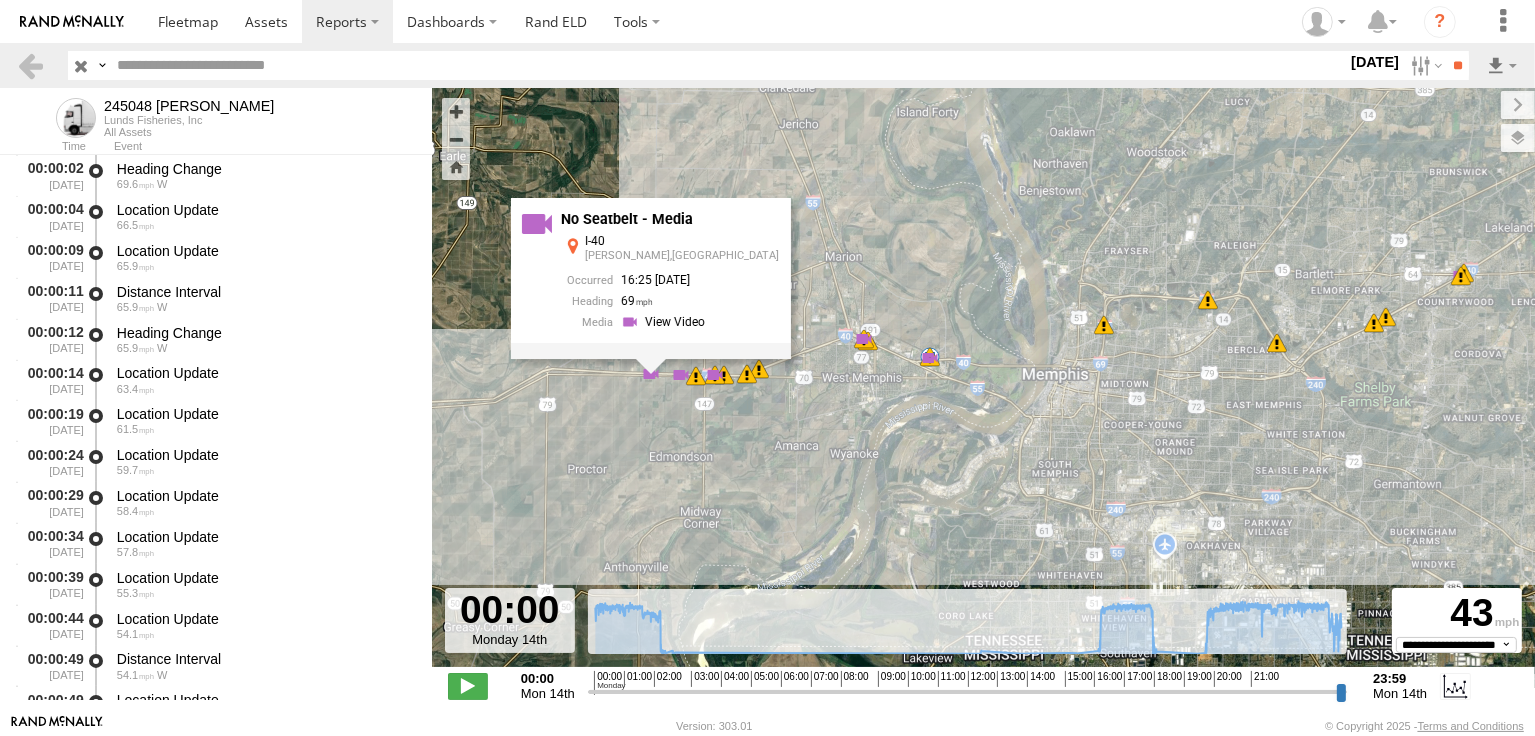 click on "245048 [PERSON_NAME] 16:36 Mon 16:36 Mon 16:37 Mon 00:30 Mon 00:35 Mon 00:46 Mon 00:59 Mon 01:01 Mon 01:15 Mon 01:20 Mon 01:21 Mon 01:28 Mon 01:40 Mon 16:37 Mon 00:10 Mon 00:15 Mon 00:19 Mon 00:18 Mon 00:19 Mon 00:22 Mon 00:26 Mon 00:39 Mon 00:45 Mon 00:46 Mon 00:46 Mon 00:48 Mon 00:49 Mon 00:50 Mon 00:53 Mon 01:48 Mon 01:52 Mon 01:57 Mon 16:24 Mon 16:25 Mon 16:46 Mon 16:46 Mon 16:46 Mon 16:17 Mon 16:17 Mon 16:21 Mon 16:22 Mon 16:23 Mon 16:23 Mon 16:17 Mon 16:23 Mon 9 01:36 Mon 01:39 Mon 01:40 Mon 01:43 Mon 01:43 Mon 7 6 5 No Seatbelt - Media I-40 [PERSON_NAME],[GEOGRAPHIC_DATA] 16:25 [DATE] 69" at bounding box center (983, 388) 